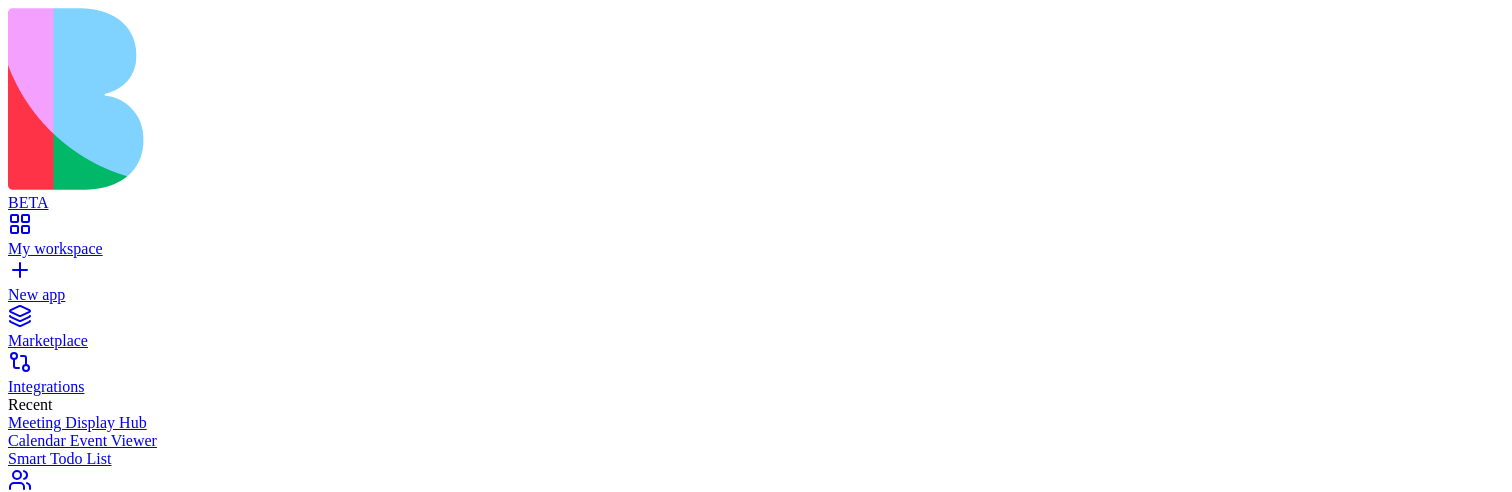 scroll, scrollTop: 0, scrollLeft: 0, axis: both 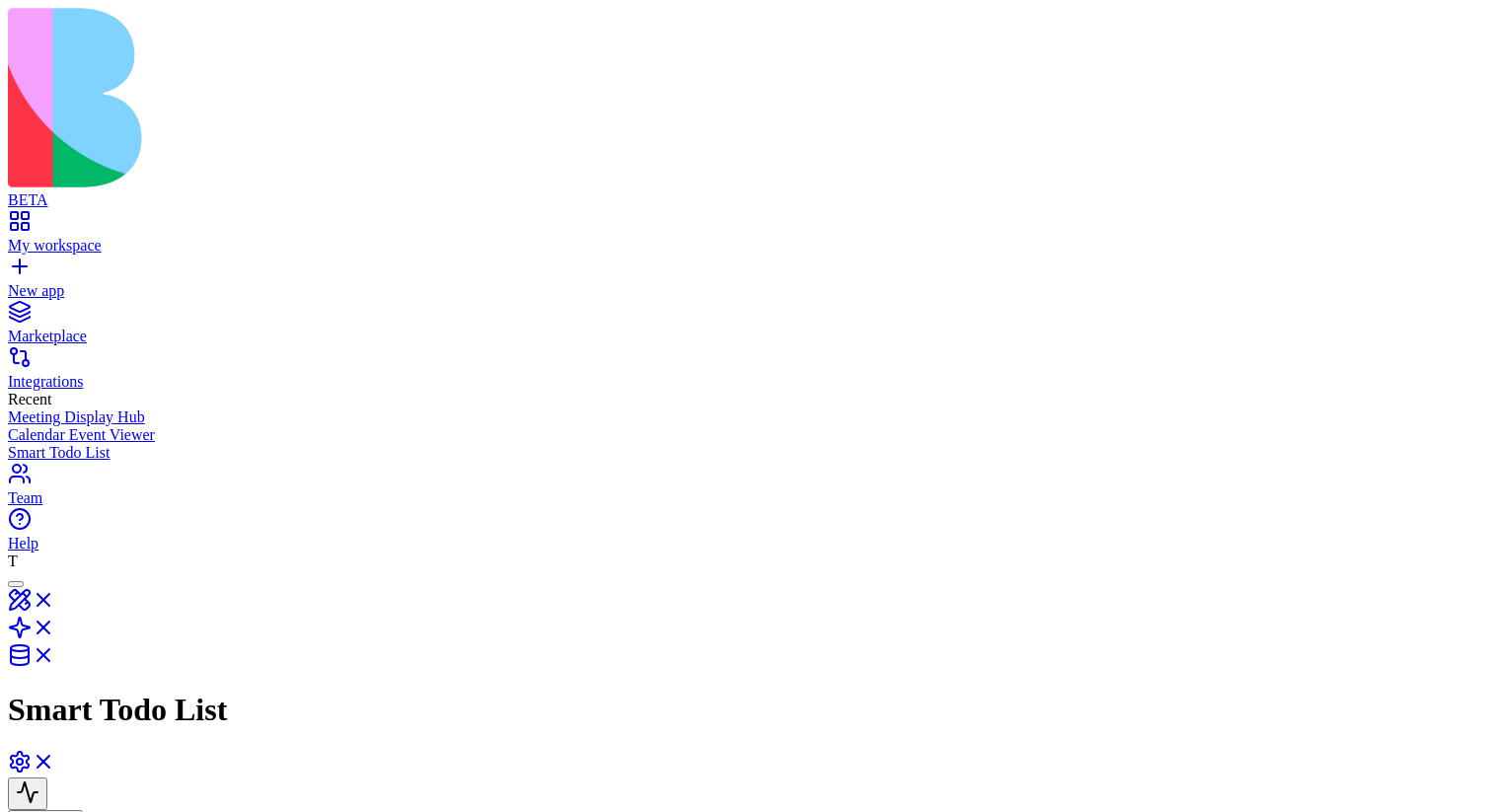 click on "GenerateTaskDescription" at bounding box center (708, 1090) 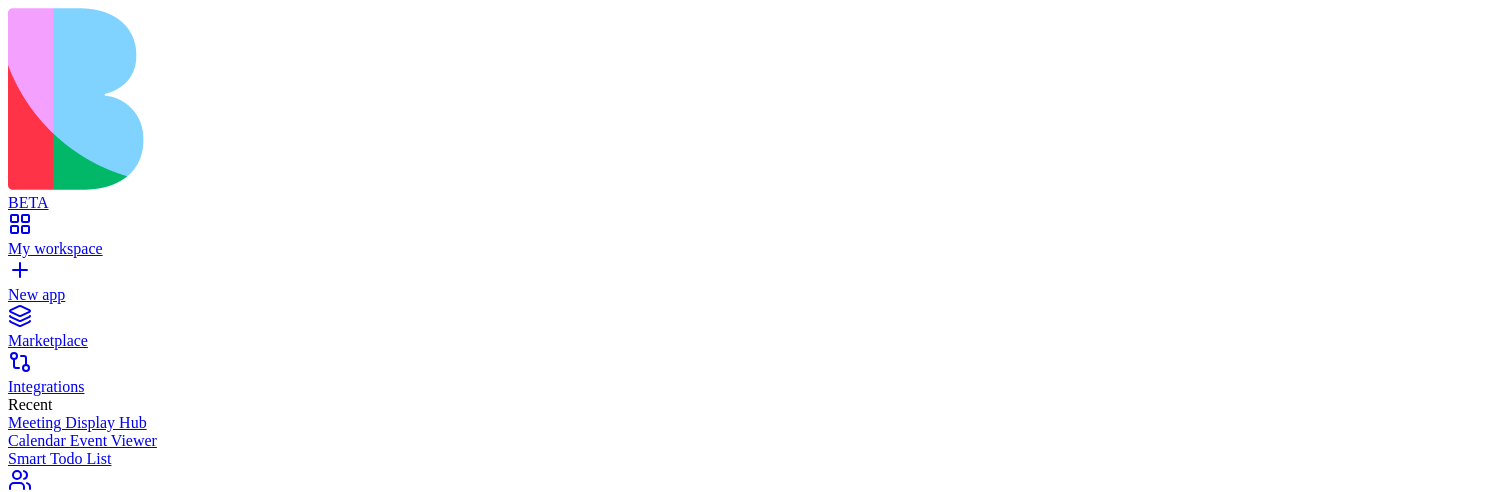 click at bounding box center [306, 951] 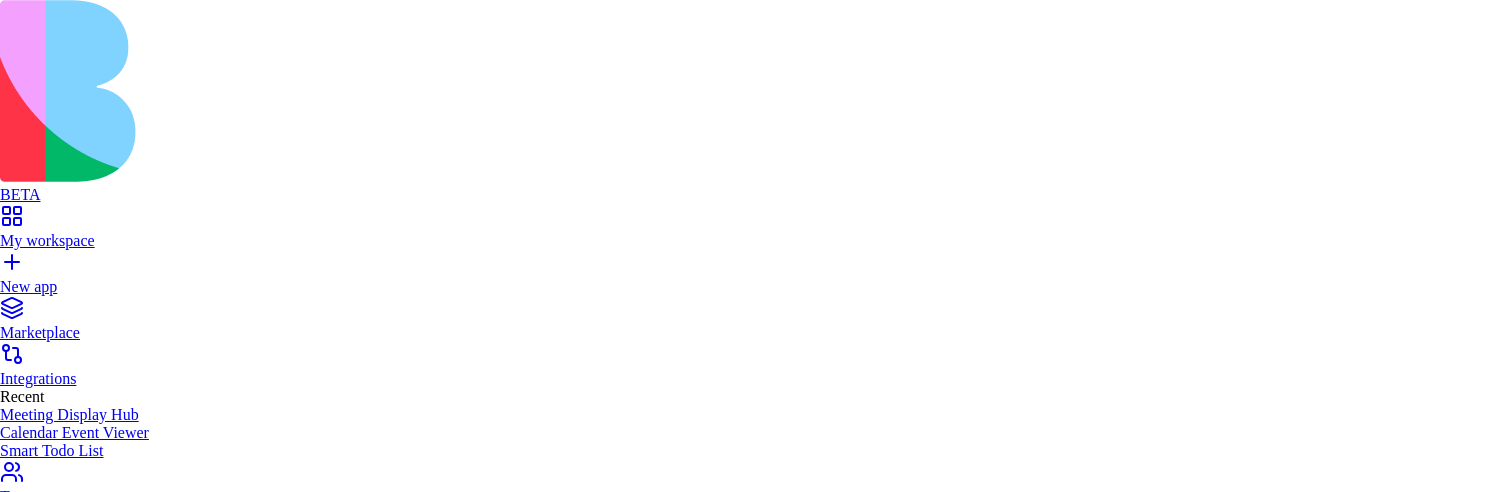 click on "Add" at bounding box center (20, 1974) 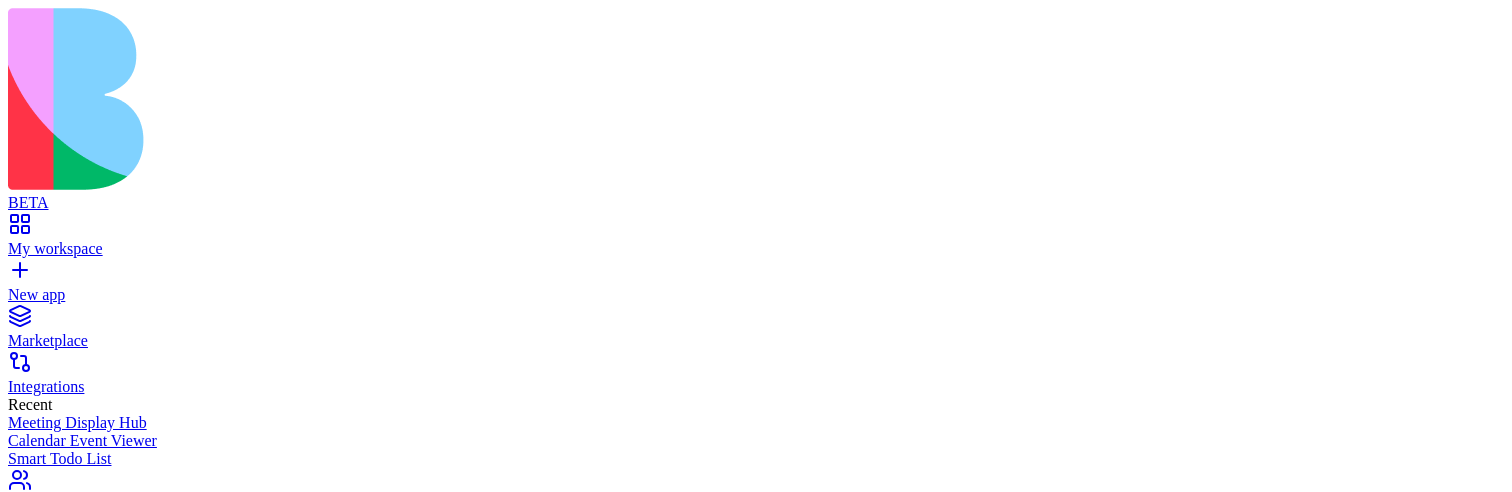 click 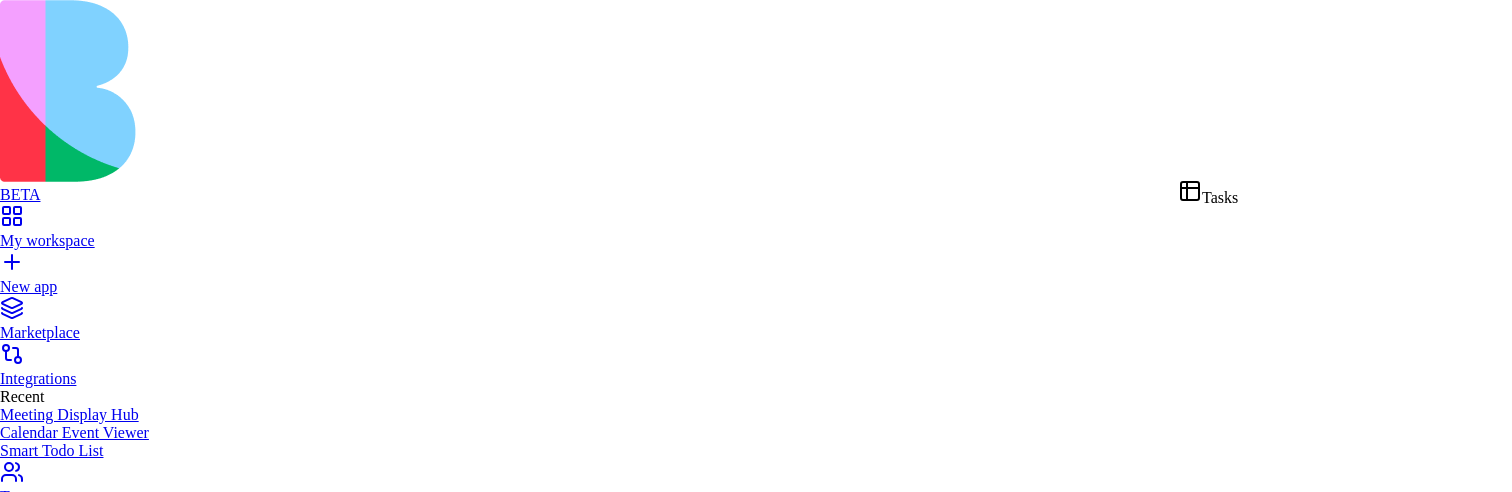 click on "**********" at bounding box center [756, 607] 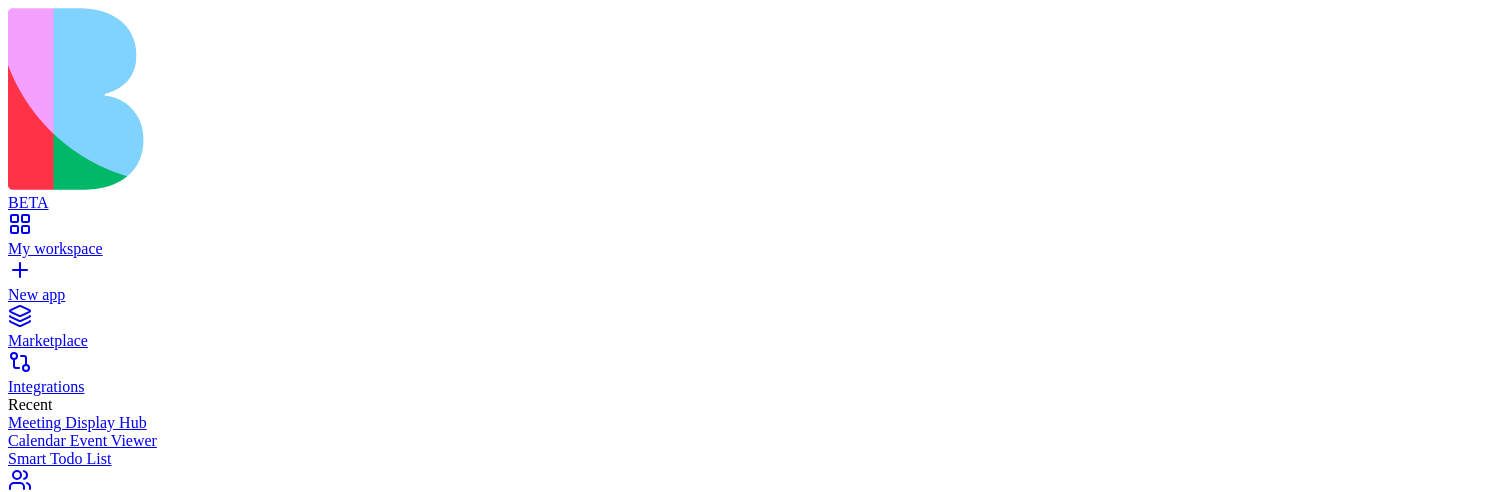 click on "**********" at bounding box center [756, 645] 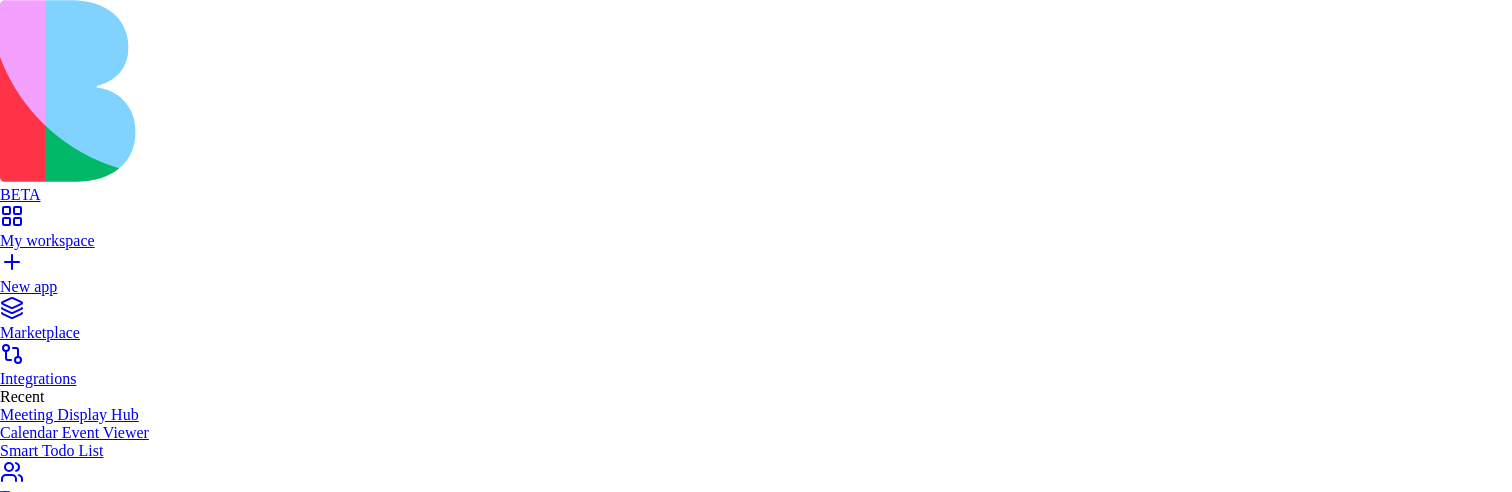 click on "Add" at bounding box center [20, 1619] 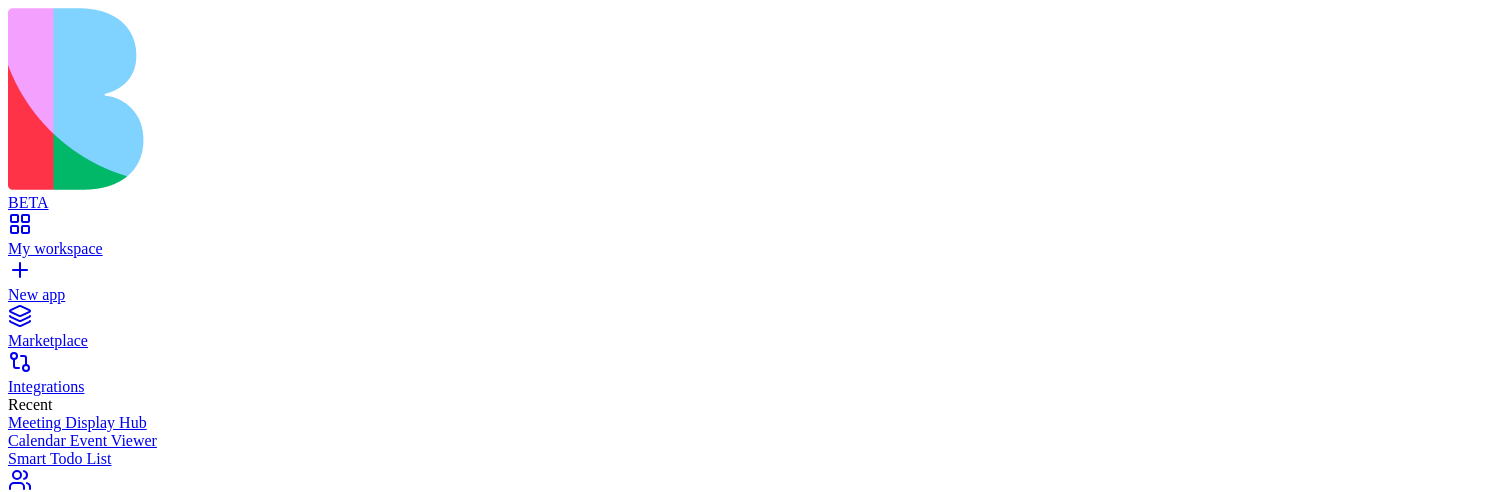 click on "DataEvent" at bounding box center (285, 1190) 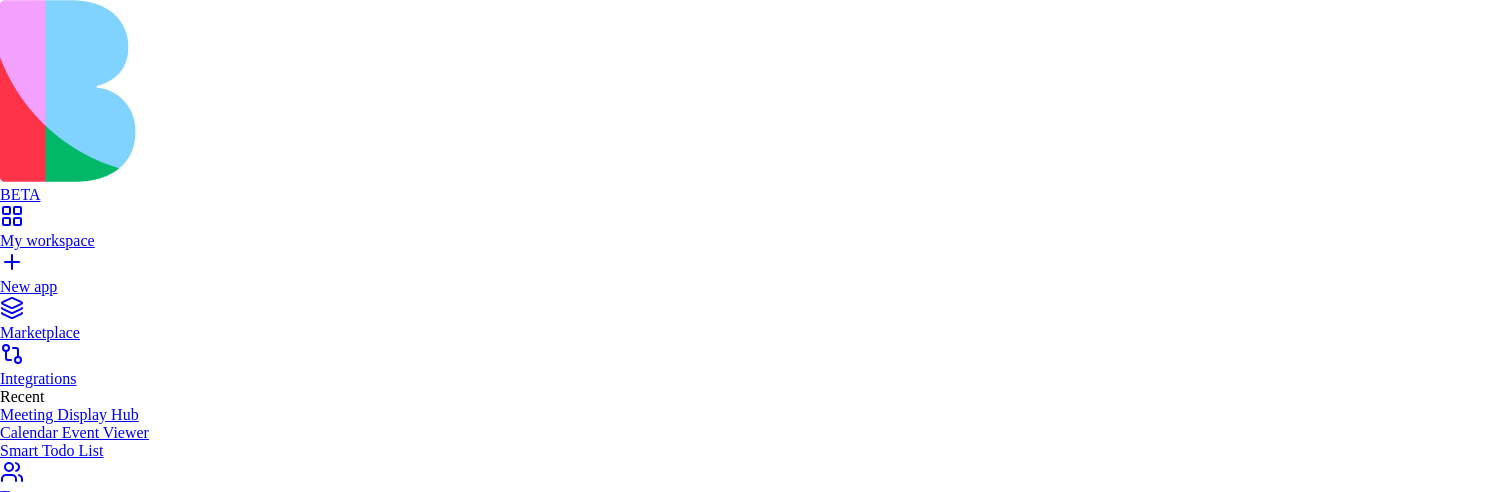 click on "Add" at bounding box center (20, 1619) 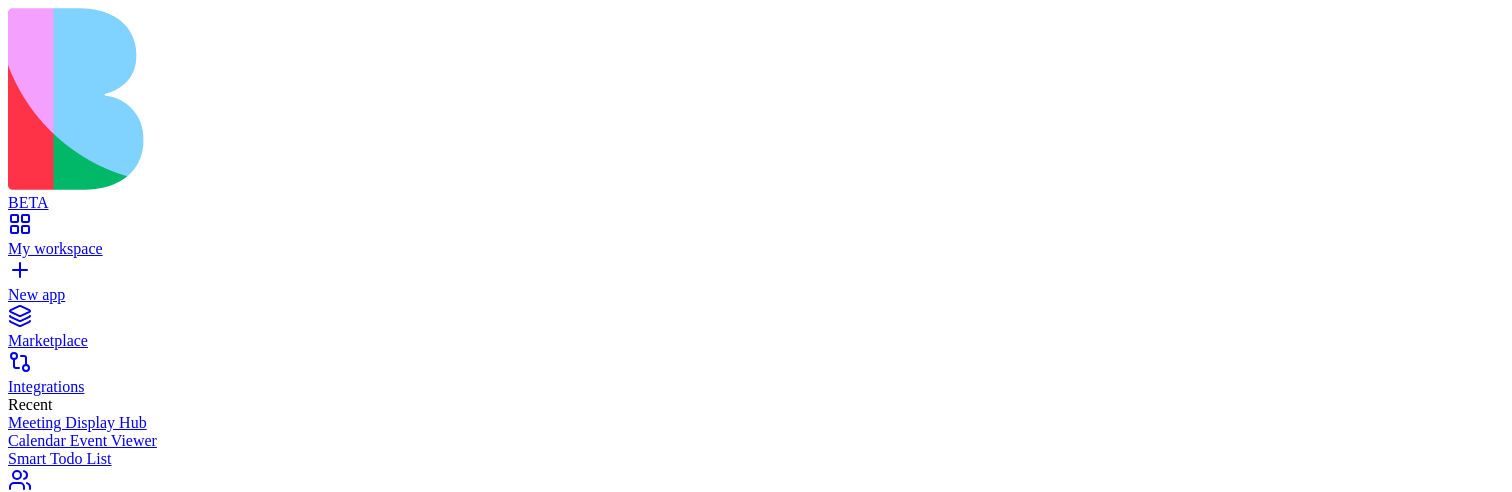 click on "DataEvent" at bounding box center (285, 1205) 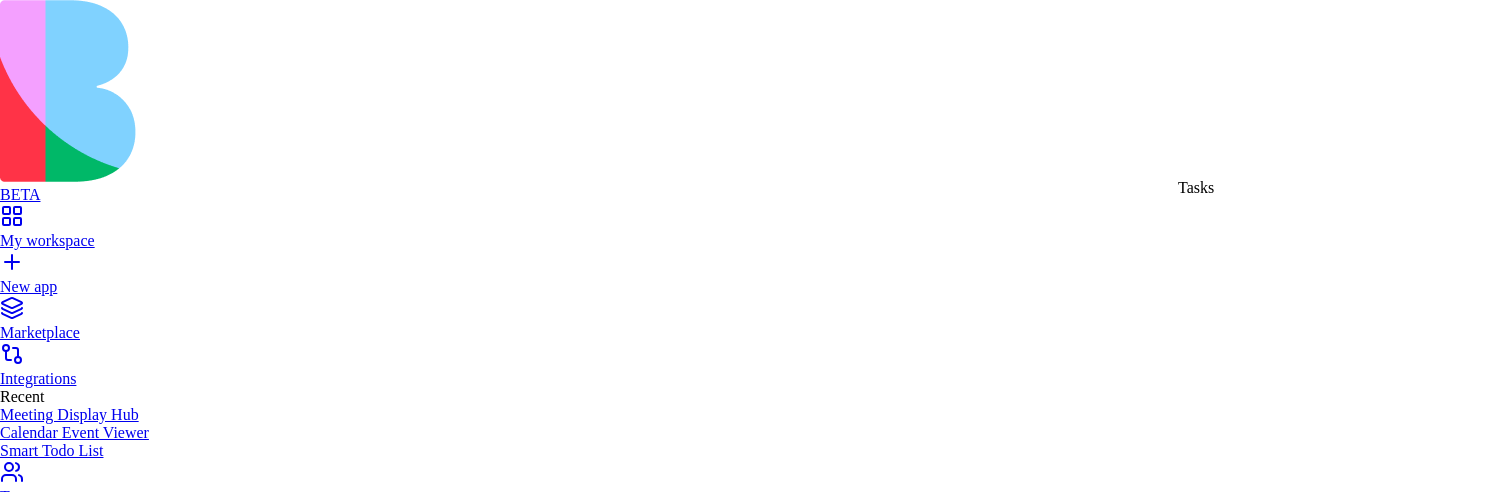 click on "**********" at bounding box center (756, 607) 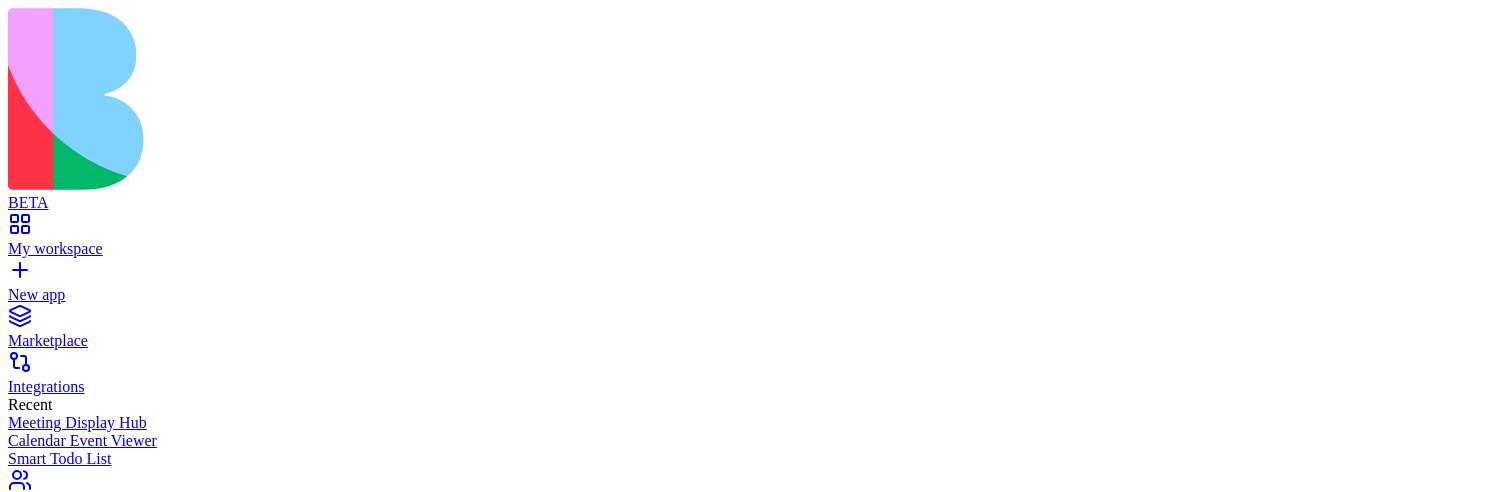 click on "**********" at bounding box center [756, 645] 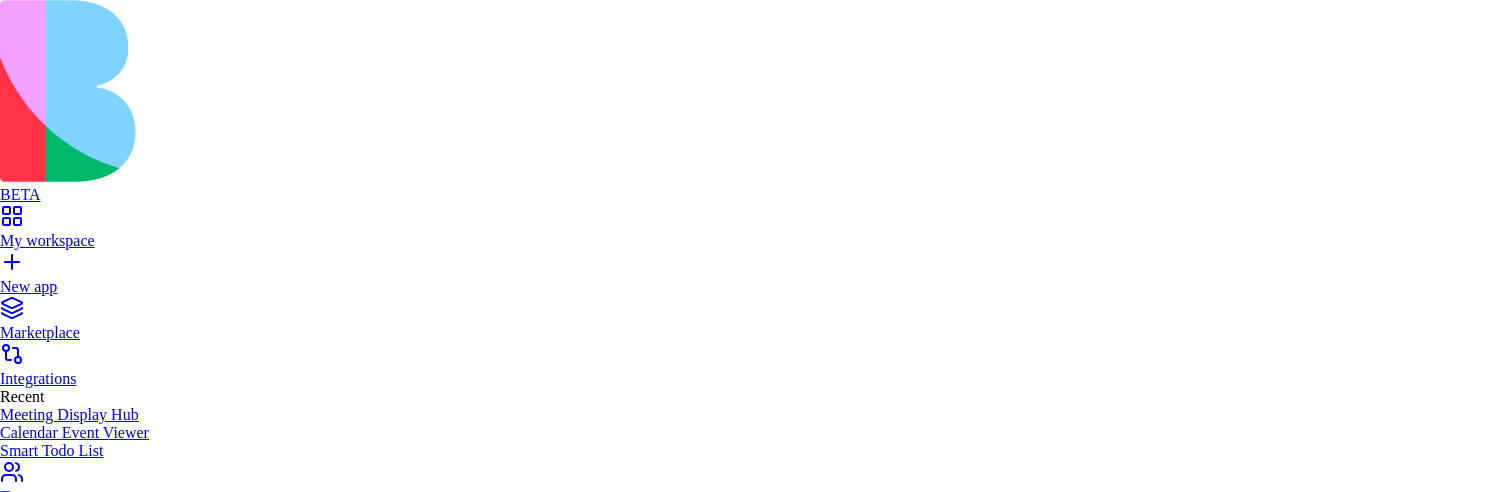 click on "input" at bounding box center (756, 1514) 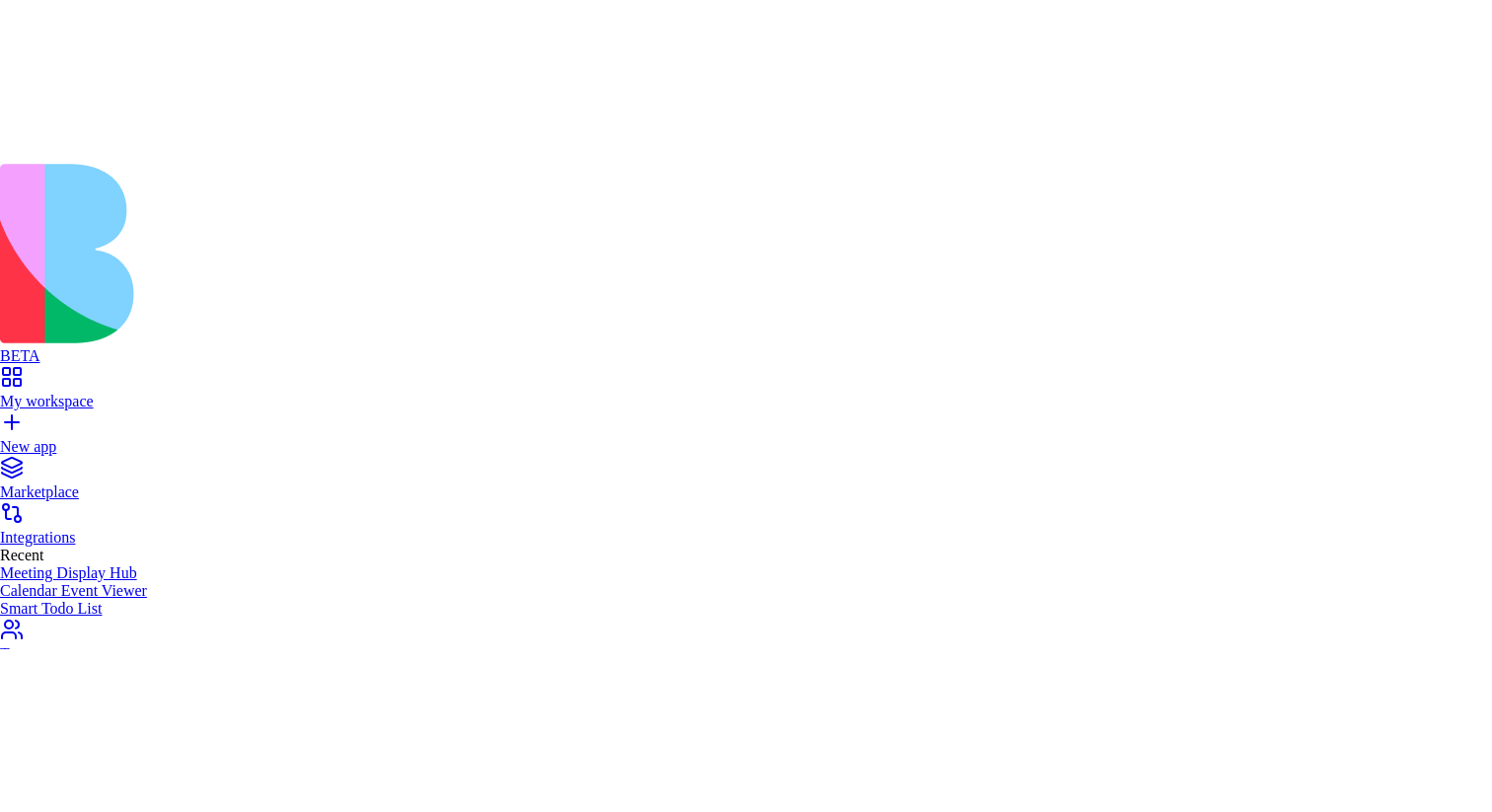 scroll, scrollTop: 107, scrollLeft: 0, axis: vertical 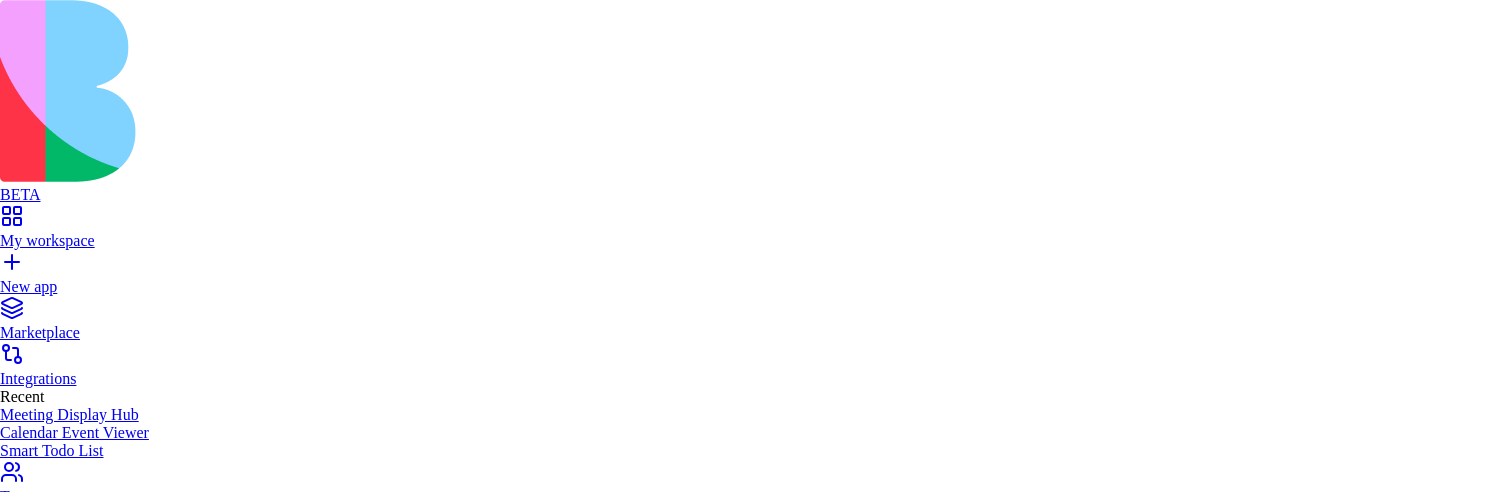 click on "priority" at bounding box center [756, 1717] 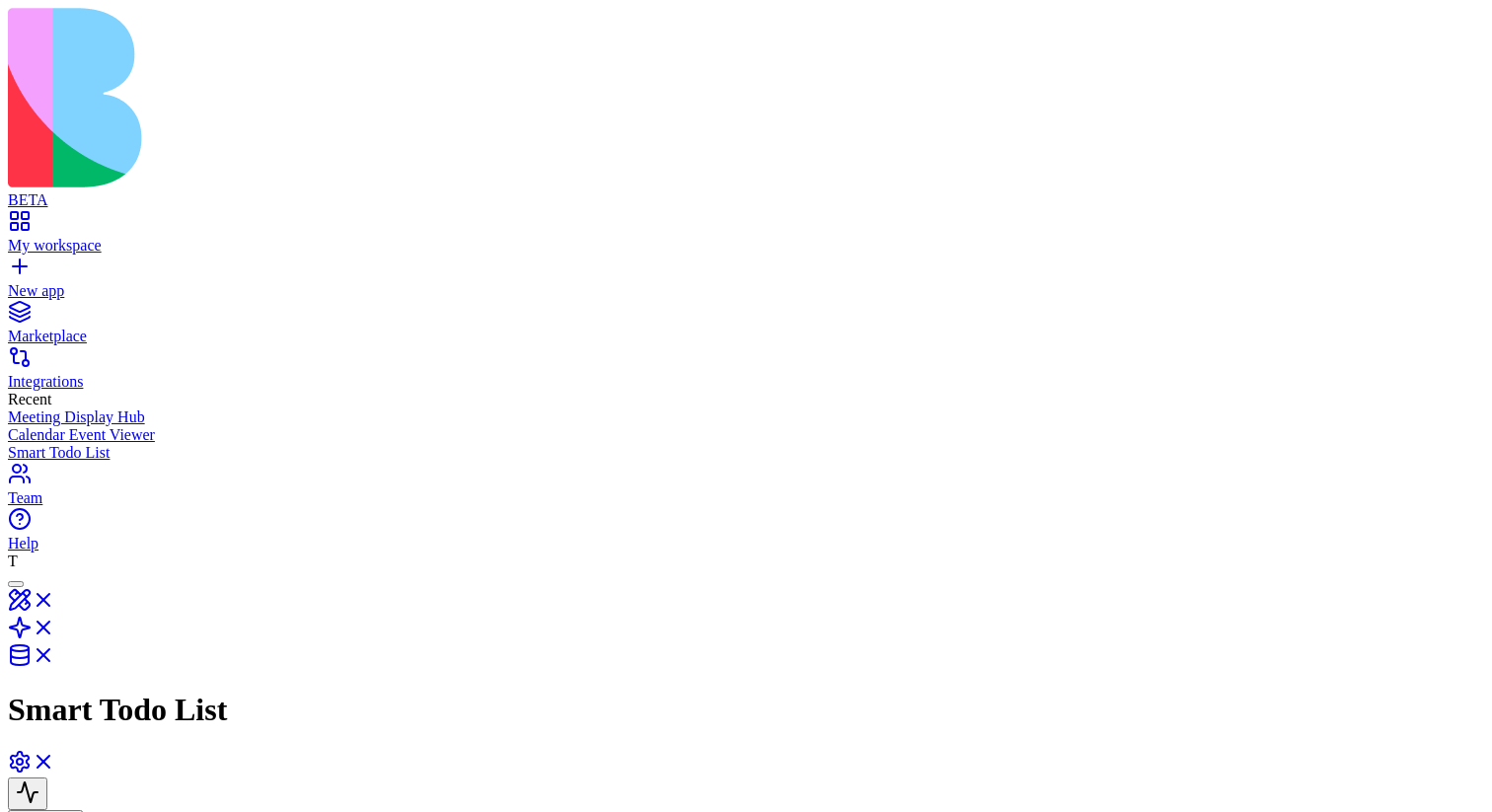 click at bounding box center [28, 1074] 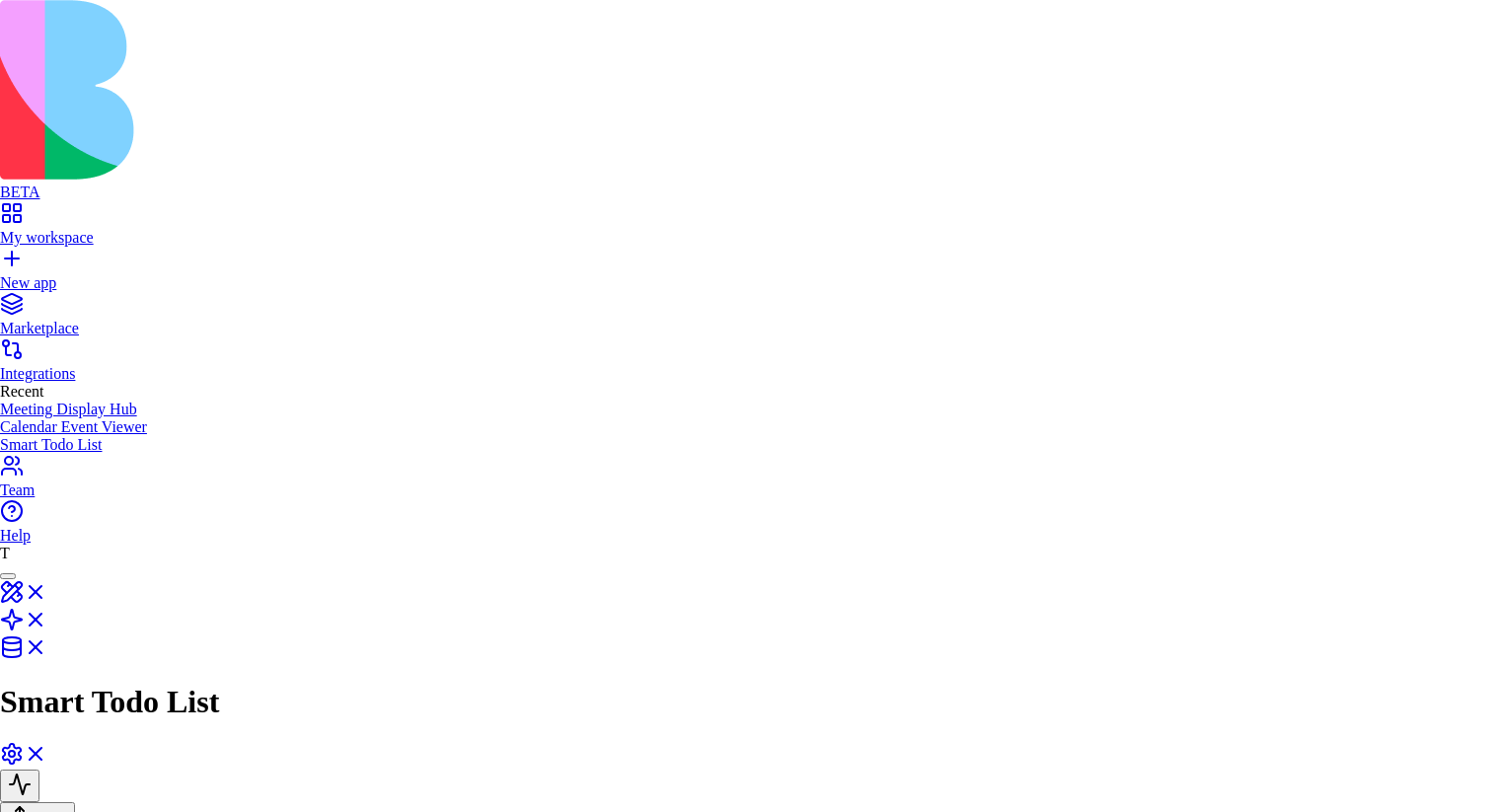 click at bounding box center [746, 1318] 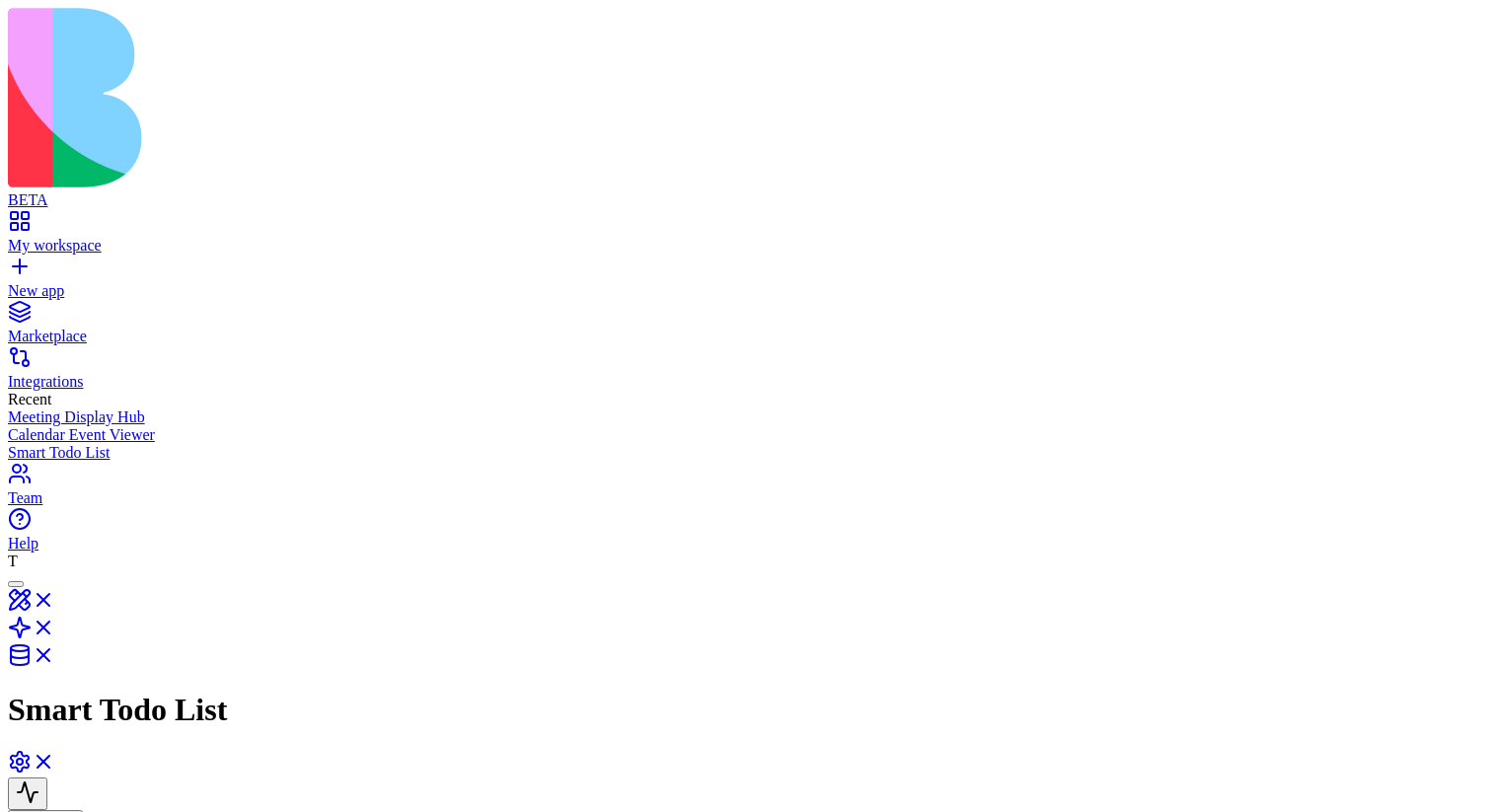 click 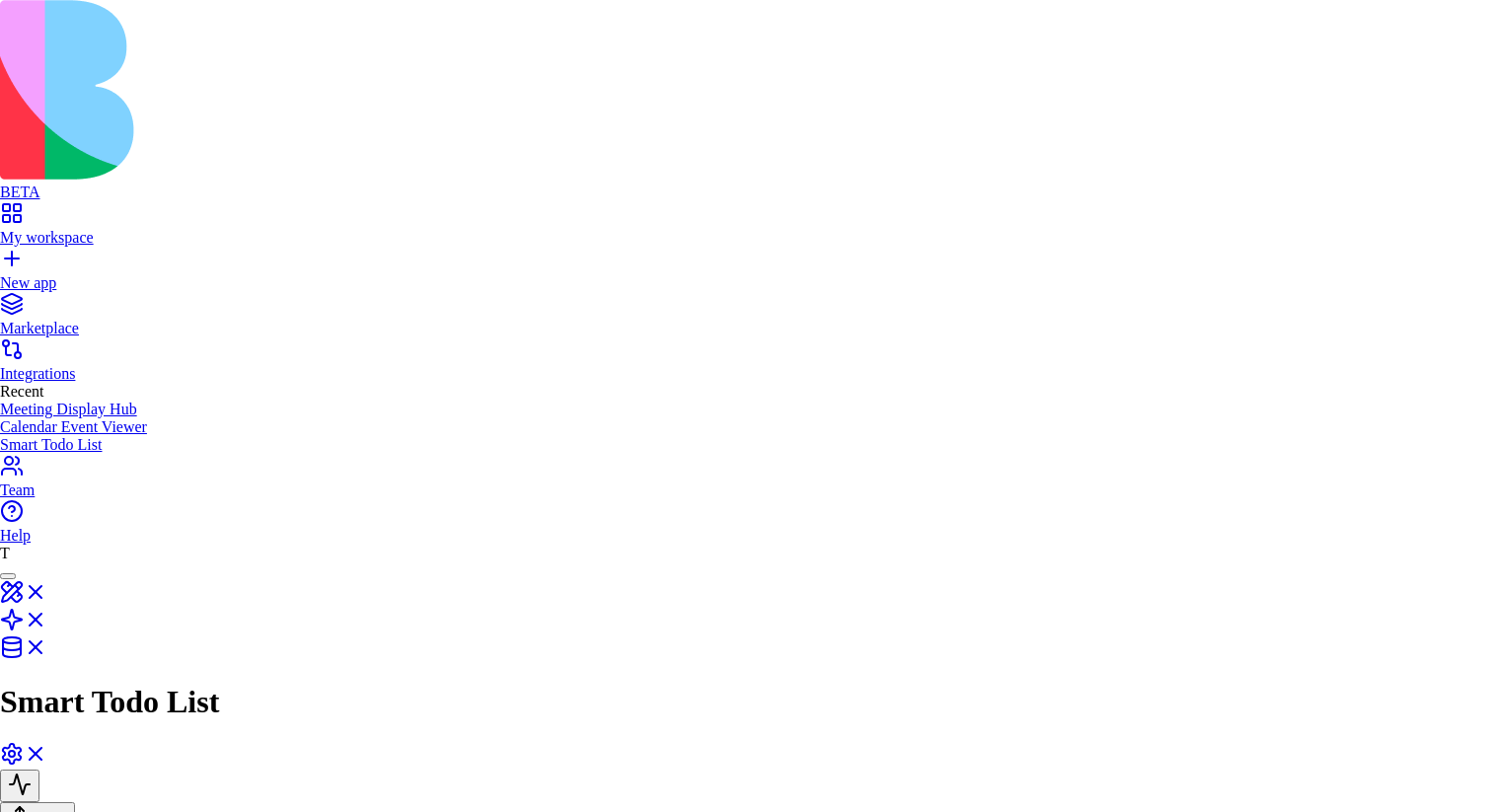 click on "DataEvent4" at bounding box center (61, 1525) 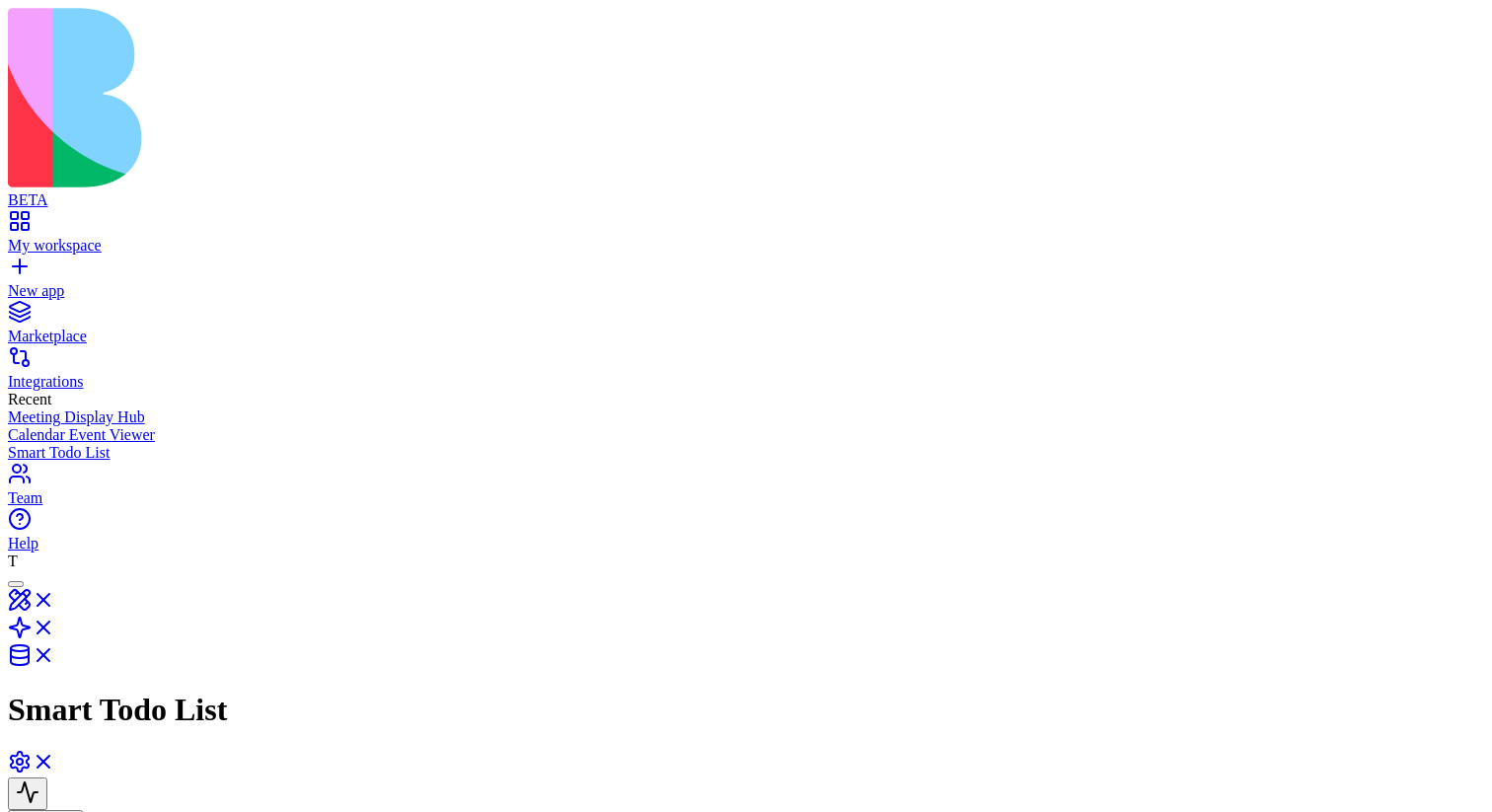 click 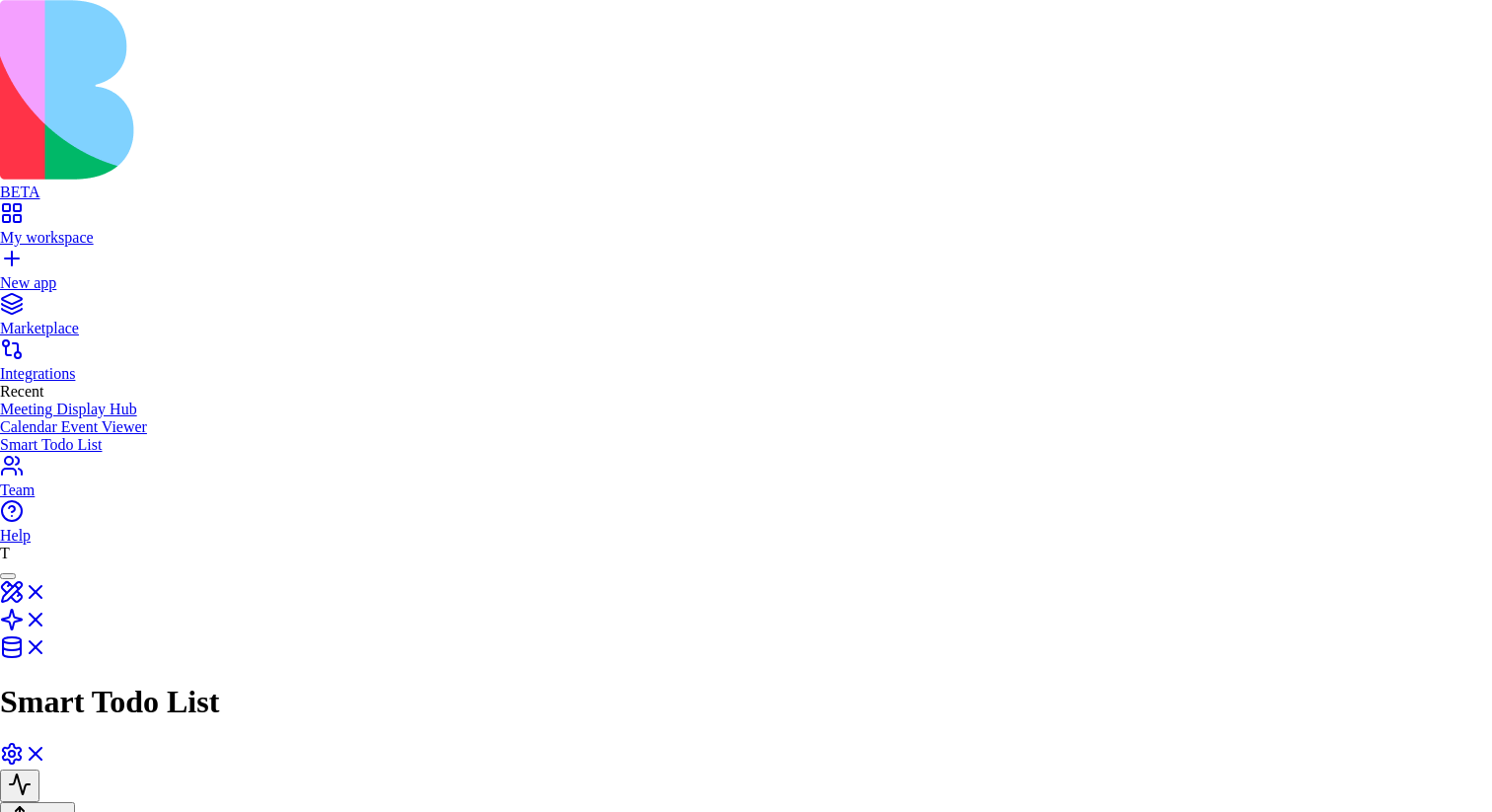 scroll, scrollTop: 115, scrollLeft: 0, axis: vertical 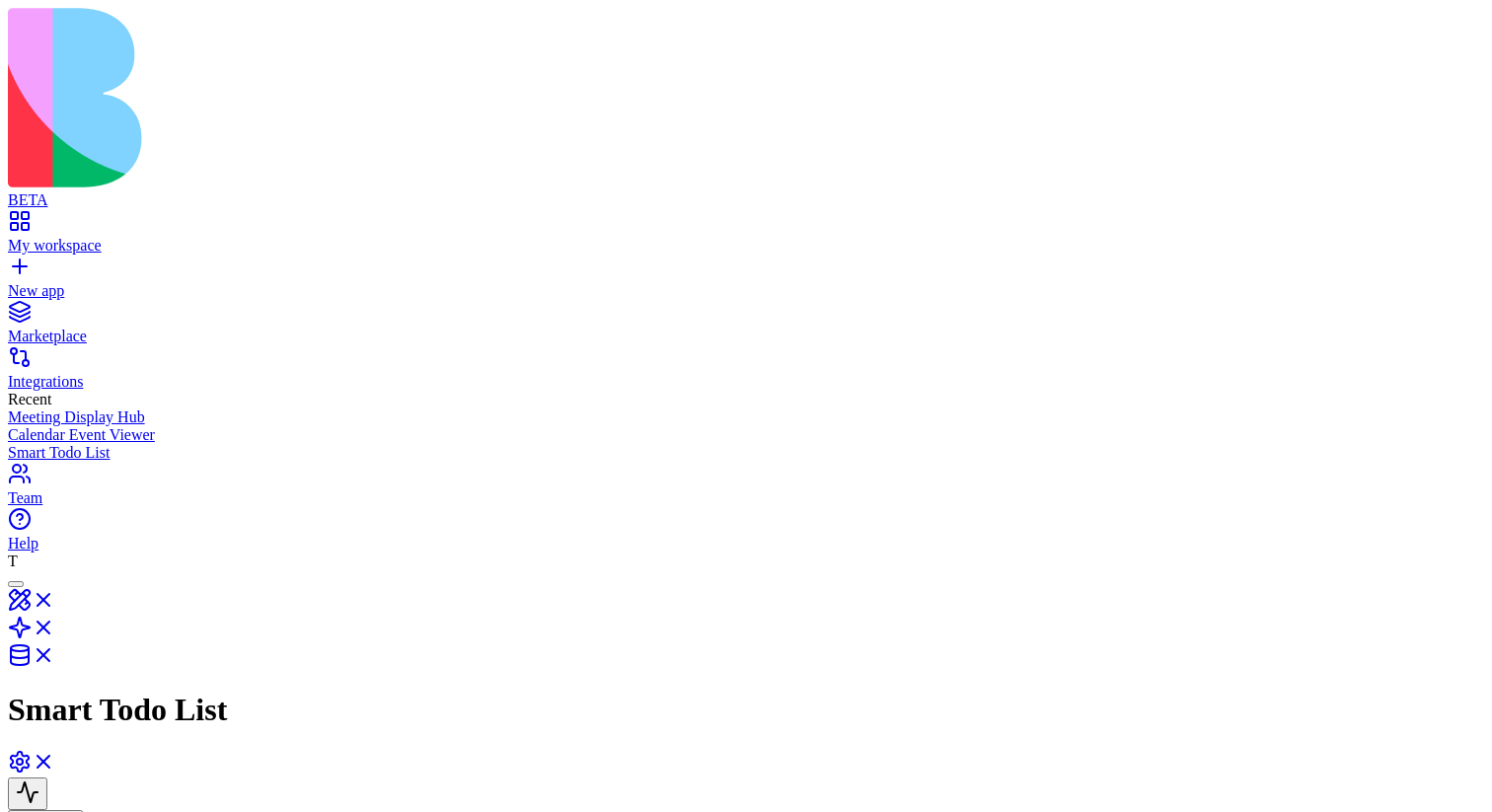 click on "New Gmail Message Received Trigger Trigger for New Gmail Message Received Trigger" at bounding box center [333, 1360] 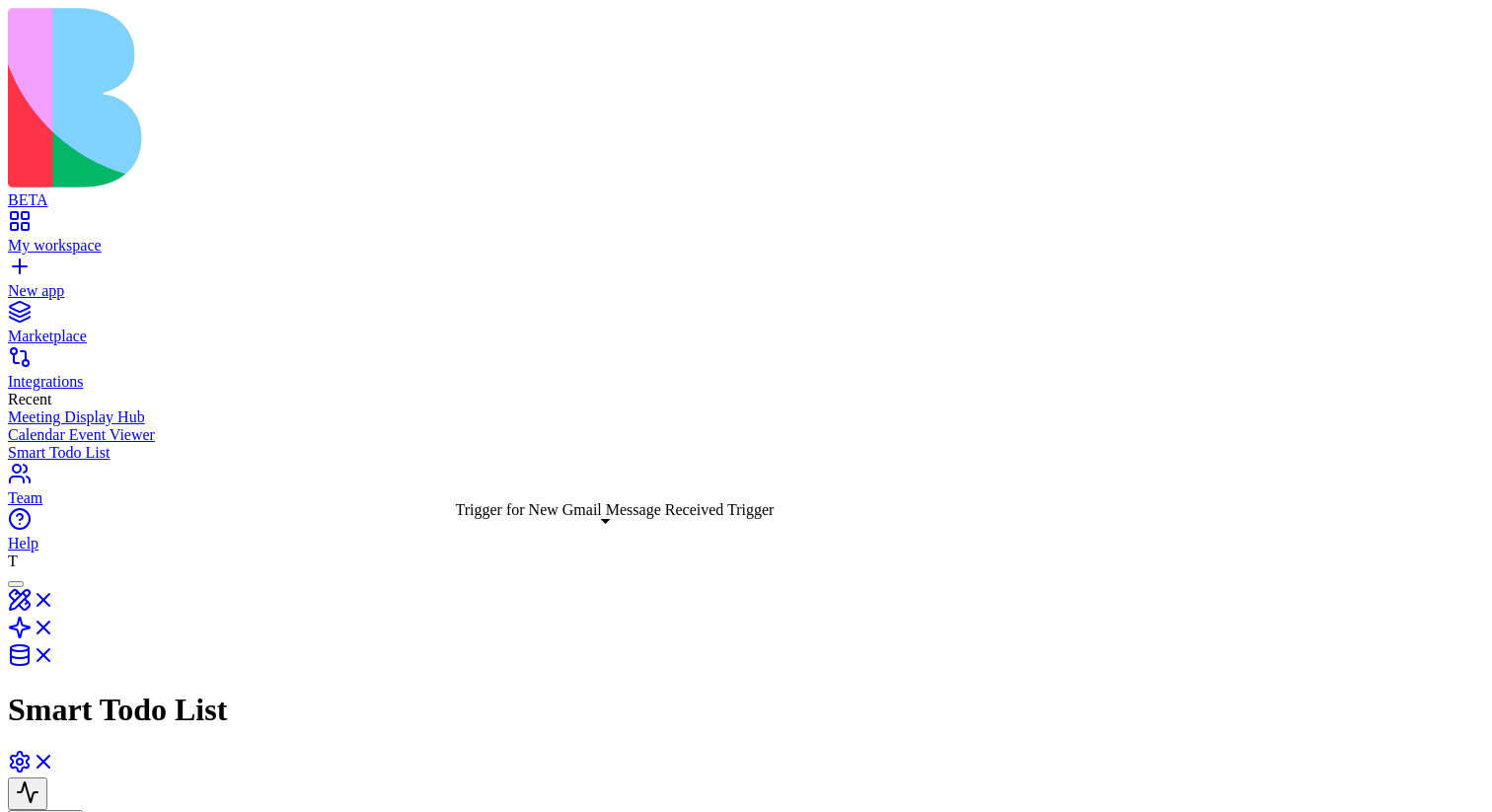 click 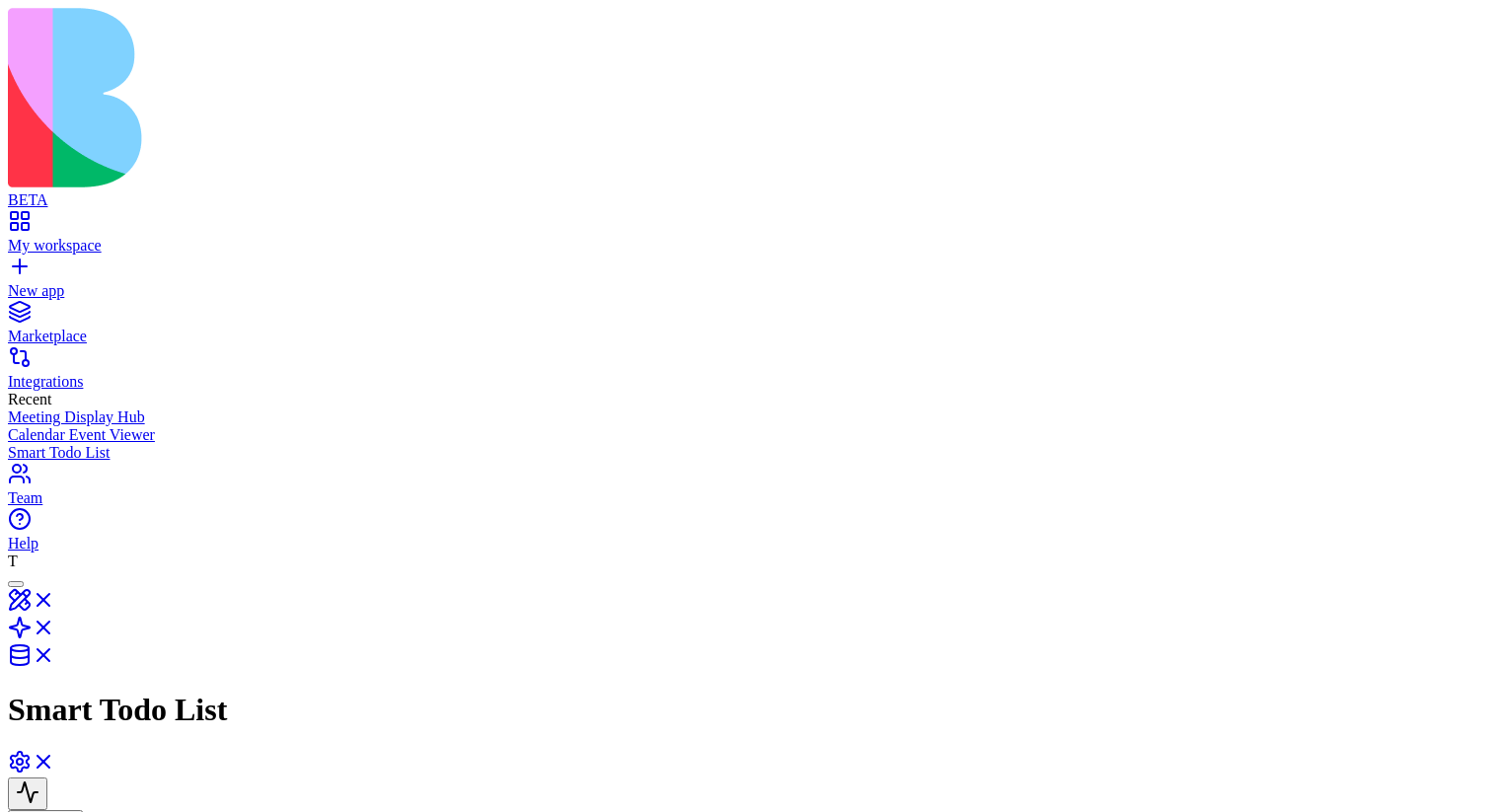 click at bounding box center (28, 1074) 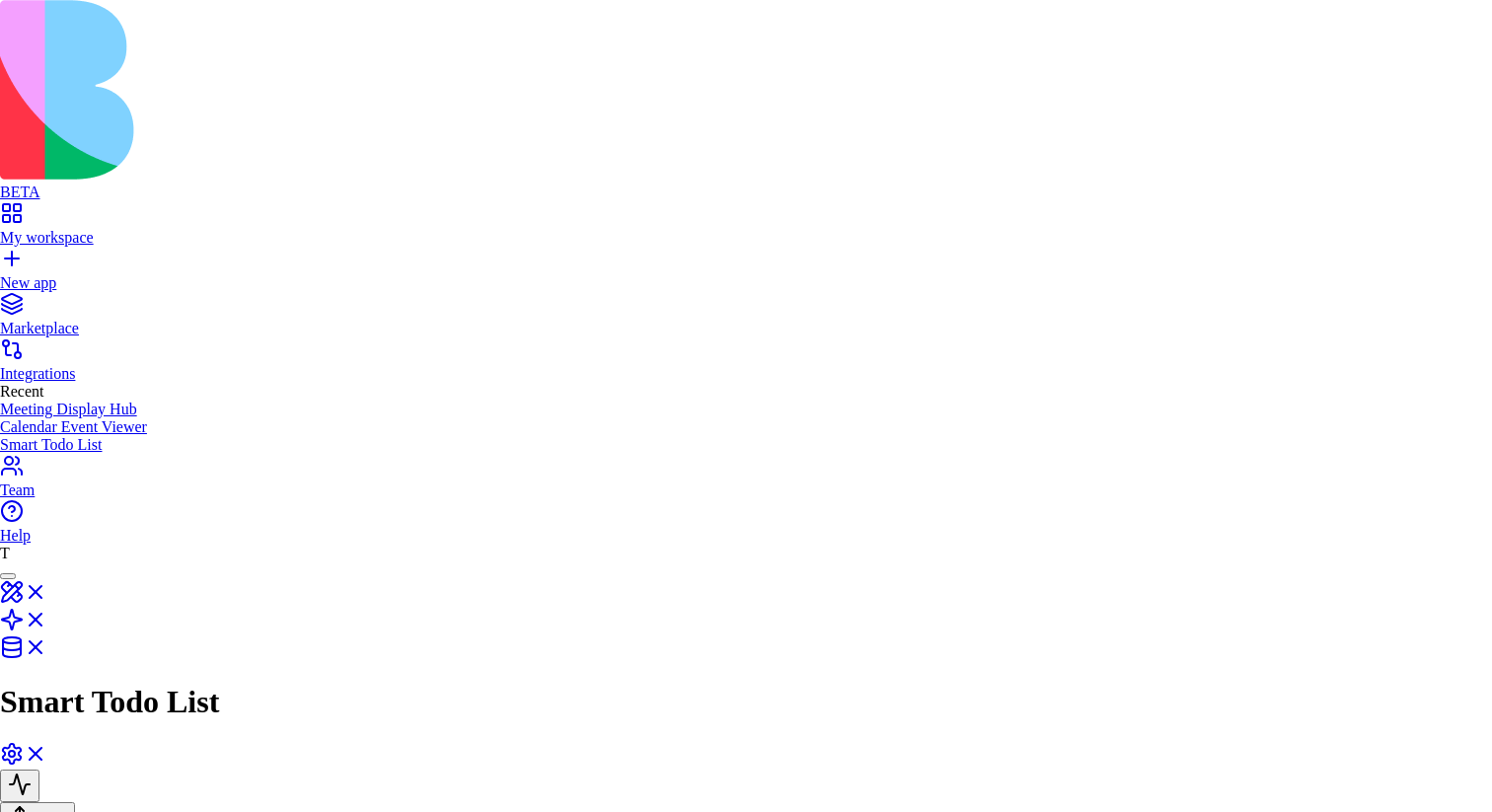 click on "input" at bounding box center [746, 1494] 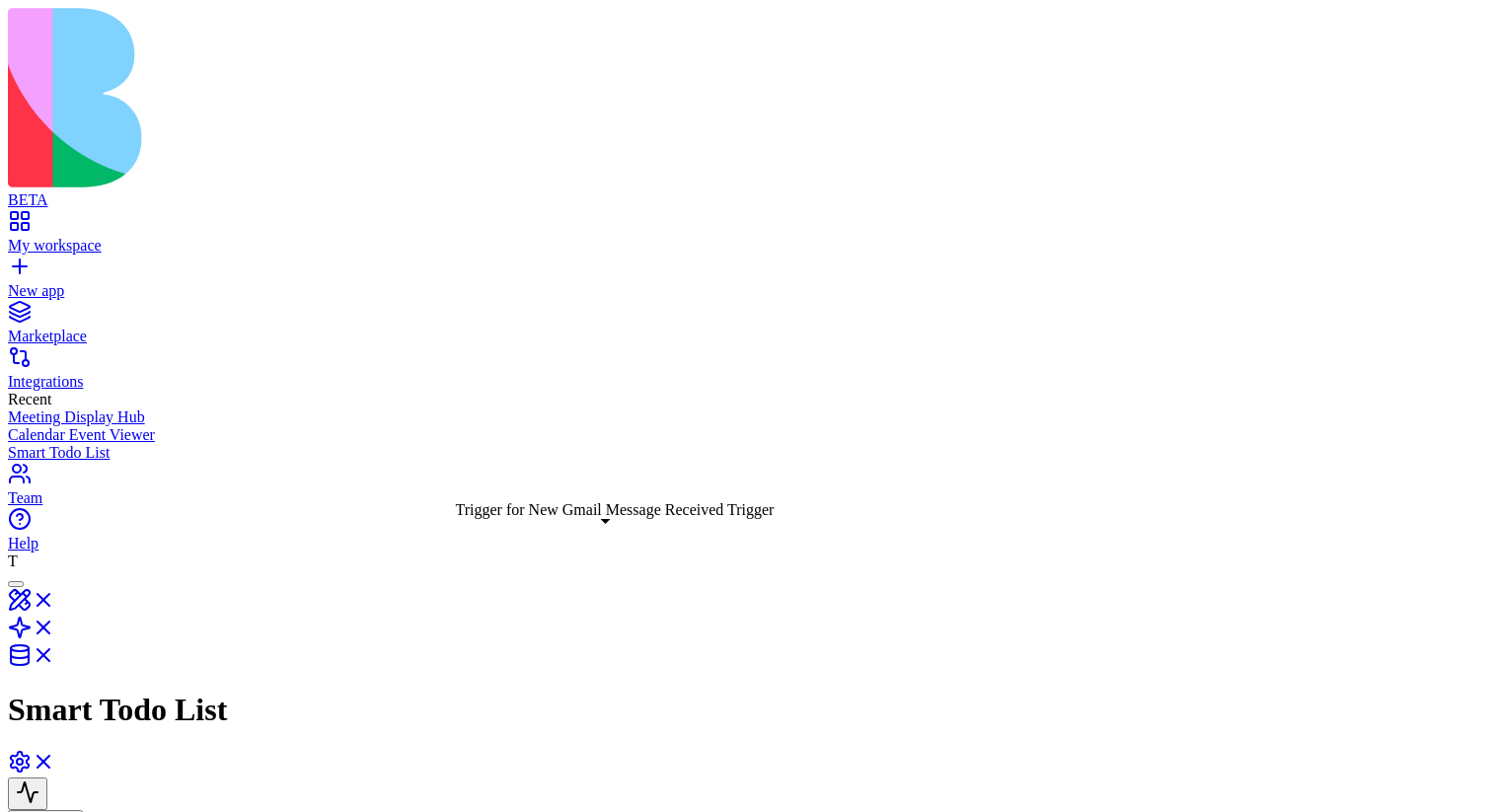 click on "Trigger for New Gmail Message Received Trigger" at bounding box center (333, 1364) 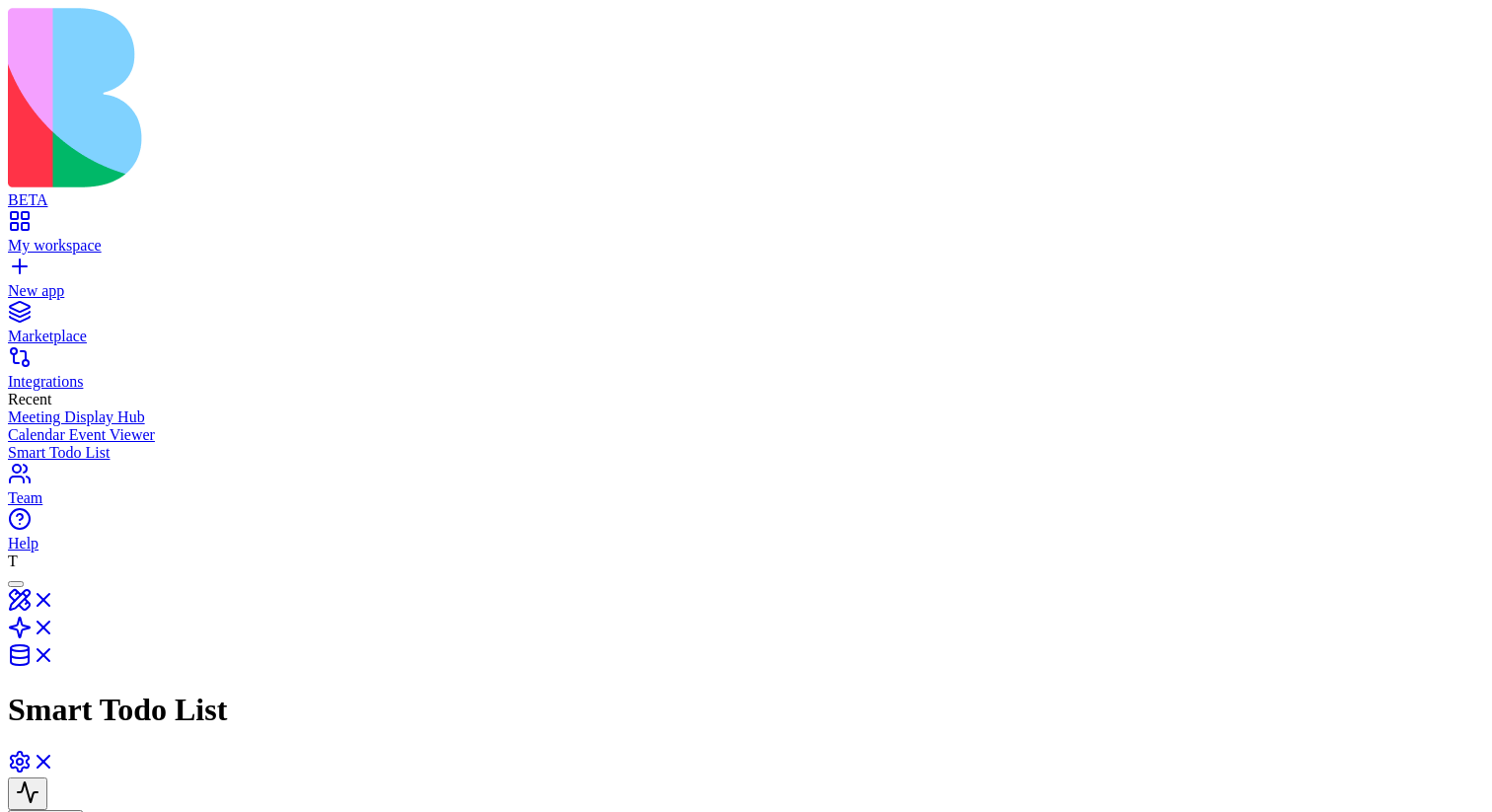 click 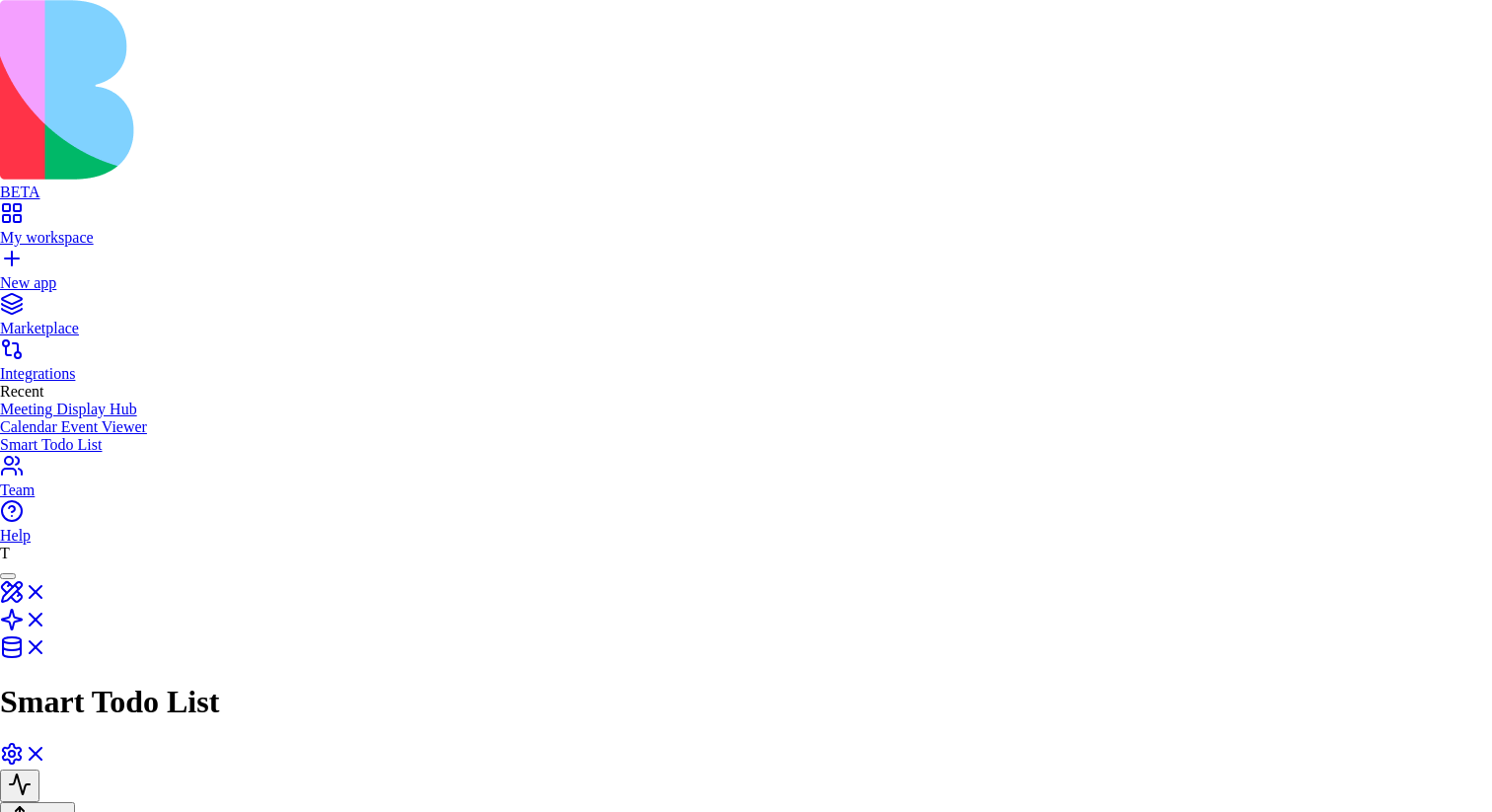 click at bounding box center (746, 1318) 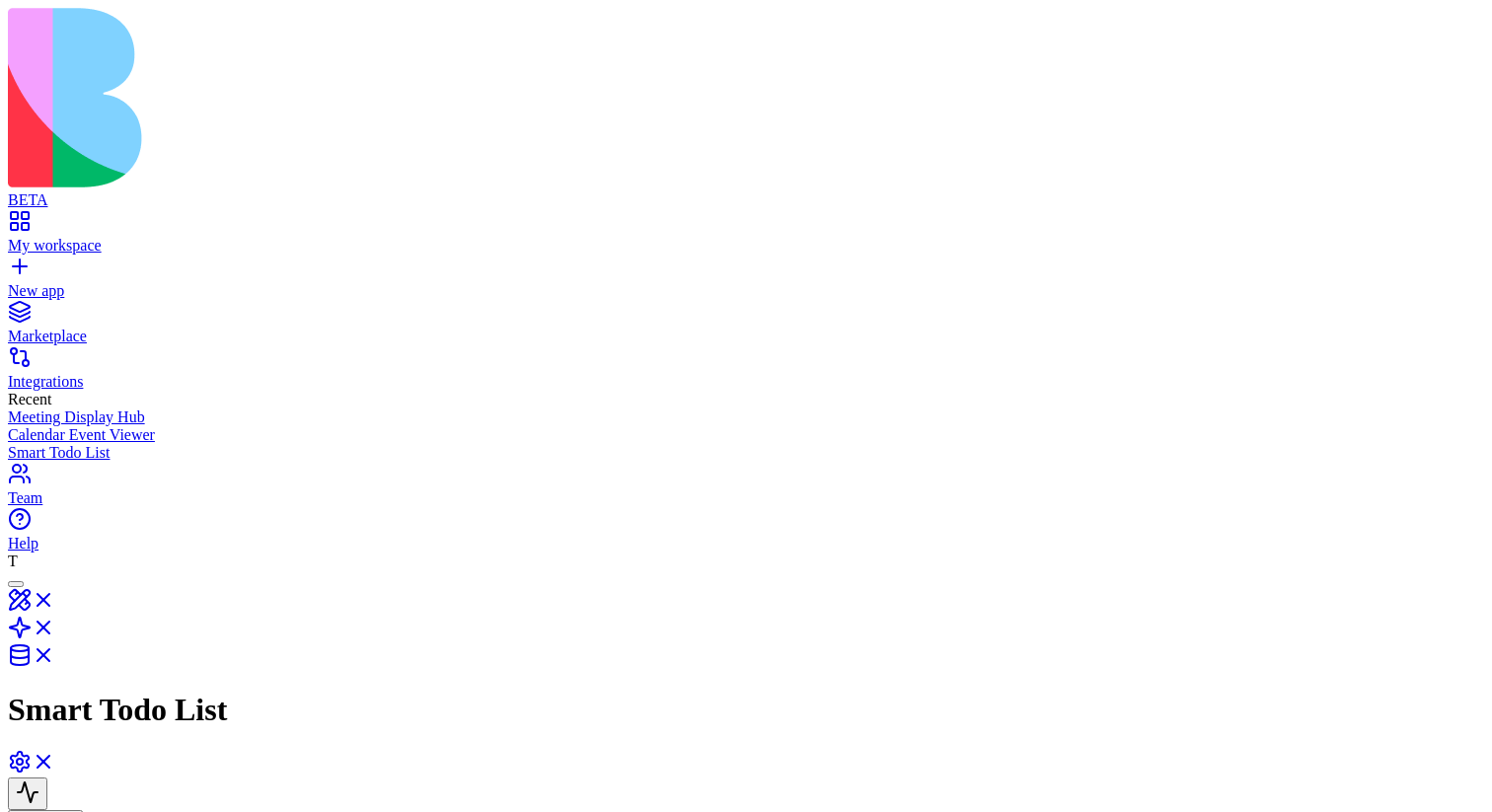 click on "DataEvent" at bounding box center (275, 1305) 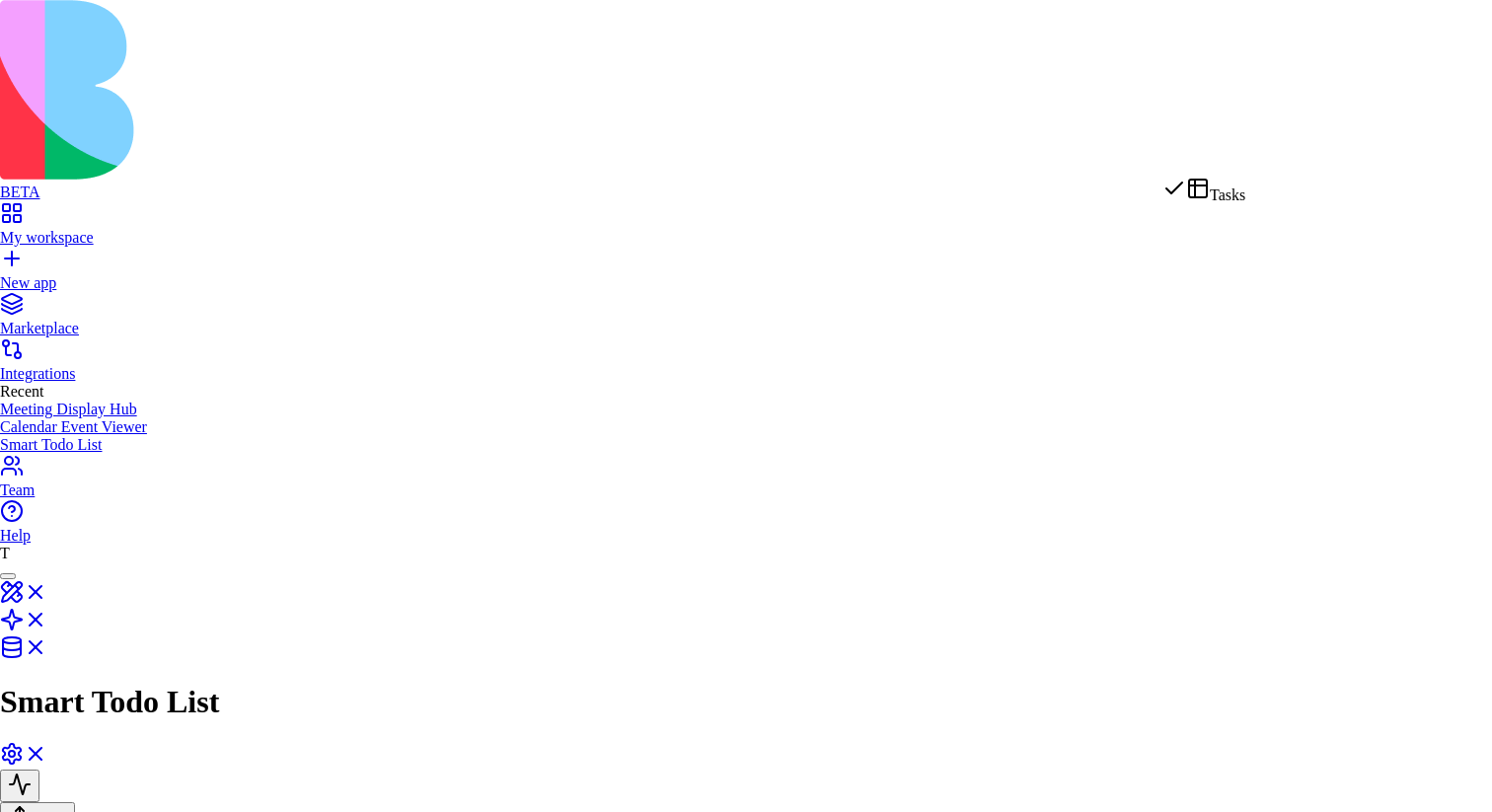 click on "**********" at bounding box center (746, 646) 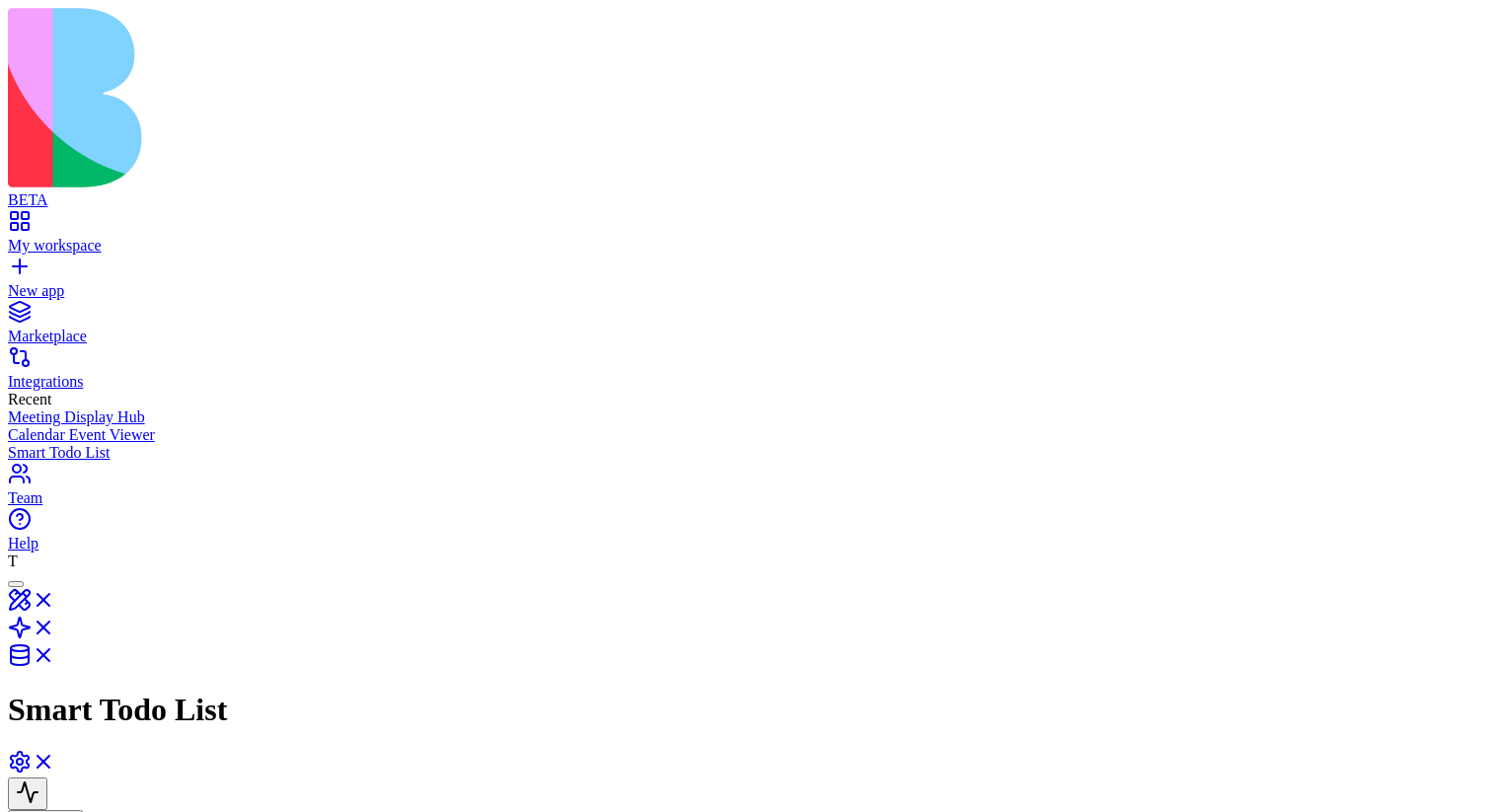 click on "**********" at bounding box center [746, 650] 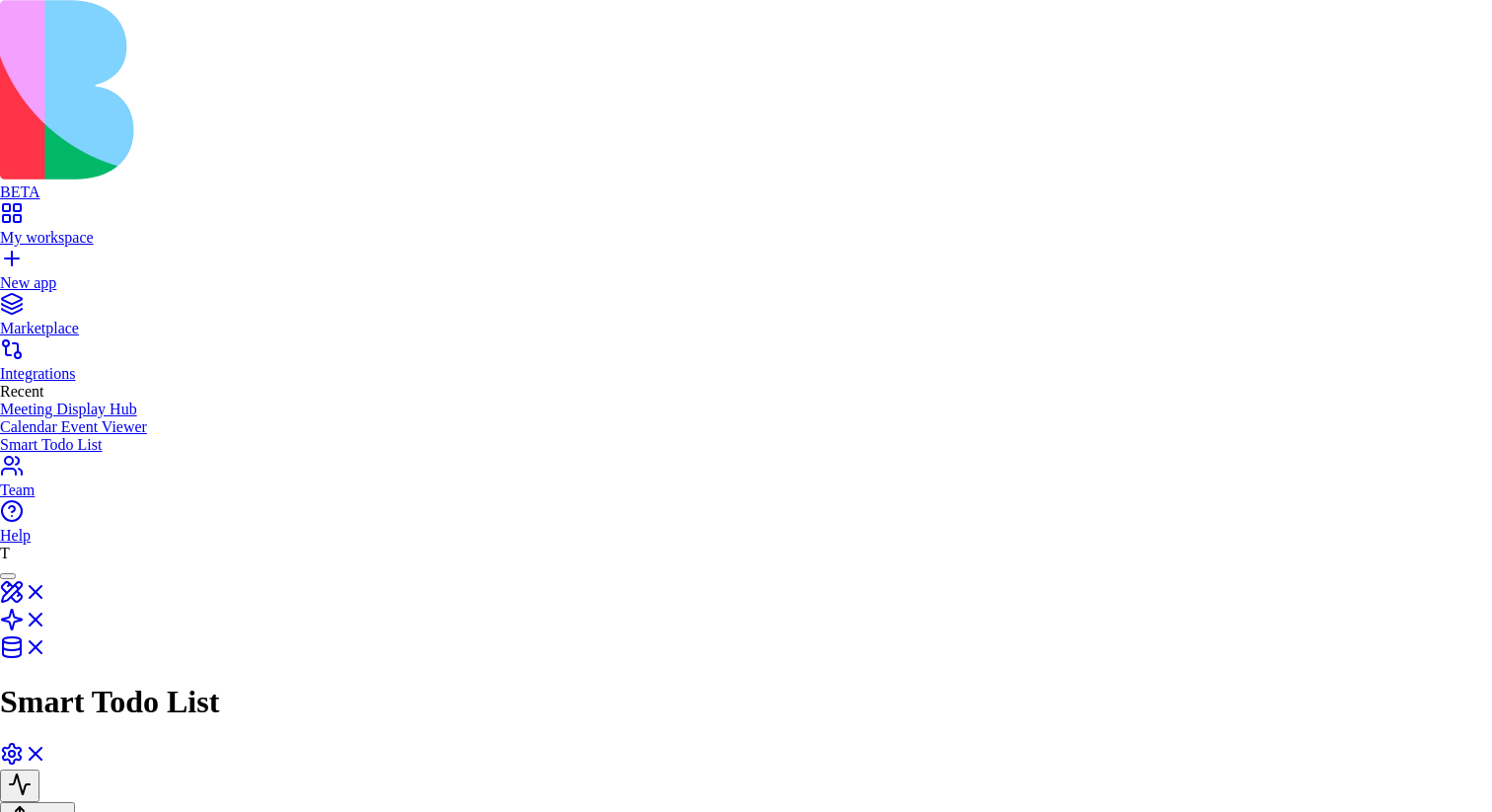 click on "input" at bounding box center [746, 1494] 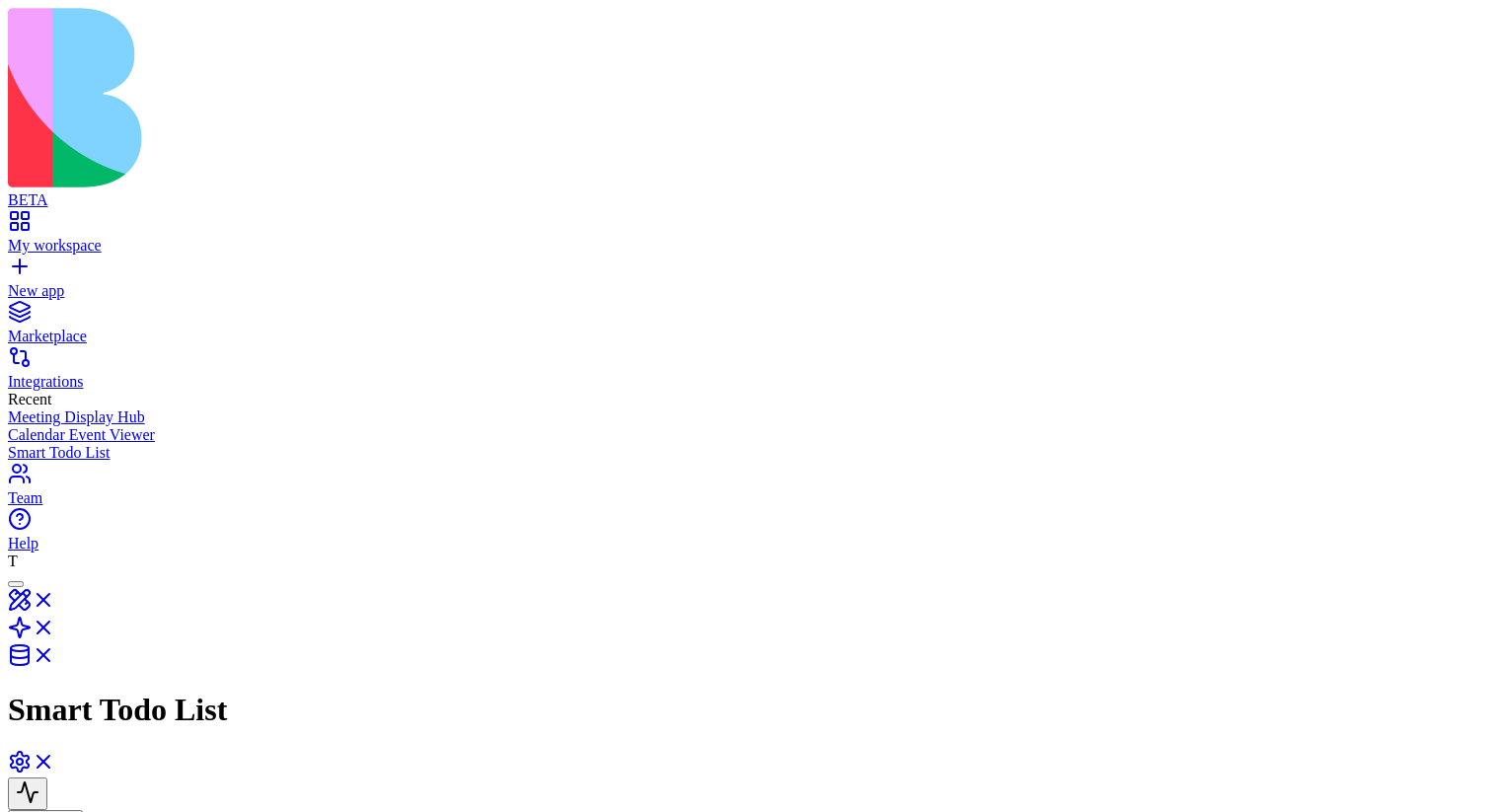 click on "Input" at bounding box center (447, 1103) 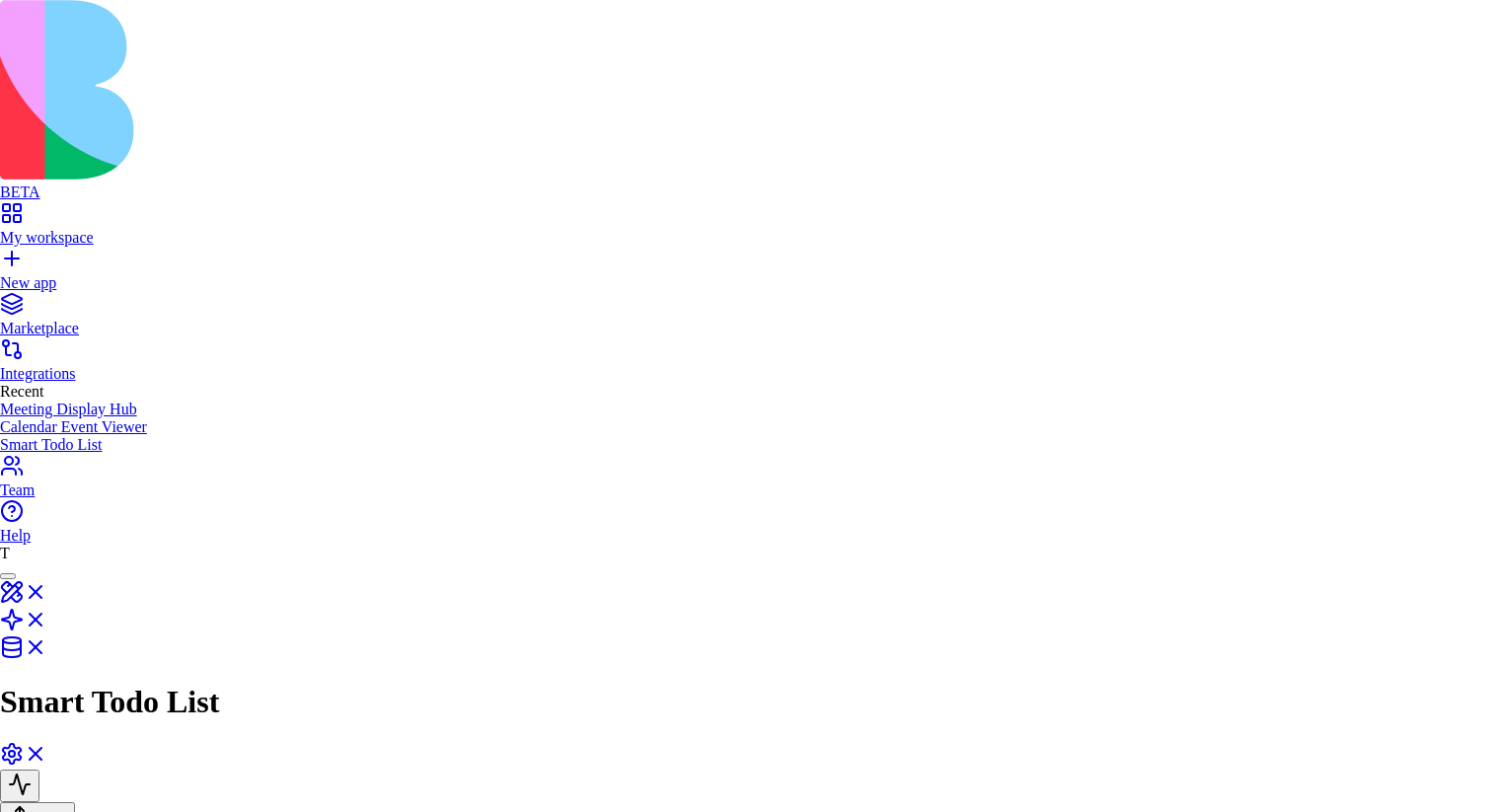 scroll, scrollTop: 0, scrollLeft: 0, axis: both 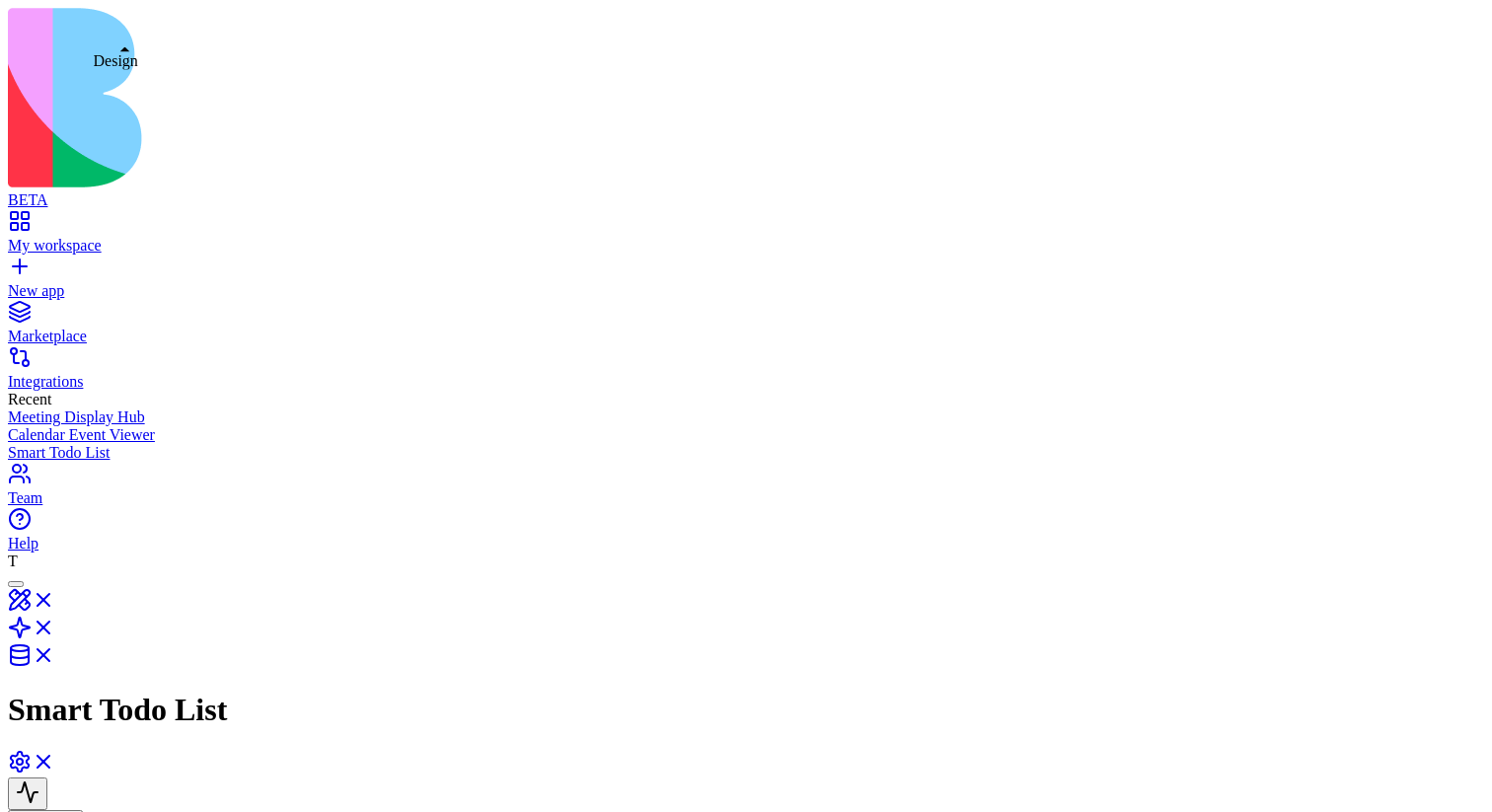click at bounding box center [32, 606] 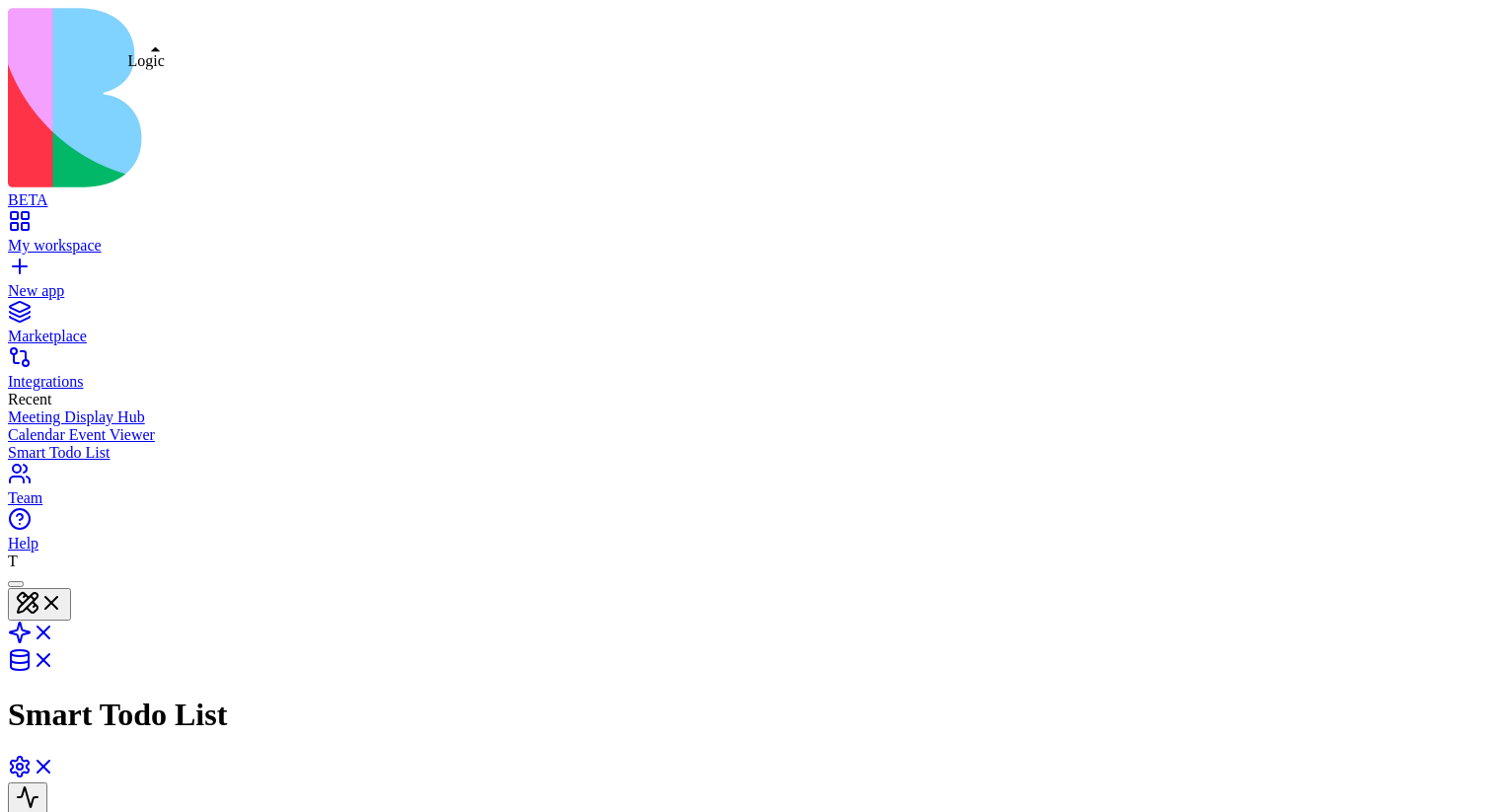 scroll, scrollTop: 0, scrollLeft: 0, axis: both 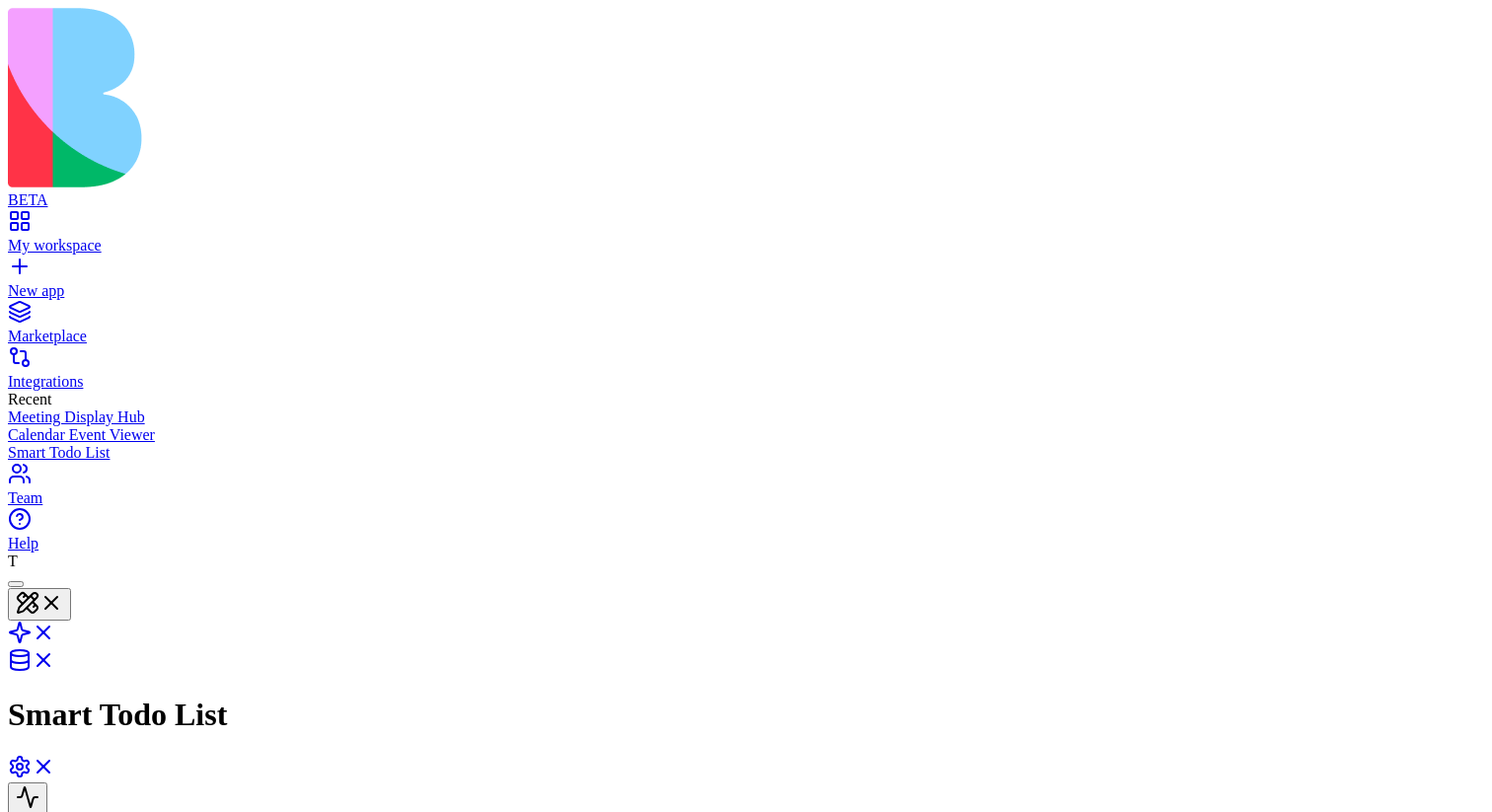 click at bounding box center (32, 638) 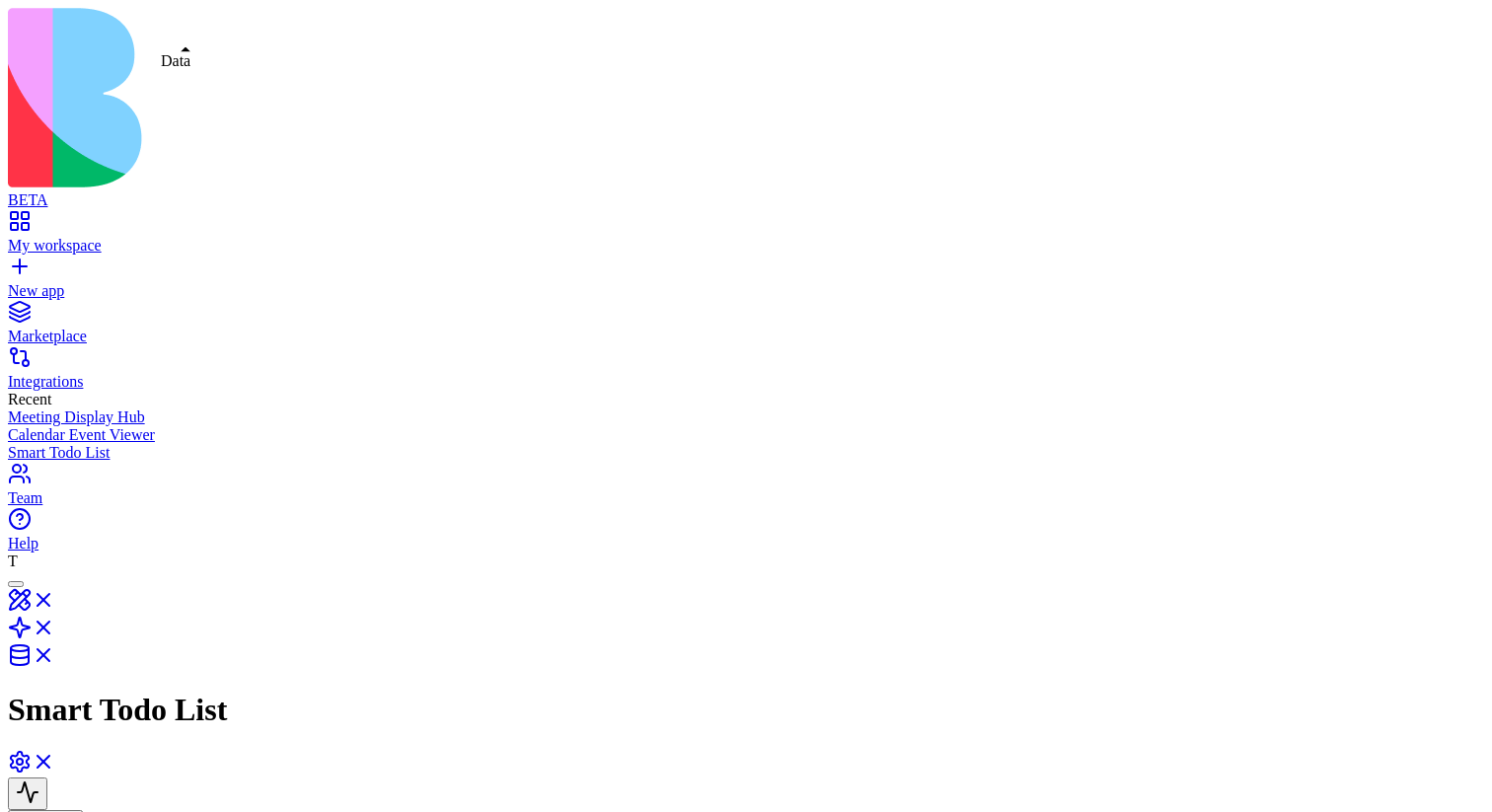 click at bounding box center [32, 661] 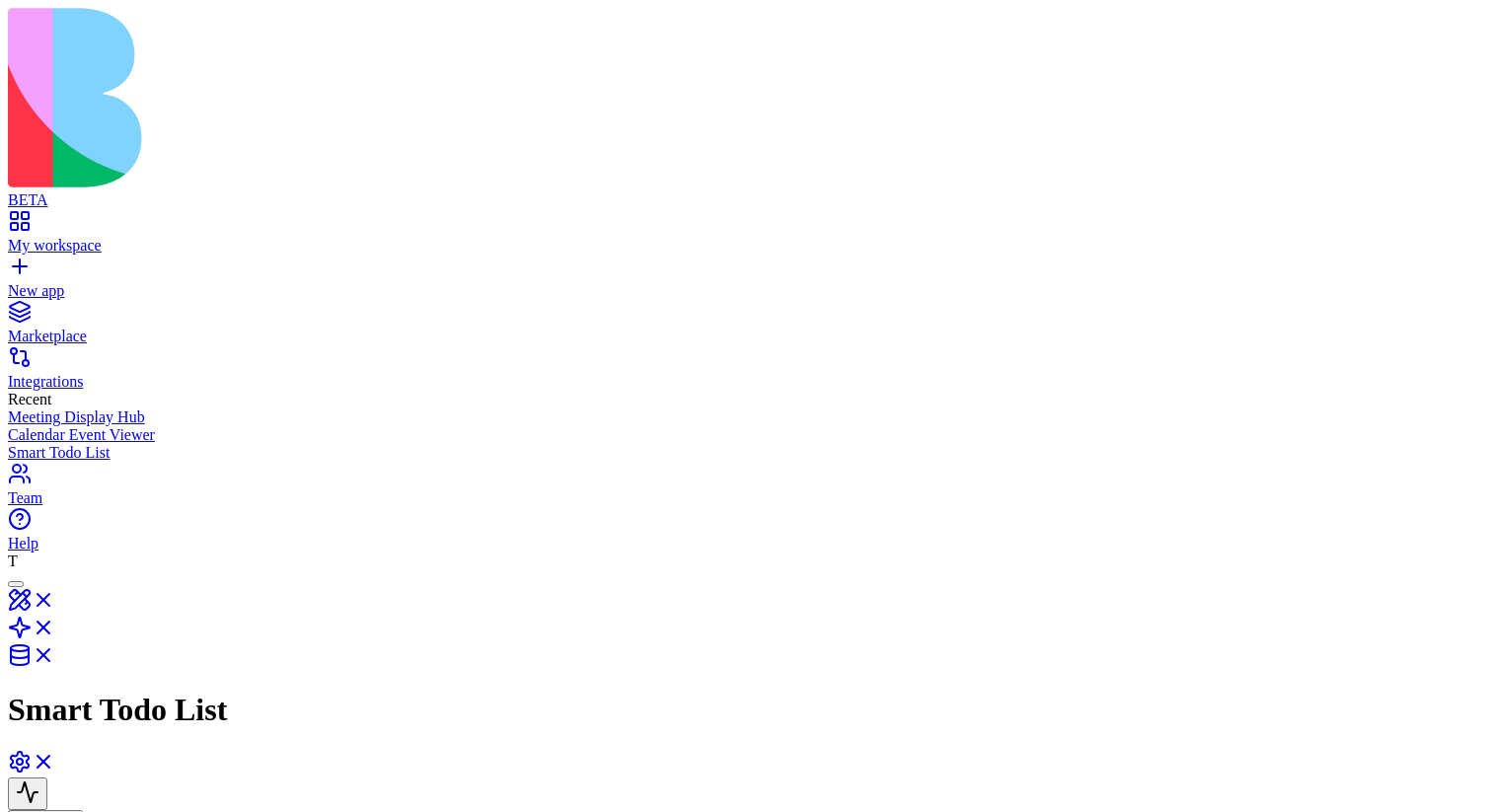 click at bounding box center [28, 1304] 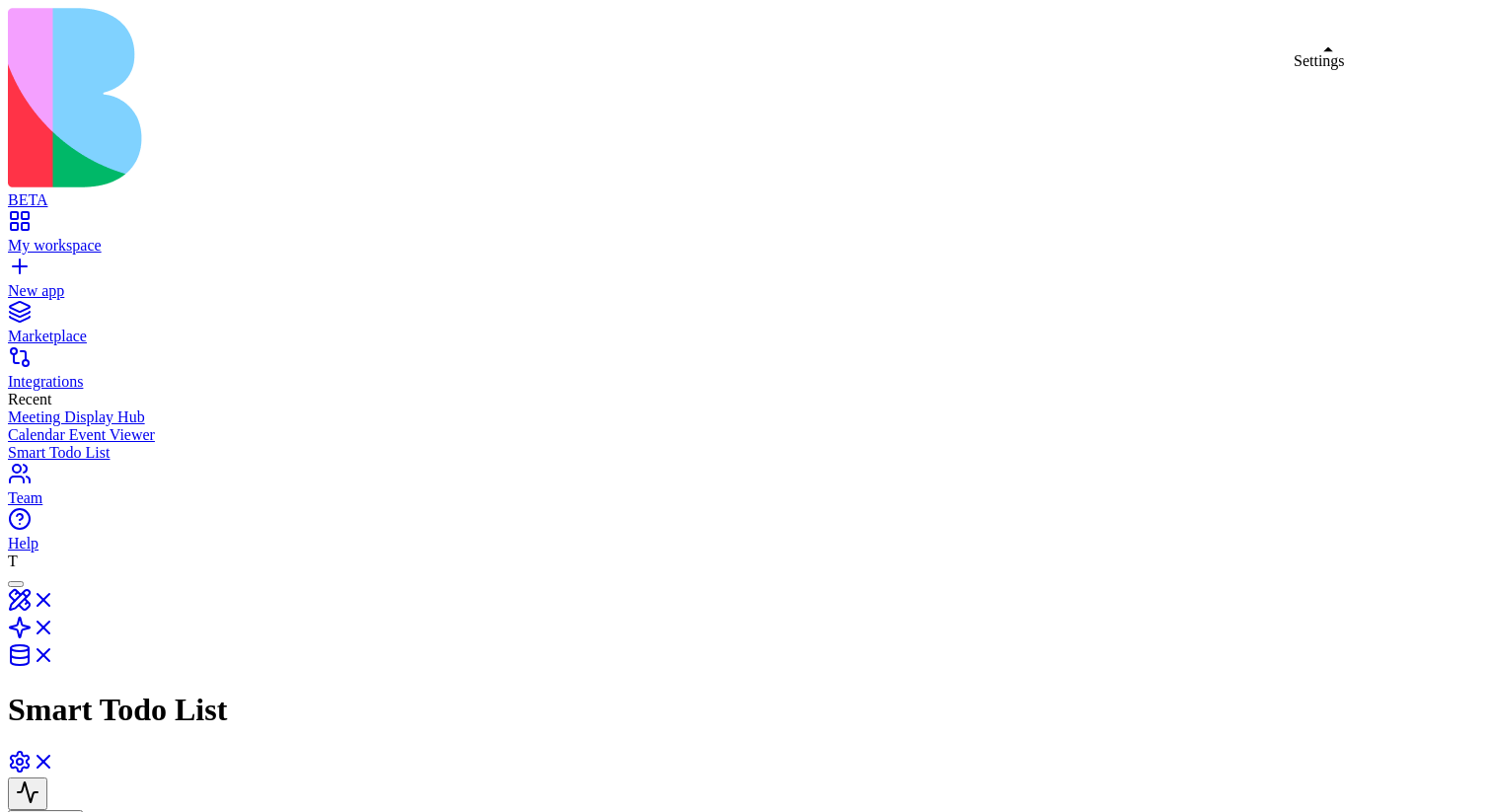 click at bounding box center [32, 768] 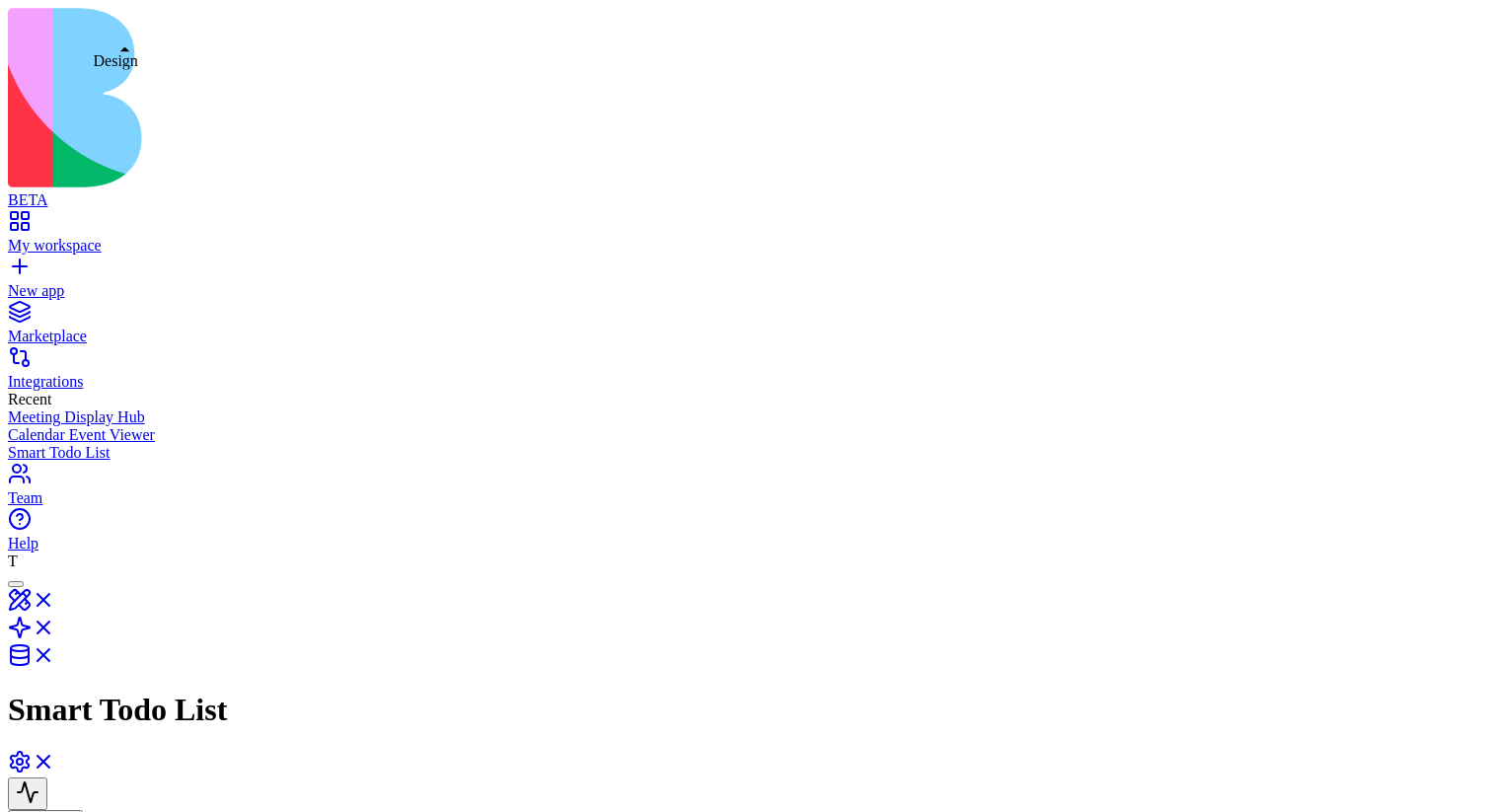 click at bounding box center (32, 606) 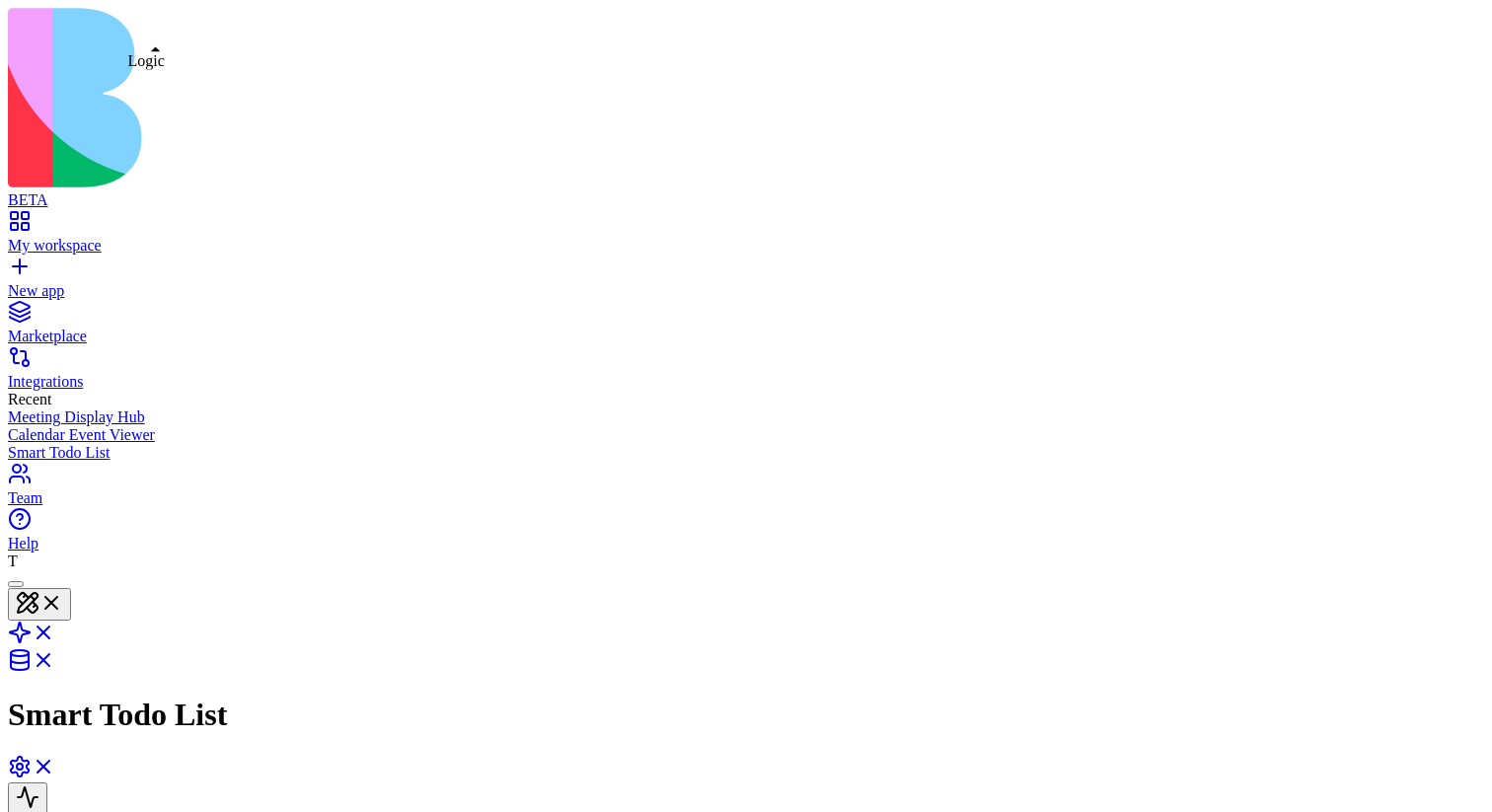 scroll, scrollTop: 0, scrollLeft: 0, axis: both 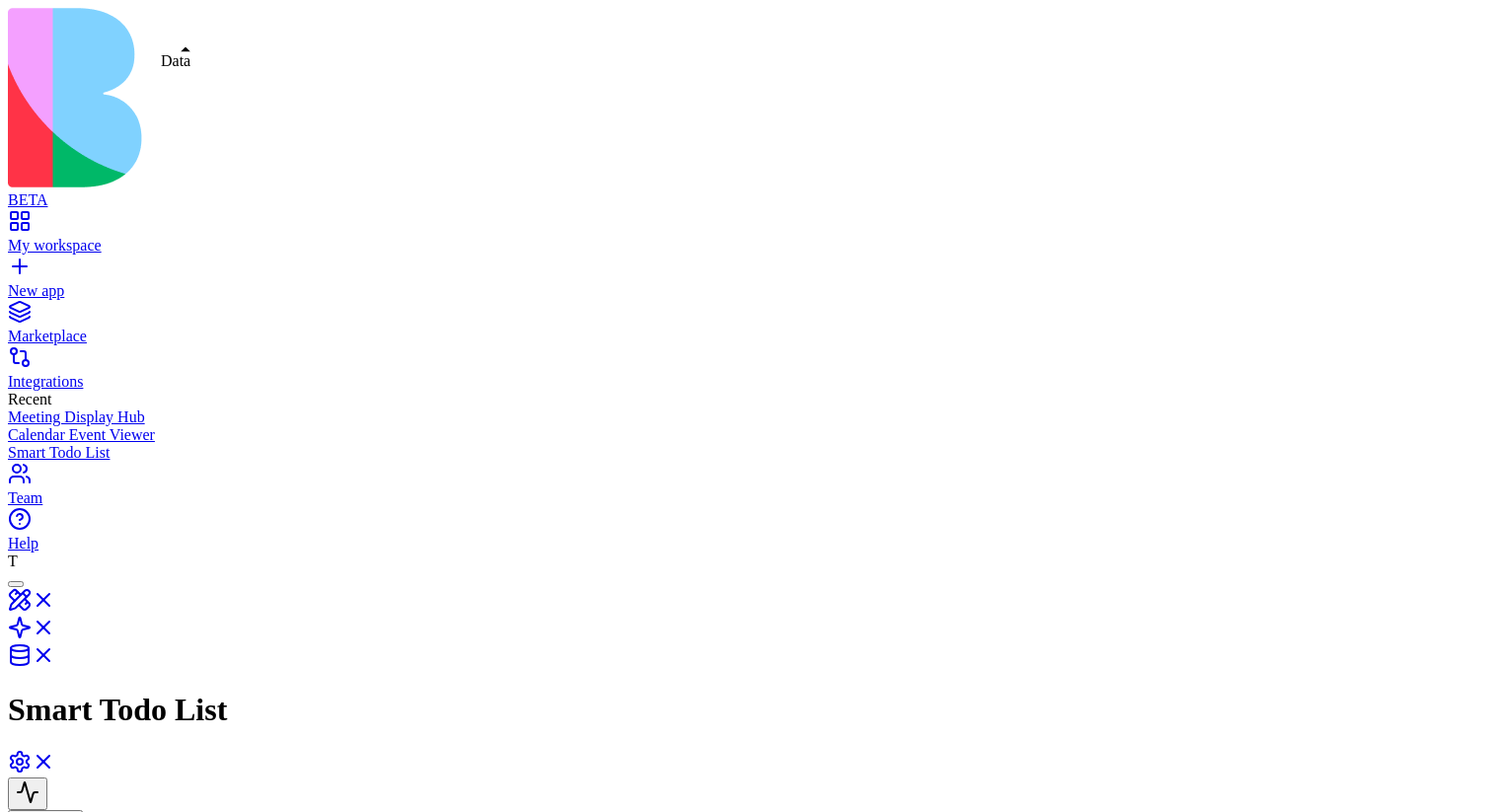 click at bounding box center (32, 661) 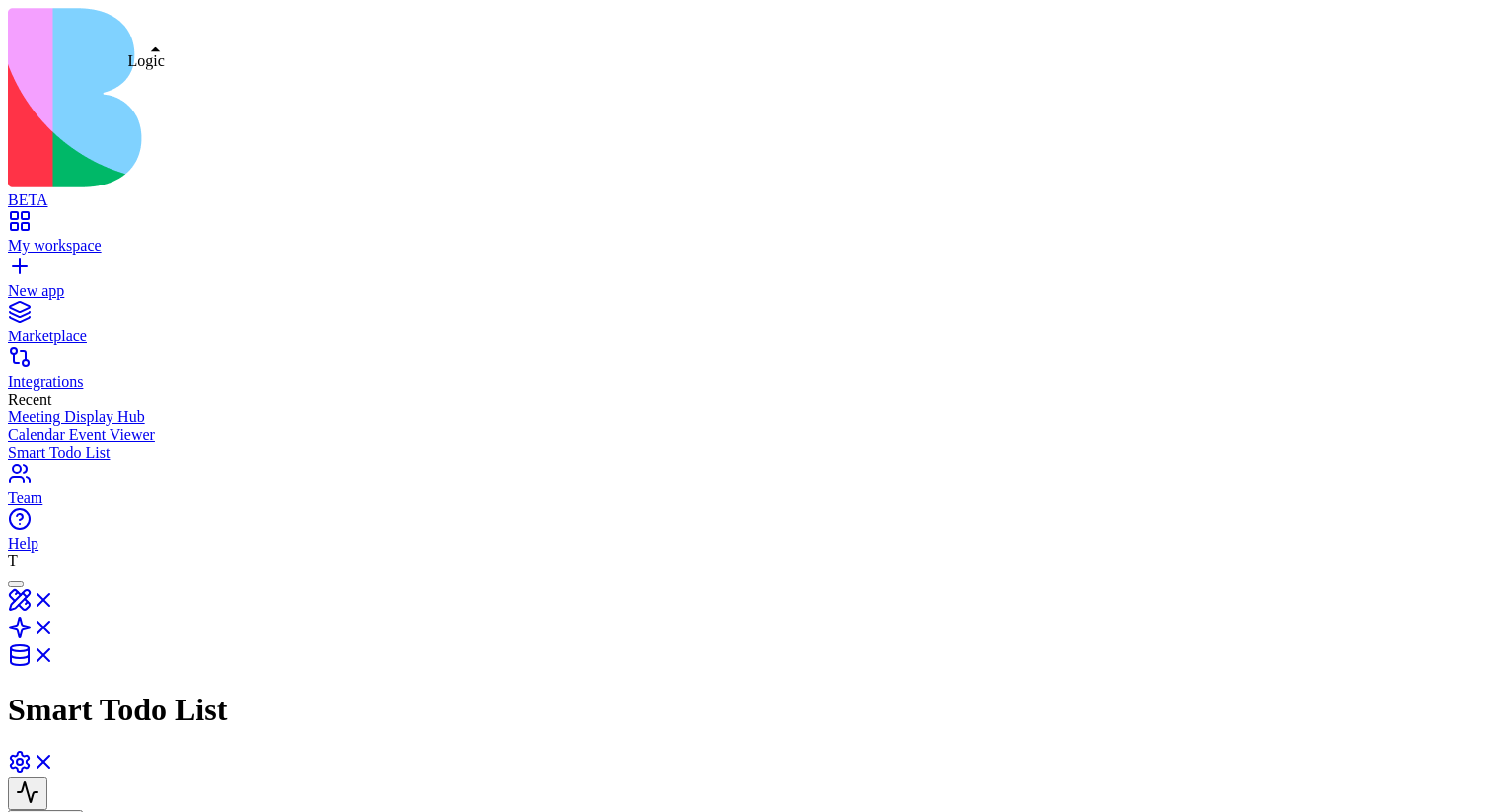 click at bounding box center (32, 633) 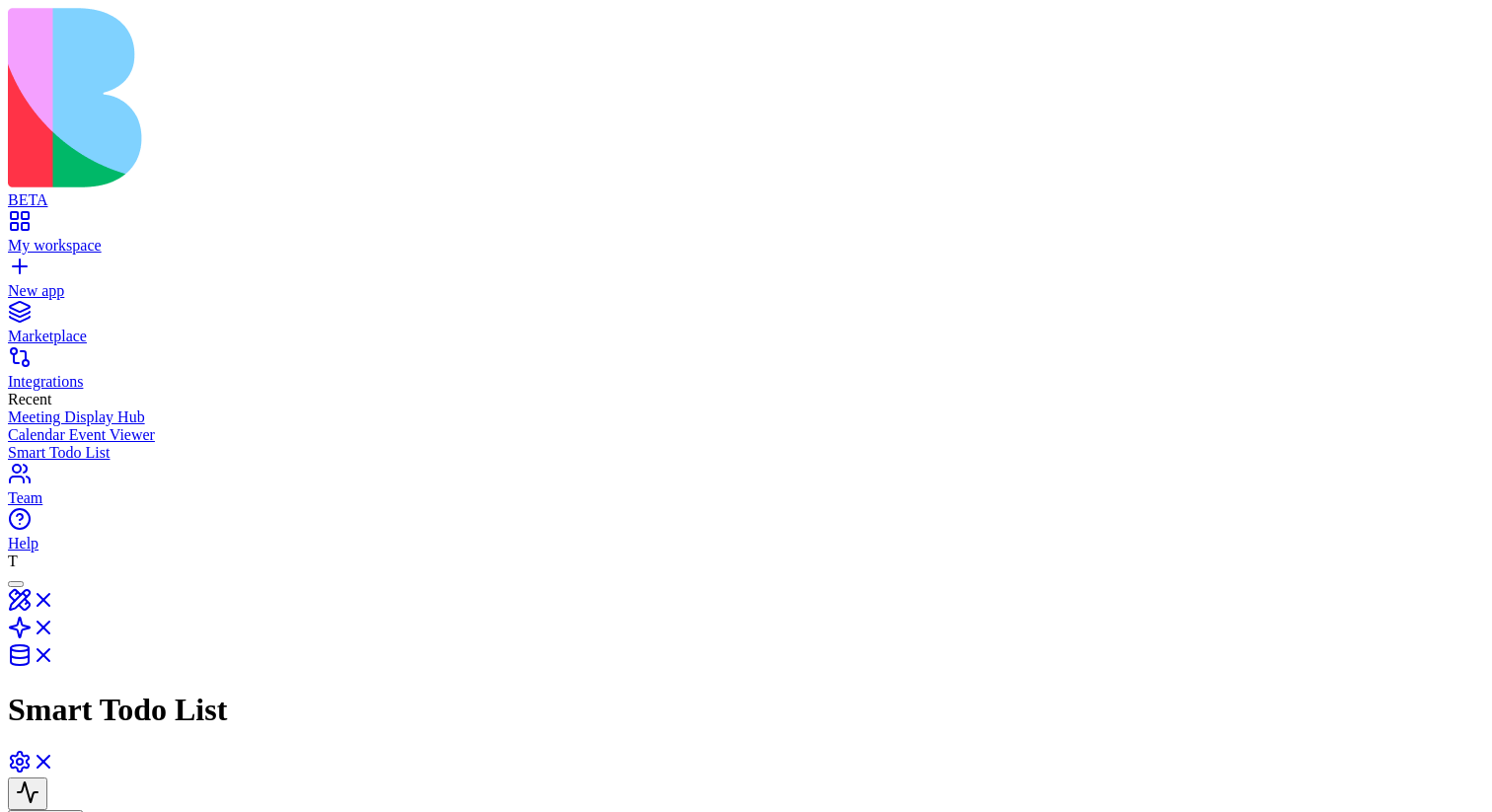 click on "AgentCall" at bounding box center (395, 1240) 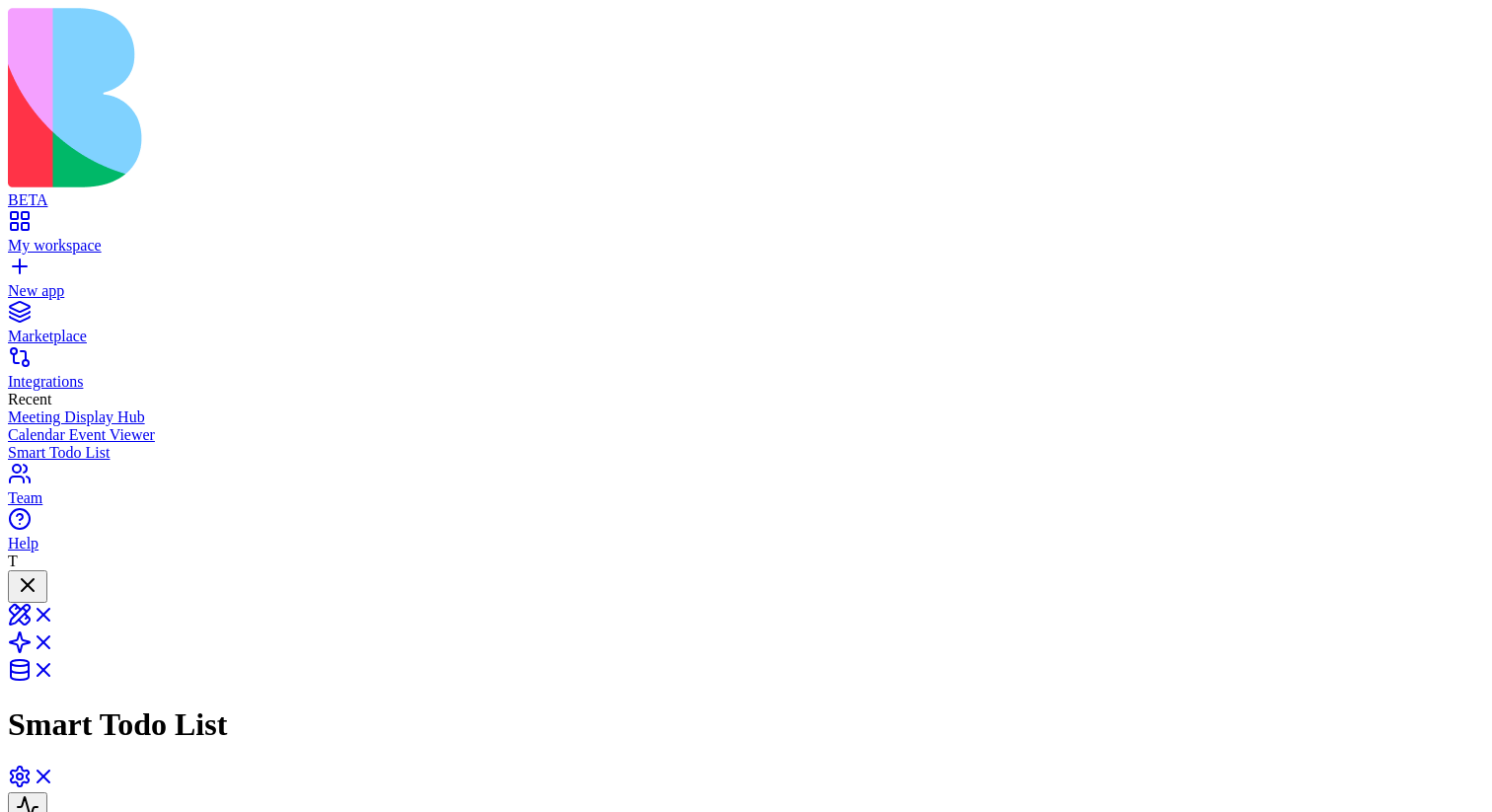 click at bounding box center [28, 586] 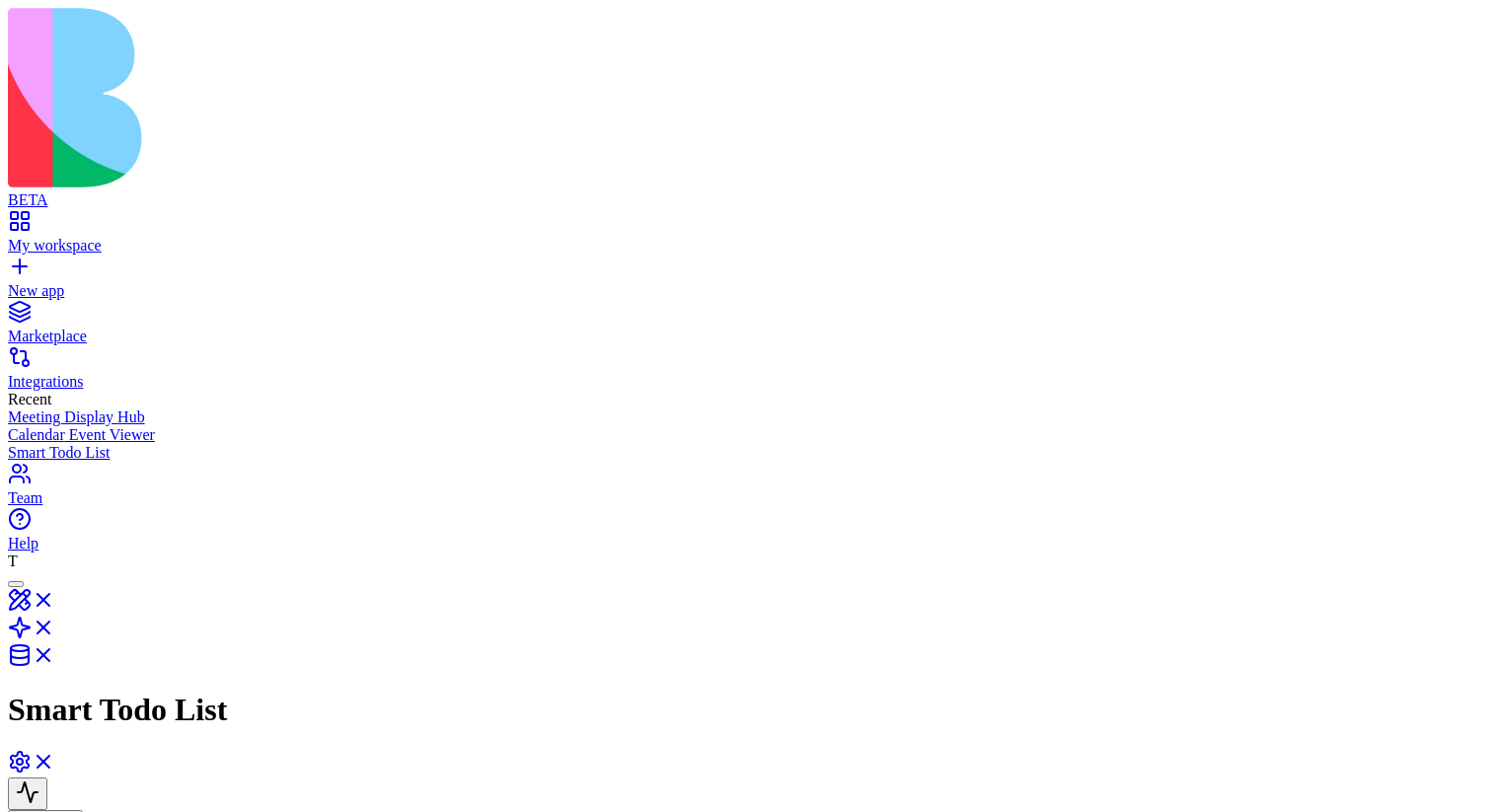 click at bounding box center (16, 584) 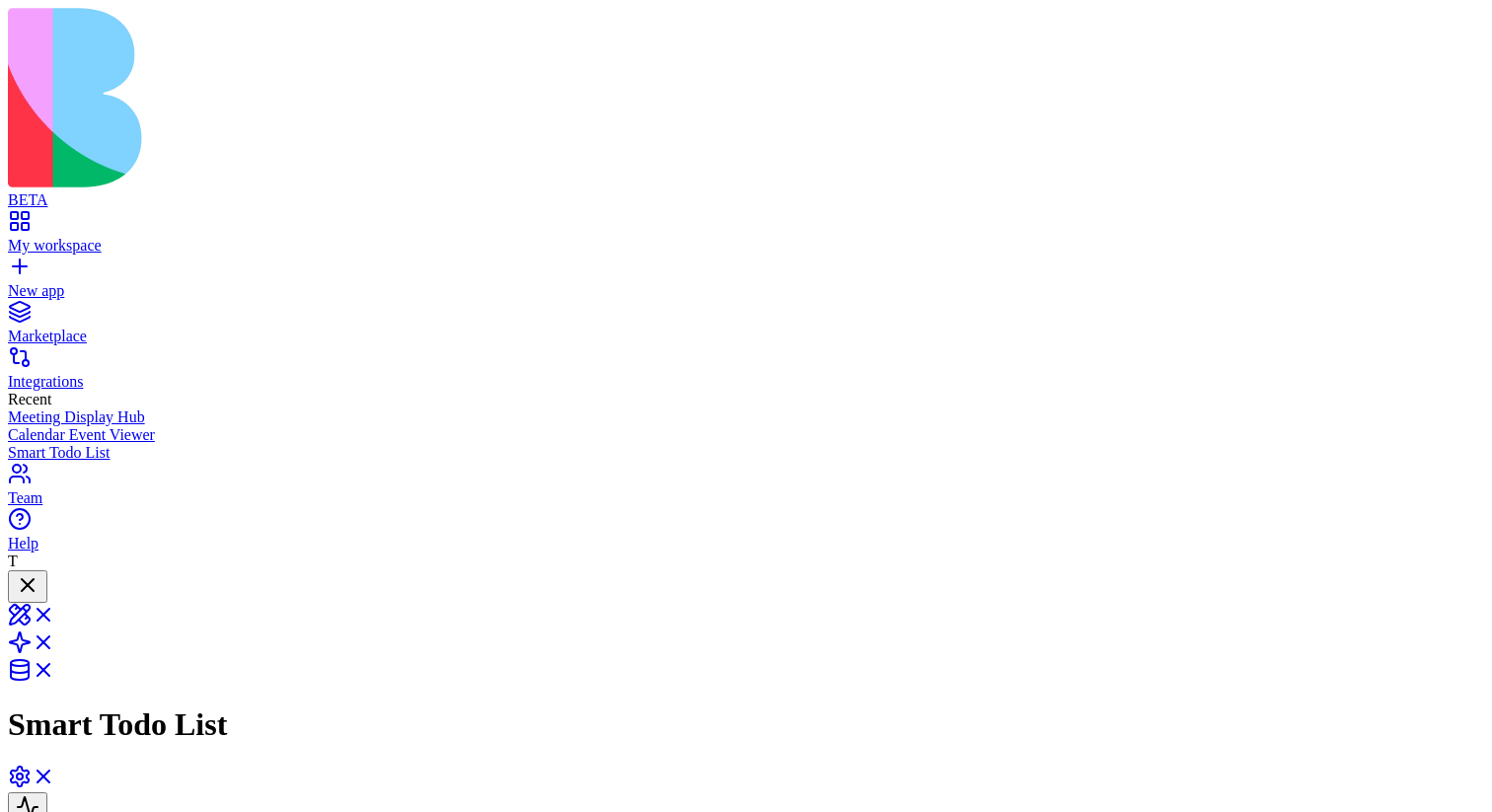 click at bounding box center (28, 586) 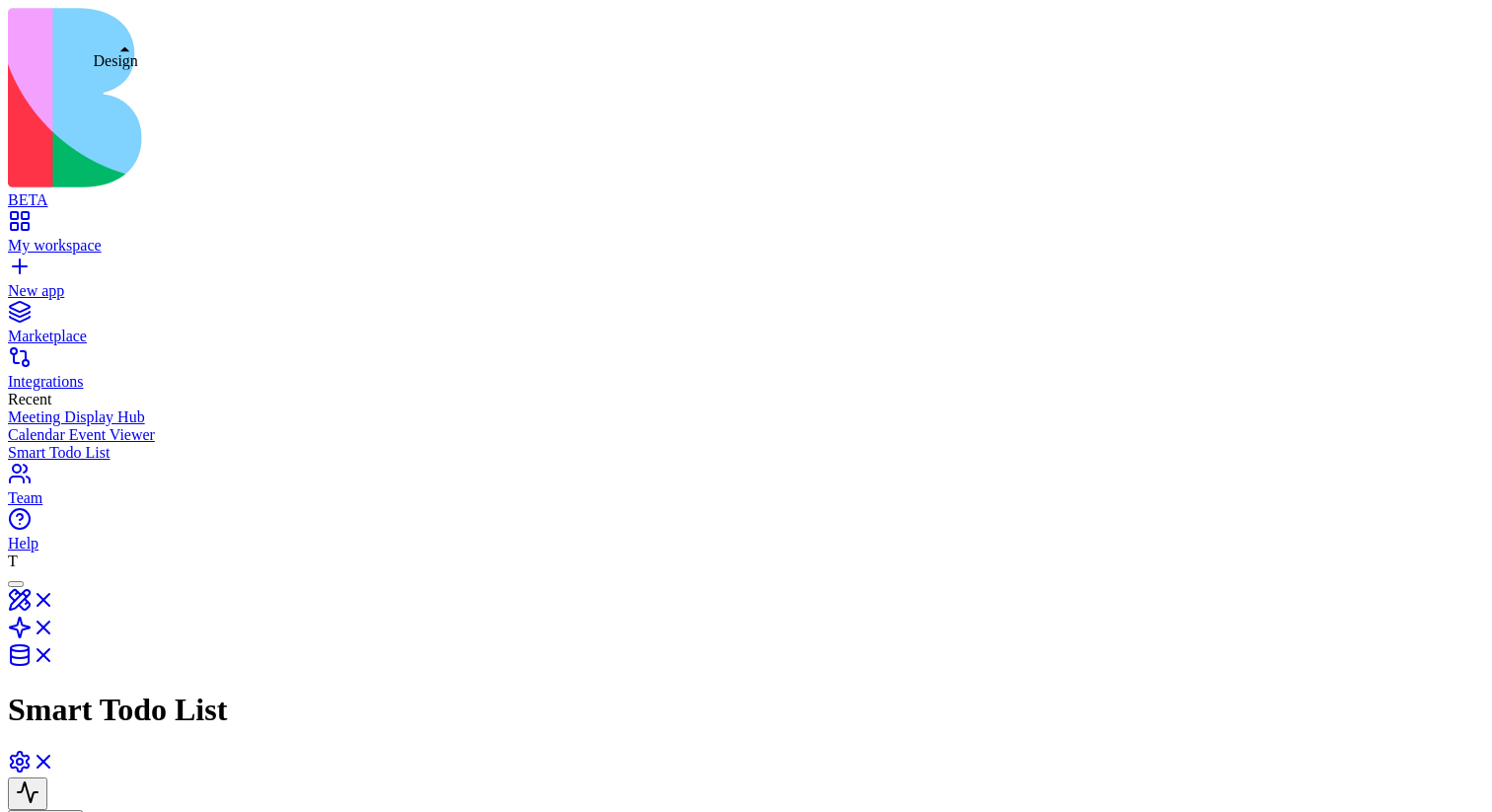 click at bounding box center [32, 606] 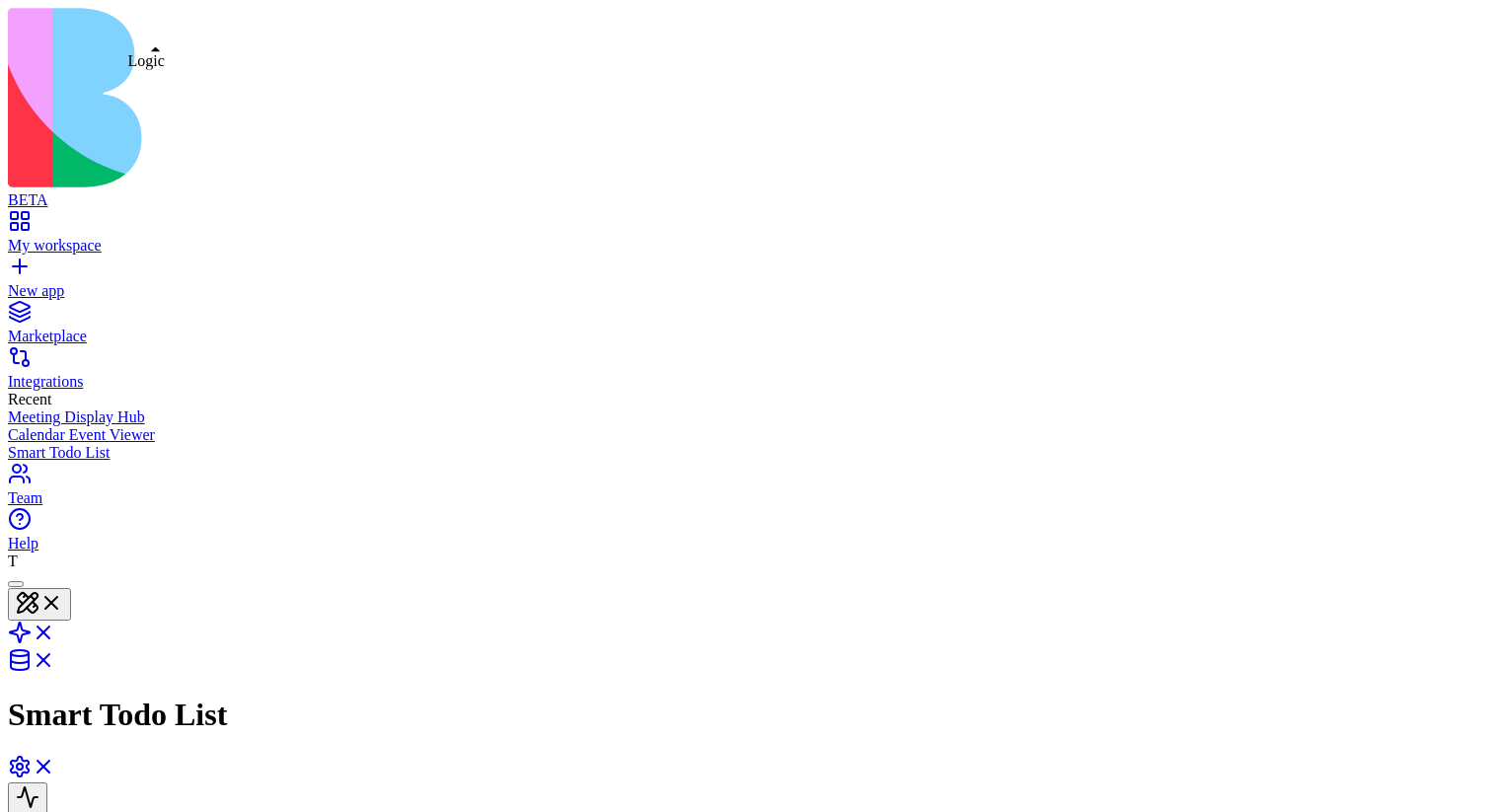 scroll, scrollTop: 0, scrollLeft: 0, axis: both 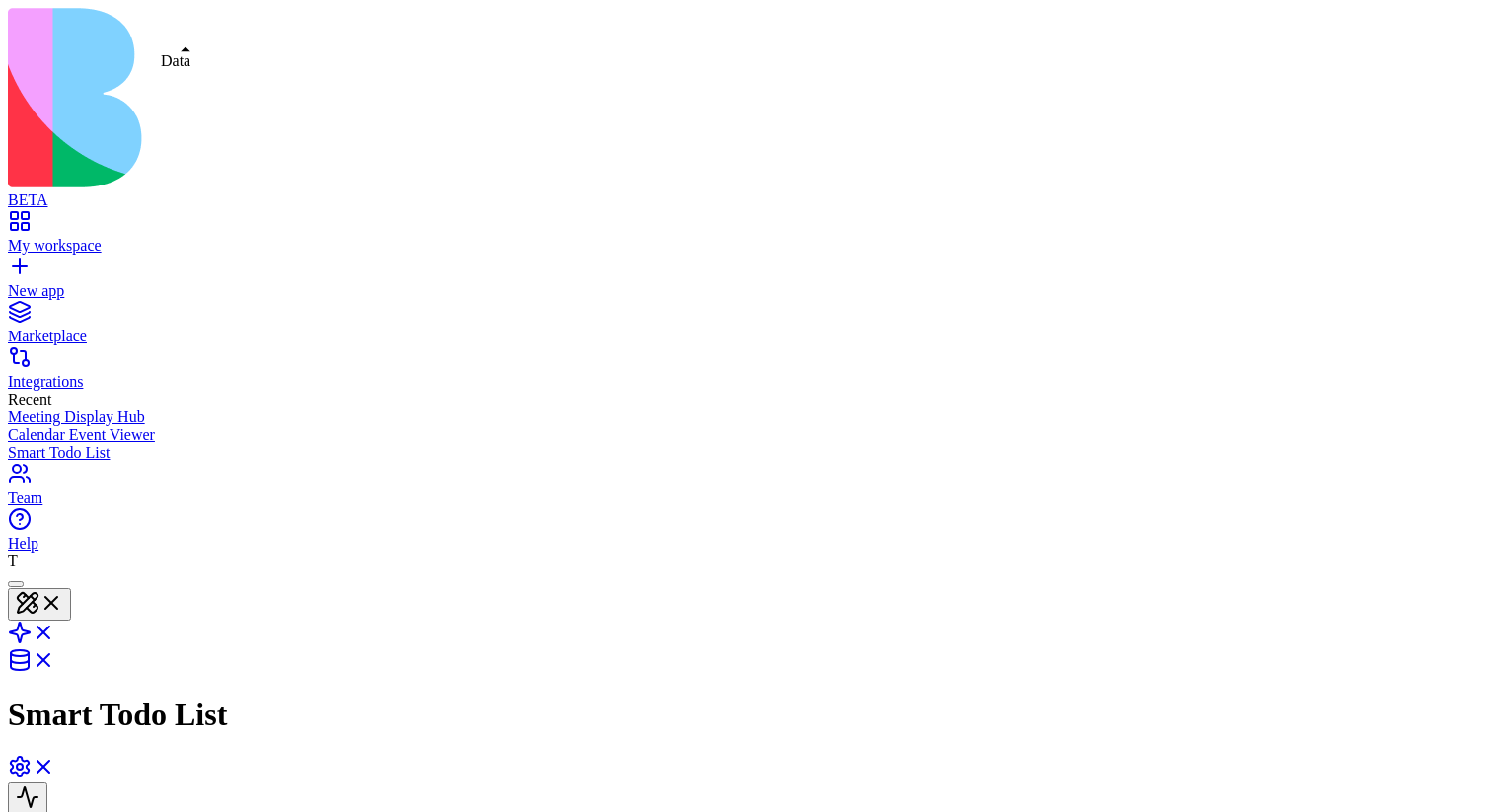 click at bounding box center (32, 666) 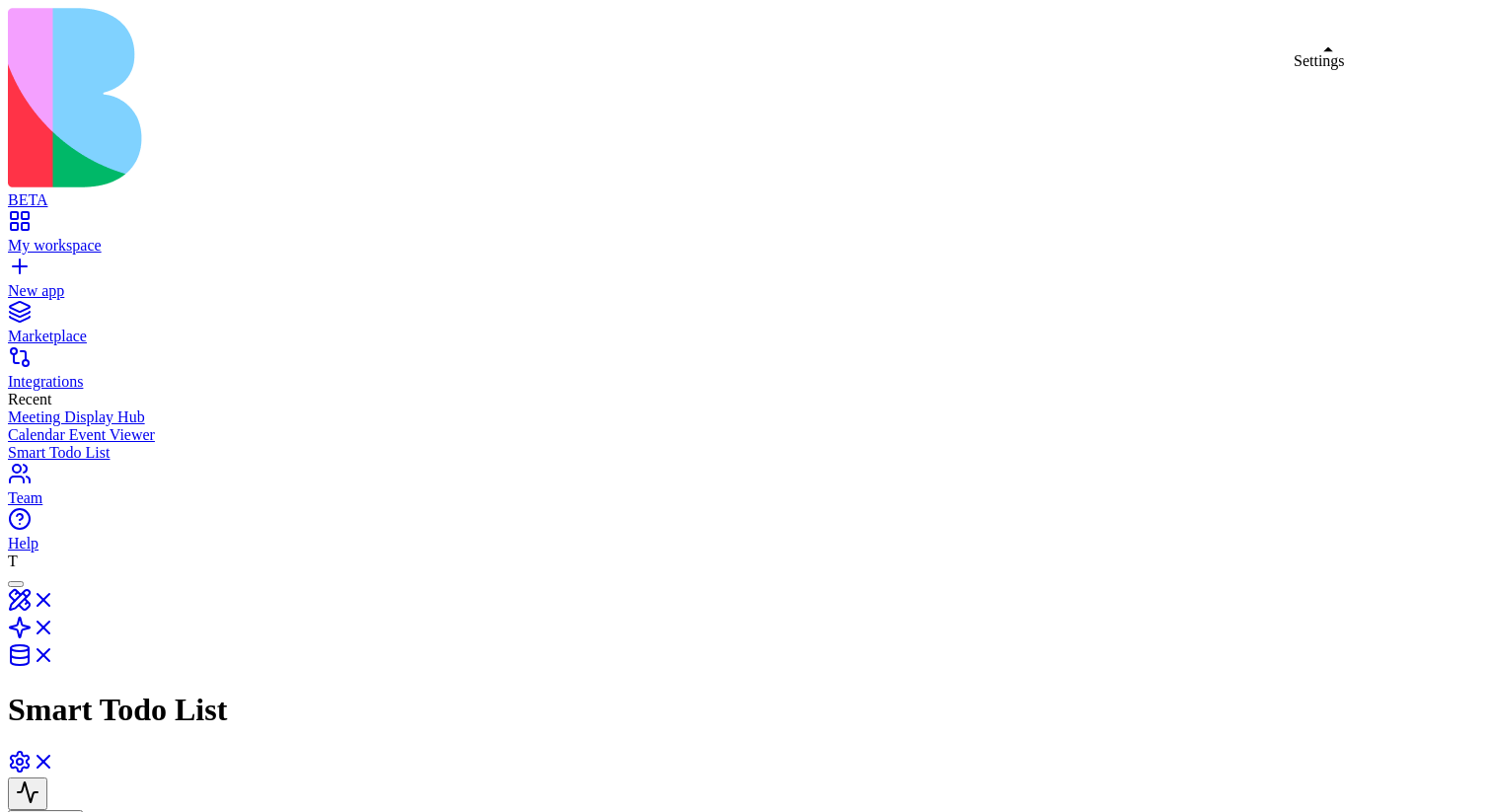 click at bounding box center (32, 768) 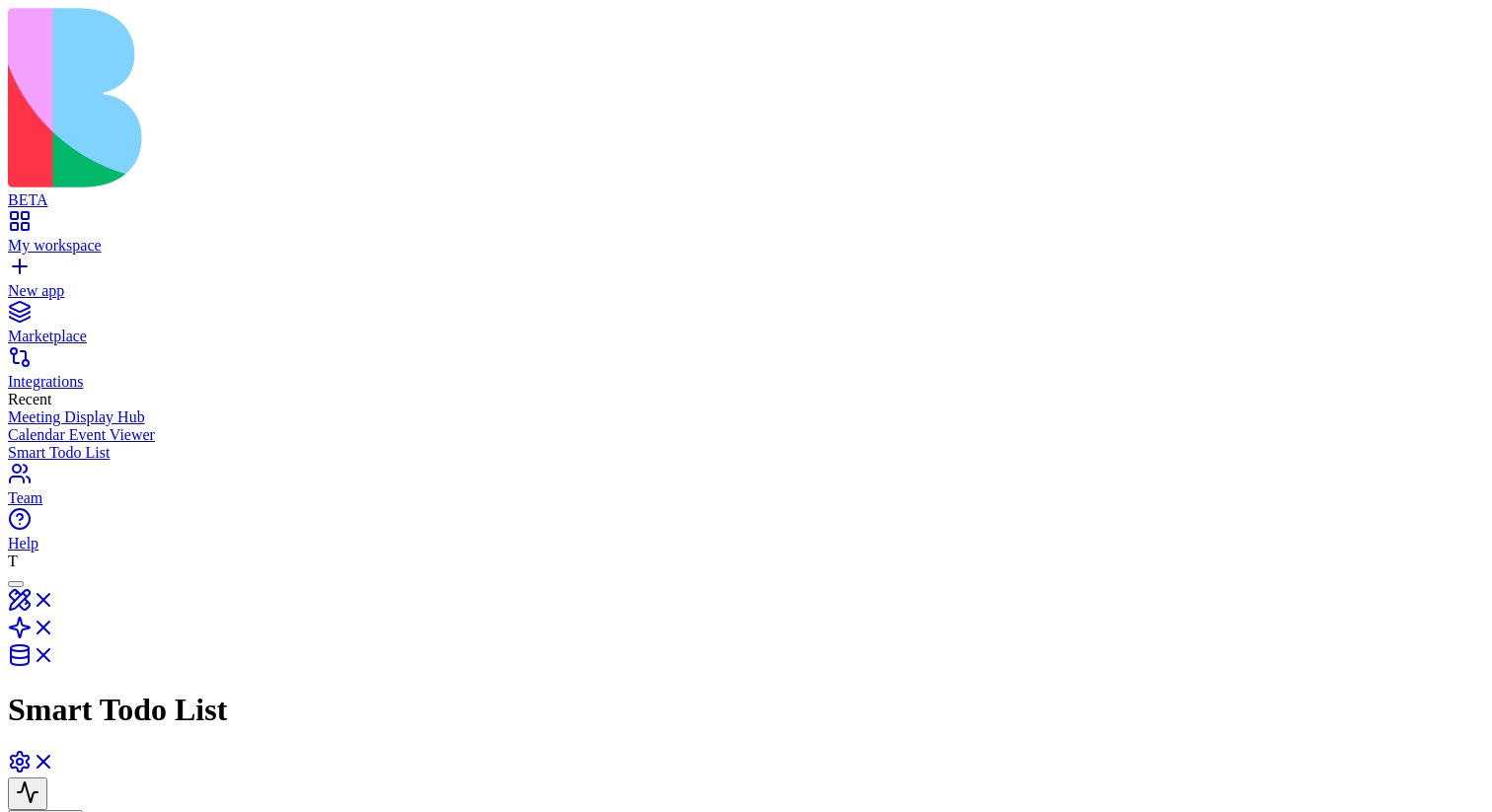 type 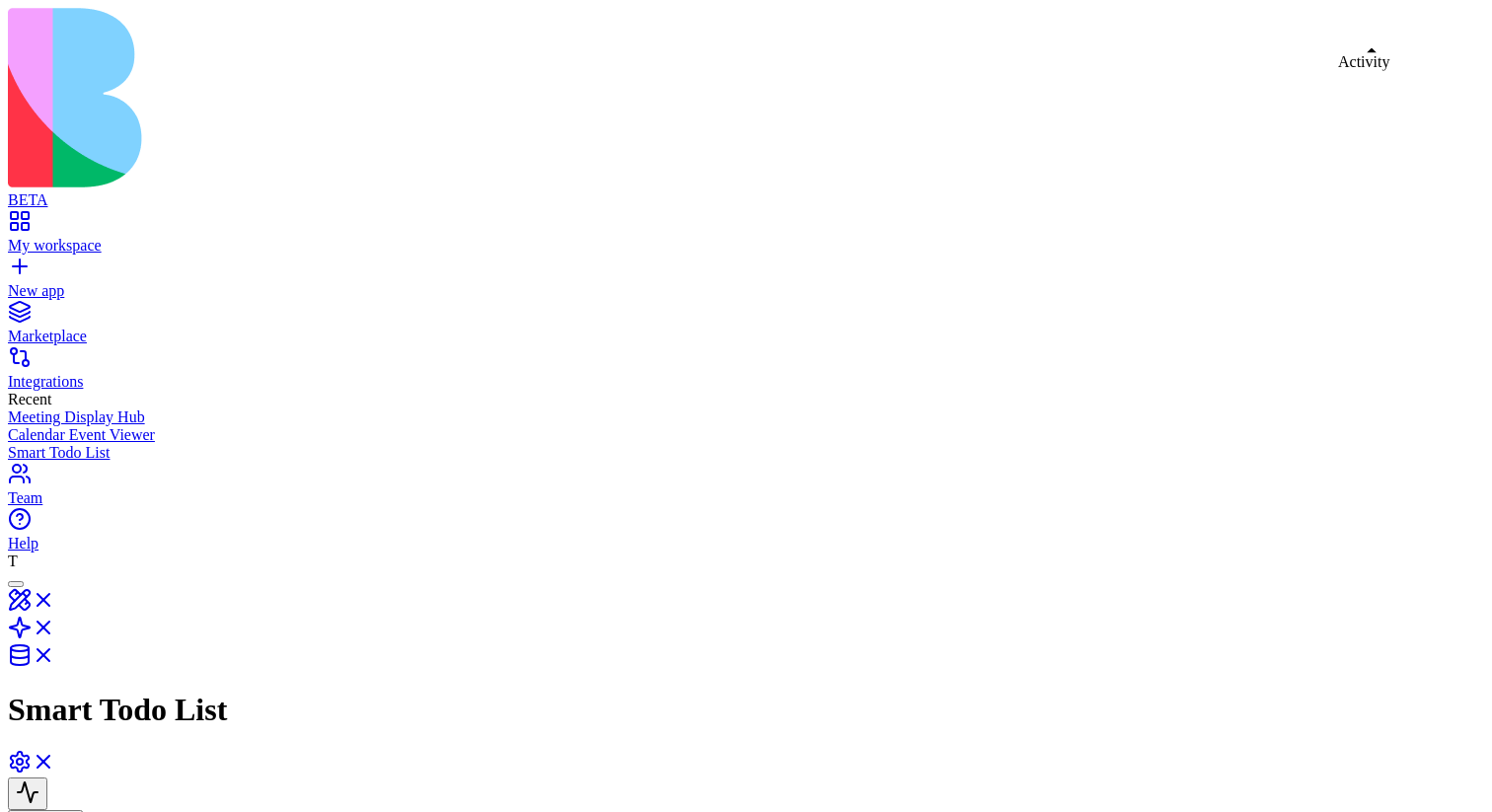 click at bounding box center [28, 793] 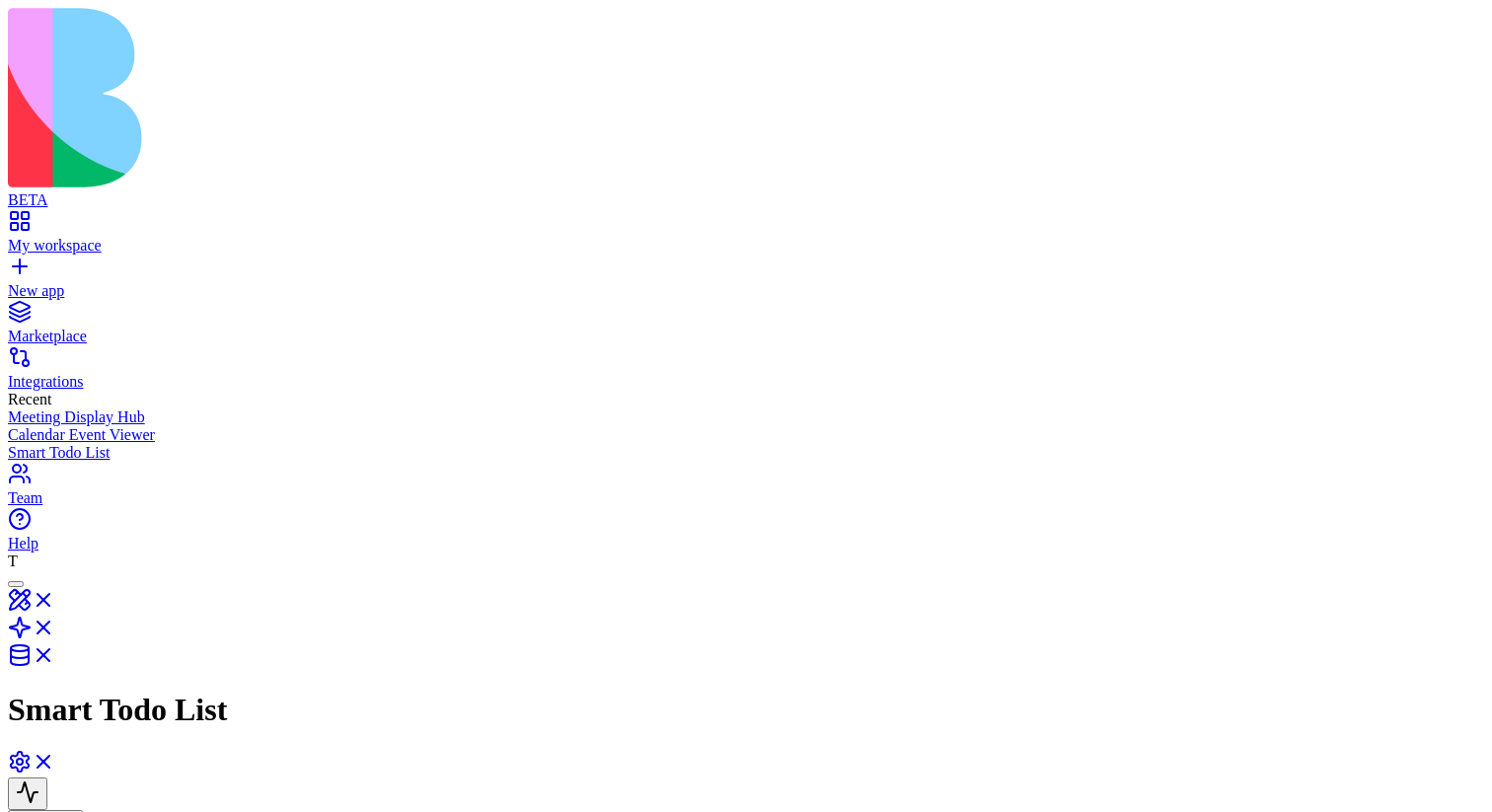 click at bounding box center [28, 3534] 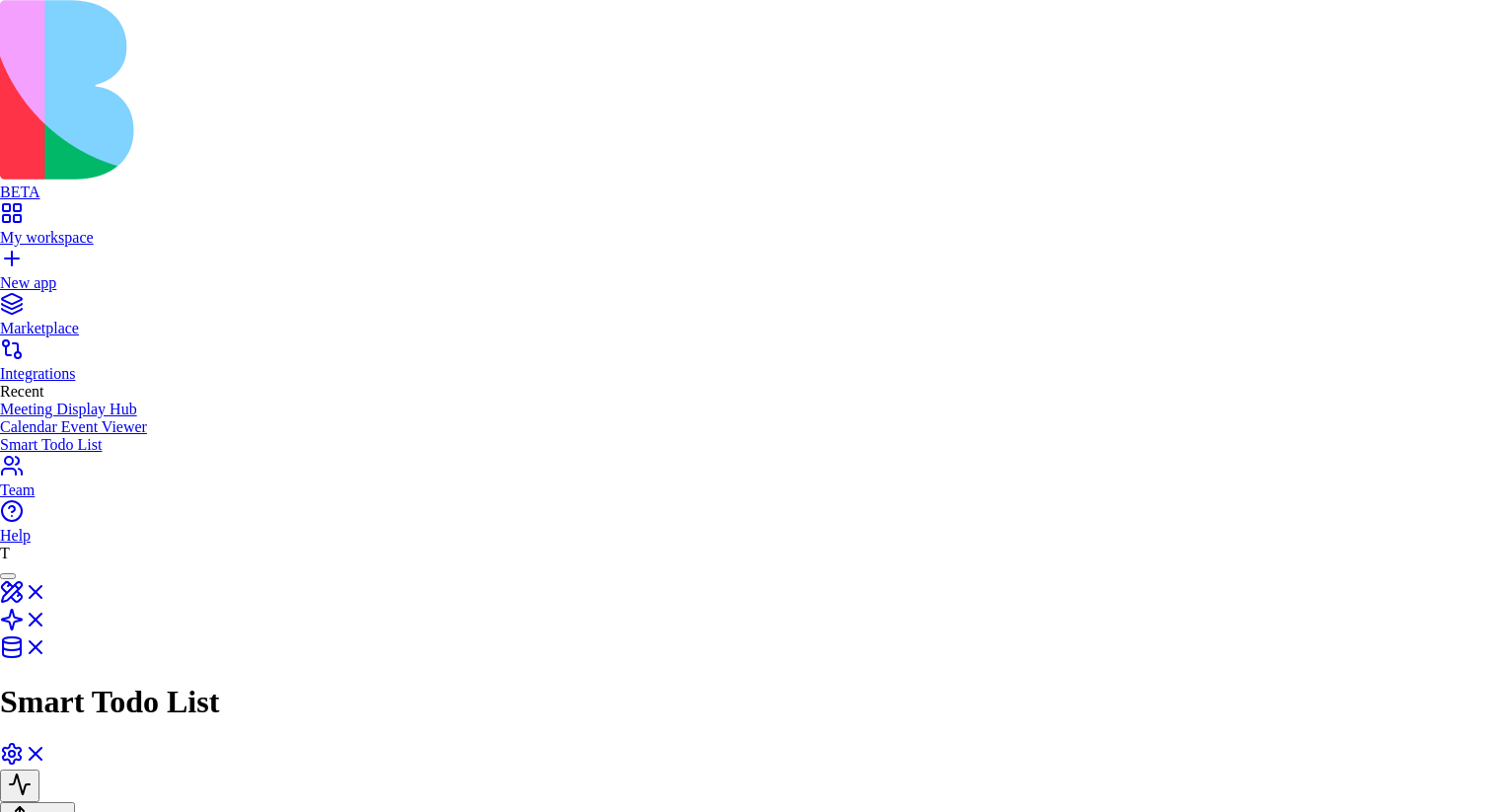click on "Share App Team Members Publish General access blocks Account Members can build, edit and interact Can build Member access (1) T Tal  (you) tal+core@blocks.ws Can build Done Close" at bounding box center (746, 2545) 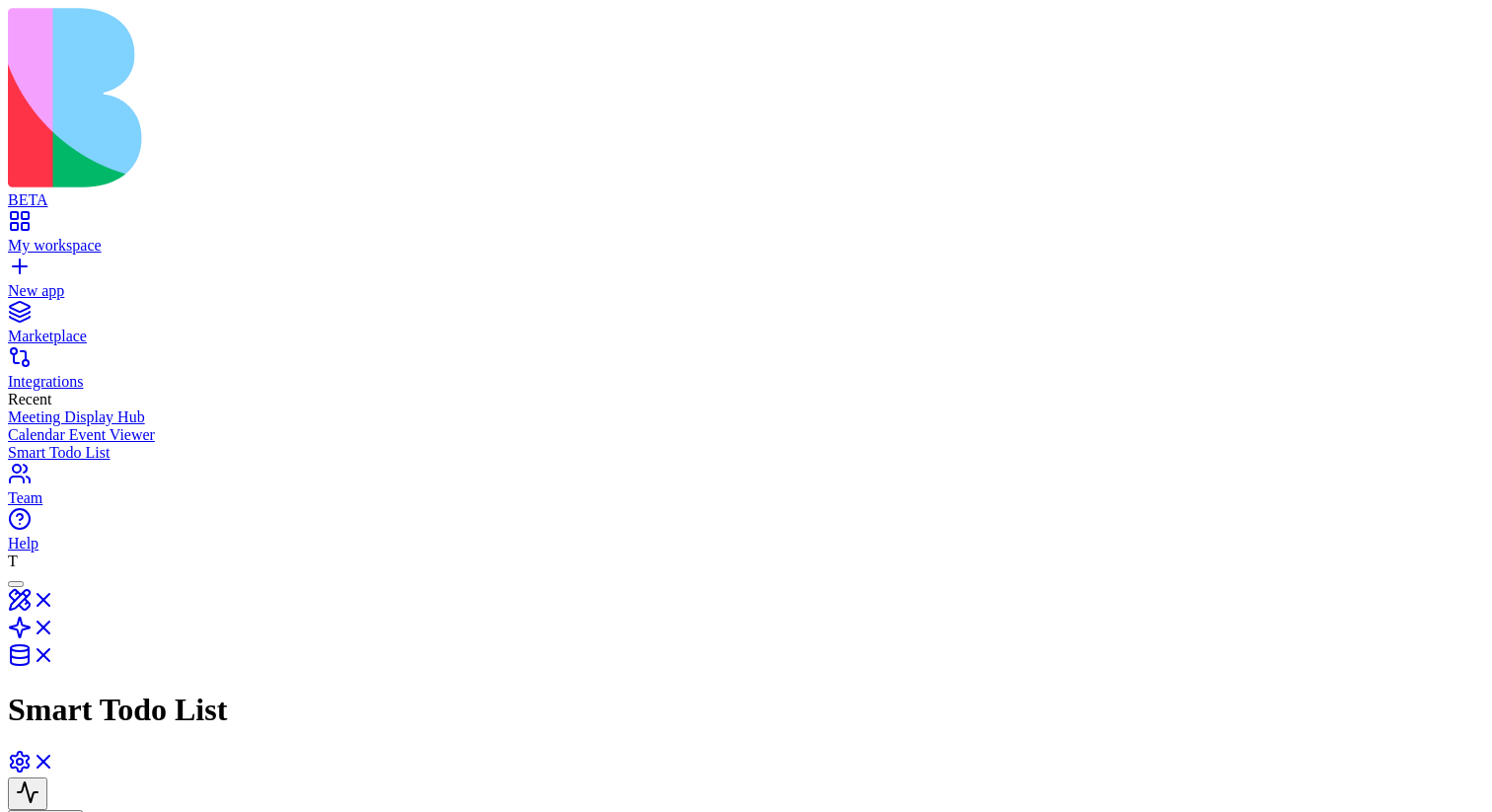 click on "Publish" at bounding box center [117, 893] 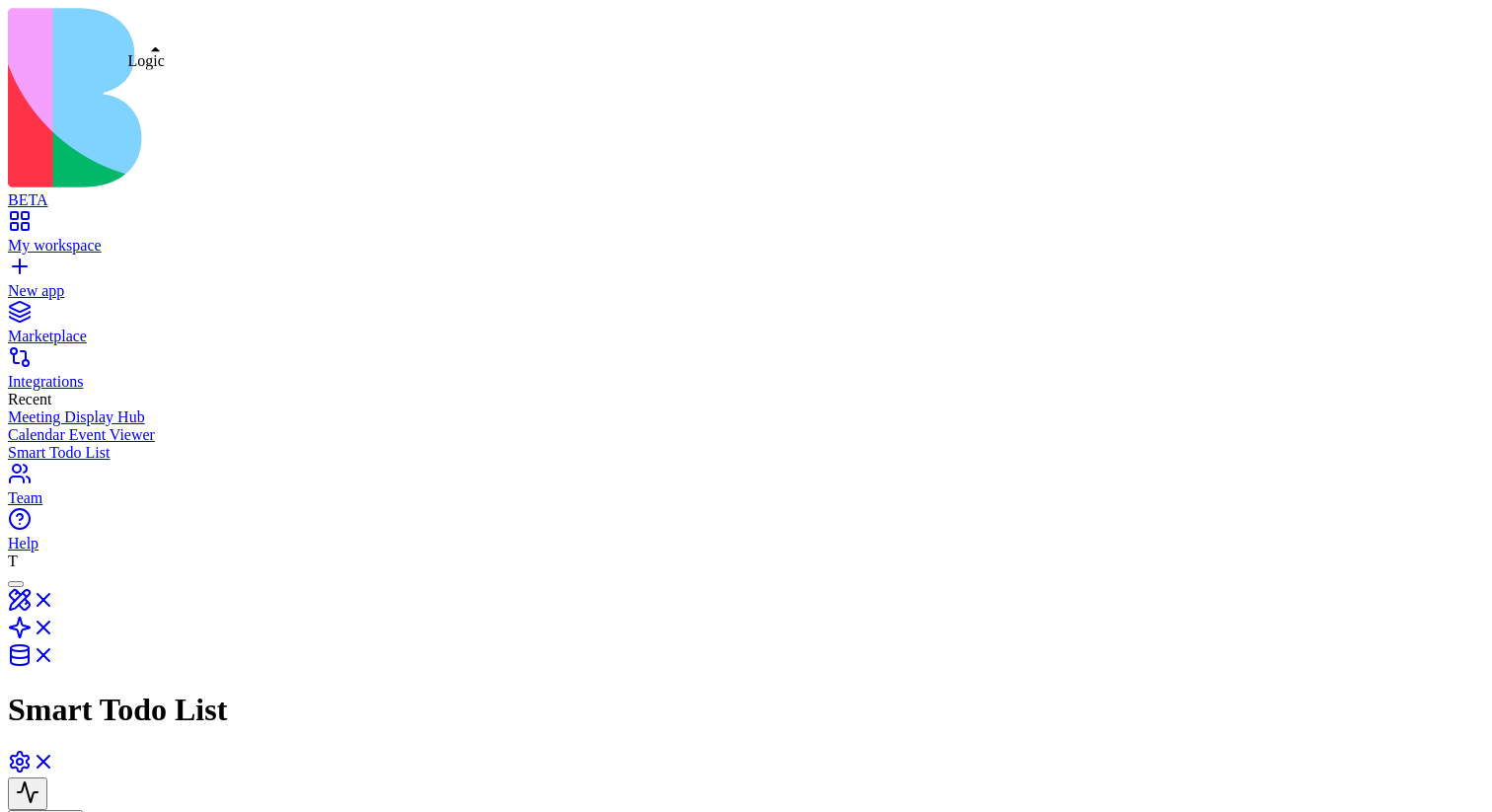 click at bounding box center [32, 633] 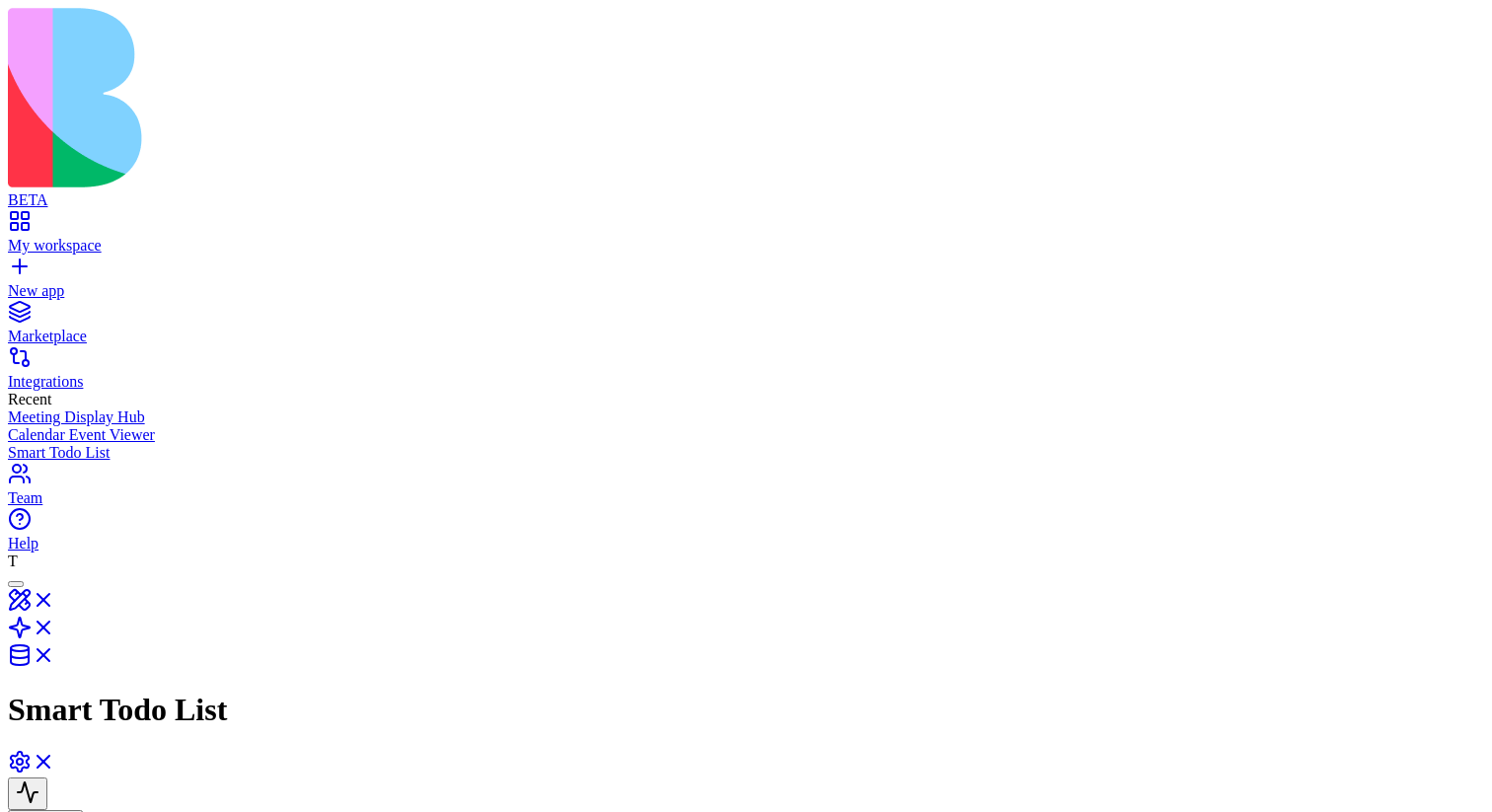 click on "Create email draft Creates a gmail email draft, supporting to/cc/bcc, subject, plain/html body (ensure `is html=true` for html), attachments, and threading." at bounding box center [859, 1242] 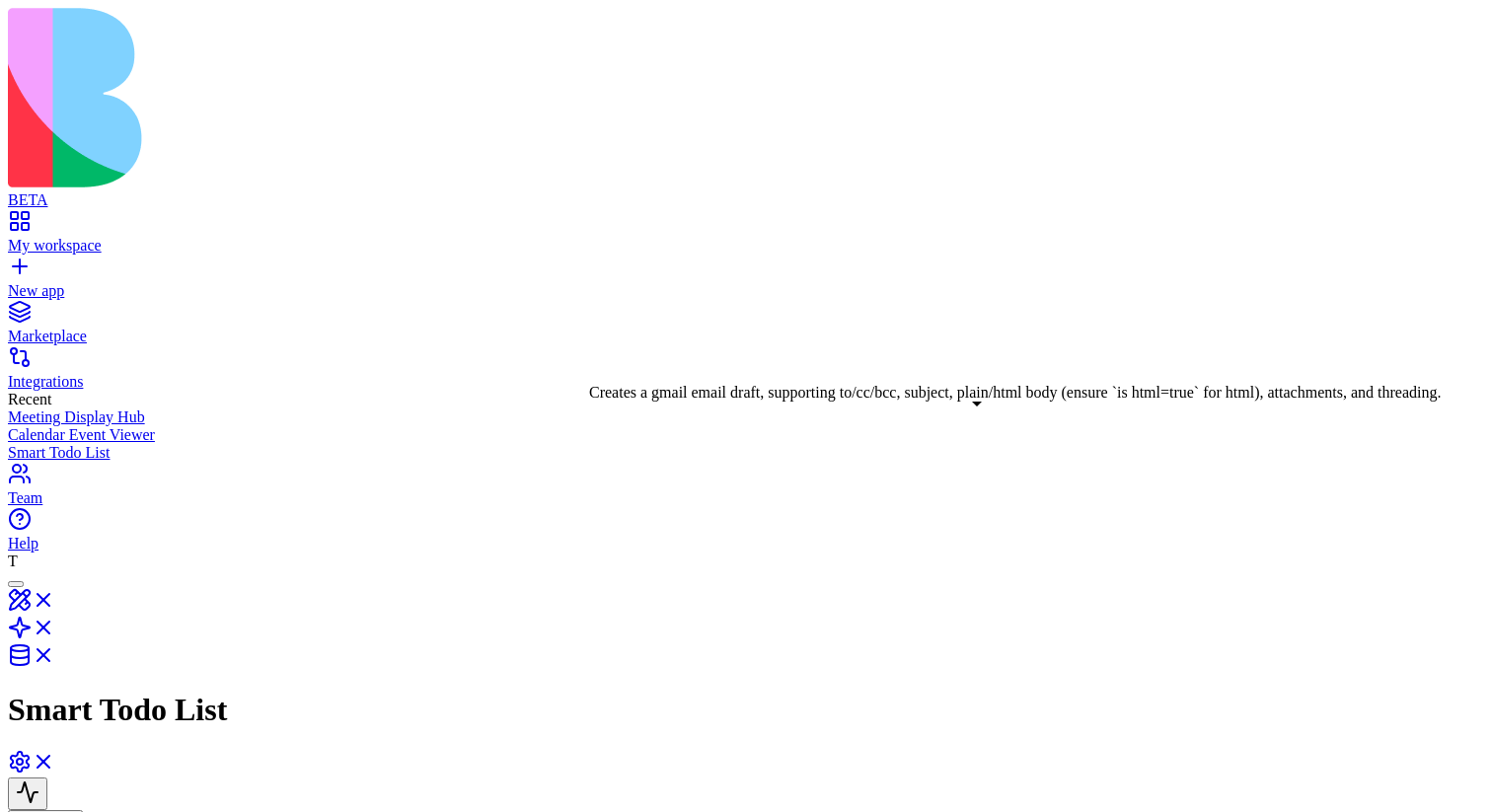 click at bounding box center [1038, 1218] 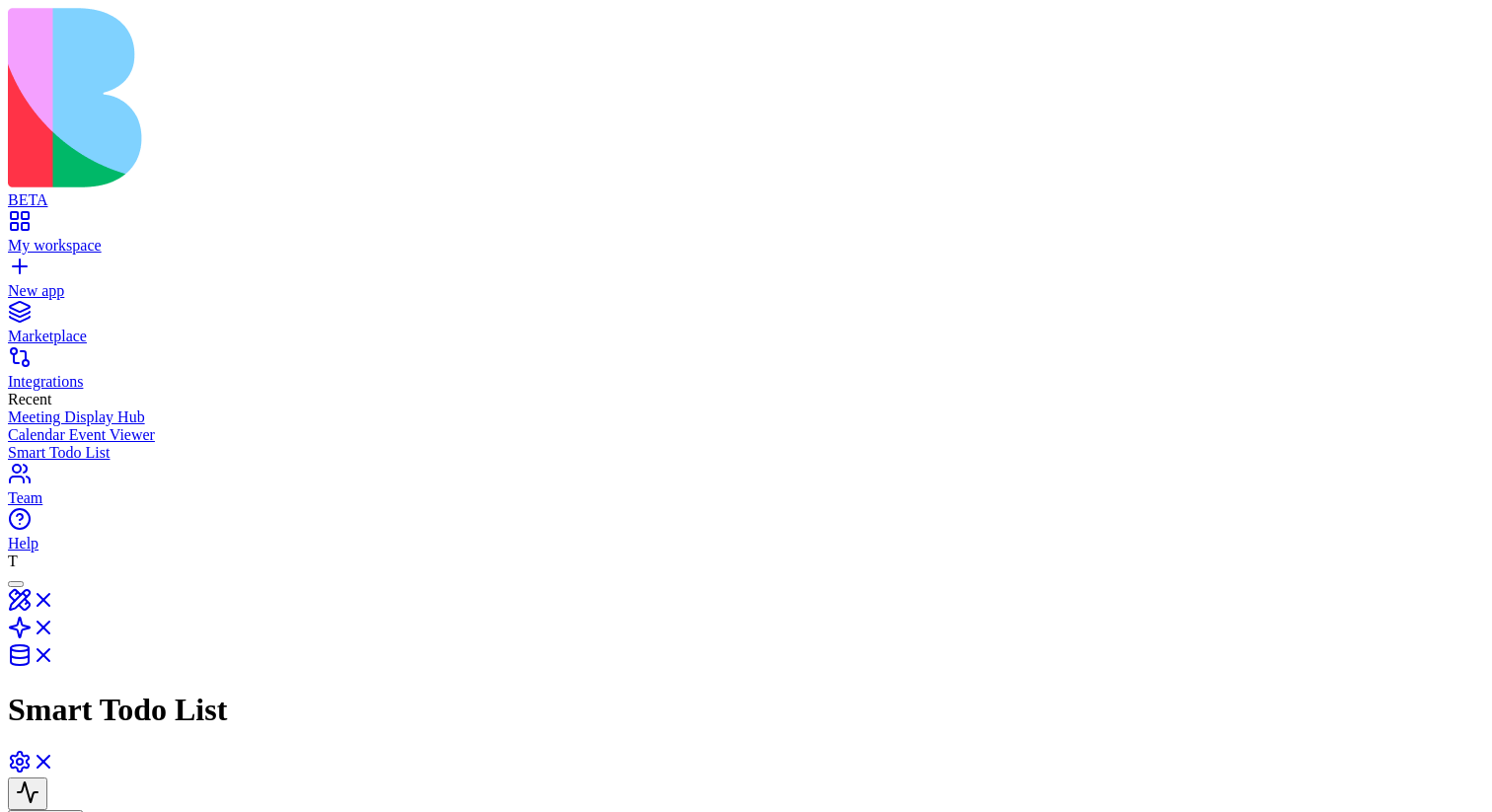 click on "AgentCall" at bounding box center (395, 1240) 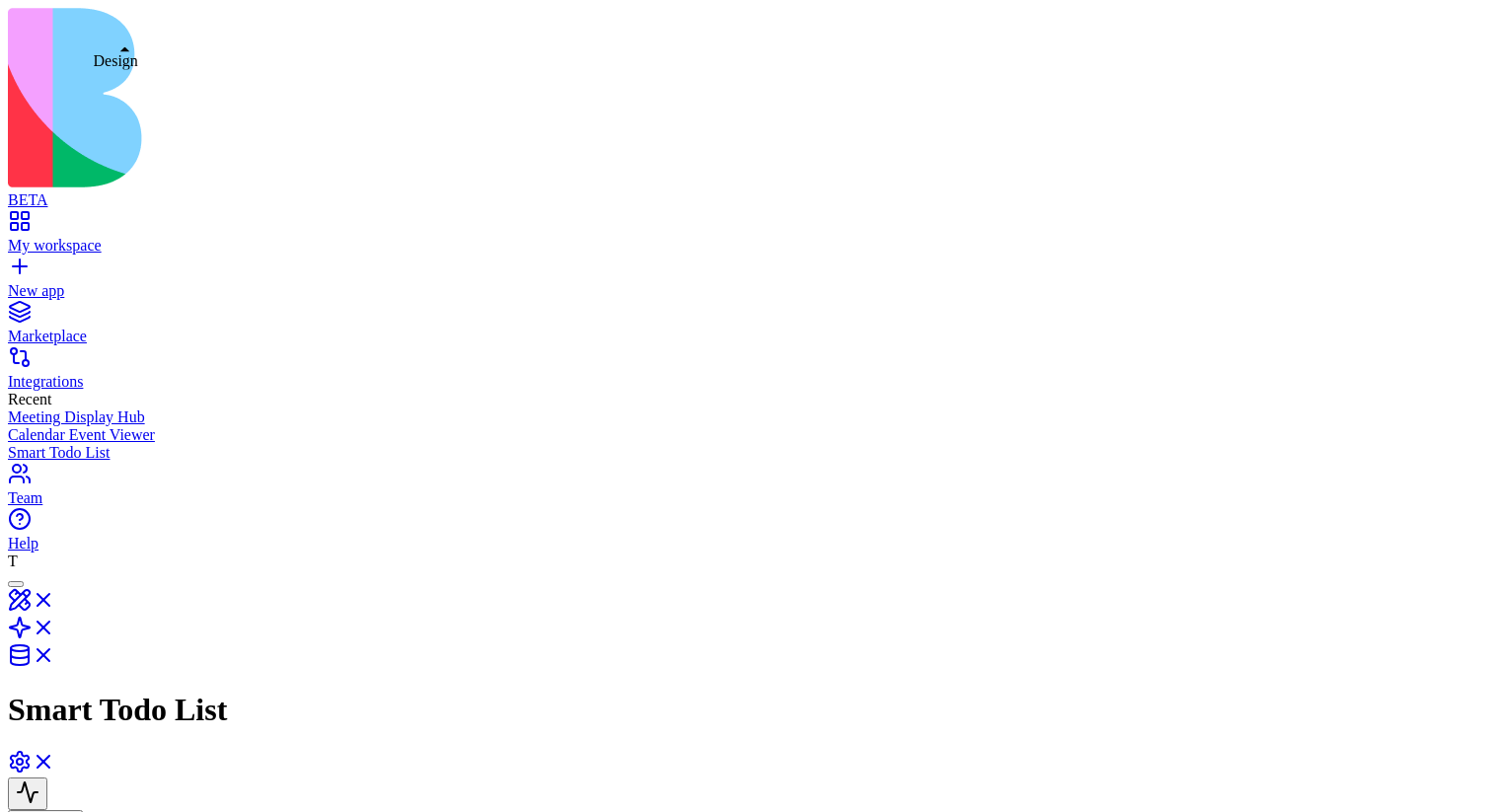 click at bounding box center (32, 606) 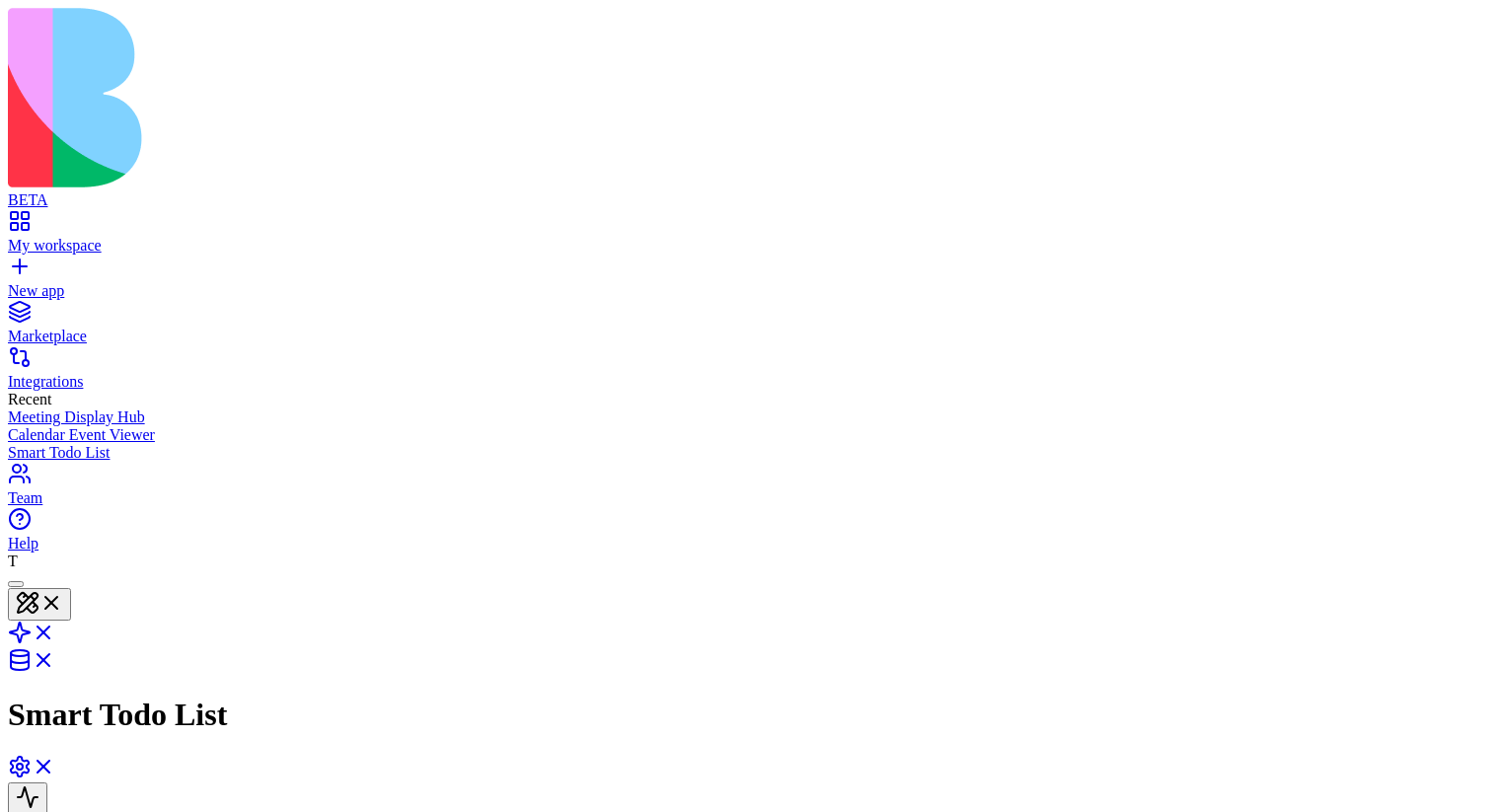 scroll, scrollTop: 0, scrollLeft: 0, axis: both 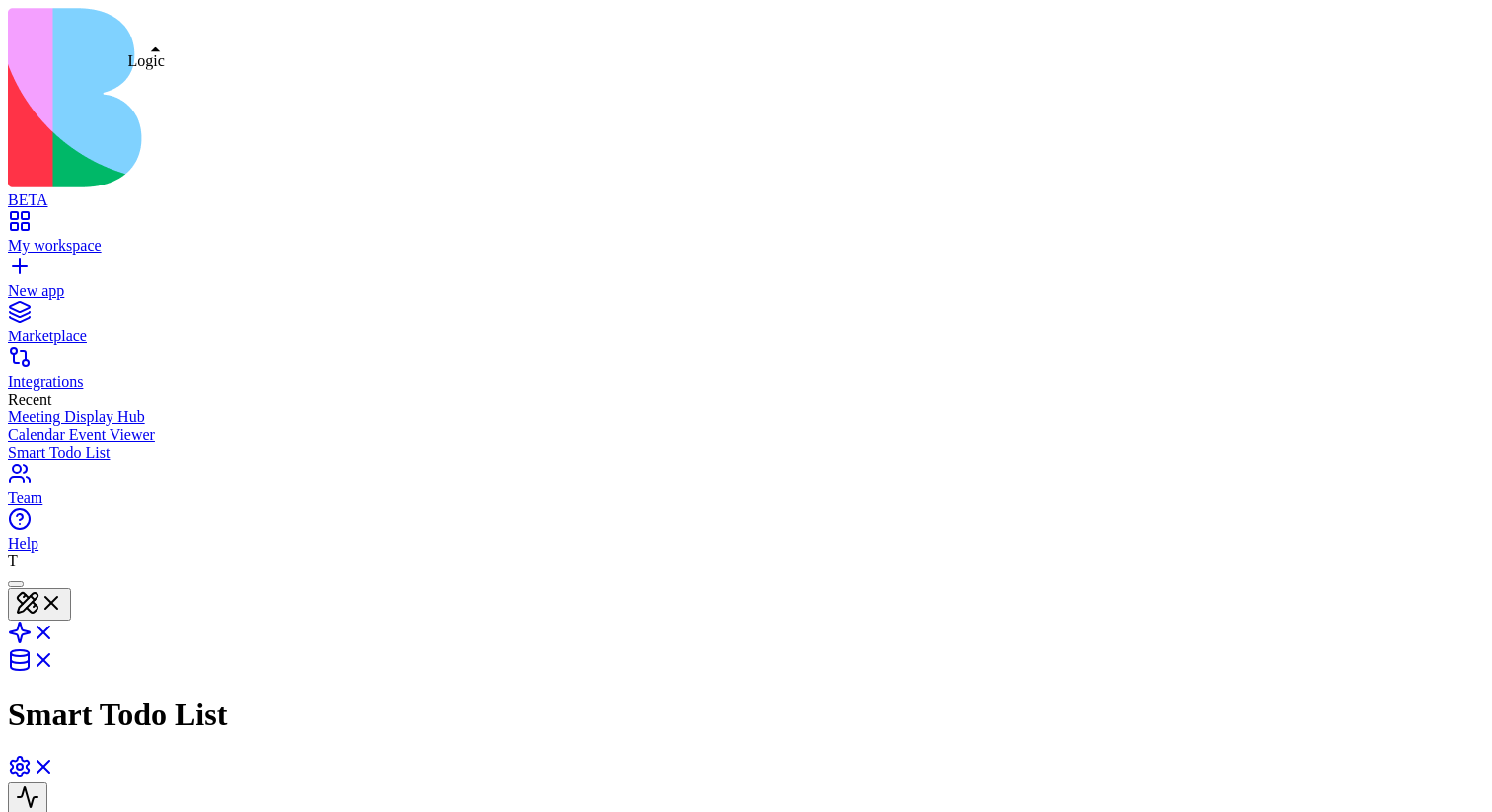 click at bounding box center [32, 638] 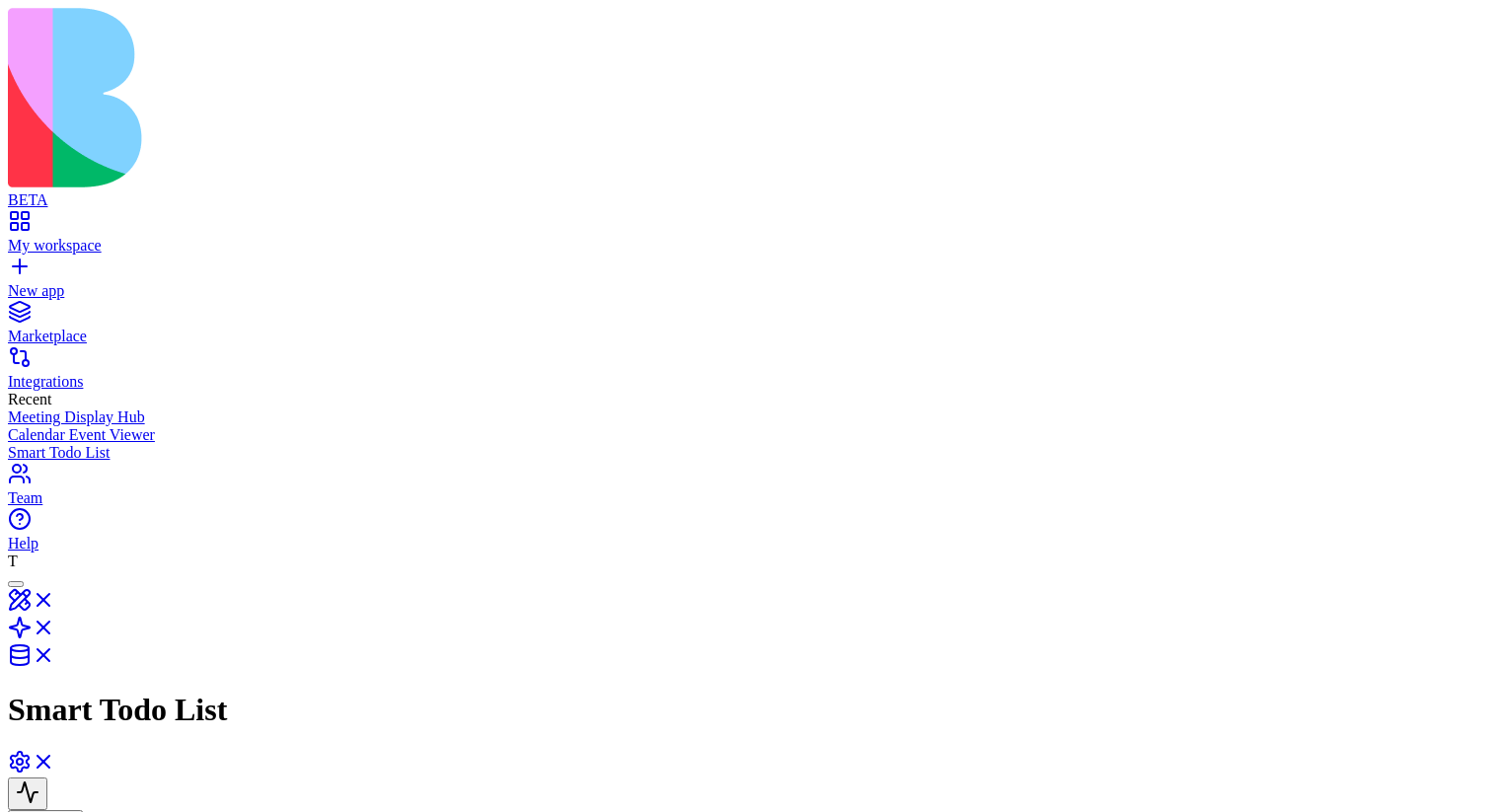 click on "GenerateDailyTasks" at bounding box center [121, 1022] 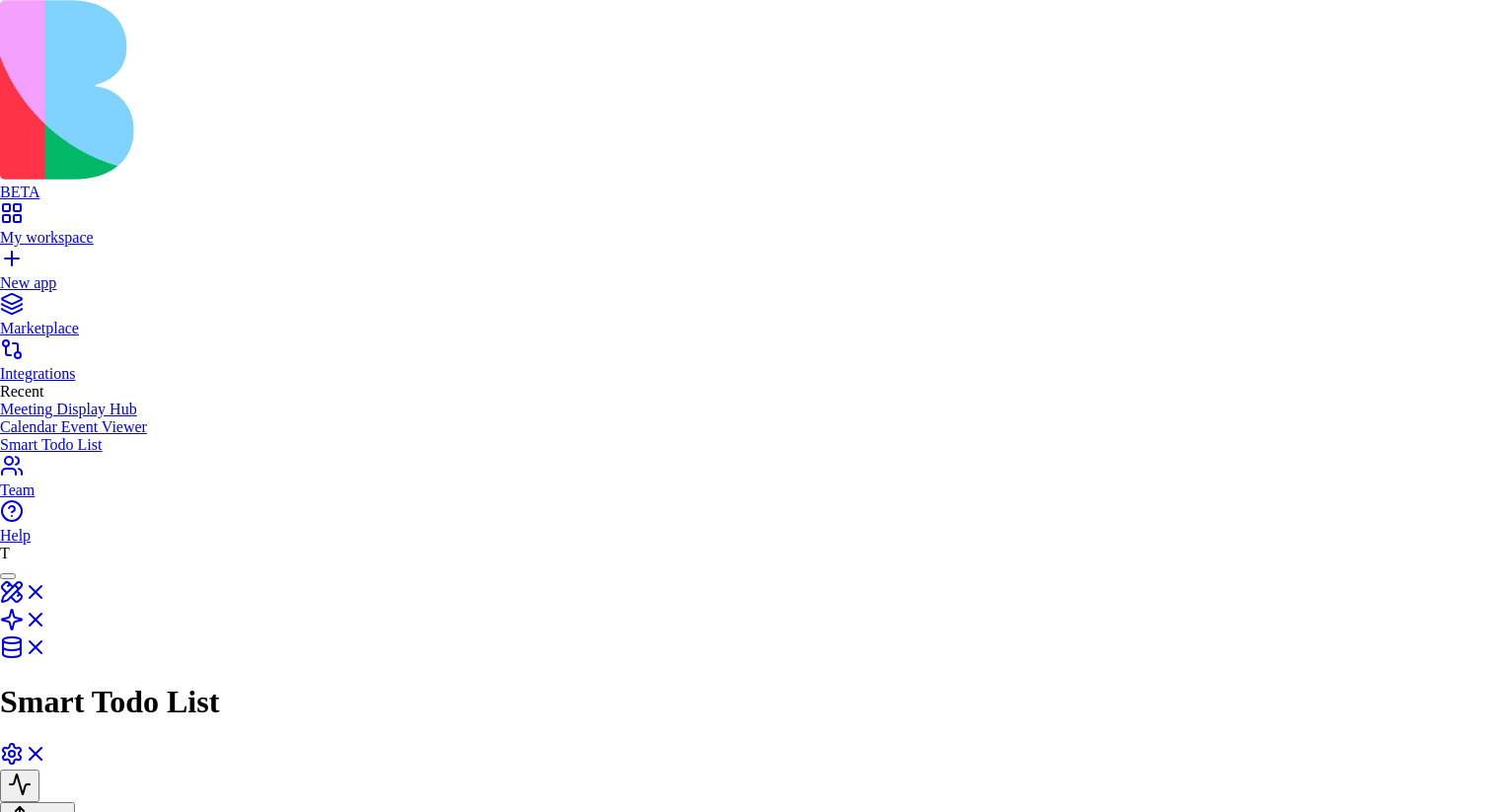 click on "input" at bounding box center [746, 1494] 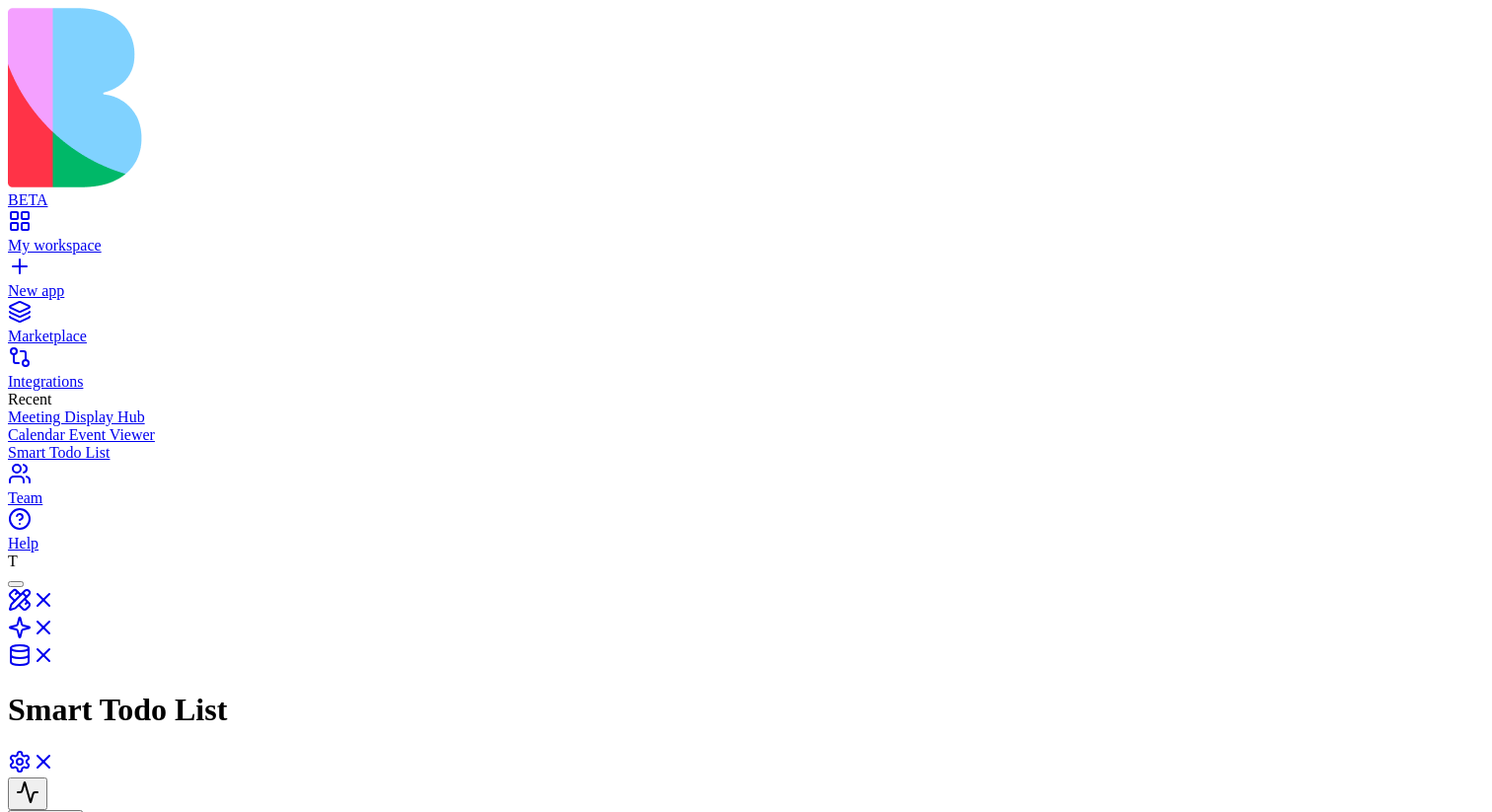 click on "Input" at bounding box center [547, 1121] 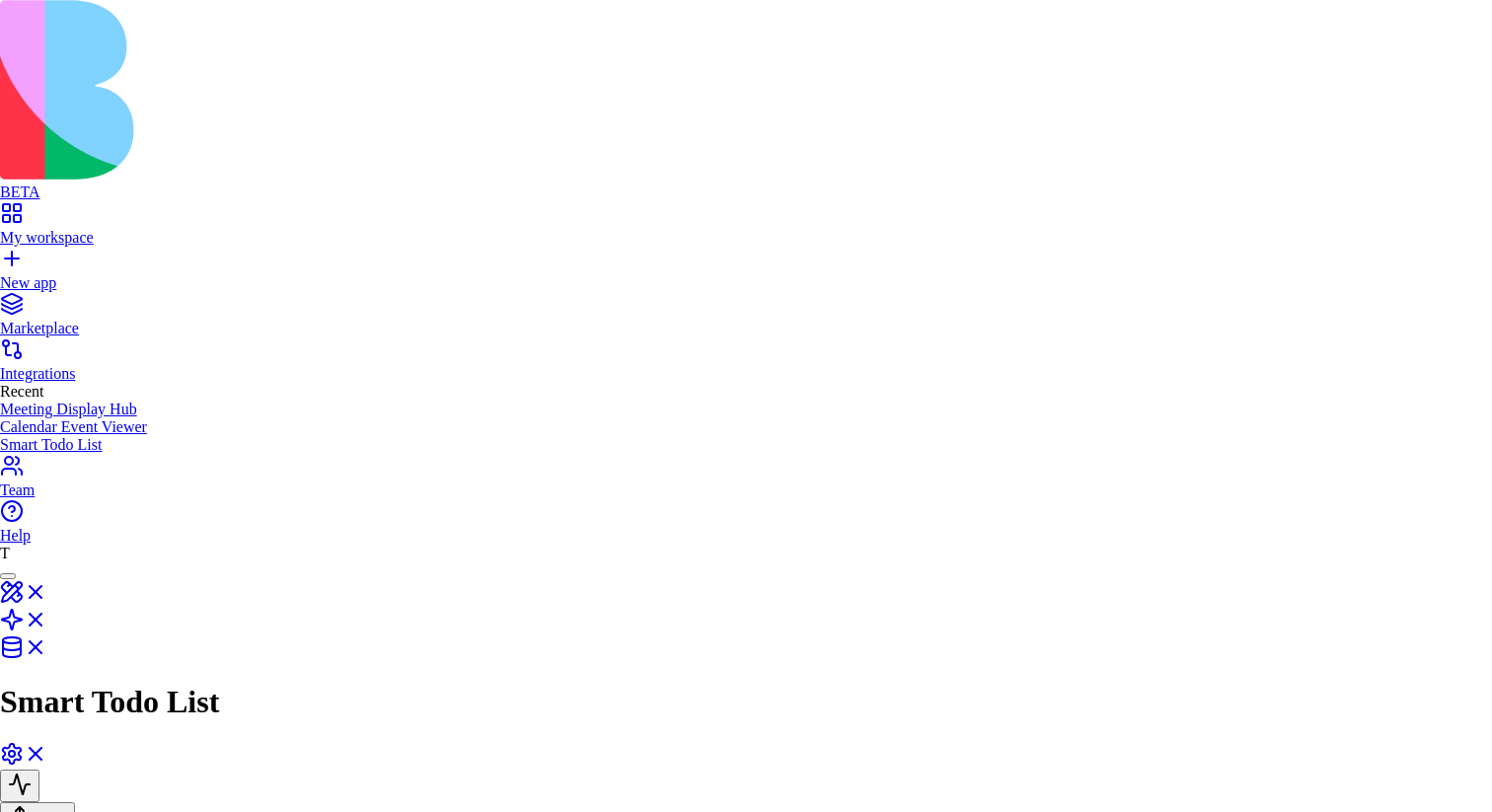 scroll, scrollTop: 157, scrollLeft: 0, axis: vertical 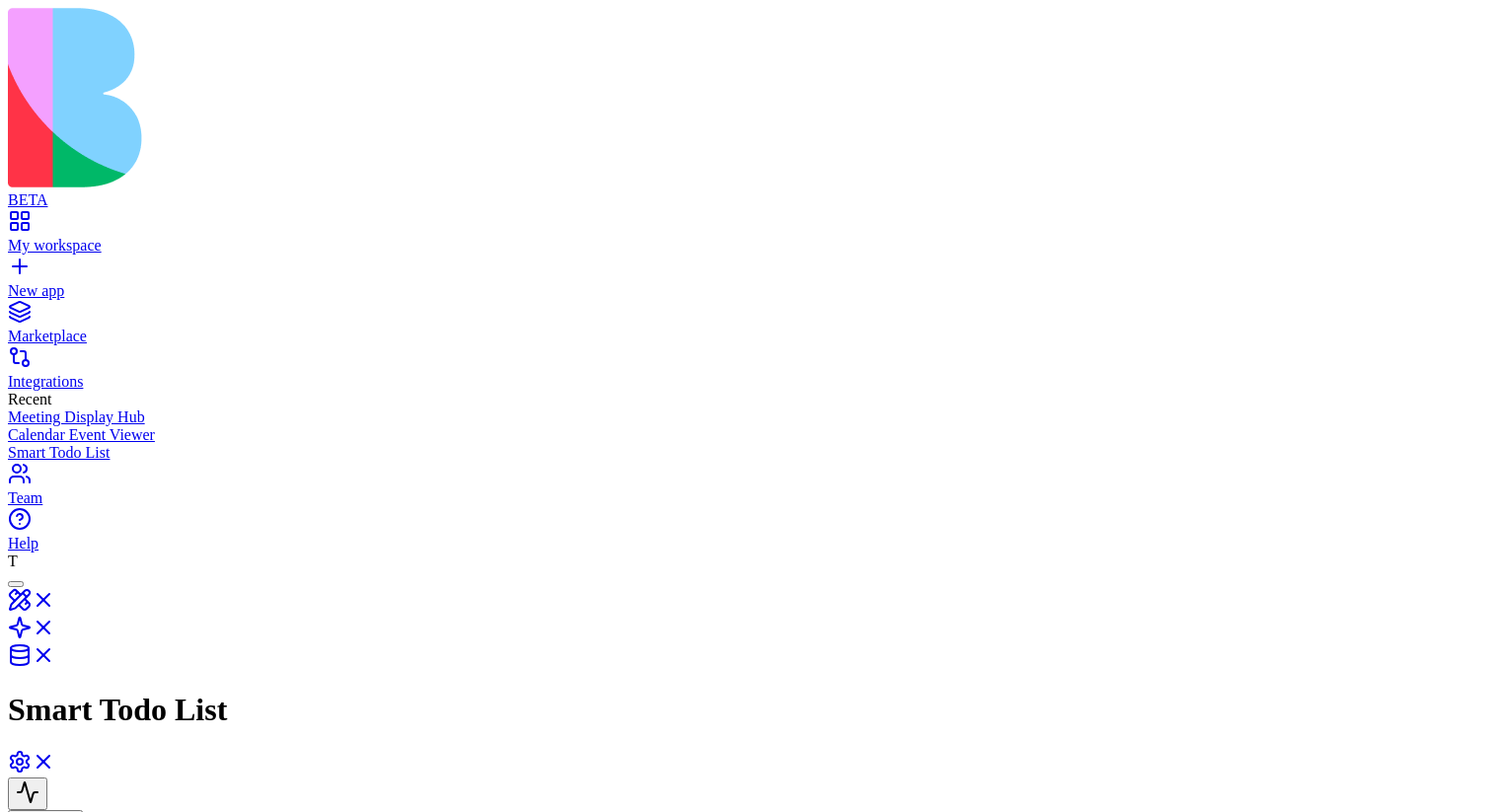 click at bounding box center (372, 1144) 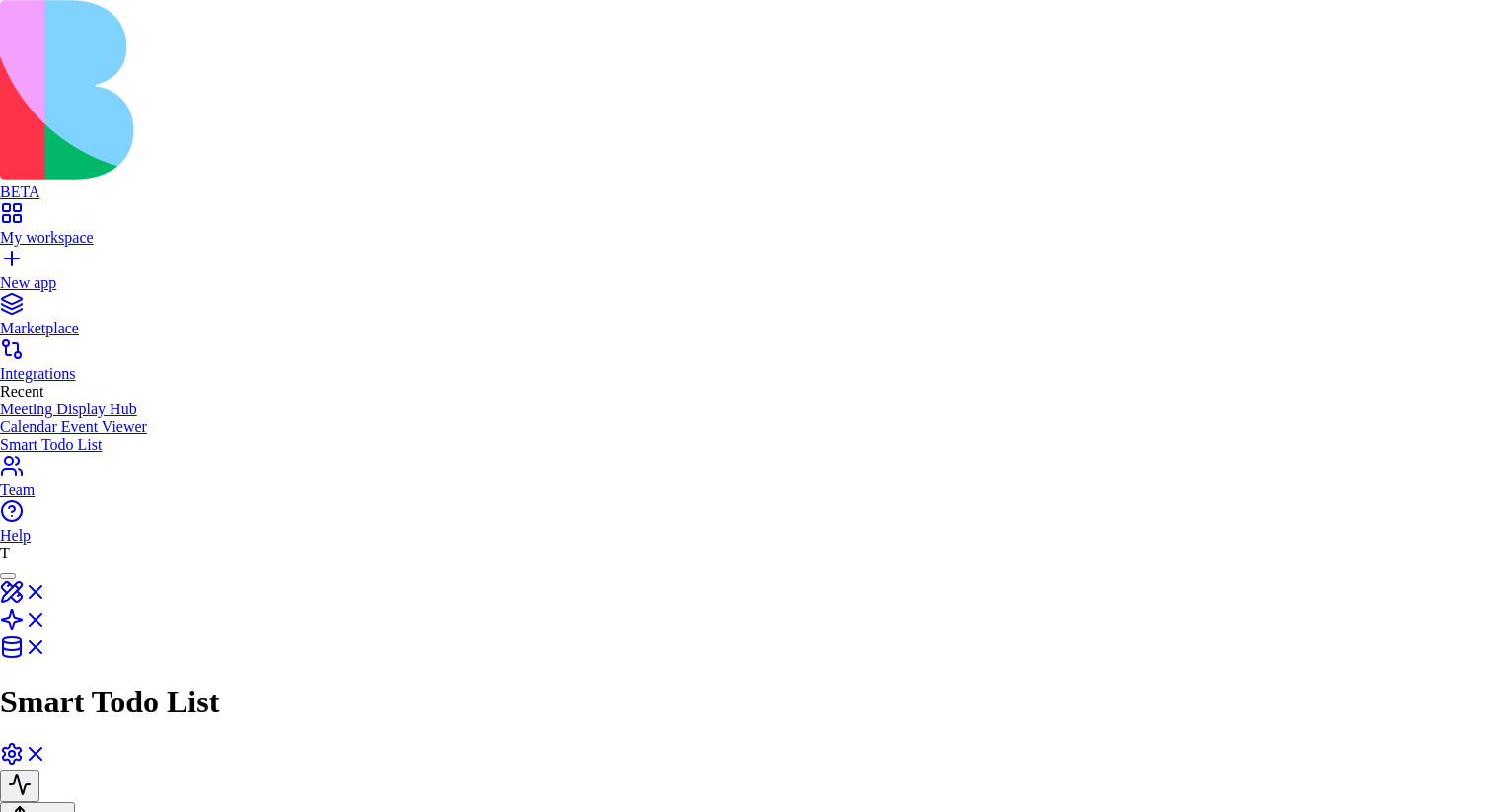 click on "Configure" at bounding box center [48, 2013] 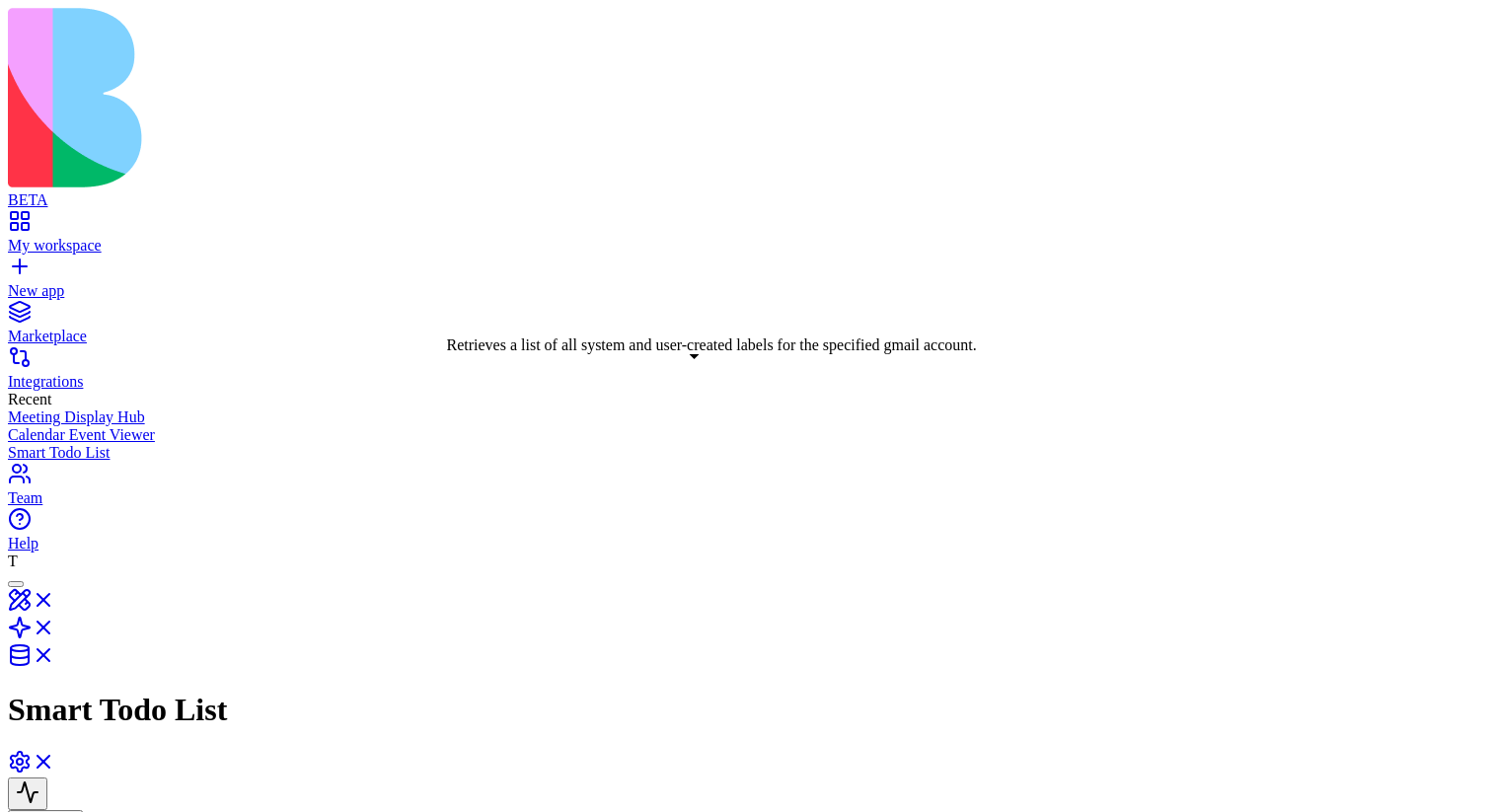 click on "Retrieves a list of all system and user-created labels for the specified gmail account." at bounding box center (487, 1200) 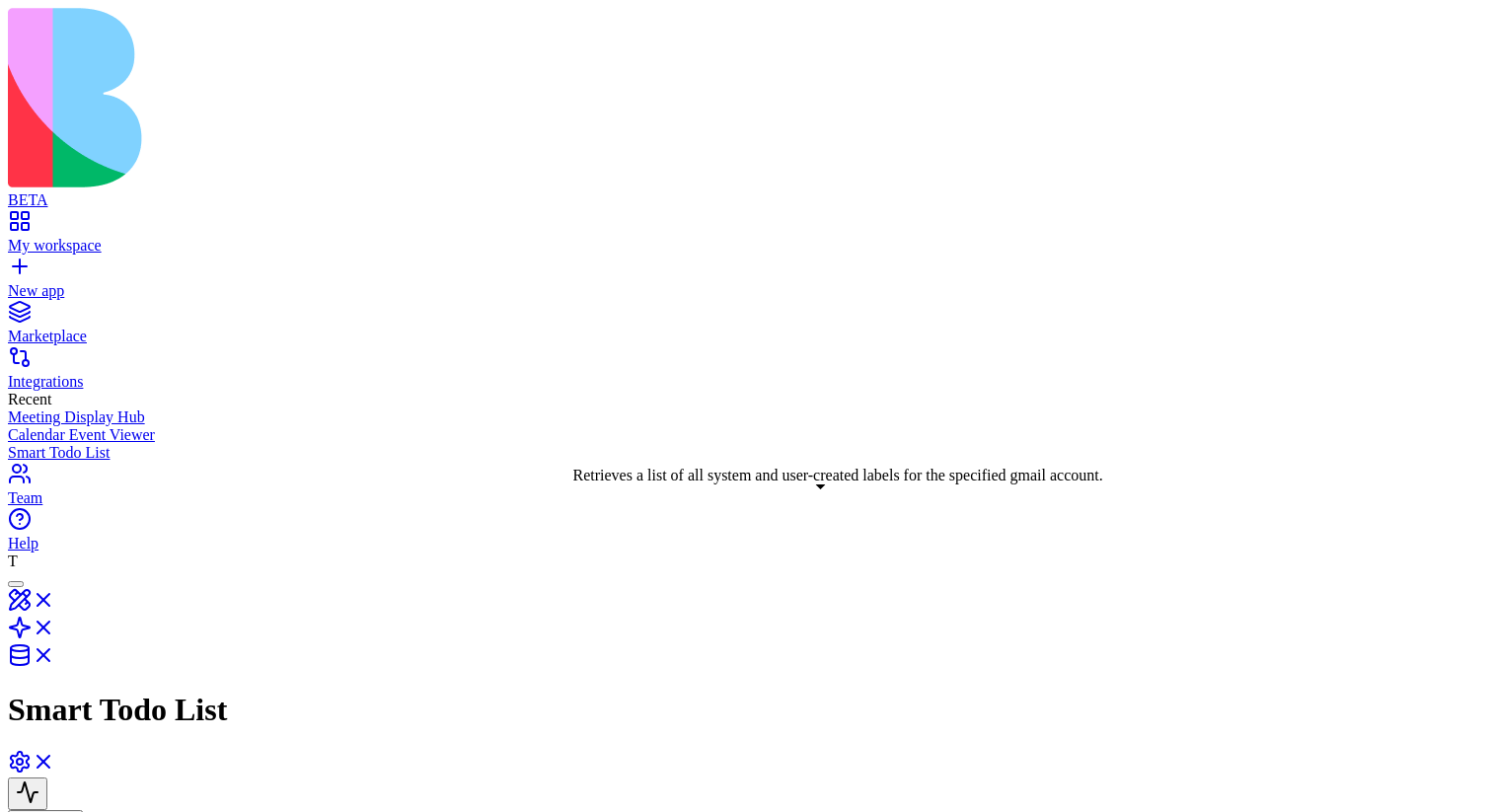 drag, startPoint x: 688, startPoint y: 377, endPoint x: 819, endPoint y: 513, distance: 188.83061 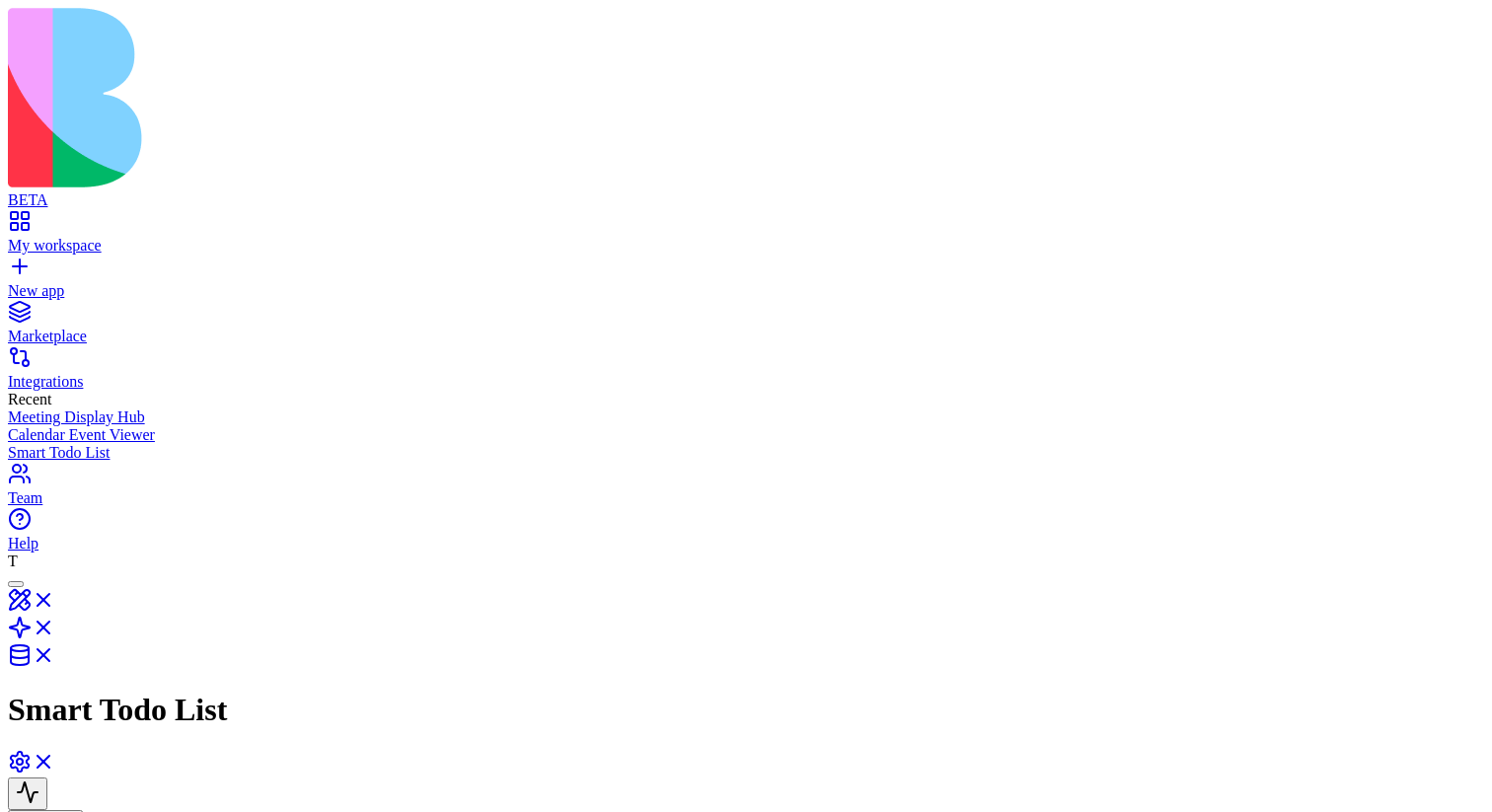 drag, startPoint x: 774, startPoint y: 440, endPoint x: 942, endPoint y: 442, distance: 168.0119 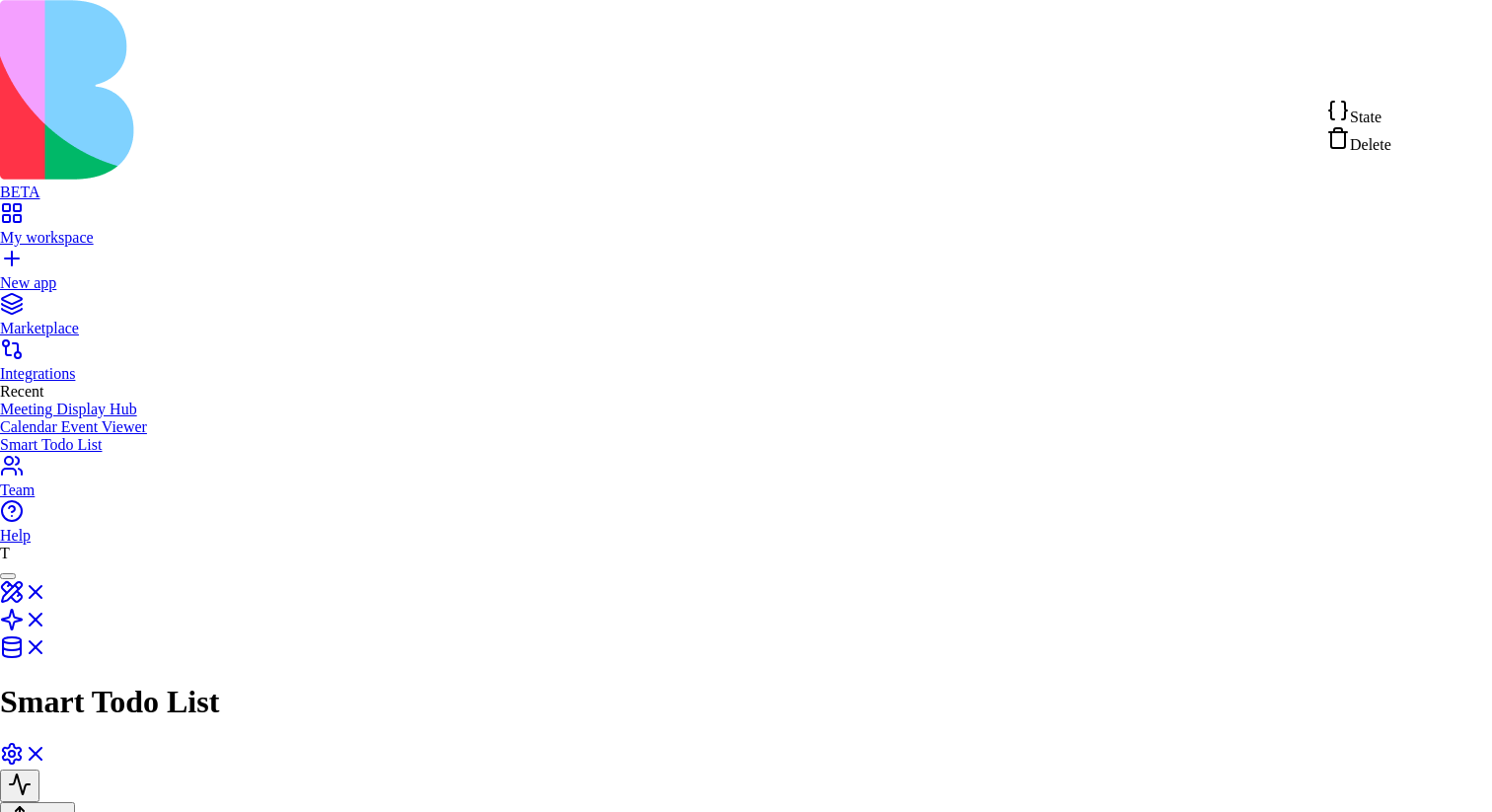 click on "Delete" at bounding box center [1359, 140] 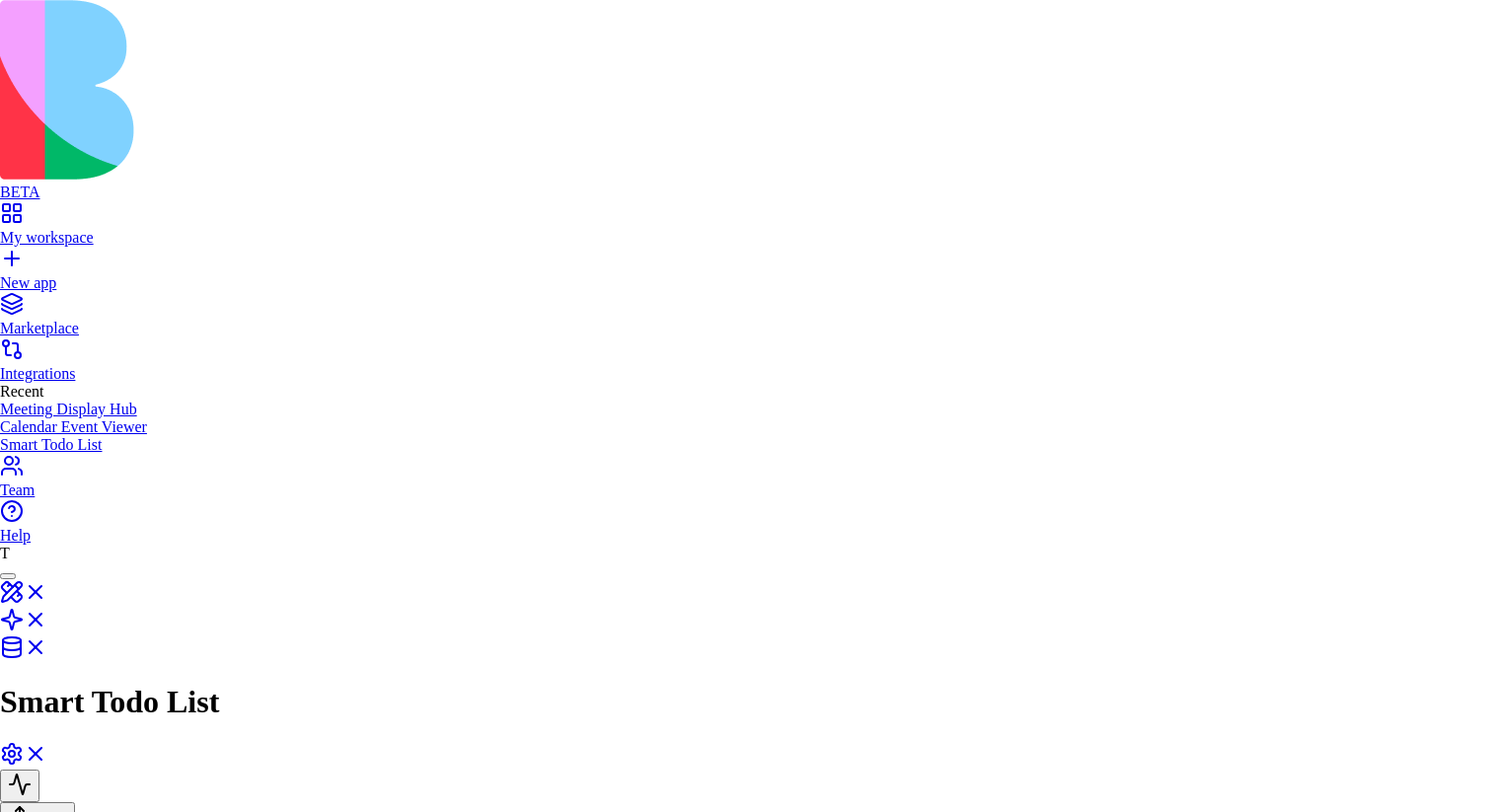 click on "Delete" at bounding box center [84, 1225] 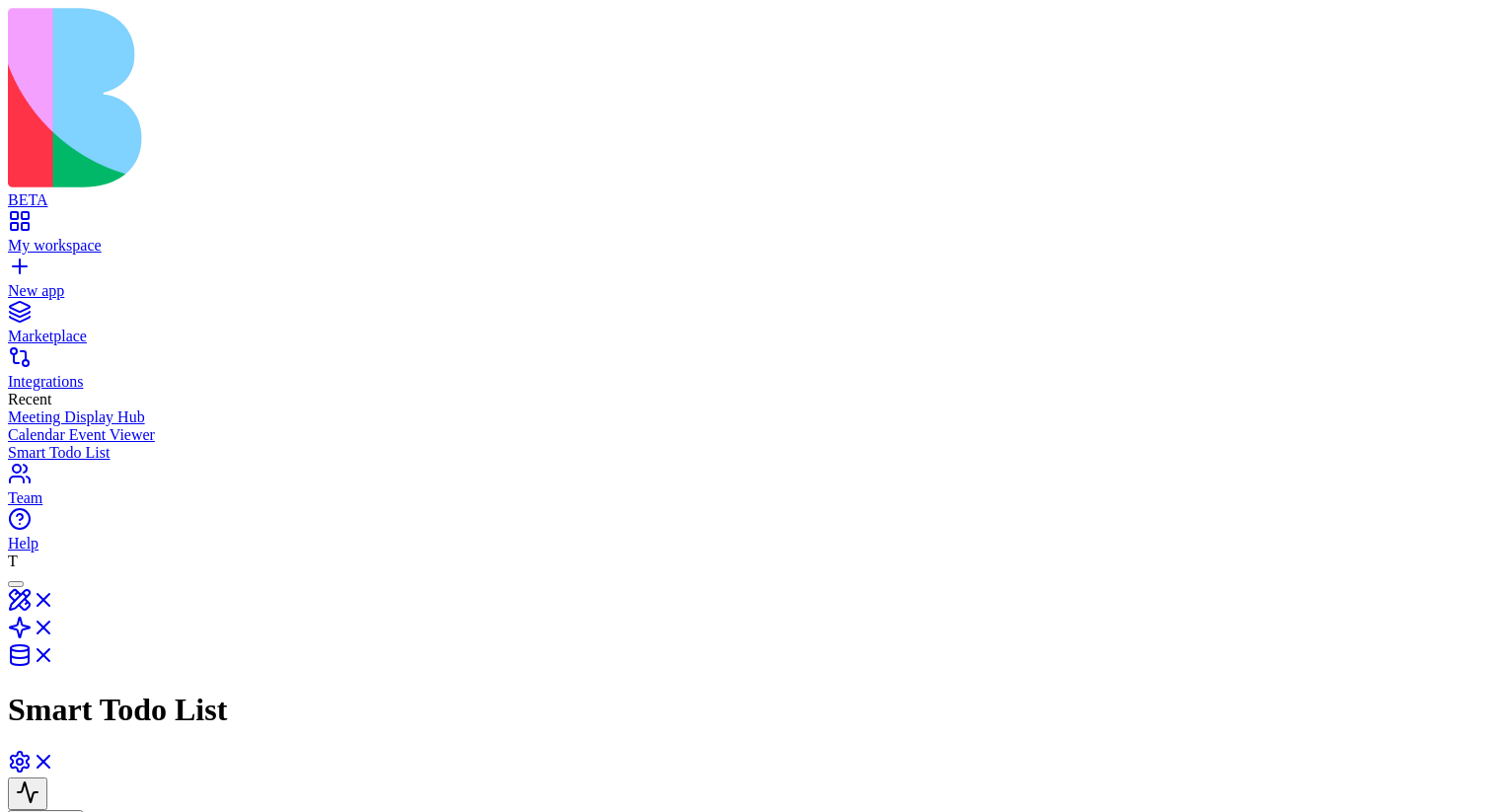 drag, startPoint x: 722, startPoint y: 472, endPoint x: 849, endPoint y: 472, distance: 127 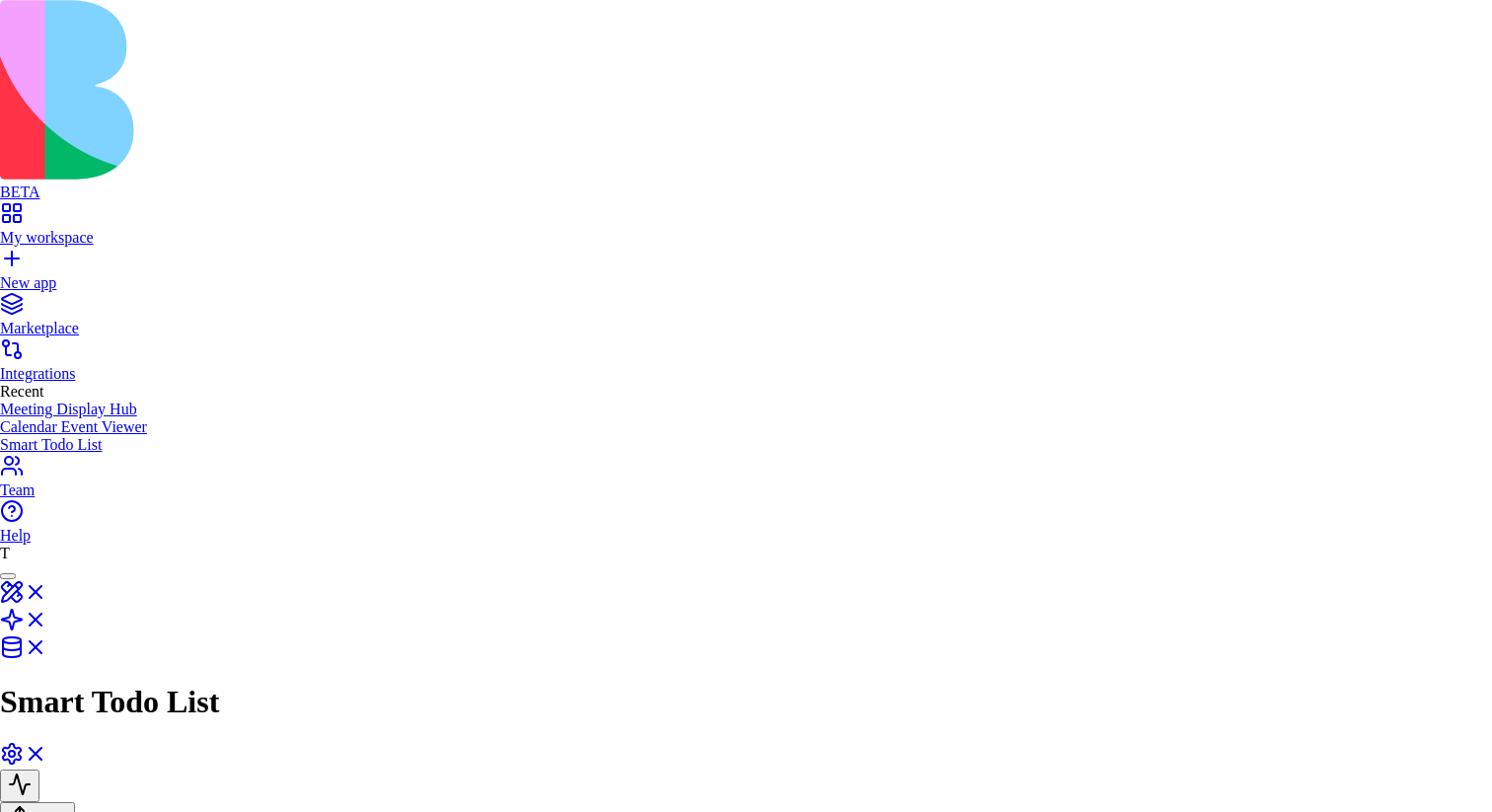 click on "ListGmaillabels" at bounding box center [74, 1893] 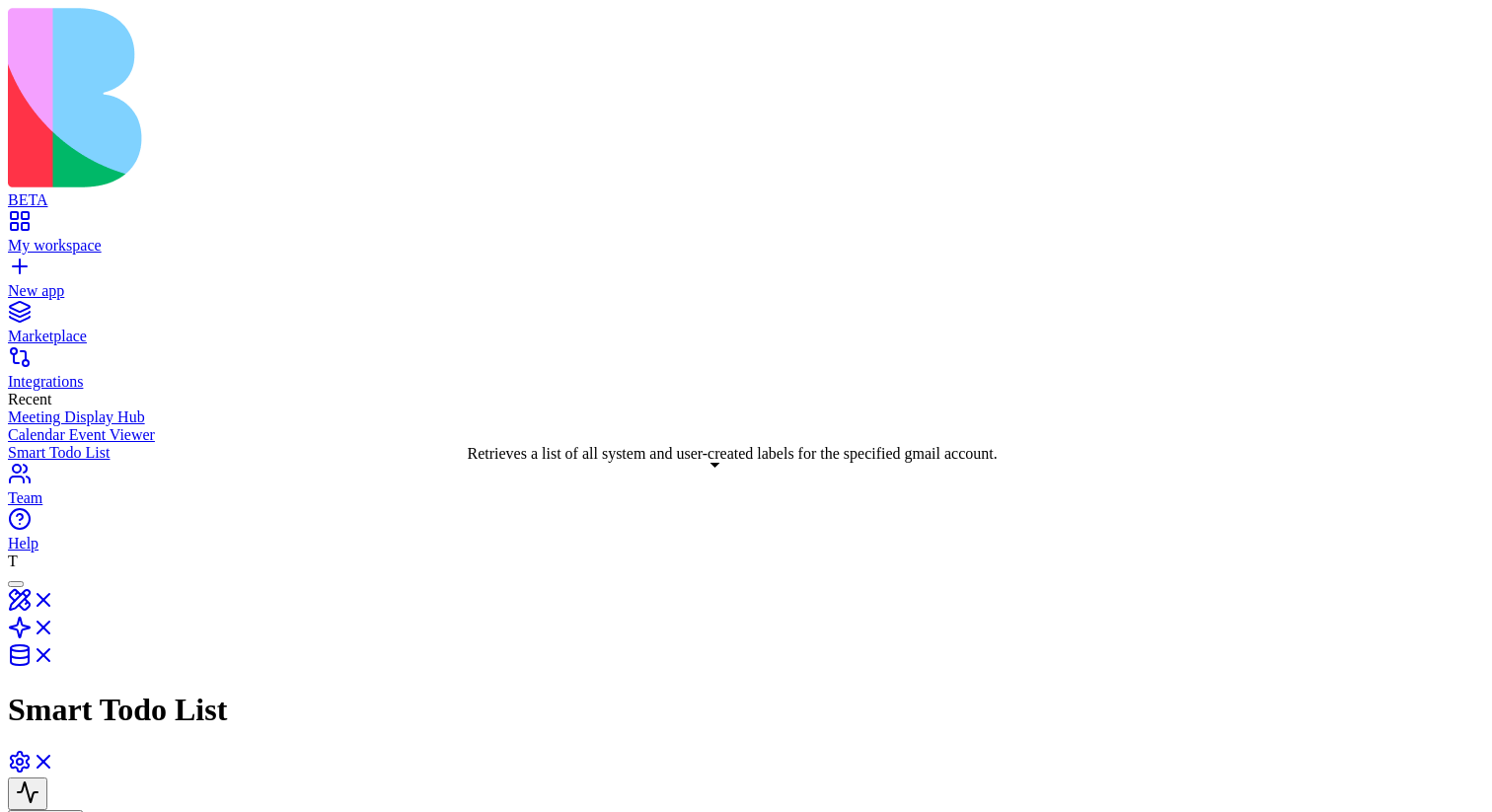 click on "Retrieves a list of all system and user-created labels for the specified gmail account." at bounding box center [508, 1308] 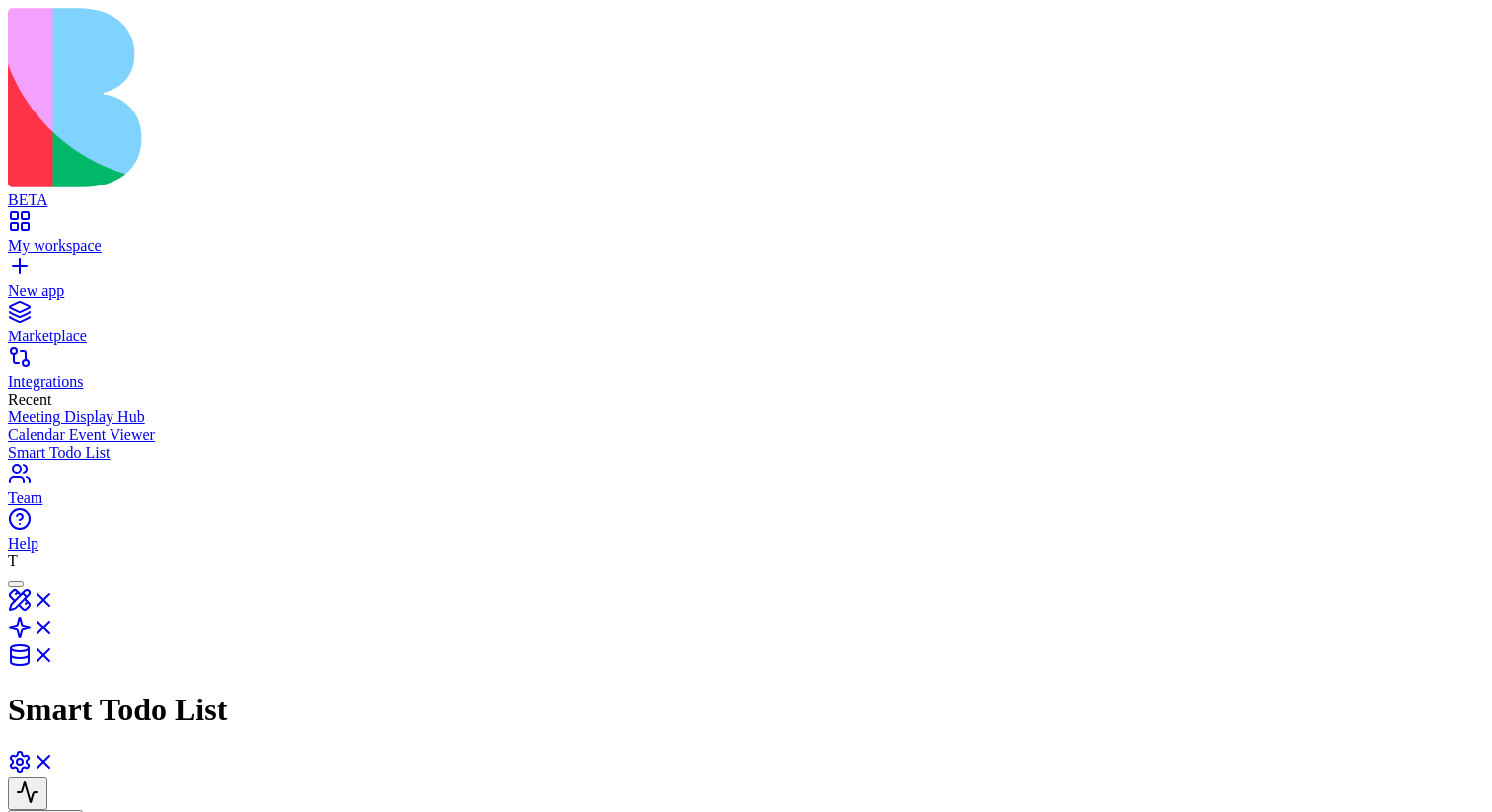click on "Tools GenerateTaskDescription" at bounding box center (615, 1195) 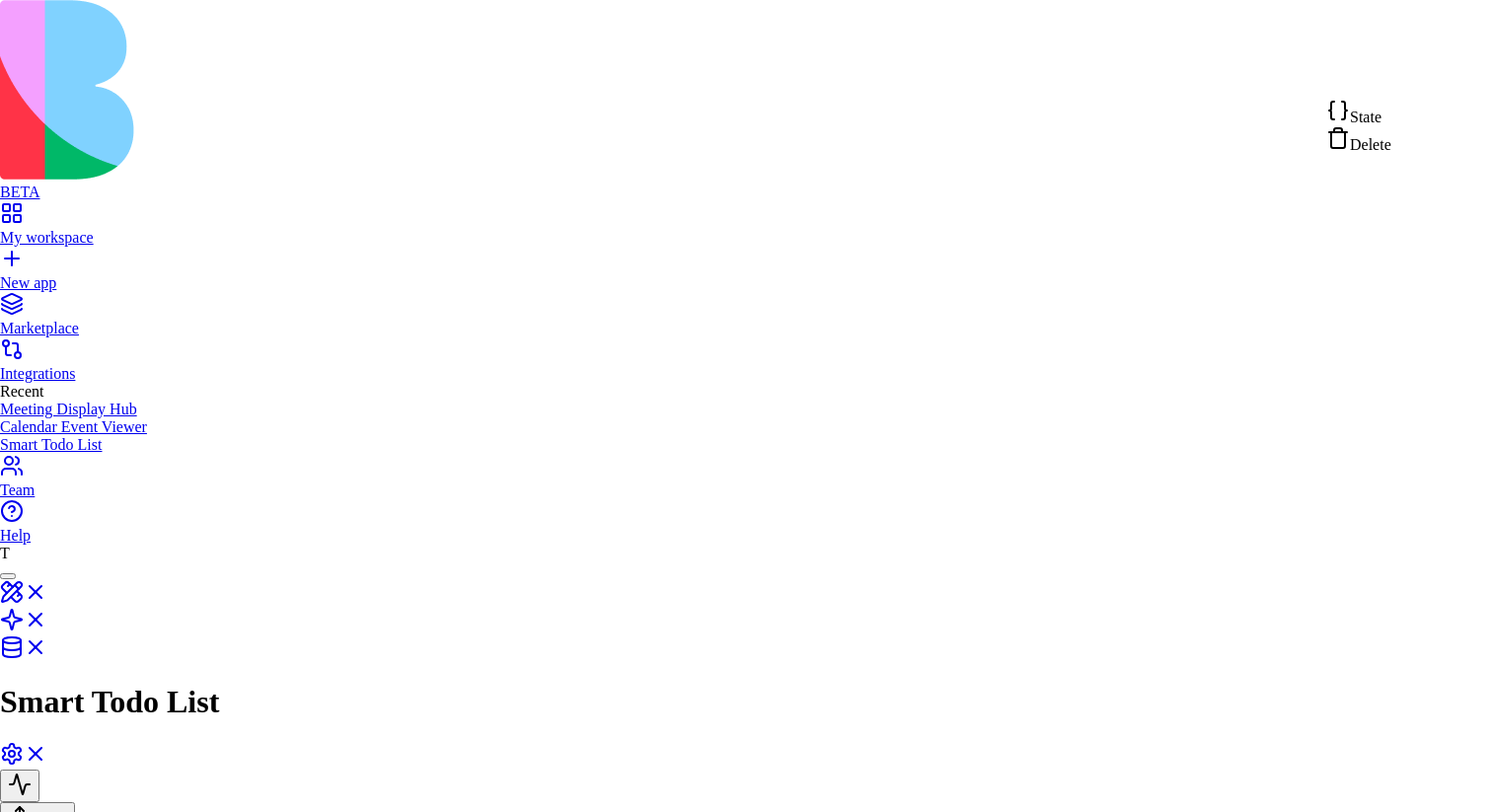 click on "**********" at bounding box center [746, 822] 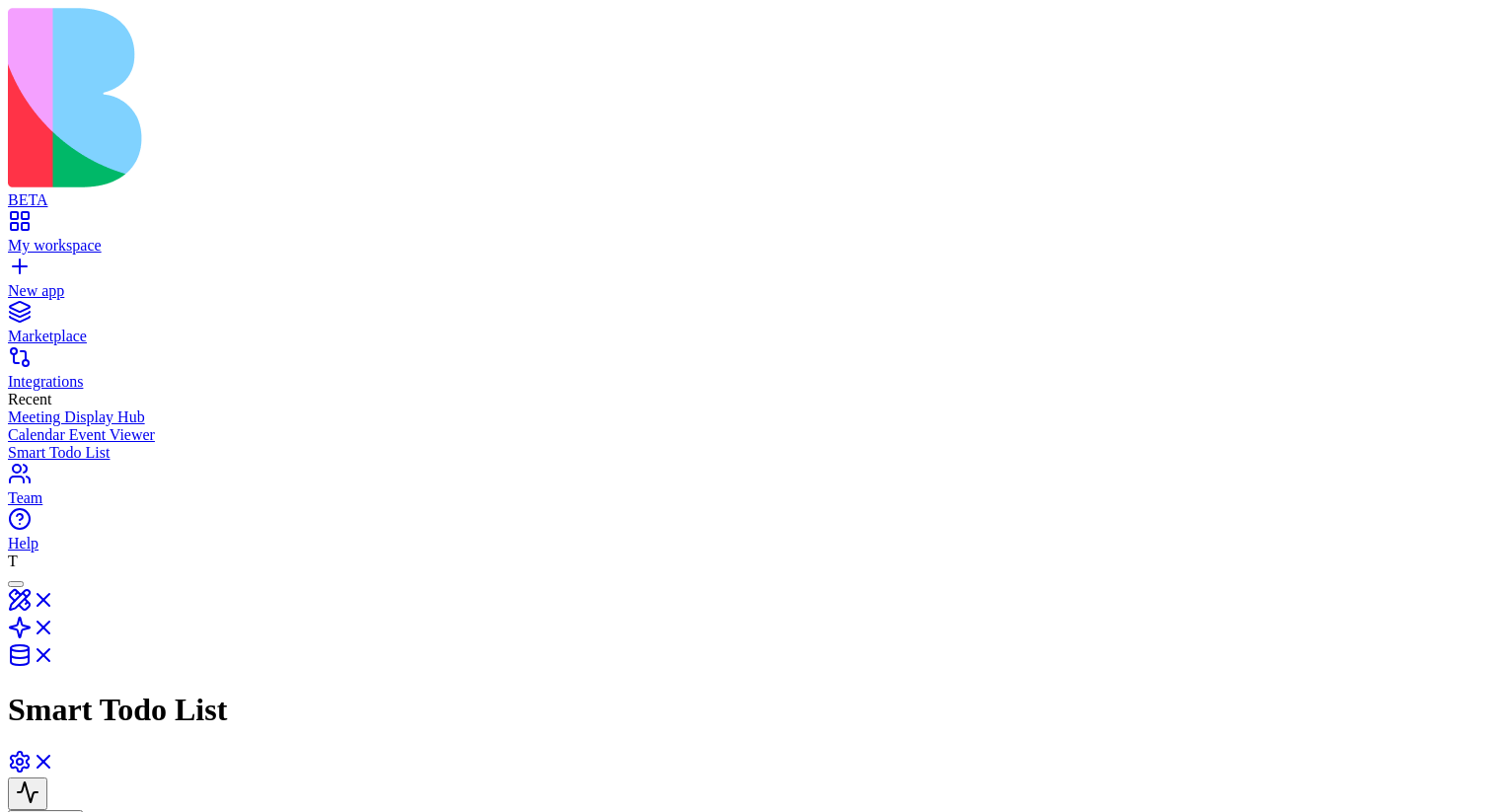 click at bounding box center [28, 1151] 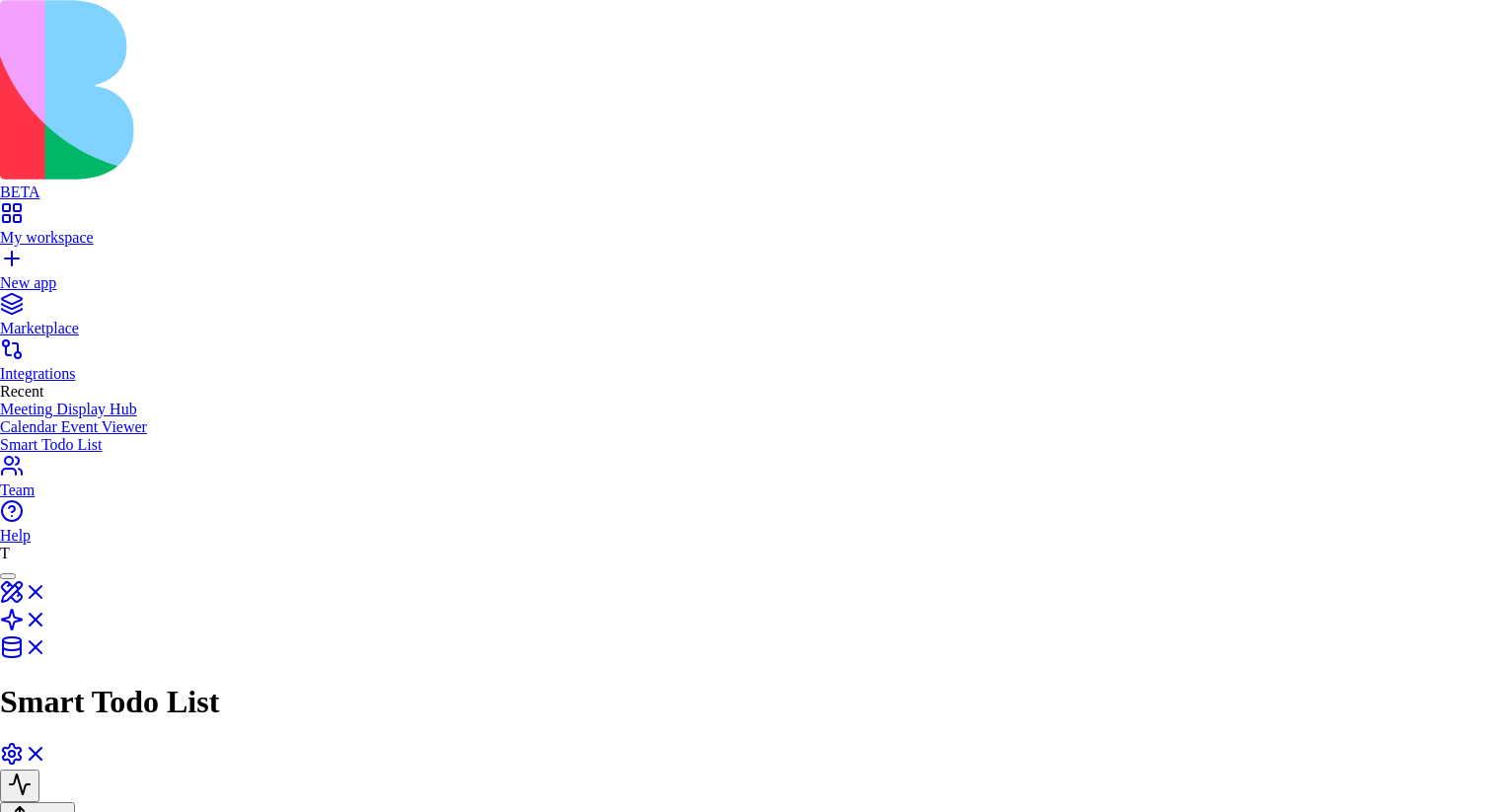 click on "ListGmaillabels" at bounding box center (74, 1893) 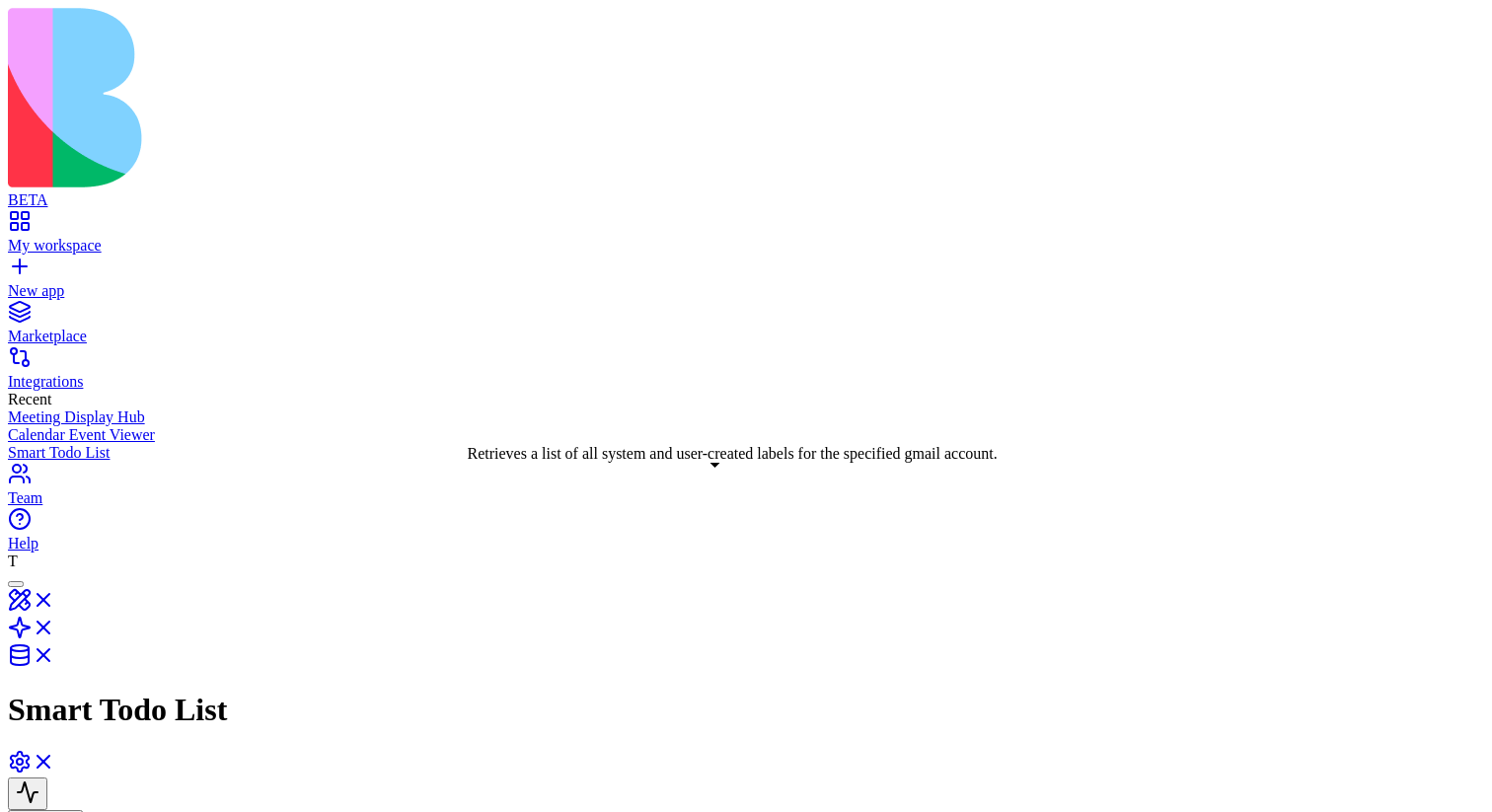 click on "List Gmail labels Retrieves a list of all system and user-created labels for the specified gmail account." at bounding box center [508, 1294] 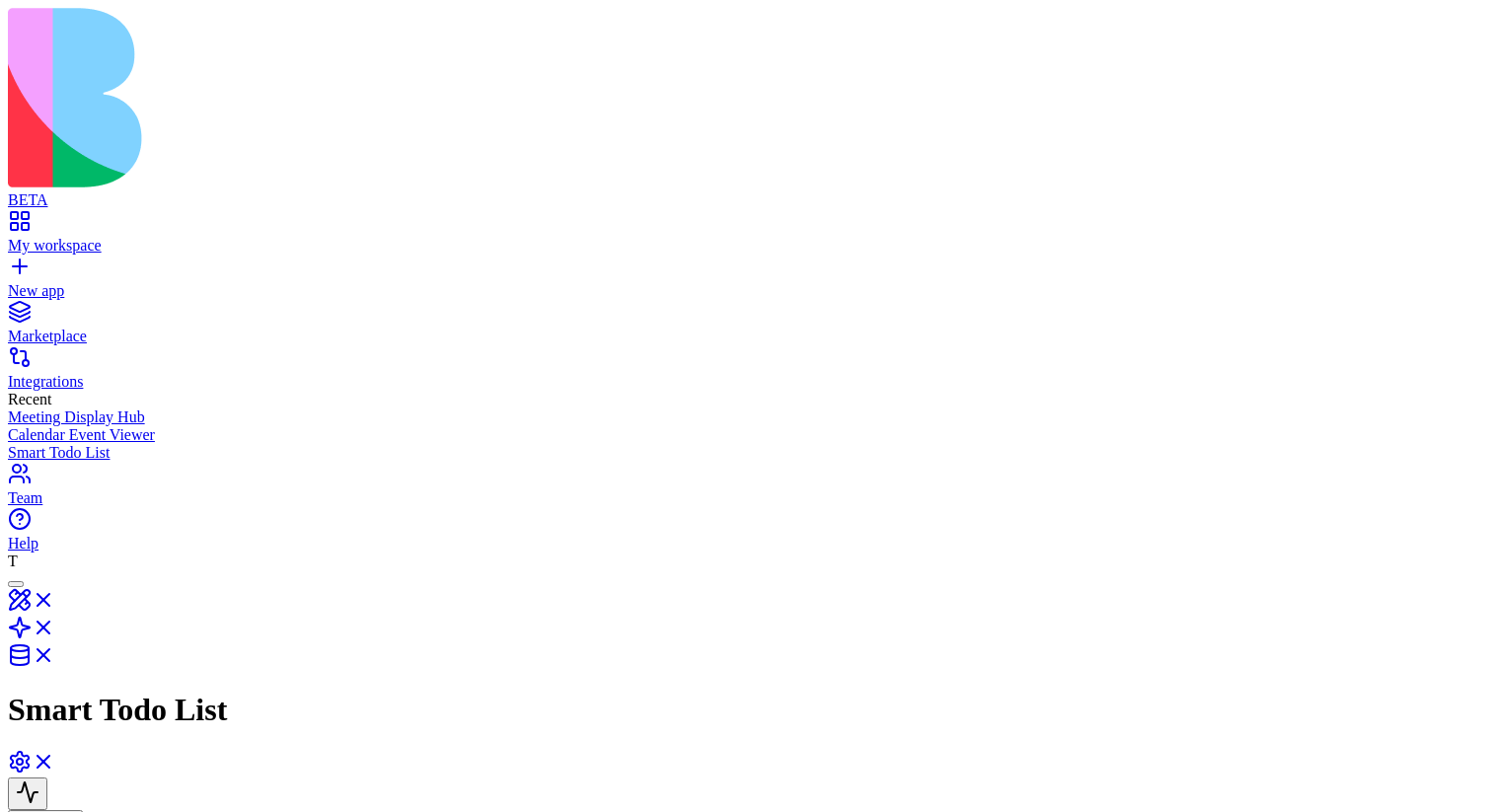 click at bounding box center [319, 1116] 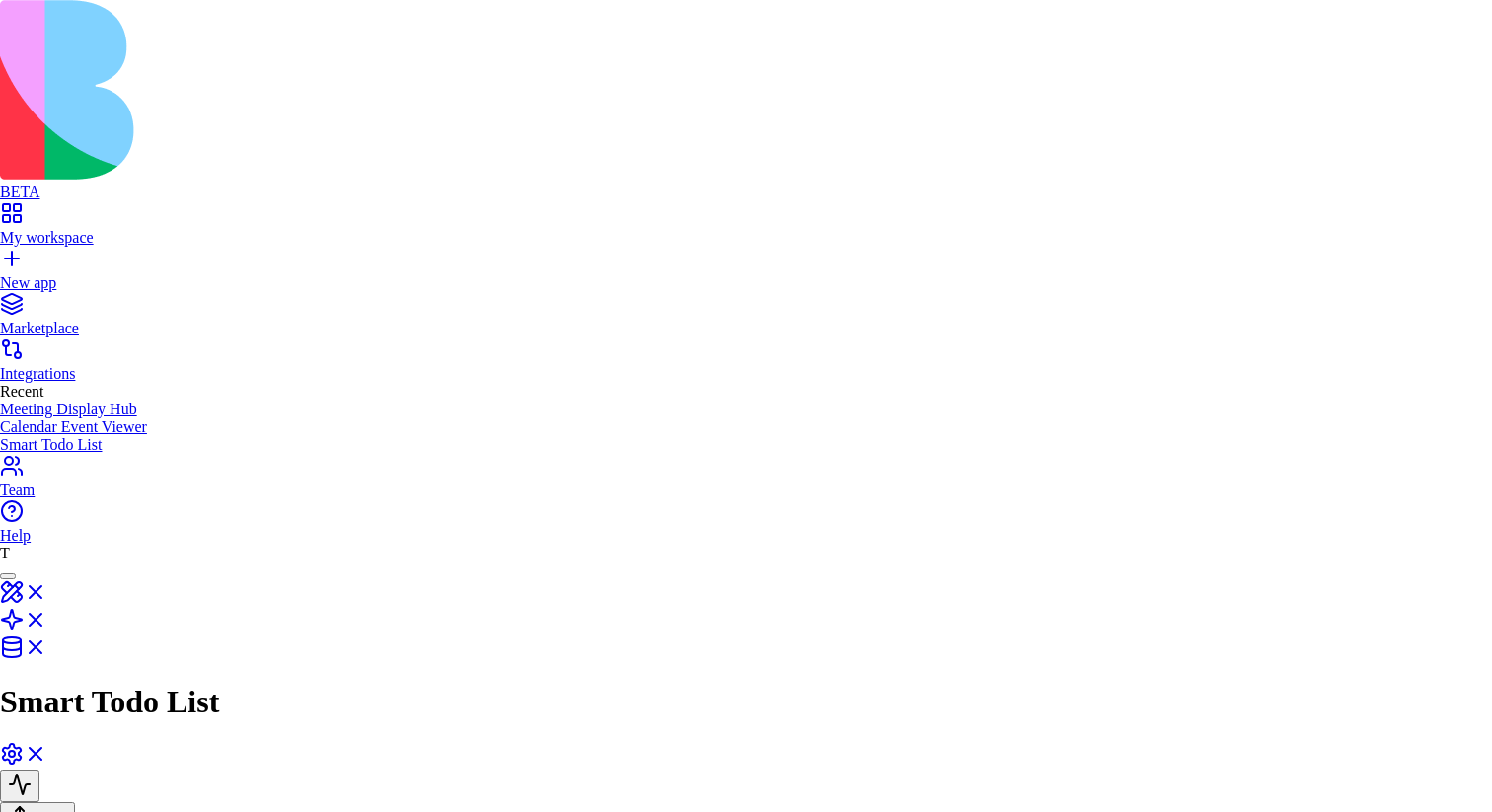 click on "Configure" at bounding box center [48, 1570] 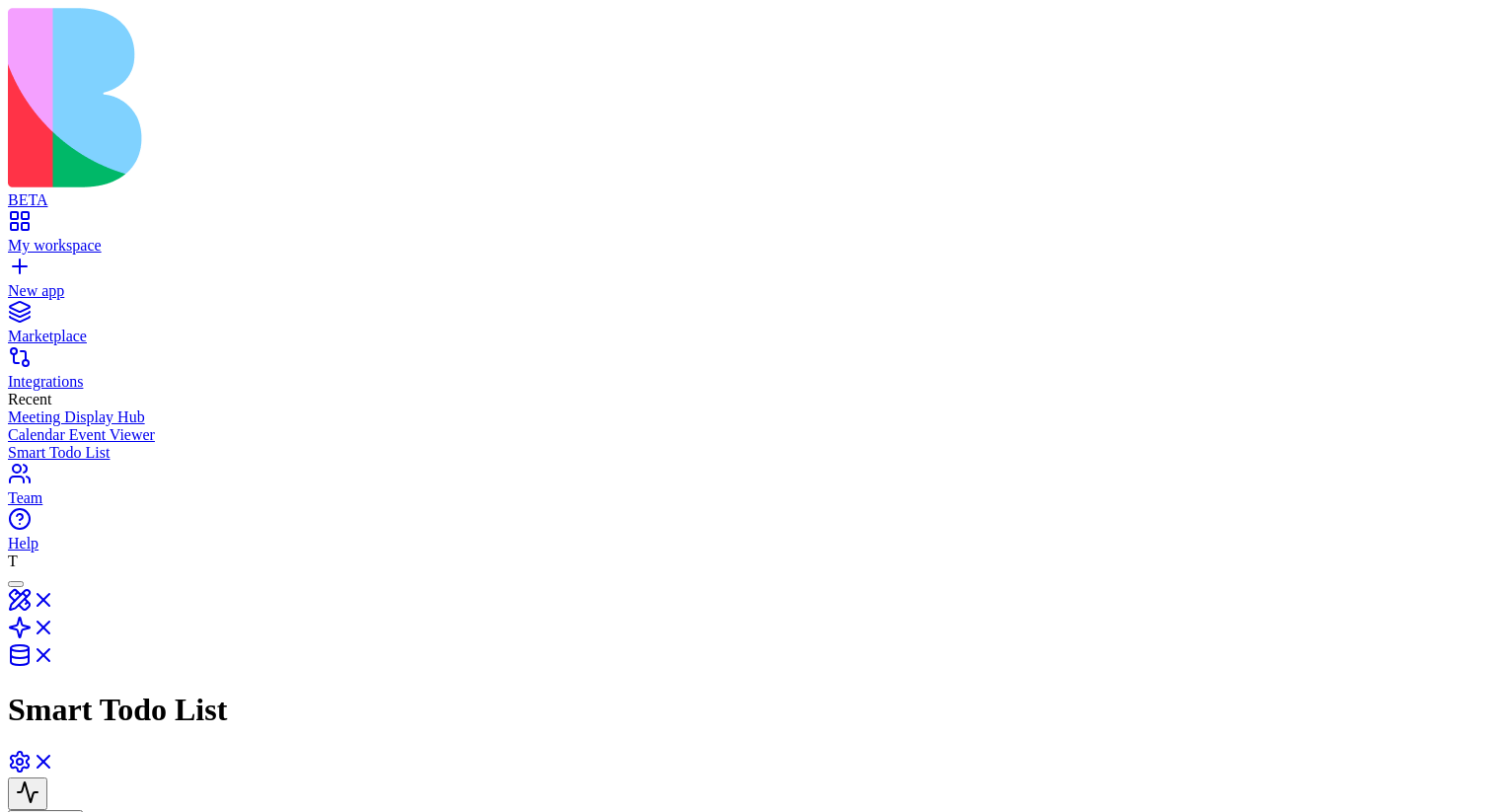 drag, startPoint x: 752, startPoint y: 372, endPoint x: 836, endPoint y: 375, distance: 84.053554 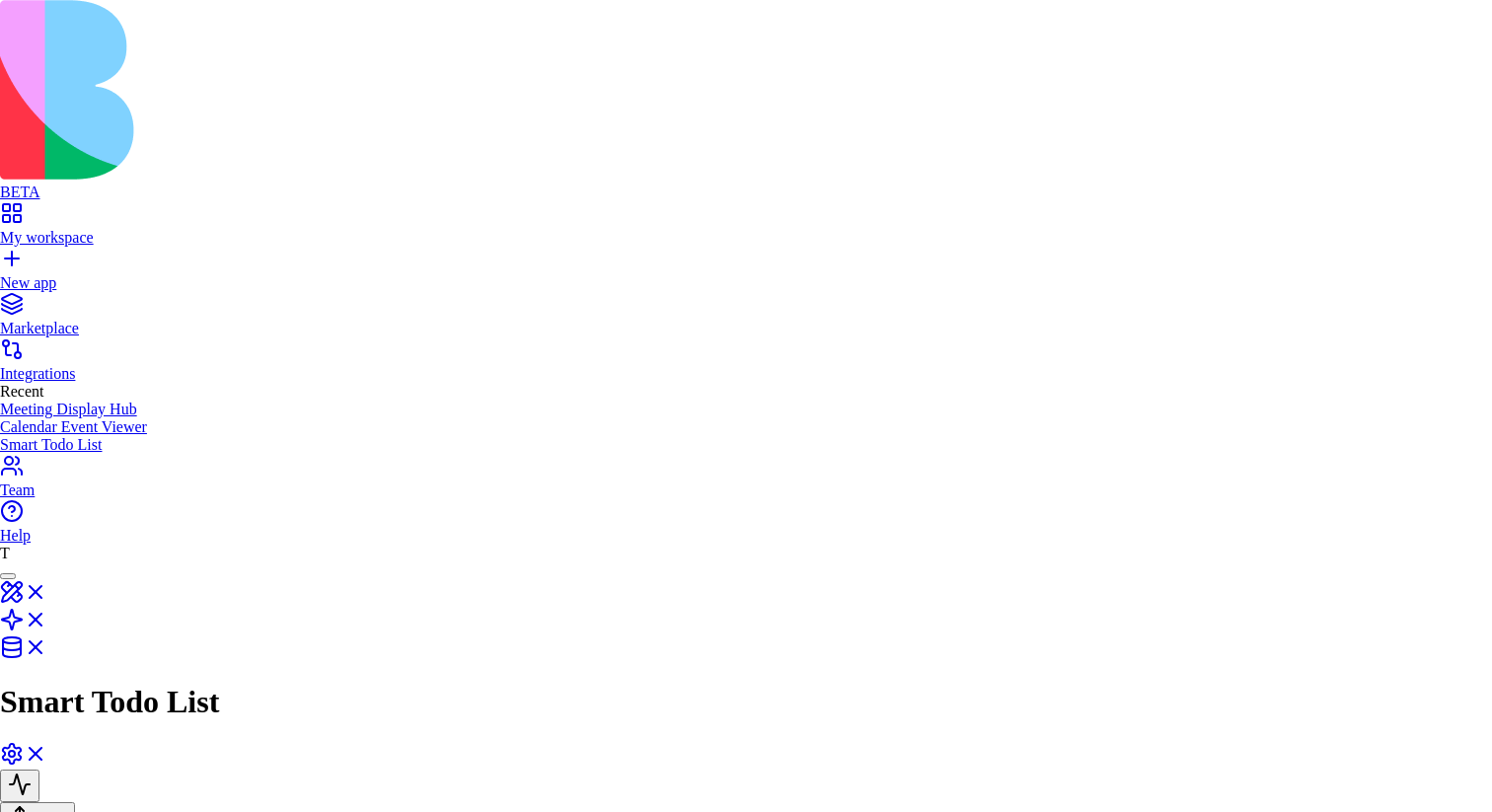 click on "Fetchemails2" at bounding box center [746, 1889] 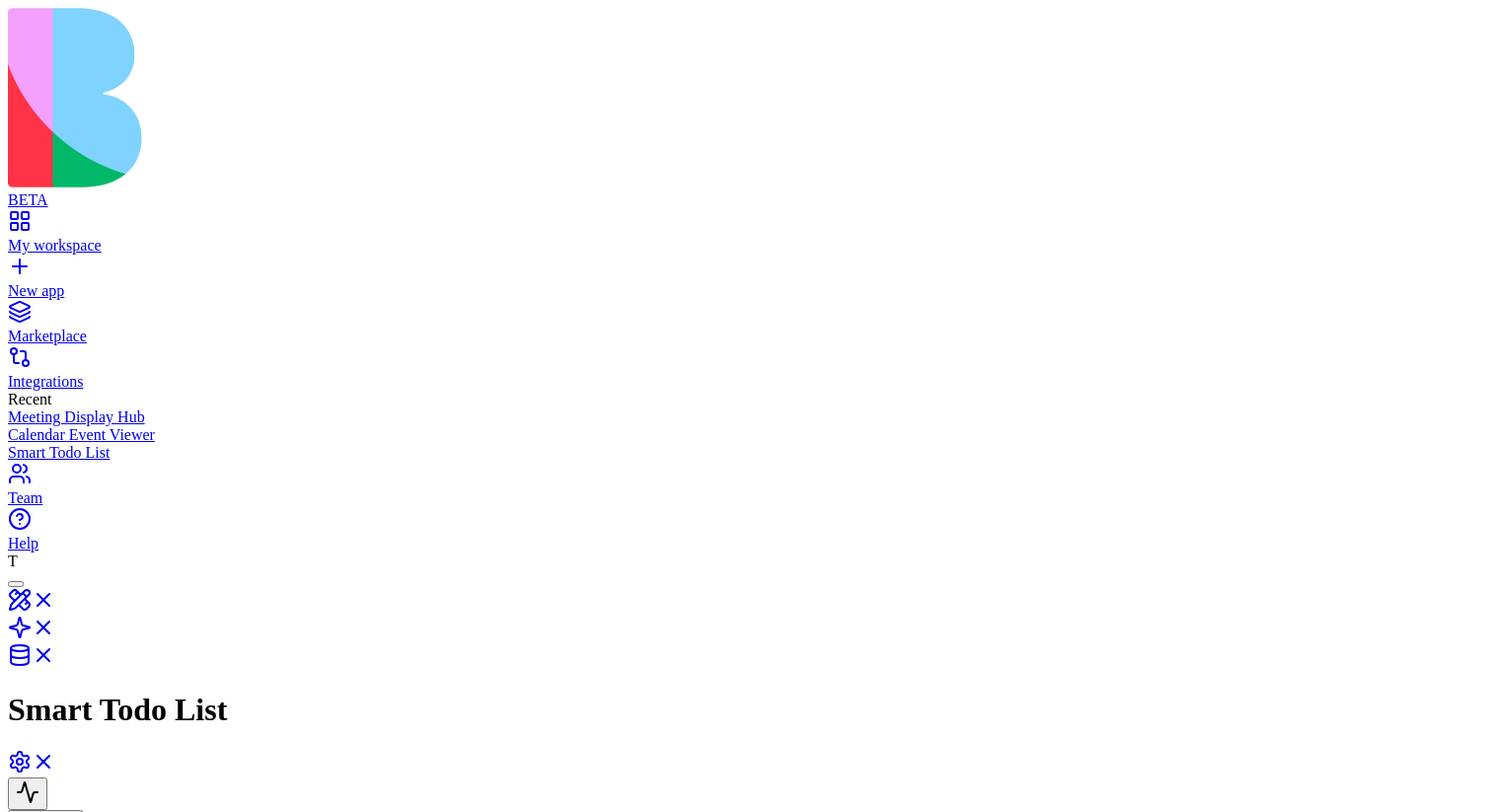 type 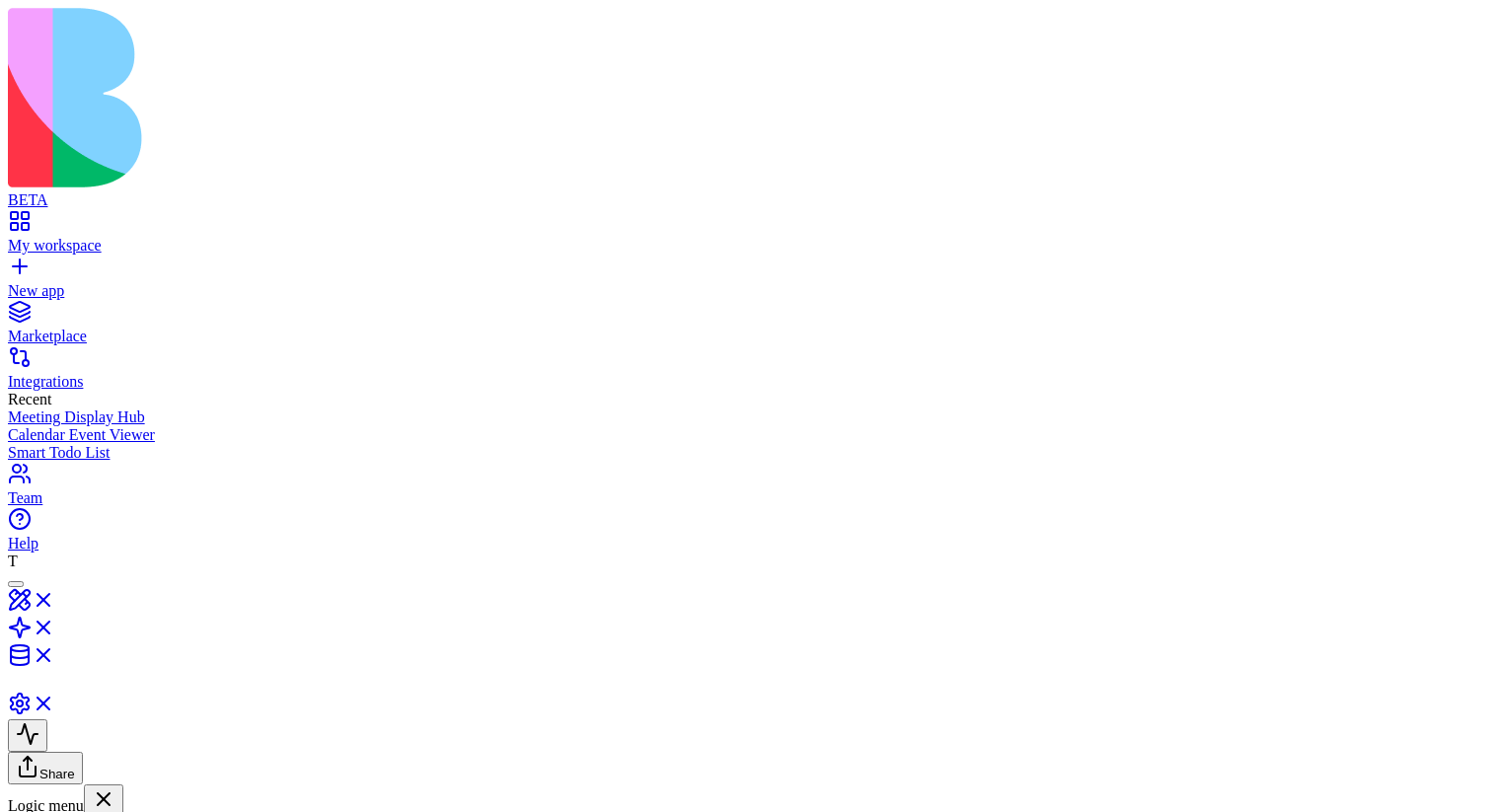 scroll, scrollTop: 0, scrollLeft: 0, axis: both 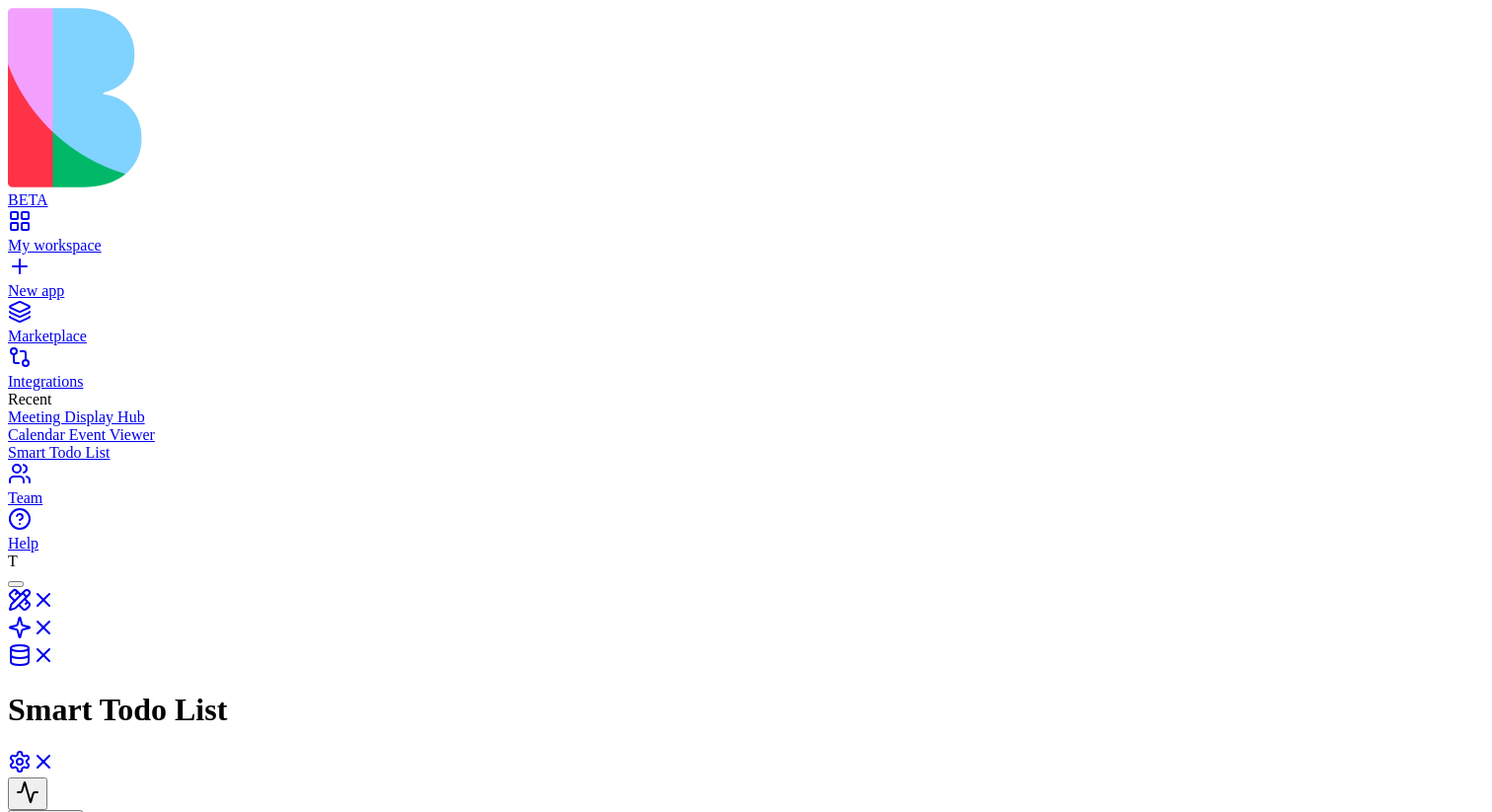 click on "AgentCall" at bounding box center (903, 1213) 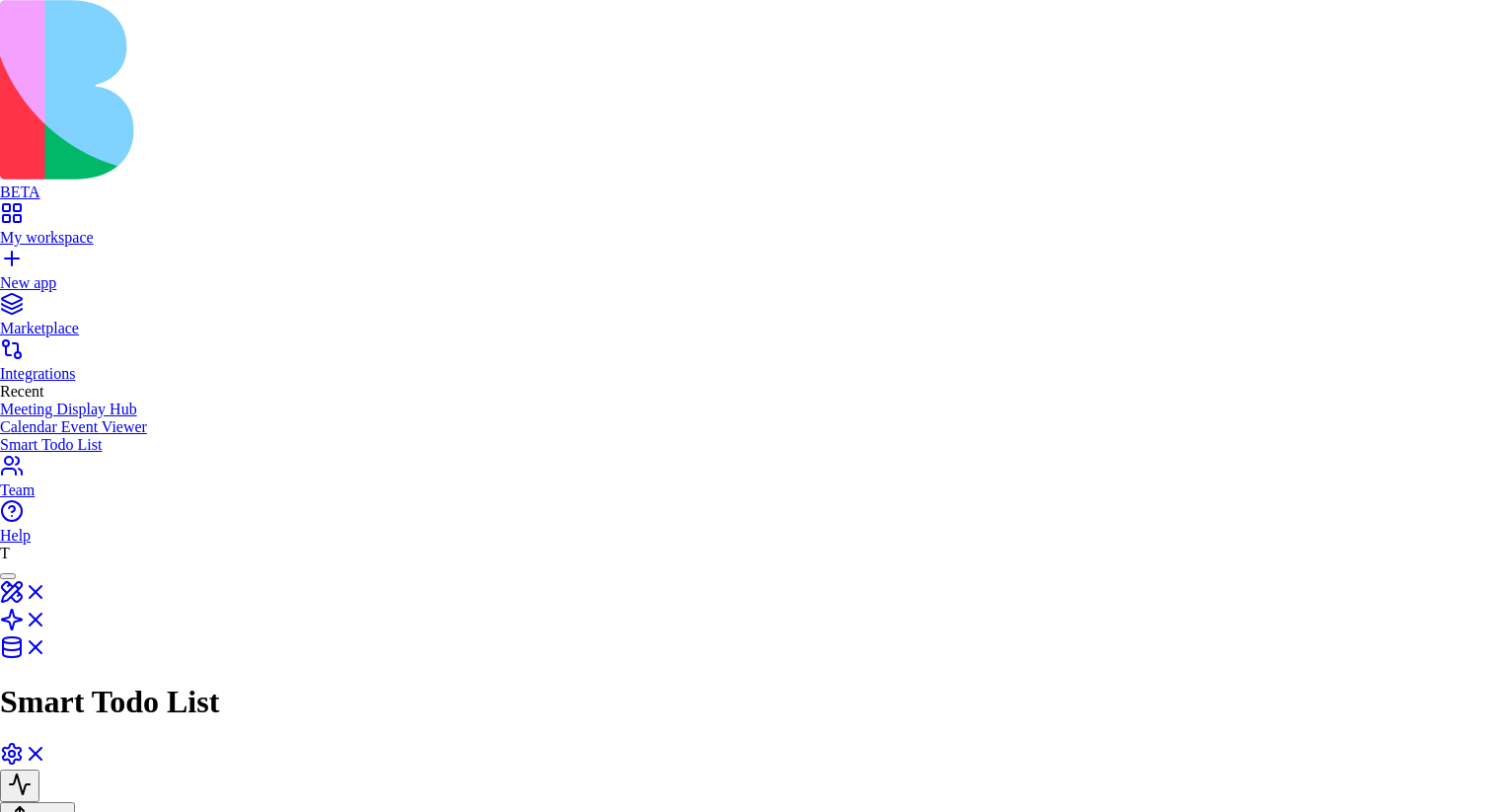 click on "Fetchemails2" at bounding box center (746, 1889) 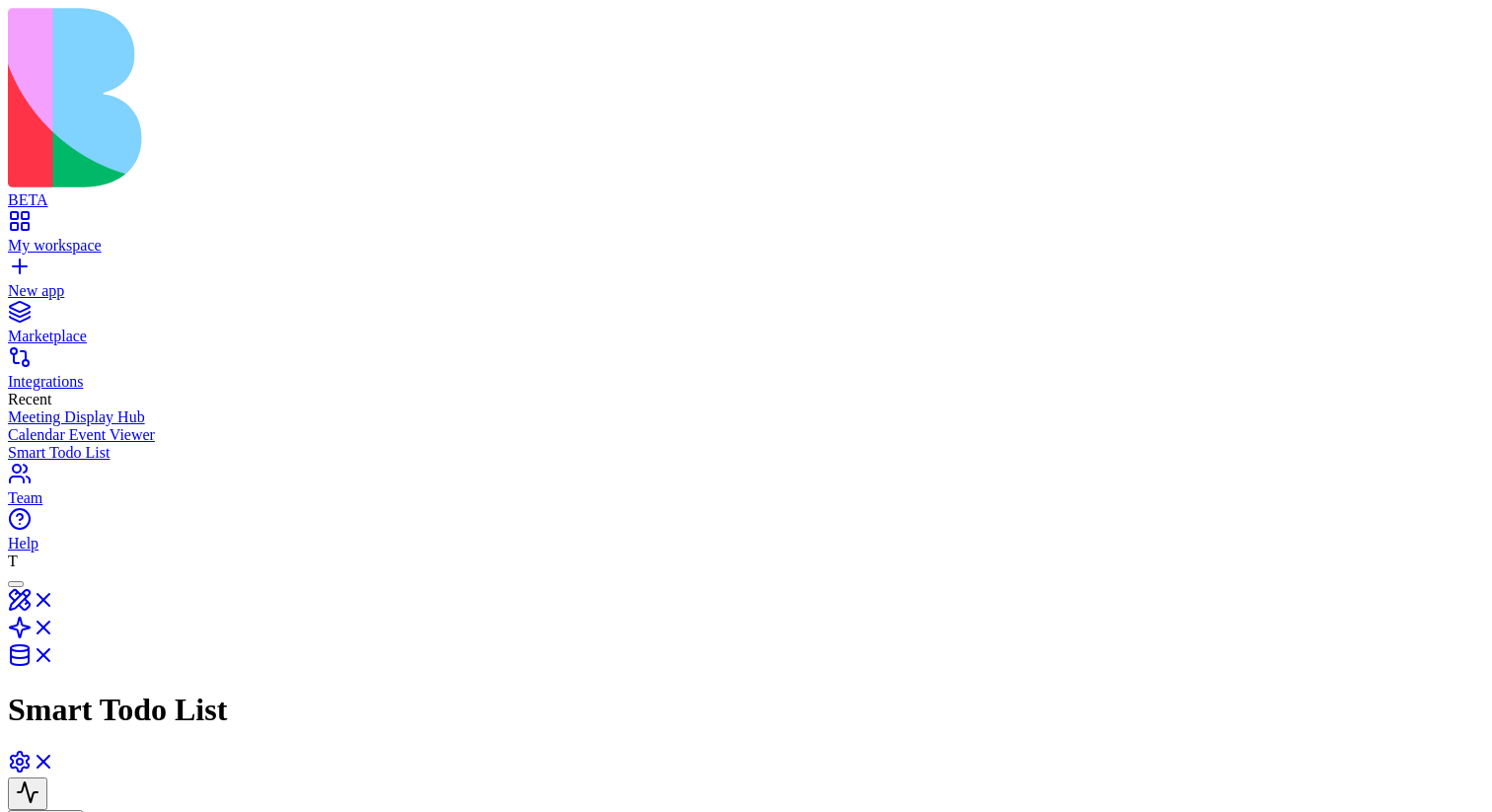 click on "Fetch emails Fetches a list of email messages from a gmail account, supporting filtering, pagination, and optional full content retrieval." at bounding box center (535, 1254) 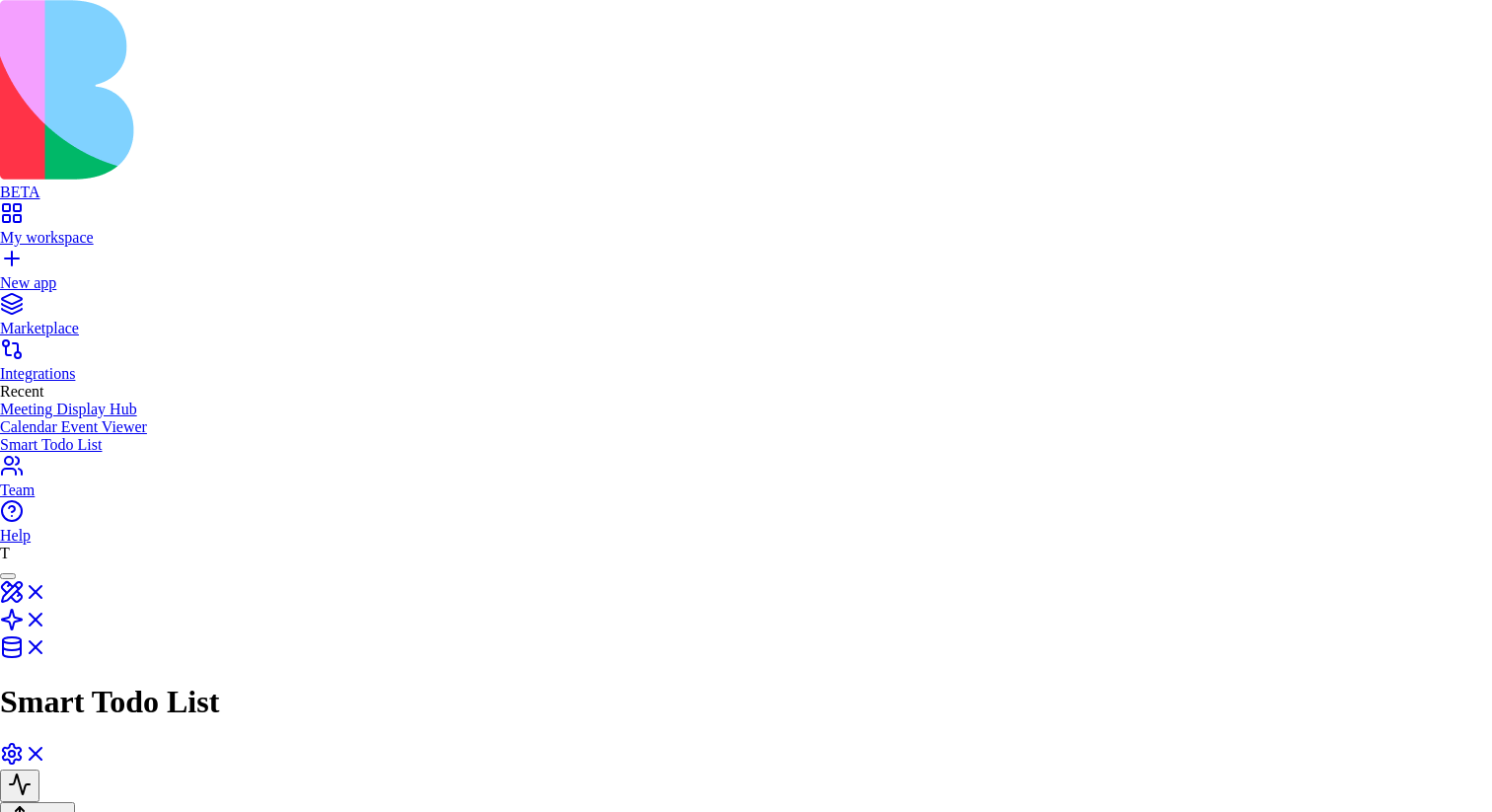 type 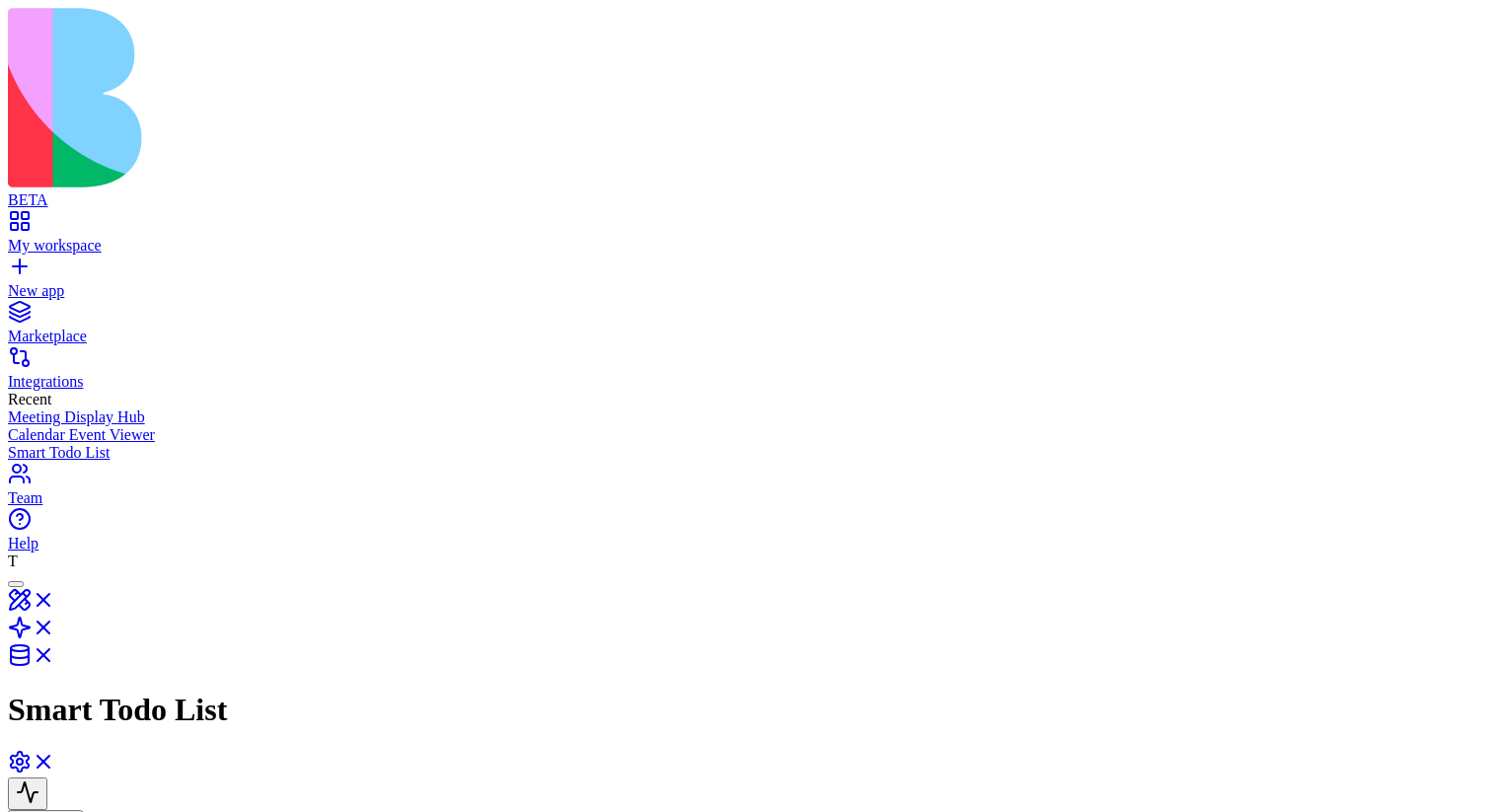 click at bounding box center (221, 949) 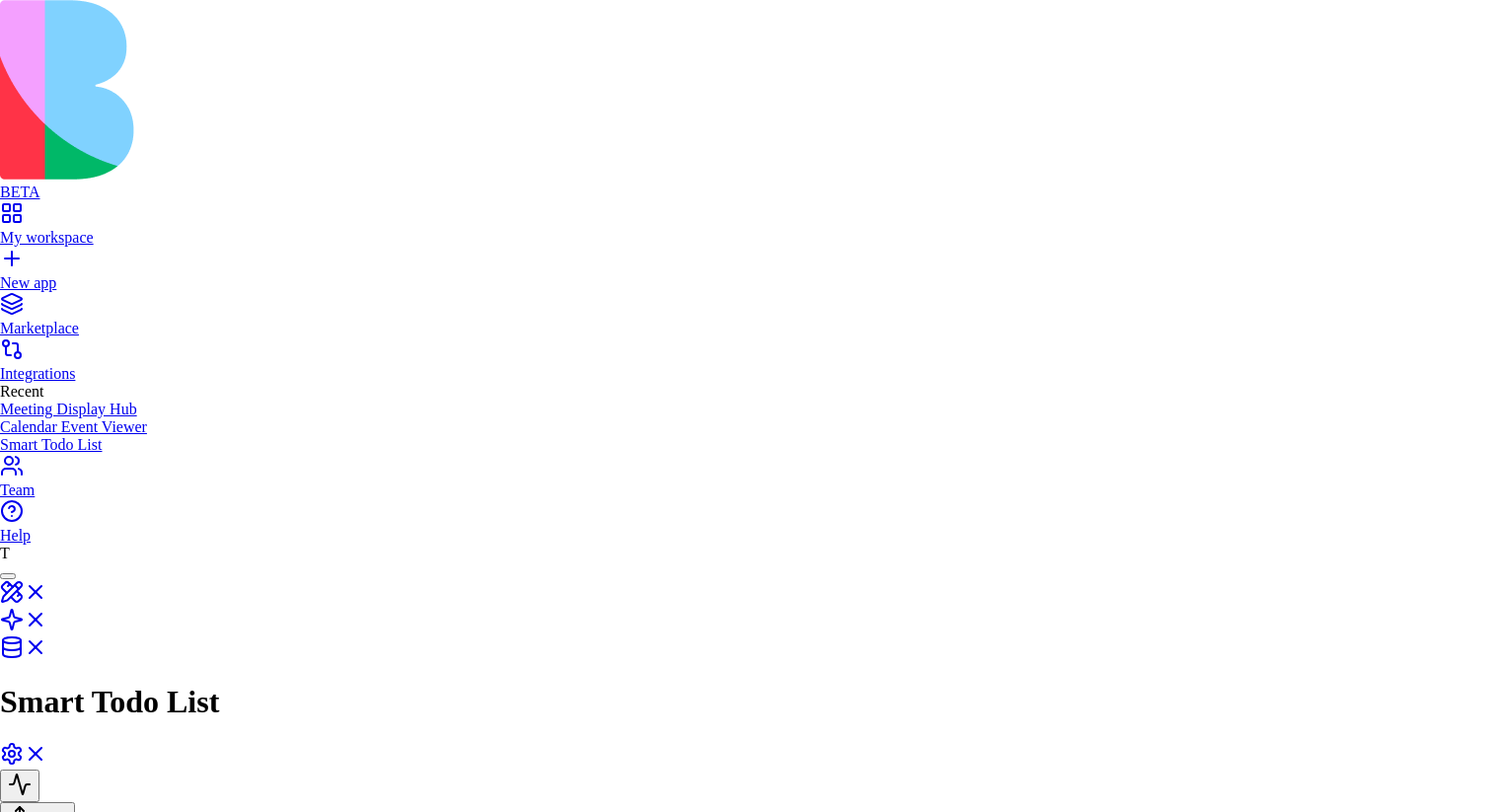 scroll, scrollTop: 183, scrollLeft: 0, axis: vertical 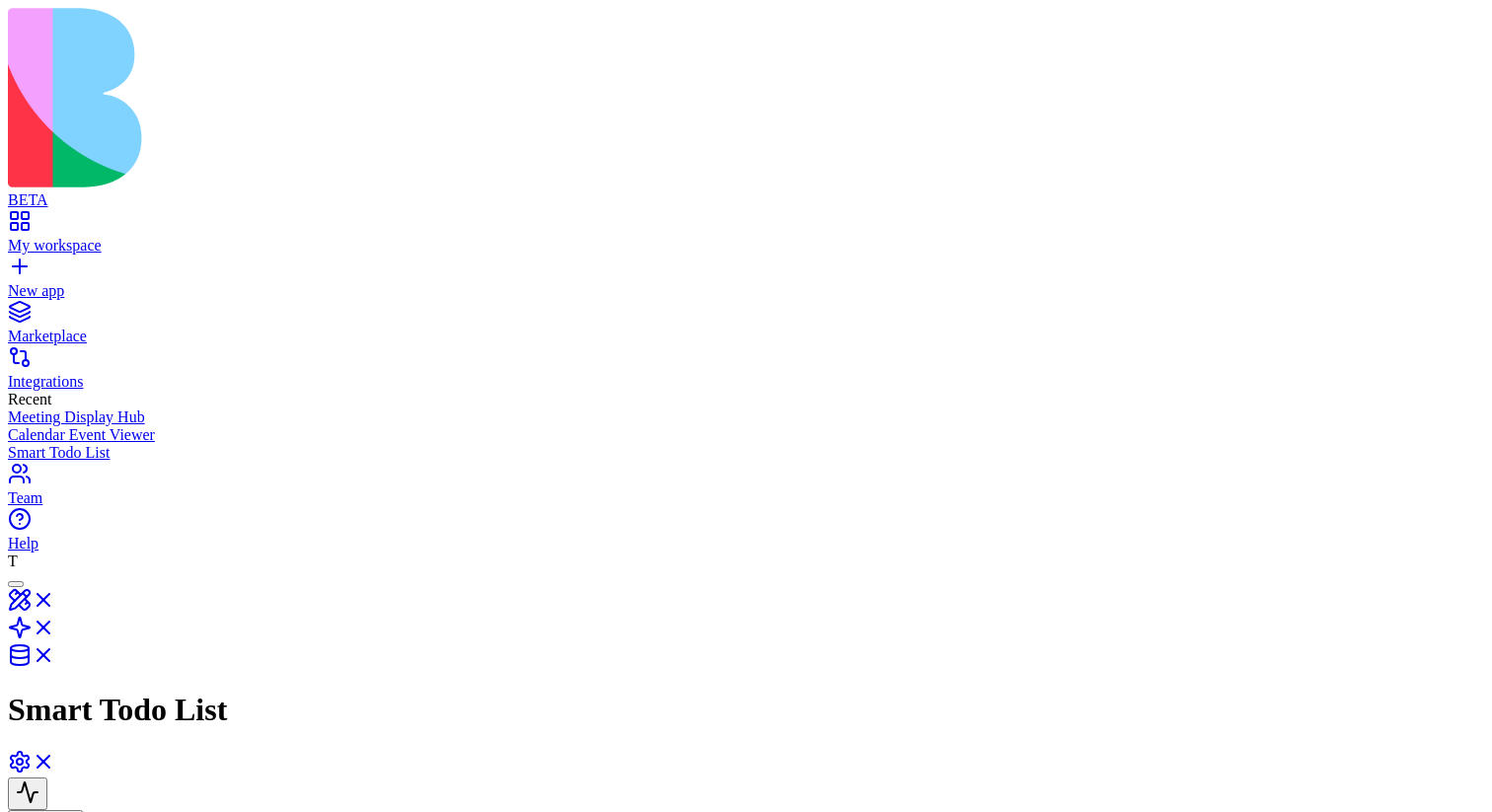drag, startPoint x: 858, startPoint y: 323, endPoint x: 849, endPoint y: 339, distance: 18.35756 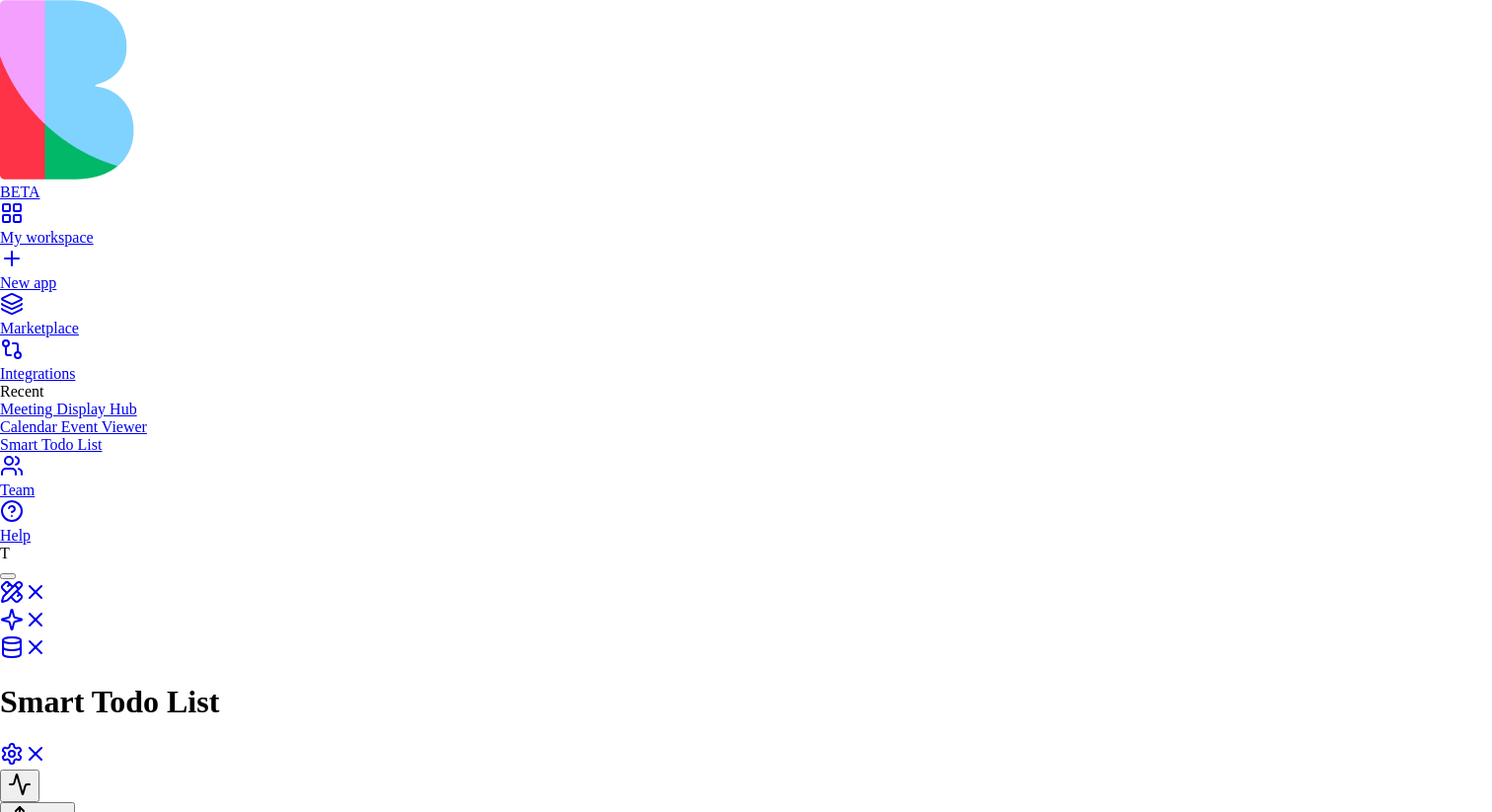 click at bounding box center (746, 967) 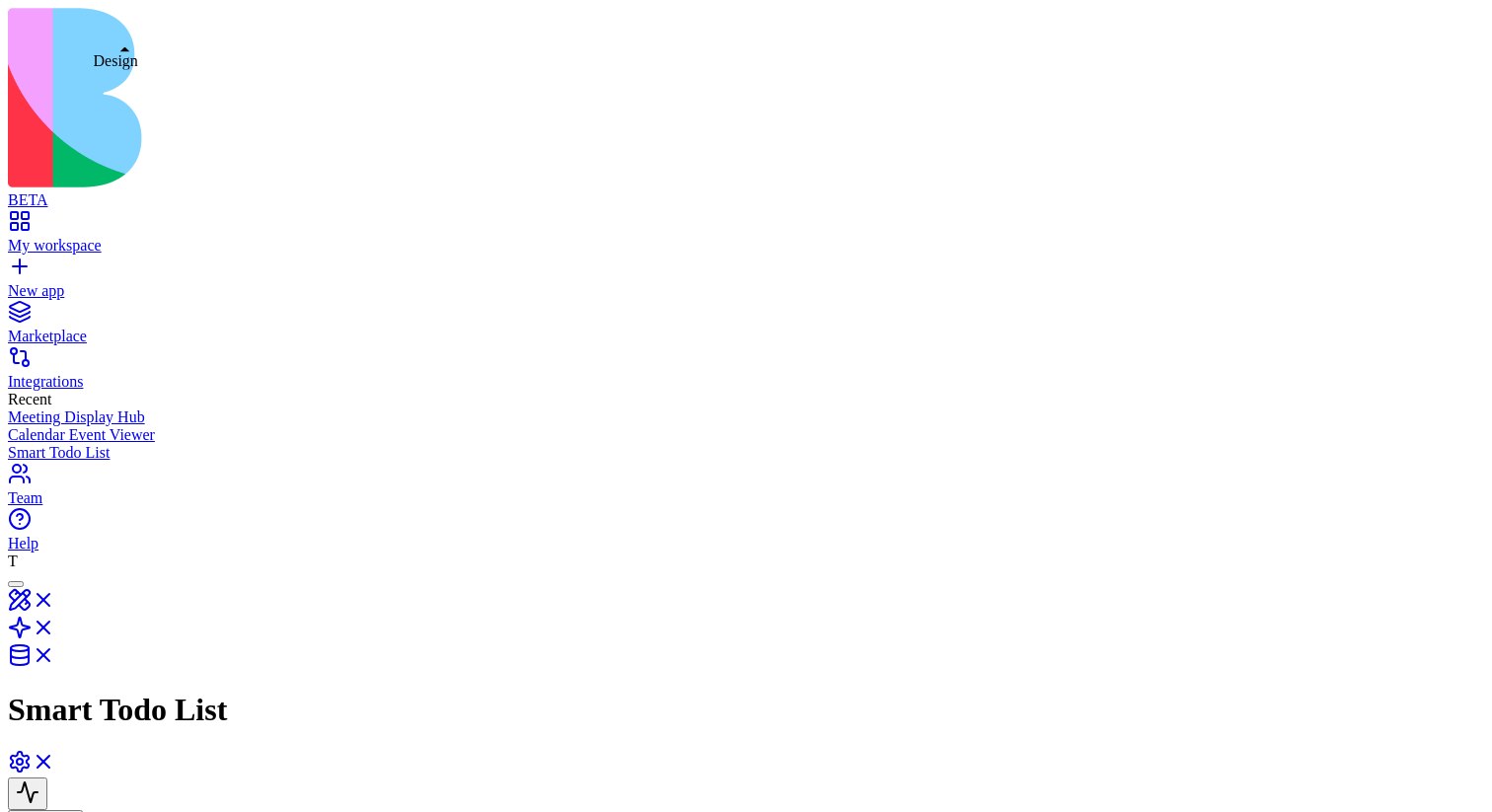 click at bounding box center [32, 606] 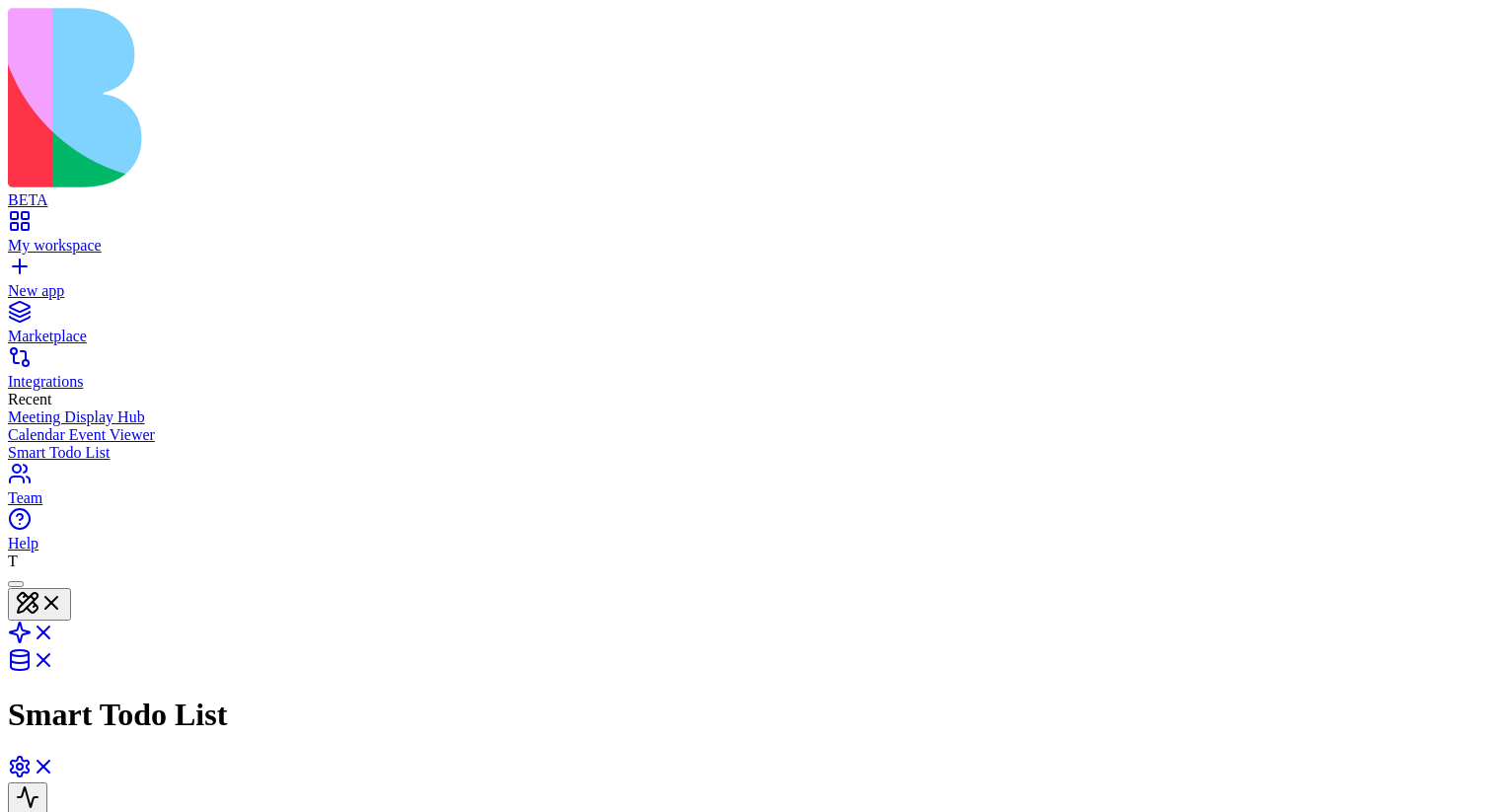 scroll, scrollTop: 0, scrollLeft: 0, axis: both 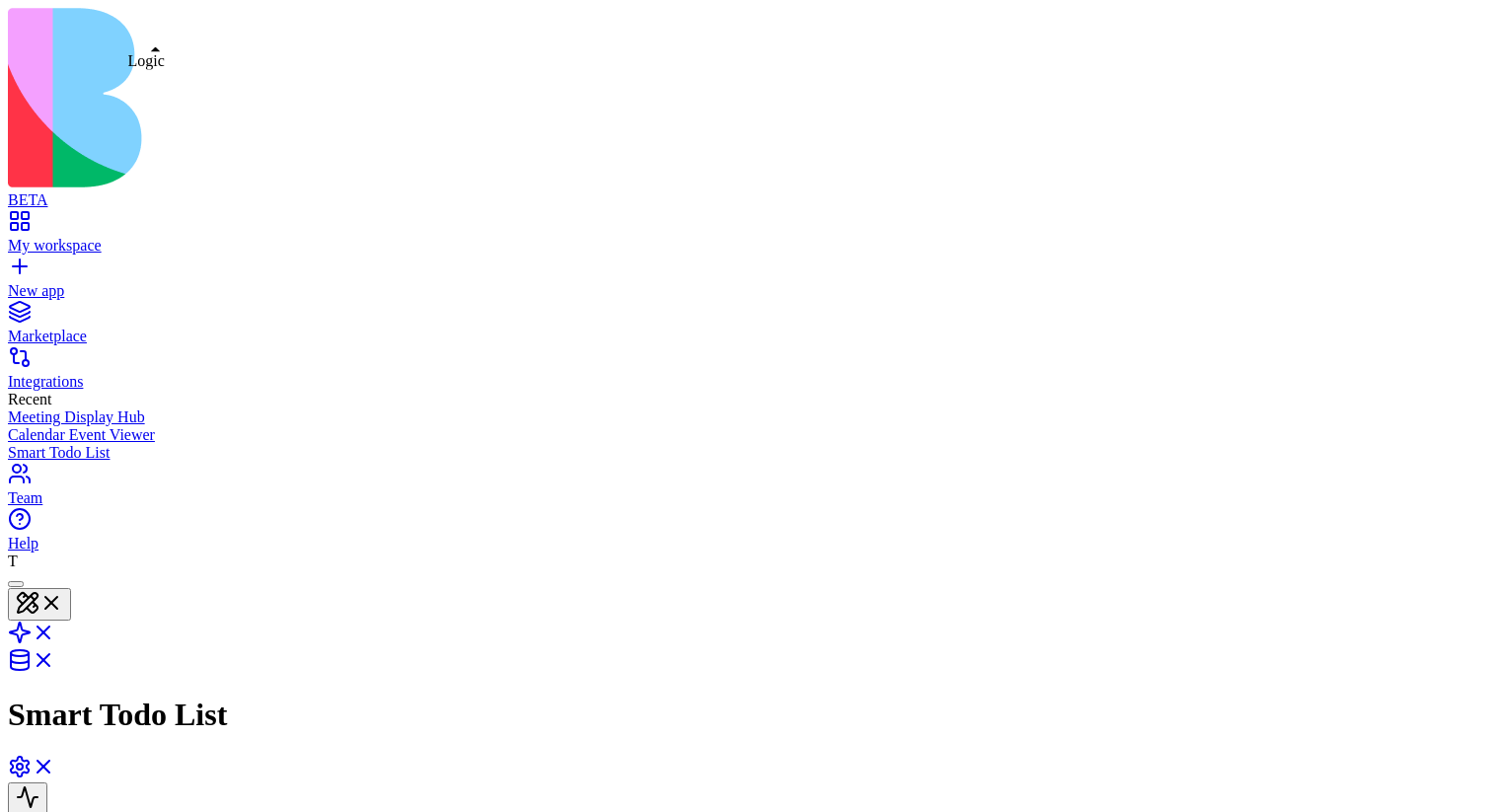 click at bounding box center [32, 638] 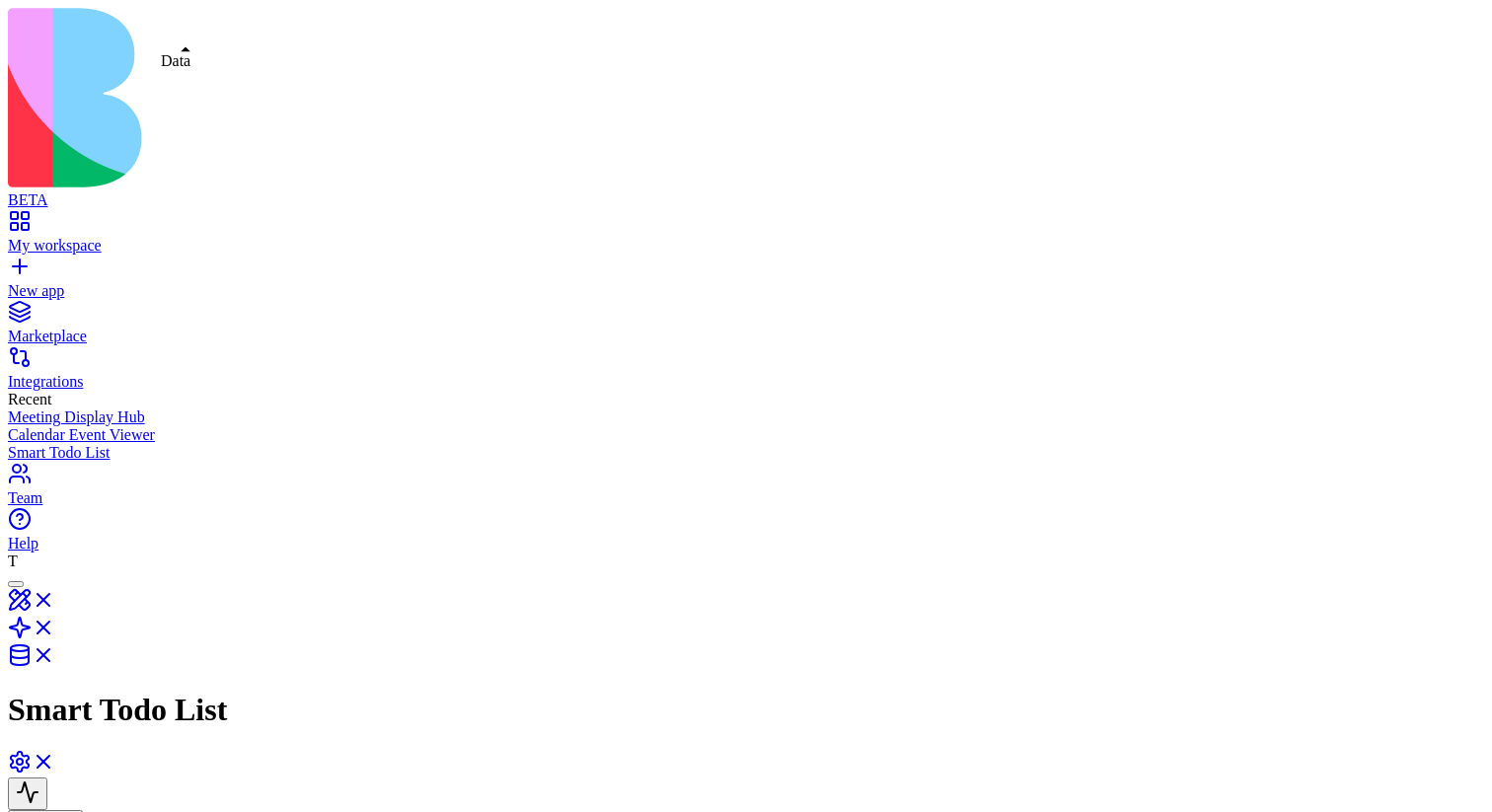 click at bounding box center (32, 661) 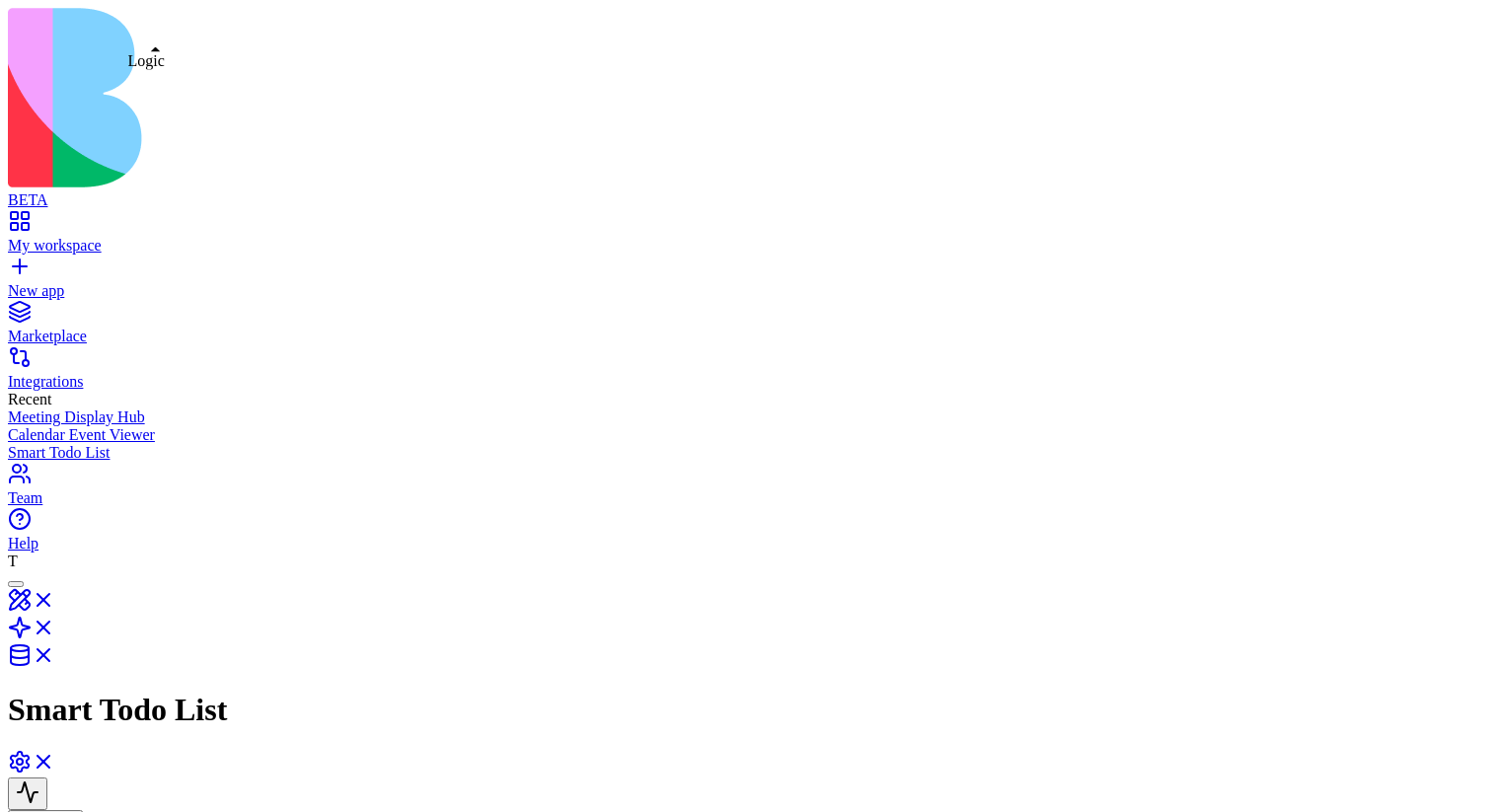 click at bounding box center [32, 633] 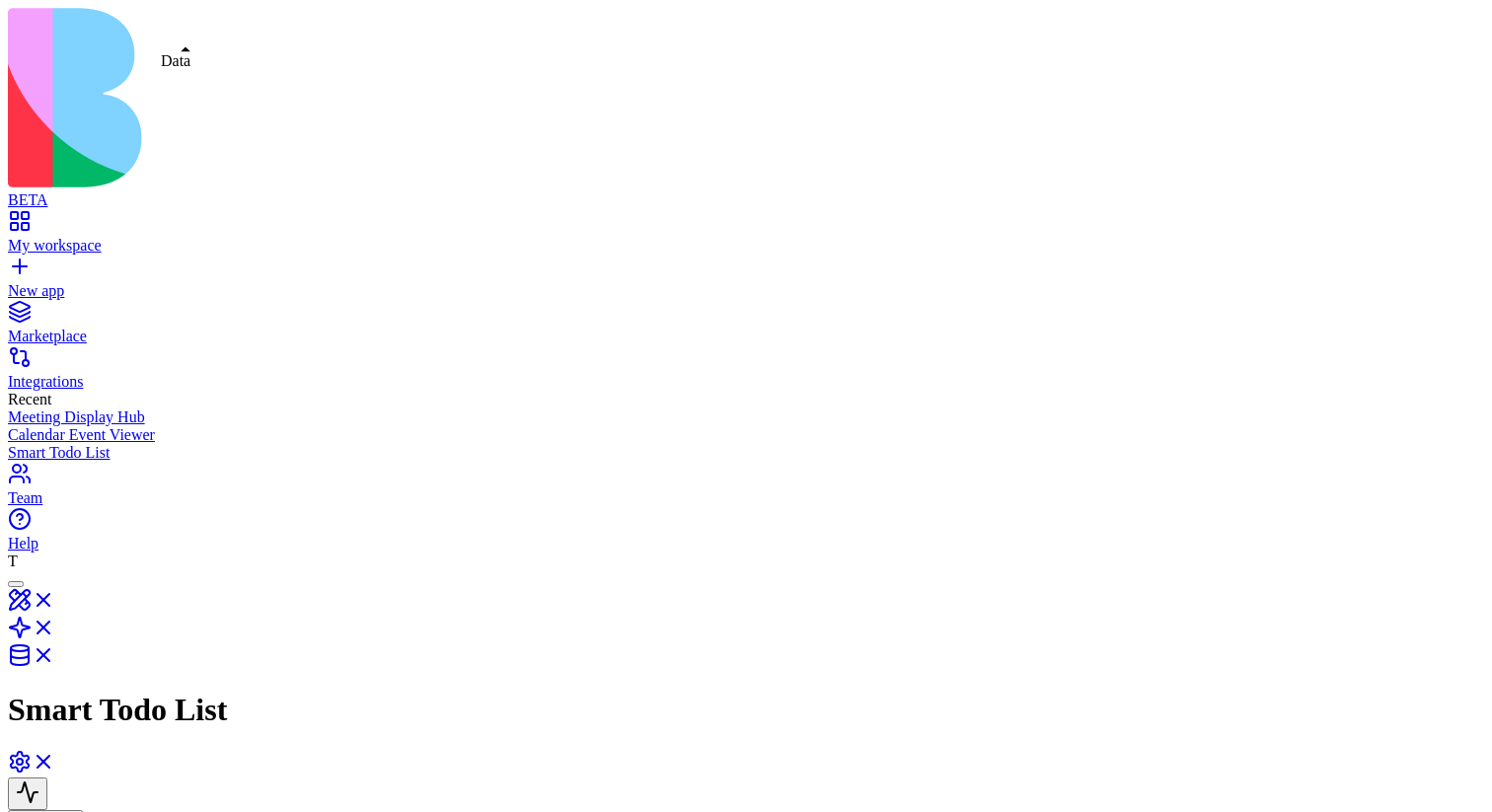 click at bounding box center (32, 661) 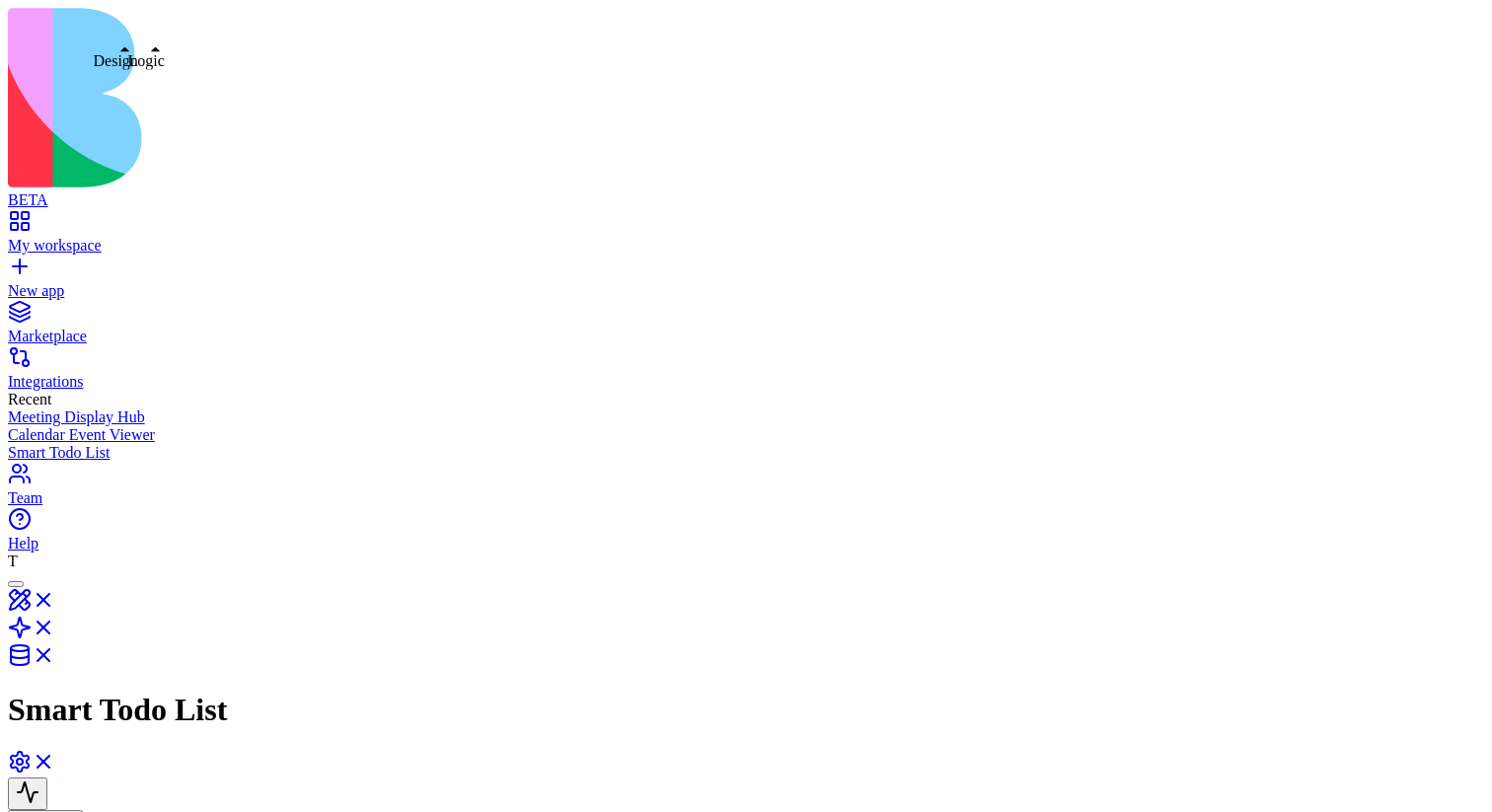 click at bounding box center [32, 606] 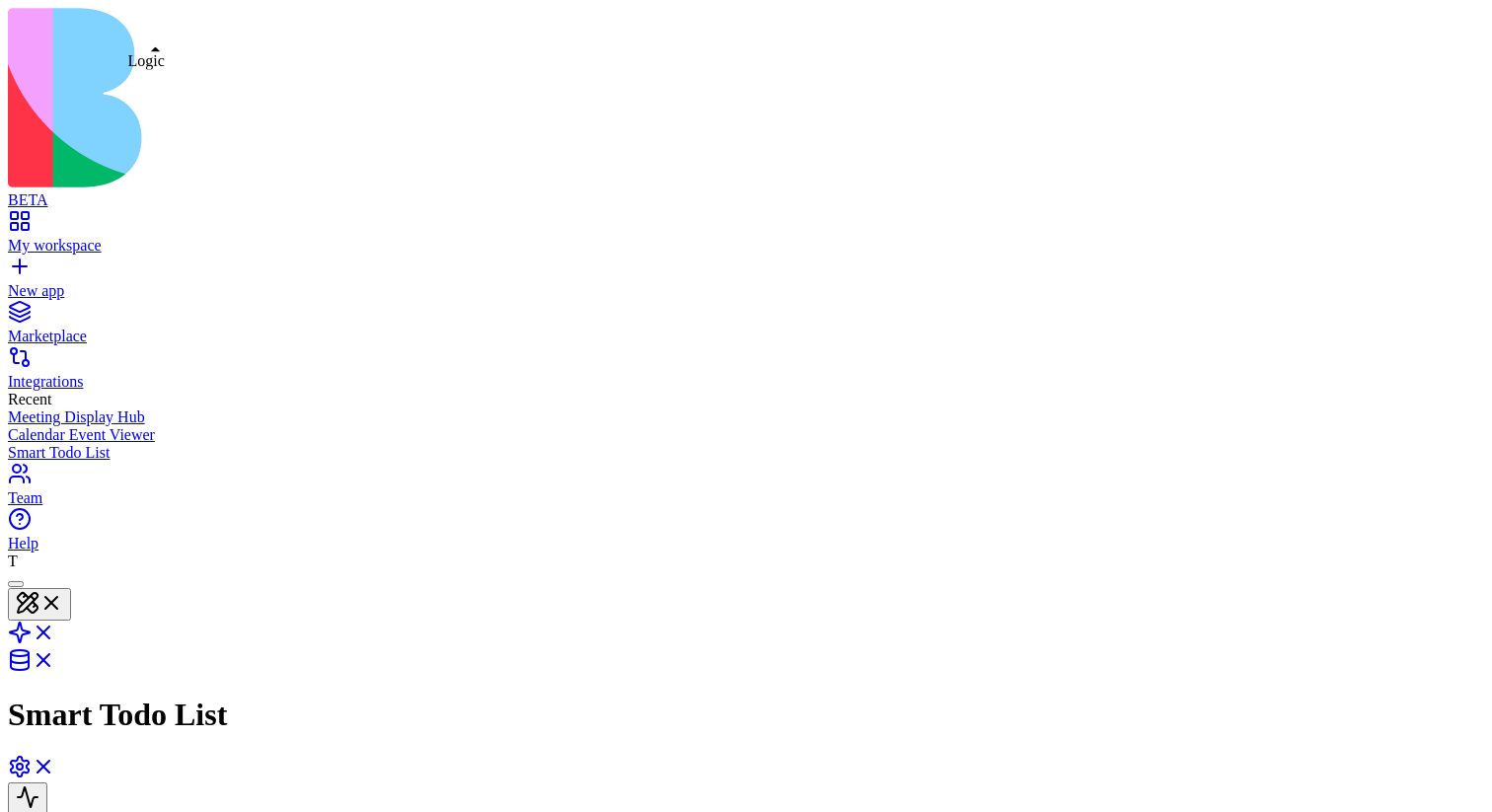 scroll, scrollTop: 0, scrollLeft: 0, axis: both 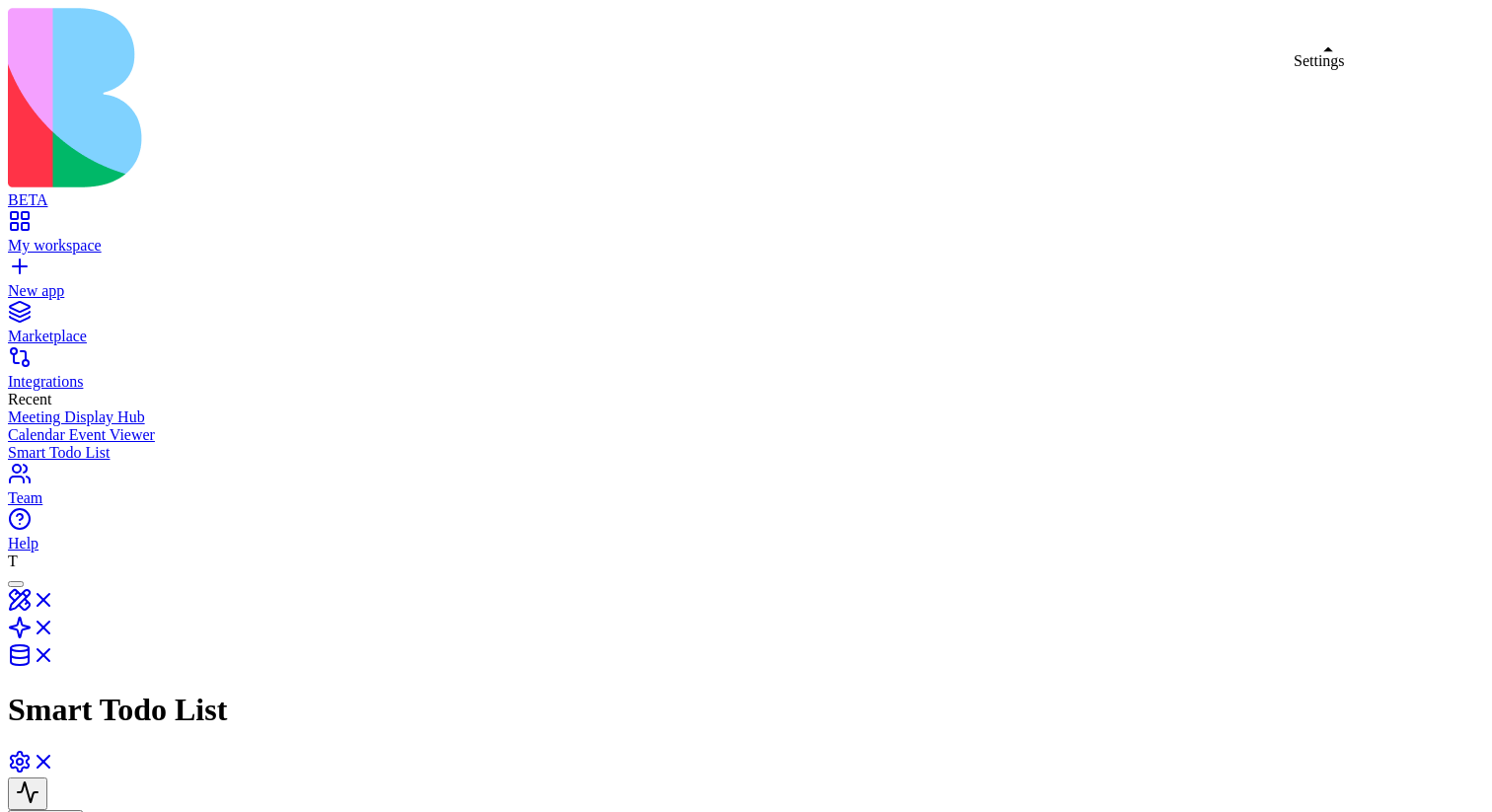 click at bounding box center (32, 768) 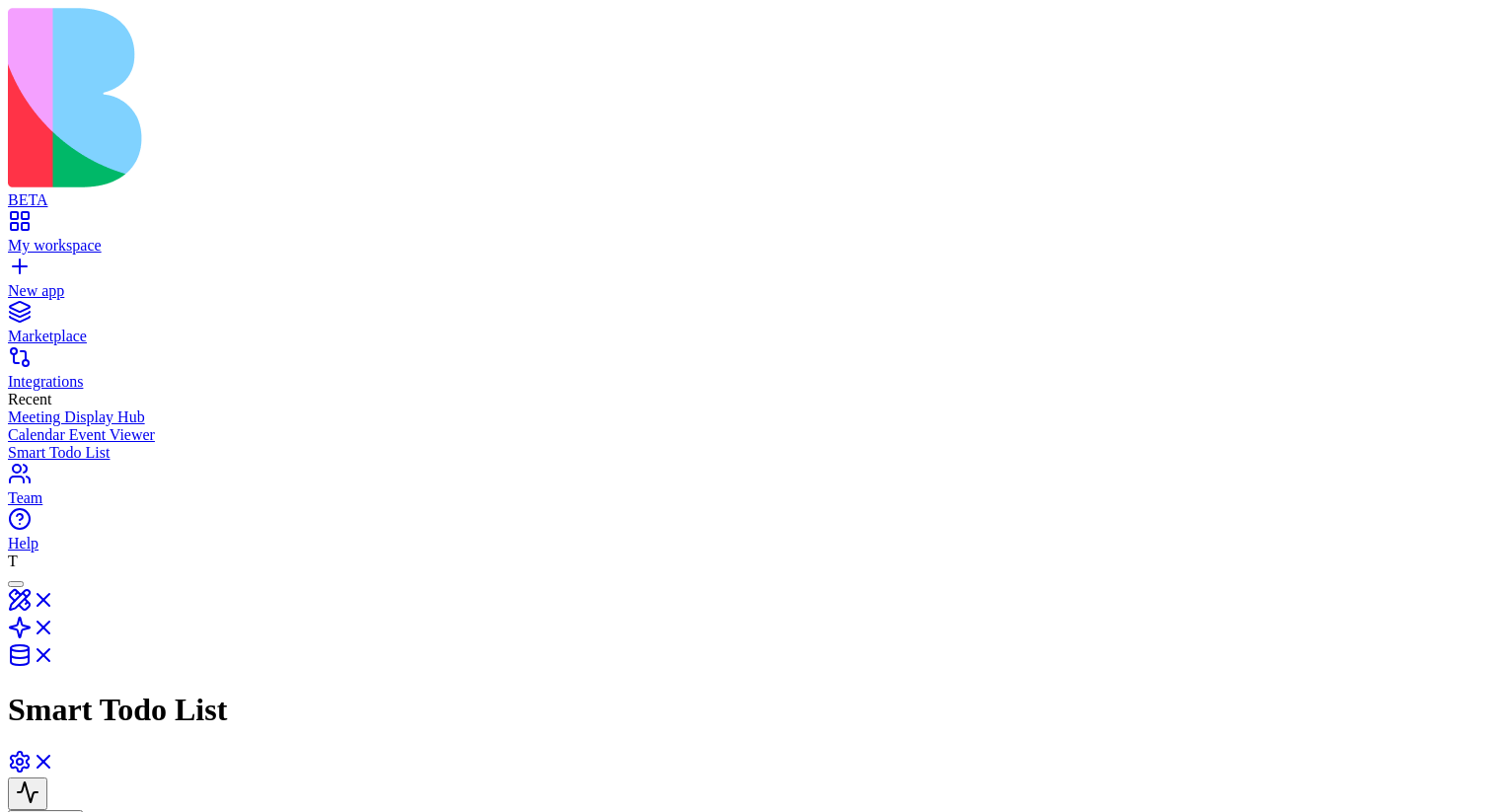 click at bounding box center [32, 768] 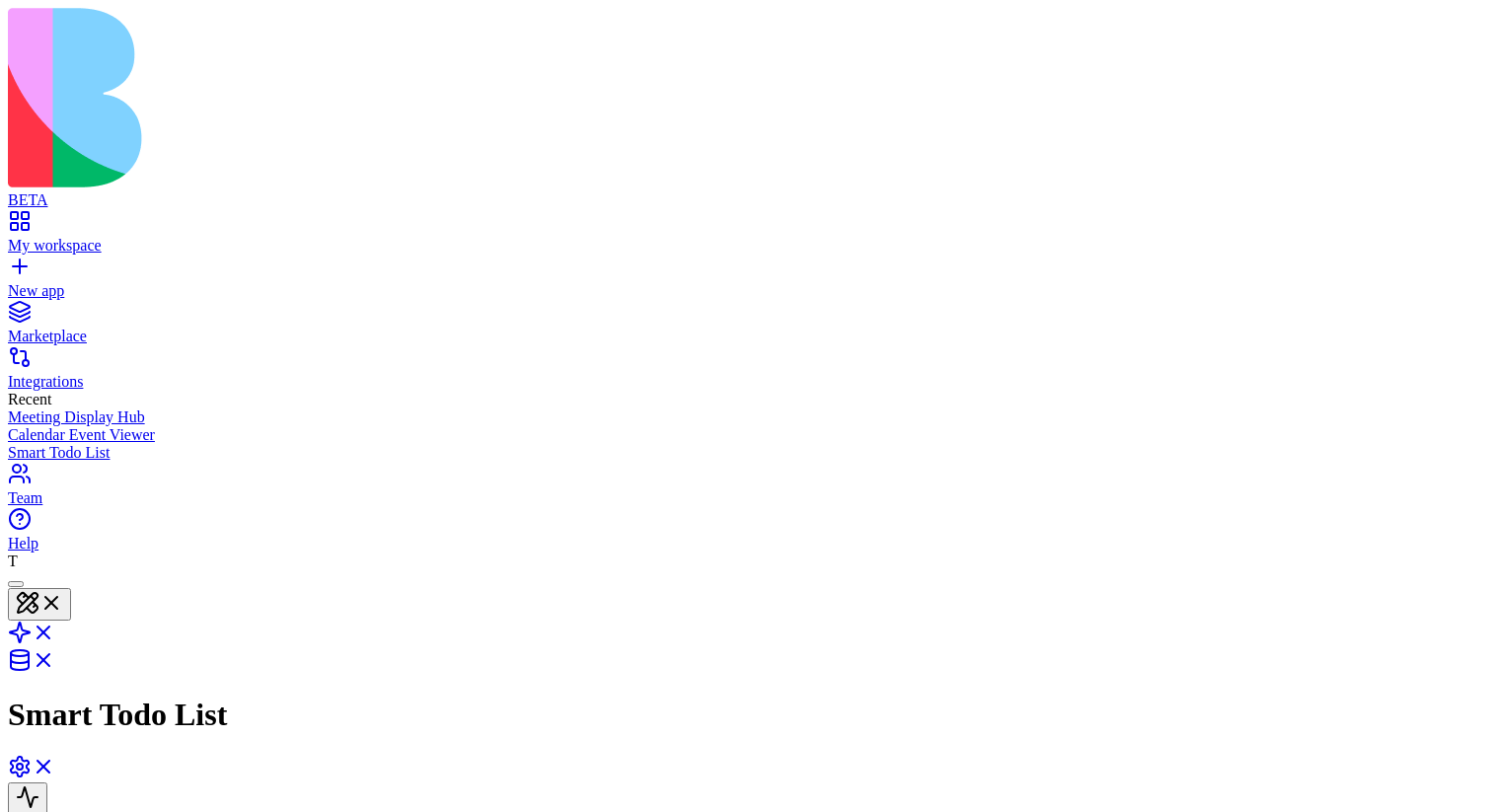 scroll, scrollTop: 0, scrollLeft: 0, axis: both 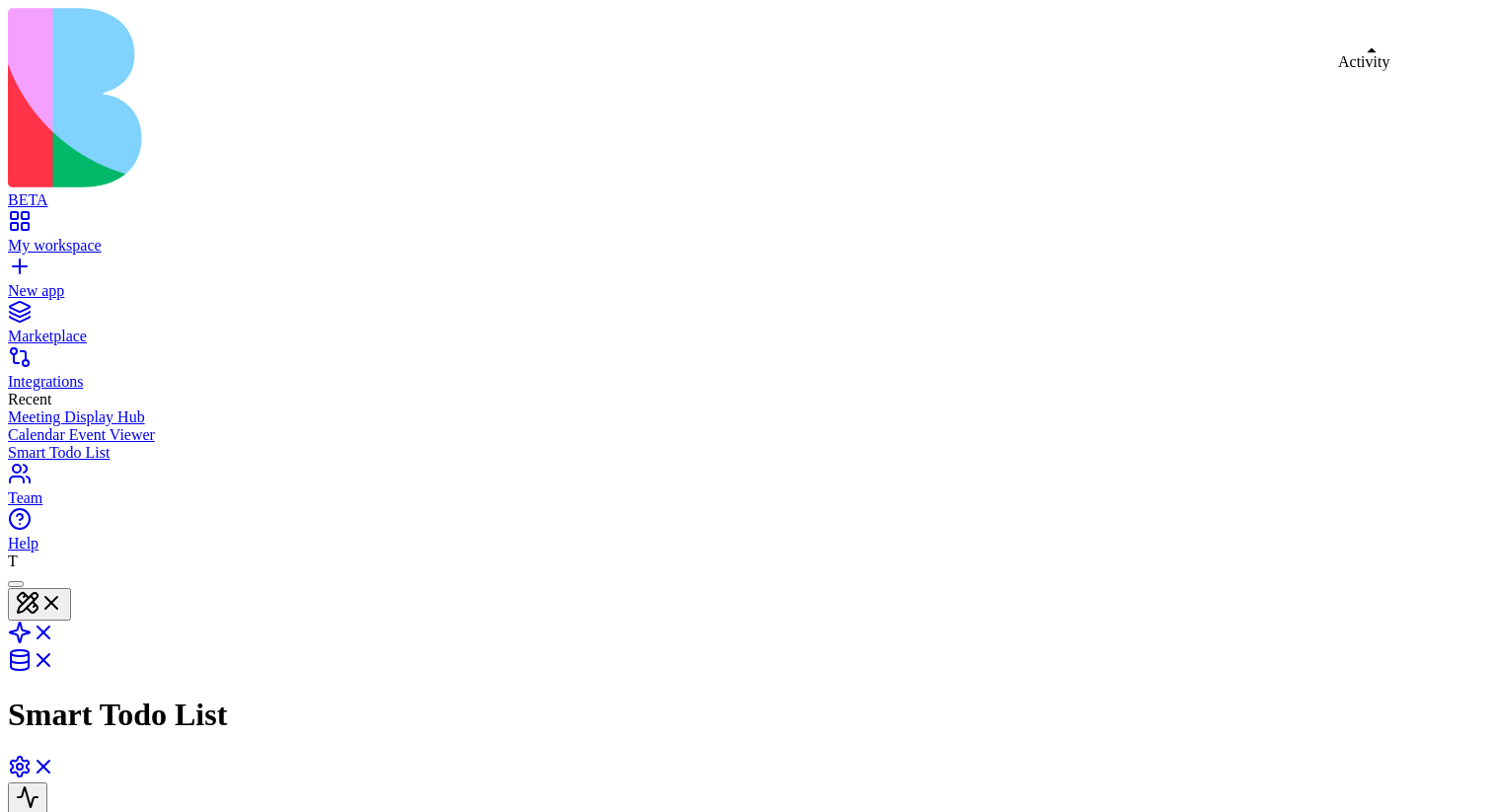 click at bounding box center (28, 798) 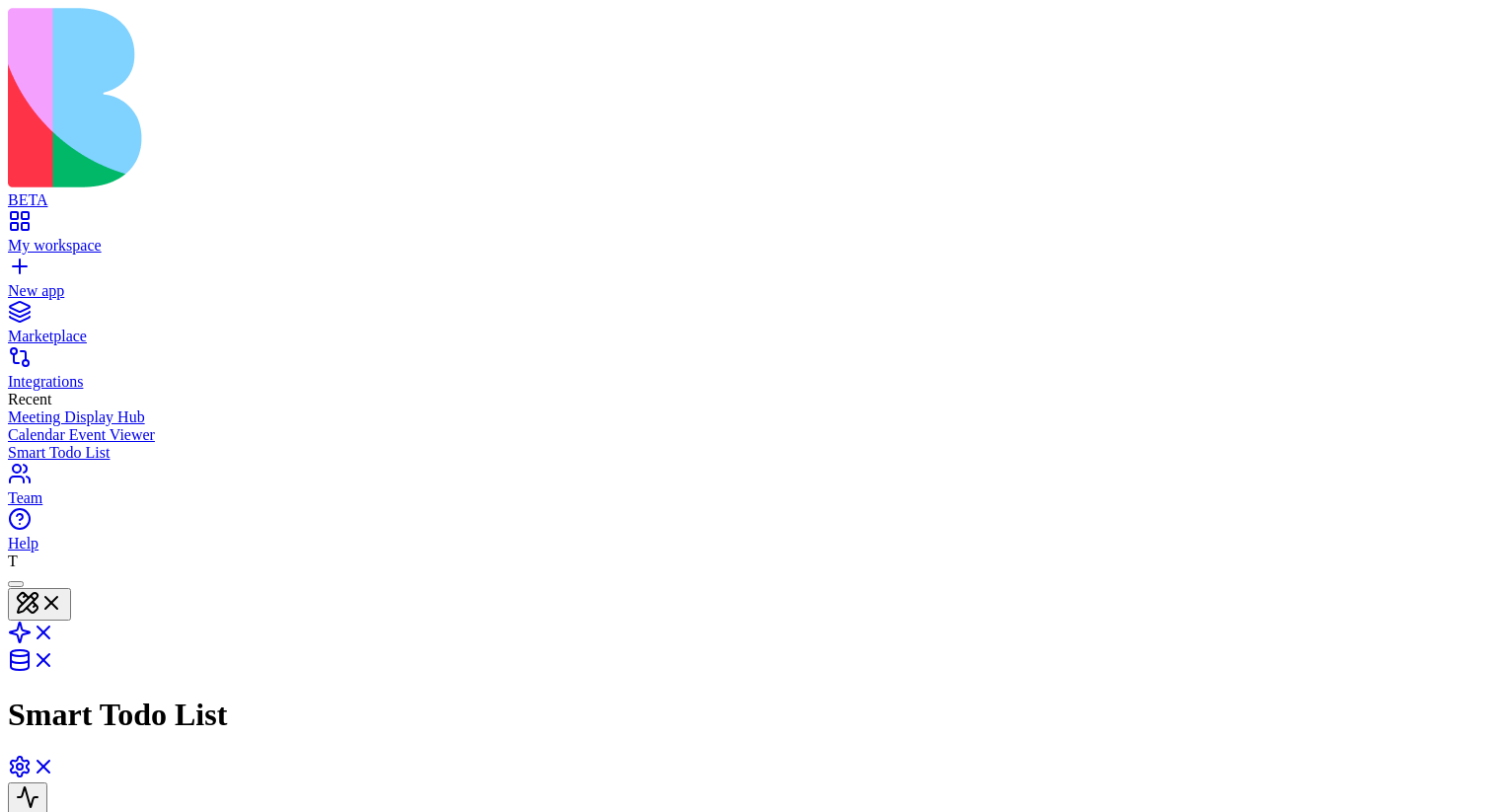 click at bounding box center (28, 798) 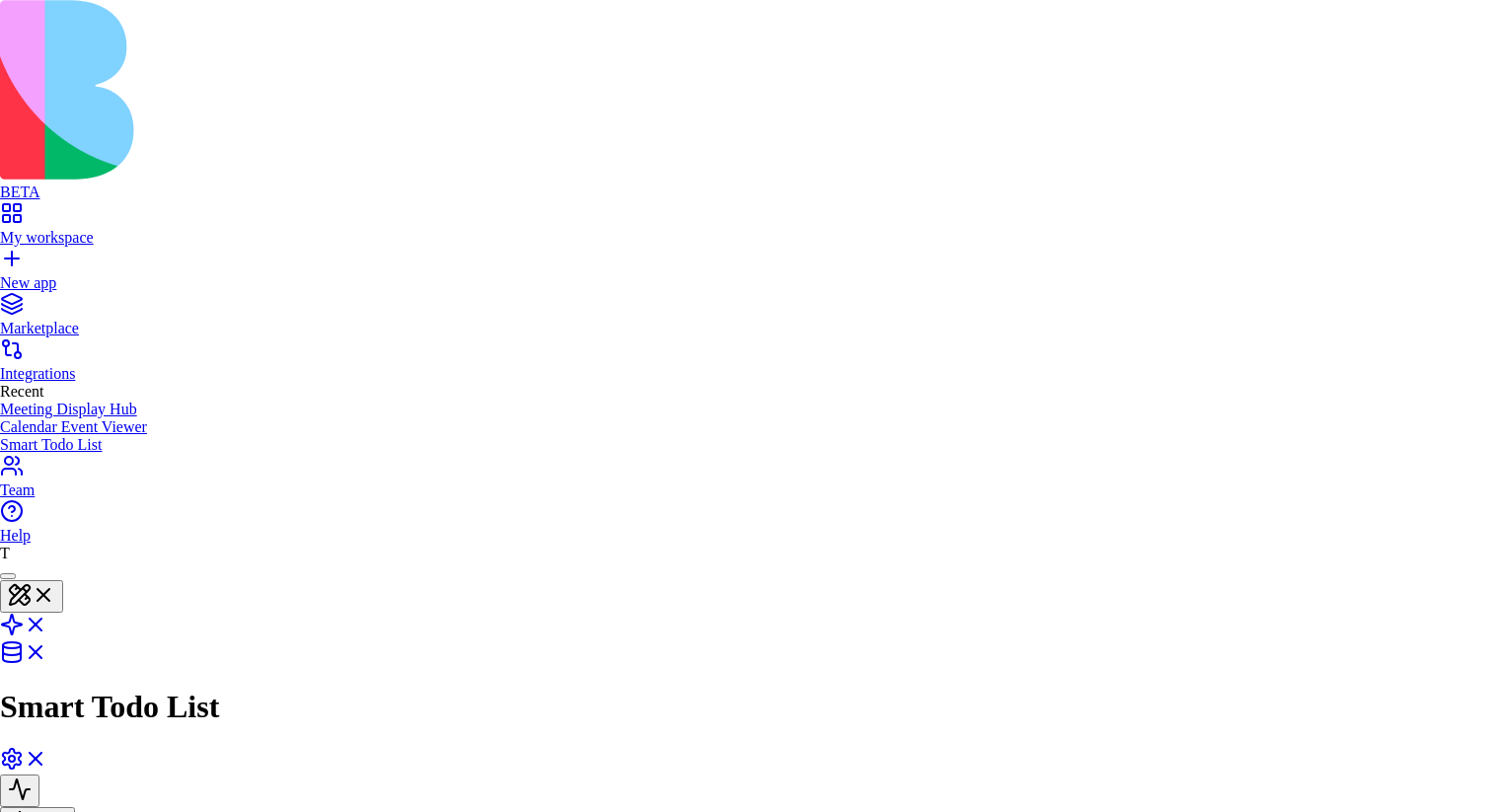 click at bounding box center [746, 2702] 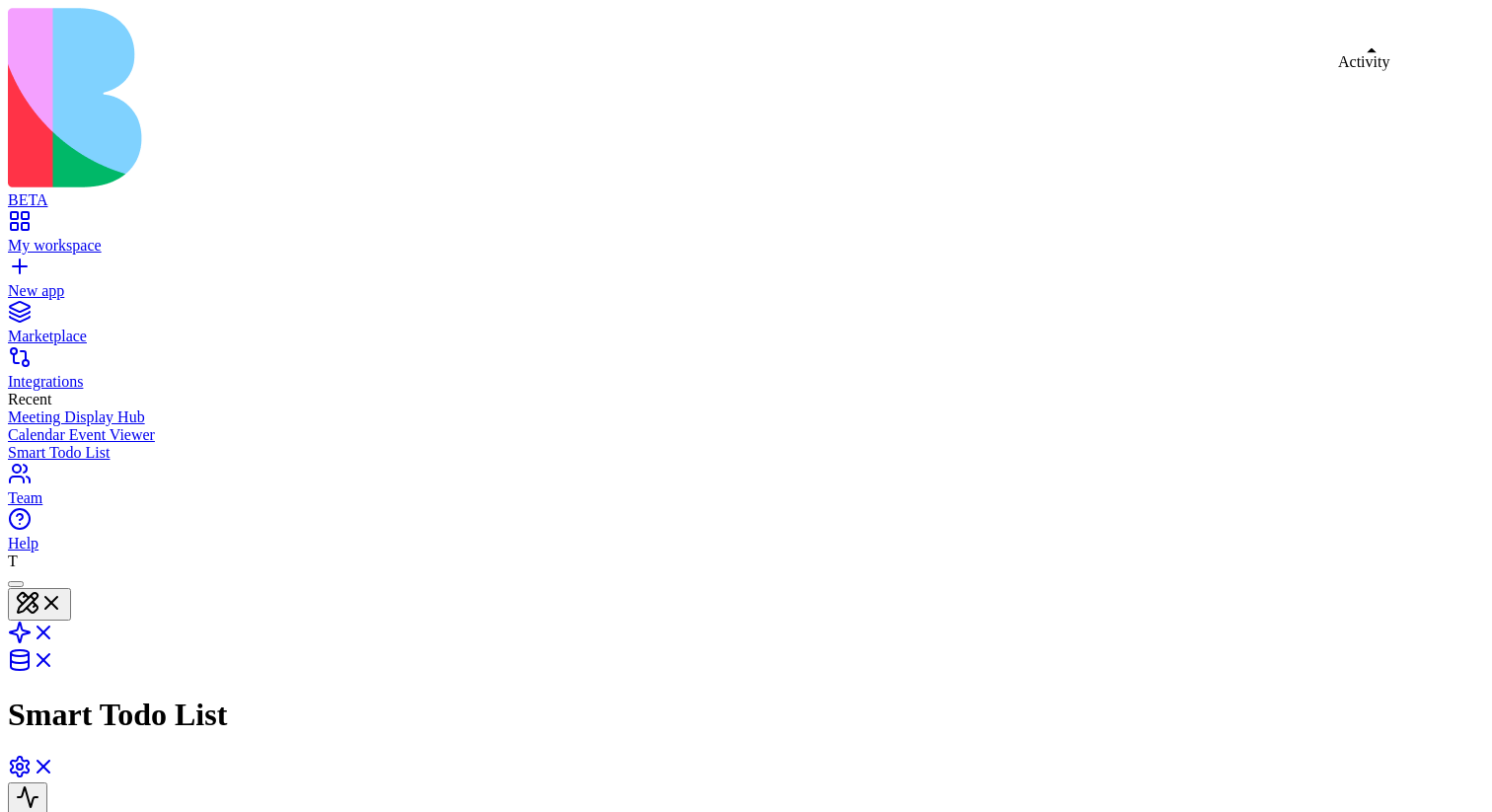 click at bounding box center [28, 798] 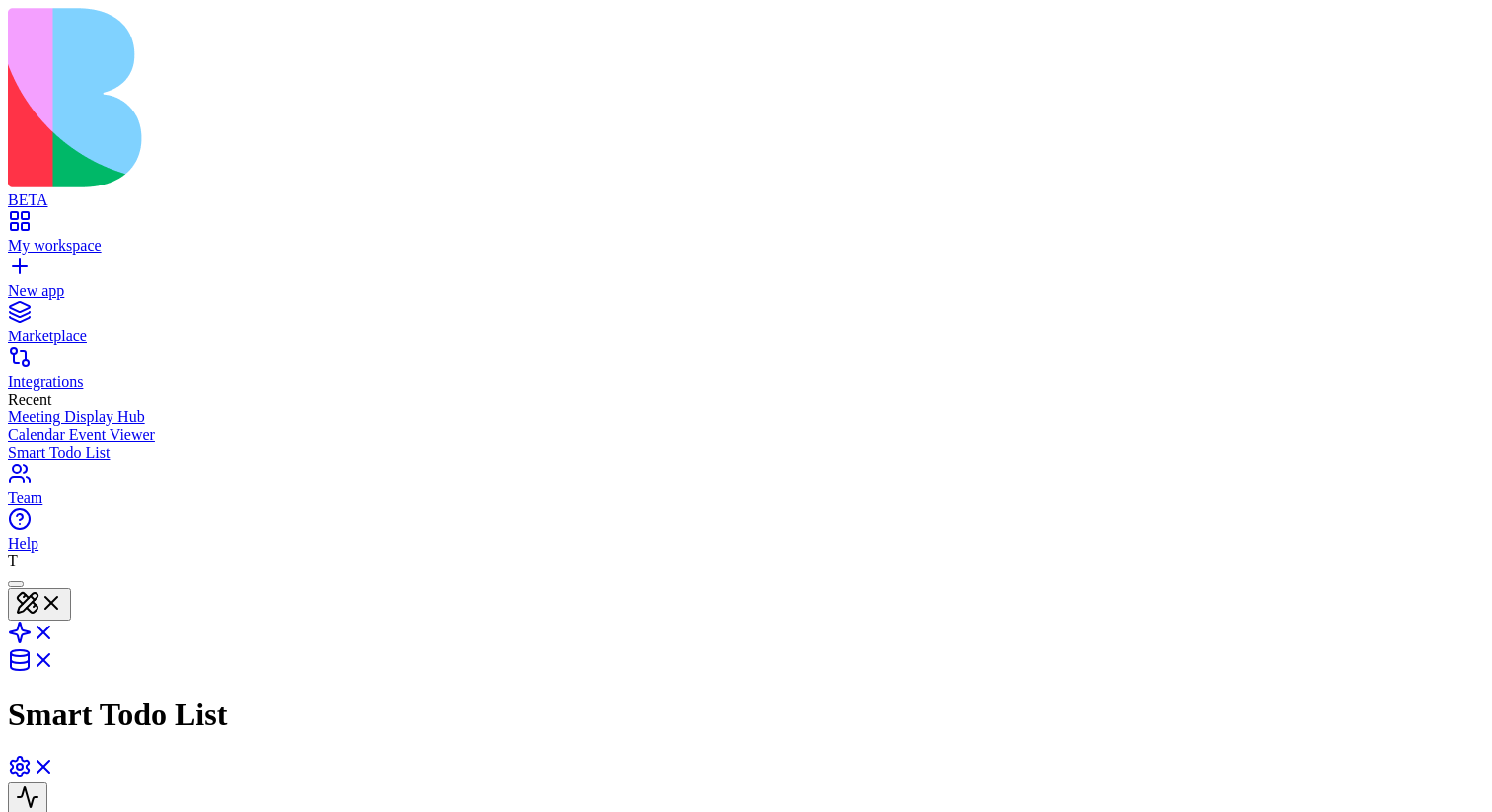 click at bounding box center [28, 798] 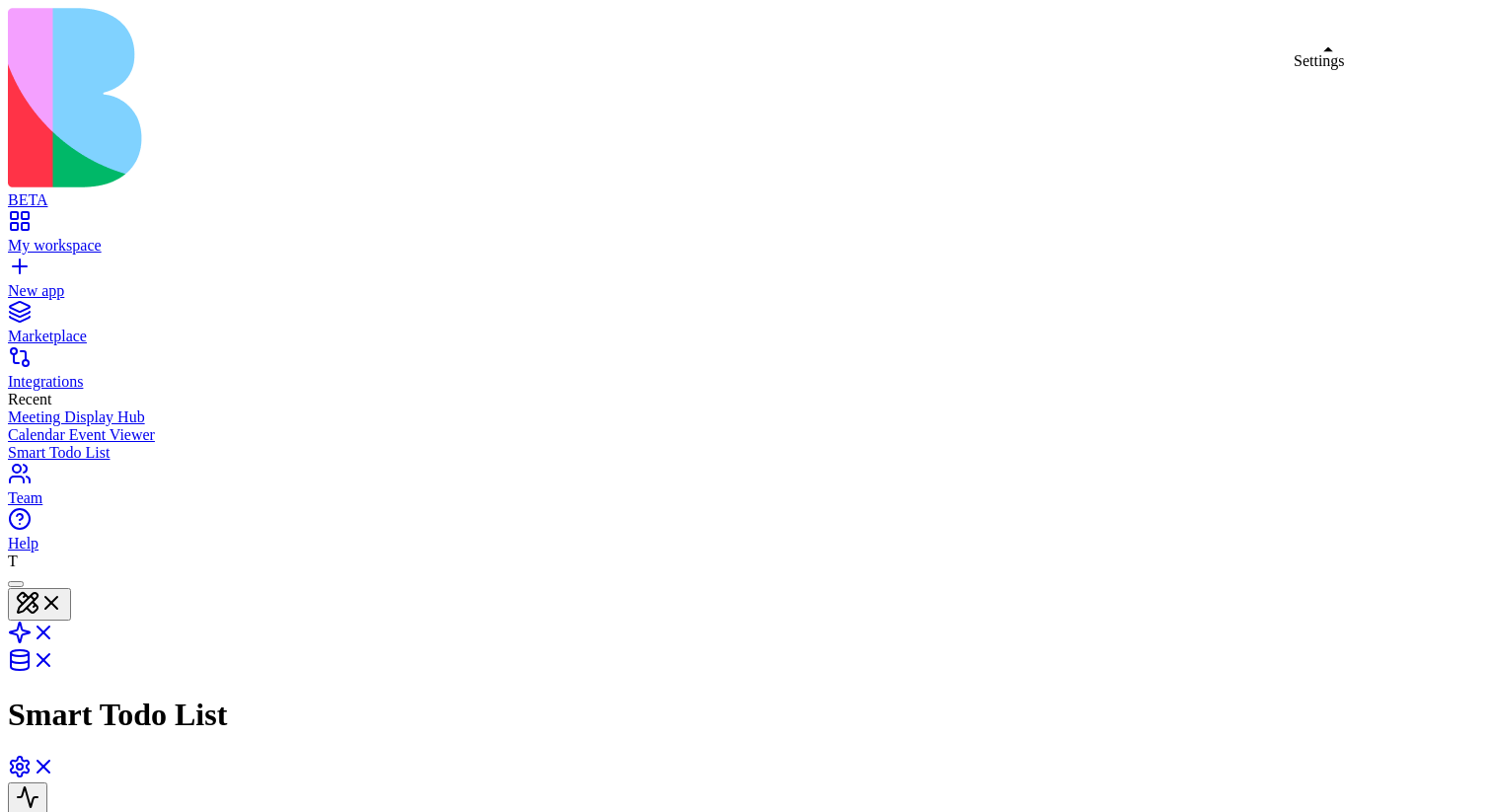 click at bounding box center (32, 773) 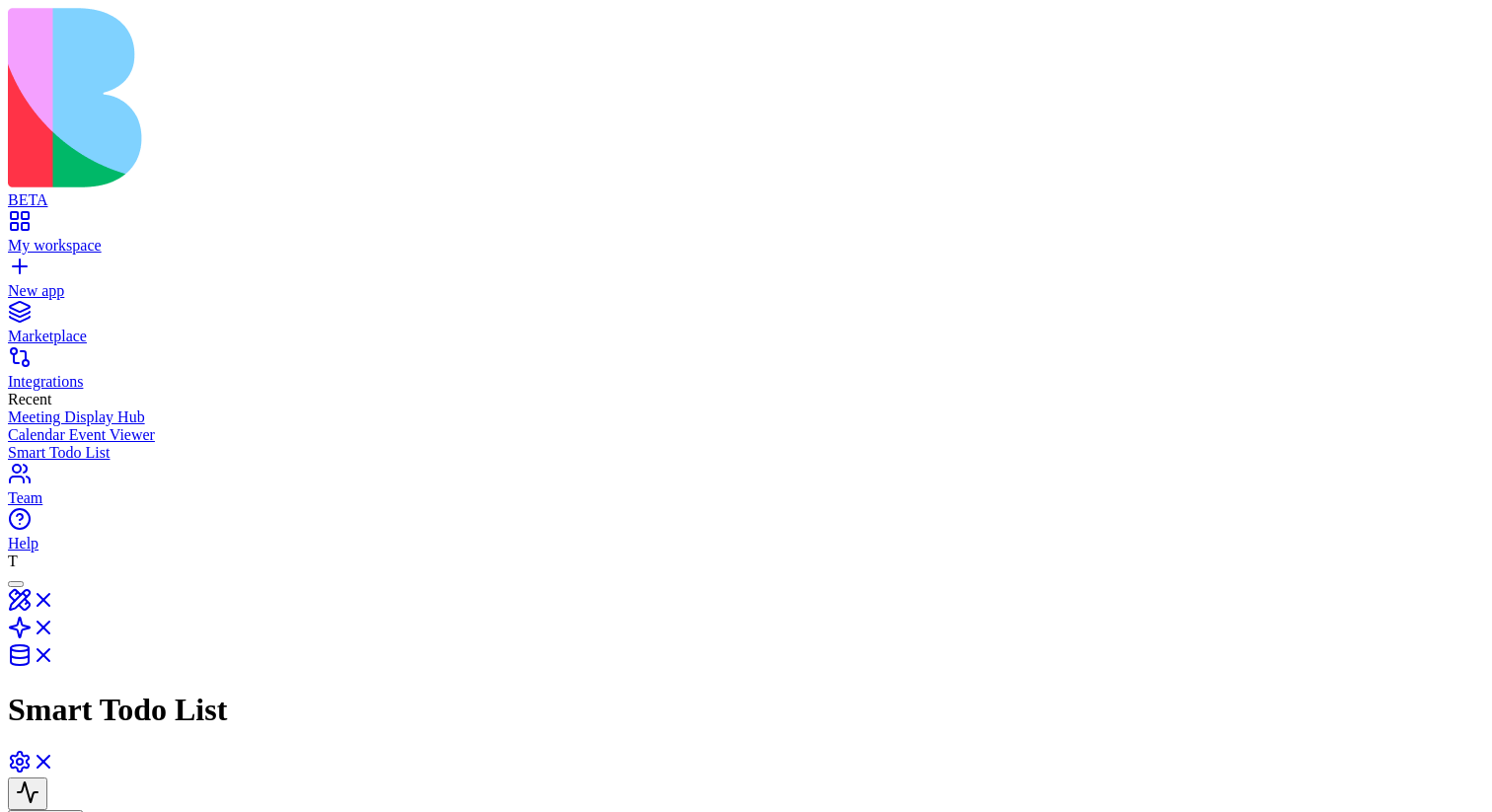 click at bounding box center [32, 768] 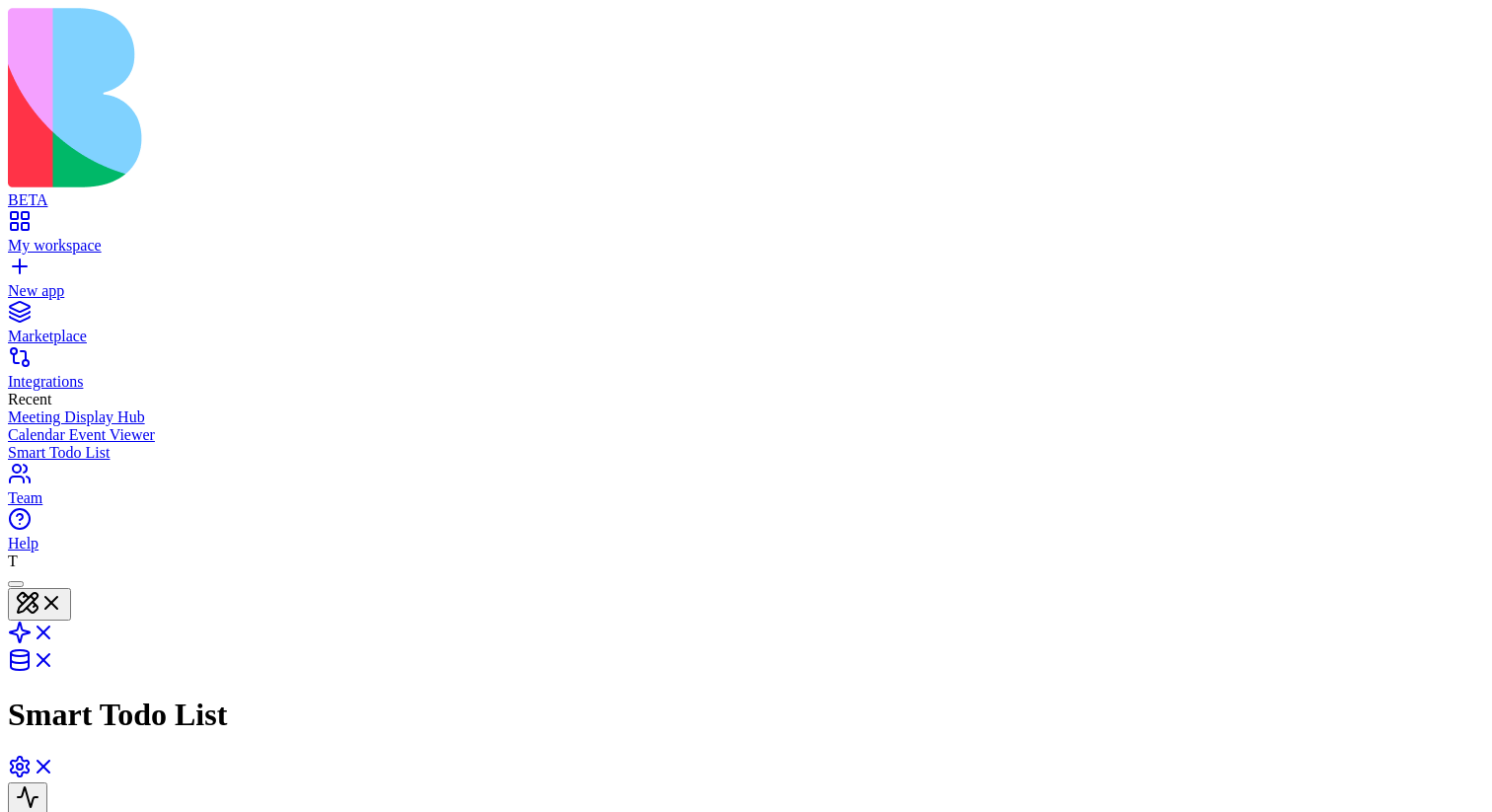 scroll, scrollTop: 0, scrollLeft: 0, axis: both 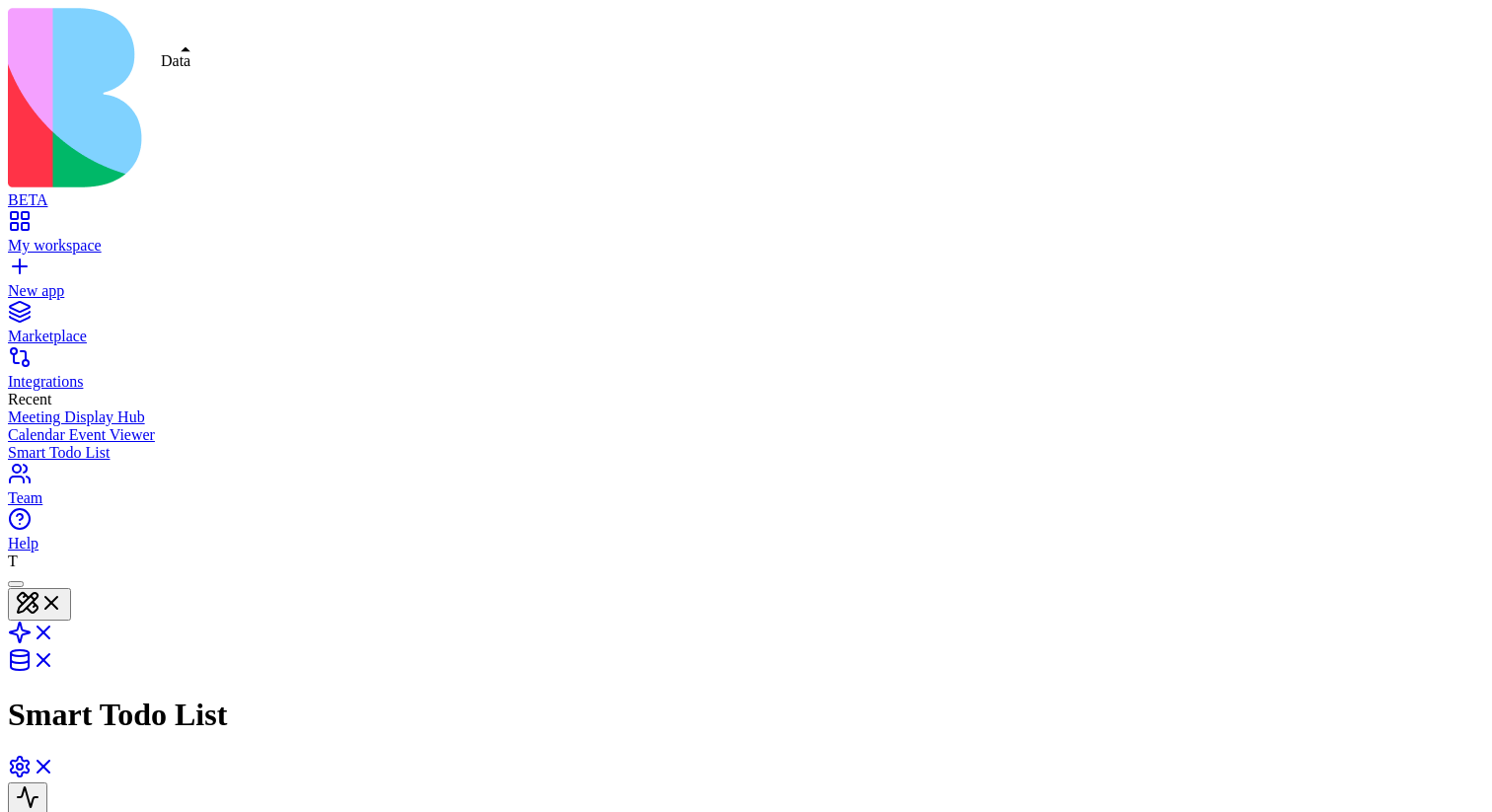 click at bounding box center [32, 666] 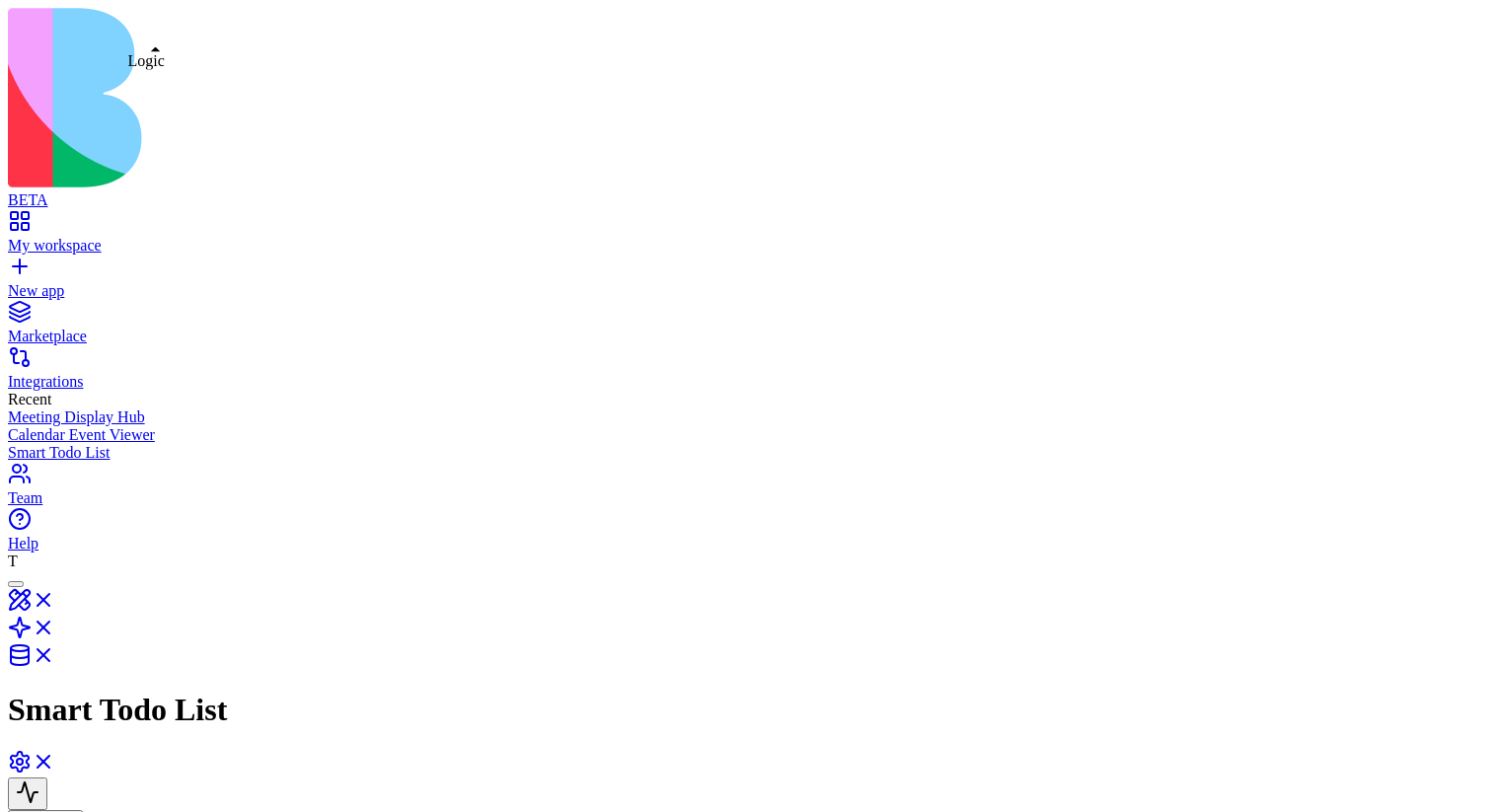 click at bounding box center [32, 633] 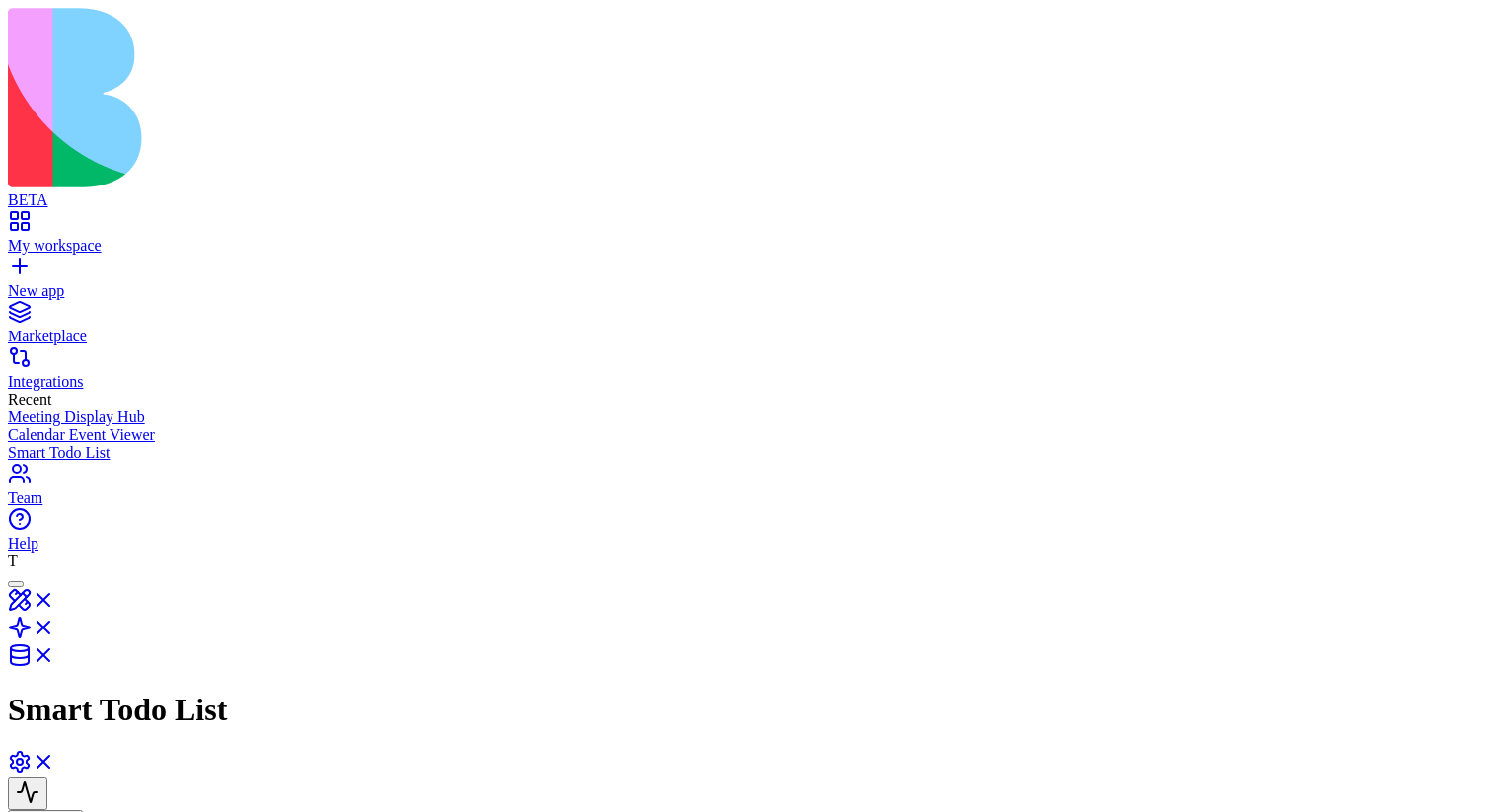 click at bounding box center (32, 633) 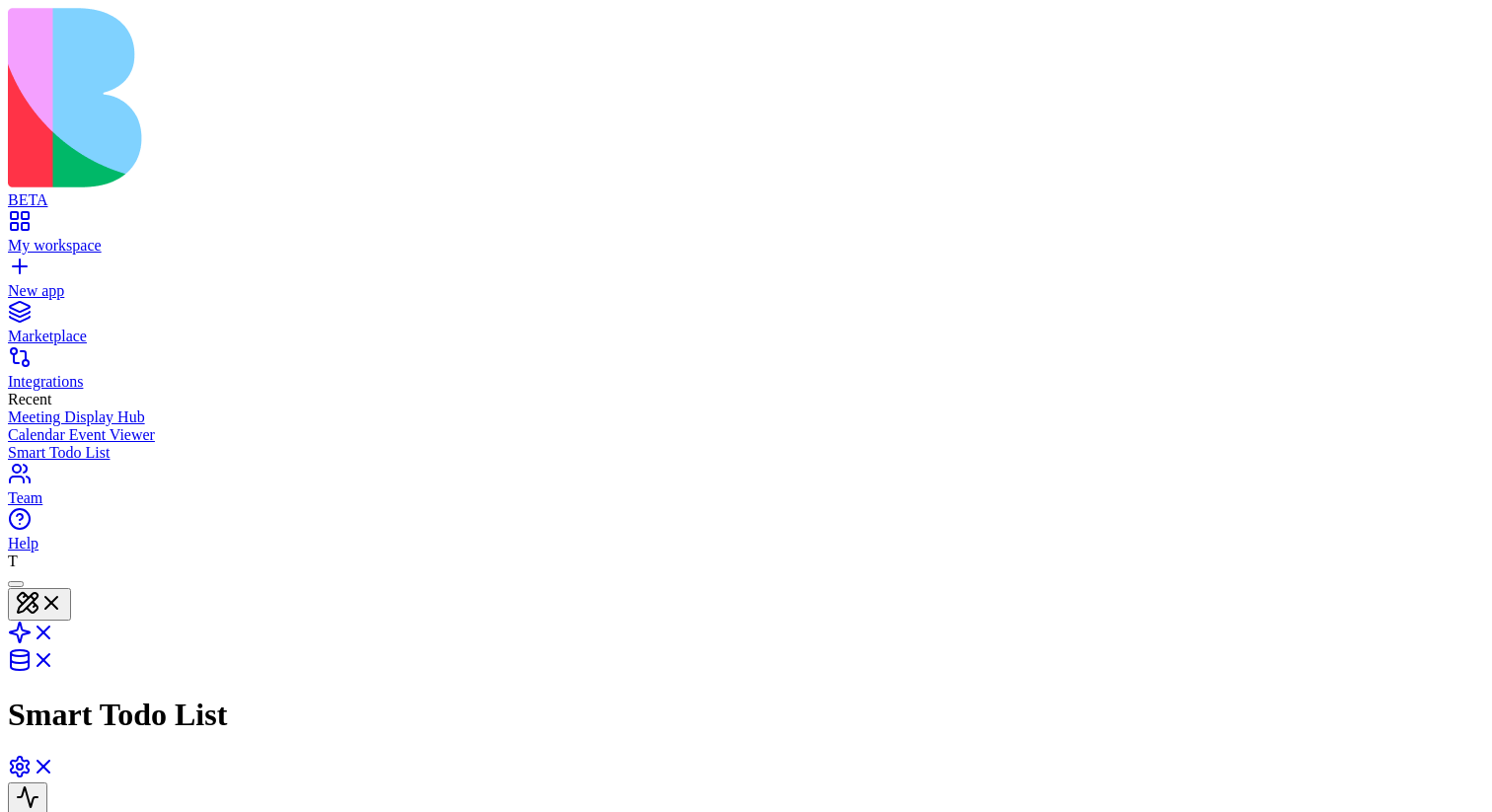 scroll, scrollTop: 0, scrollLeft: 0, axis: both 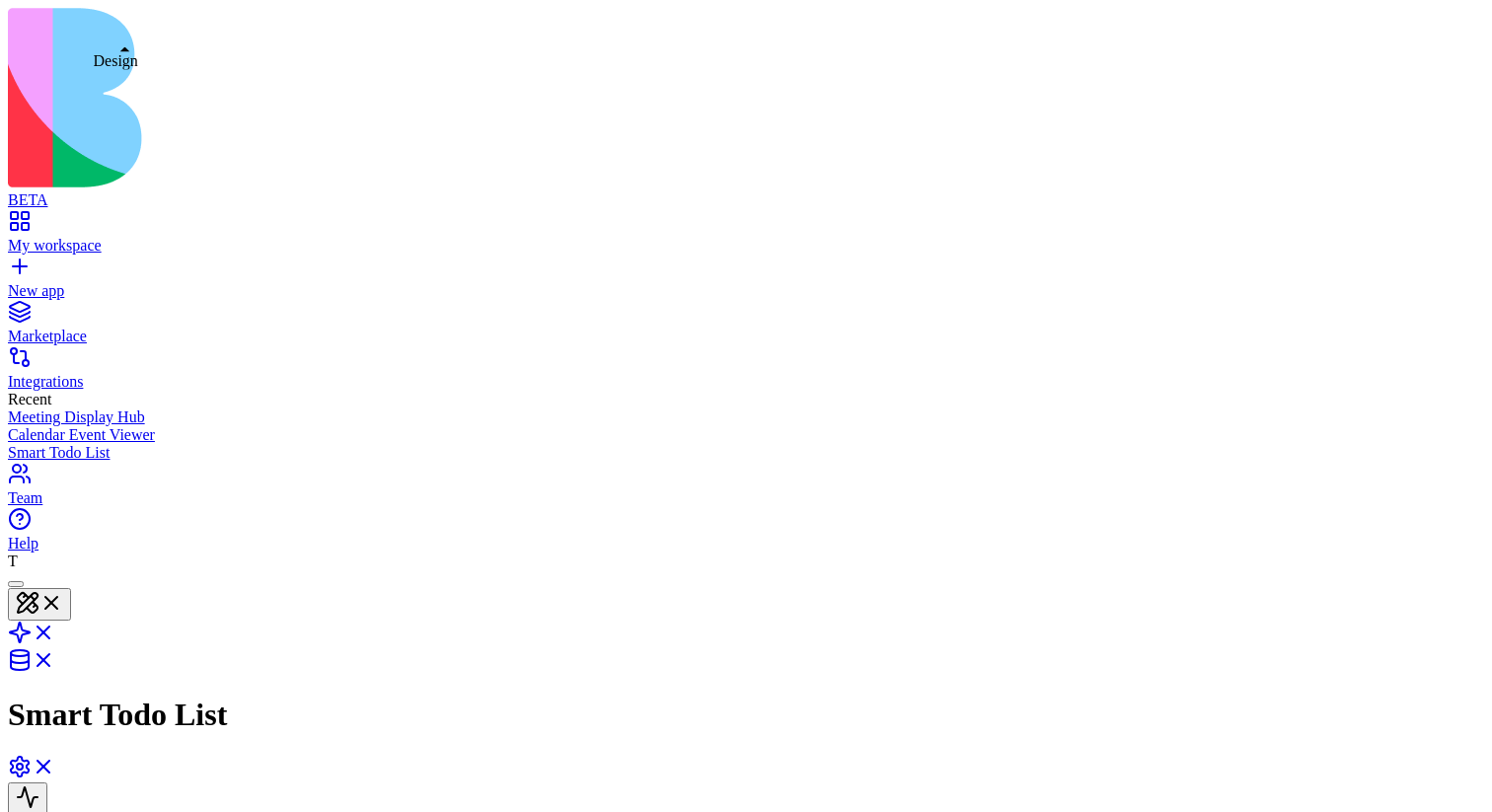click at bounding box center (39, 604) 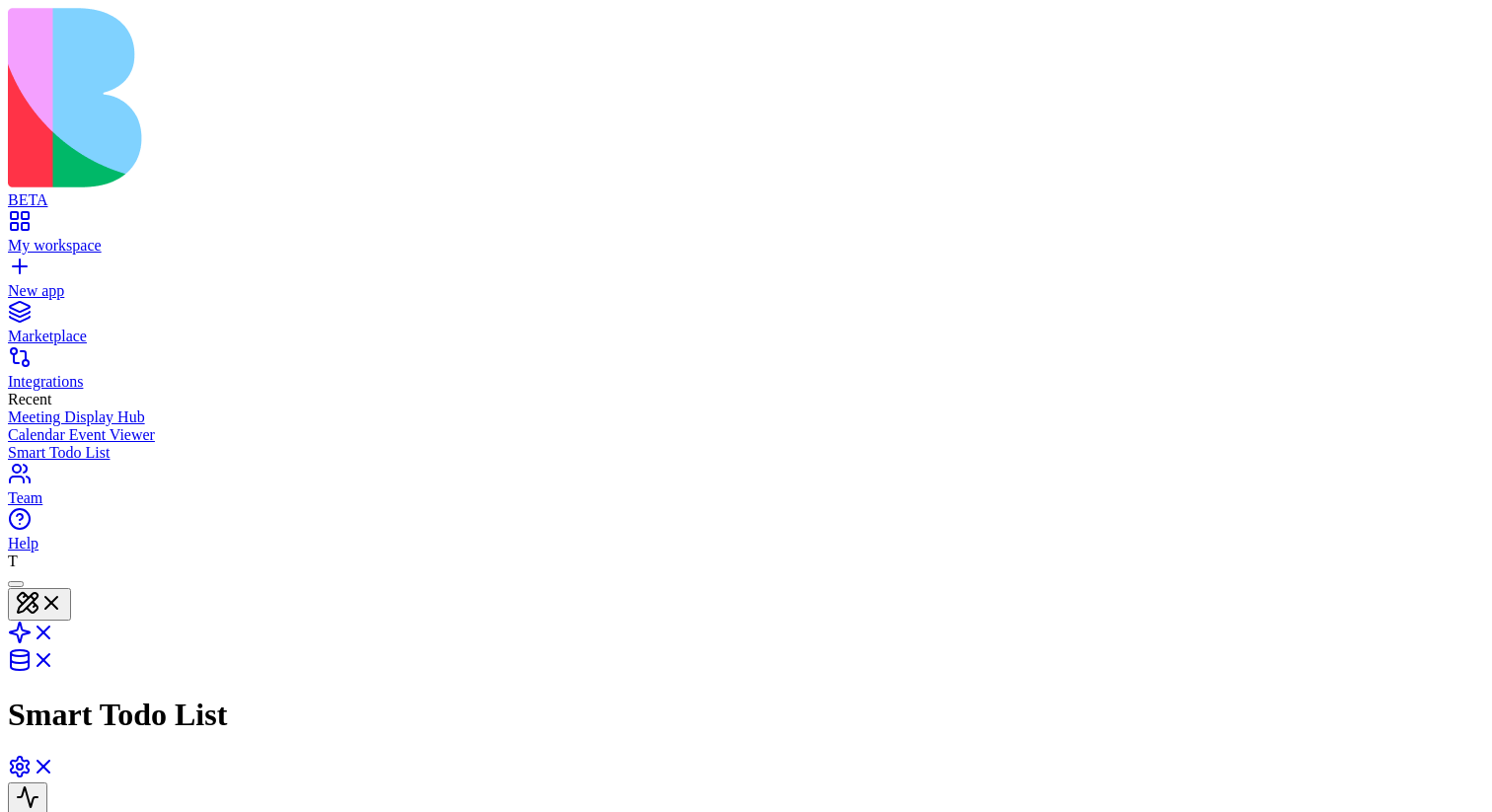 click at bounding box center [39, 604] 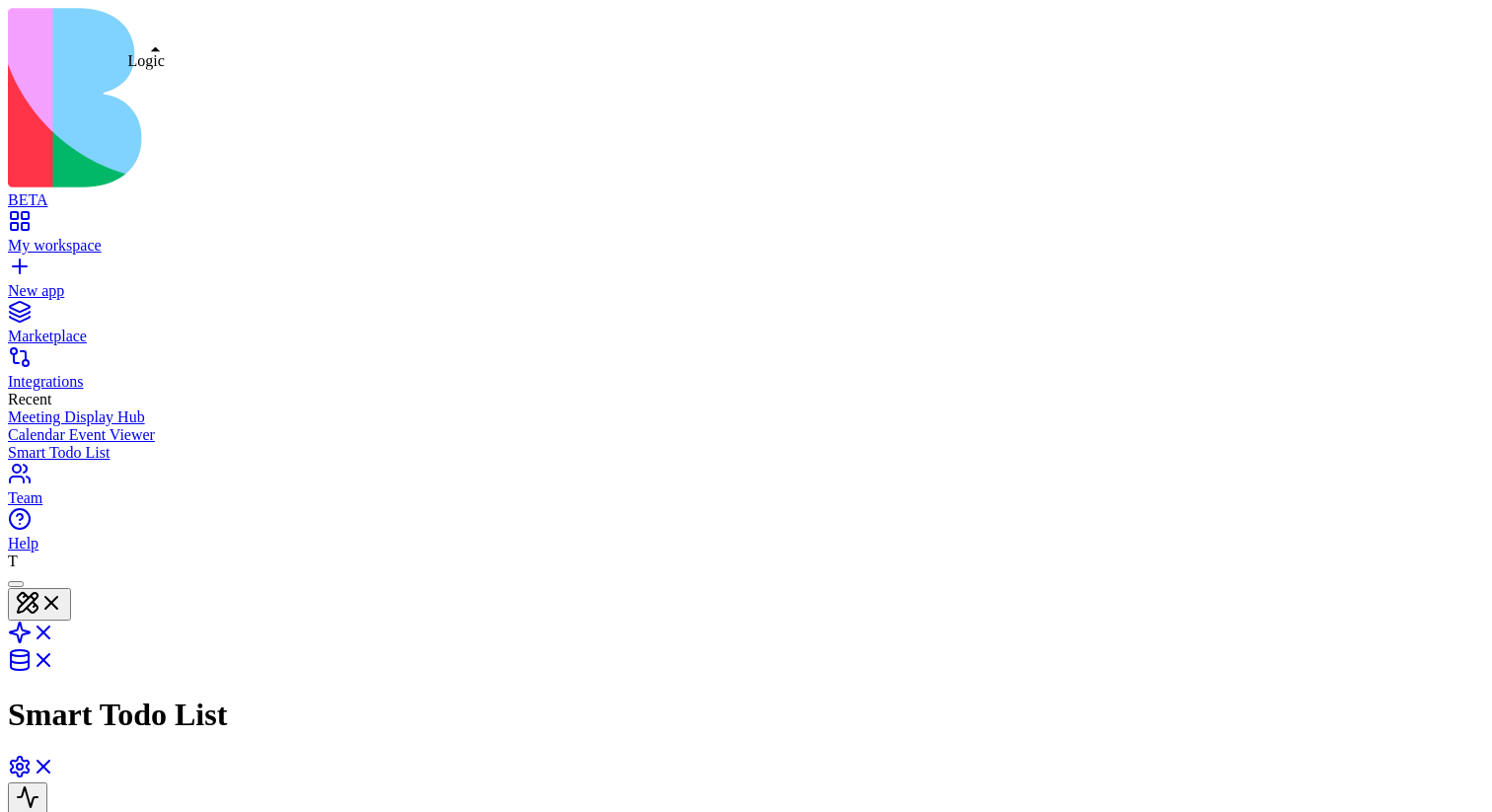 click at bounding box center (32, 638) 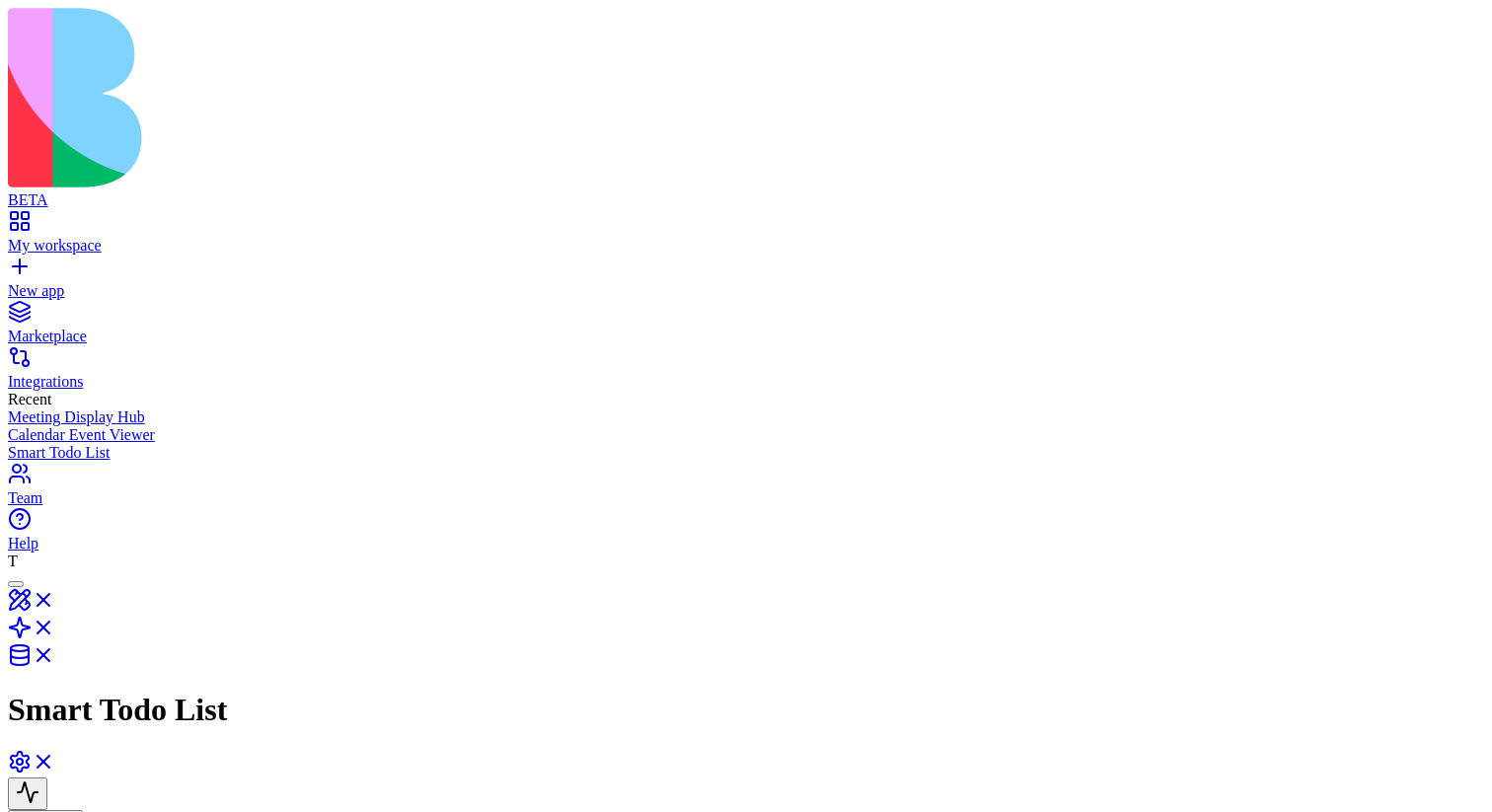 click at bounding box center [32, 633] 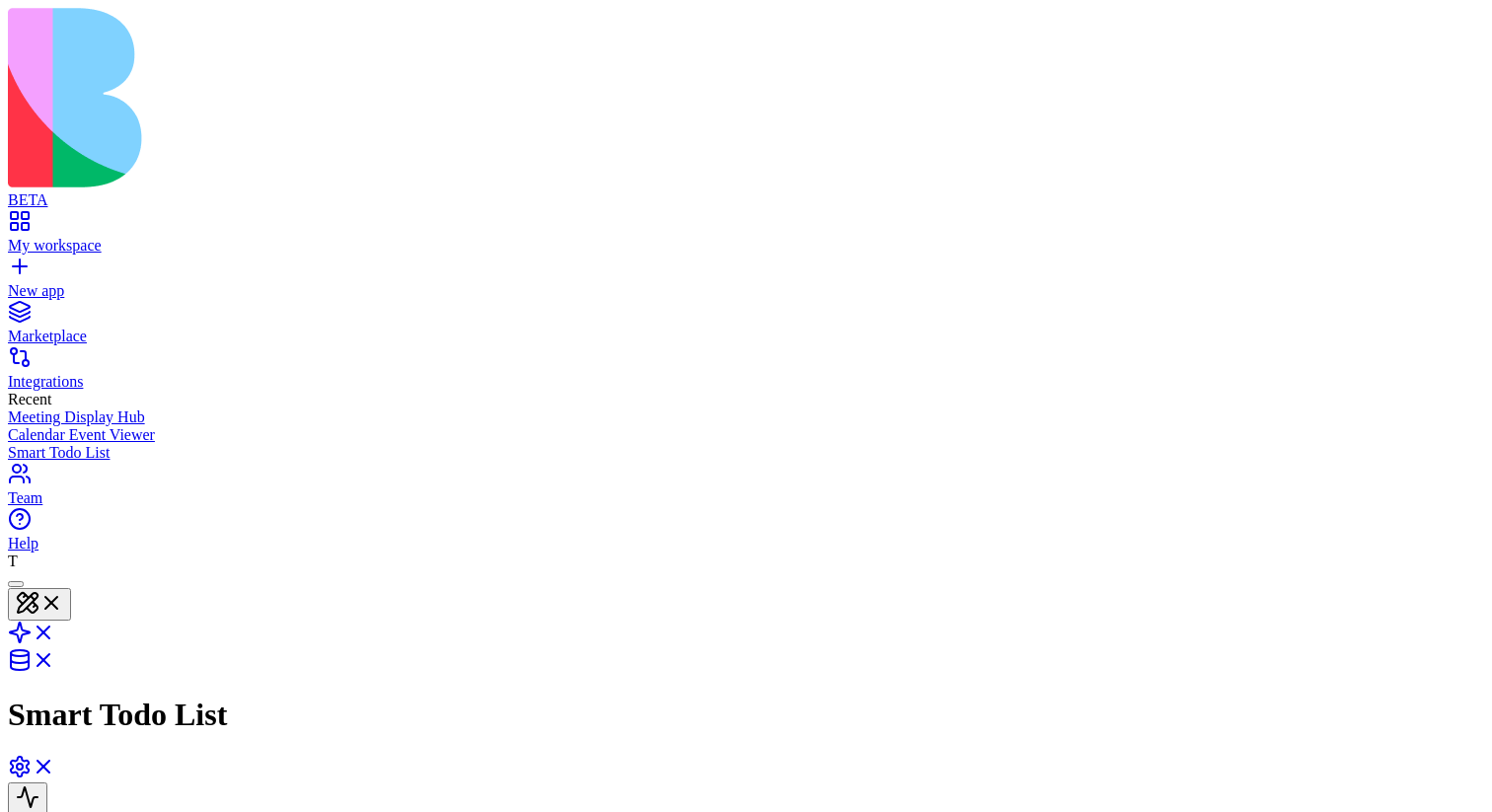 scroll, scrollTop: 0, scrollLeft: 0, axis: both 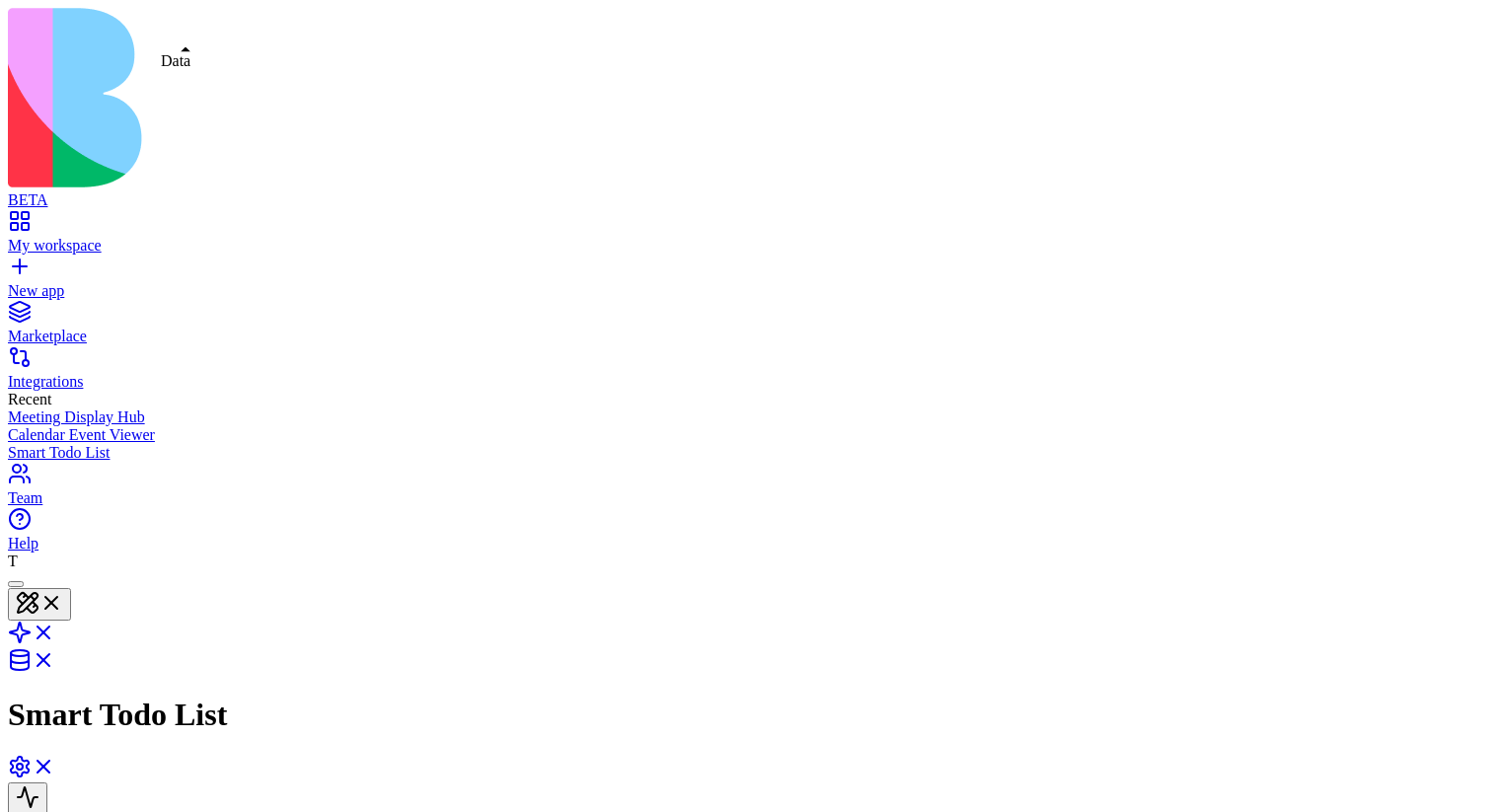 click at bounding box center [32, 666] 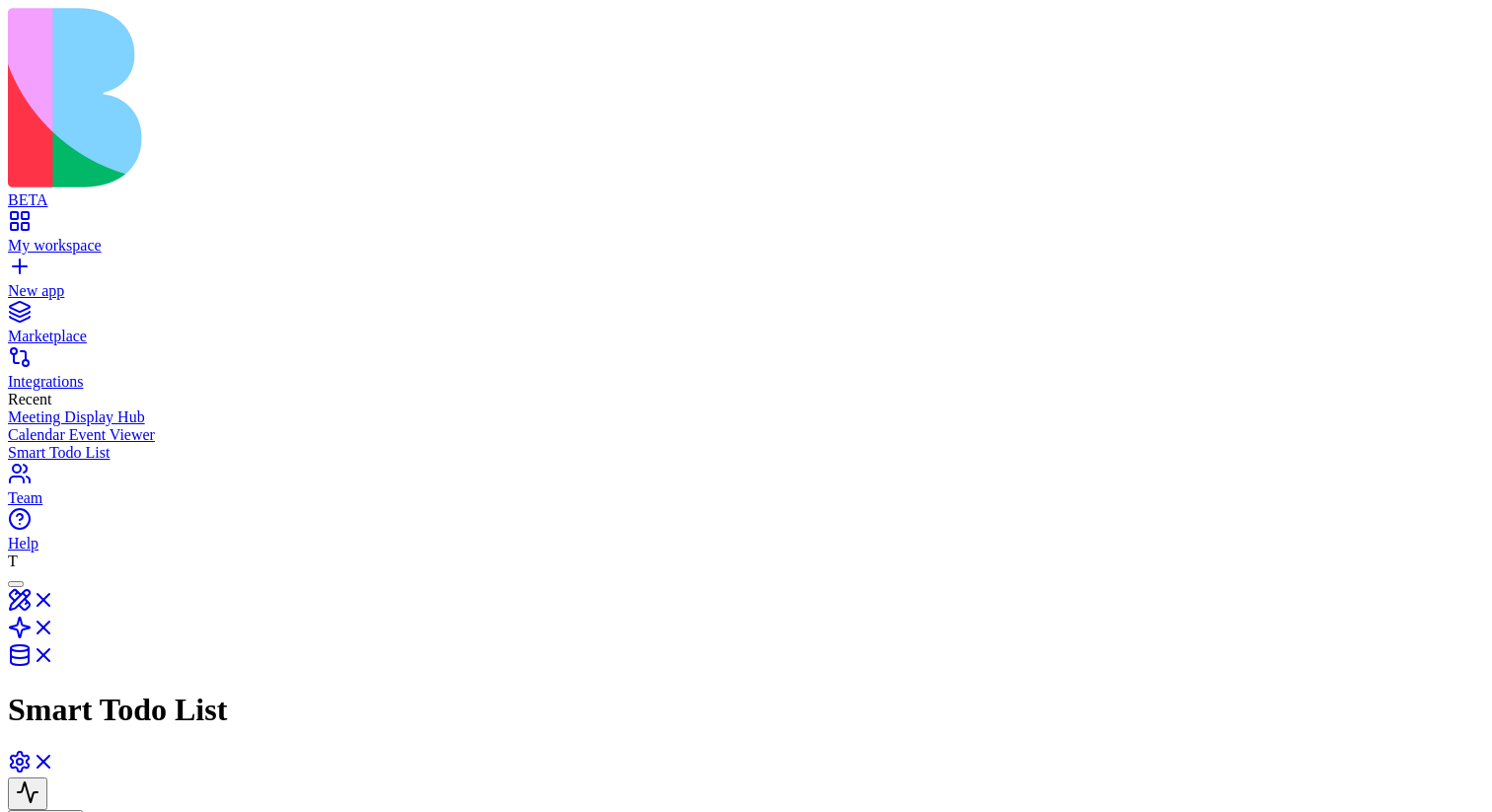 click at bounding box center [32, 661] 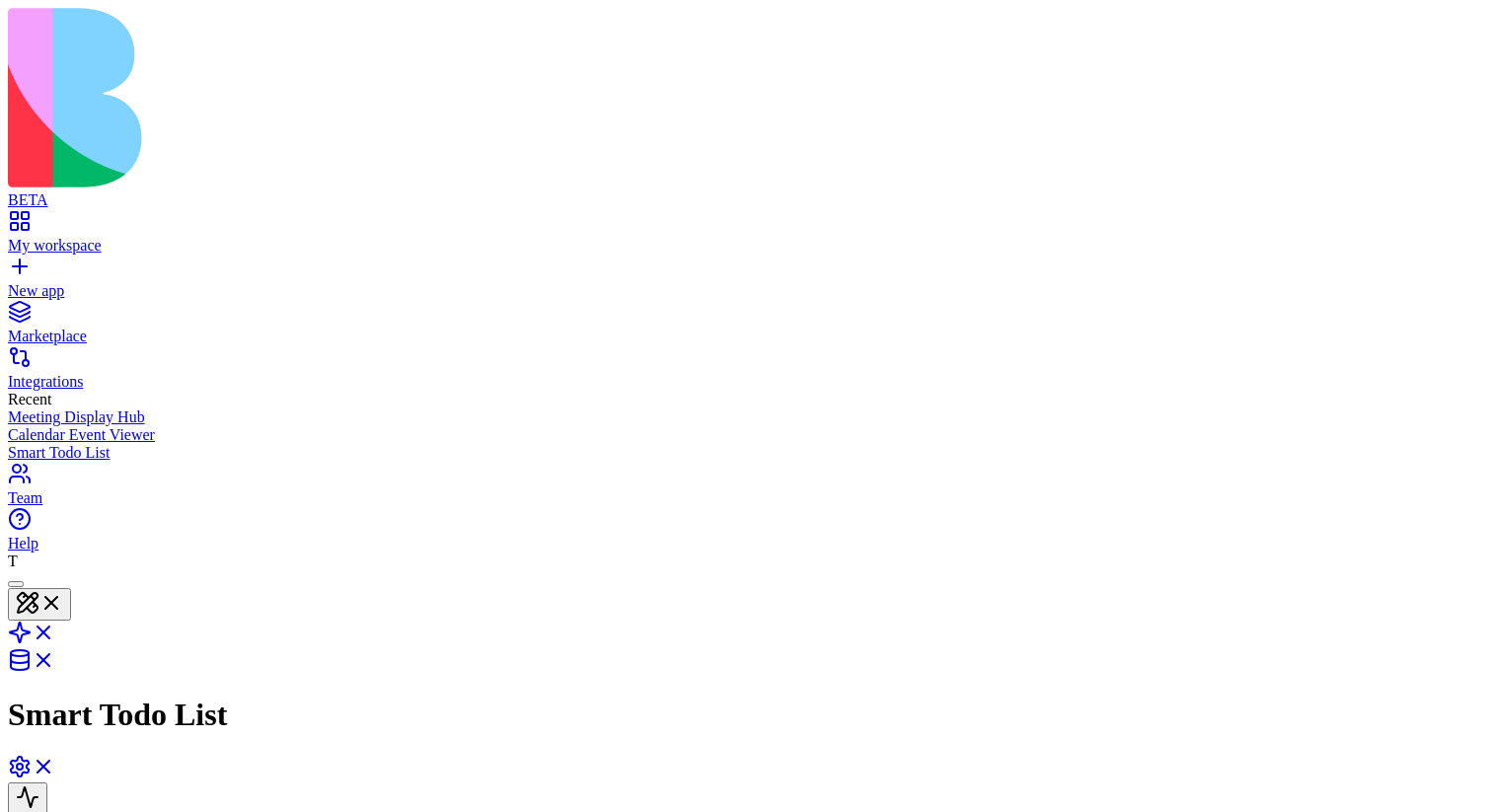 scroll, scrollTop: 0, scrollLeft: 0, axis: both 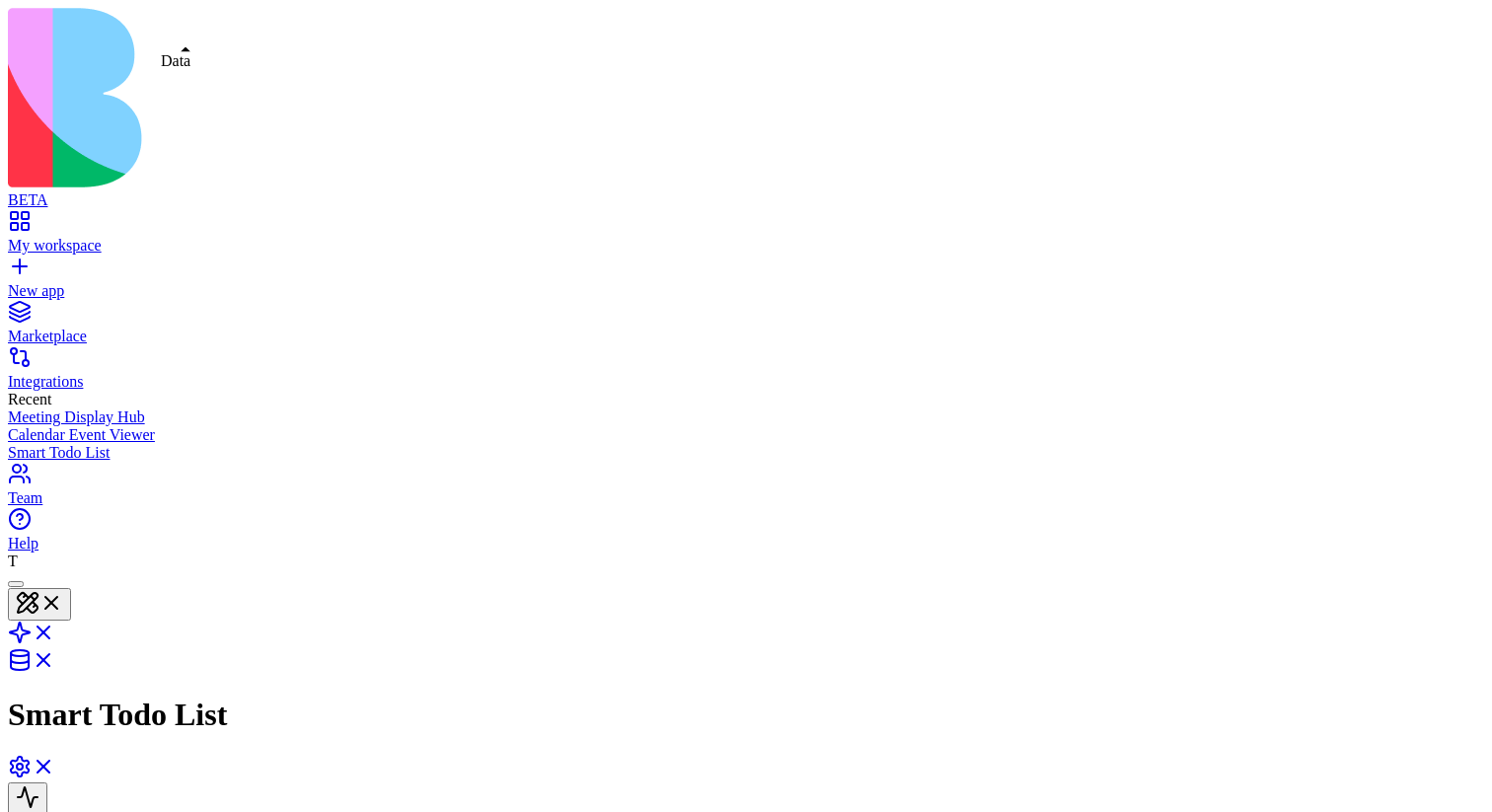 click at bounding box center (32, 666) 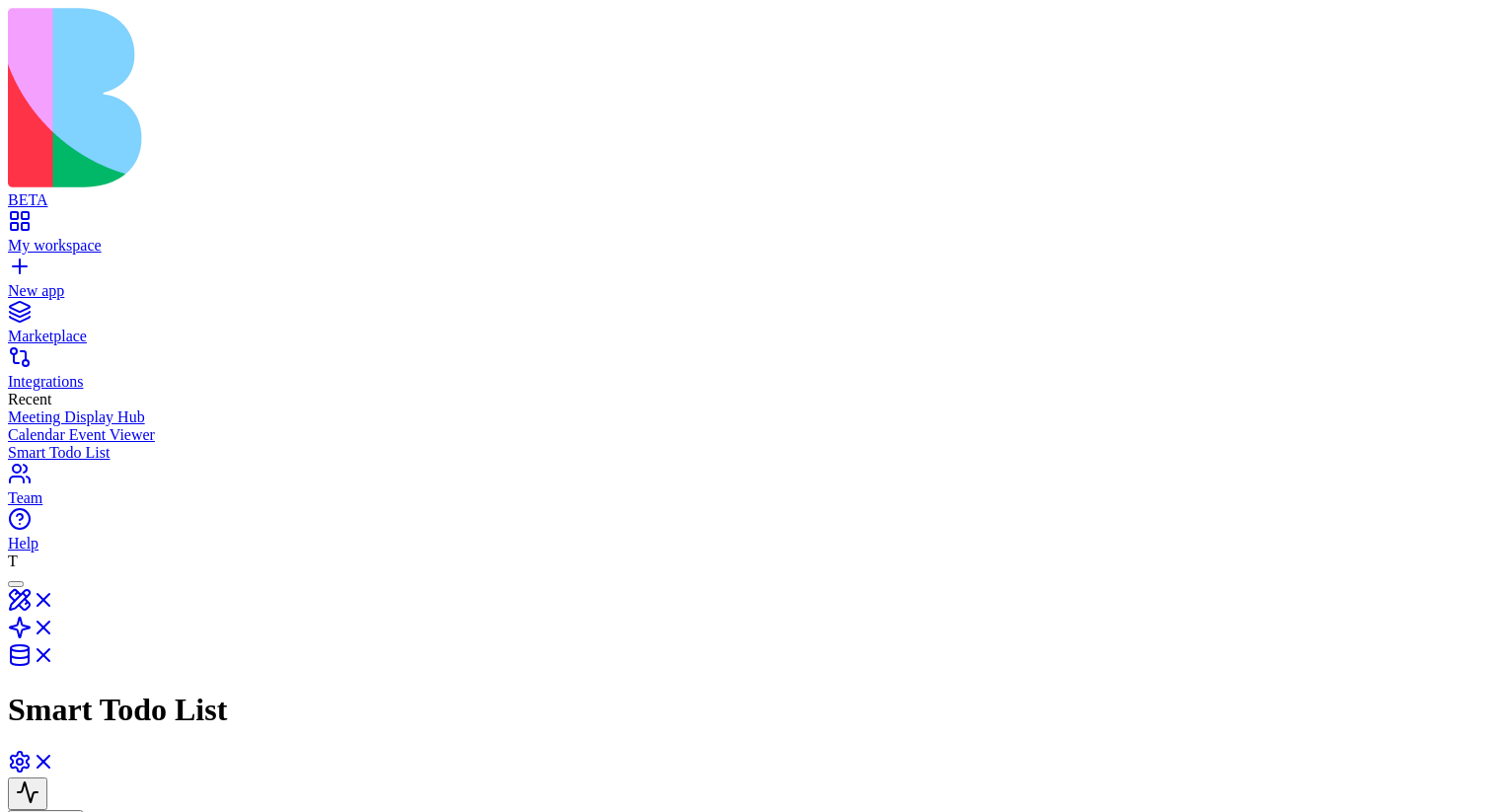 click at bounding box center [32, 661] 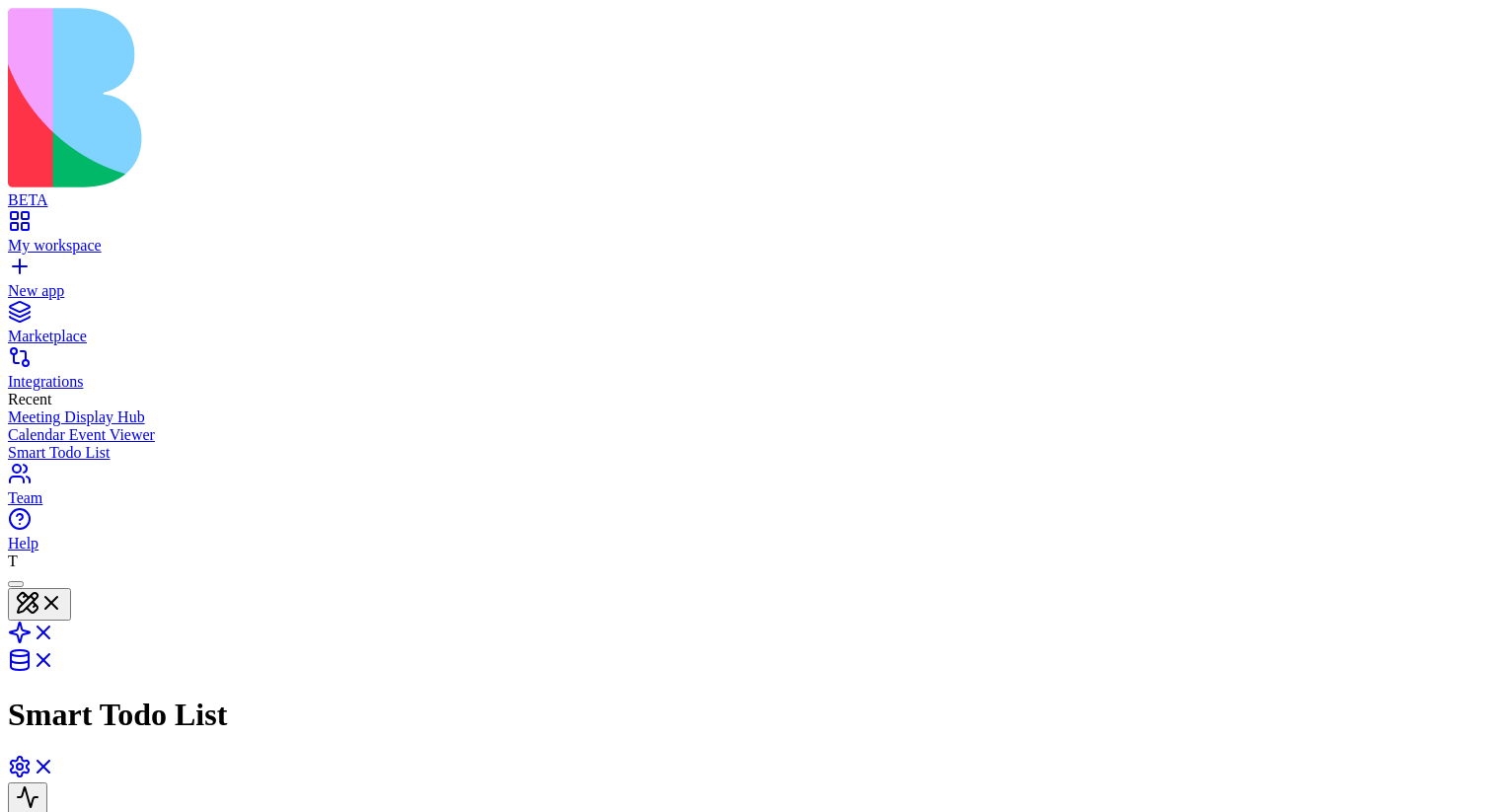 scroll, scrollTop: 0, scrollLeft: 0, axis: both 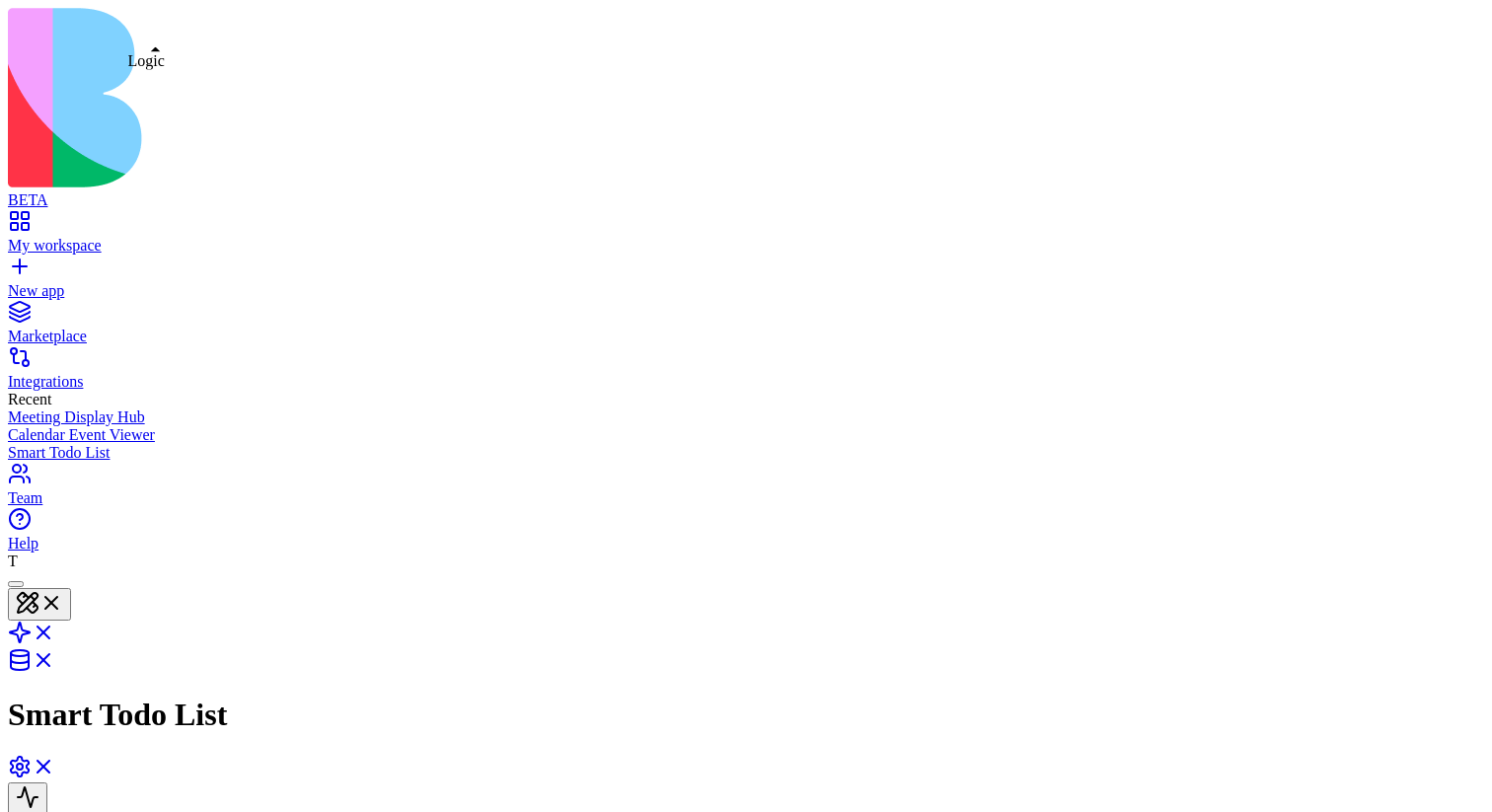 click at bounding box center [32, 638] 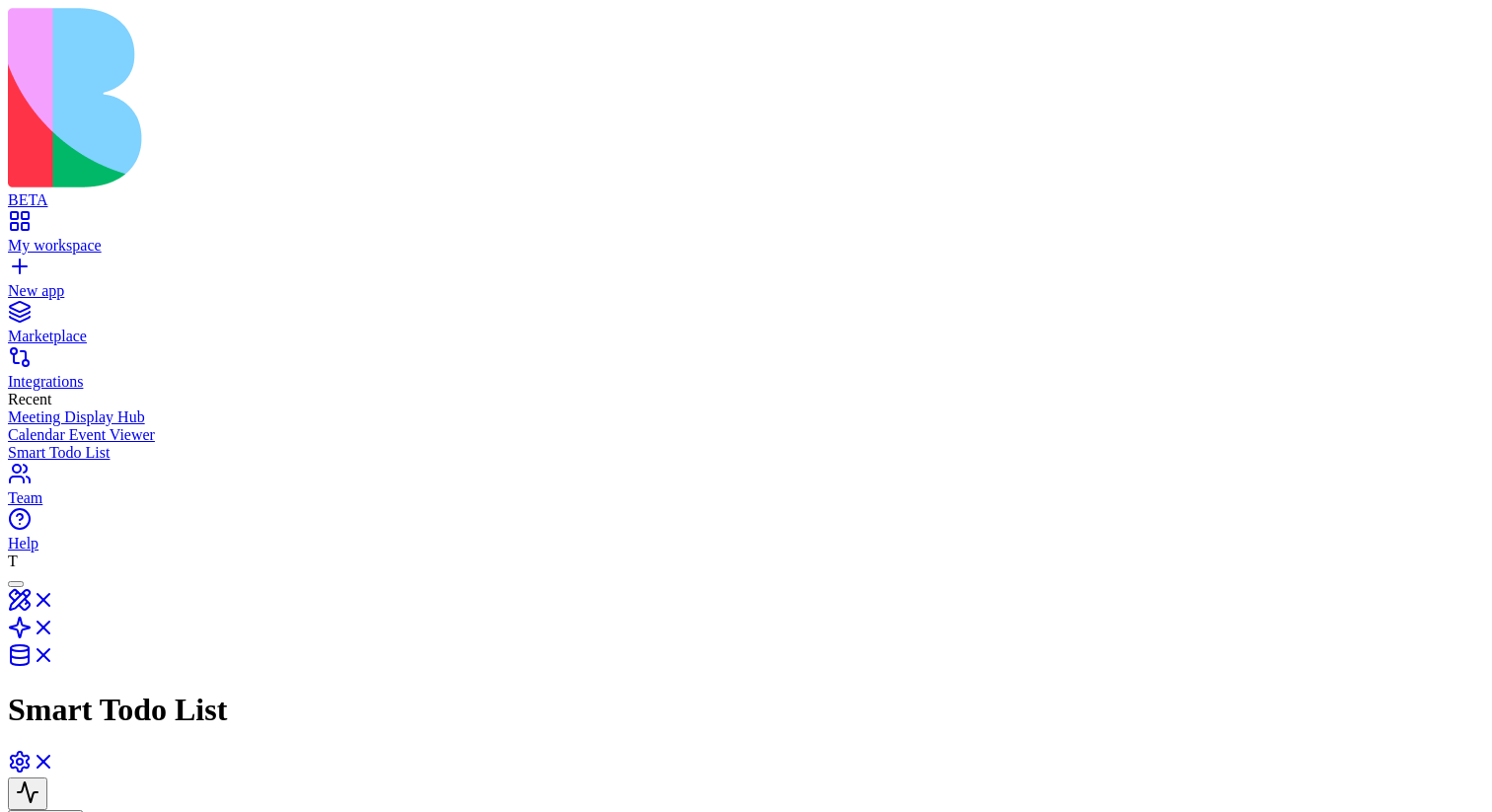 click at bounding box center (32, 633) 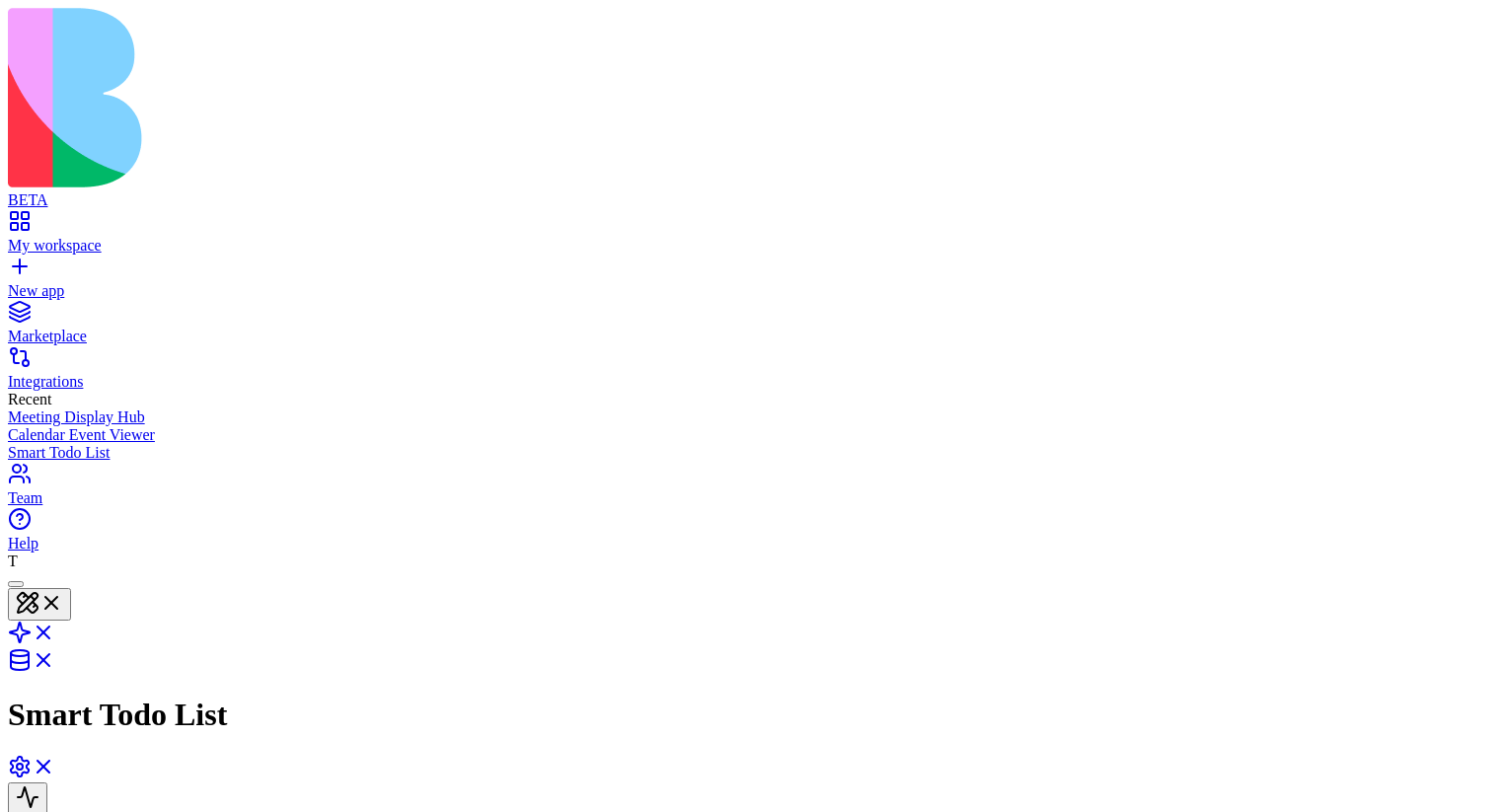 scroll, scrollTop: 0, scrollLeft: 0, axis: both 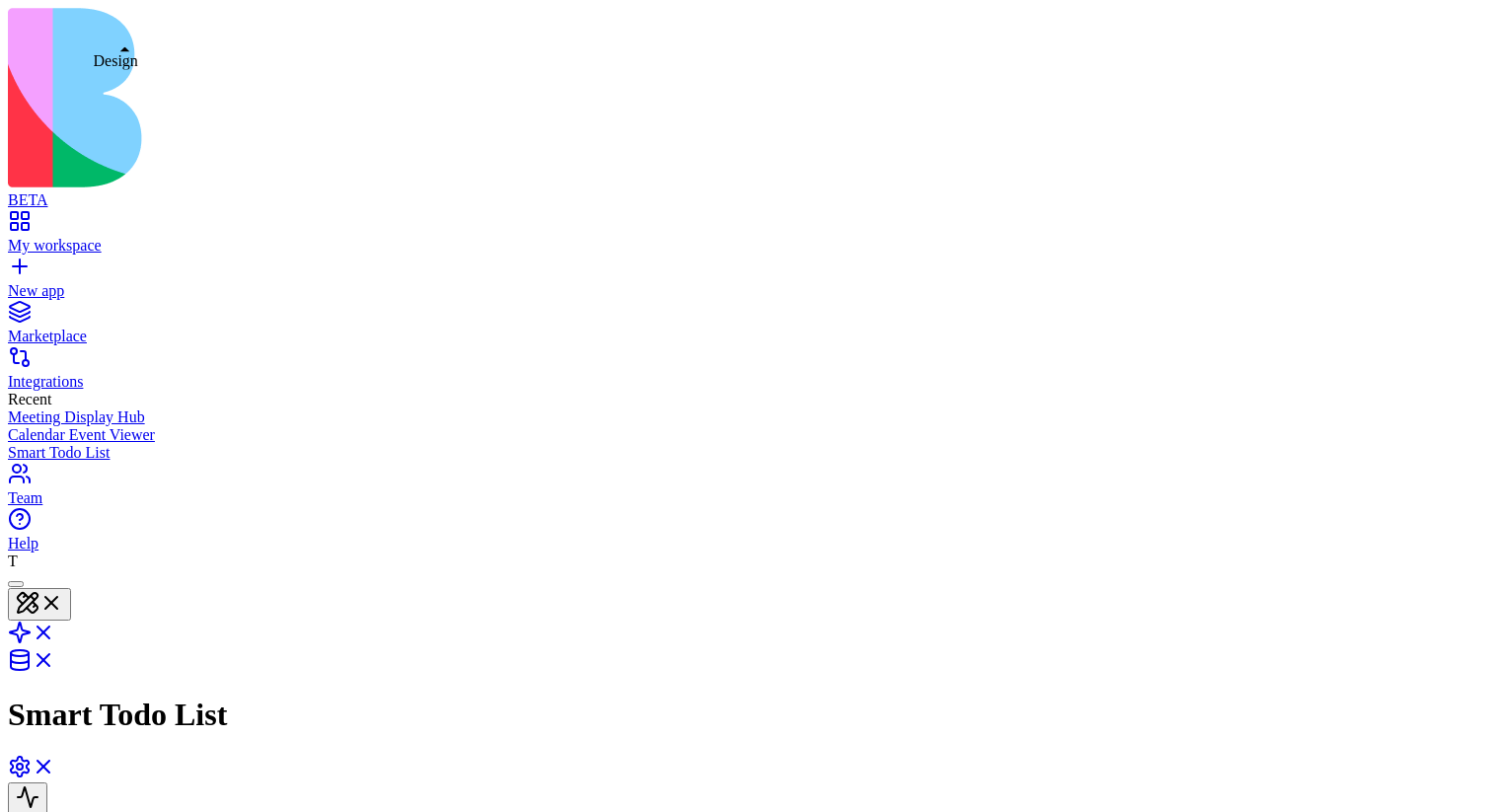 click at bounding box center (39, 604) 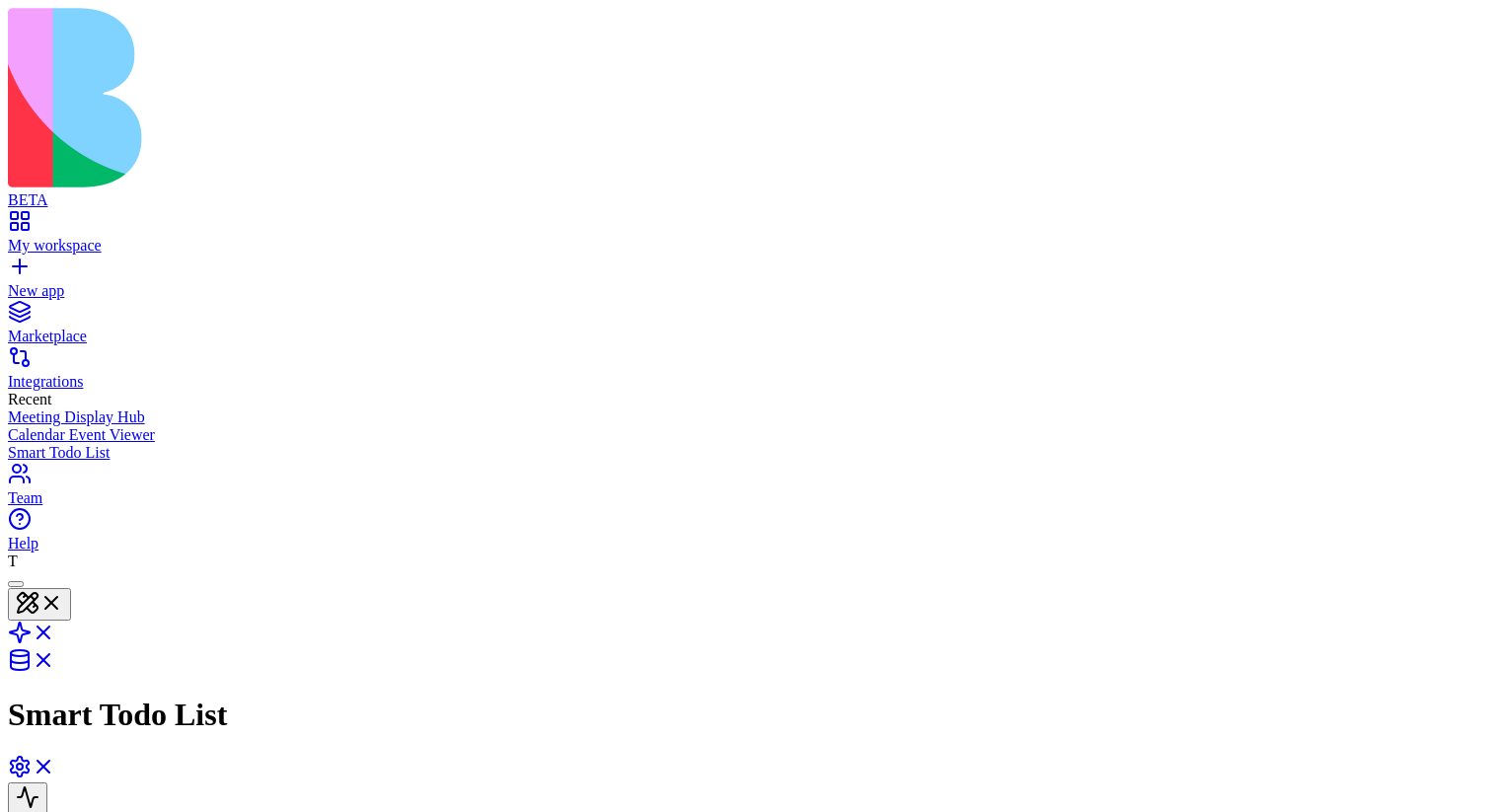 click at bounding box center (39, 604) 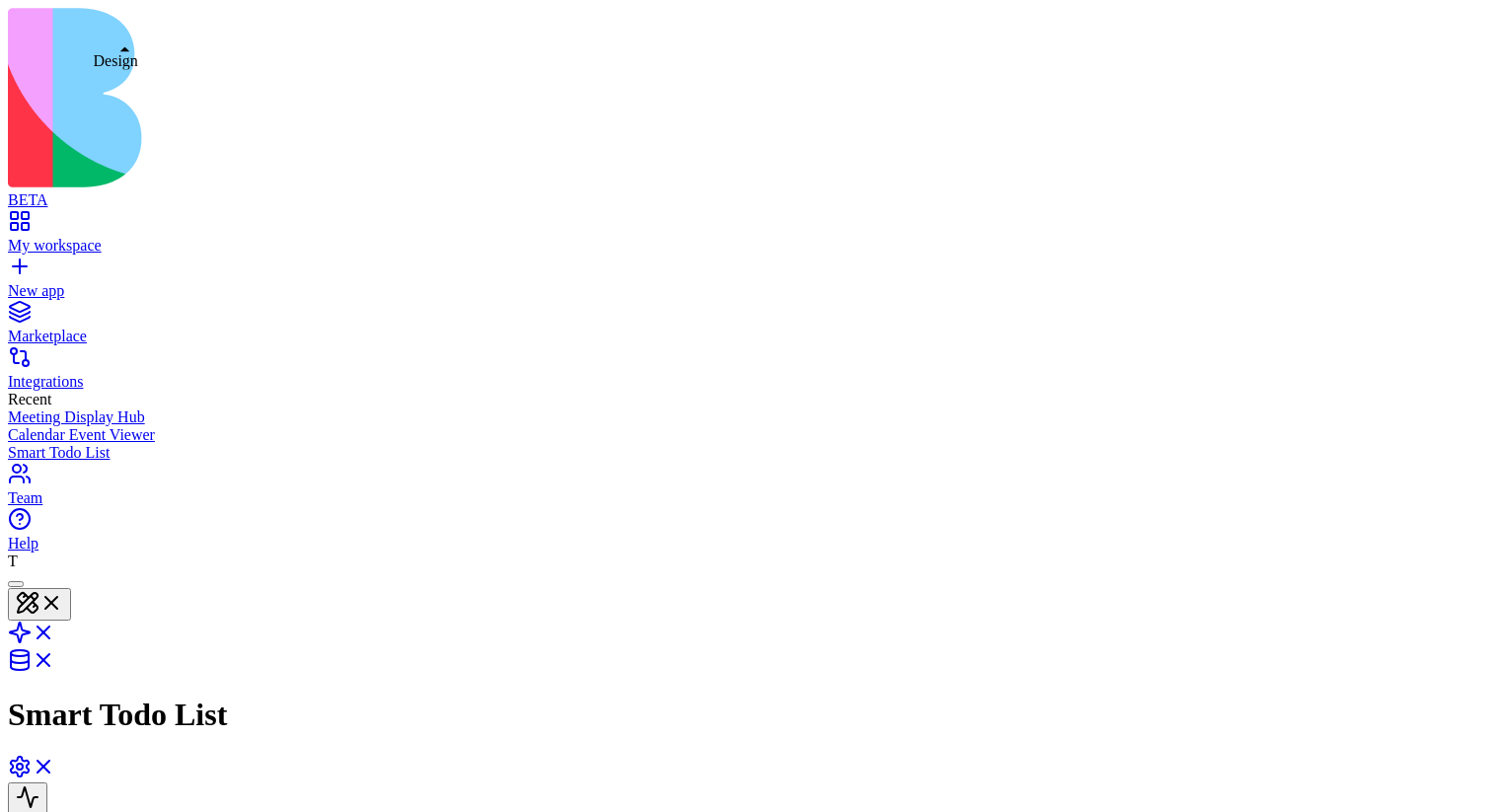 click at bounding box center (16, 584) 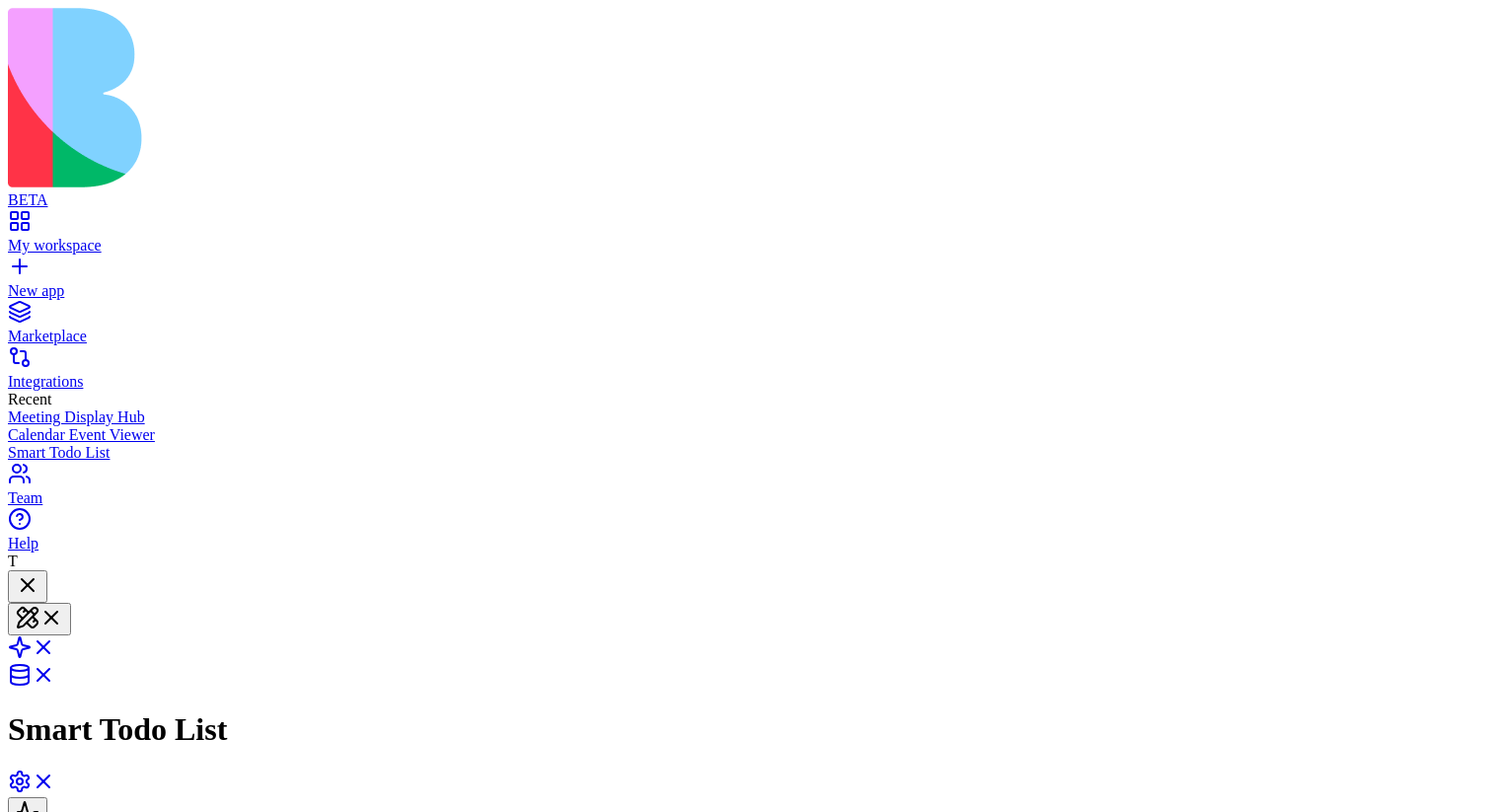click at bounding box center (28, 586) 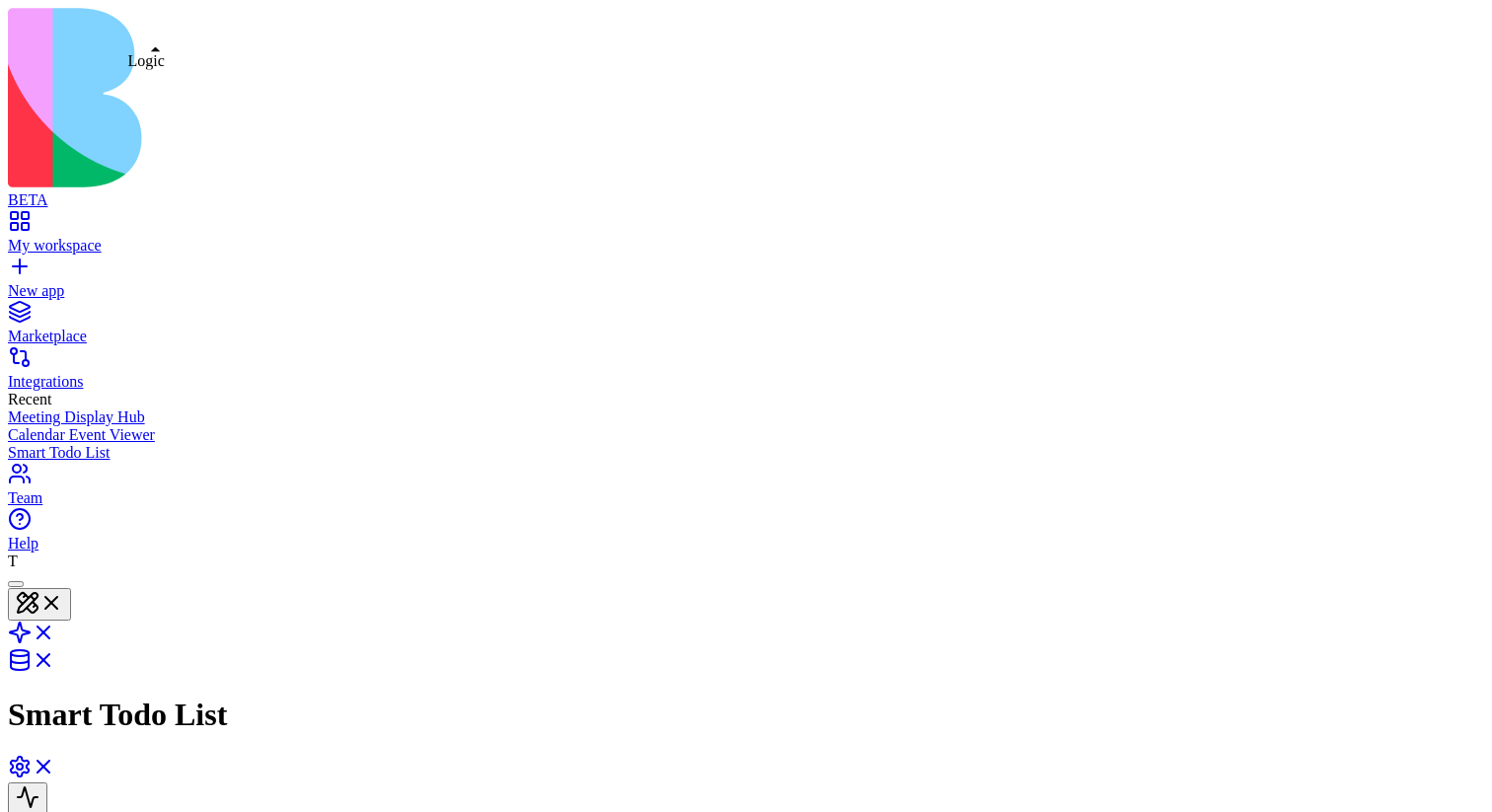 click at bounding box center (32, 638) 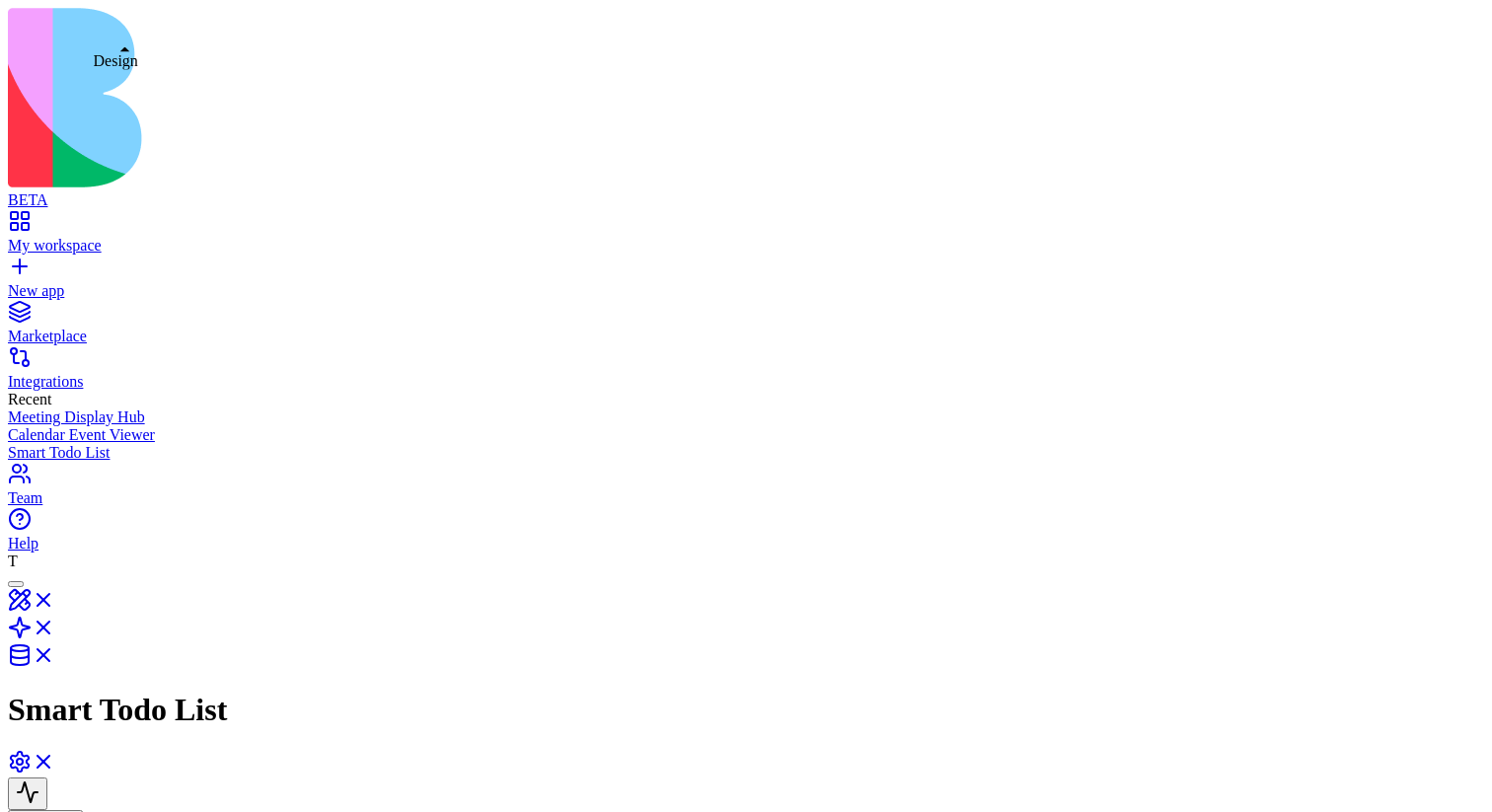 click at bounding box center (32, 606) 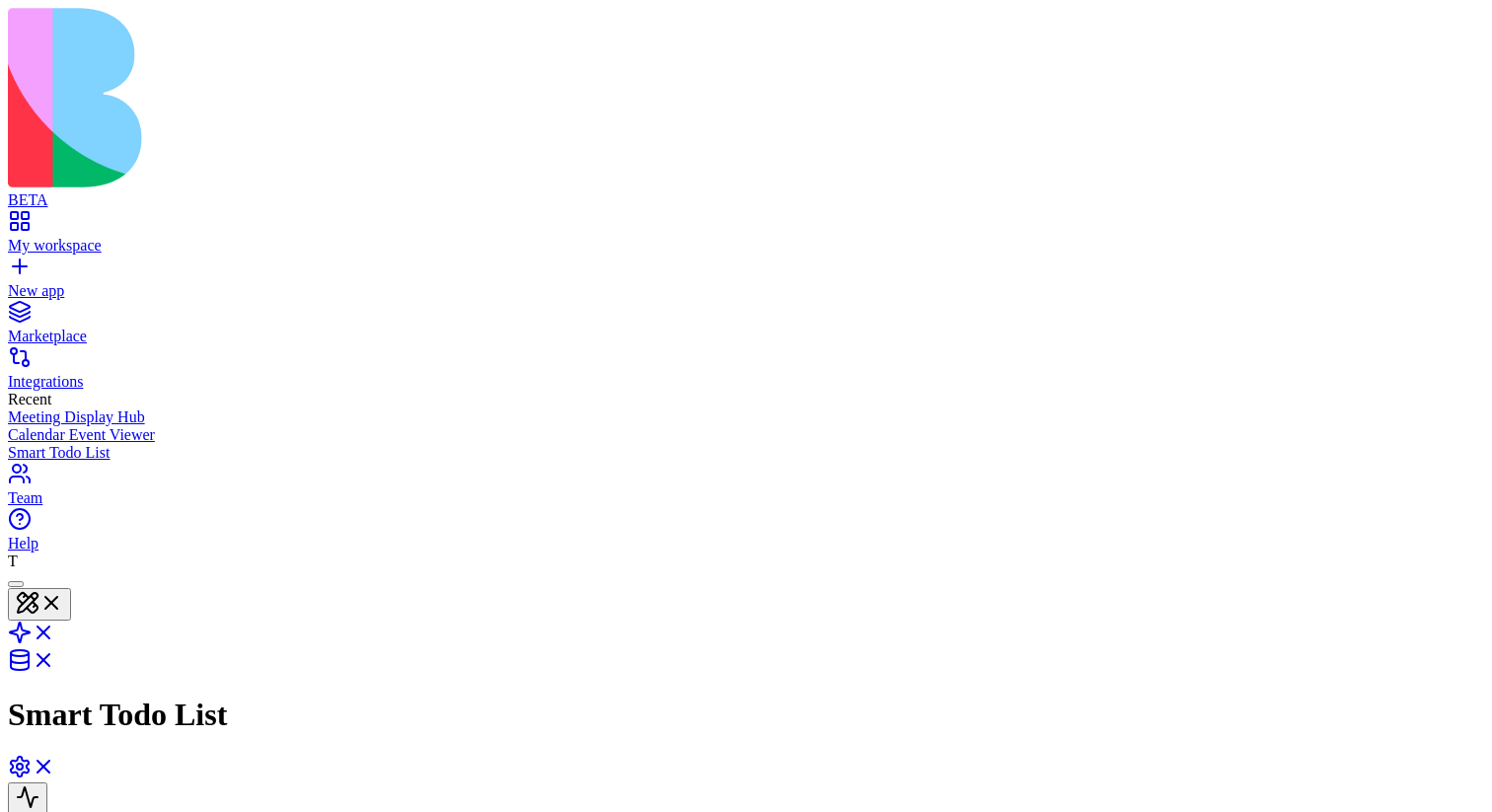 scroll, scrollTop: 0, scrollLeft: 0, axis: both 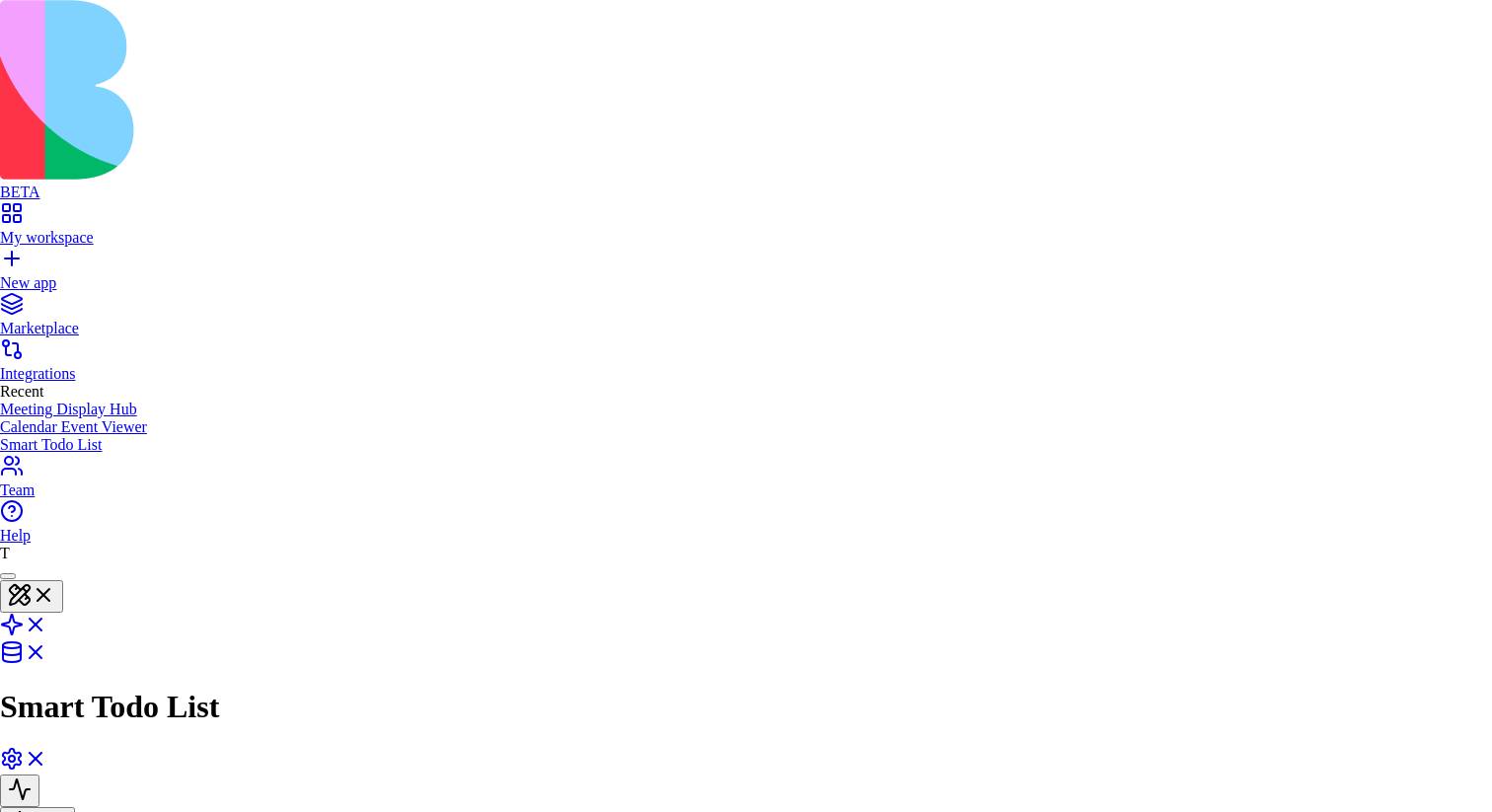 click on "Share App Team Members Publish General access blocks Account Members can build, edit and interact Can build Member access (1) T Tal  (you) tal+core@blocks.ws Can build Done Close" at bounding box center (746, 3541) 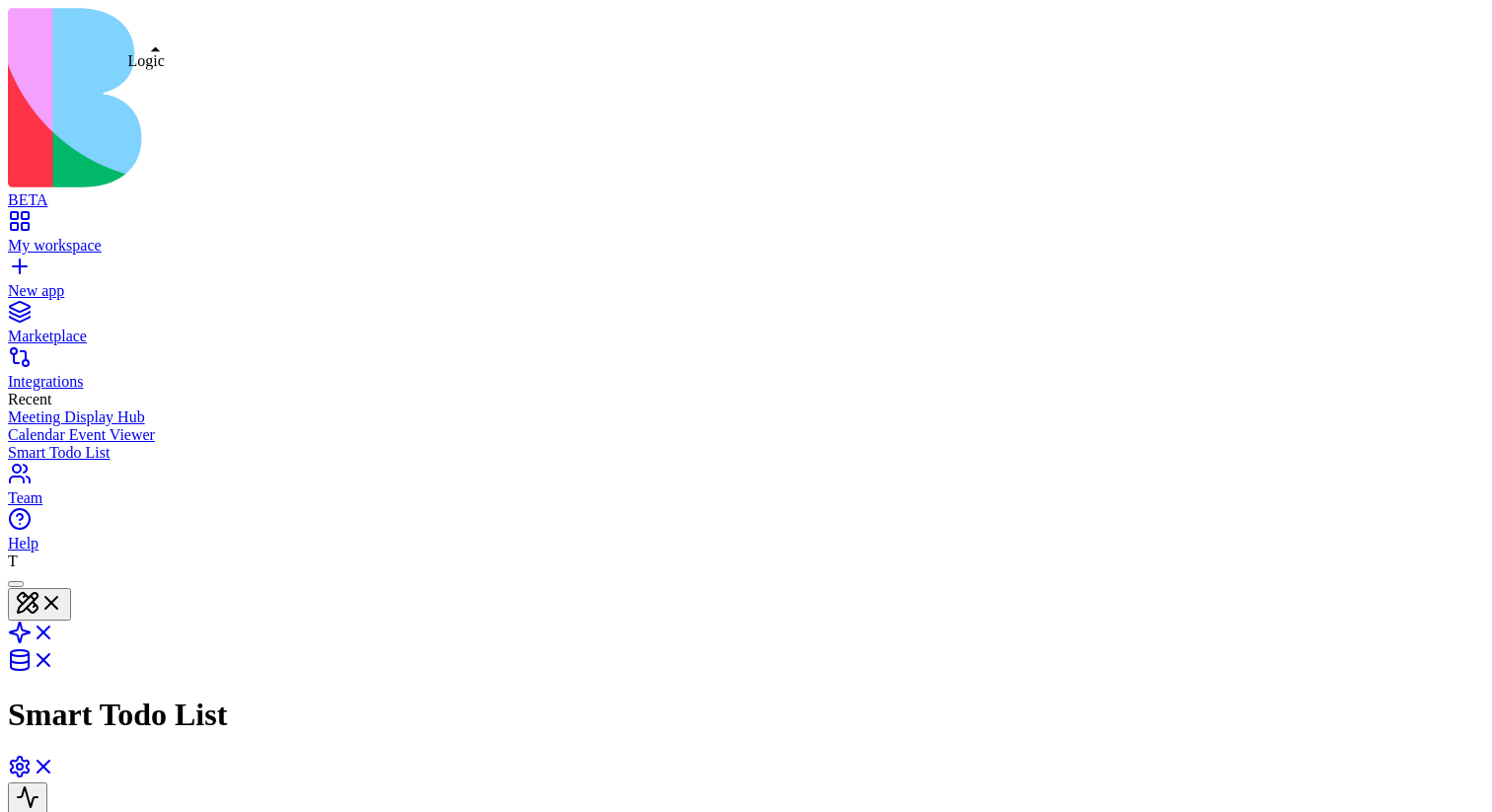 click at bounding box center [32, 638] 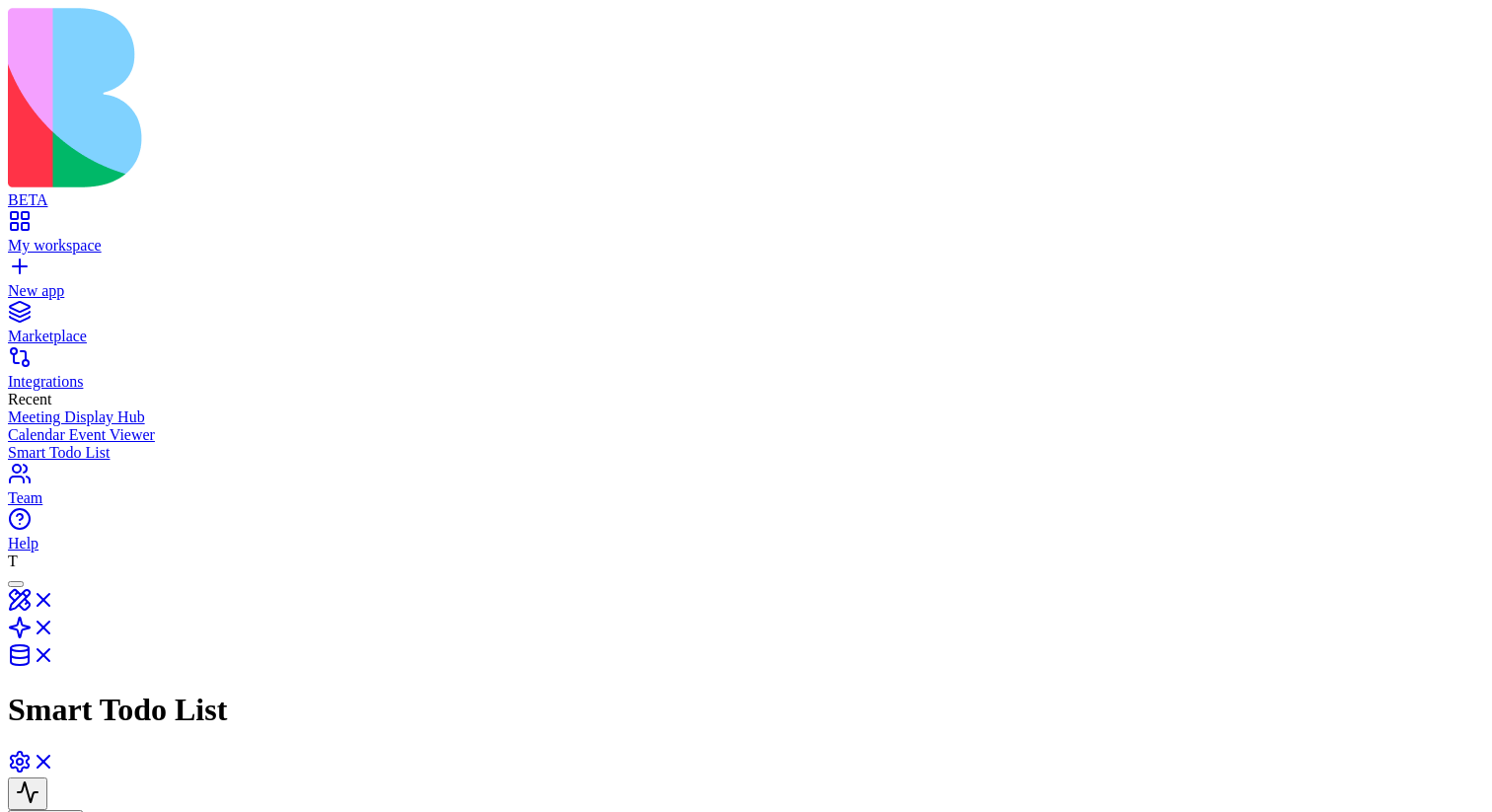 click on "GenerateDailyTasks" at bounding box center (121, 1032) 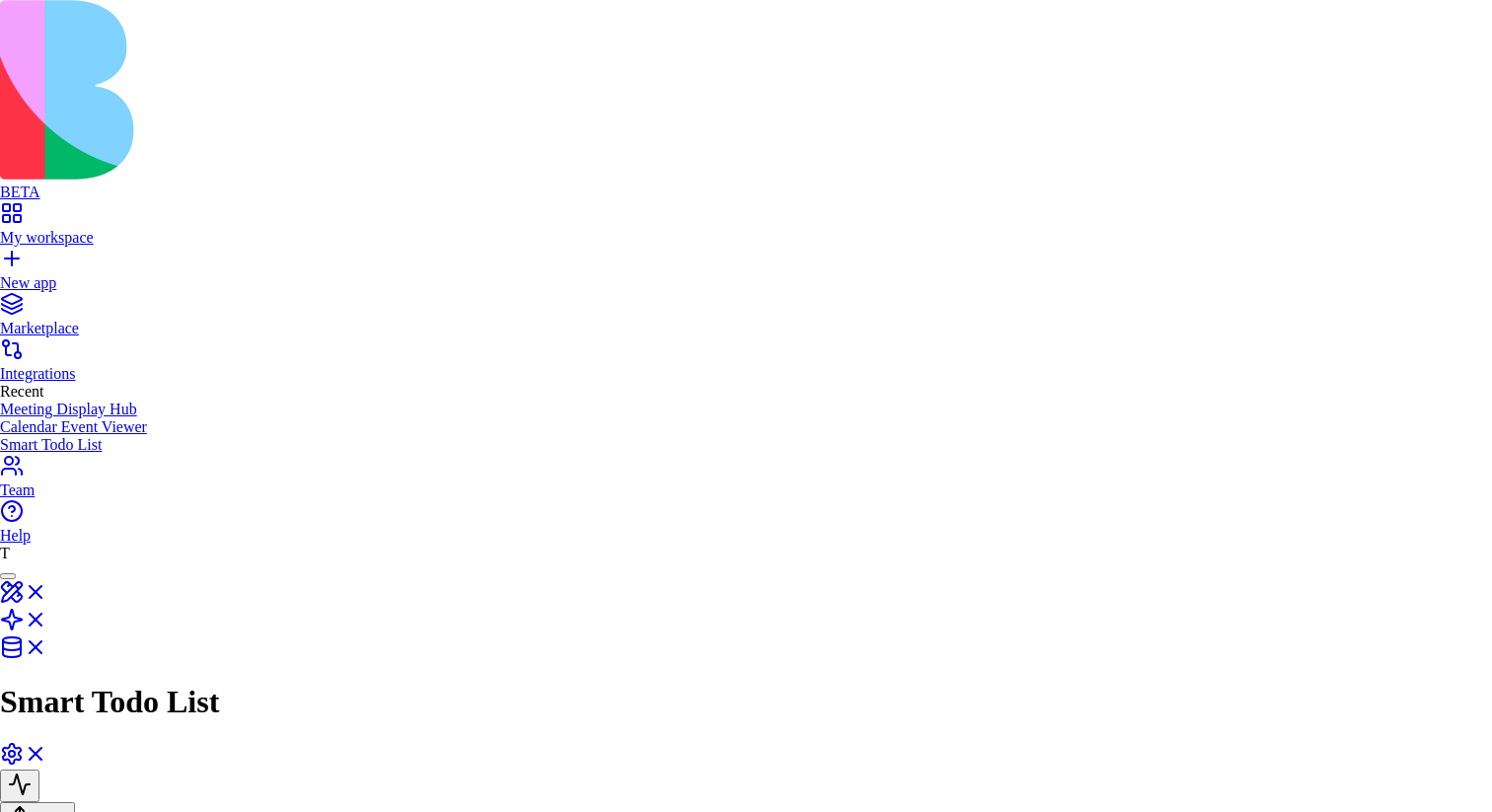 click on "input" at bounding box center (746, 1494) 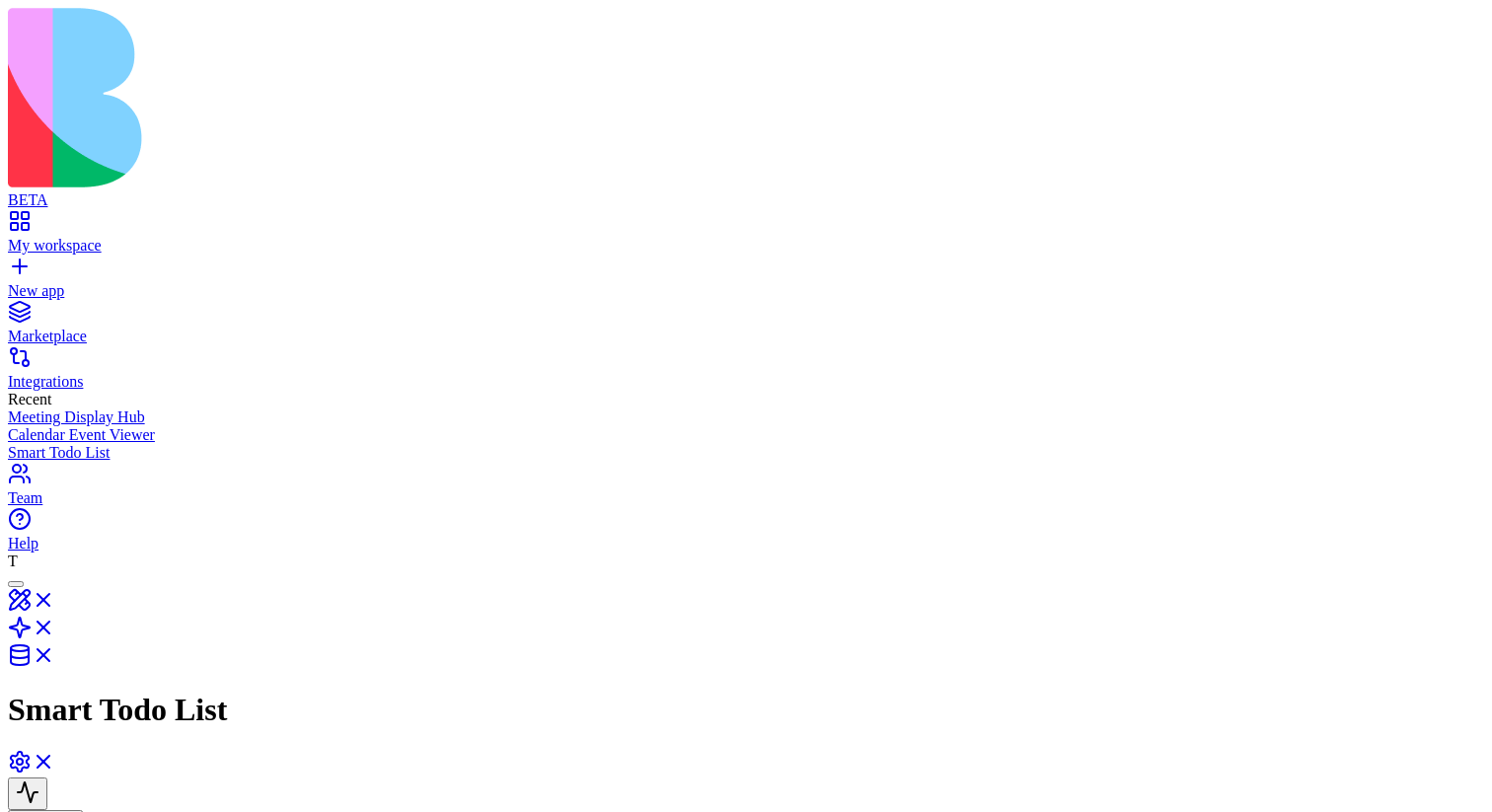 click at bounding box center [156, 986] 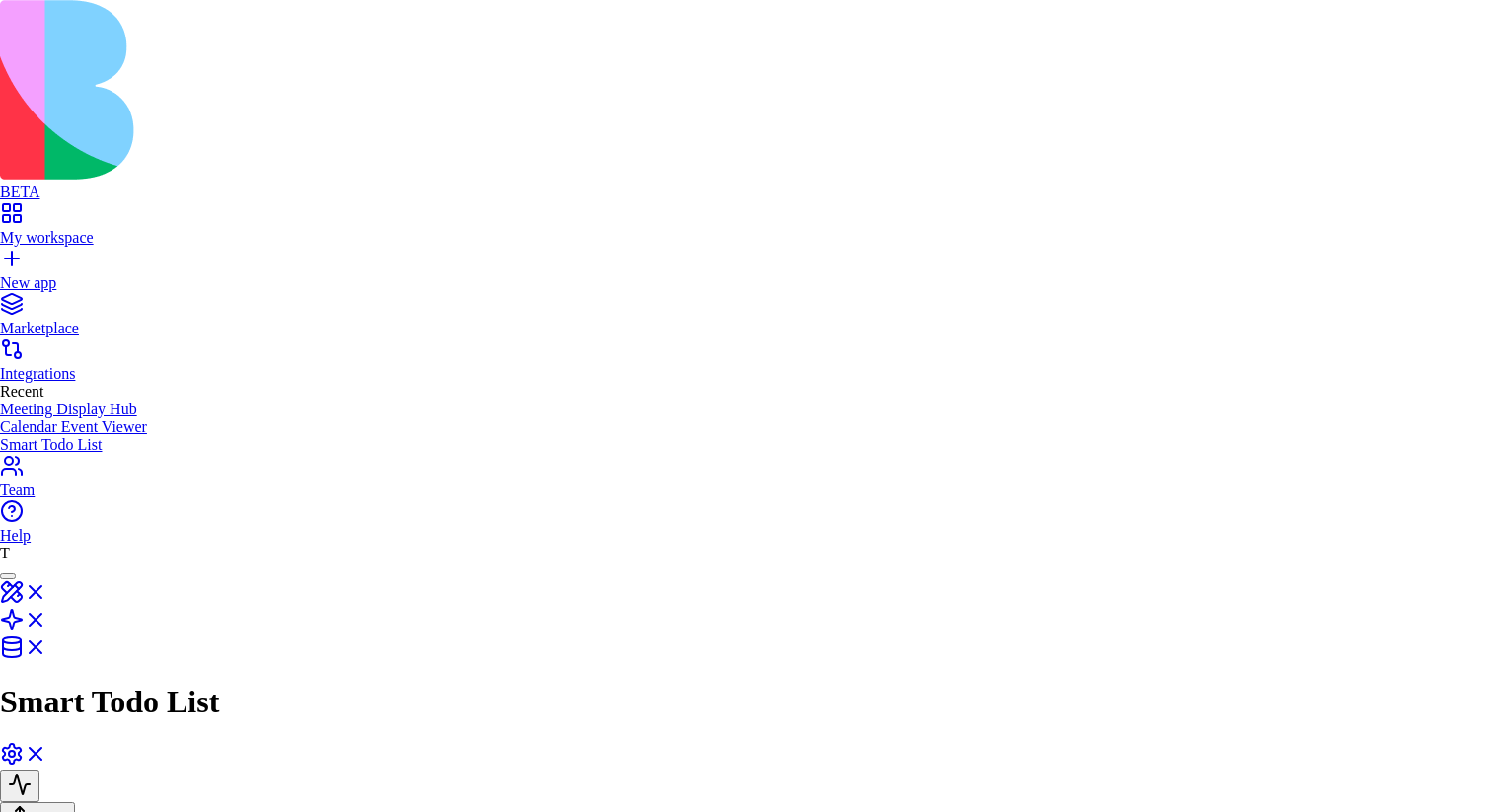 click at bounding box center (746, 1318) 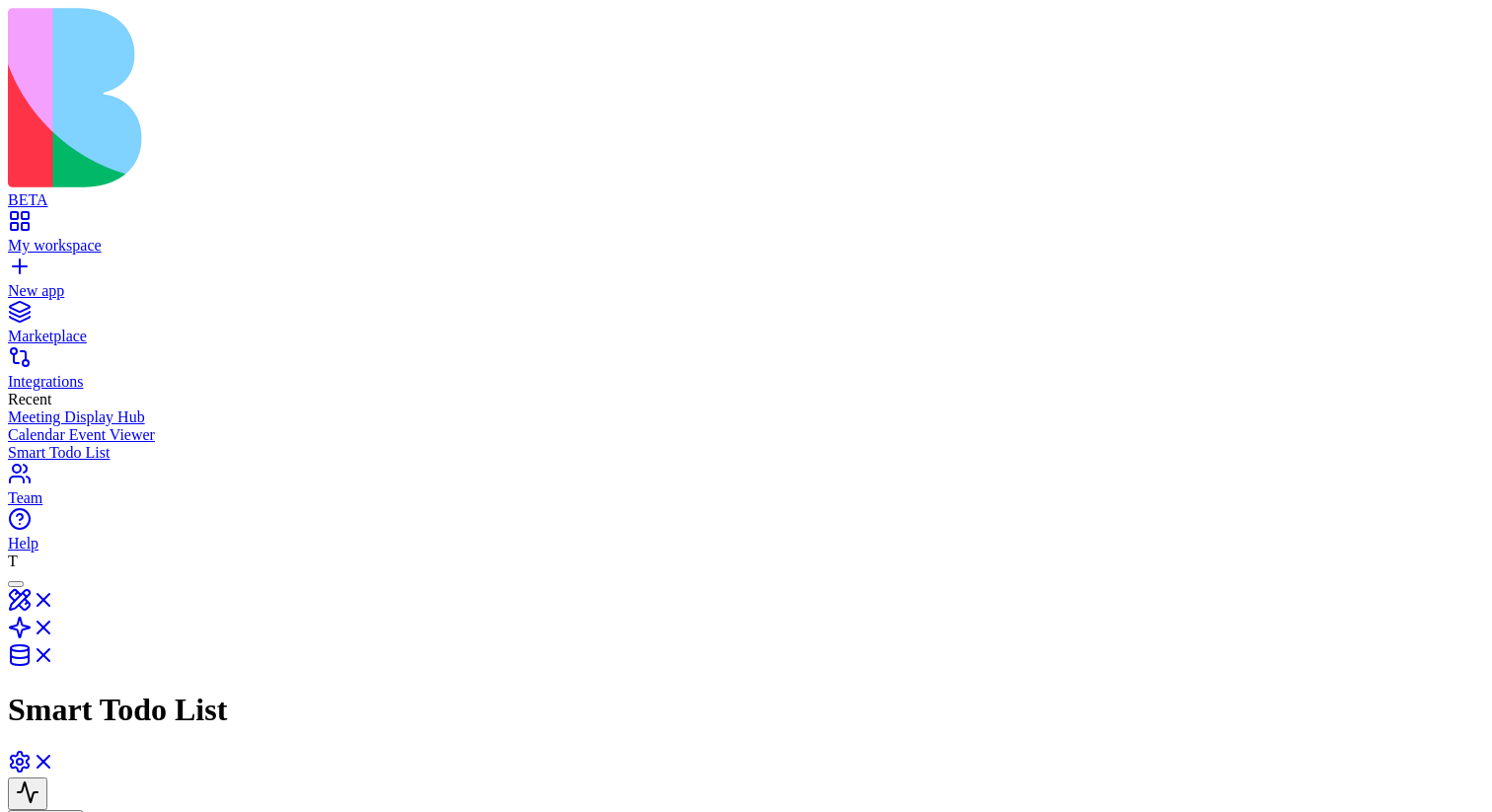 click at bounding box center [156, 986] 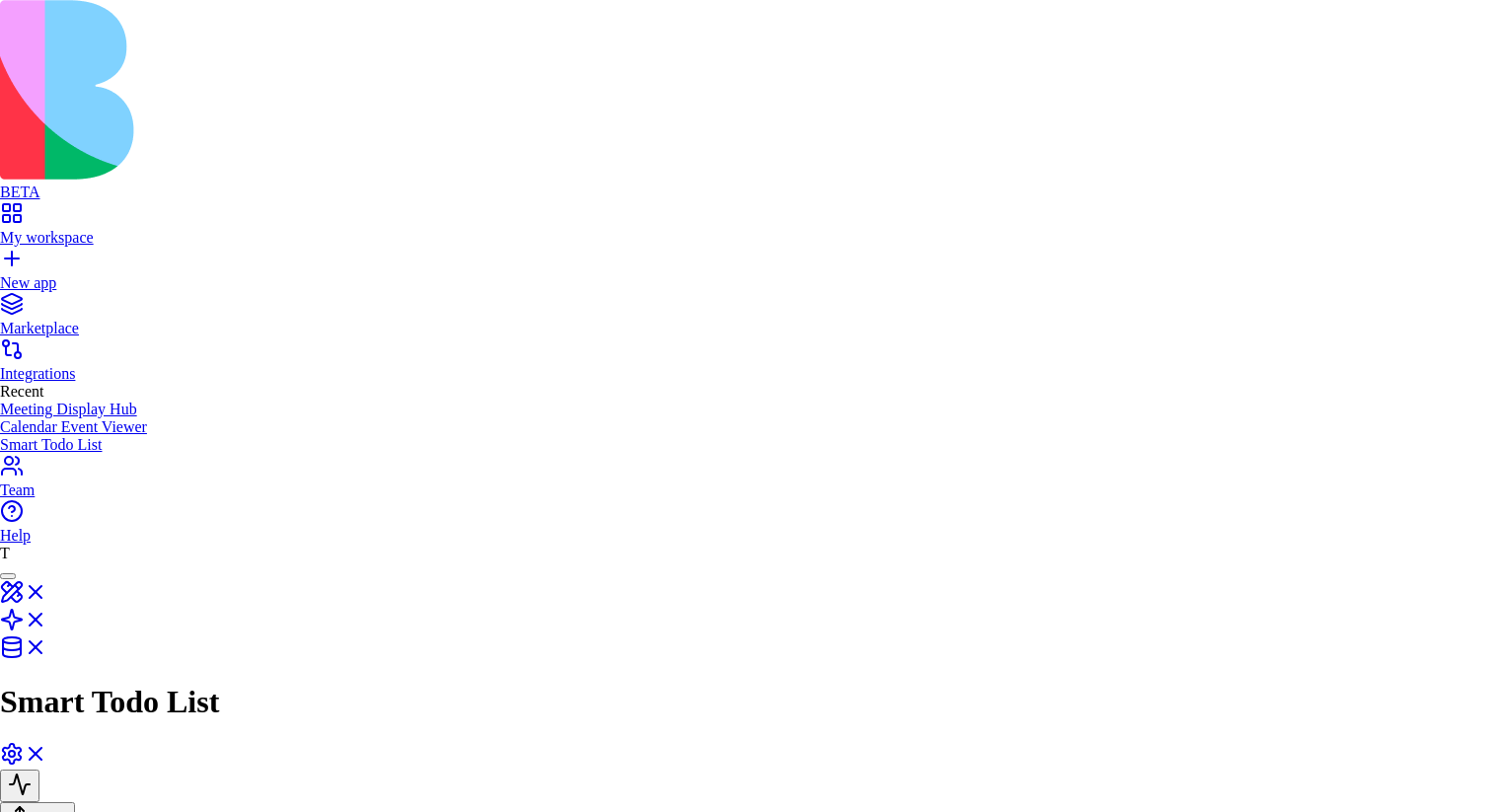 scroll, scrollTop: 482, scrollLeft: 0, axis: vertical 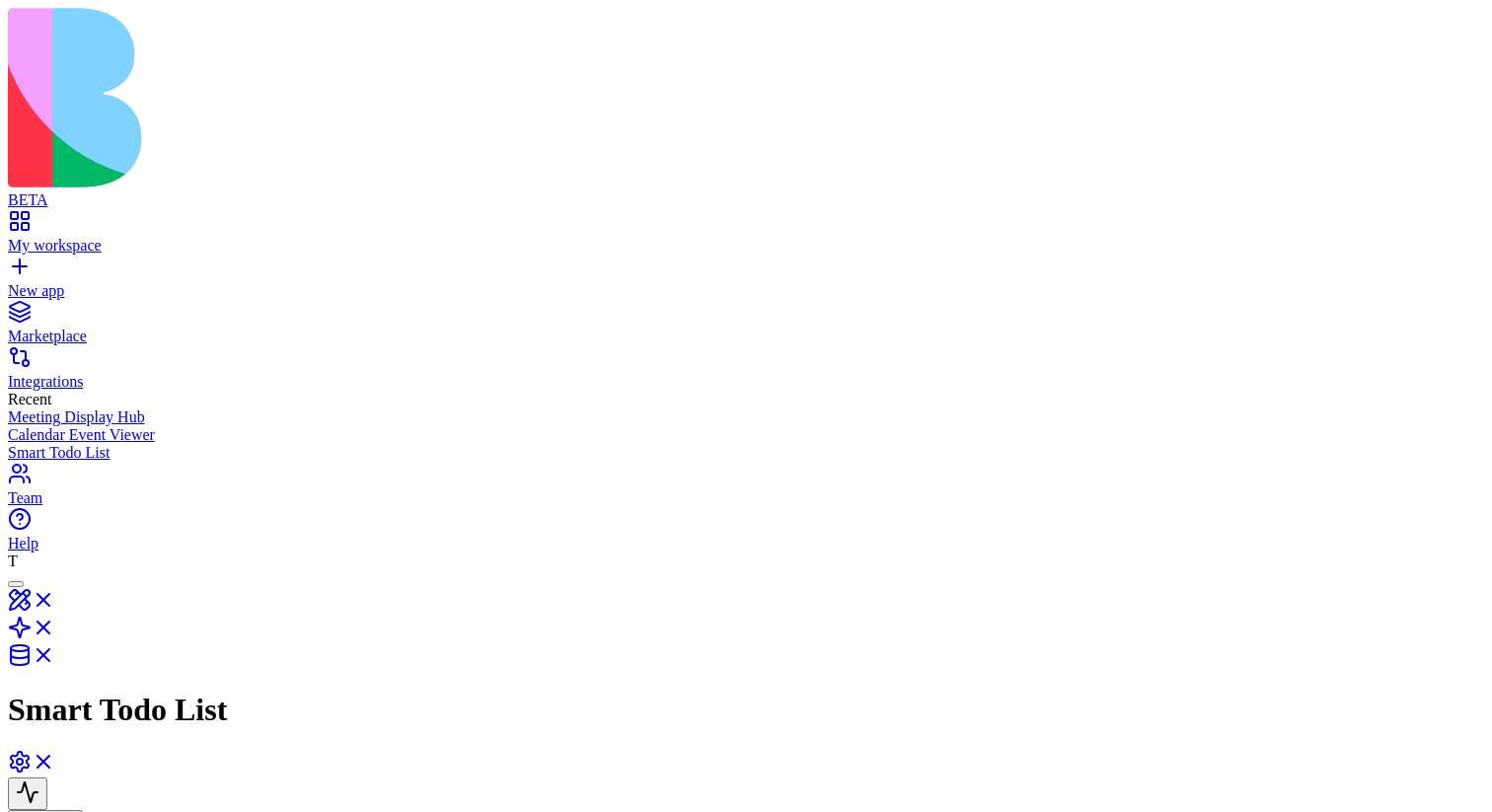 click at bounding box center (409, 1138) 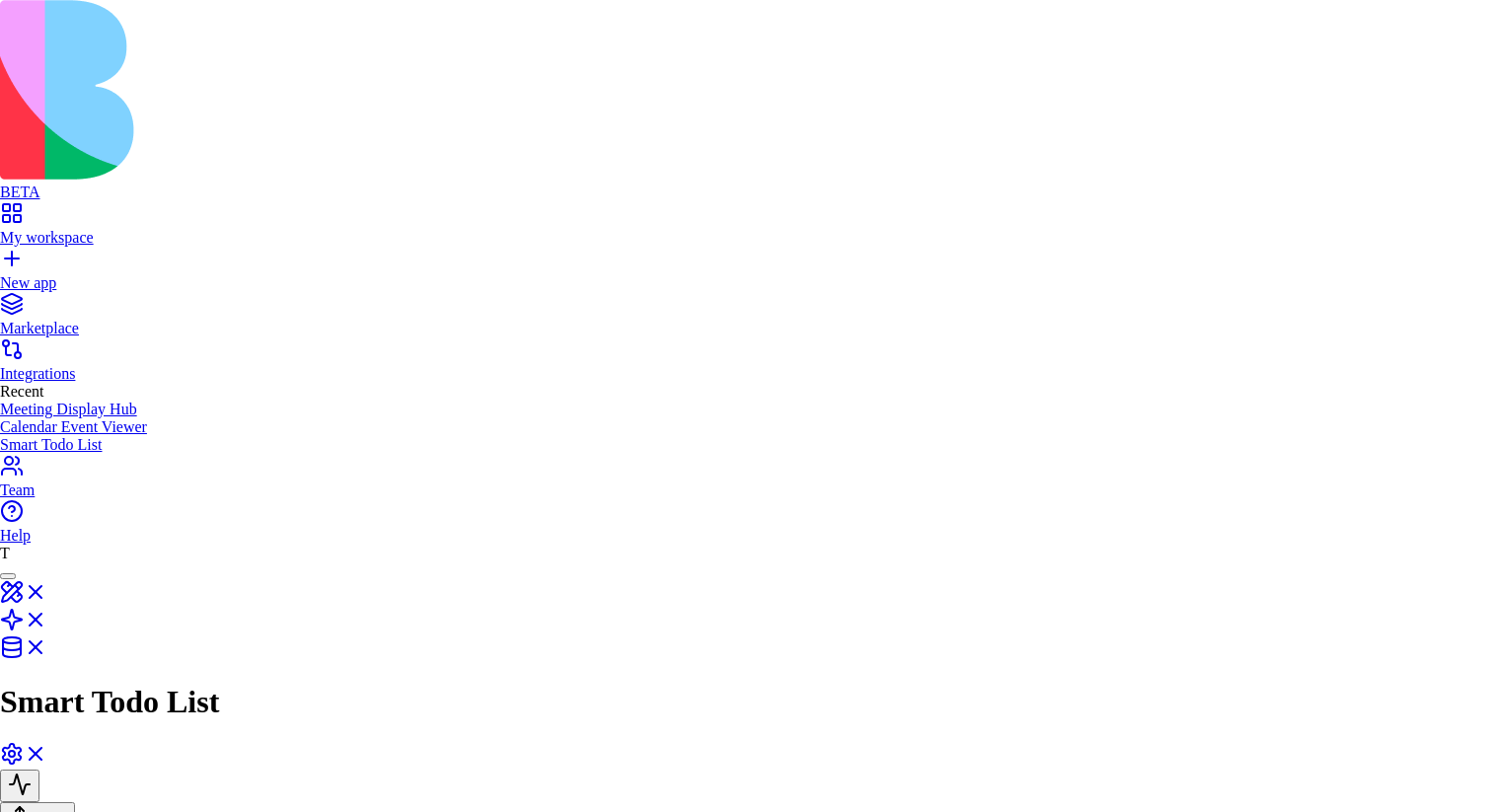 scroll, scrollTop: 1751, scrollLeft: 0, axis: vertical 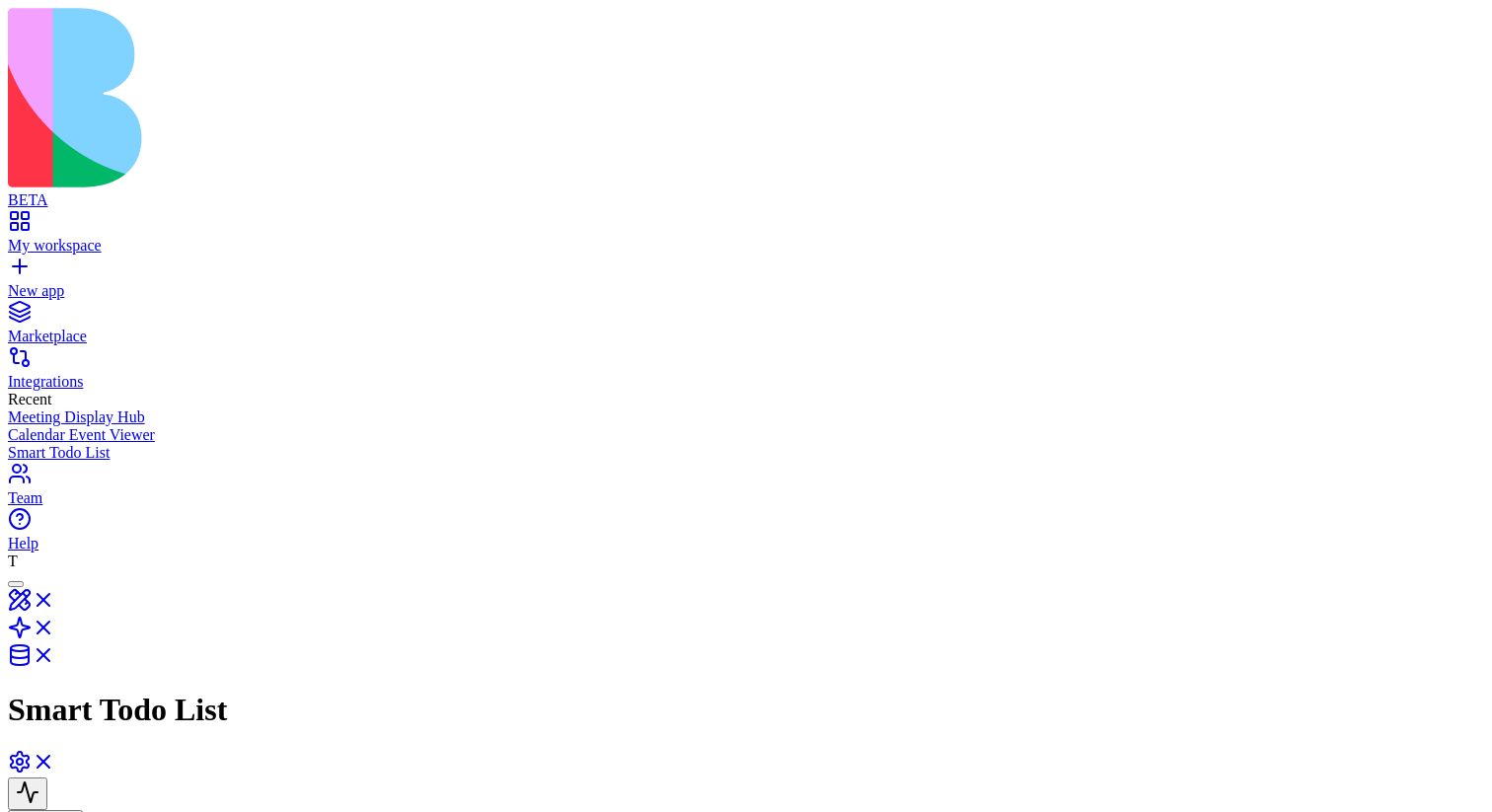 click at bounding box center (156, 986) 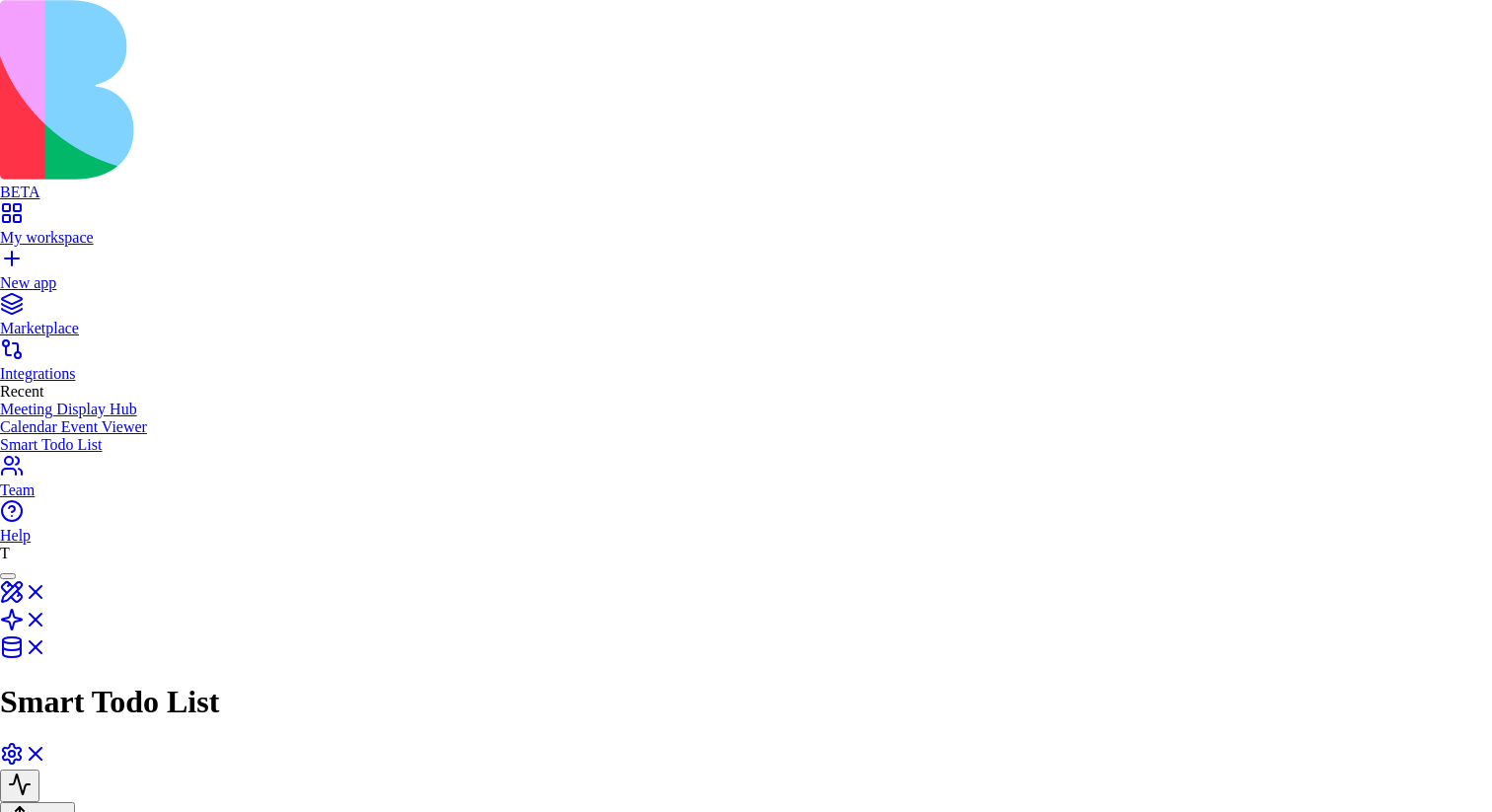 click at bounding box center [746, 1318] 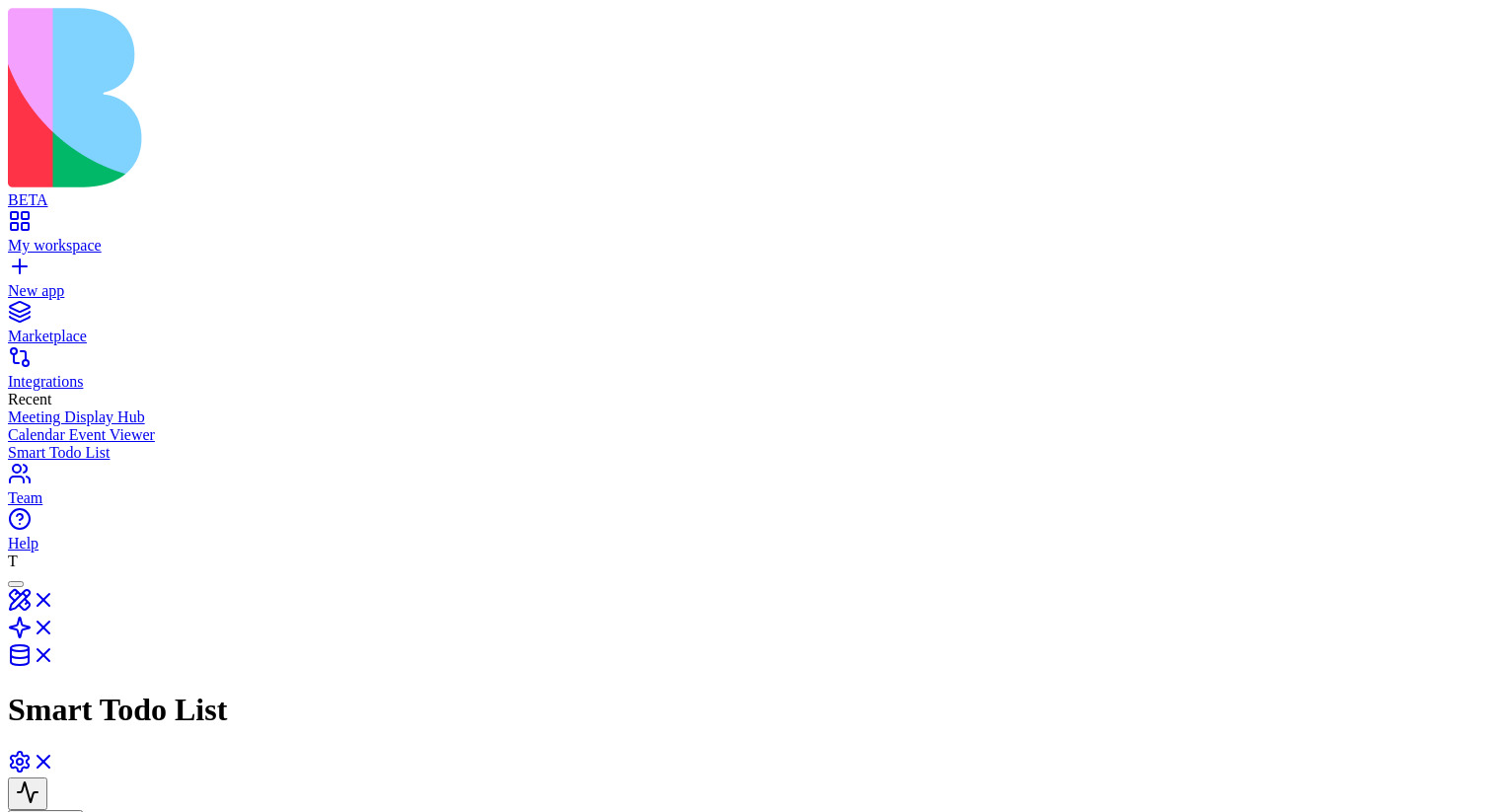 drag, startPoint x: 998, startPoint y: 433, endPoint x: 1013, endPoint y: 440, distance: 16.552945 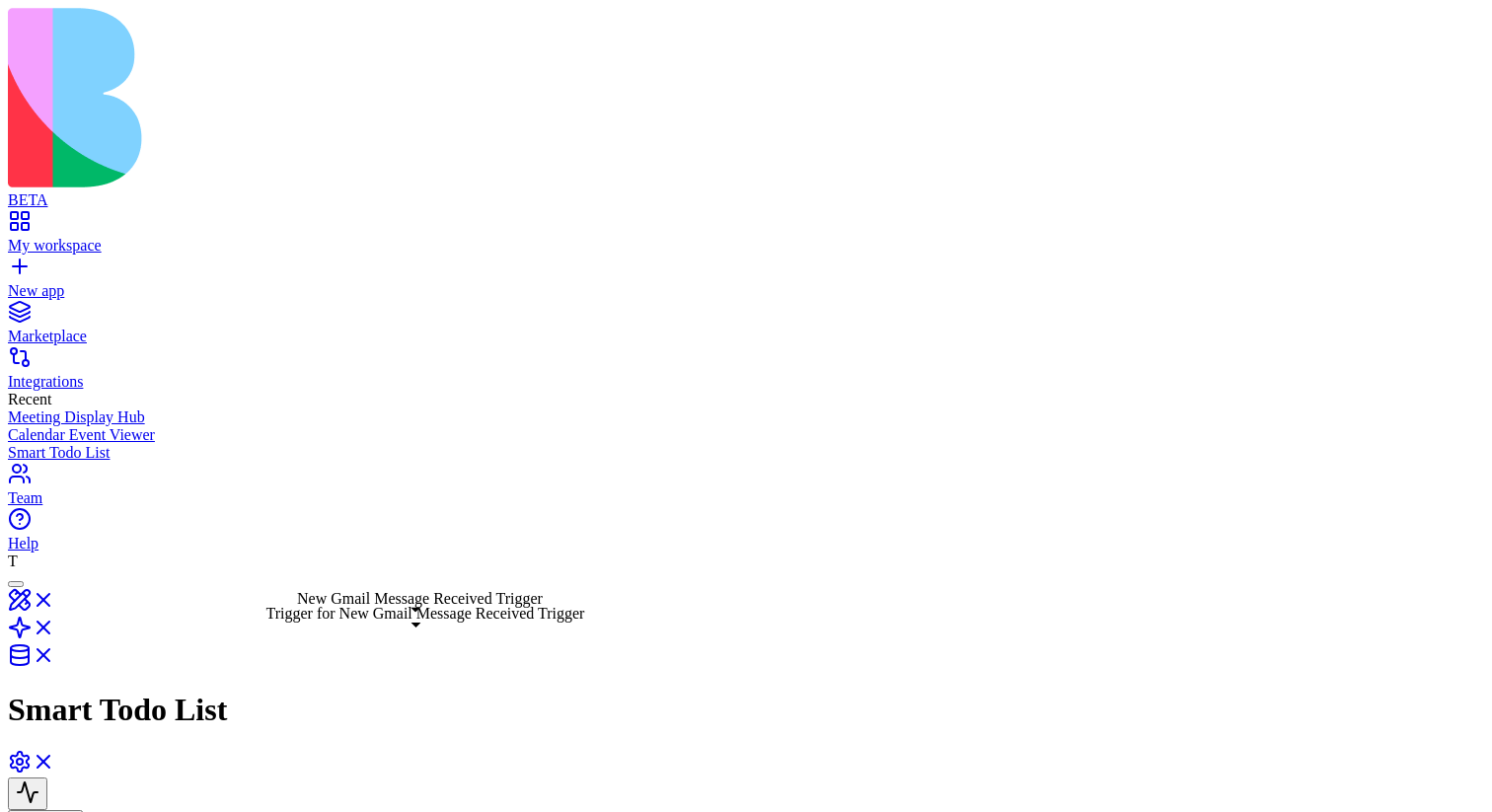 click on "Trigger for New Gmail Message Received Trigger" at bounding box center (143, 1468) 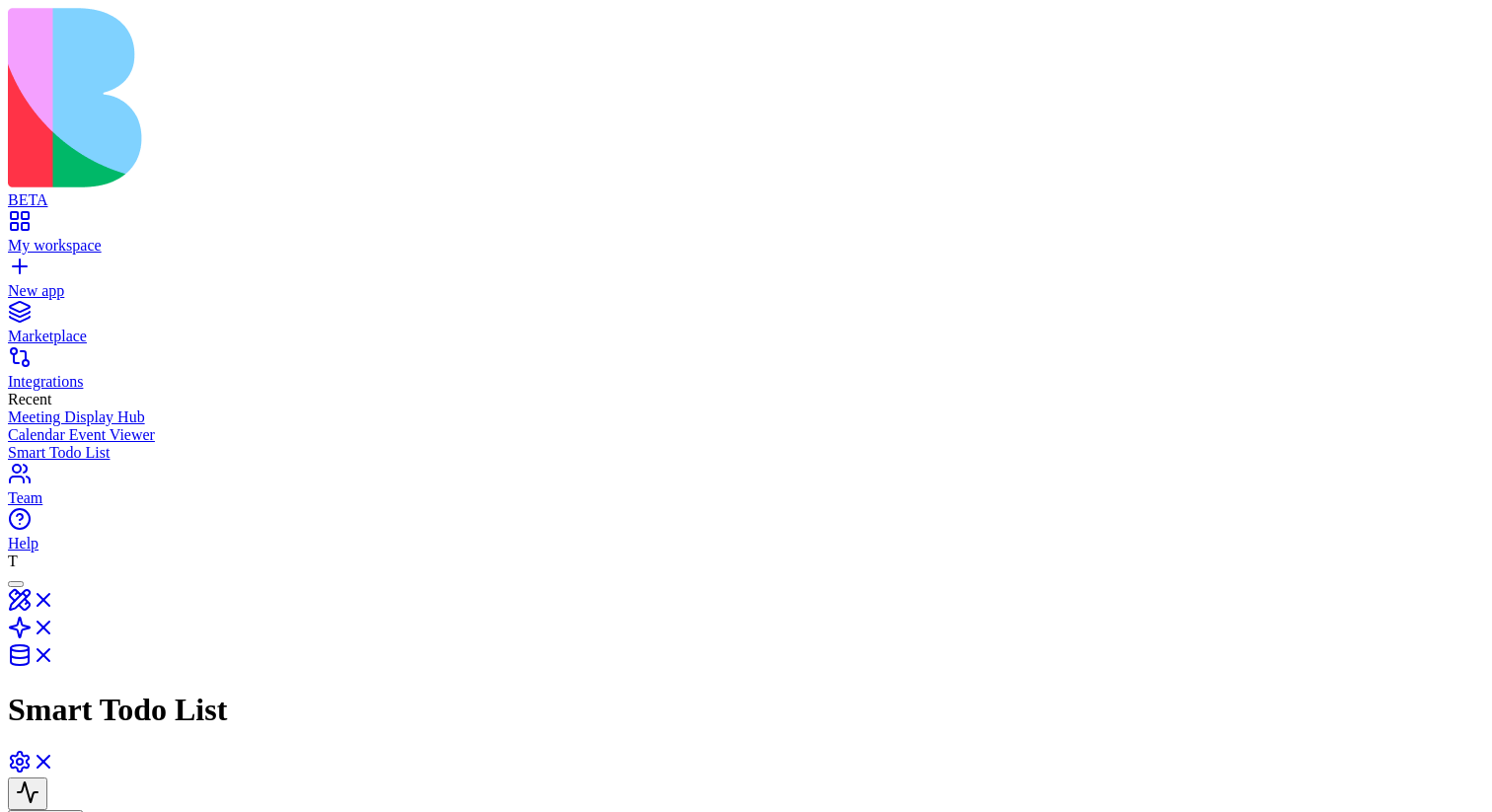click at bounding box center [671, 1583] 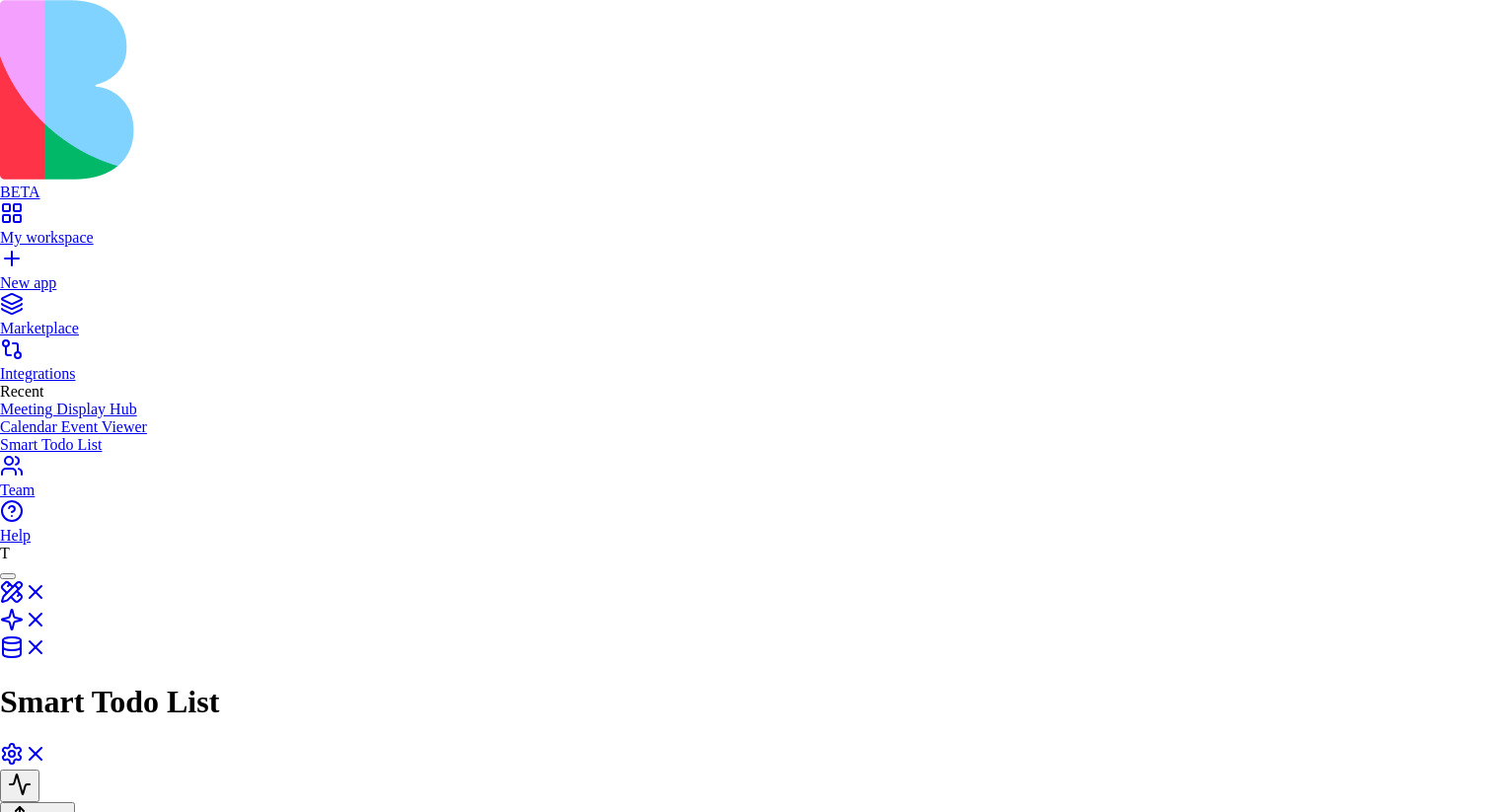 click on "input" at bounding box center [746, 1494] 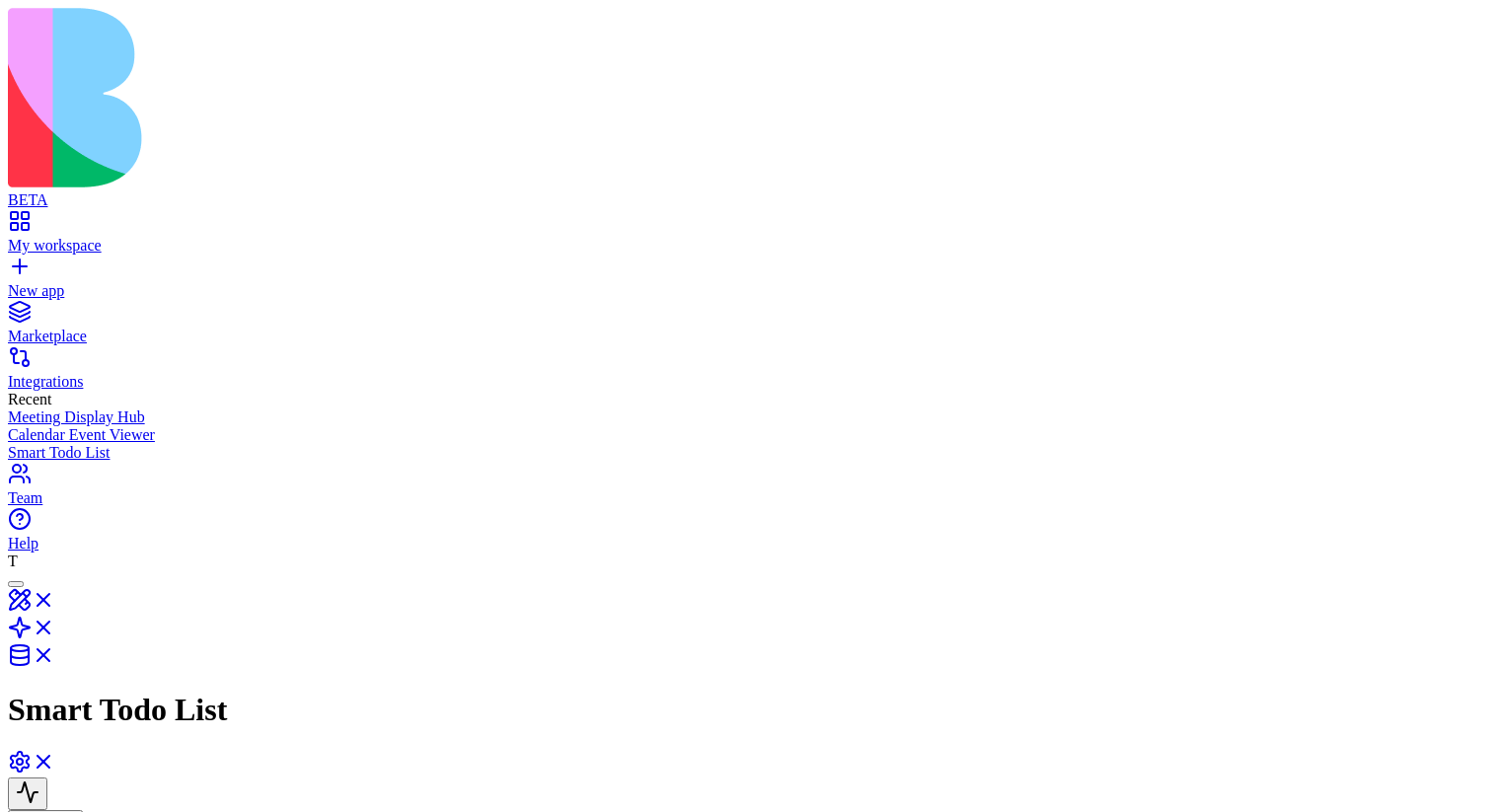 click 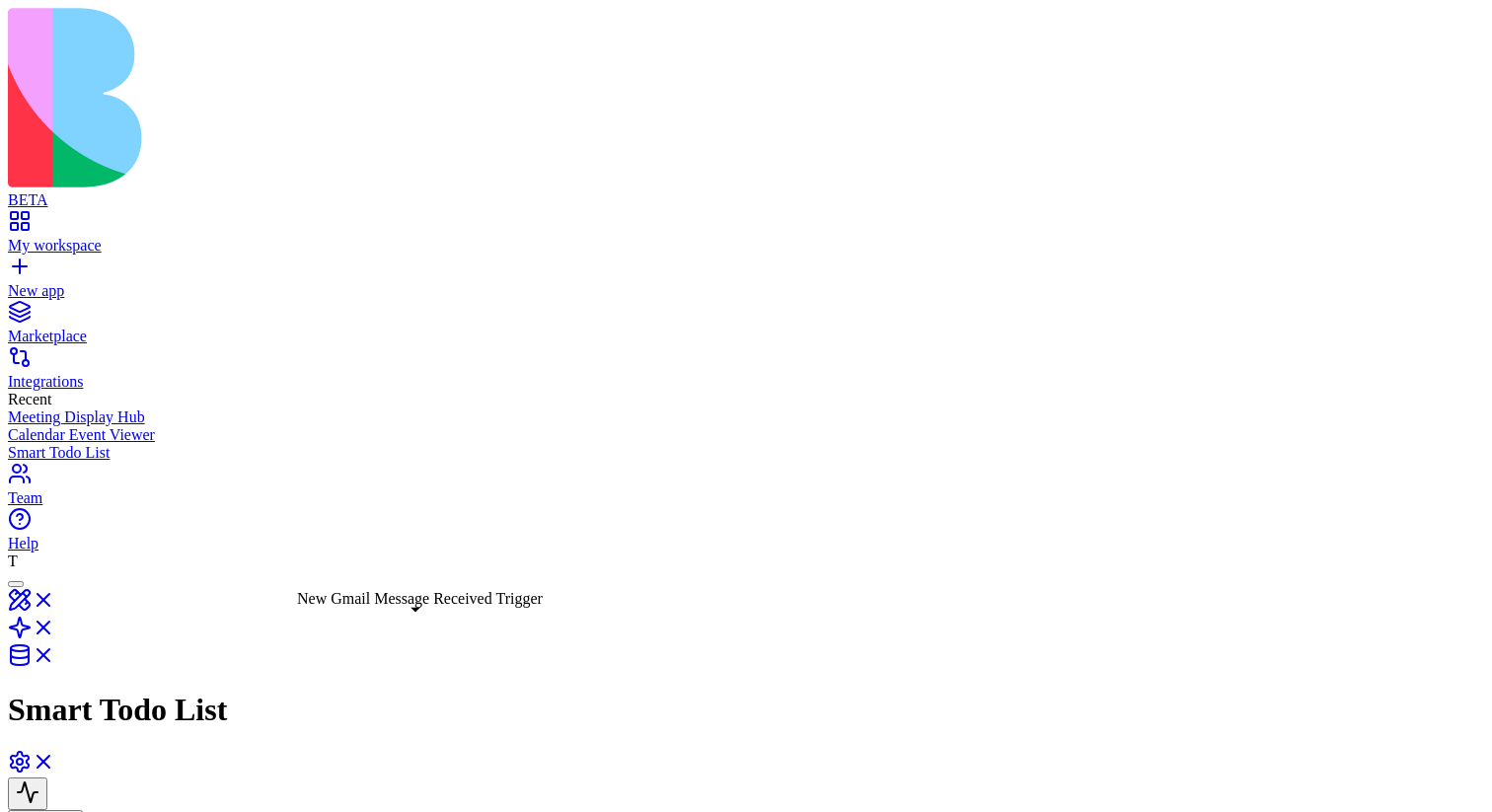click on "New Gmail Message Received Trigger" at bounding box center [143, 1457] 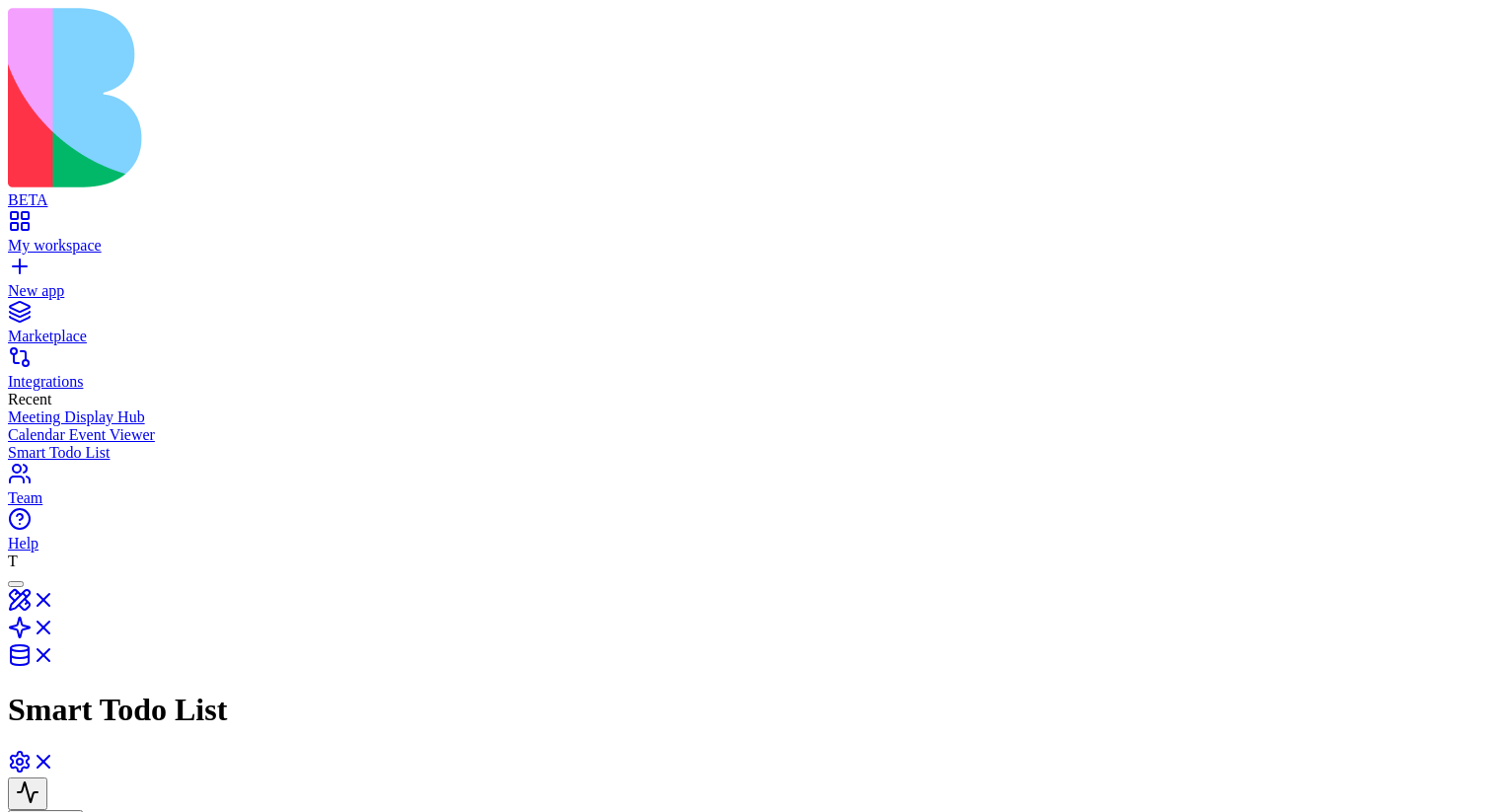 click on "GenerateTaskDescription" at bounding box center (606, 1248) 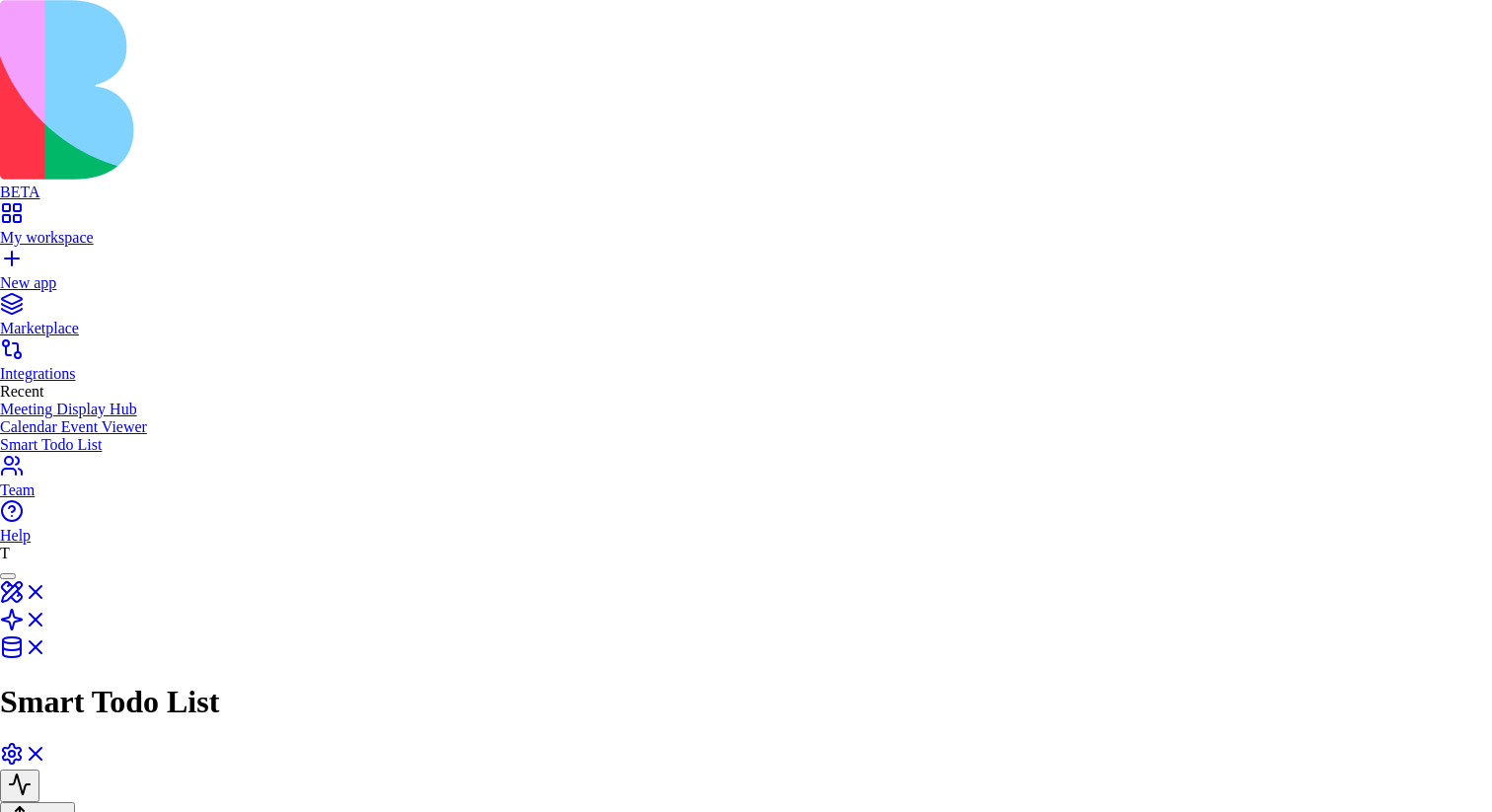 click on "Fetchemails2" at bounding box center (746, 1889) 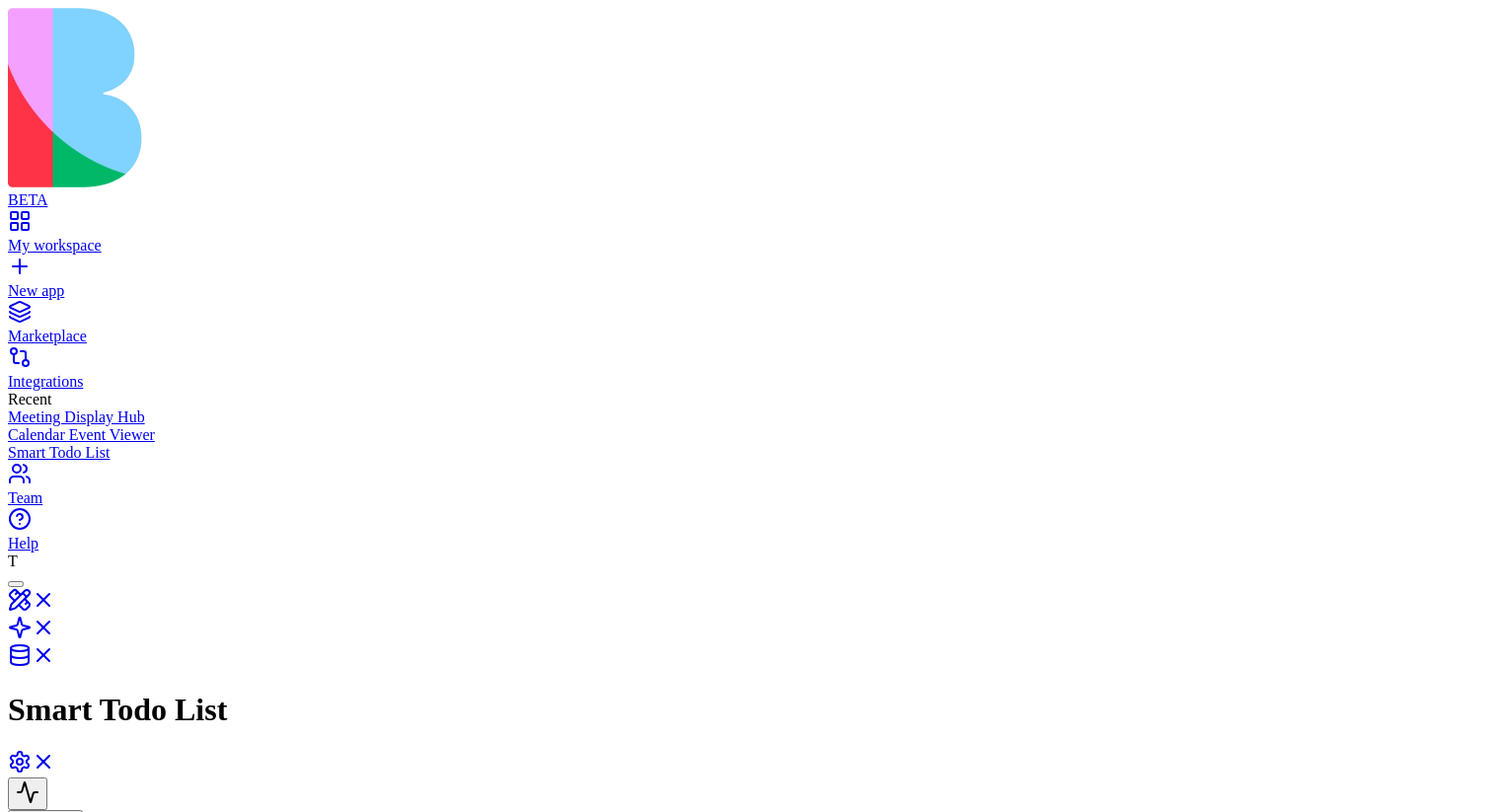 click on "GenerateTaskDescription" at bounding box center (121, 972) 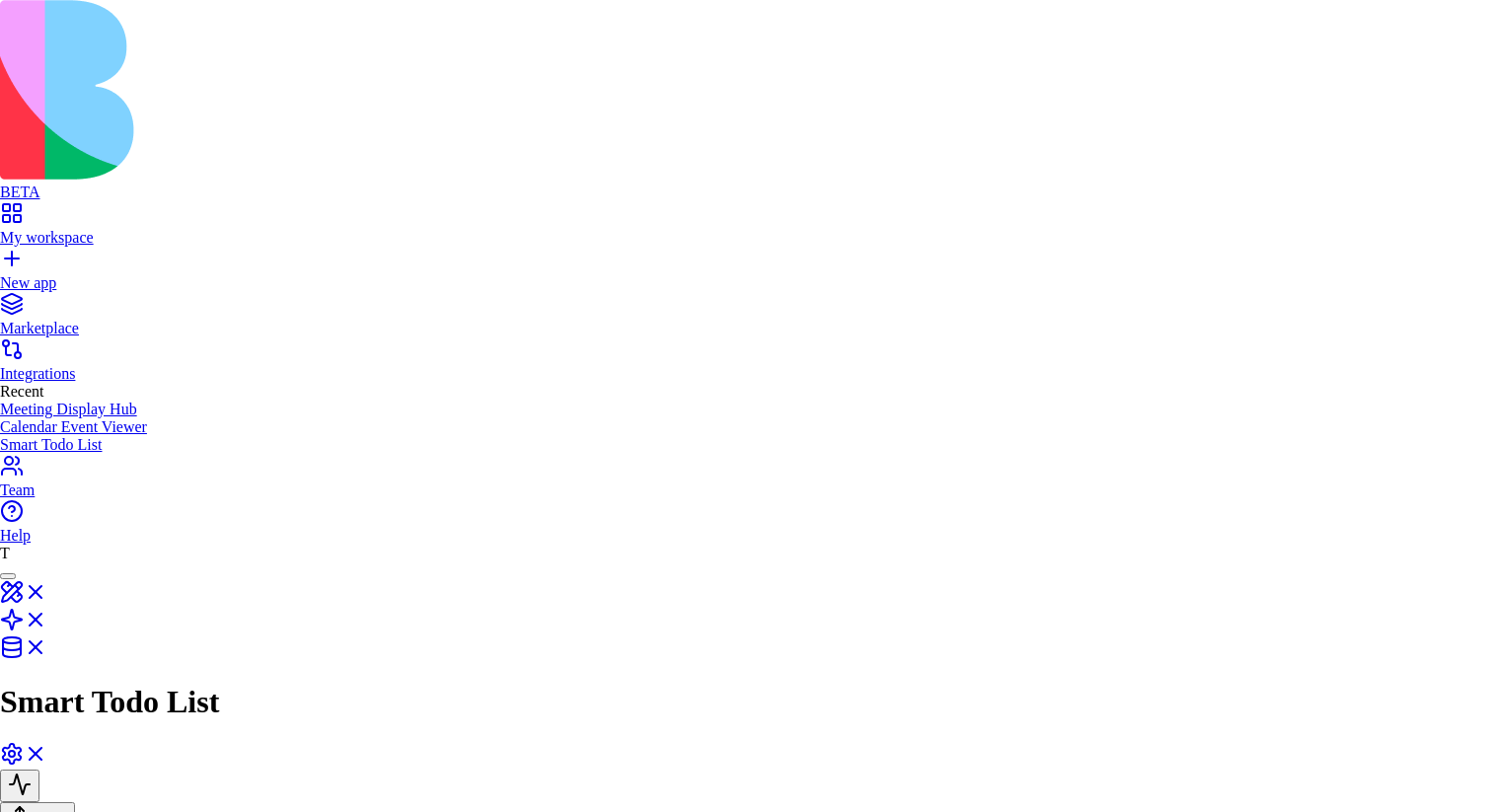 click on "Createemaildraft" at bounding box center (746, 2214) 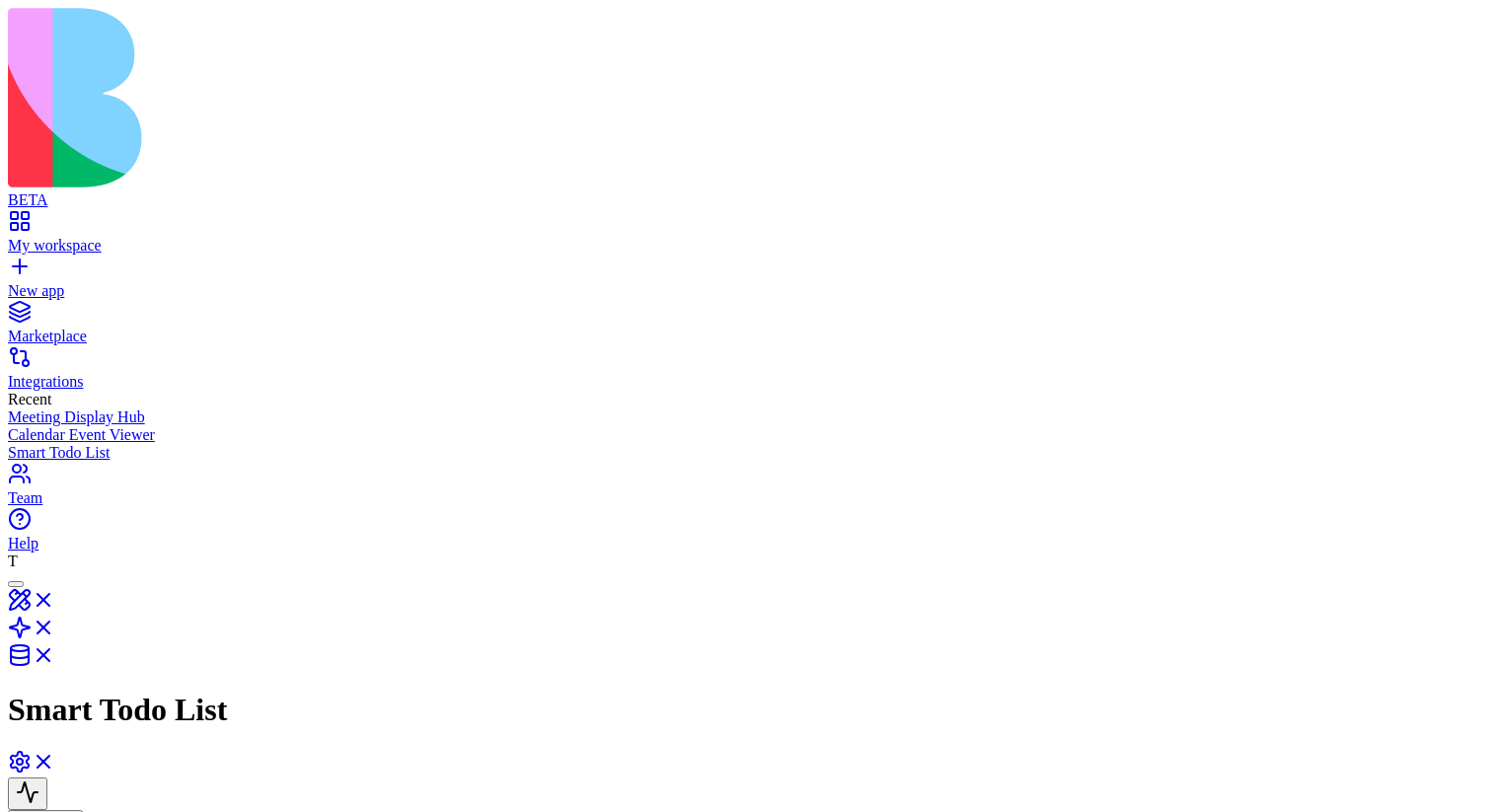 click on "GenerateDailyTasks" at bounding box center (121, 1334) 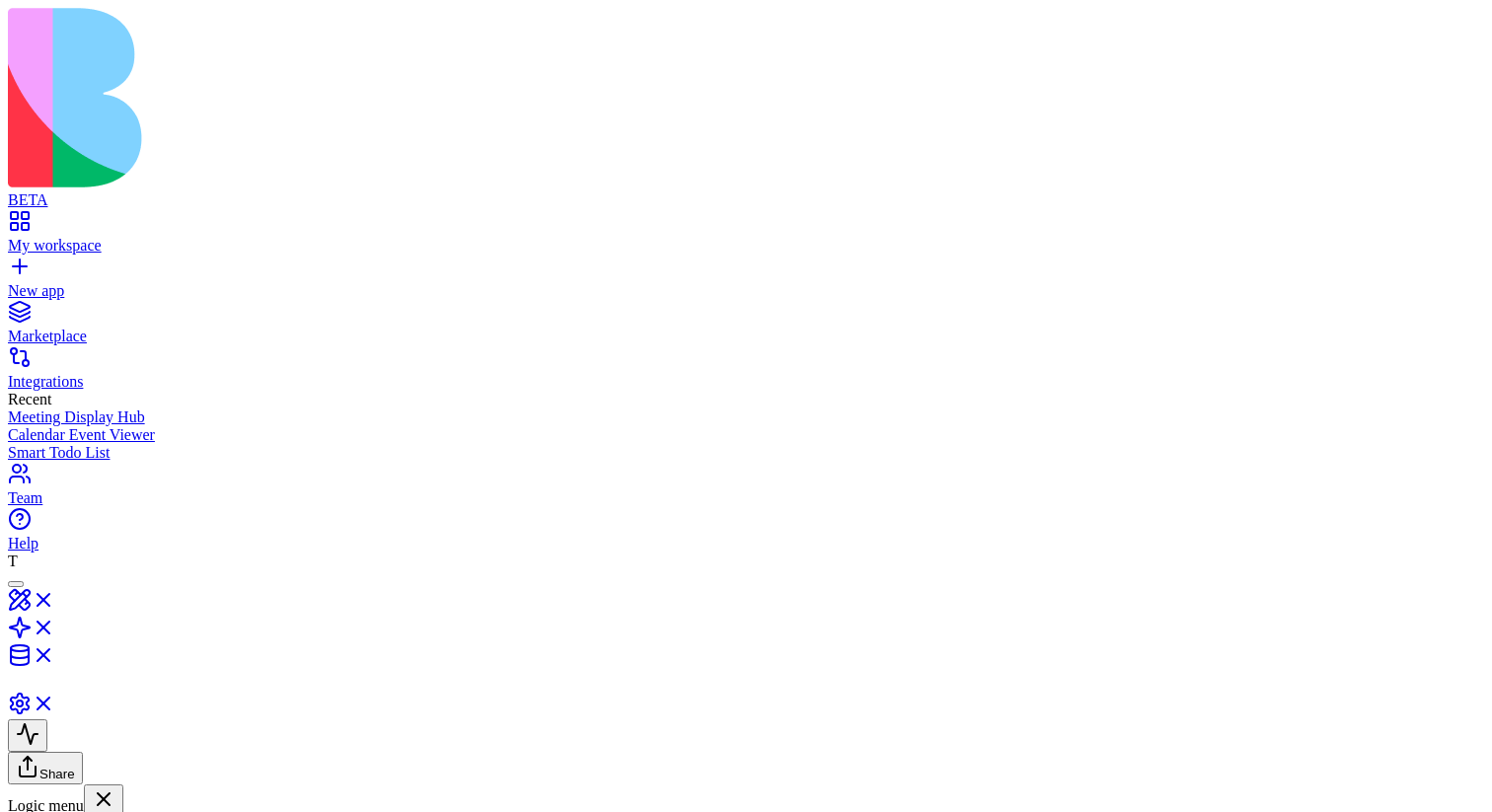 scroll, scrollTop: 0, scrollLeft: 0, axis: both 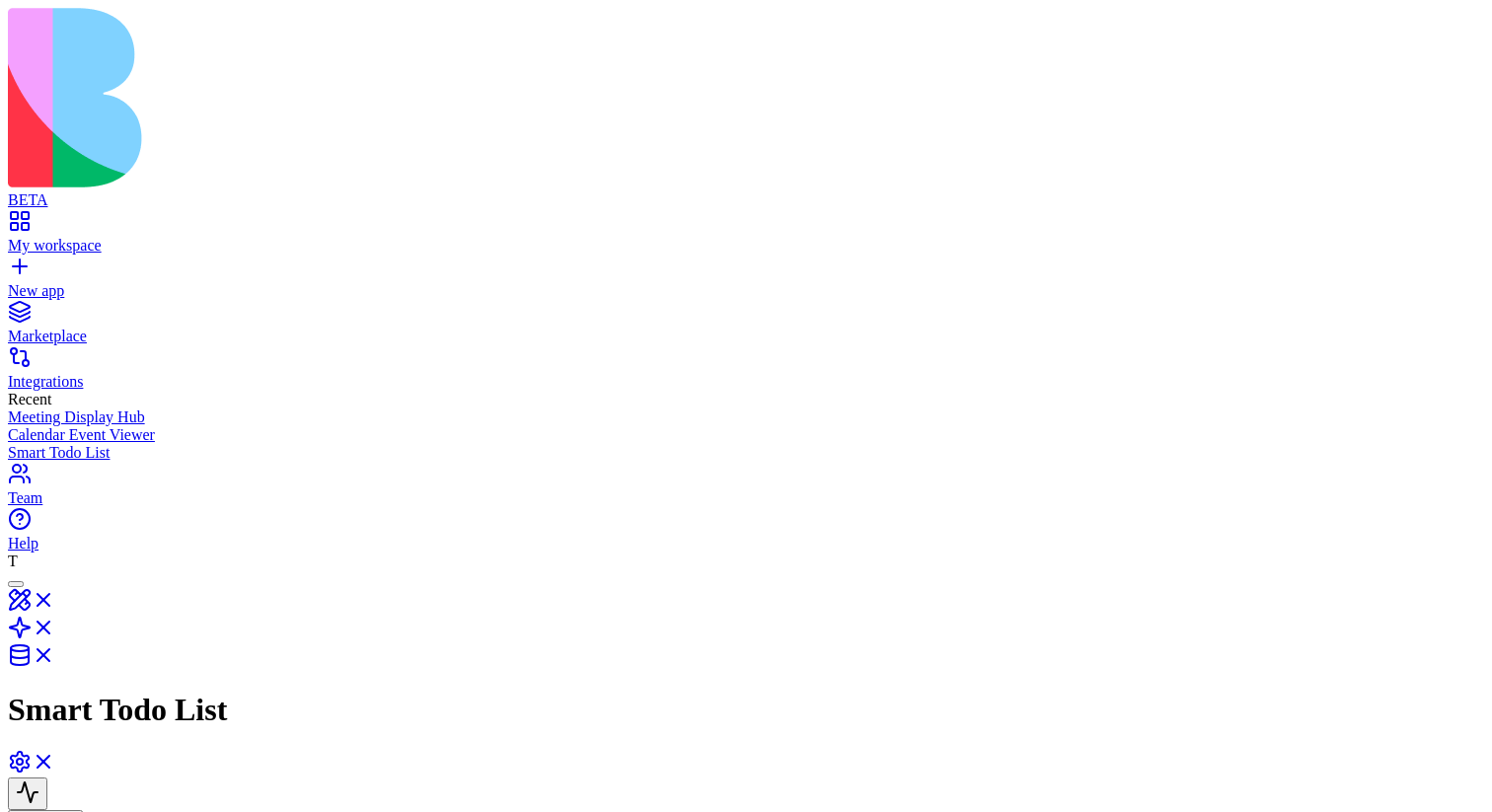click on "Input GenerateTaskDescription Generate a detailed description for a task based on its title Output" at bounding box center [727, 1121] 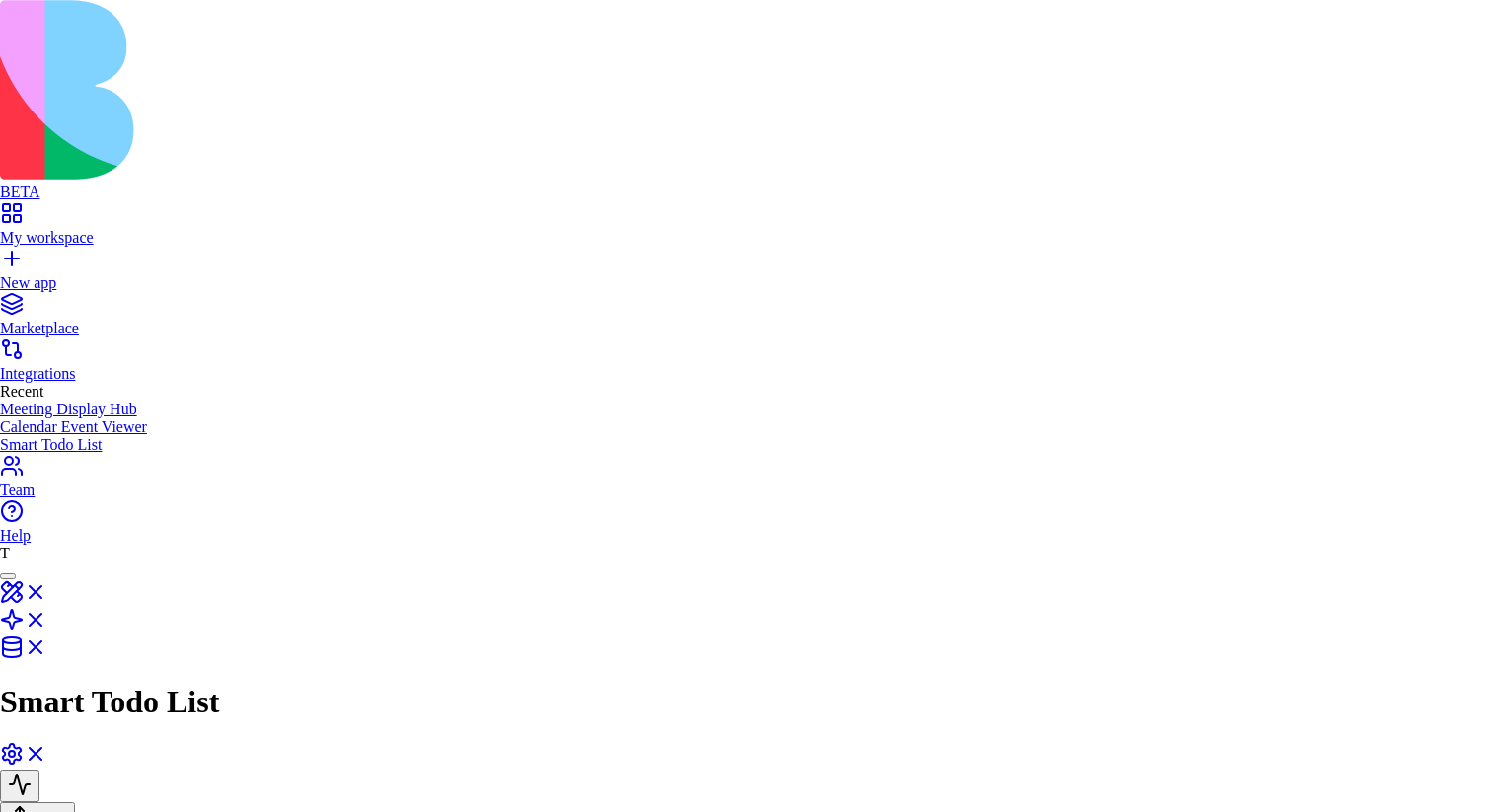 type 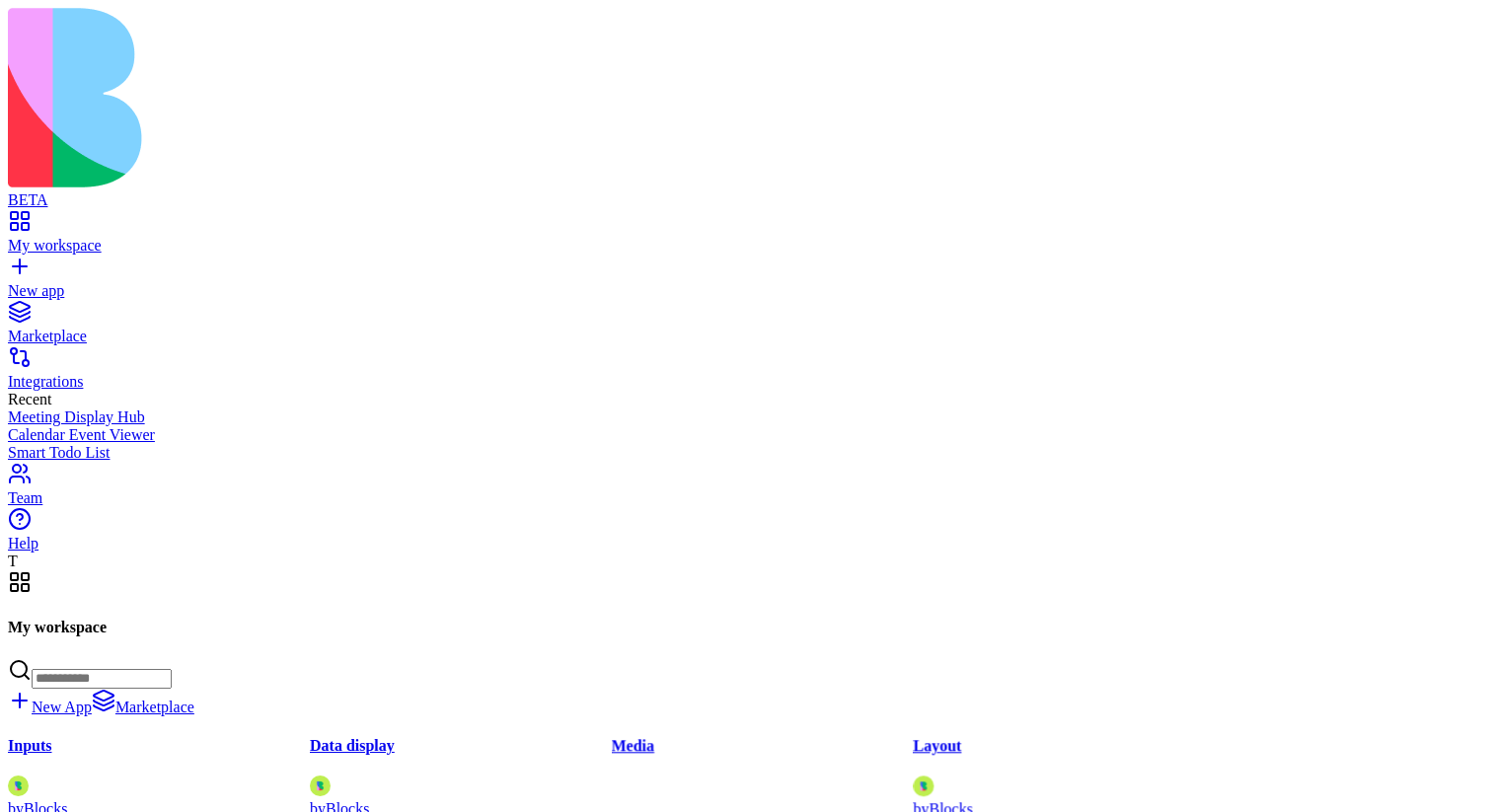 scroll, scrollTop: 0, scrollLeft: 0, axis: both 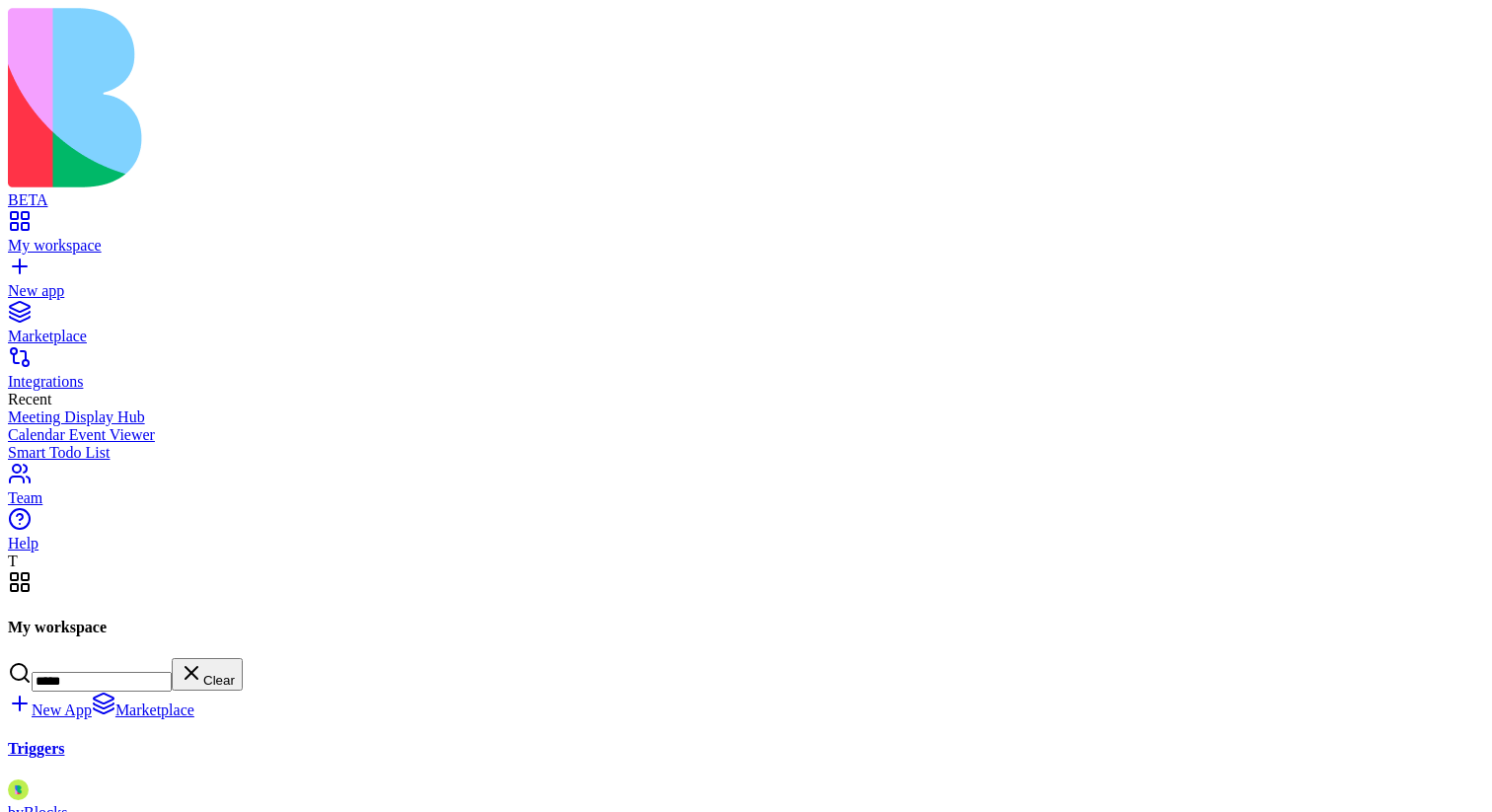 type on "*****" 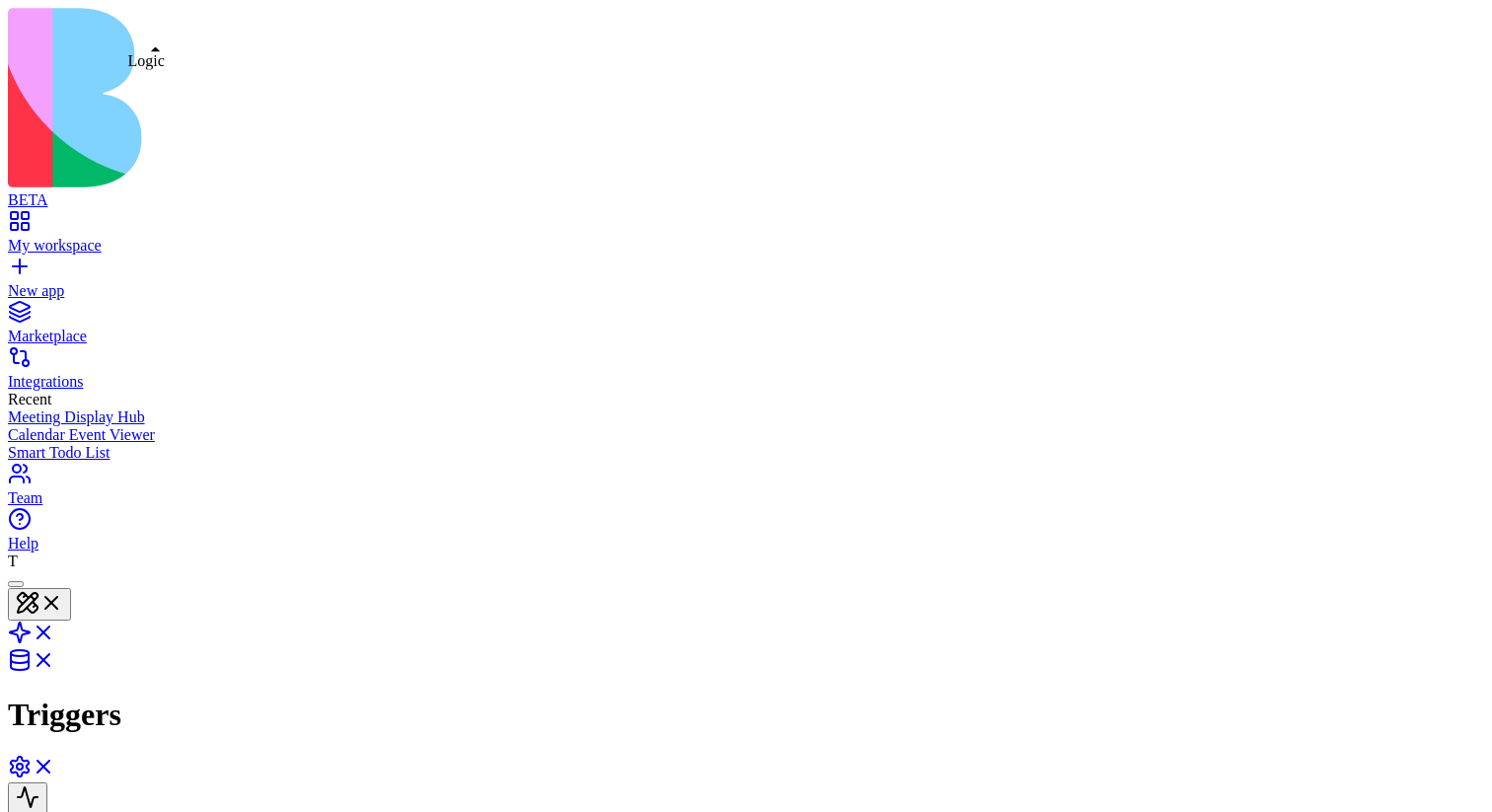 click at bounding box center (32, 638) 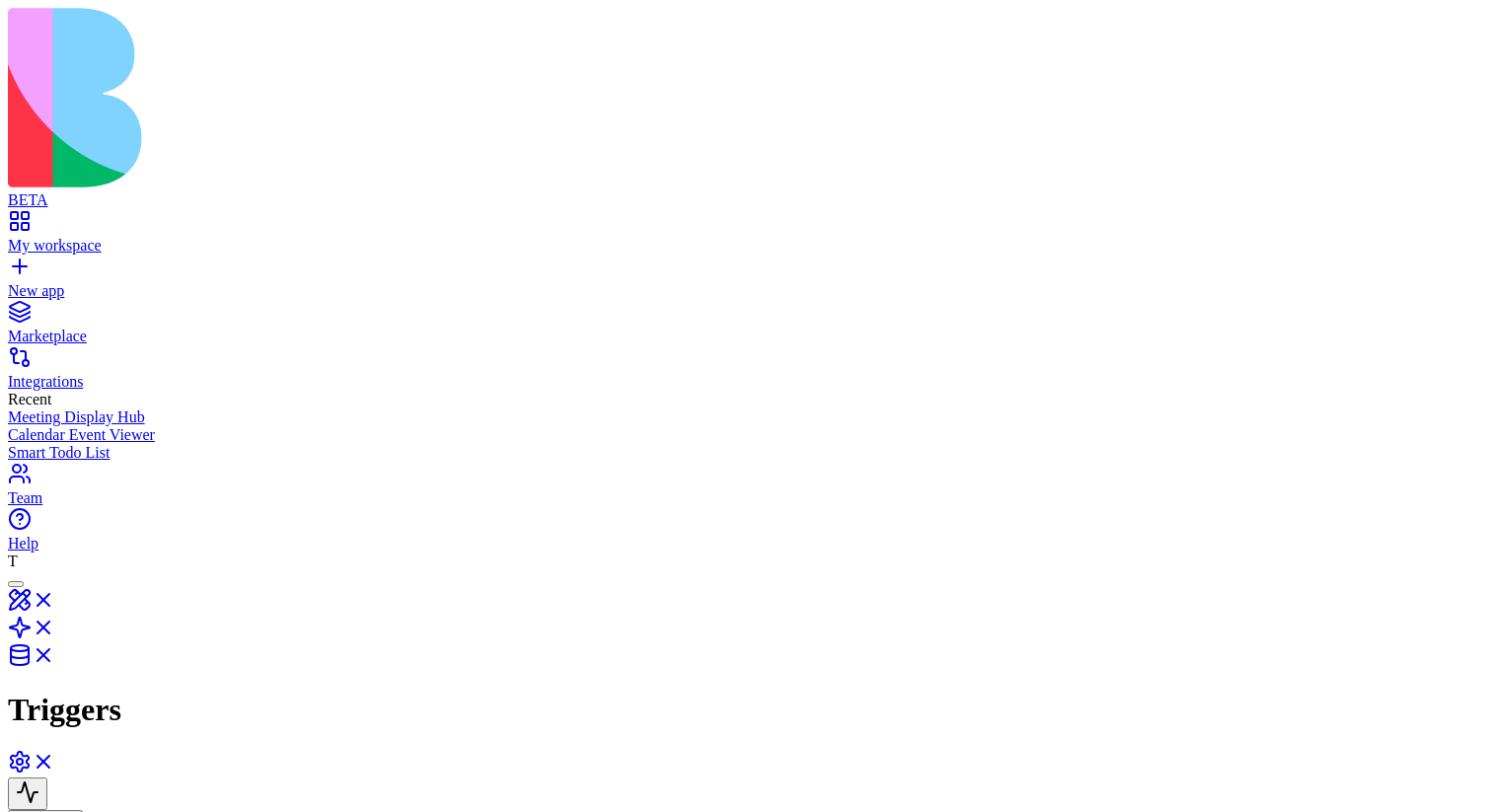 click on "Actions" at bounding box center (49, 891) 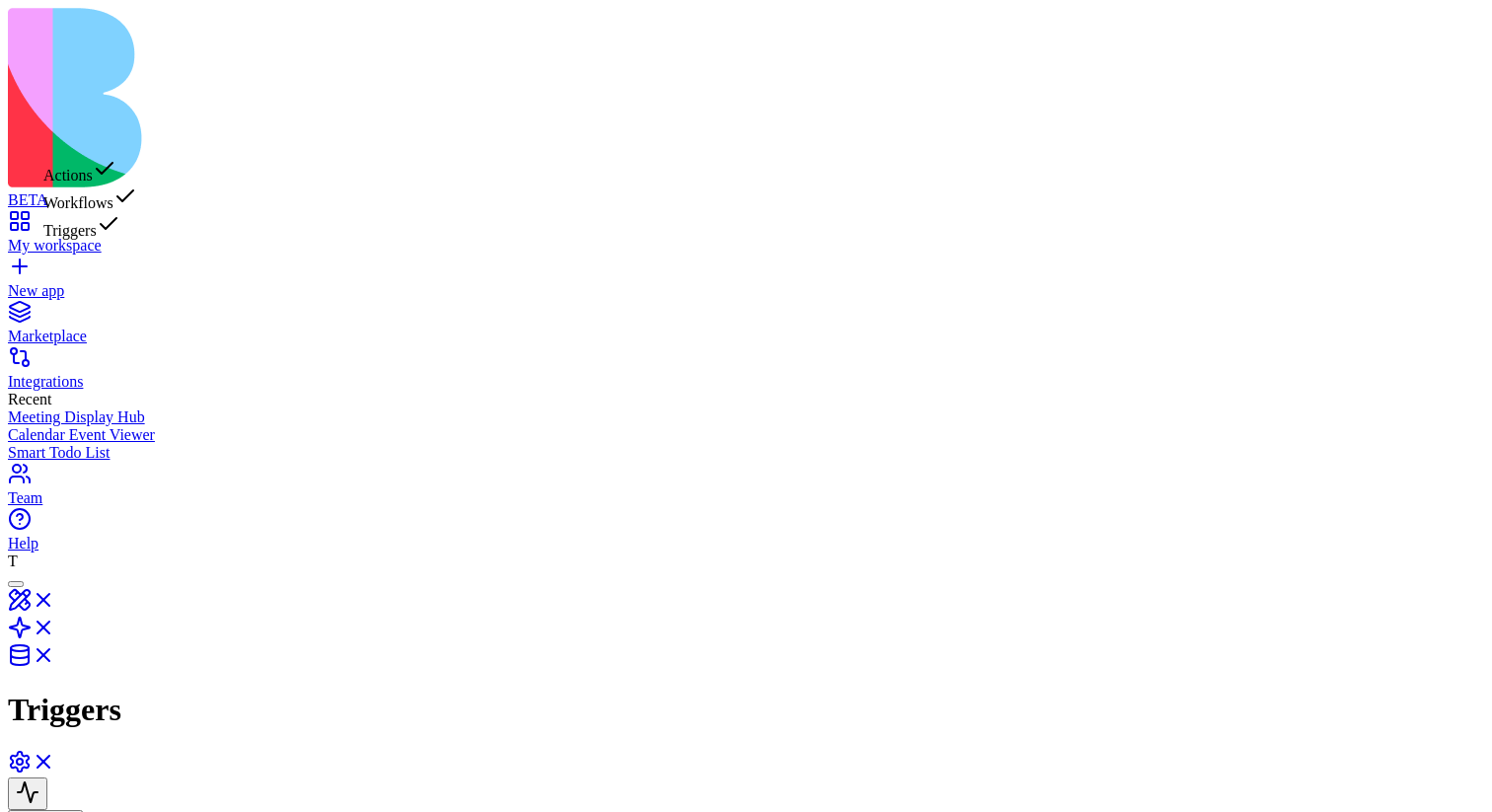 click on "Triggers" at bounding box center [90, 226] 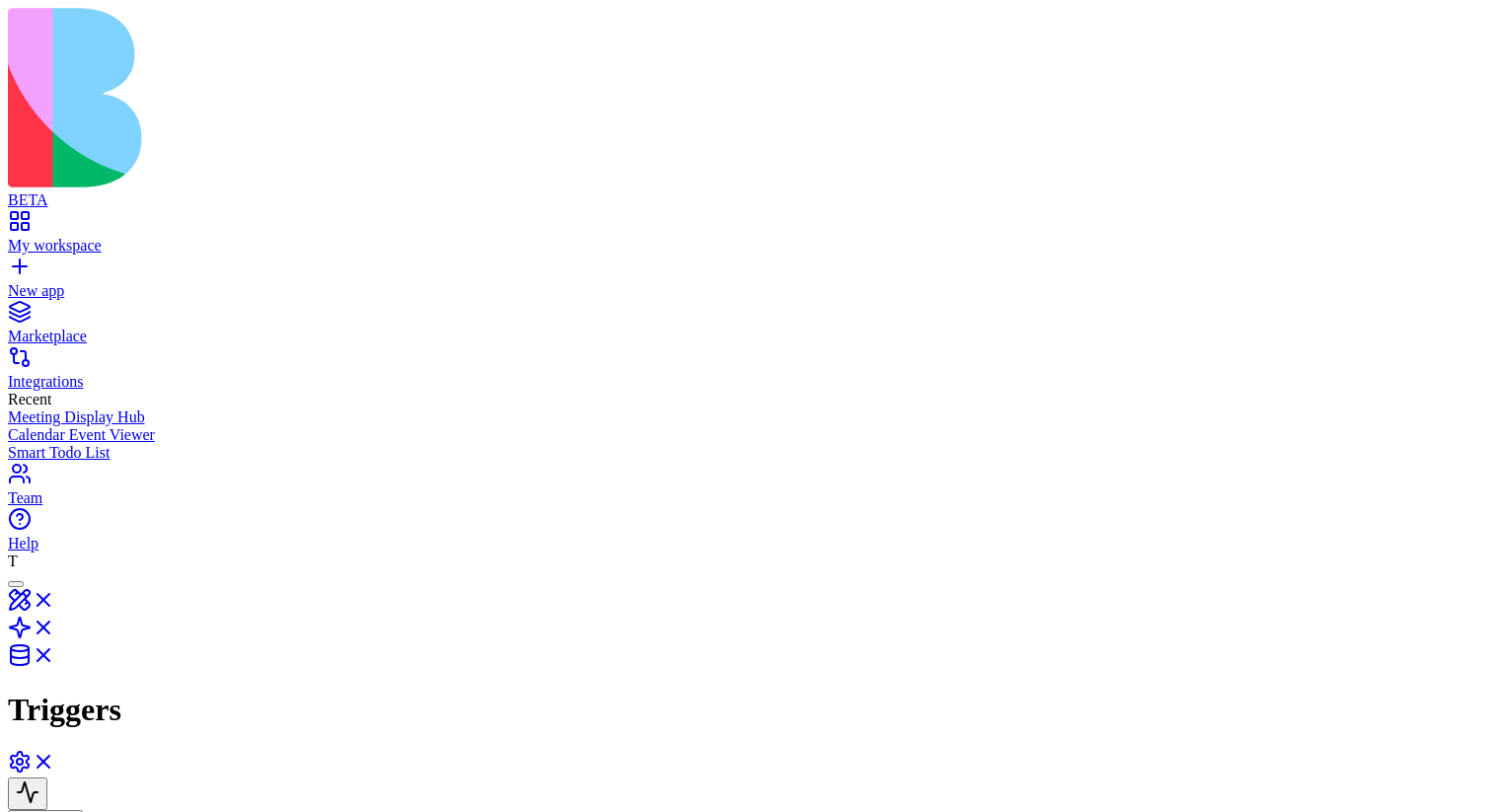 click on "FormSubmitted" at bounding box center (121, 1022) 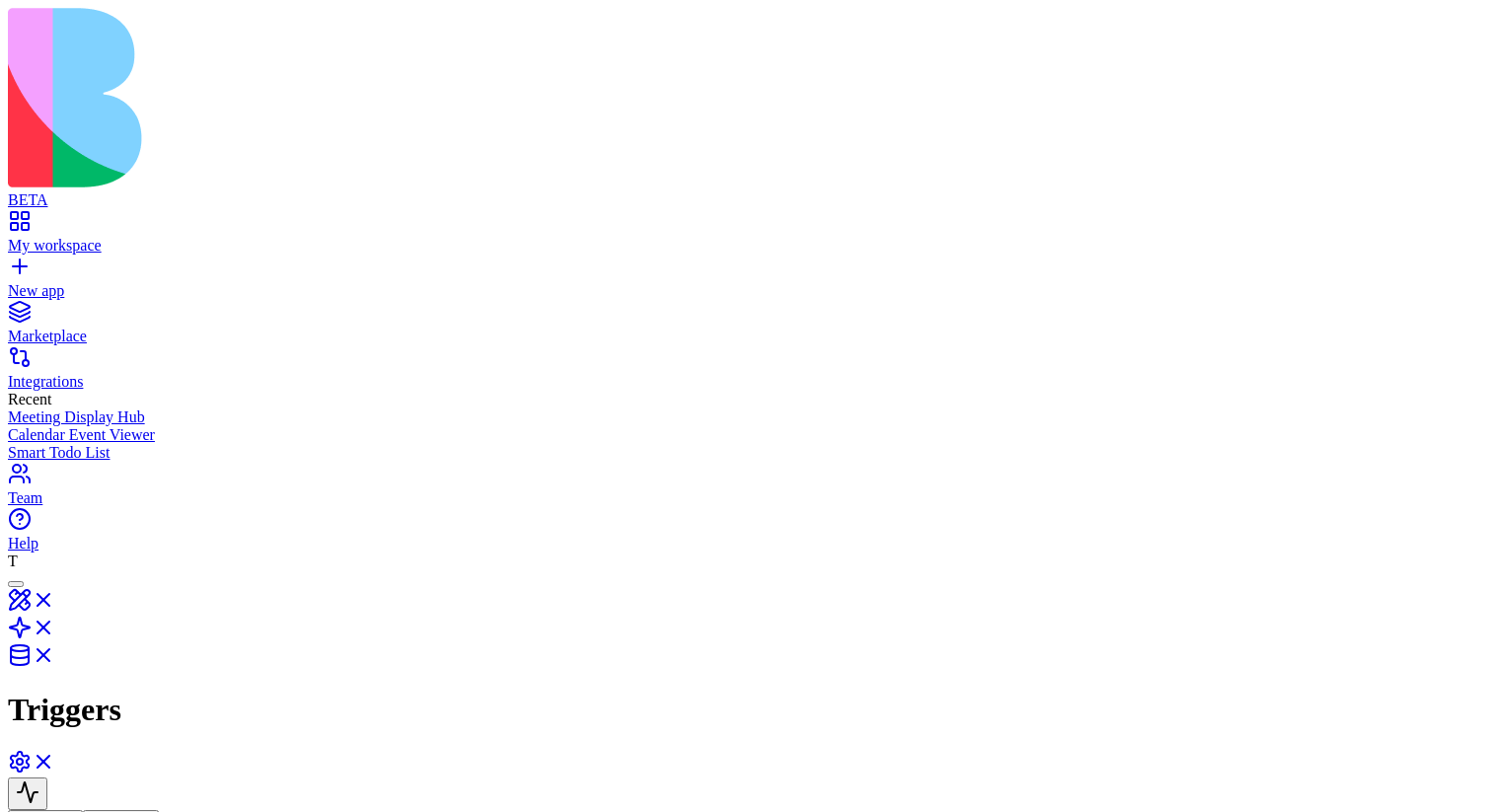 click on "Triggers Share Admin" at bounding box center [746, 706] 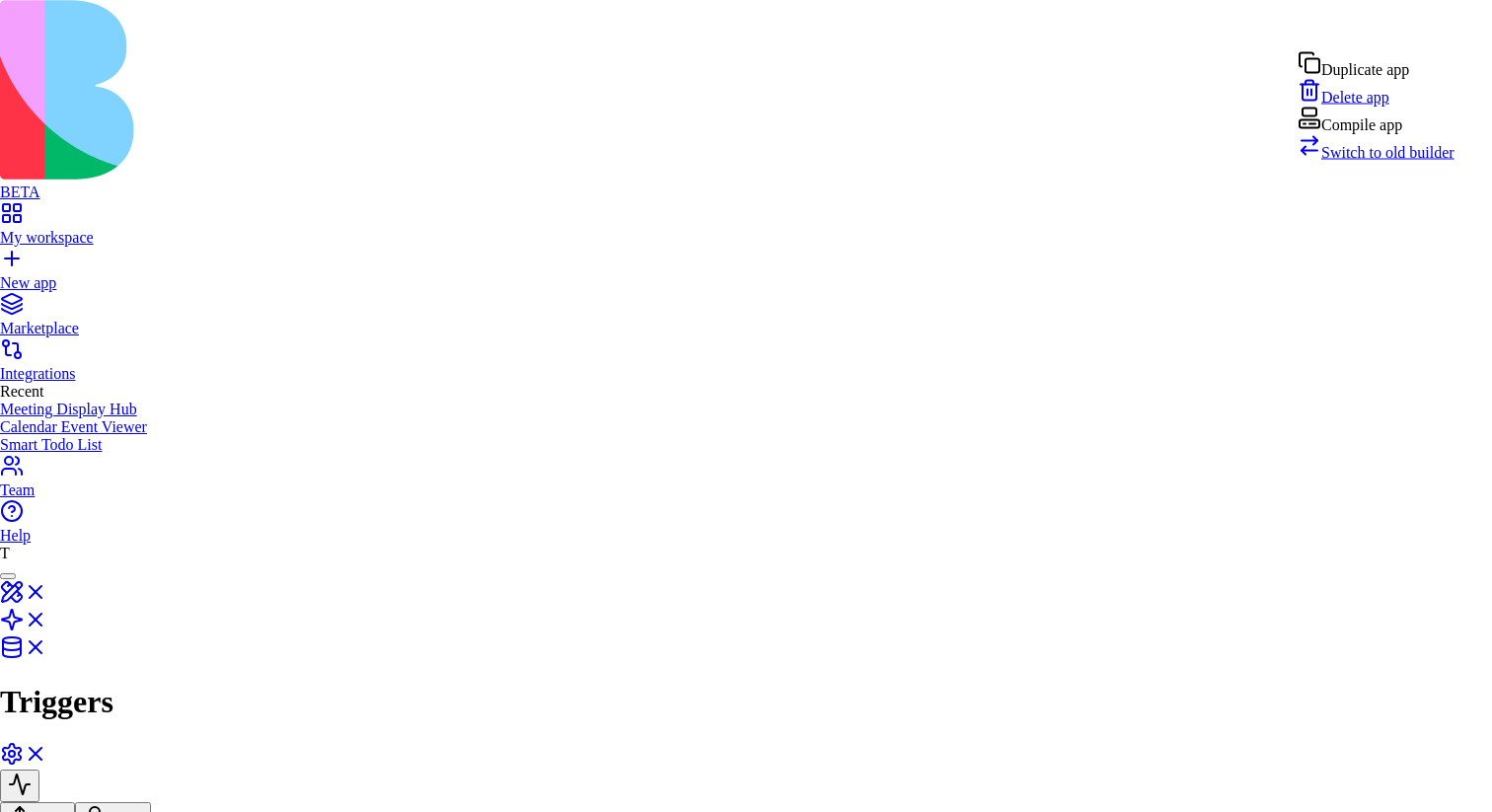 click on "Switch to old builder" at bounding box center (1387, 152) 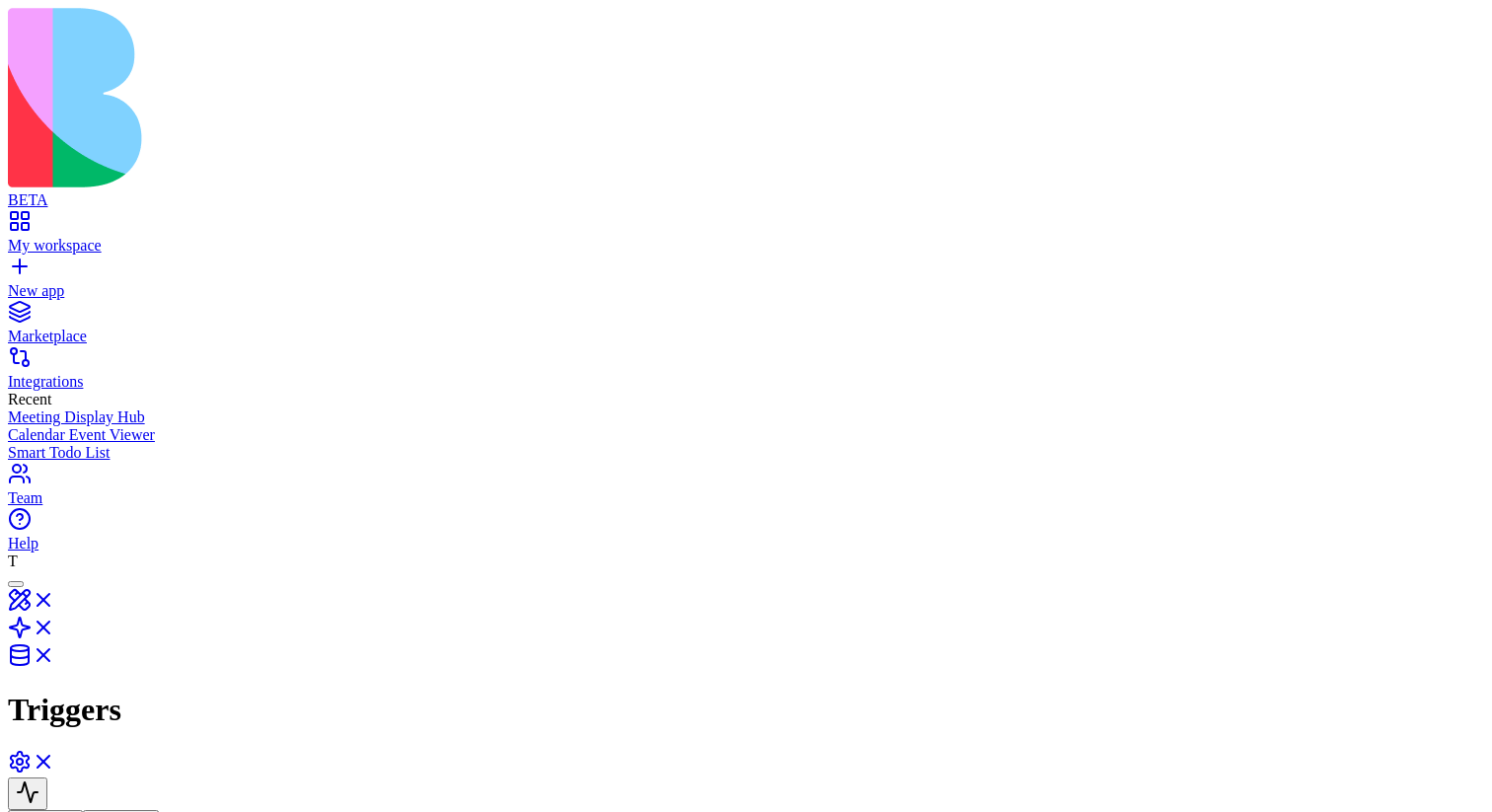 click on "FormSubmitted" at bounding box center (121, 1022) 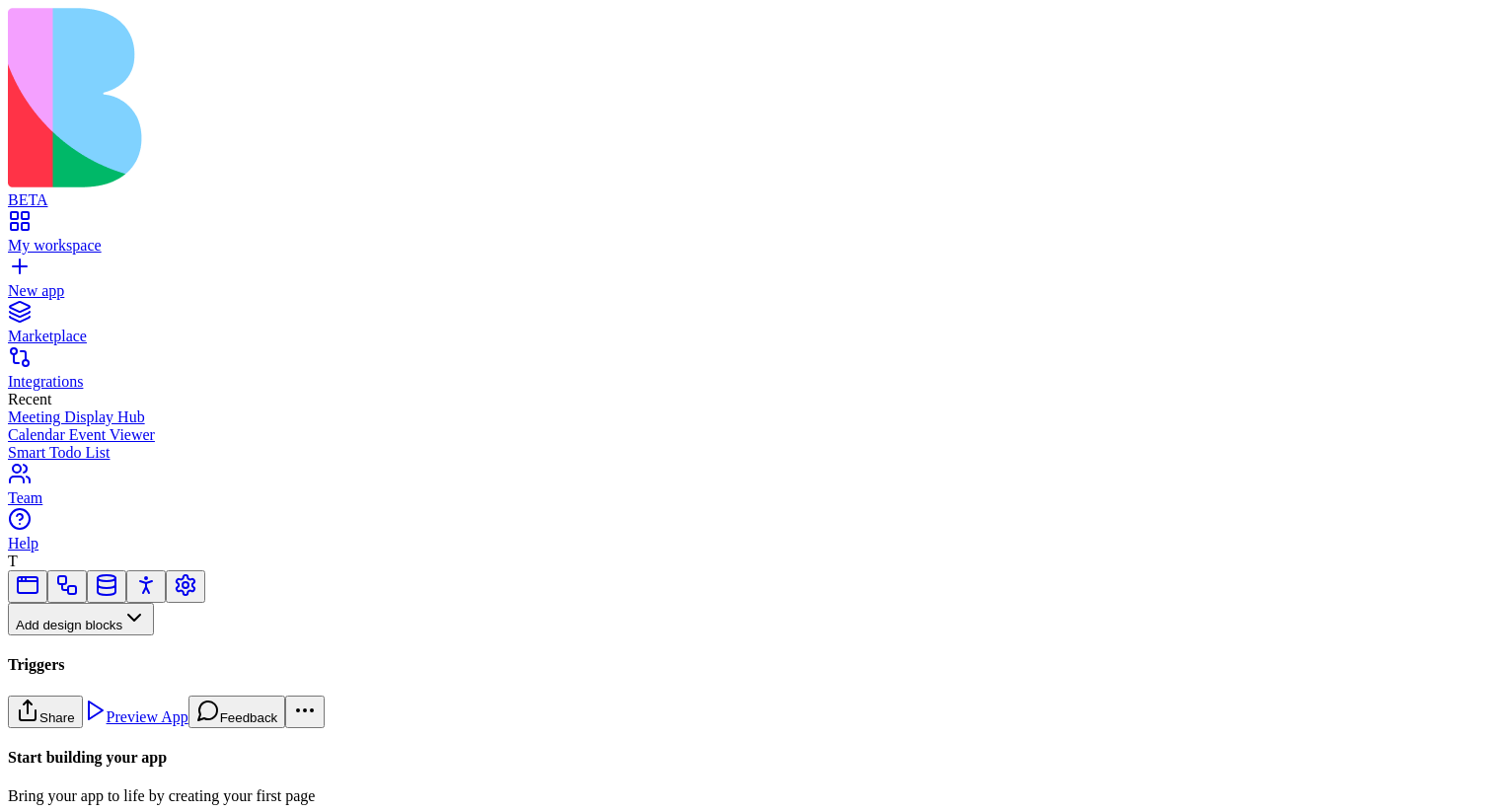scroll, scrollTop: 0, scrollLeft: 0, axis: both 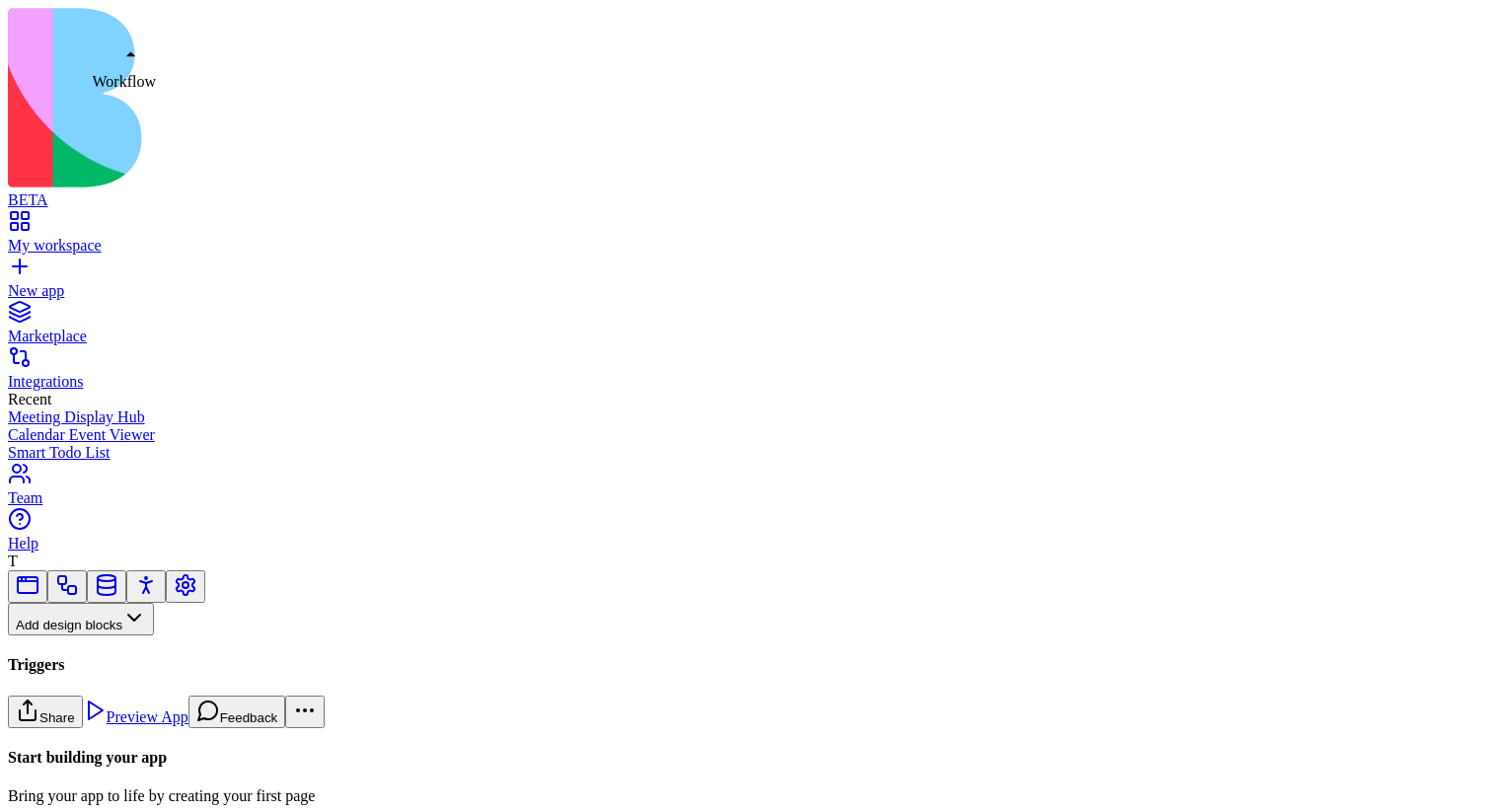 click at bounding box center [67, 592] 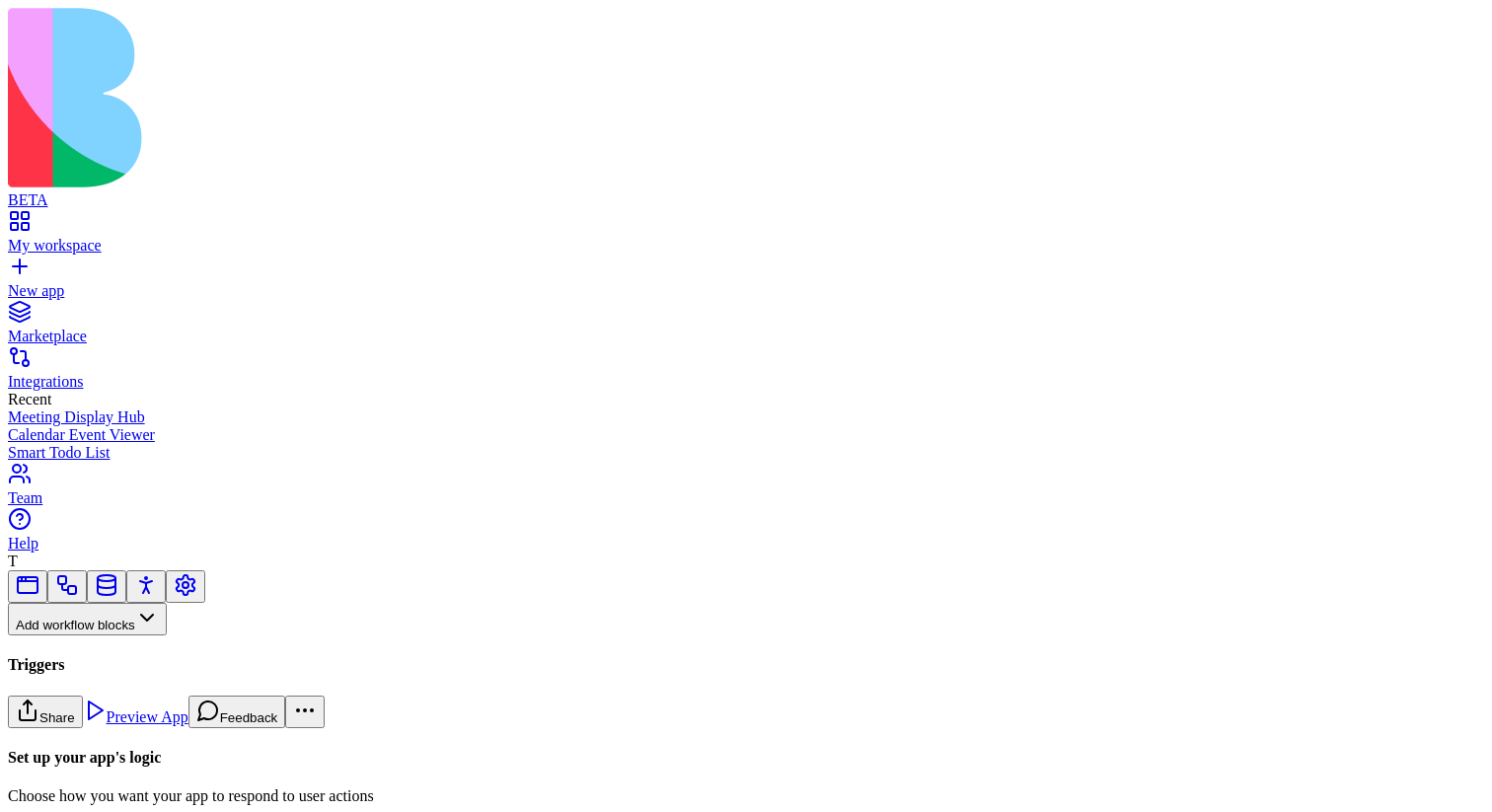 click on "Workflows" at bounding box center [57, 651] 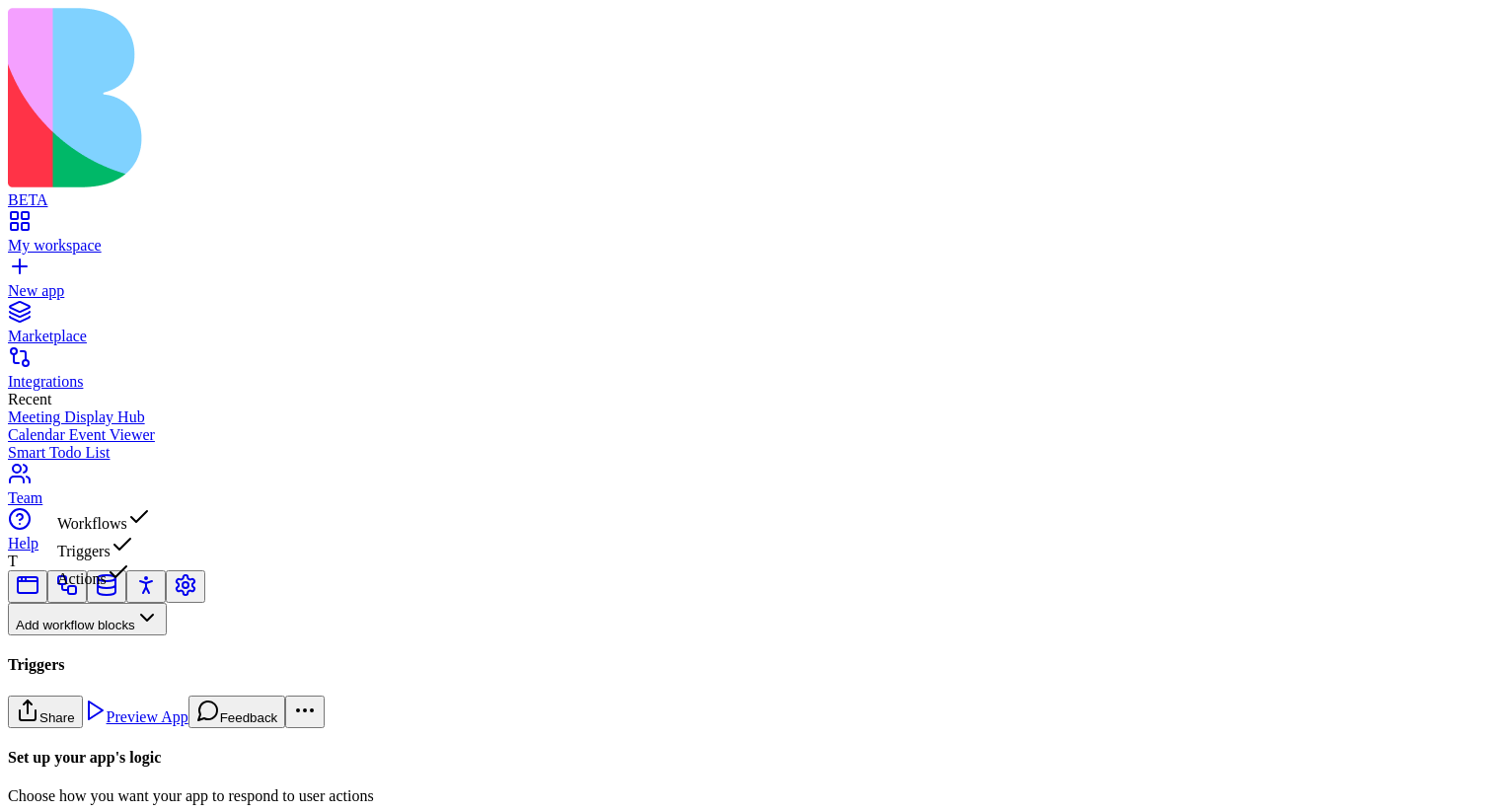 click on "Triggers" at bounding box center [104, 547] 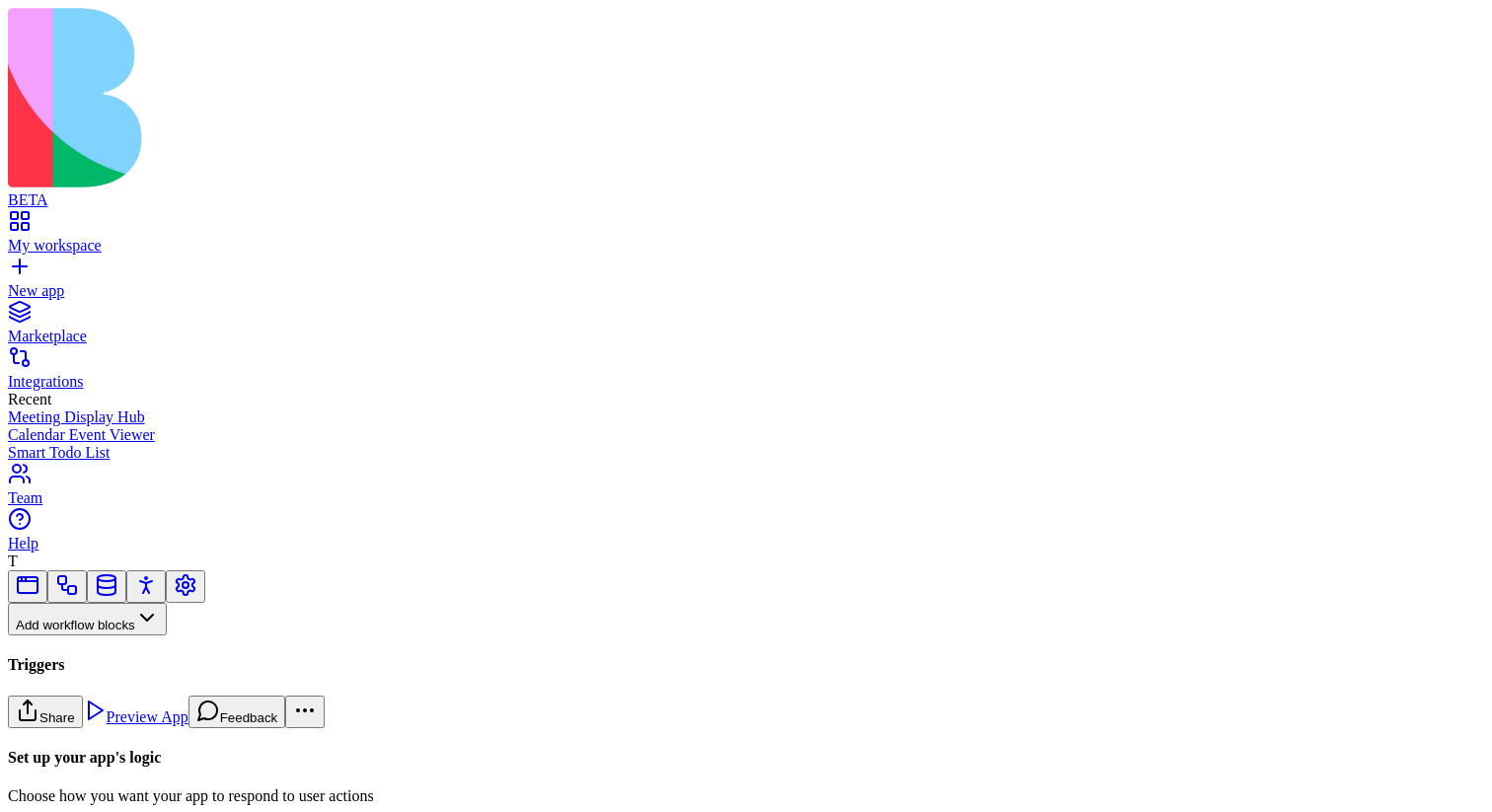 click on "DataEvent" at bounding box center [131, 996] 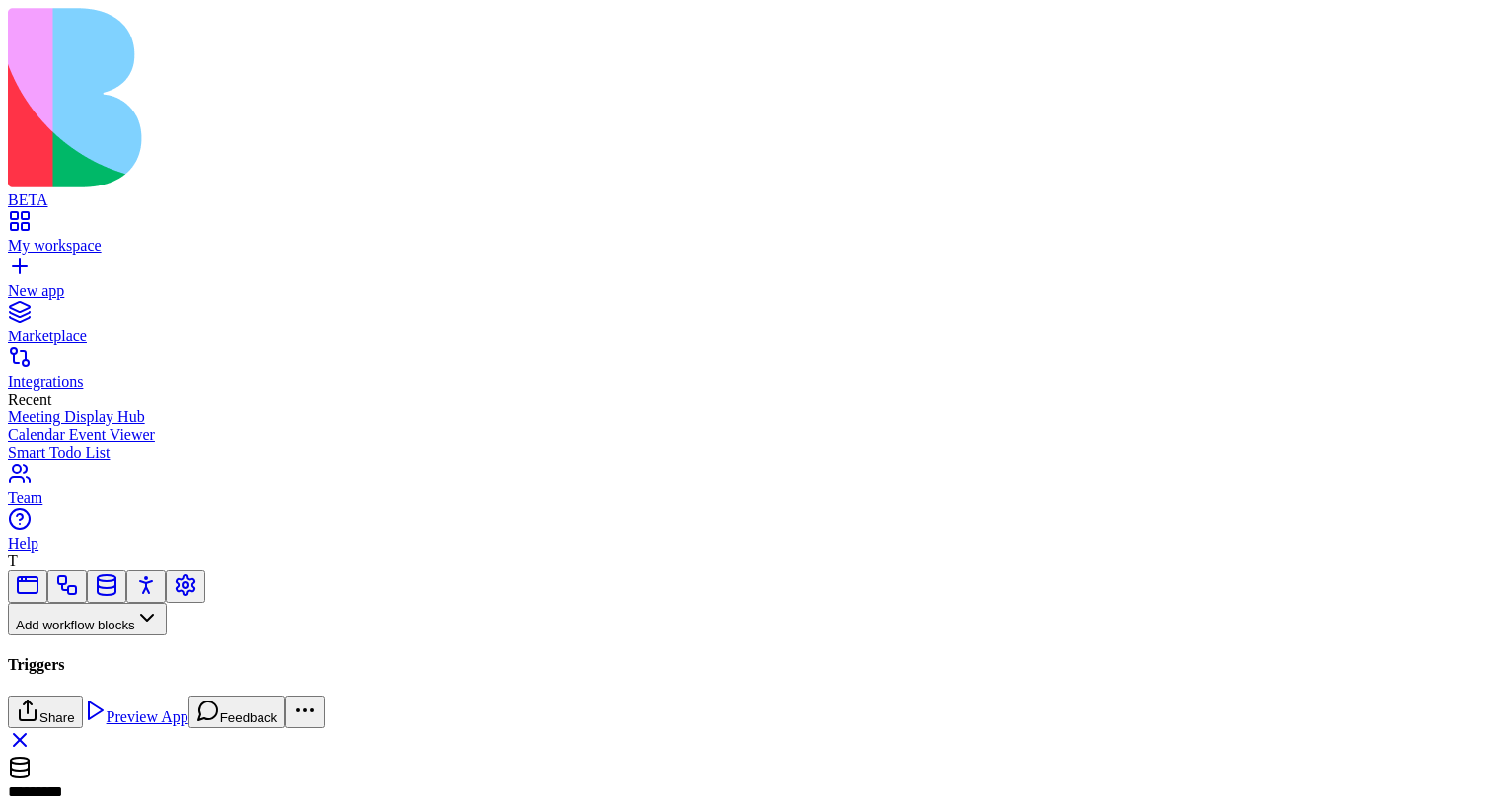 click on "General" at bounding box center (33, 855) 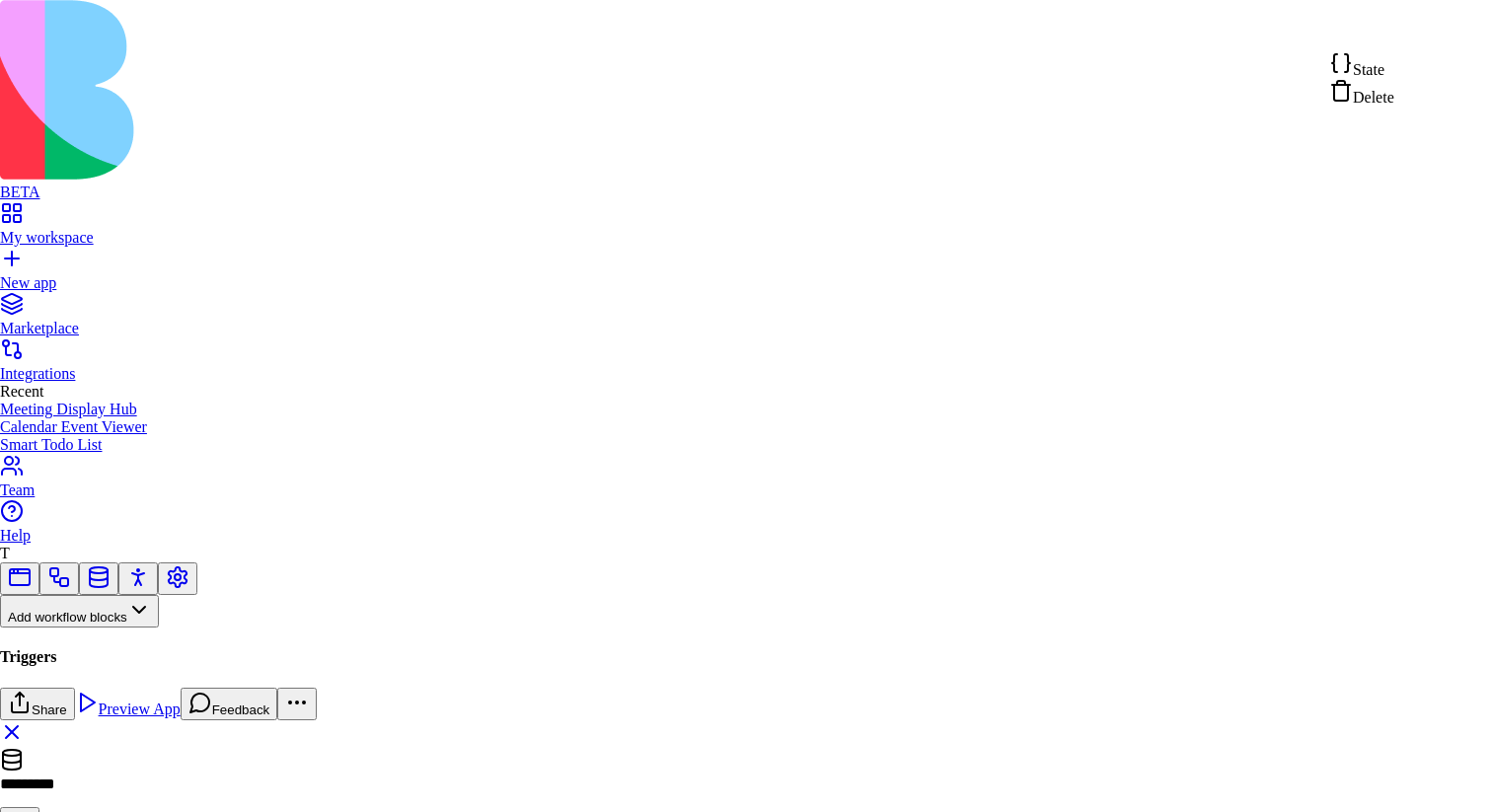 click on "State" at bounding box center [1362, 65] 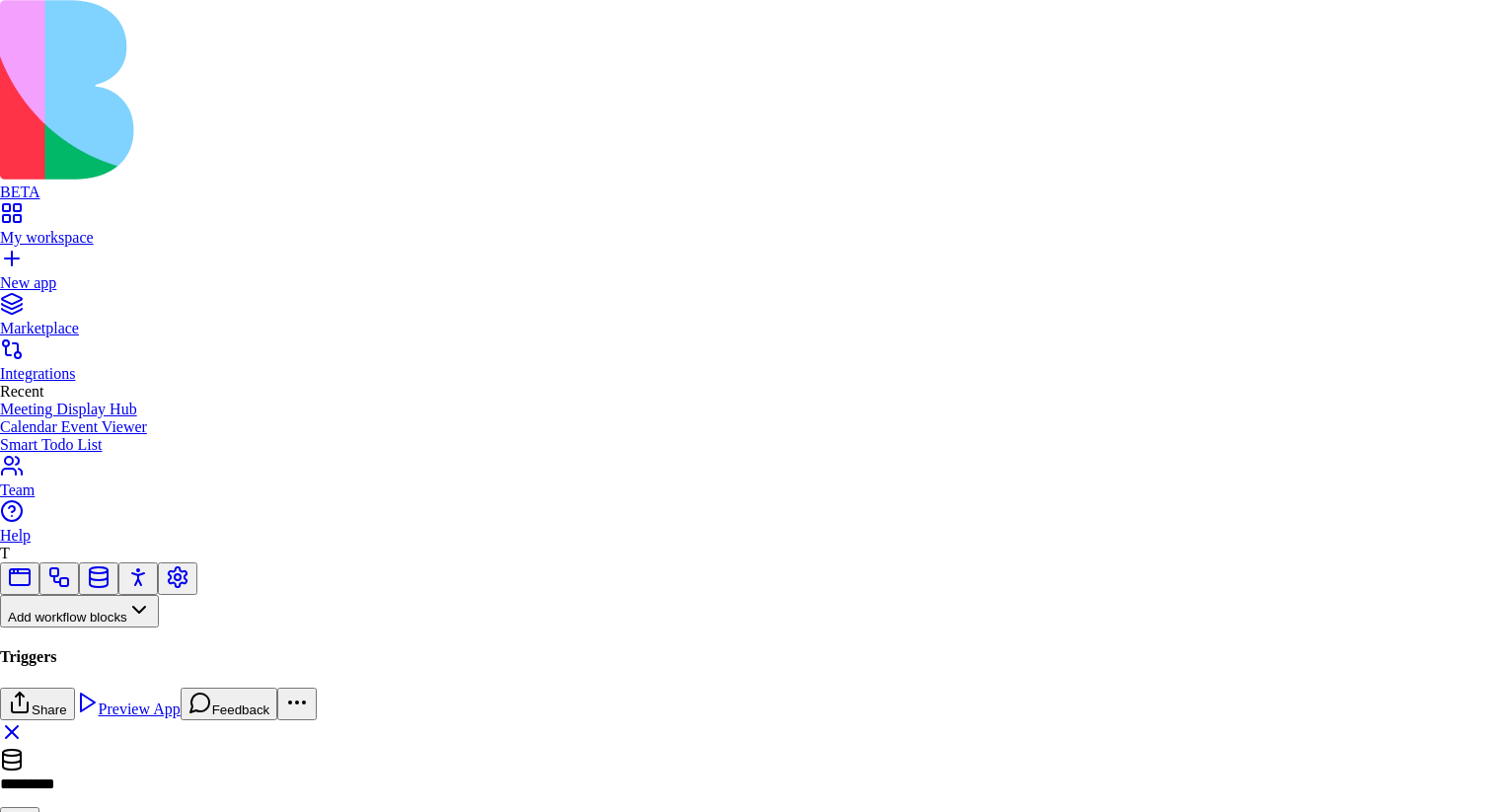type on "**********" 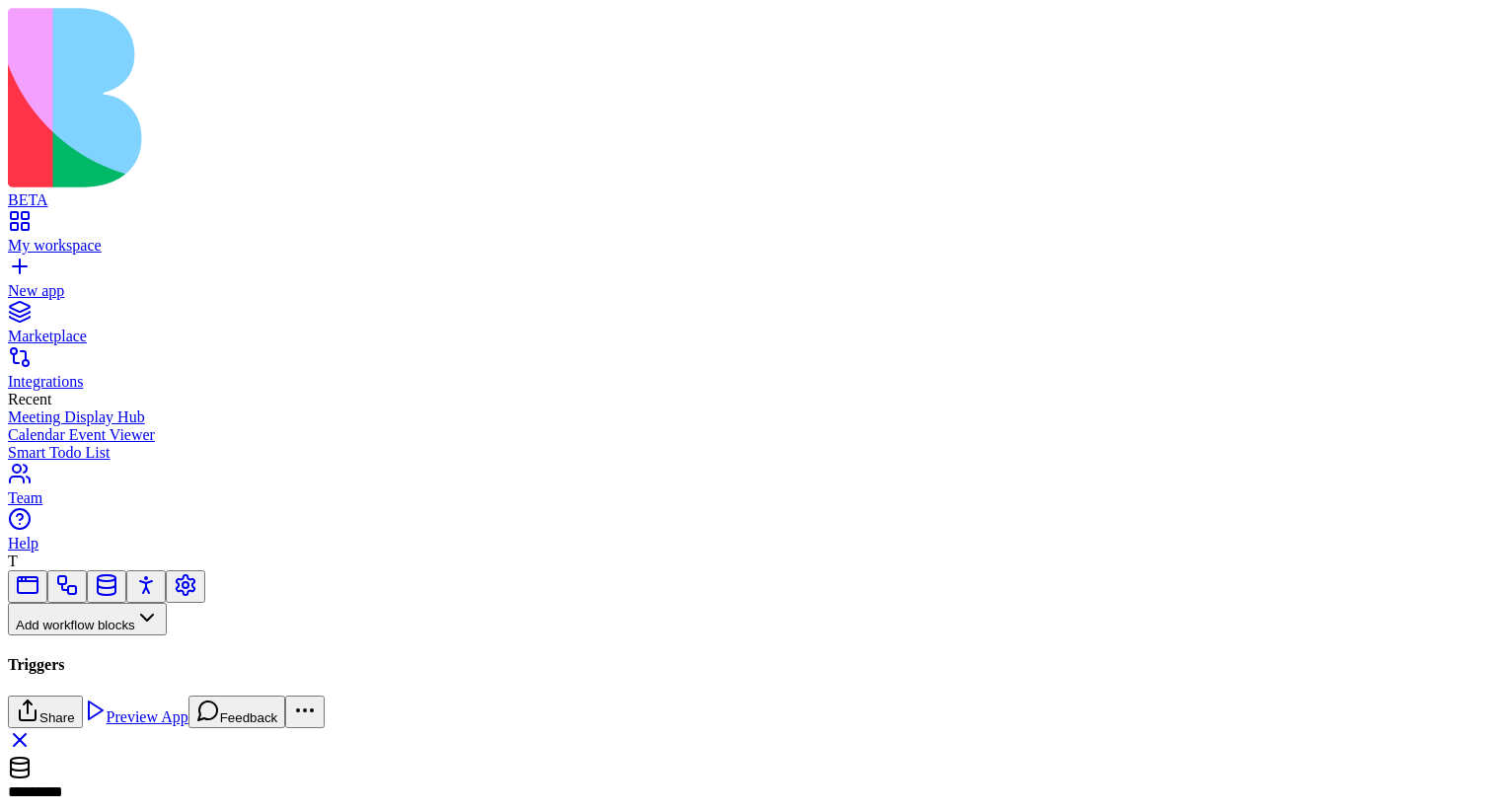 click on "AppAction" at bounding box center (131, 747) 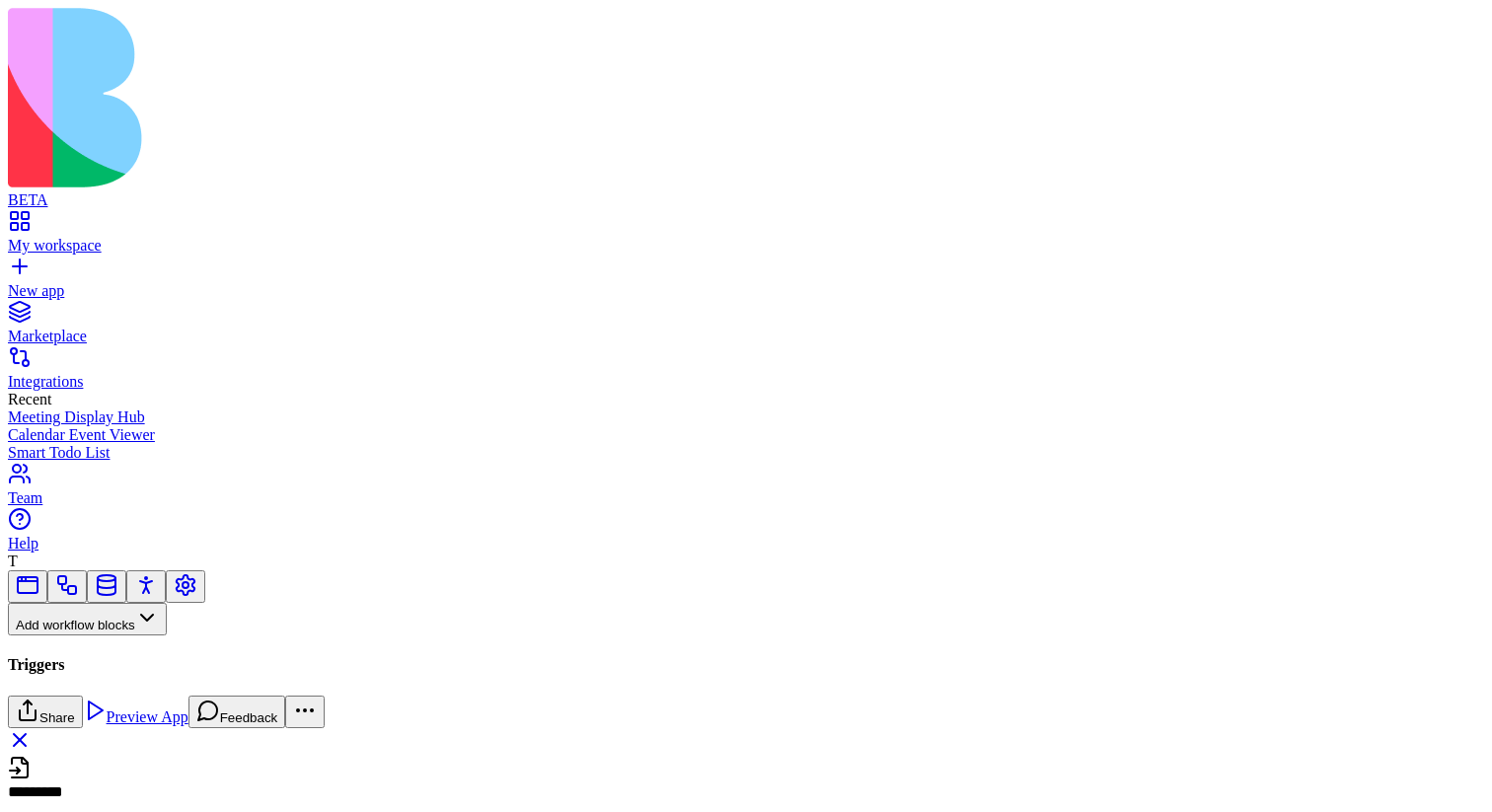click on "General" at bounding box center (33, 855) 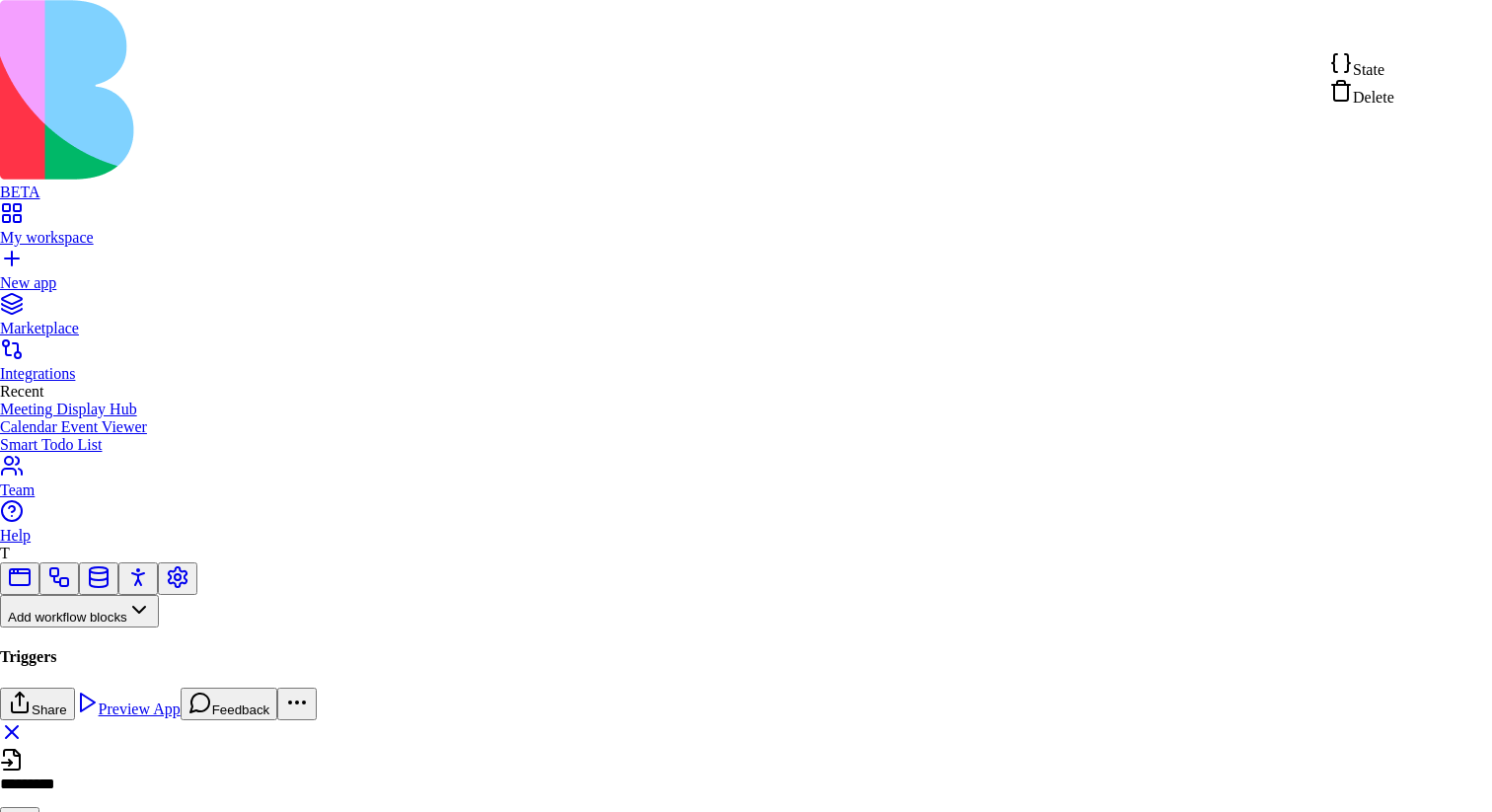 click on "BETA My workspace New app Marketplace Integrations Recent Meeting Display Hub Calendar Event Viewer Smart Todo List Team Help T Add workflow blocks Triggers App Action Form Submitted Scheduler SchedulerTriggerEntrypointAction DataEvent ExternalEvent Inputs Button Text Field URL Field Email Field Password Field Long Text Field JSON Field Checkbox Date Field Number Field Icon Field List Field Image Upload Field Single Select Field Multiple Select Field Block Picker Input Settings Dynamic Object Field Multiple Block Picker Form File Upload Field Item Picker Data display Heading 1 Heading 2 Heading 3 Paragraph Blockquote Icon Table Breadcrumbs Markdown Separator Dashboard Card Layout Container Container Settings Media Image Video IFrame AI Blocks AI Model Settings GenerateText Agent Agent Chat GenerateImage Summarize Text Execute Tool Web Search Scrape LinkedInProfile Edit Image LinkedInCompanyProfile Deep Research LinkedInProfilePicture SendAgentChatMessage SearchAndScrape LeadResearch CompanyProfilePicture Nop" at bounding box center [746, 563] 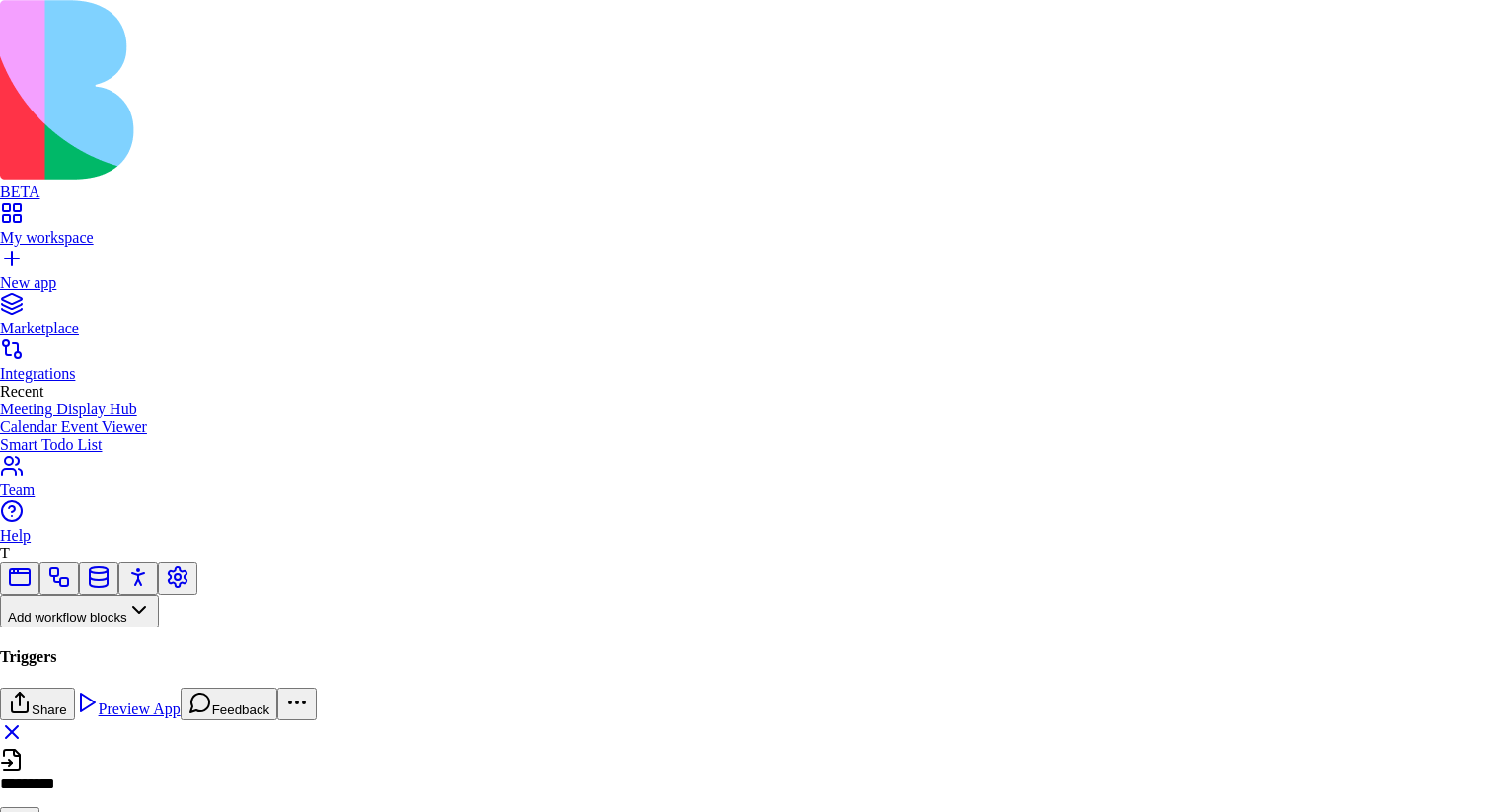click at bounding box center [746, 1127] 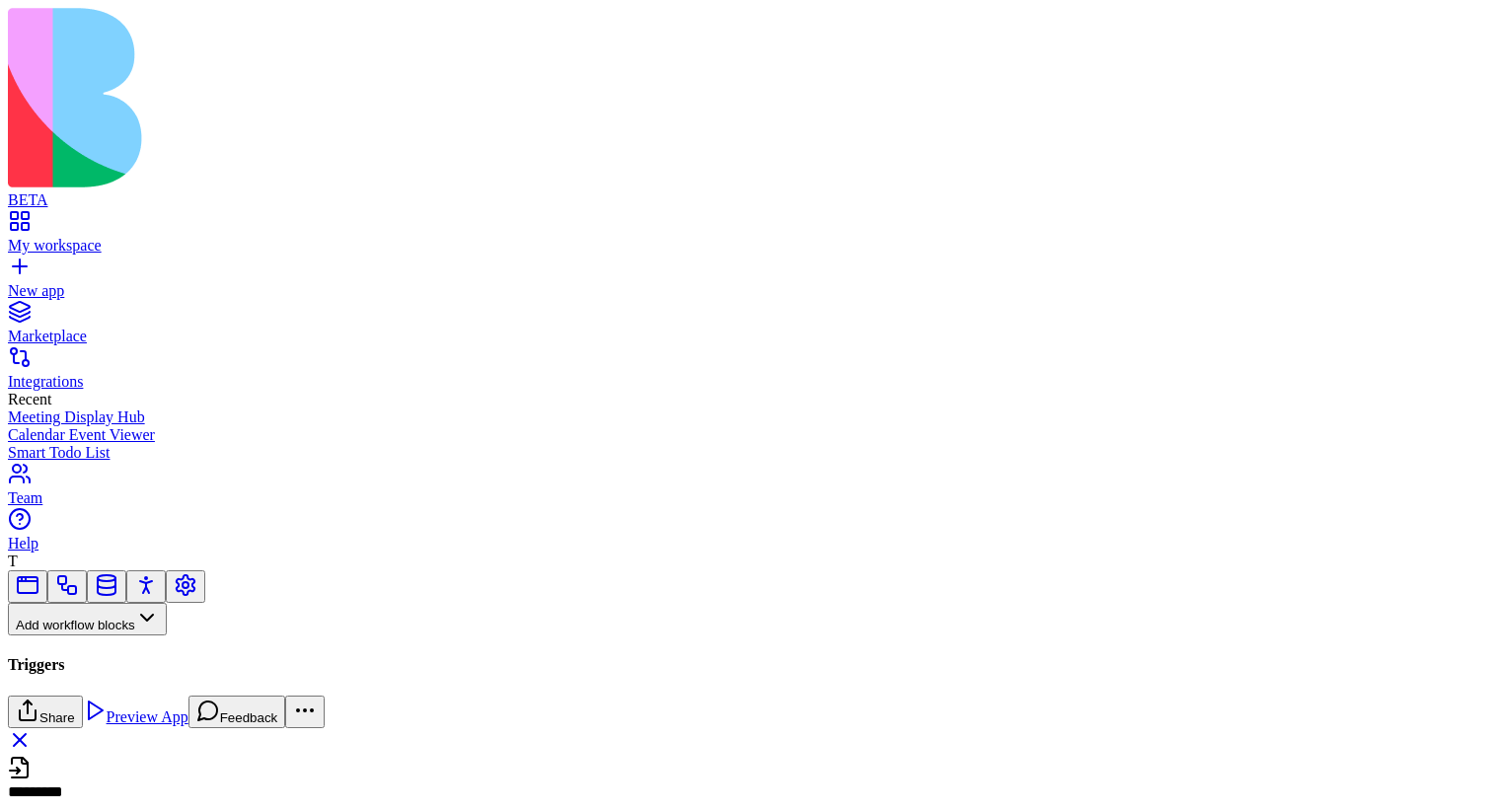 click on "FormSubmitted" at bounding box center (131, 825) 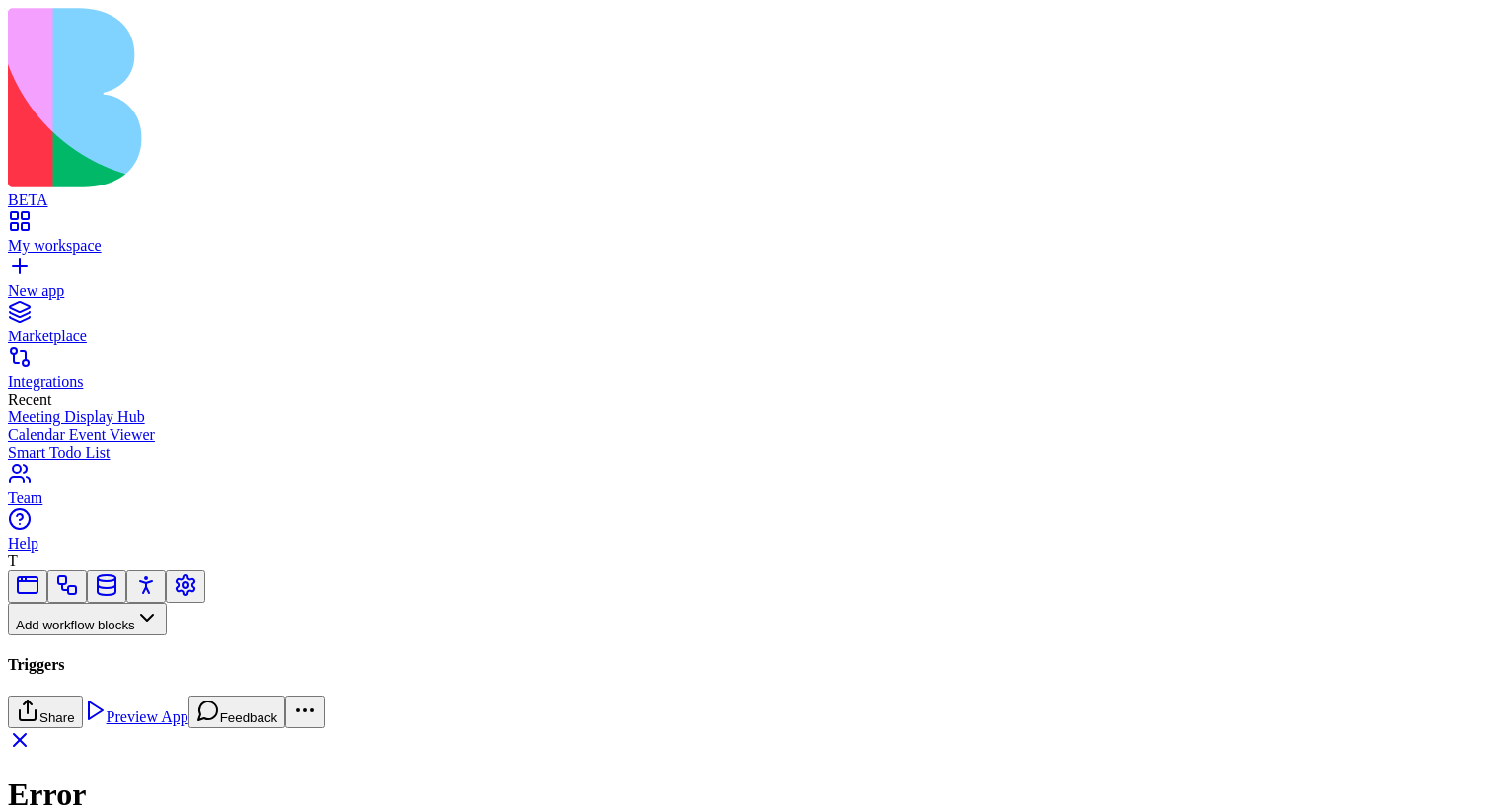 click at bounding box center [20, 746] 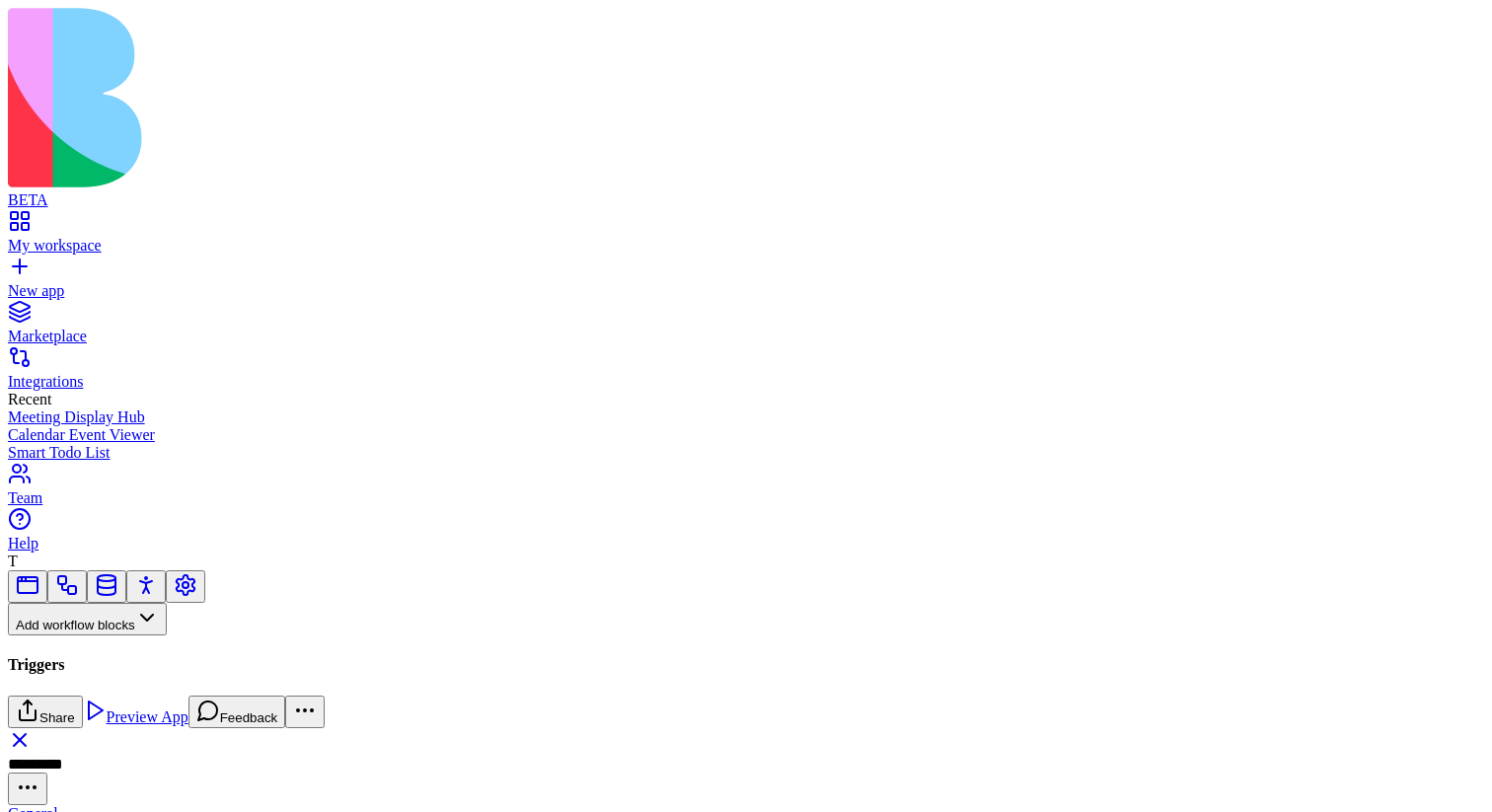 click on "AppAction" at bounding box center (131, 747) 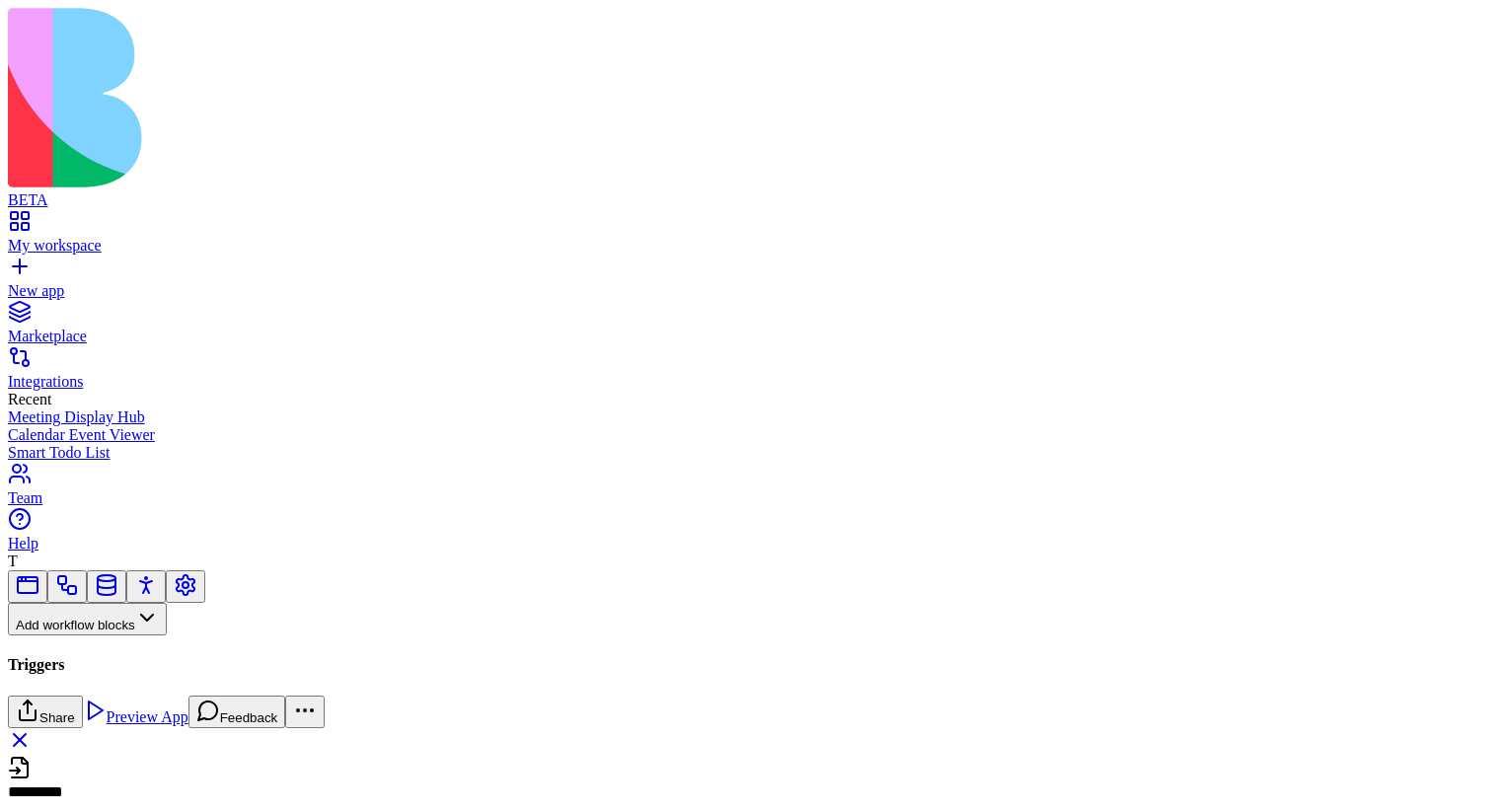 click on "FormSubmitted" at bounding box center (131, 830) 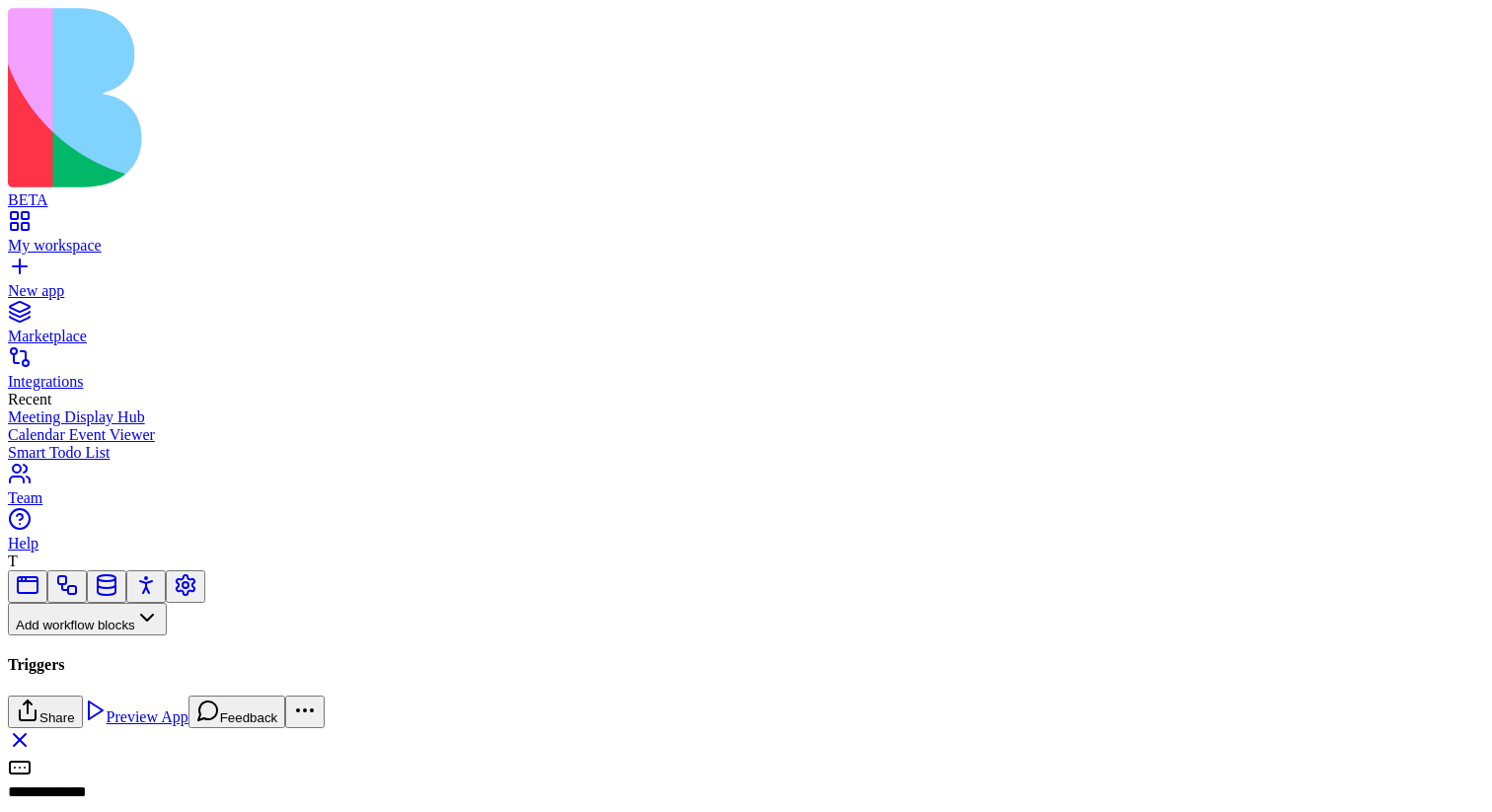 click on "General" at bounding box center (33, 855) 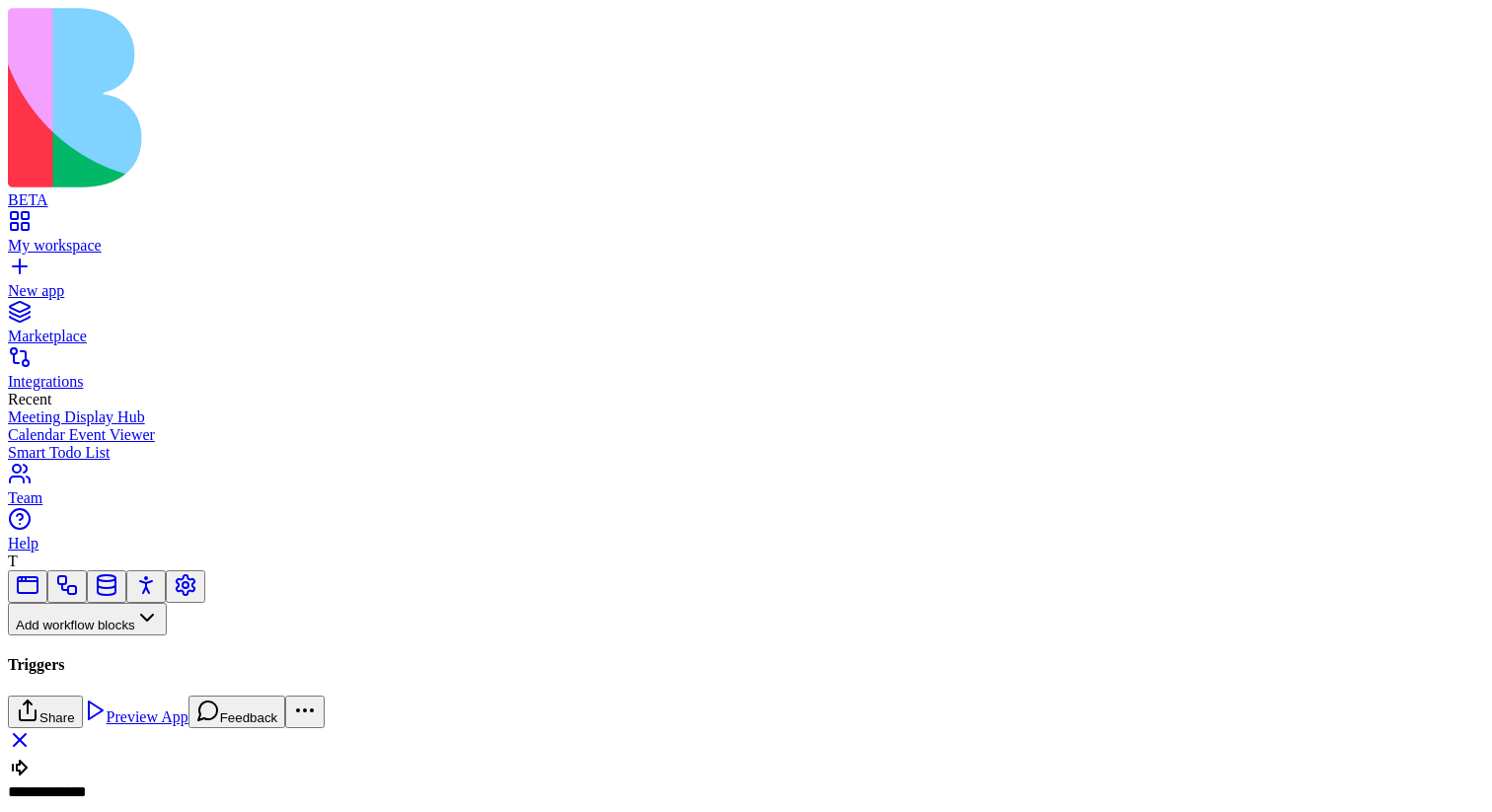 click on "General" at bounding box center [33, 855] 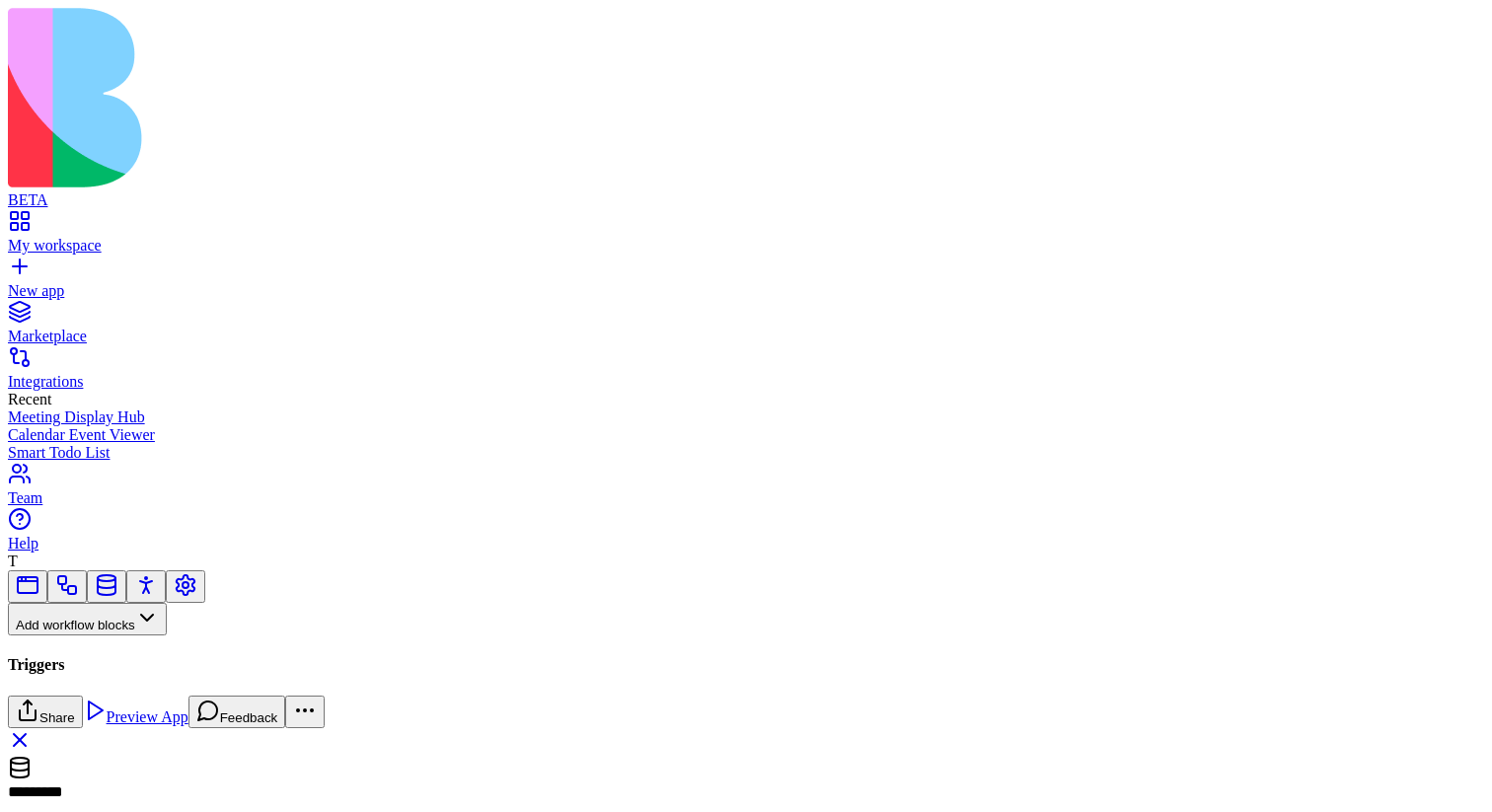 click on "BETA My workspace New app Marketplace Integrations Recent Meeting Display Hub Calendar Event Viewer Smart Todo List Team Help T Add workflow blocks Triggers App Action Form Submitted Scheduler SchedulerTriggerEntrypointAction DataEvent ExternalEvent Inputs Button Text Field URL Field Email Field Password Field Long Text Field JSON Field Checkbox Date Field Number Field Icon Field List Field Image Upload Field Single Select Field Multiple Select Field Block Picker Input Settings Dynamic Object Field Multiple Block Picker Form File Upload Field Item Picker Data display Heading 1 Heading 2 Heading 3 Paragraph Blockquote Icon Table Breadcrumbs Markdown Separator Dashboard Card Layout Container Container Settings Media Image Video IFrame AI Blocks AI Model Settings GenerateText Agent Agent Chat GenerateImage Summarize Text Execute Tool Web Search Scrape LinkedInProfile Edit Image LinkedInCompanyProfile Deep Research LinkedInProfilePicture SendAgentChatMessage SearchAndScrape LeadResearch CompanyProfilePicture Nop" at bounding box center (746, 549) 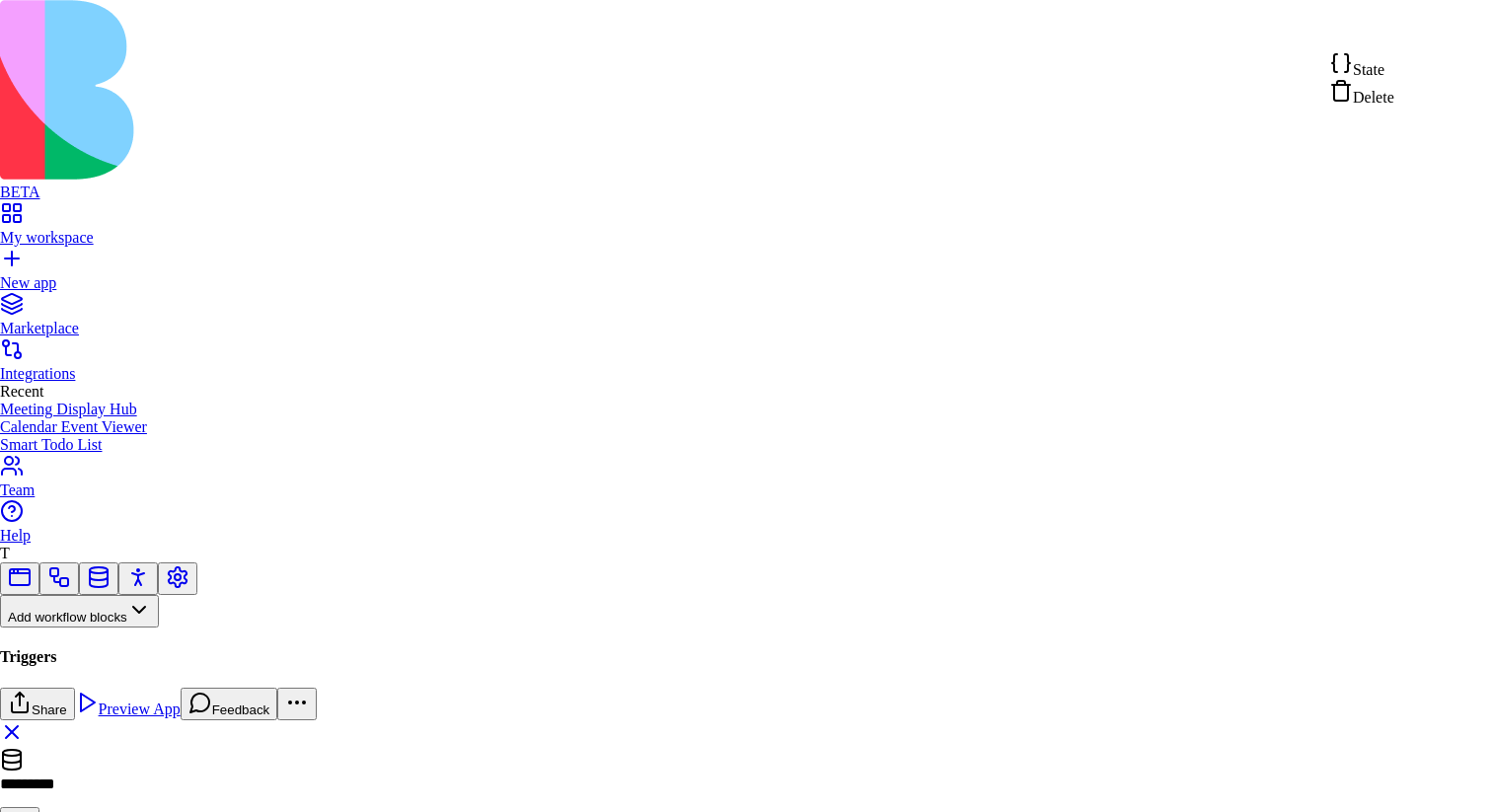 click on "BETA My workspace New app Marketplace Integrations Recent Meeting Display Hub Calendar Event Viewer Smart Todo List Team Help T Add workflow blocks Triggers App Action Form Submitted Scheduler SchedulerTriggerEntrypointAction DataEvent ExternalEvent Inputs Button Text Field URL Field Email Field Password Field Long Text Field JSON Field Checkbox Date Field Number Field Icon Field List Field Image Upload Field Single Select Field Multiple Select Field Block Picker Input Settings Dynamic Object Field Multiple Block Picker Form File Upload Field Item Picker Data display Heading 1 Heading 2 Heading 3 Paragraph Blockquote Icon Table Breadcrumbs Markdown Separator Dashboard Card Layout Container Container Settings Media Image Video IFrame AI Blocks AI Model Settings GenerateText Agent Agent Chat GenerateImage Summarize Text Execute Tool Web Search Scrape LinkedInProfile Edit Image LinkedInCompanyProfile Deep Research LinkedInProfilePicture SendAgentChatMessage SearchAndScrape LeadResearch CompanyProfilePicture Nop" at bounding box center (746, 545) 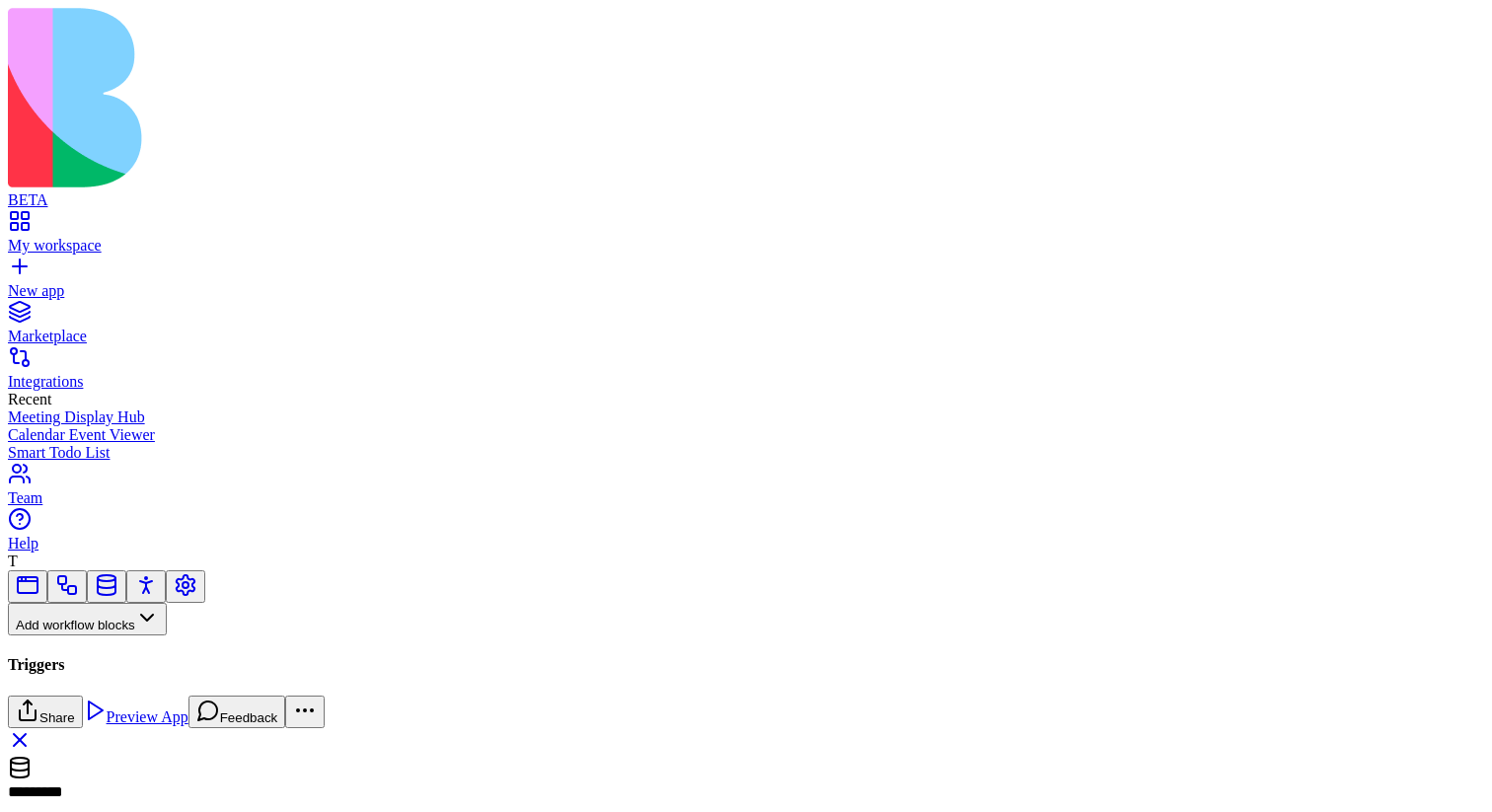 click on "General" at bounding box center [33, 855] 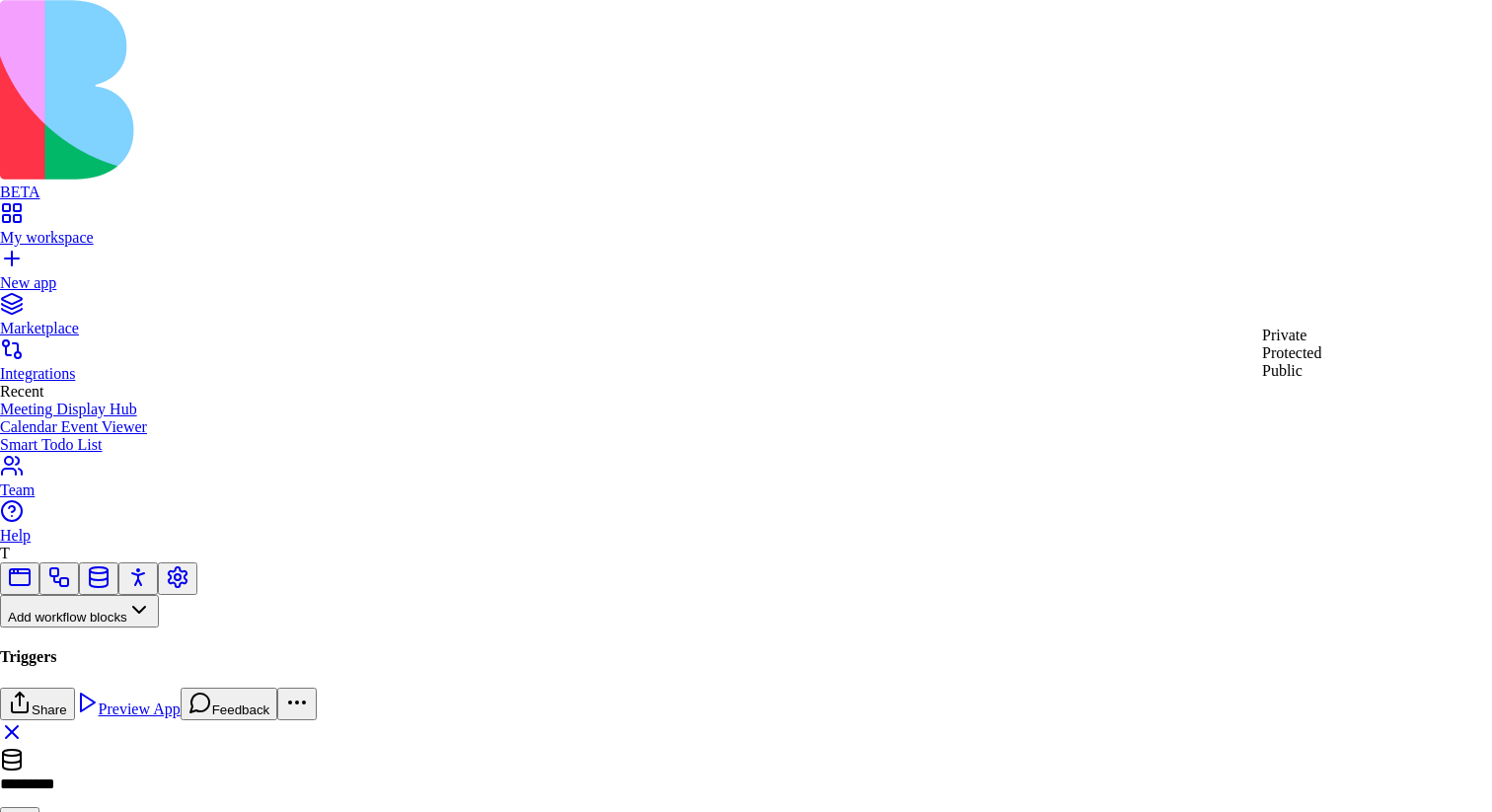 click on "BETA My workspace New app Marketplace Integrations Recent Meeting Display Hub Calendar Event Viewer Smart Todo List Team Help T Add workflow blocks Triggers App Action Form Submitted Scheduler SchedulerTriggerEntrypointAction DataEvent ExternalEvent Inputs Button Text Field URL Field Email Field Password Field Long Text Field JSON Field Checkbox Date Field Number Field Icon Field List Field Image Upload Field Single Select Field Multiple Select Field Block Picker Input Settings Dynamic Object Field Multiple Block Picker Form File Upload Field Item Picker Data display Heading 1 Heading 2 Heading 3 Paragraph Blockquote Icon Table Breadcrumbs Markdown Separator Dashboard Card Layout Container Container Settings Media Image Video IFrame AI Blocks AI Model Settings GenerateText Agent Agent Chat GenerateImage Summarize Text Execute Tool Web Search Scrape LinkedInProfile Edit Image LinkedInCompanyProfile Deep Research LinkedInProfilePicture SendAgentChatMessage SearchAndScrape LeadResearch CompanyProfilePicture Nop" at bounding box center [746, 563] 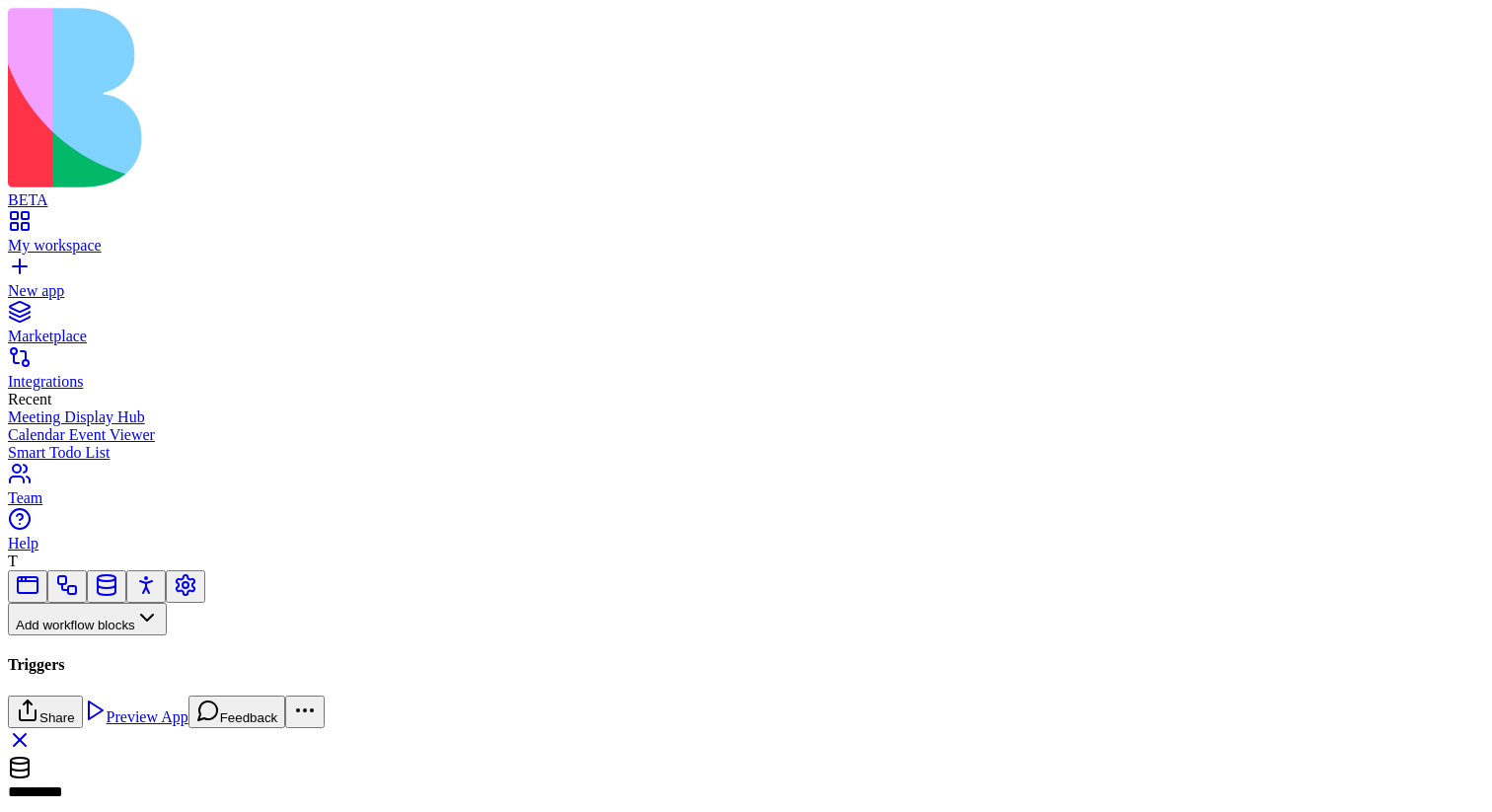 type 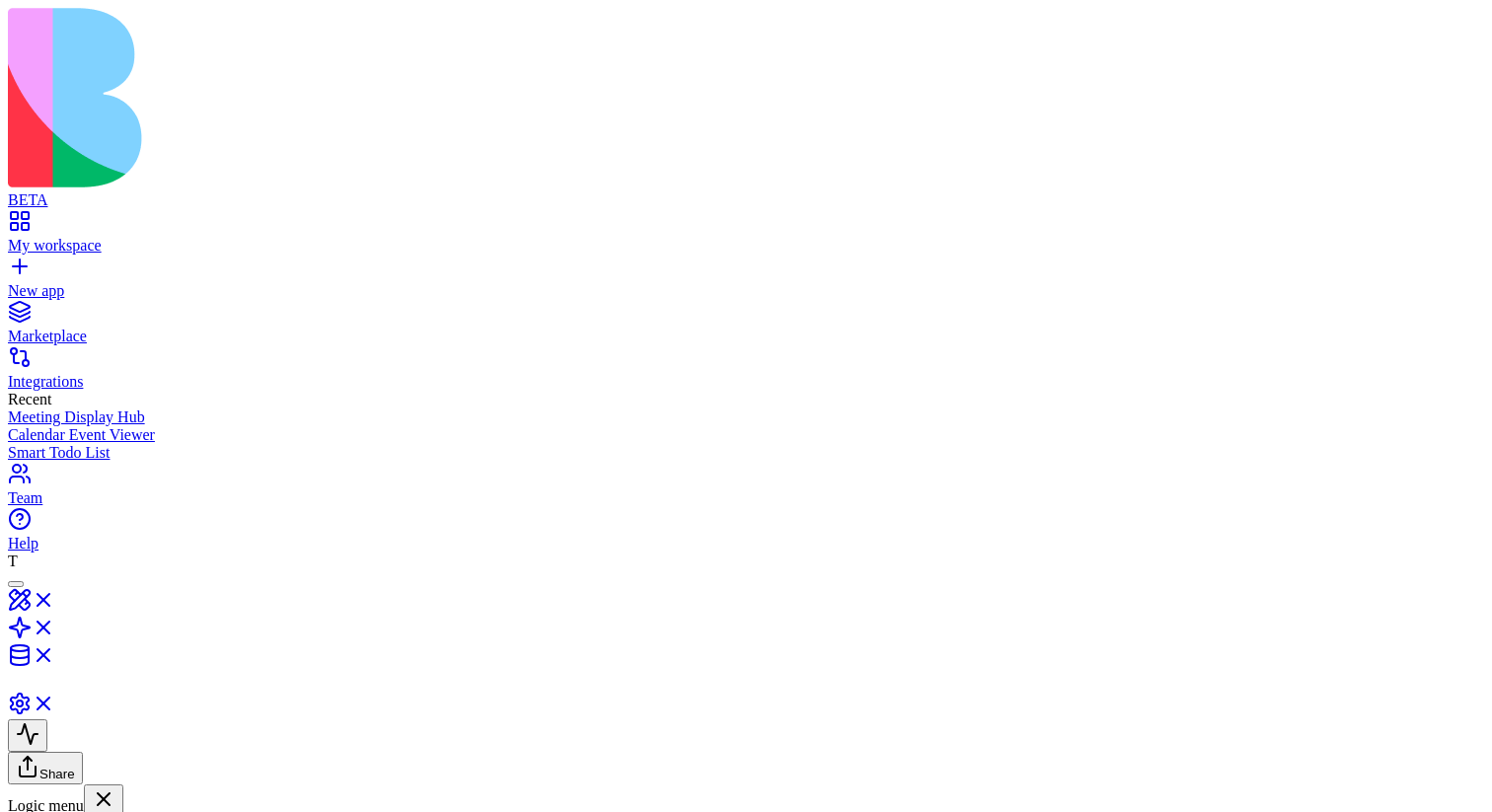 scroll, scrollTop: 0, scrollLeft: 0, axis: both 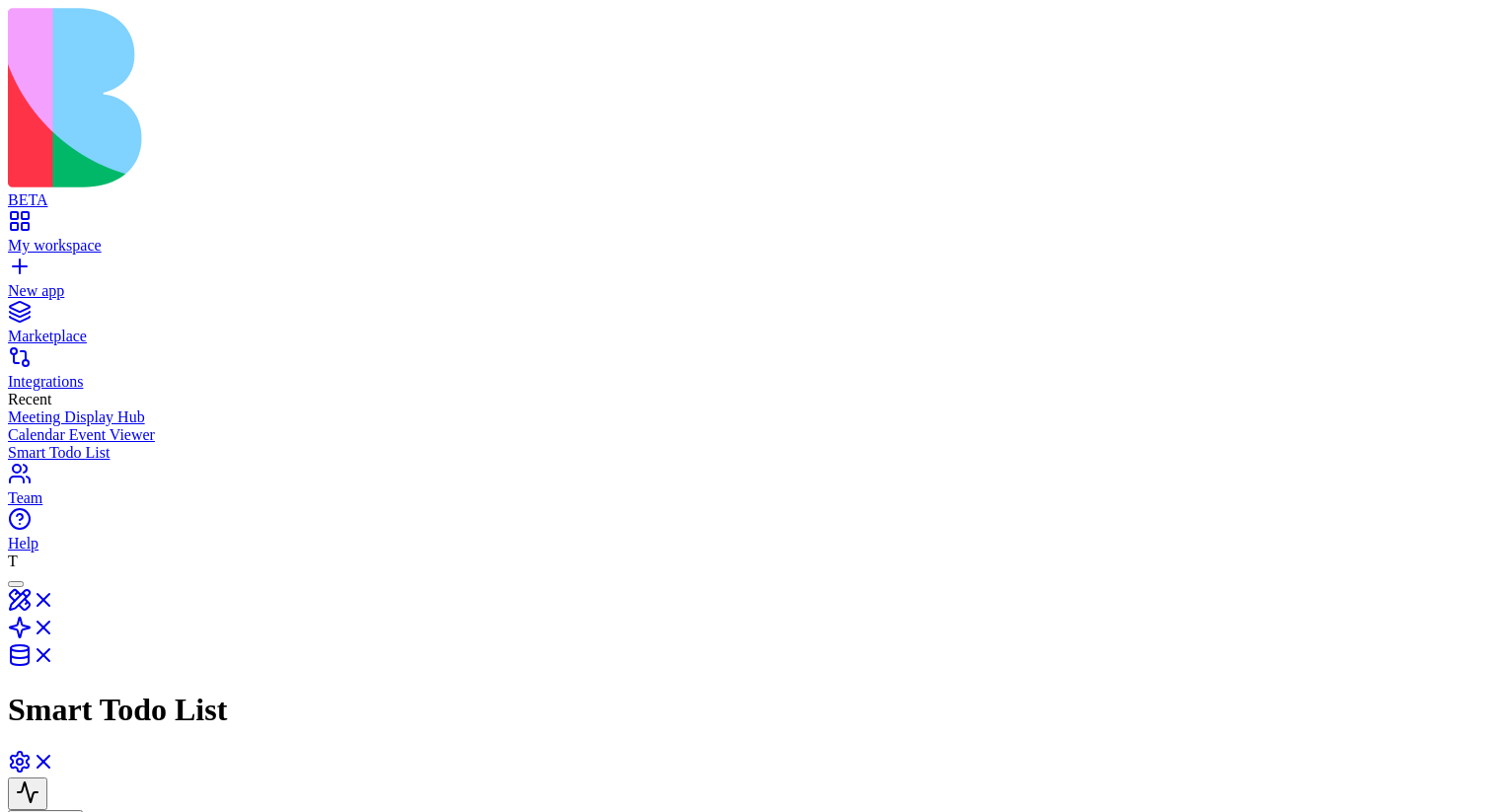 click at bounding box center [205, 962] 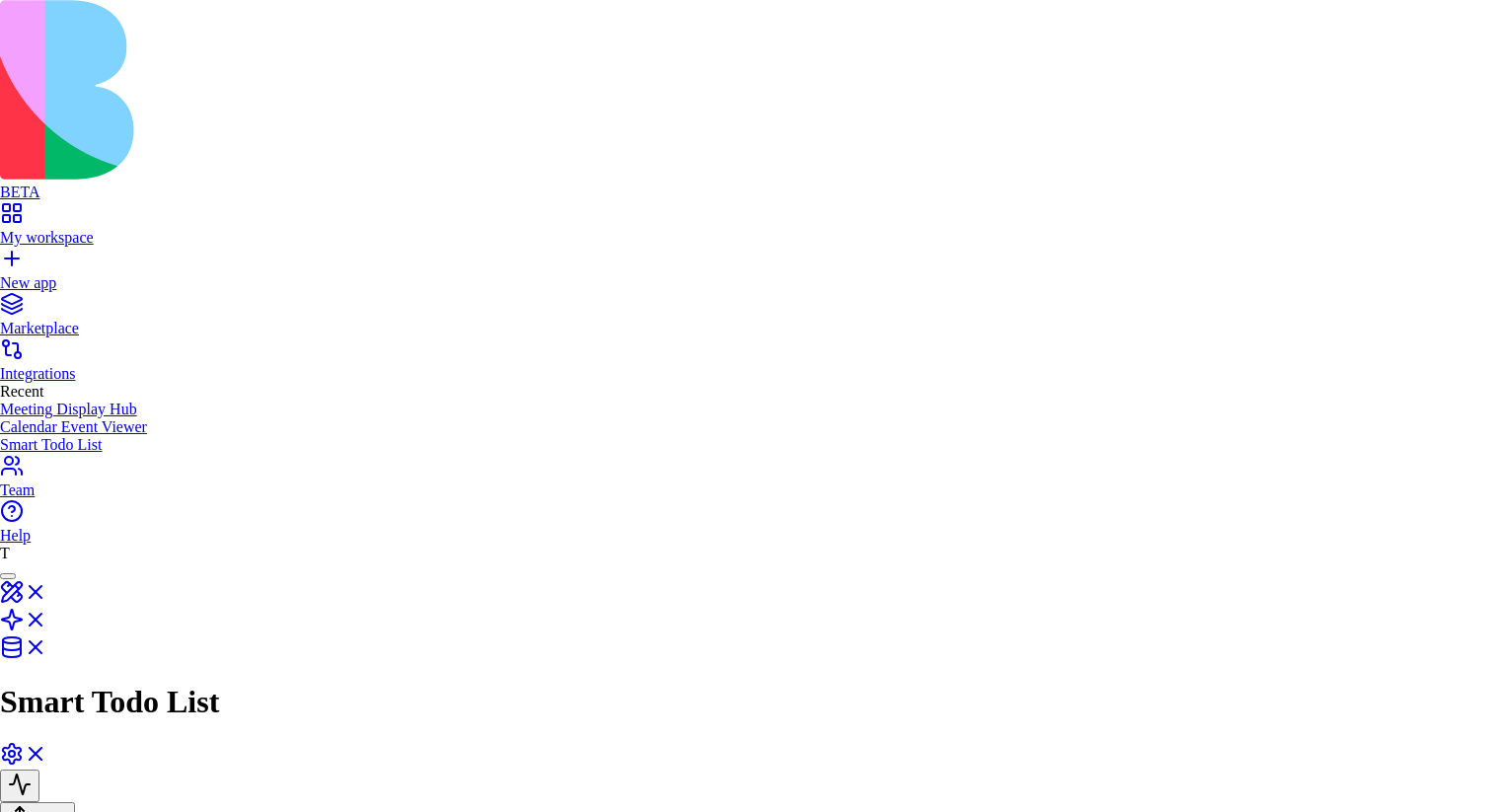 type 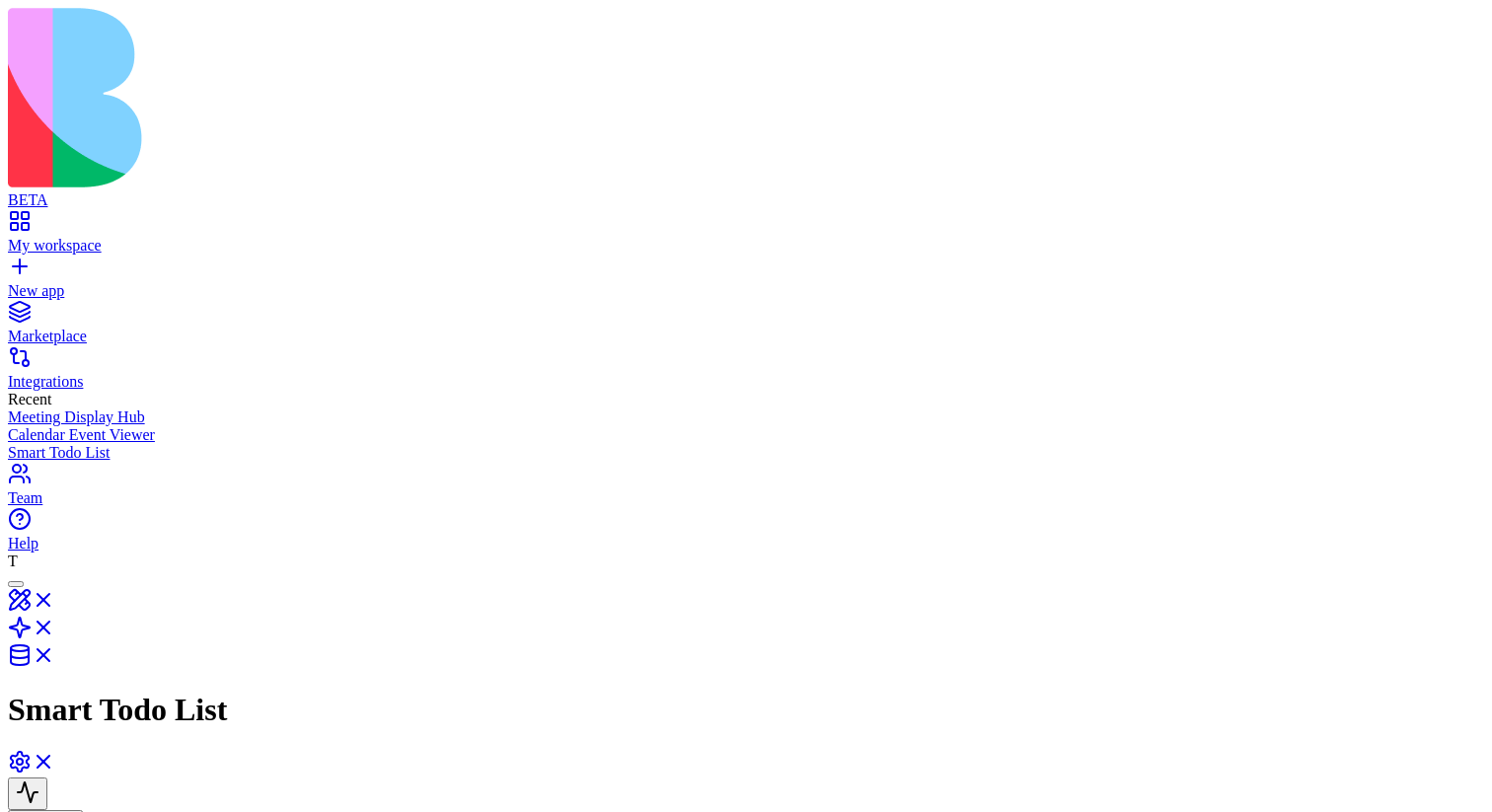 click at bounding box center (205, 962) 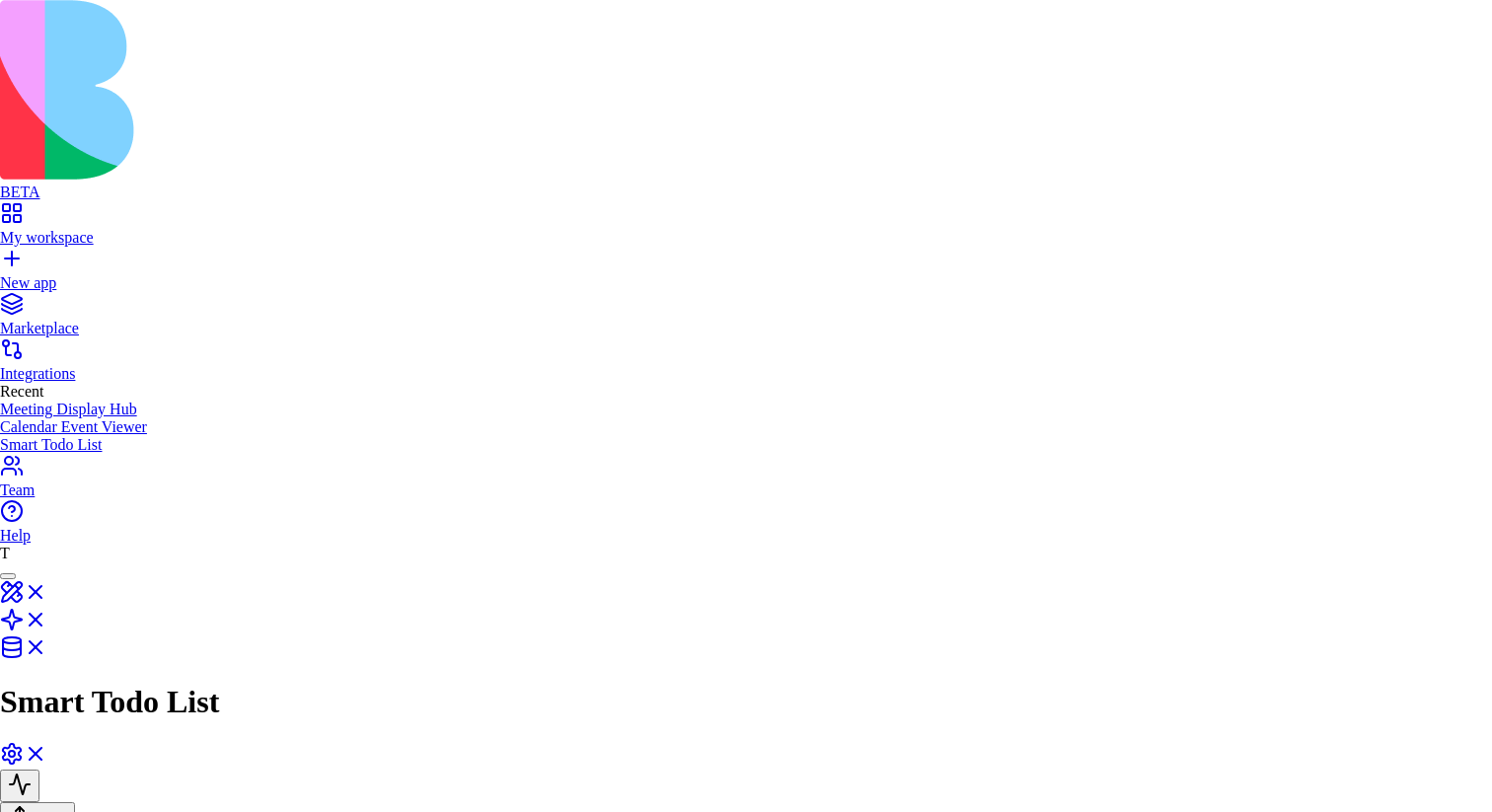 type 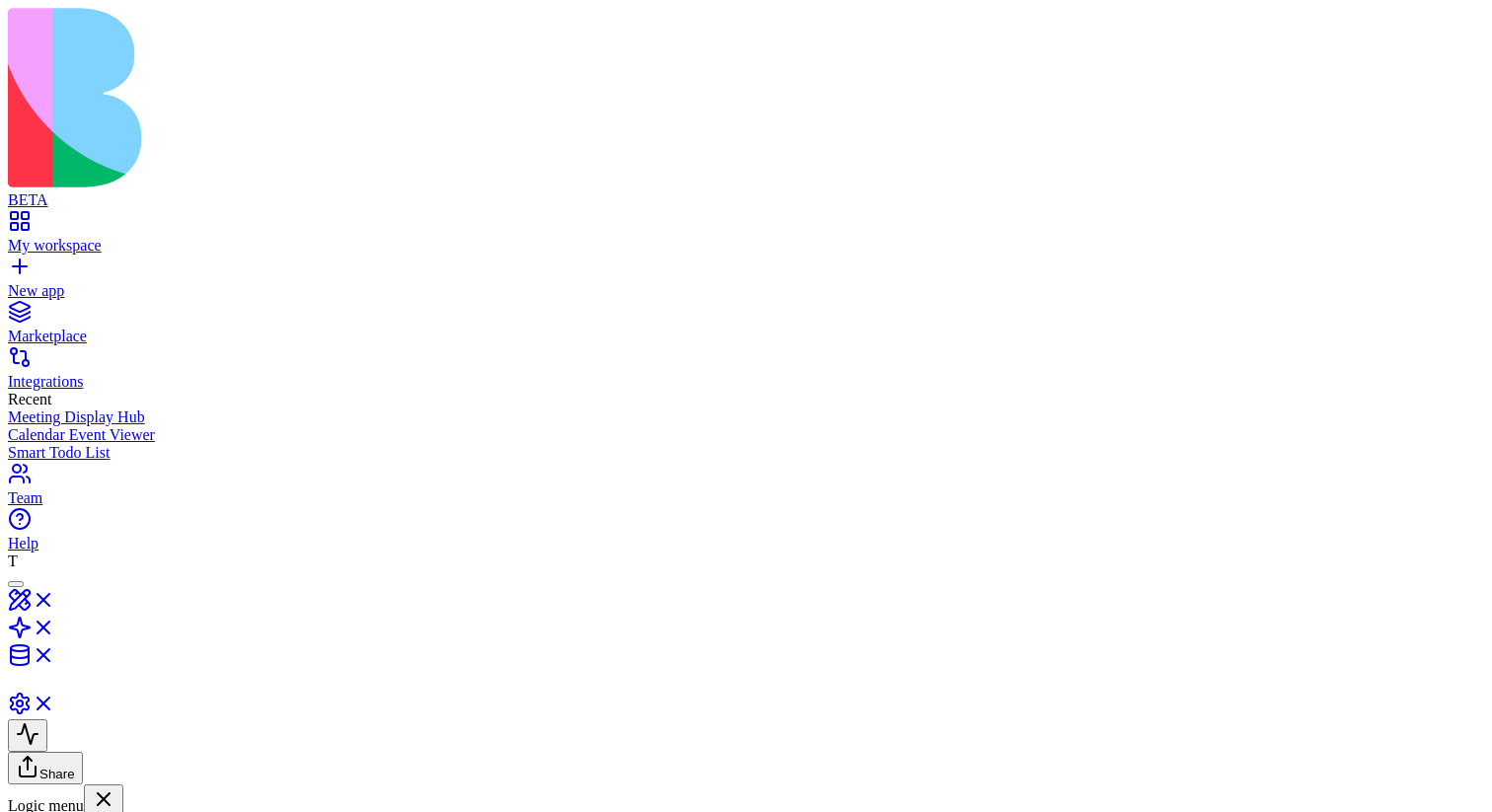 scroll, scrollTop: 0, scrollLeft: 0, axis: both 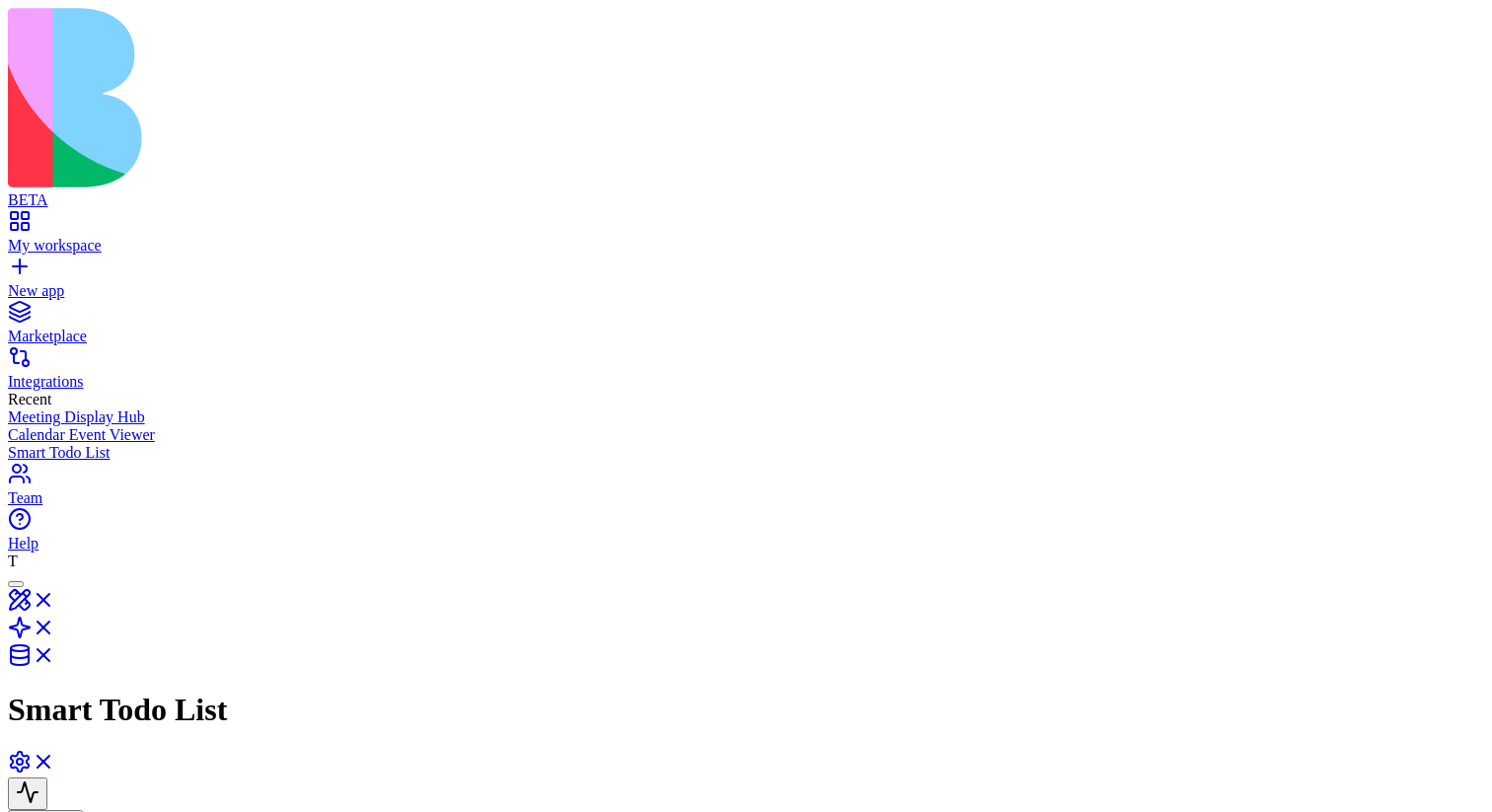 click at bounding box center [205, 962] 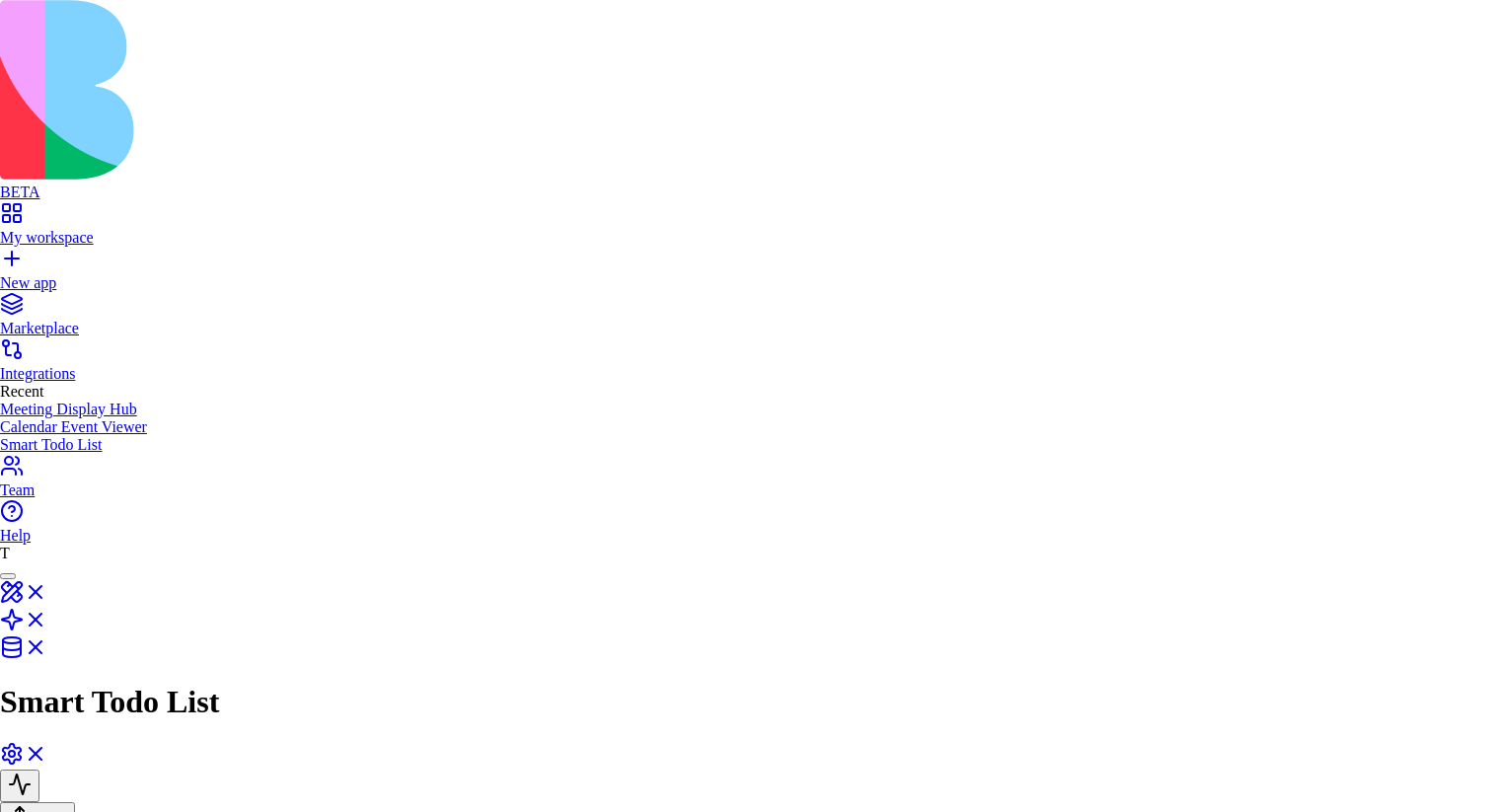 type 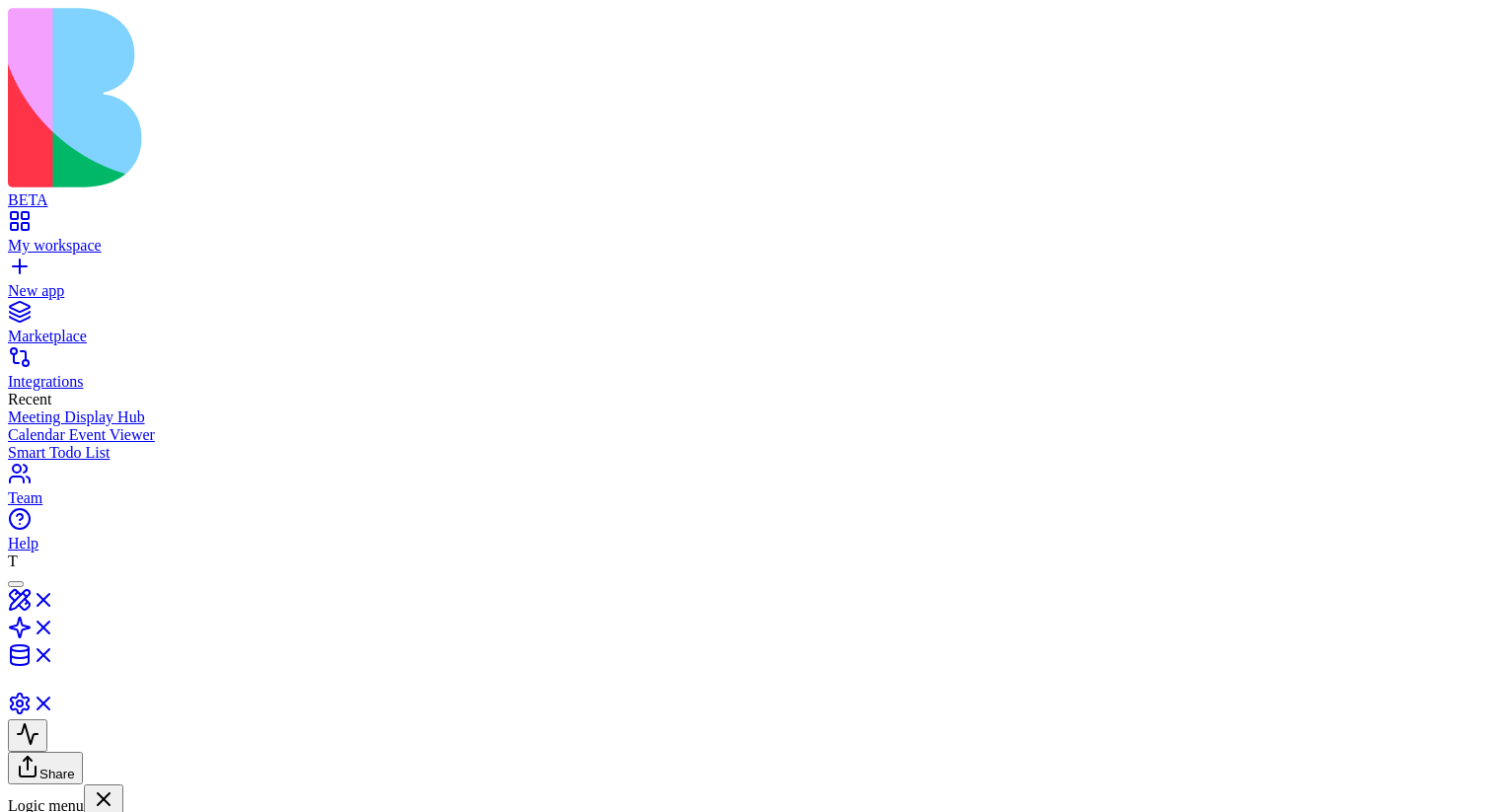 scroll, scrollTop: 0, scrollLeft: 0, axis: both 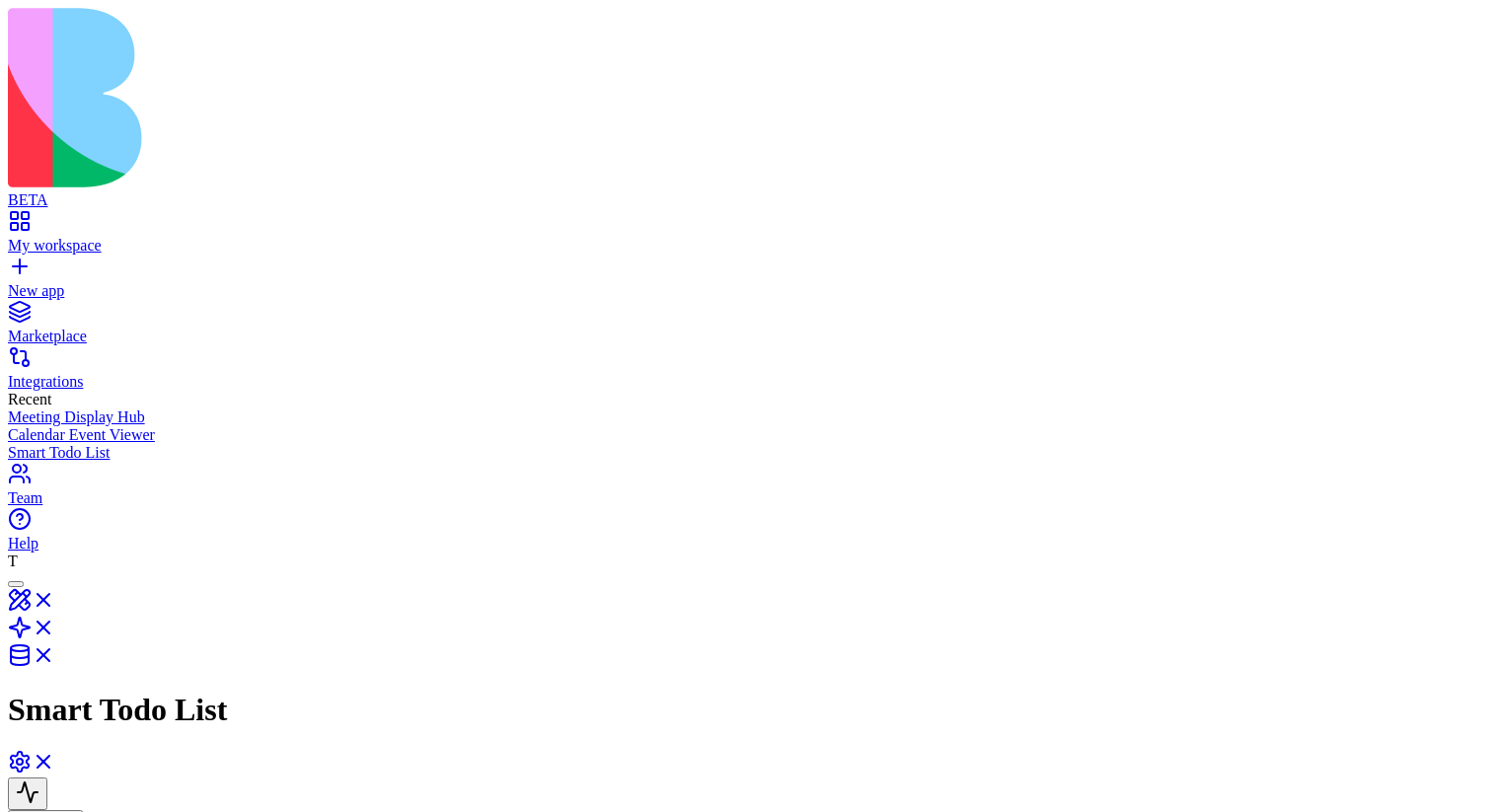 click at bounding box center [205, 962] 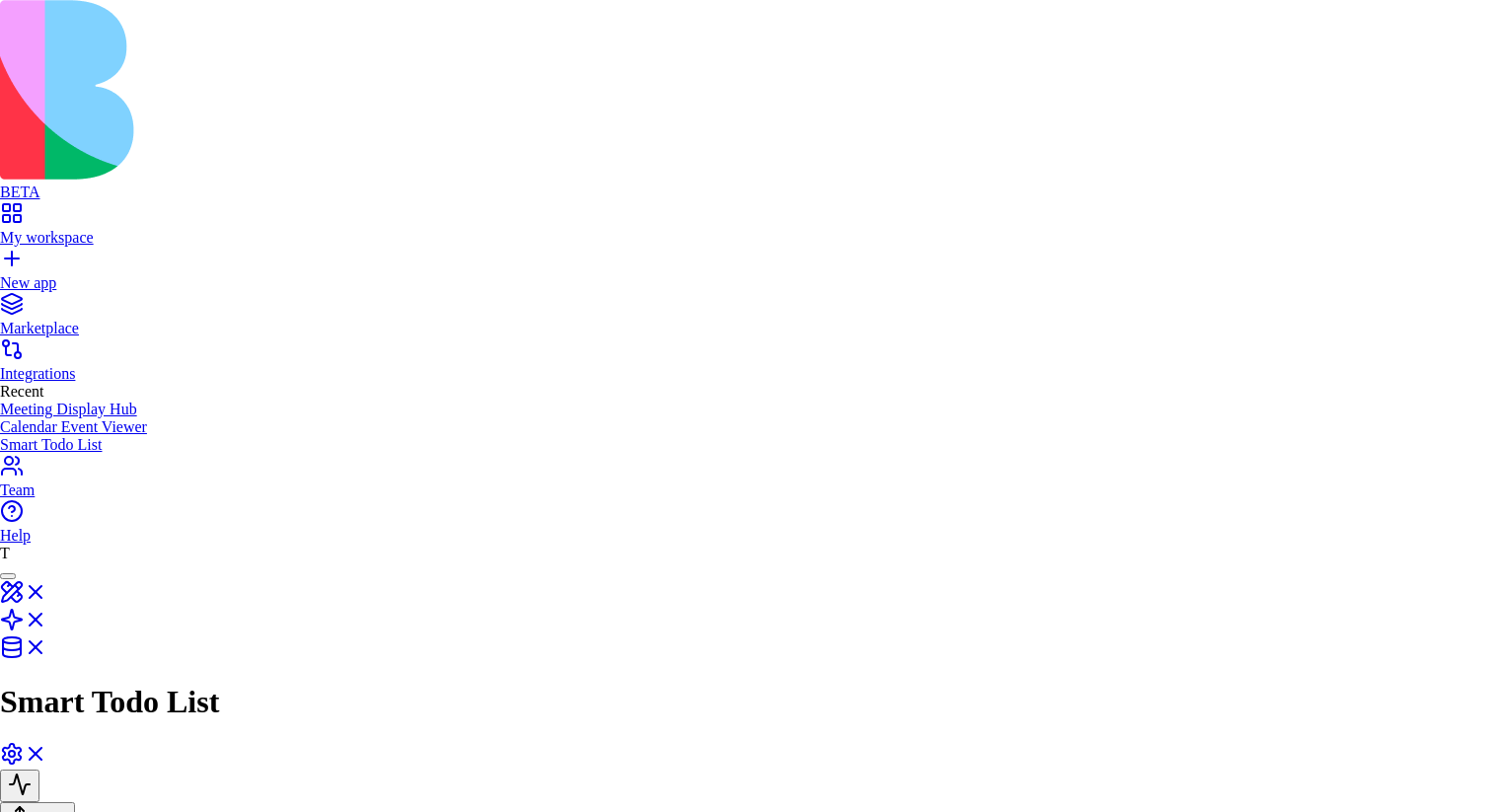 scroll, scrollTop: 0, scrollLeft: 0, axis: both 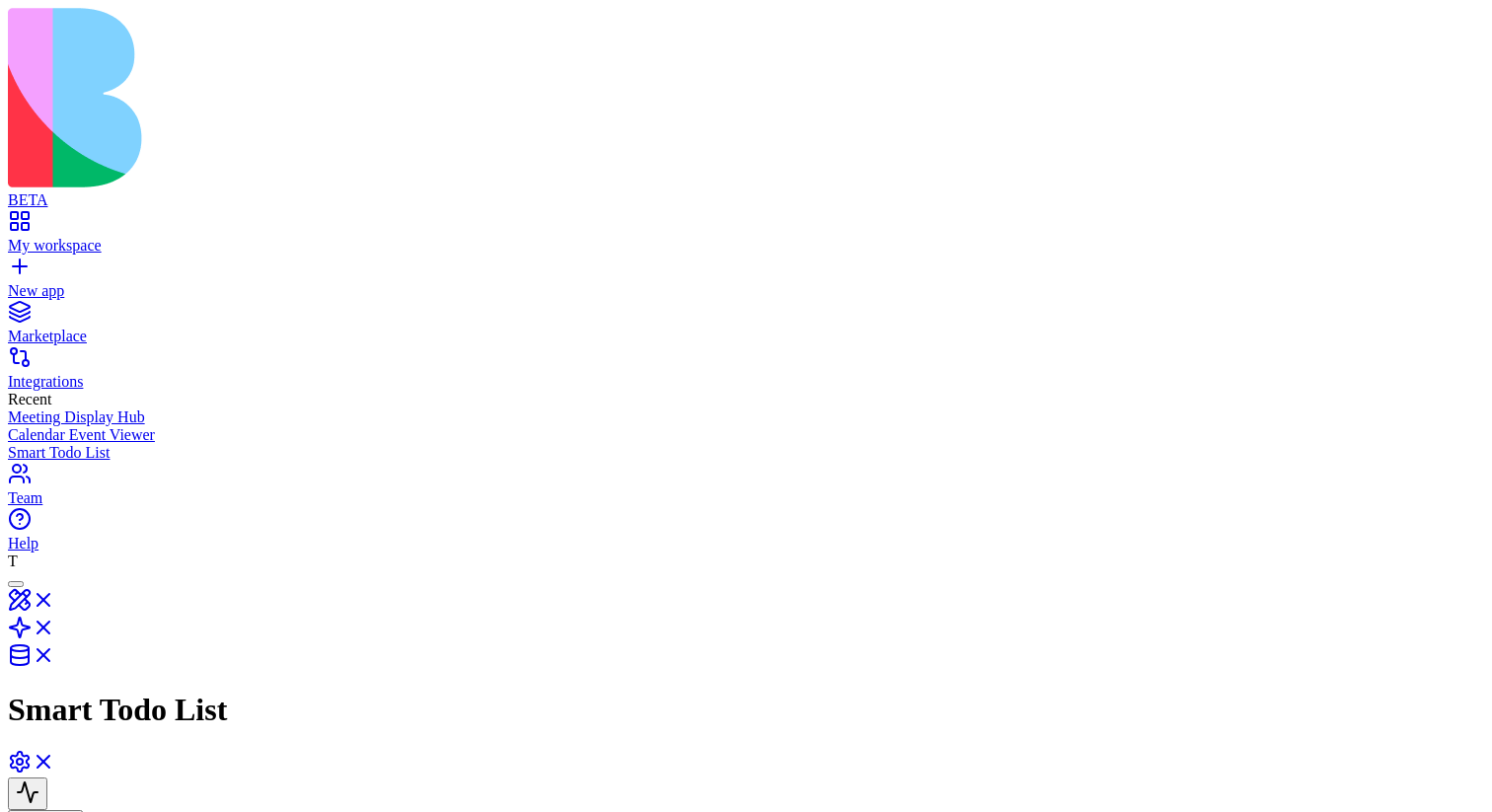 click on "DataEvent" at bounding box center [216, 1173] 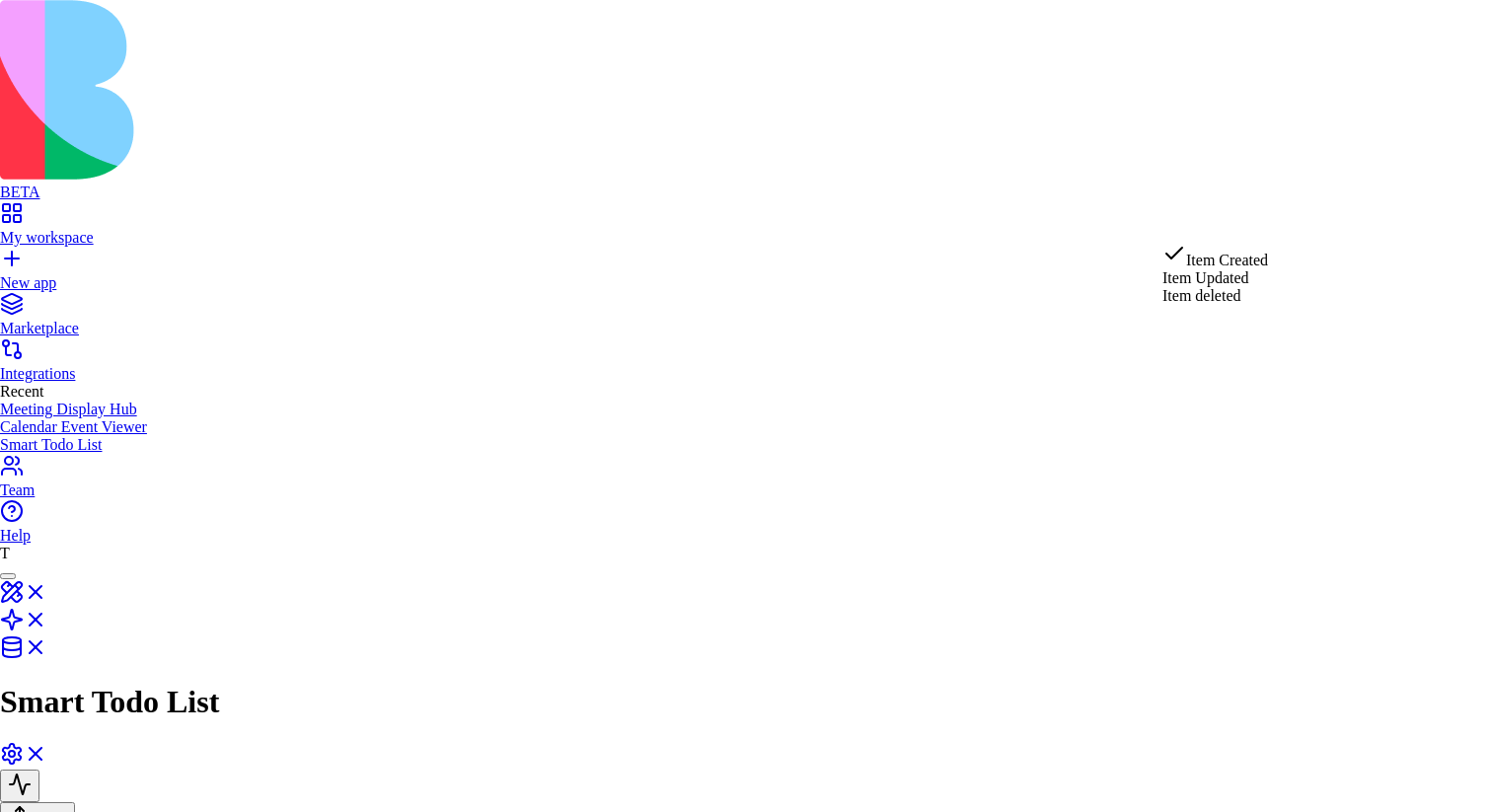 click on "BETA My workspace New app Marketplace Integrations Recent Meeting Display Hub Calendar Event Viewer Smart Todo List Team Help T Smart Todo List Share Logic menu Actions GenerateTaskDescription GenerateDailyTasks Triggers Daily Task GeneratorTrigger New Gmail Message Received Trigger Trigger for New Gmail Message Received Trigger DataEvent New Gmail Message Received Trigger Trigger for New Gmail Message Received Trigger DataEvent DataEvent DataEvent New Gmail Message Received Trigger Trigger for New Gmail Message Received Trigger Input GenerateDailyTasks Generate [NUMBER] random dummy tasks for daily motivation Output AgentCall Tools GenerateTaskDescription List Gmail labels Retrieves a list of all system and user-created labels for the specified gmail account. Fetch emails Fetches a list of email messages from a gmail account, supporting filtering, pagination, and optional full content retrieval. Press enter or space to select a node. You can then use the arrow keys to move the node around.   ********* Table Tasks" at bounding box center (746, 646) 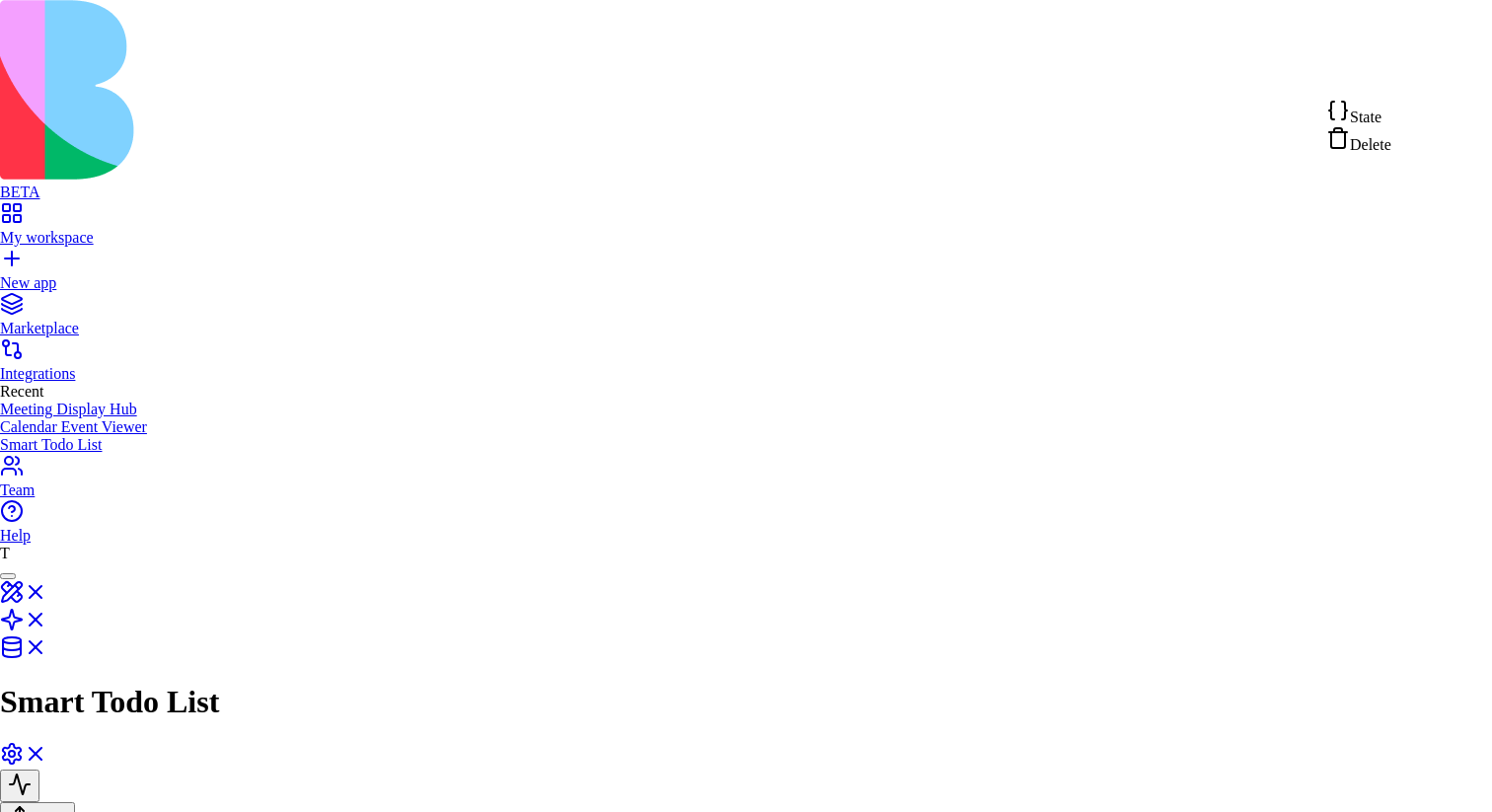 click on "BETA My workspace New app Marketplace Integrations Recent Meeting Display Hub Calendar Event Viewer Smart Todo List Team Help T Smart Todo List Share Logic menu Actions GenerateTaskDescription GenerateDailyTasks Triggers Daily Task GeneratorTrigger New Gmail Message Received Trigger Trigger for New Gmail Message Received Trigger DataEvent New Gmail Message Received Trigger Trigger for New Gmail Message Received Trigger DataEvent DataEvent DataEvent New Gmail Message Received Trigger Trigger for New Gmail Message Received Trigger Input GenerateDailyTasks Generate [NUMBER] random dummy tasks for daily motivation Output AgentCall Tools GenerateTaskDescription List Gmail labels Retrieves a list of all system and user-created labels for the specified gmail account. Fetch emails Fetches a list of email messages from a gmail account, supporting filtering, pagination, and optional full content retrieval. Press enter or space to select a node. You can then use the arrow keys to move the node around.   ********* Table Tasks" at bounding box center [746, 646] 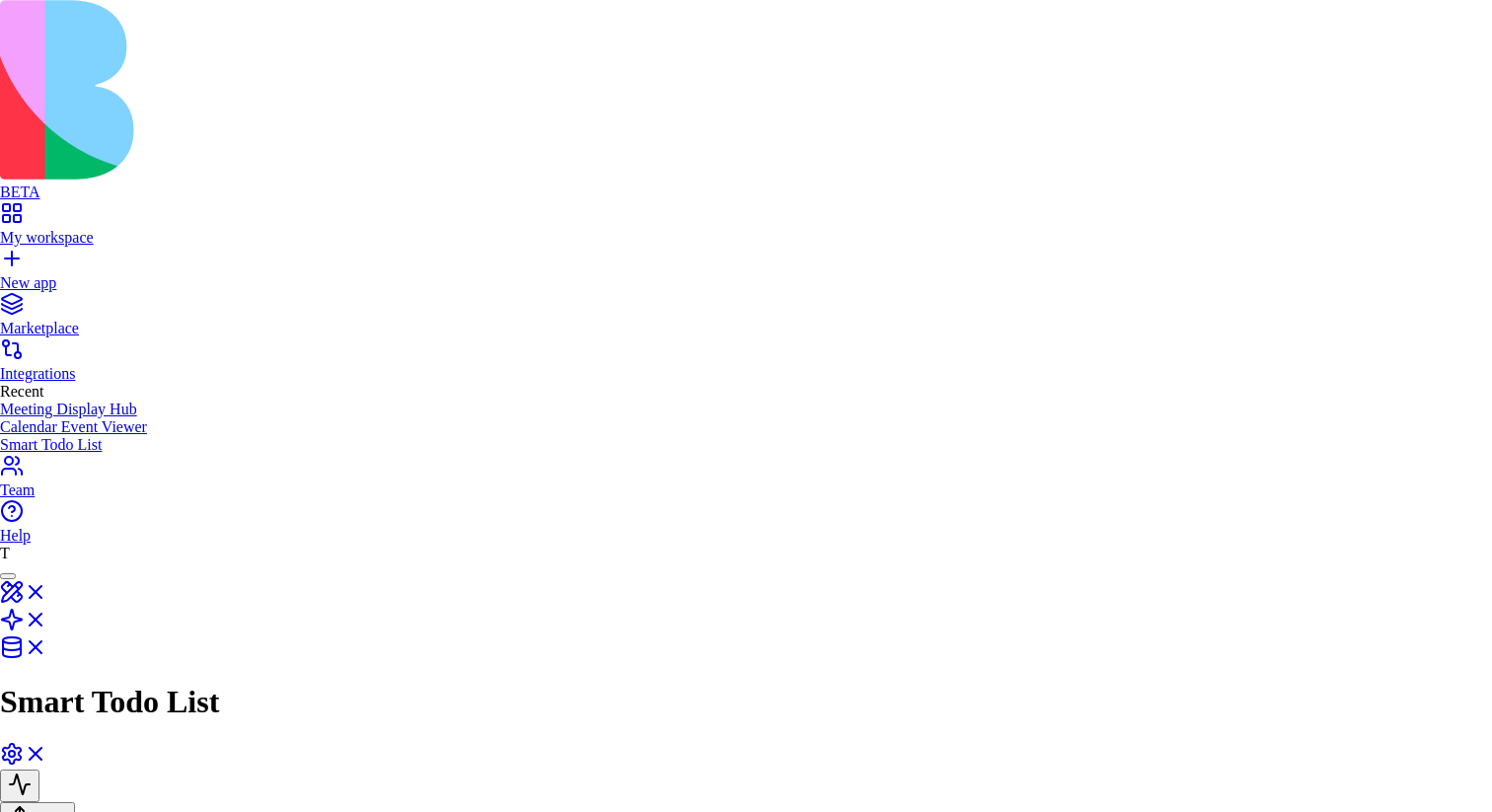 type on "**********" 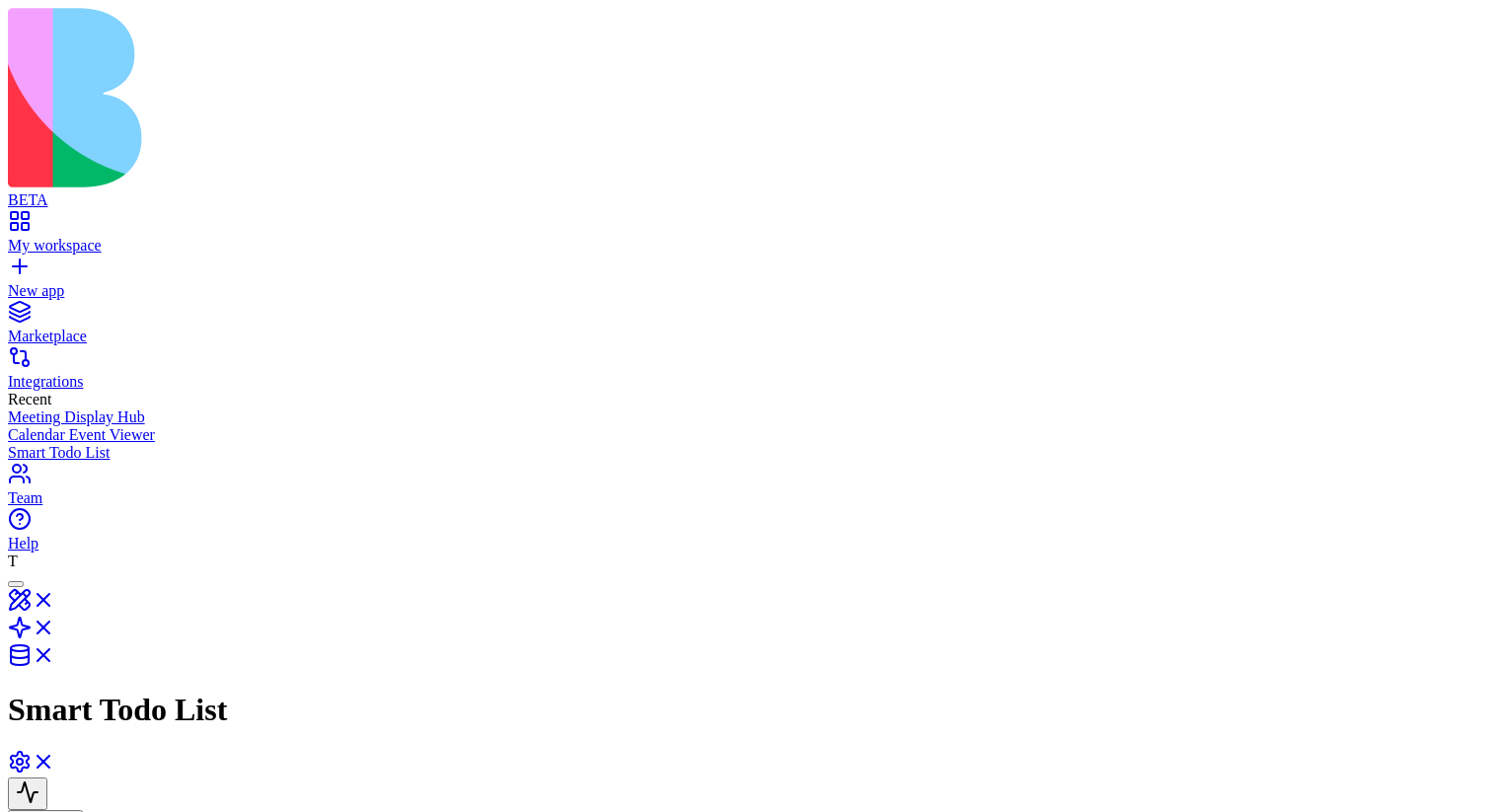 click at bounding box center (205, 962) 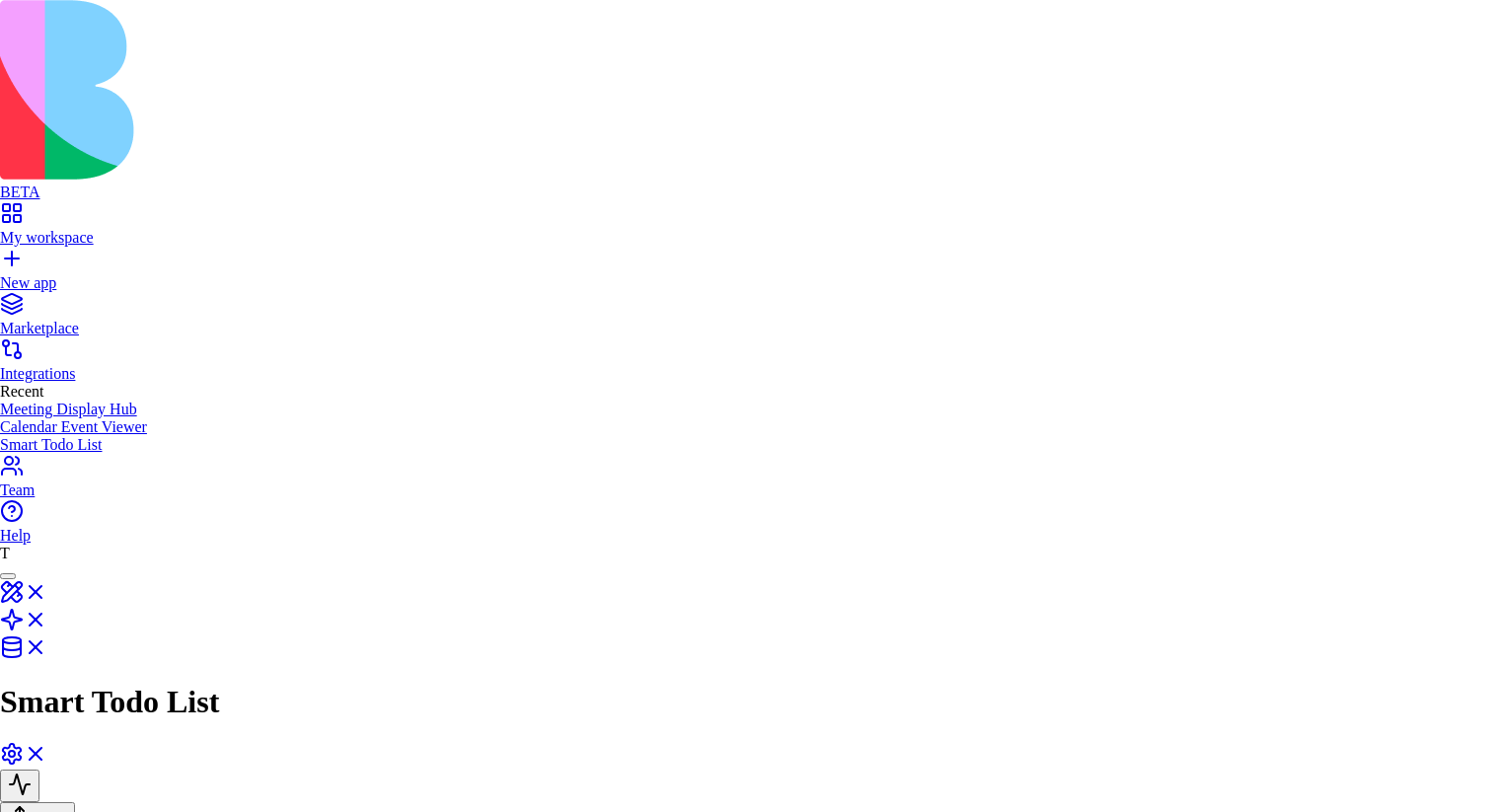 type 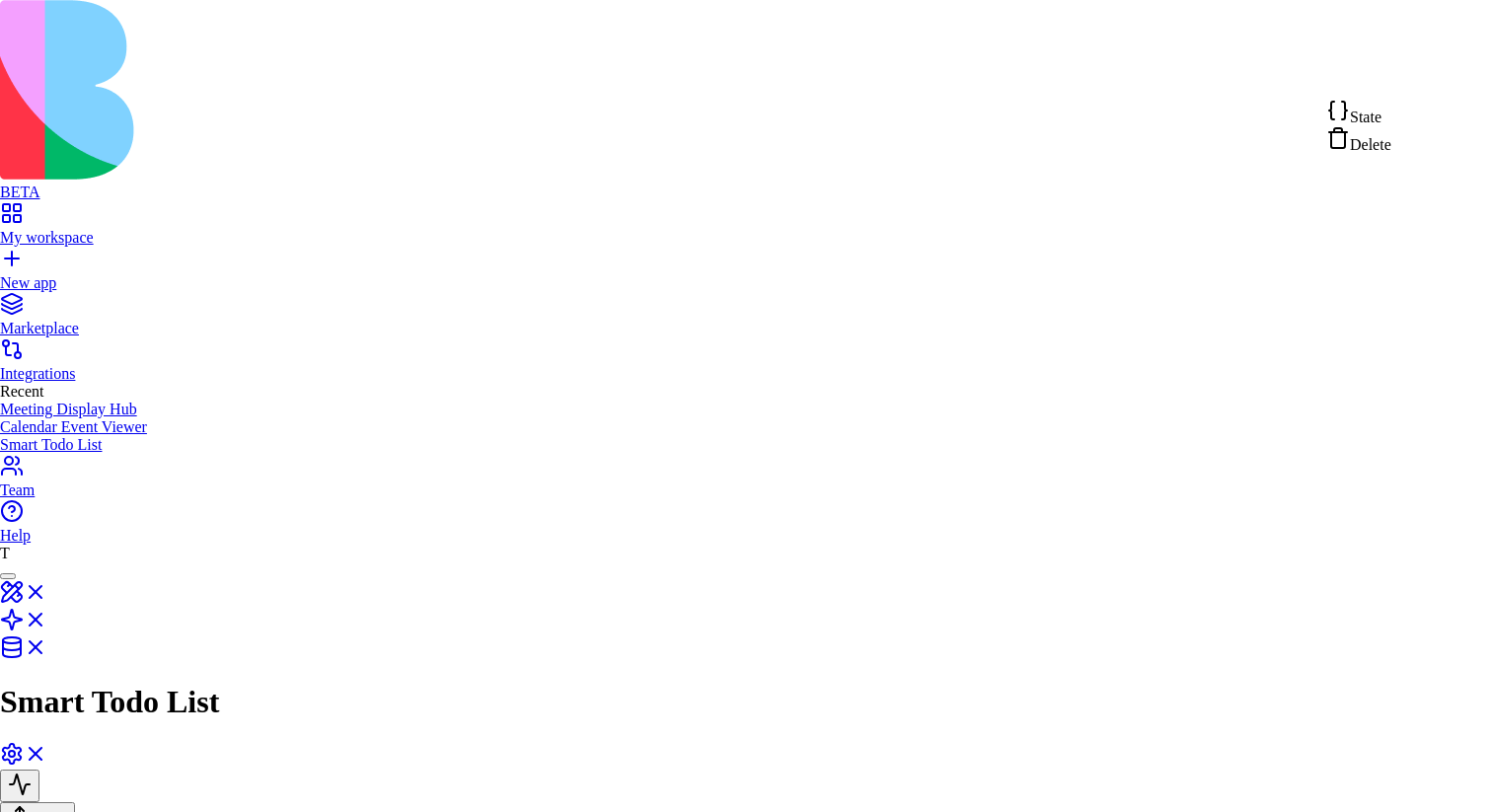 click on "BETA My workspace New app Marketplace Integrations Recent Meeting Display Hub Calendar Event Viewer Smart Todo List Team Help T Smart Todo List Share Logic menu Actions GenerateTaskDescription GenerateDailyTasks Triggers Daily Task GeneratorTrigger New Gmail Message Received Trigger Trigger for New Gmail Message Received Trigger DataEvent New Gmail Message Received Trigger Trigger for New Gmail Message Received Trigger DataEvent DataEvent DataEvent New Gmail Message Received Trigger Trigger for New Gmail Message Received Trigger Input GenerateDailyTasks Generate [NUMBER] random dummy tasks for daily motivation Output AgentCall Tools GenerateTaskDescription List Gmail labels Retrieves a list of all system and user-created labels for the specified gmail account. Fetch emails Fetches a list of email messages from a gmail account, supporting filtering, pagination, and optional full content retrieval. Press enter or space to select a node. You can then use the arrow keys to move the node around.   ********* Table Tasks" at bounding box center [746, 646] 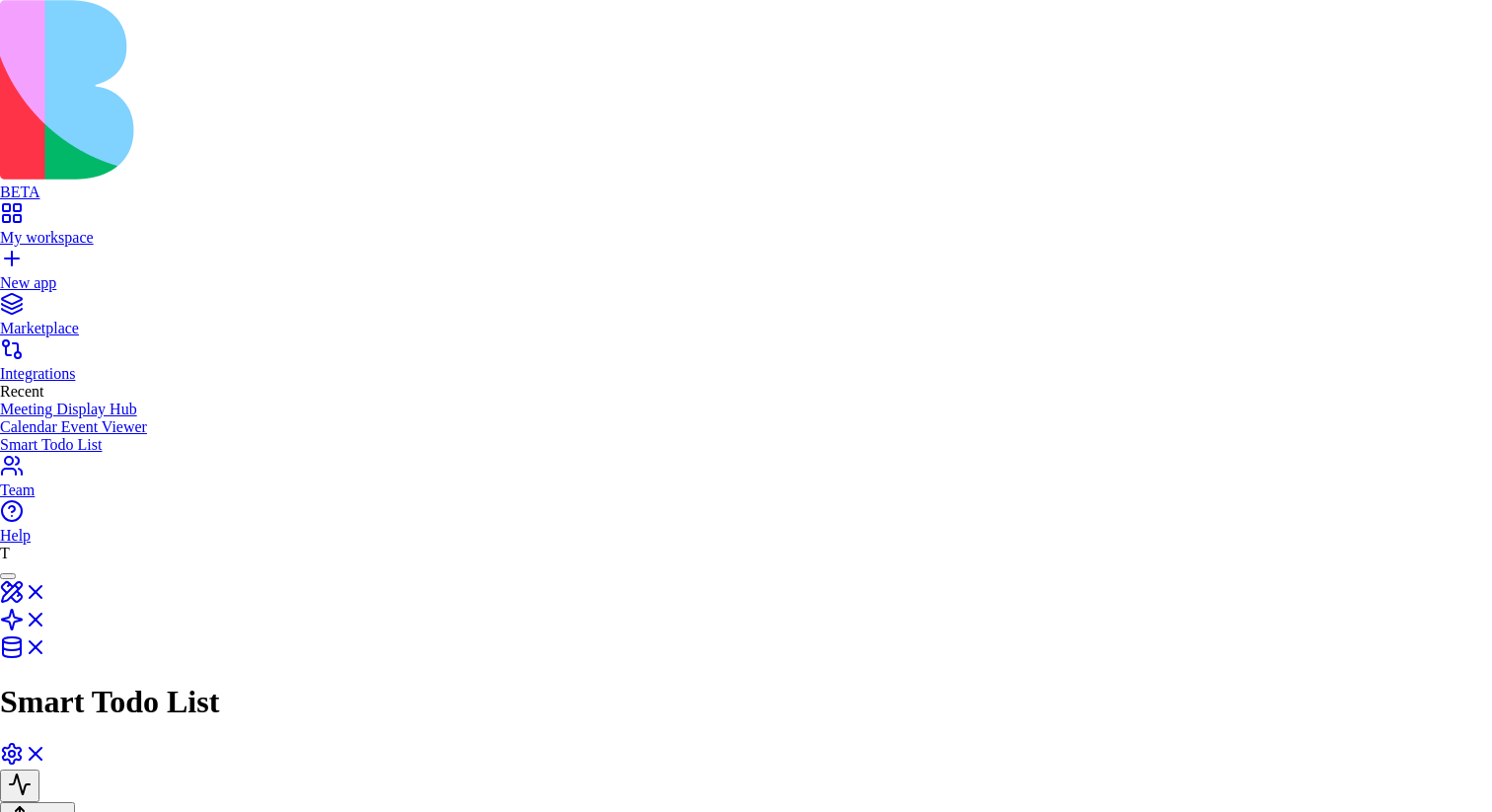 type on "**********" 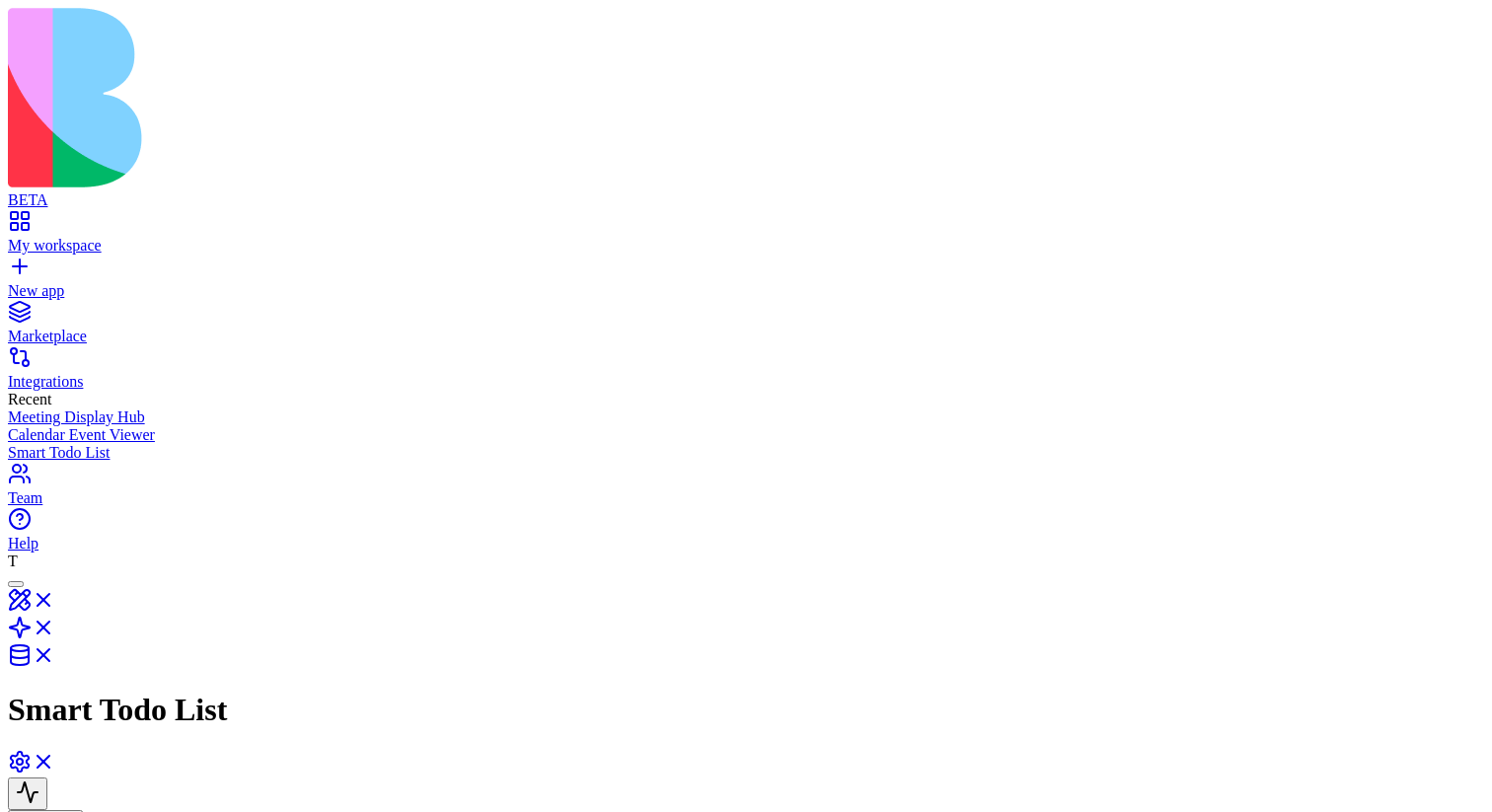 click at bounding box center (205, 962) 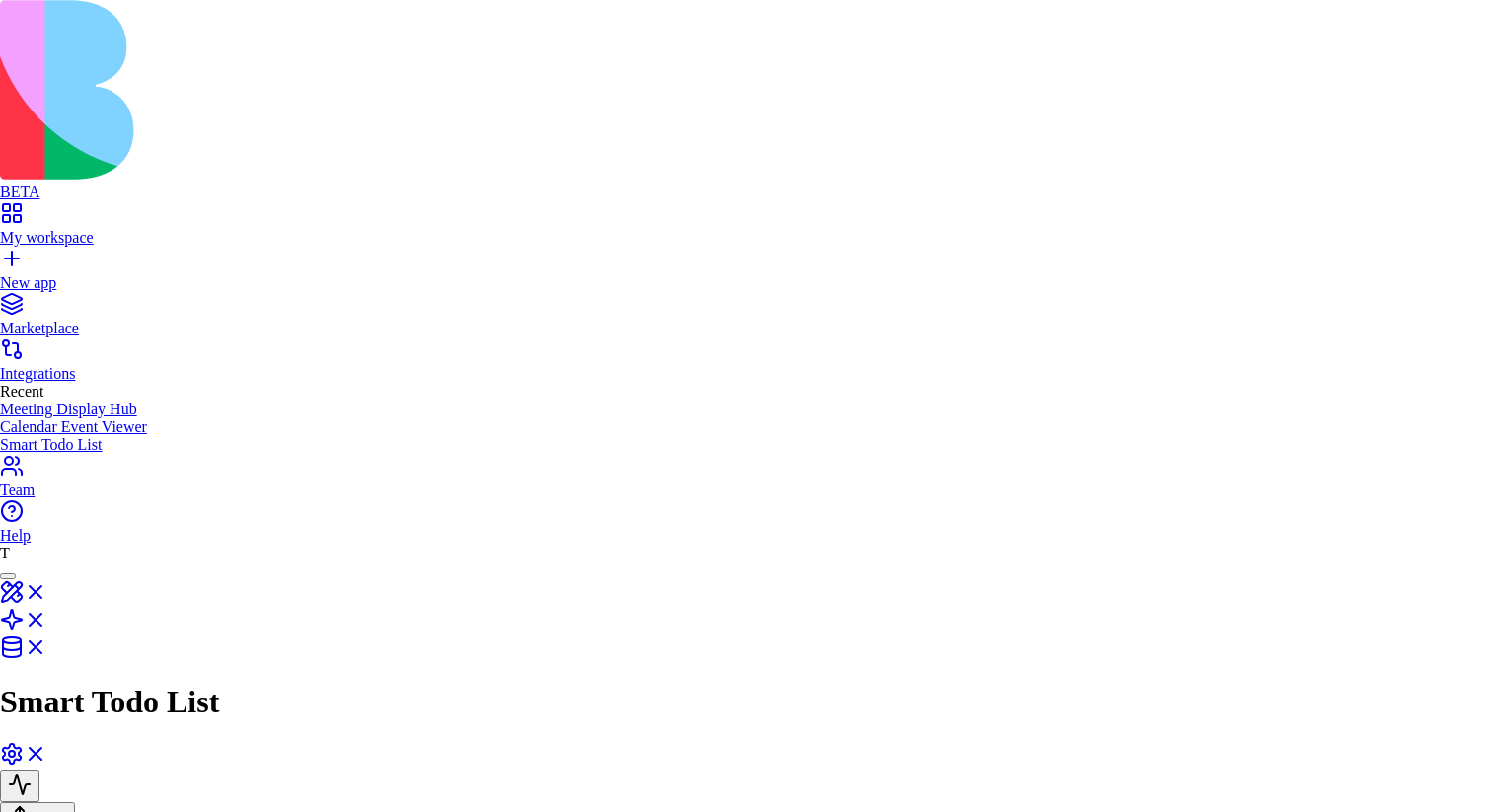 type 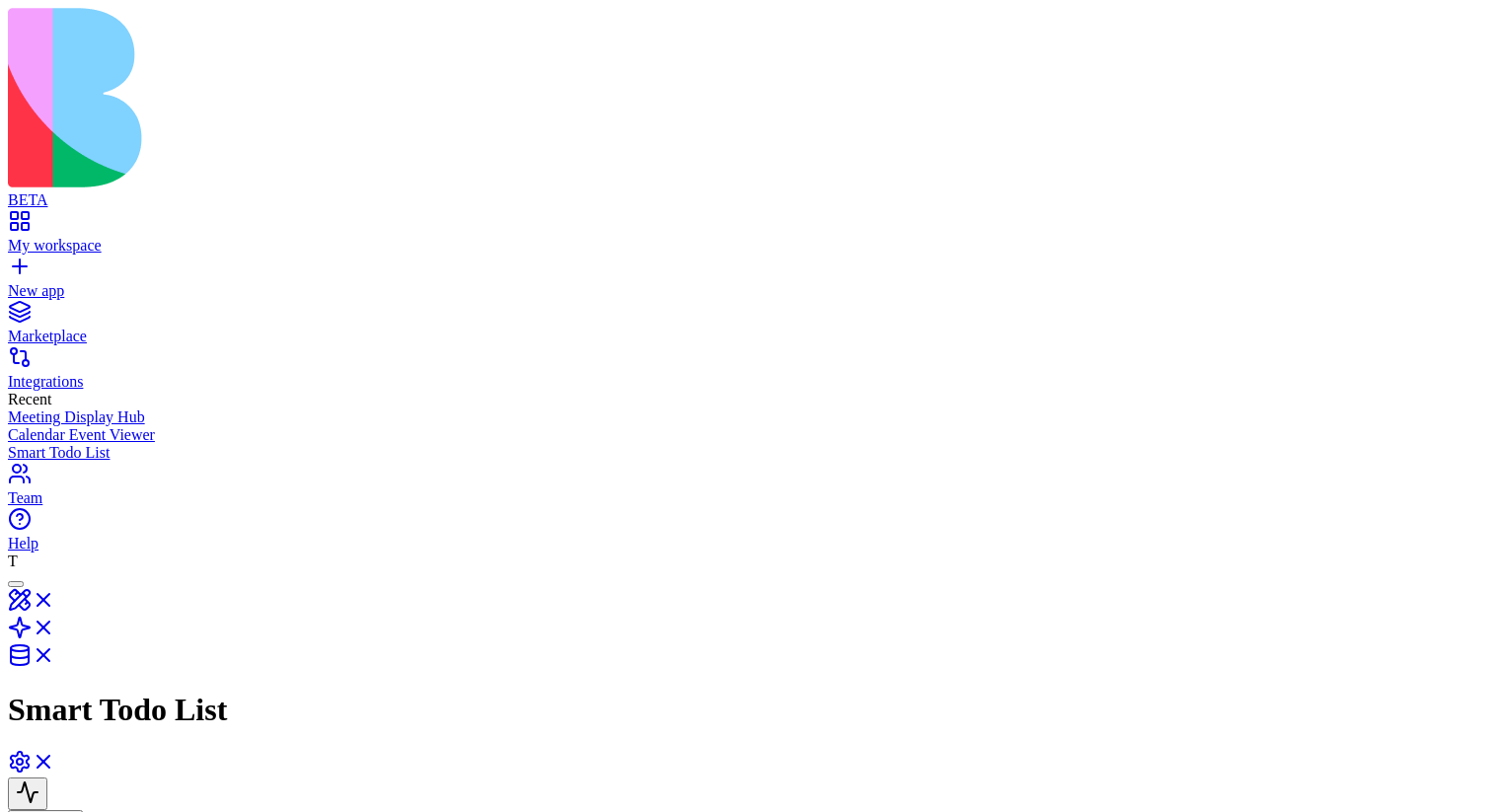 click on "Tasks create" at bounding box center [215, 1484] 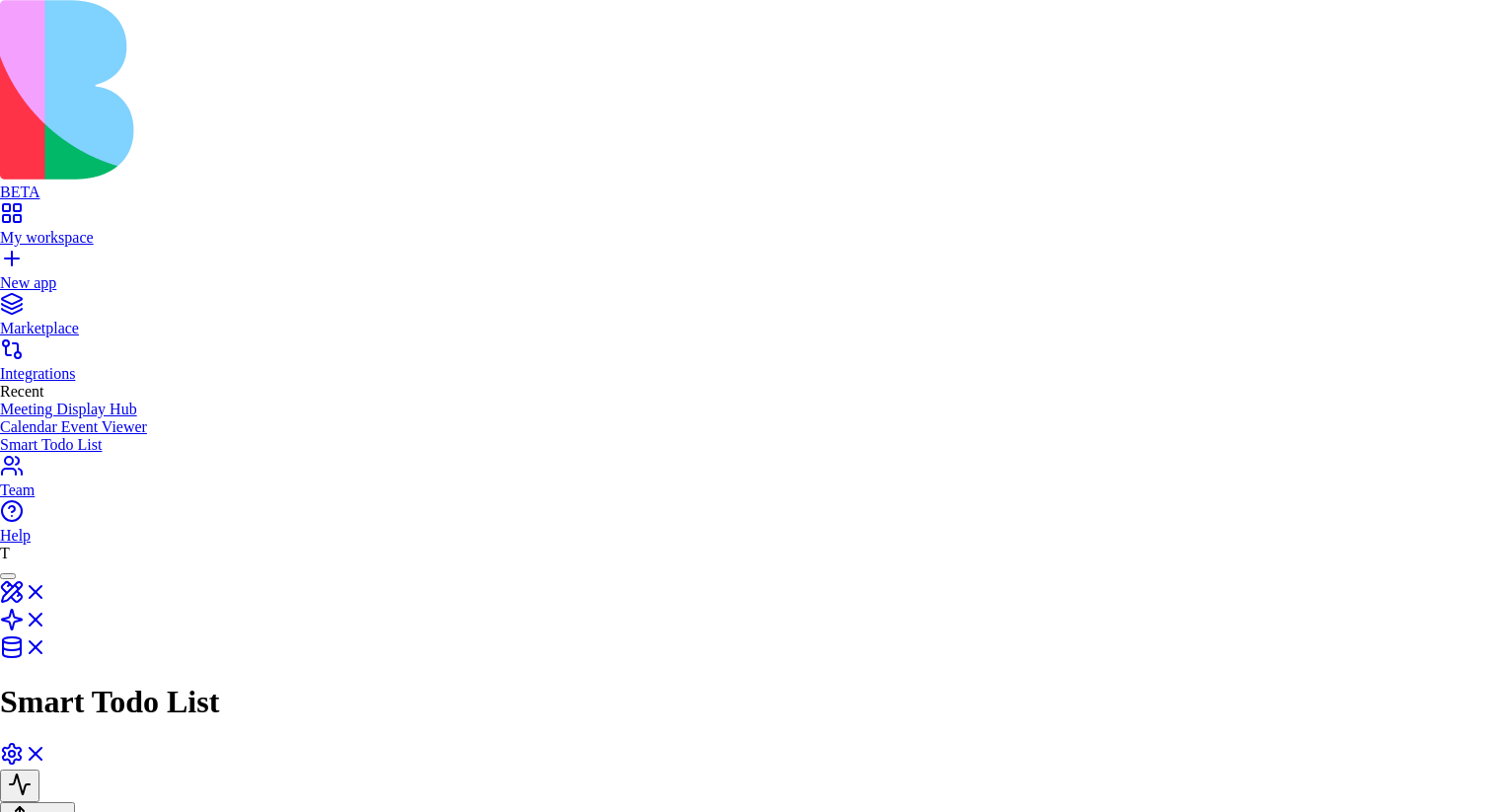 click on "Add" at bounding box center [20, 1622] 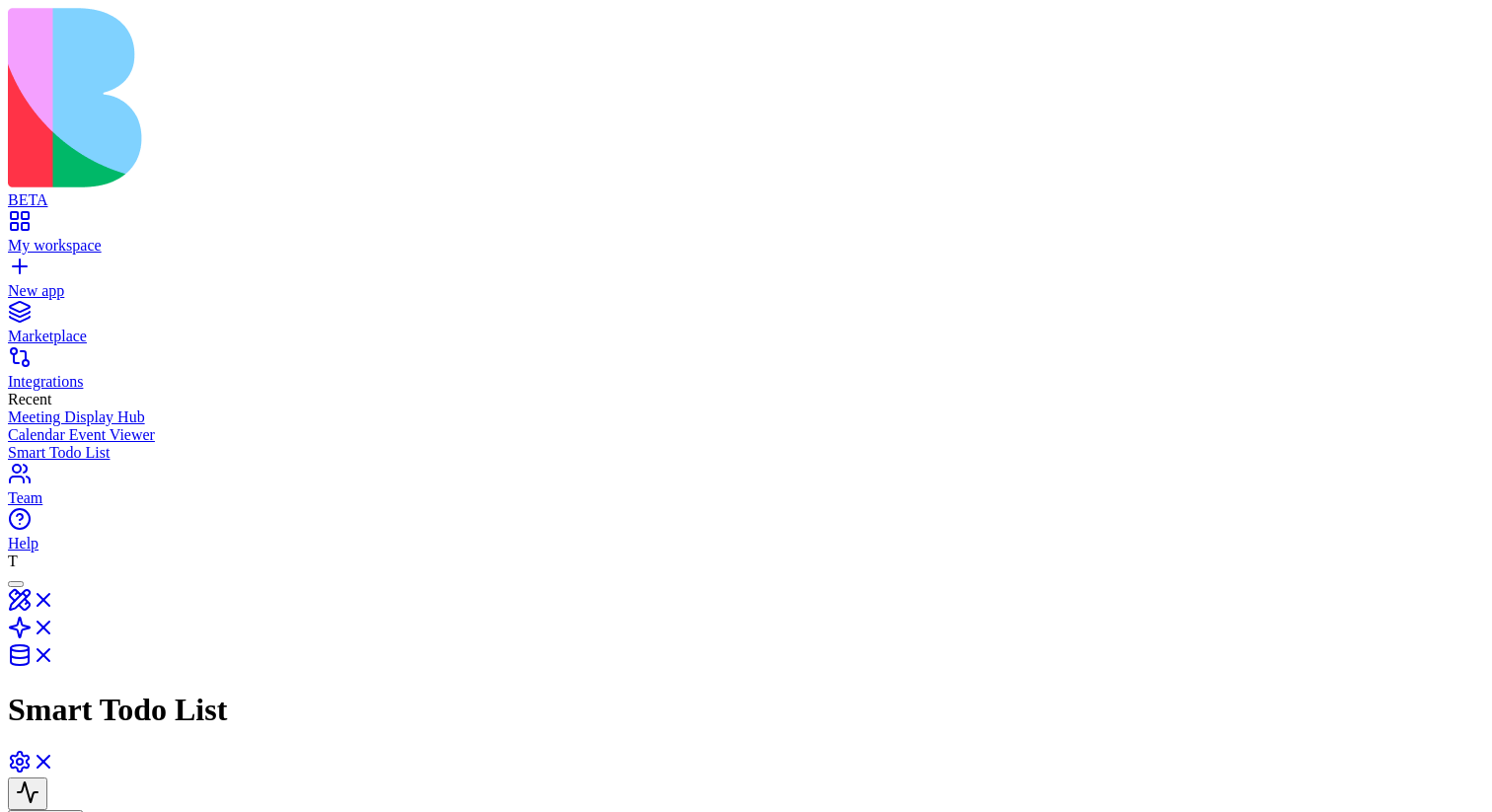 click on "Tasks update" at bounding box center (224, 1531) 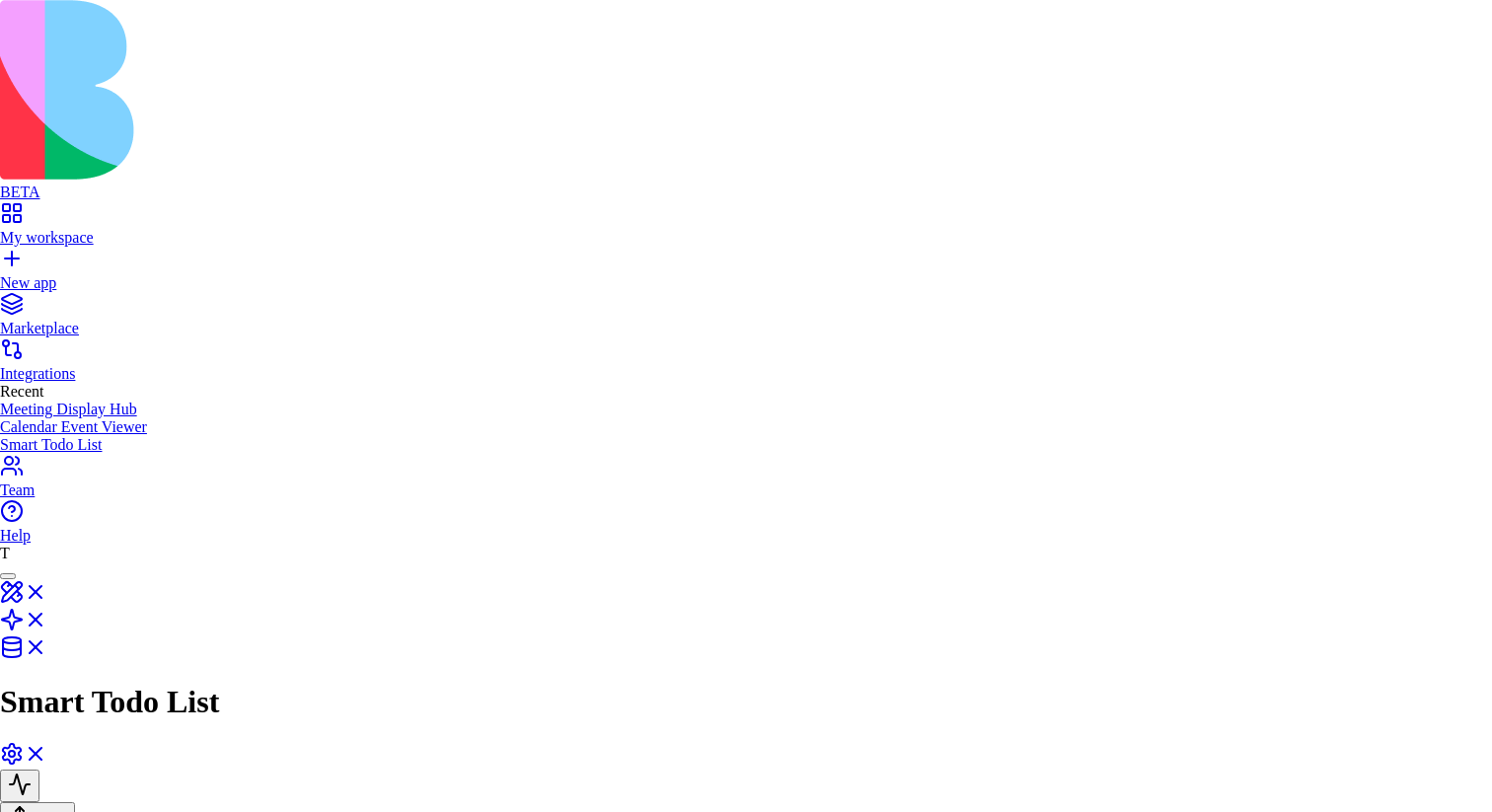 scroll, scrollTop: 0, scrollLeft: 0, axis: both 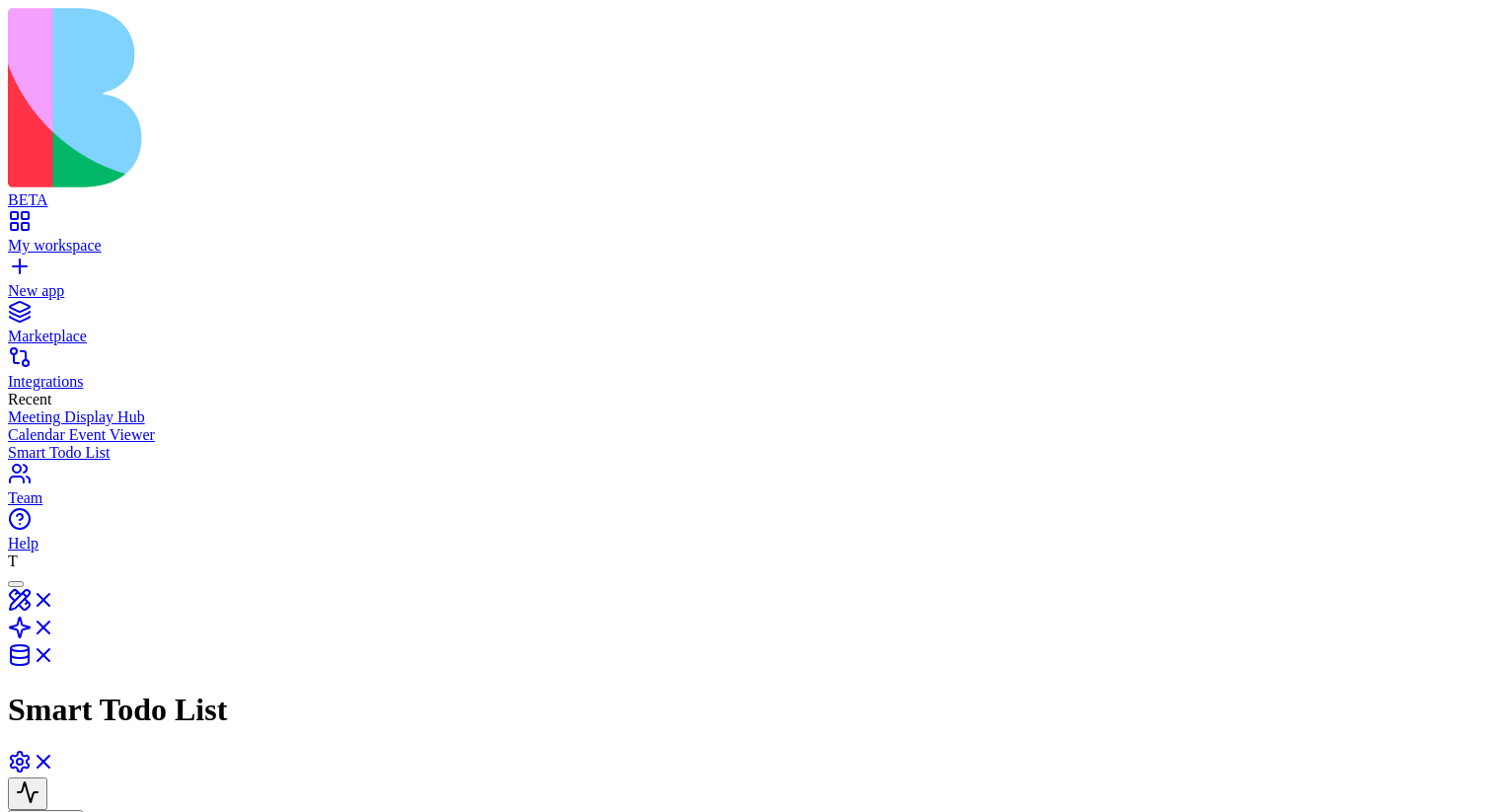 click at bounding box center [279, 953] 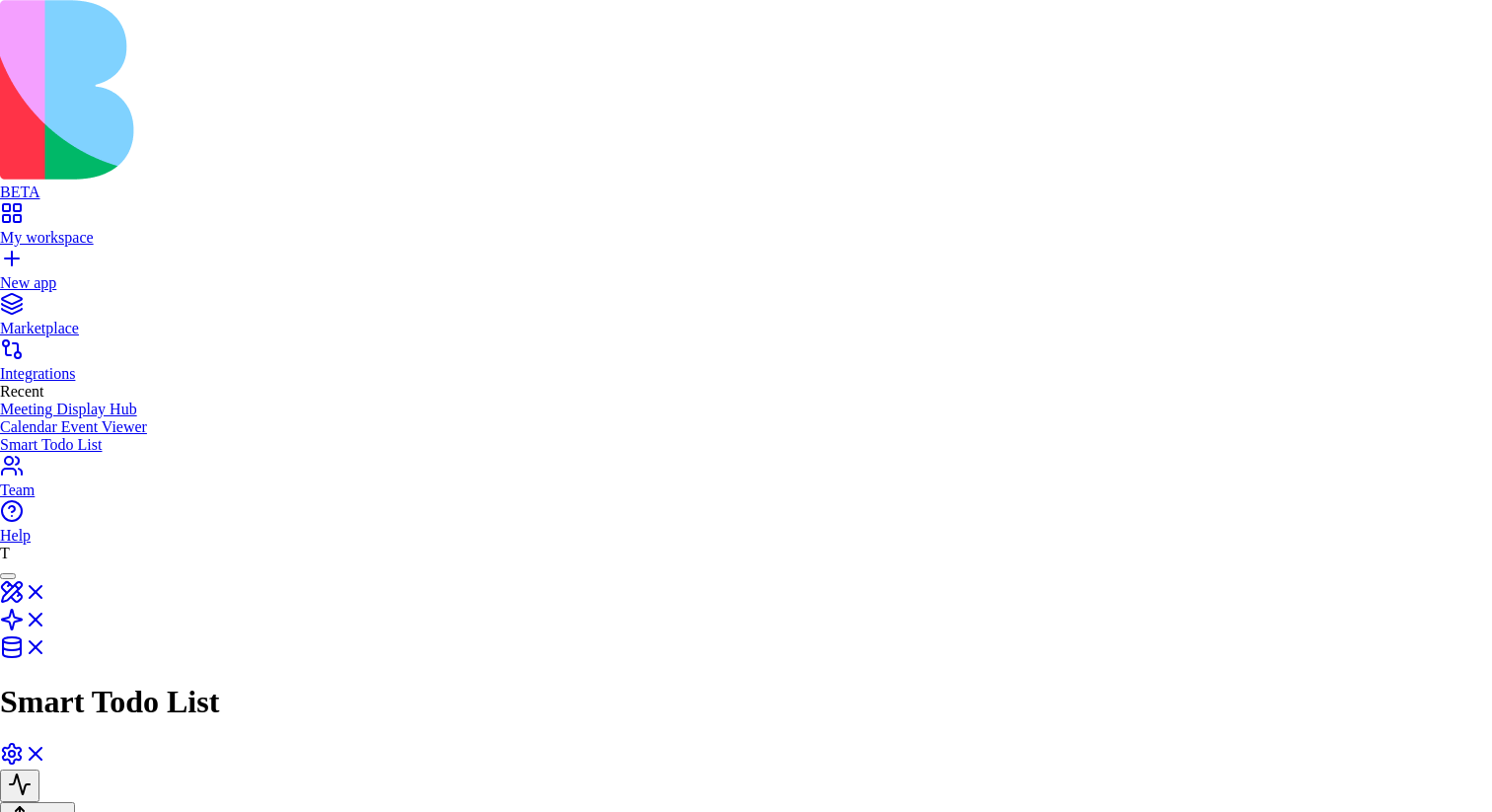 click at bounding box center (746, 967) 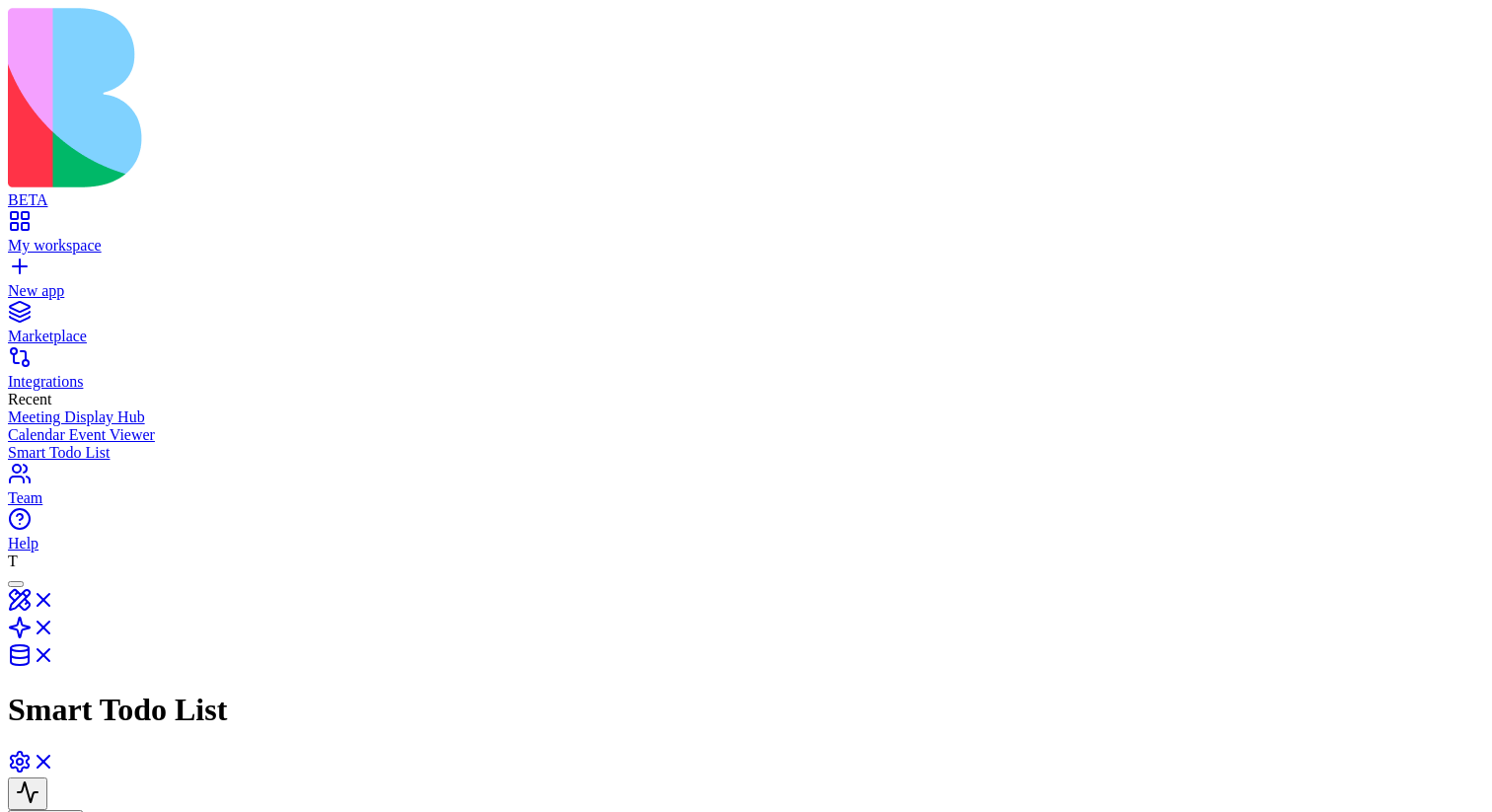 click at bounding box center [279, 953] 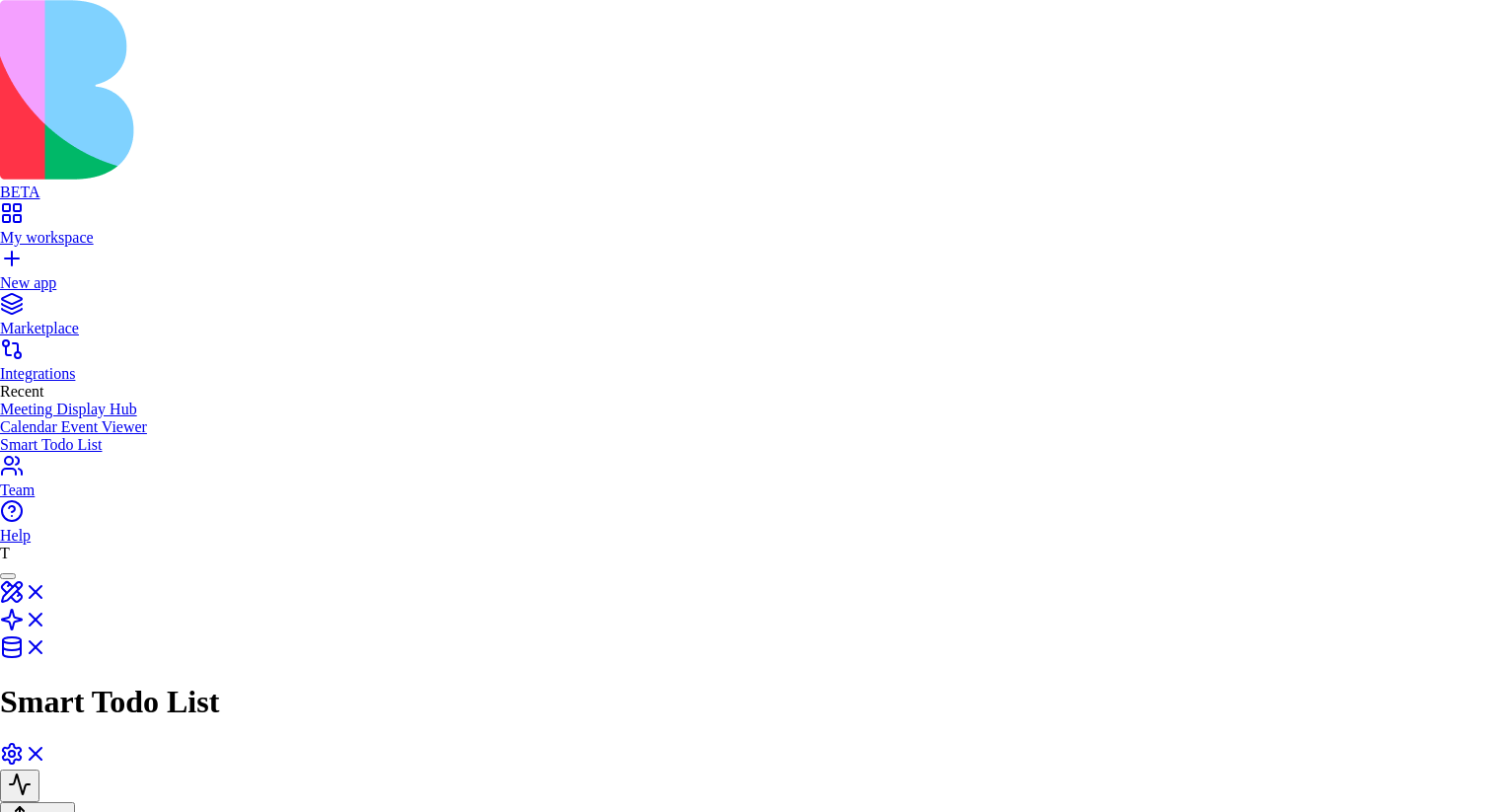 type 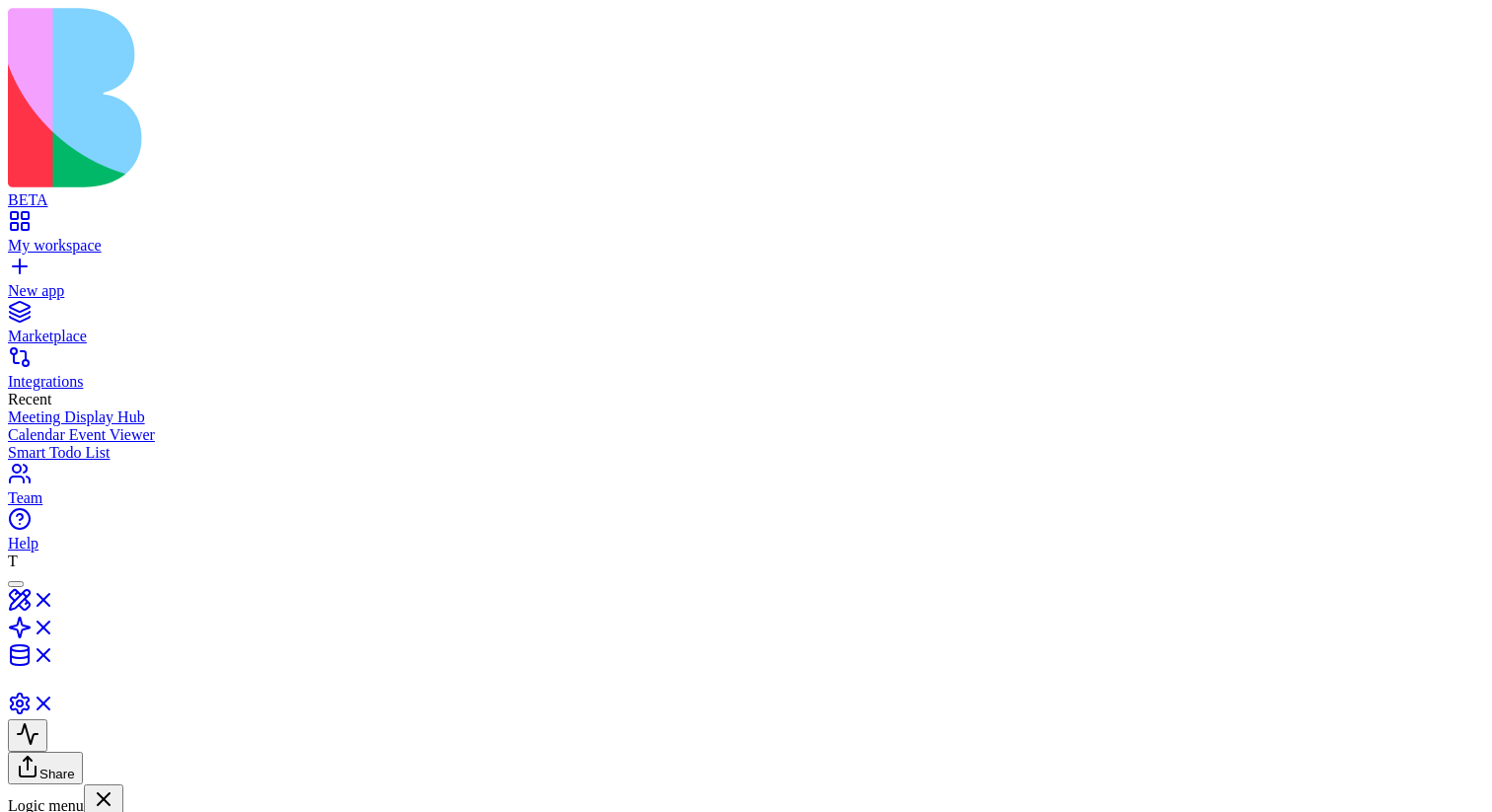 scroll, scrollTop: 0, scrollLeft: 0, axis: both 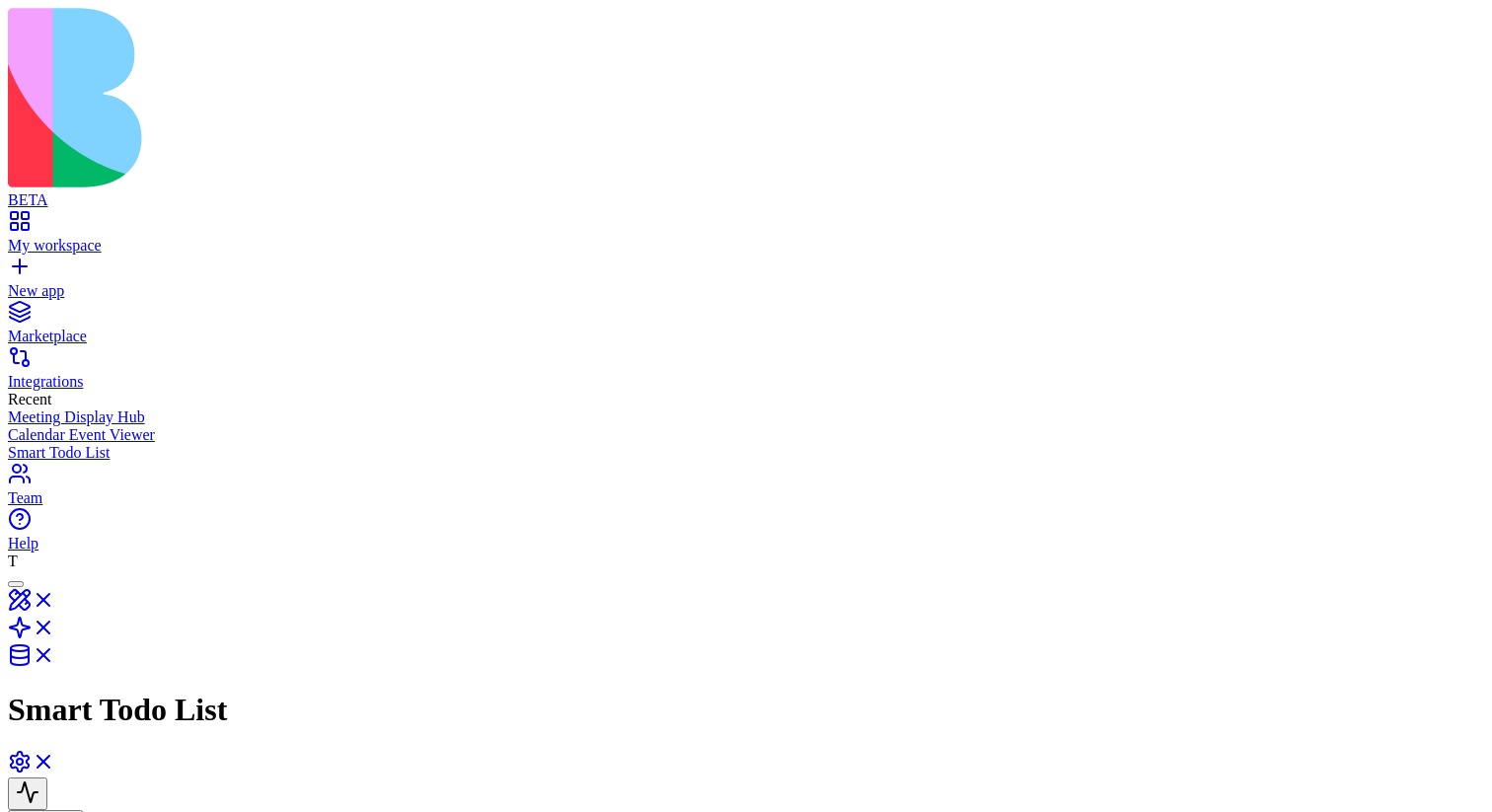 click at bounding box center [279, 953] 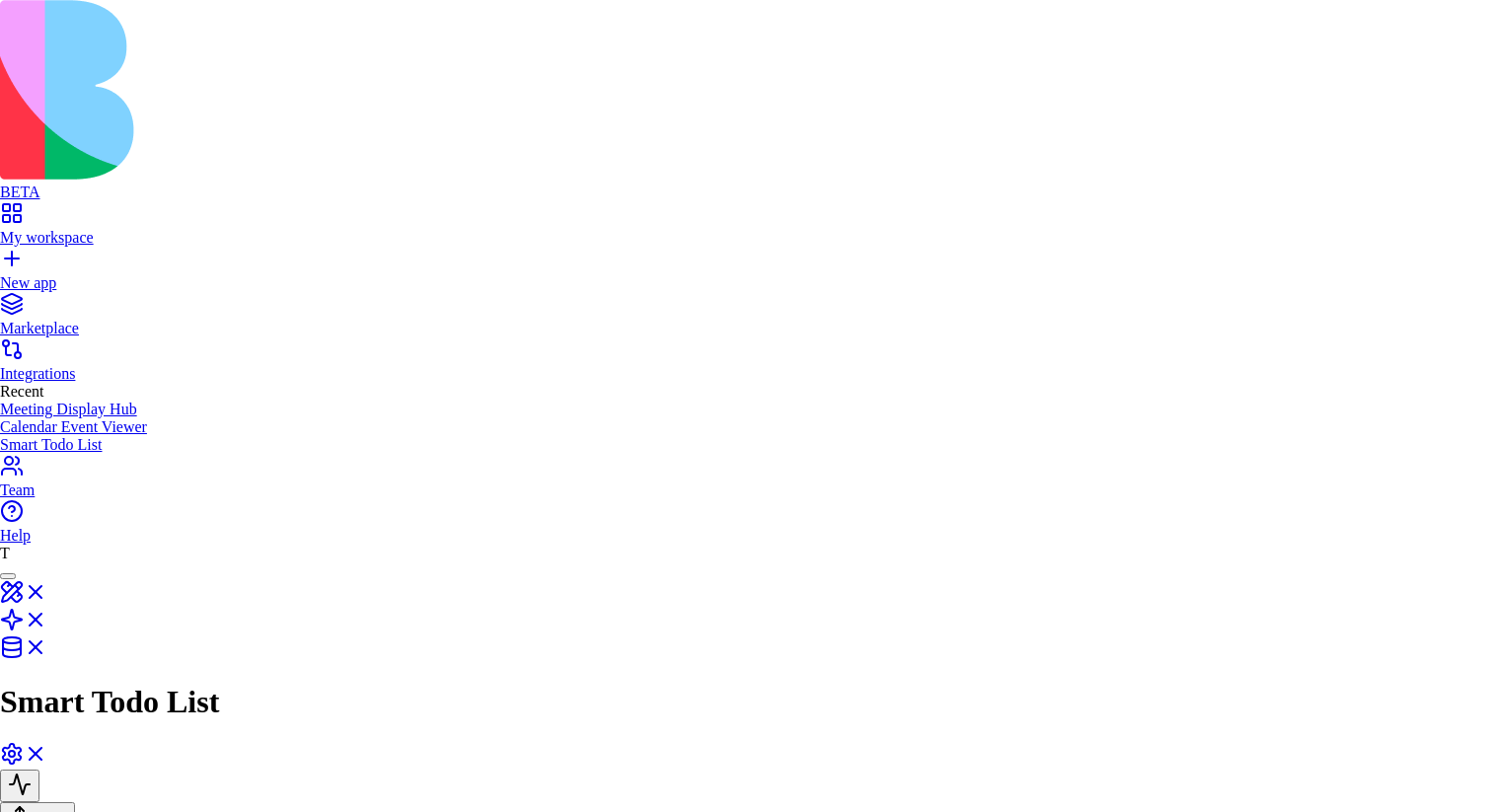 type 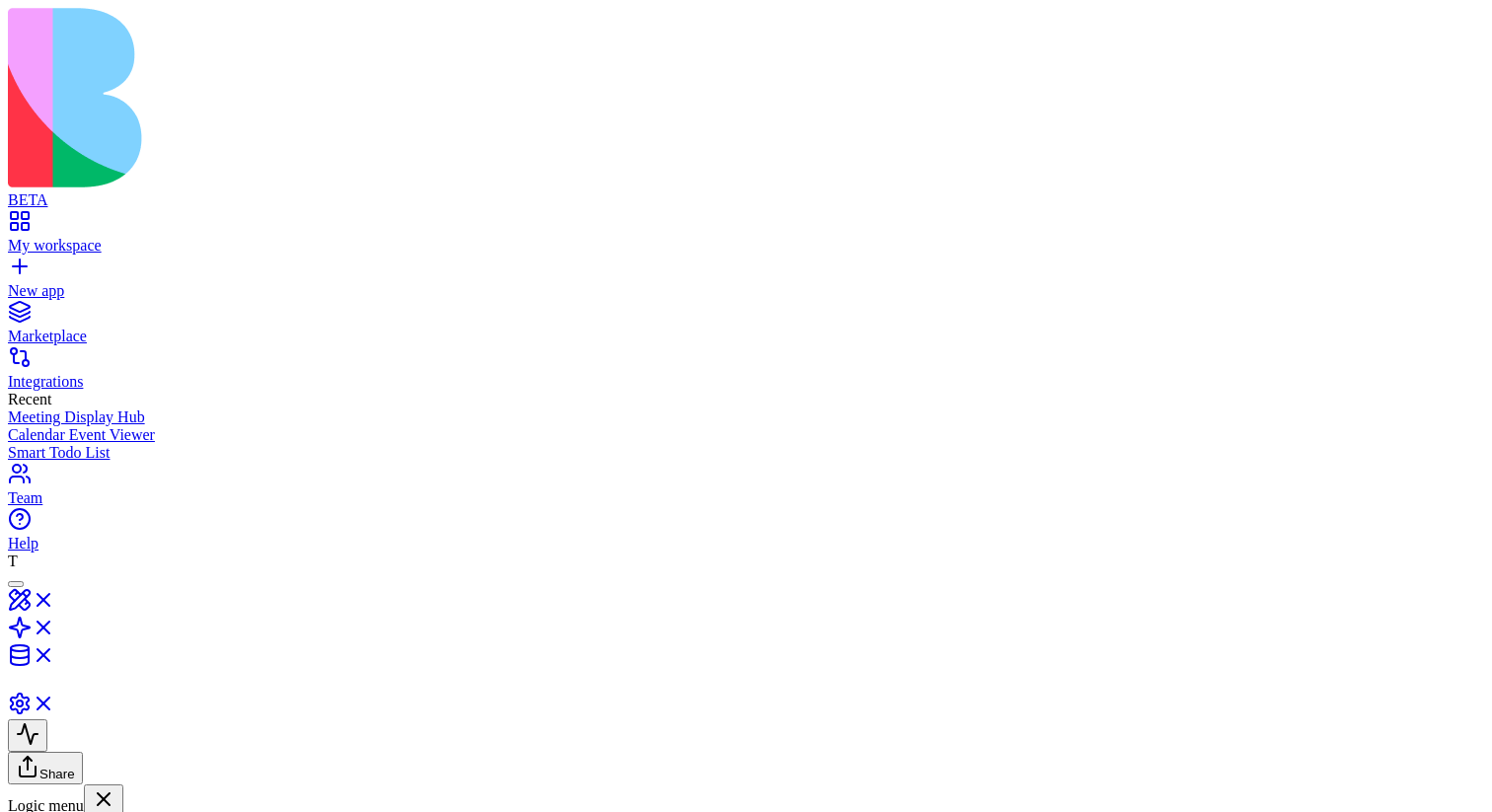scroll, scrollTop: 0, scrollLeft: 0, axis: both 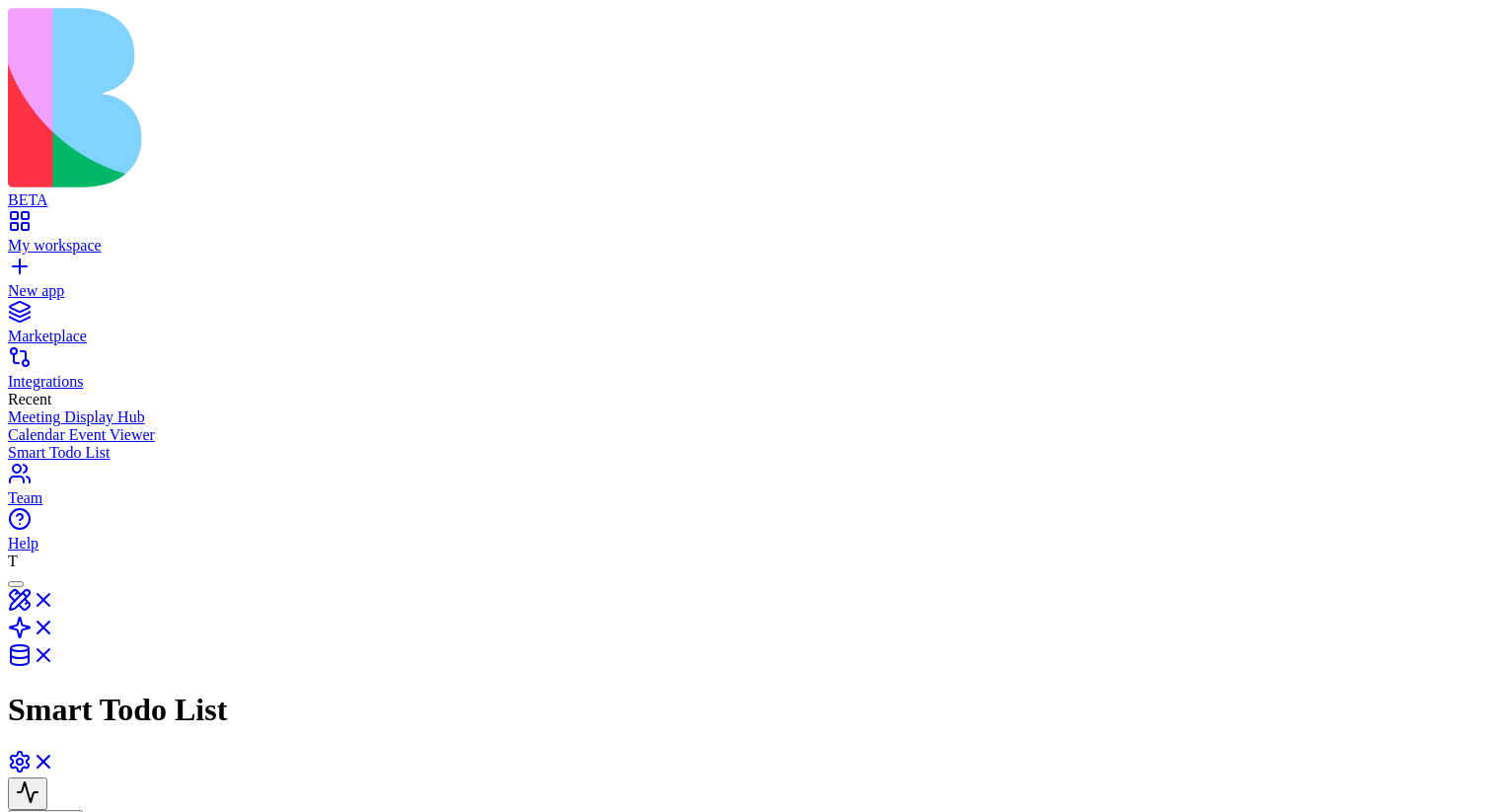 click at bounding box center (279, 953) 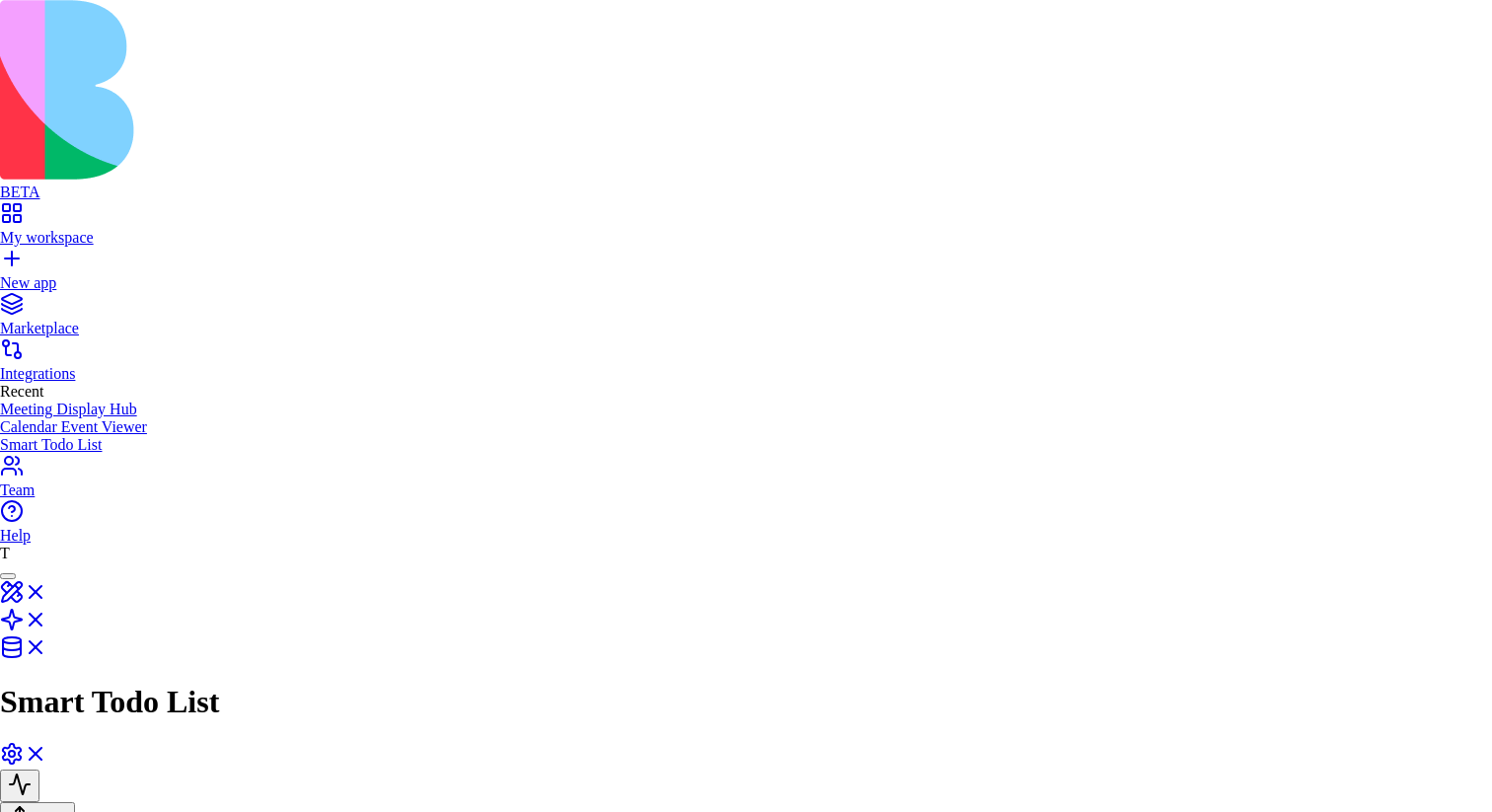 click on "Add" at bounding box center [20, 1139] 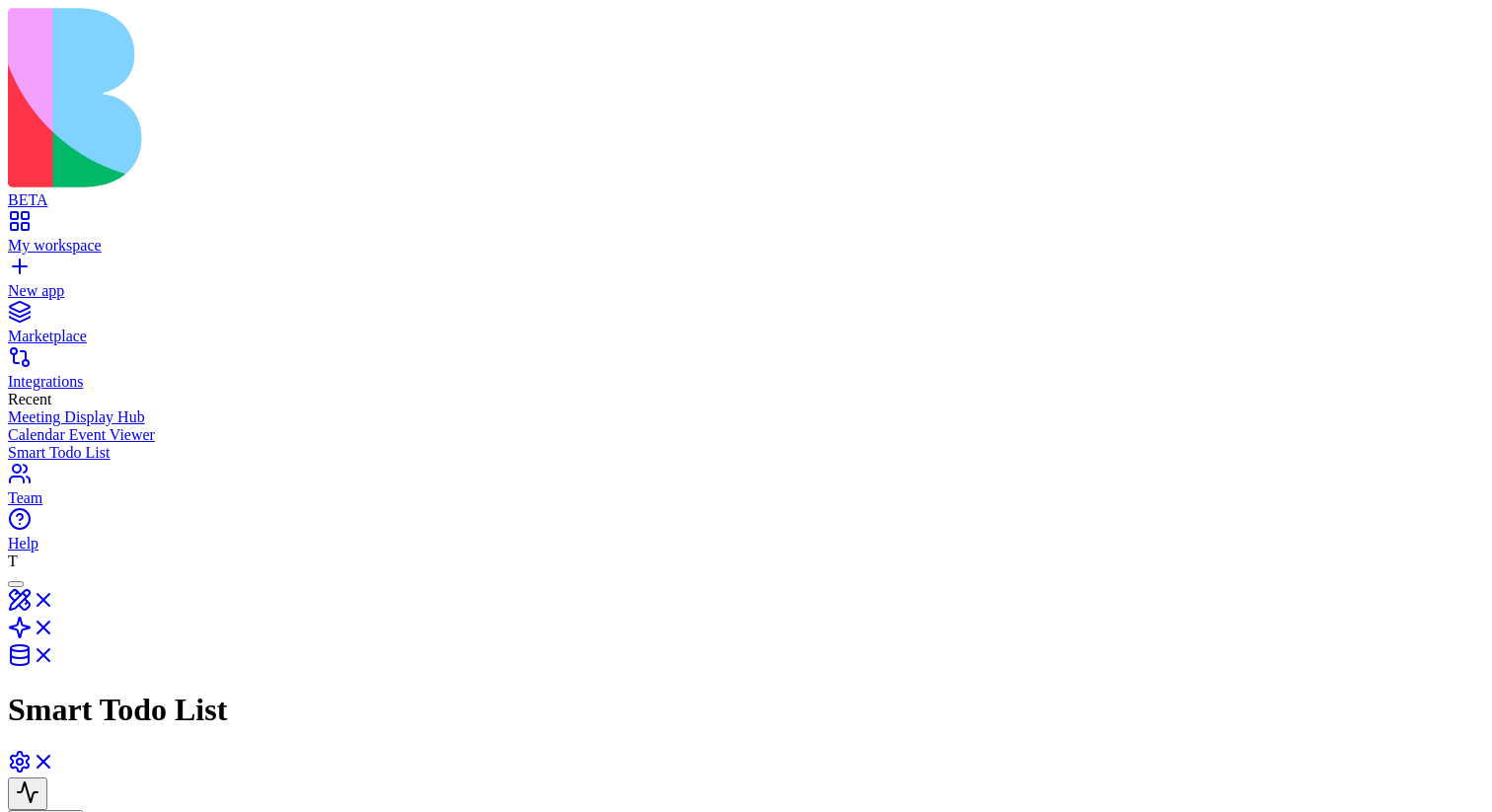click on "Tasks create" at bounding box center (291, 1591) 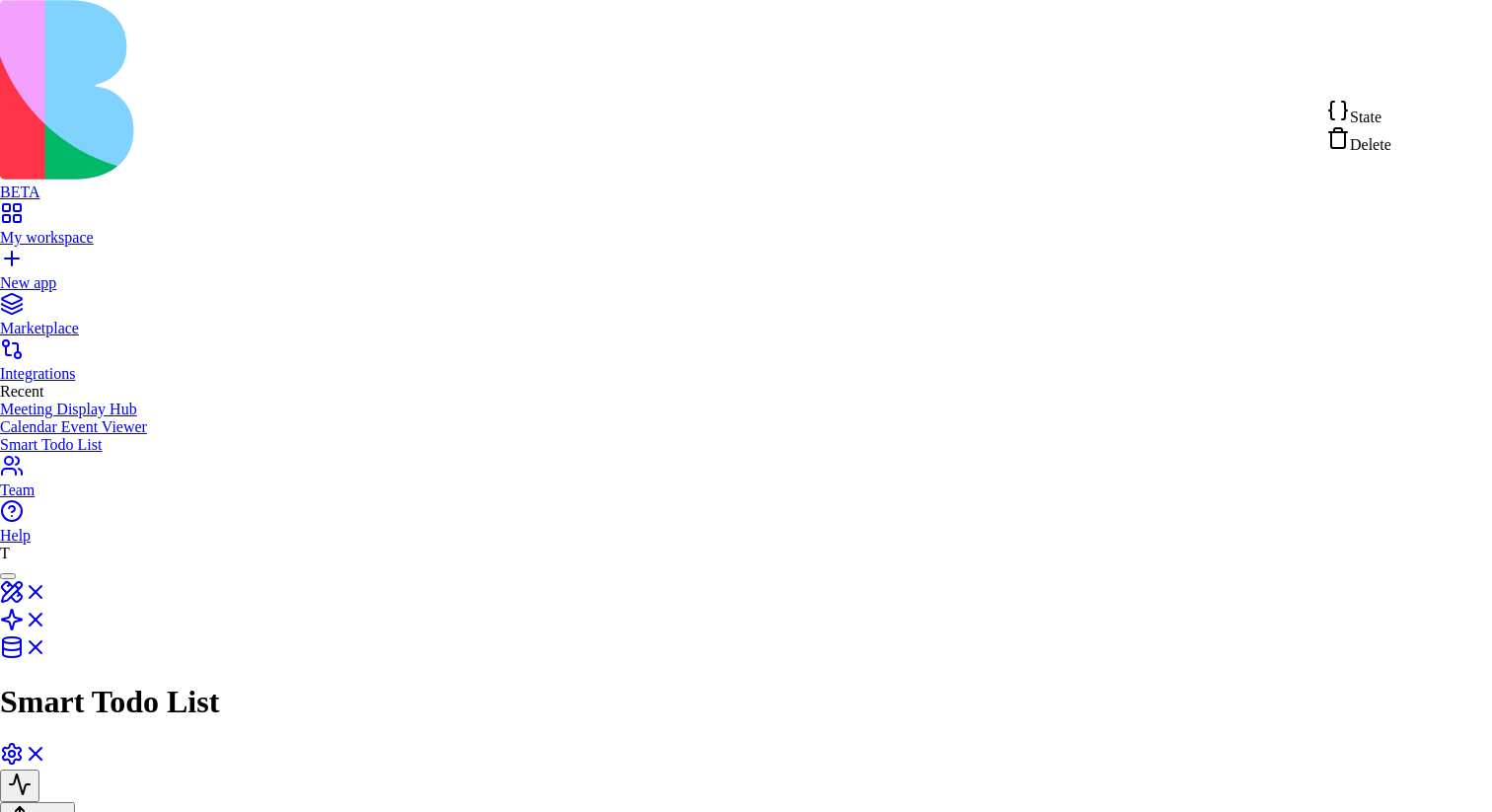 click on "**********" at bounding box center (746, 646) 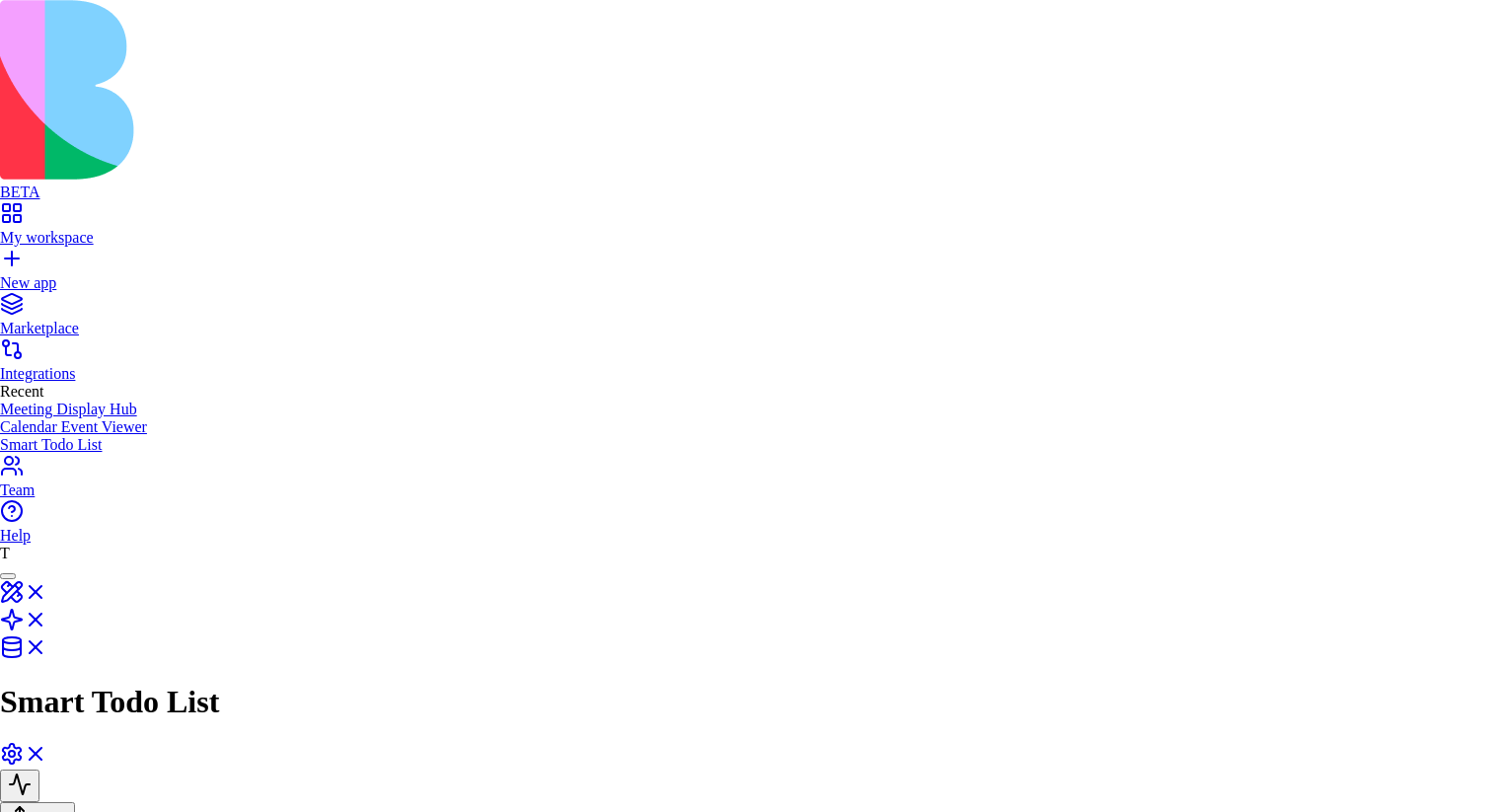 click at bounding box center (746, 1293) 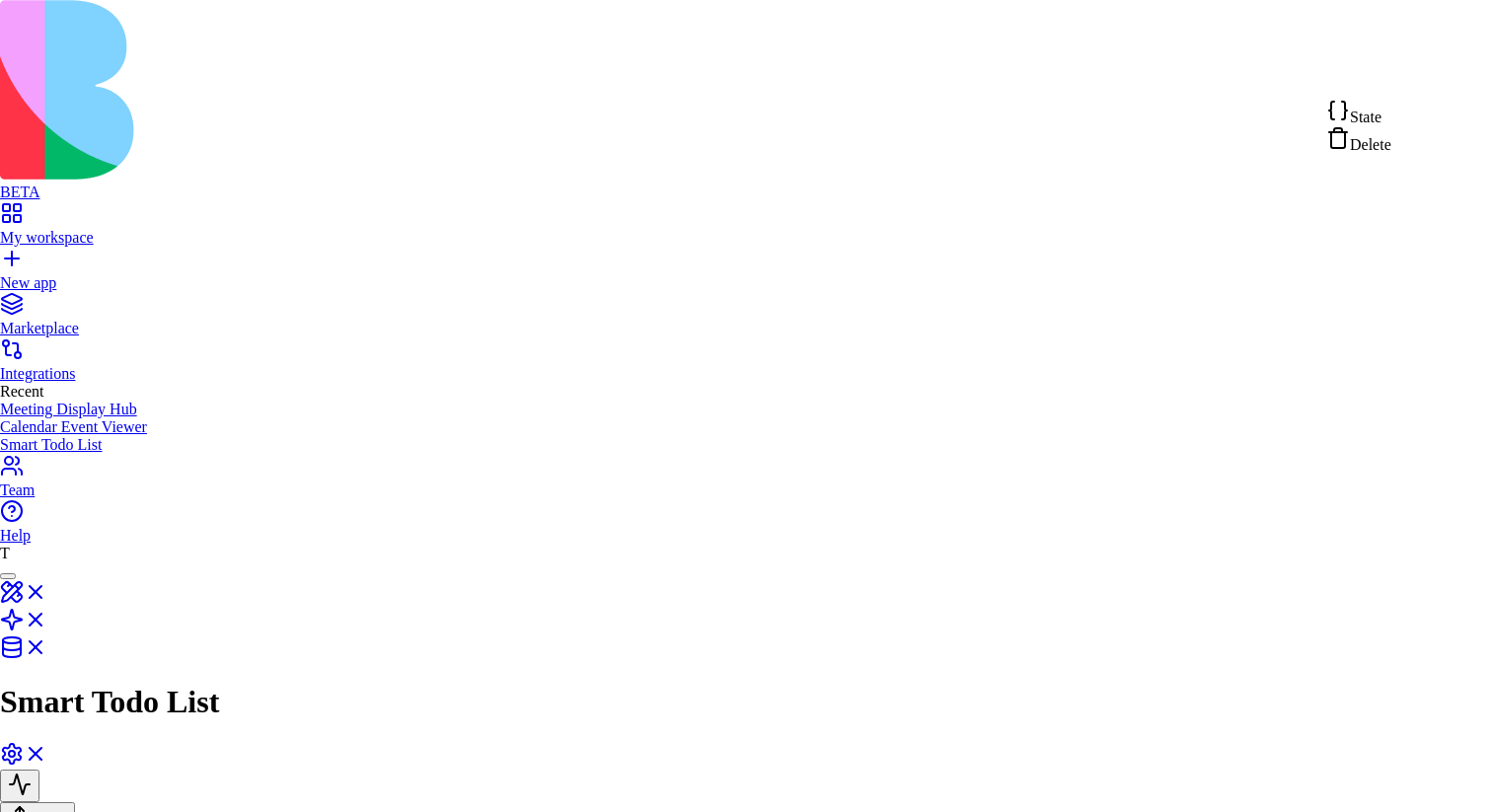 click on "**********" at bounding box center [746, 646] 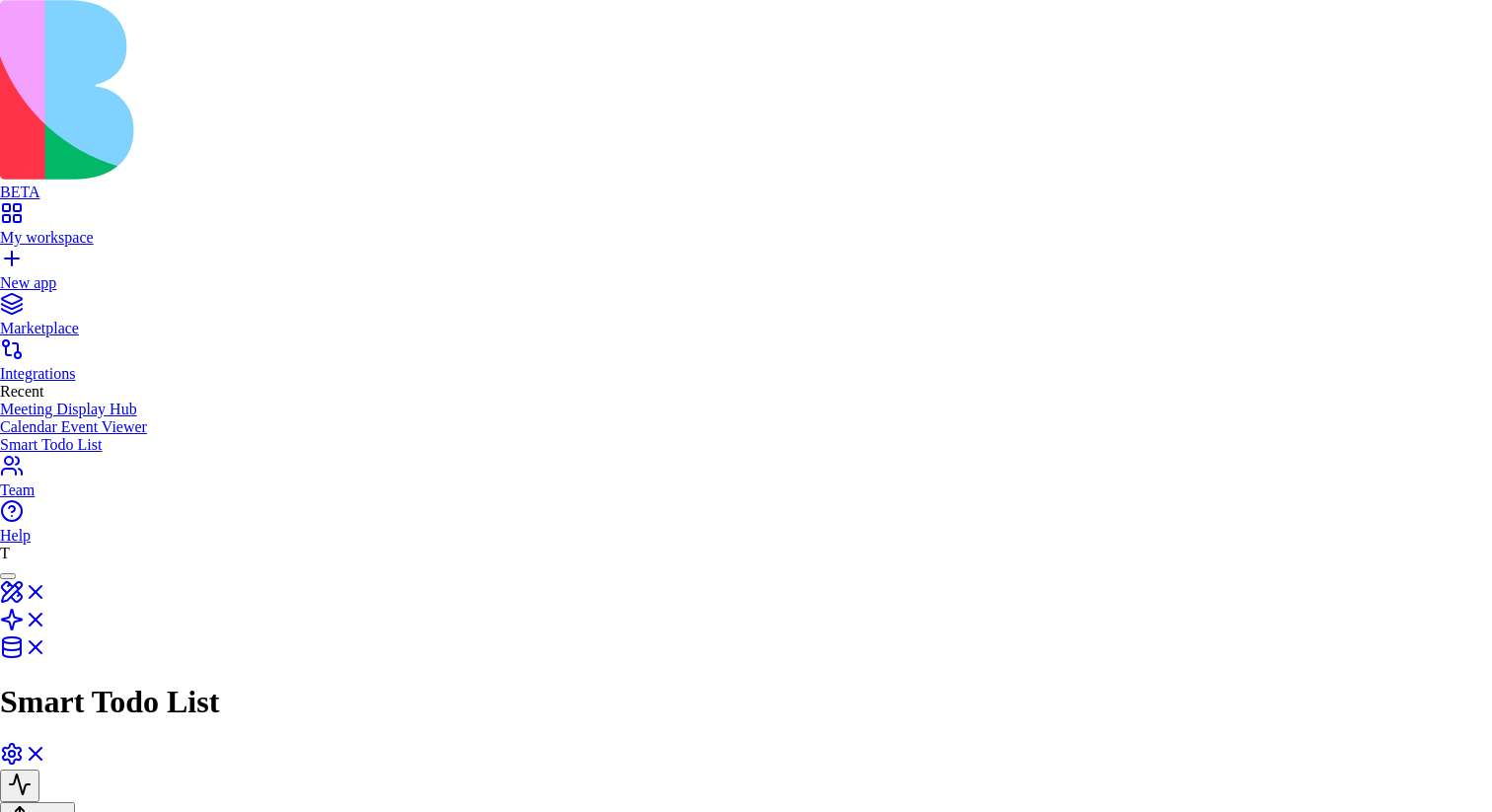 click on "Delete" at bounding box center [84, 1463] 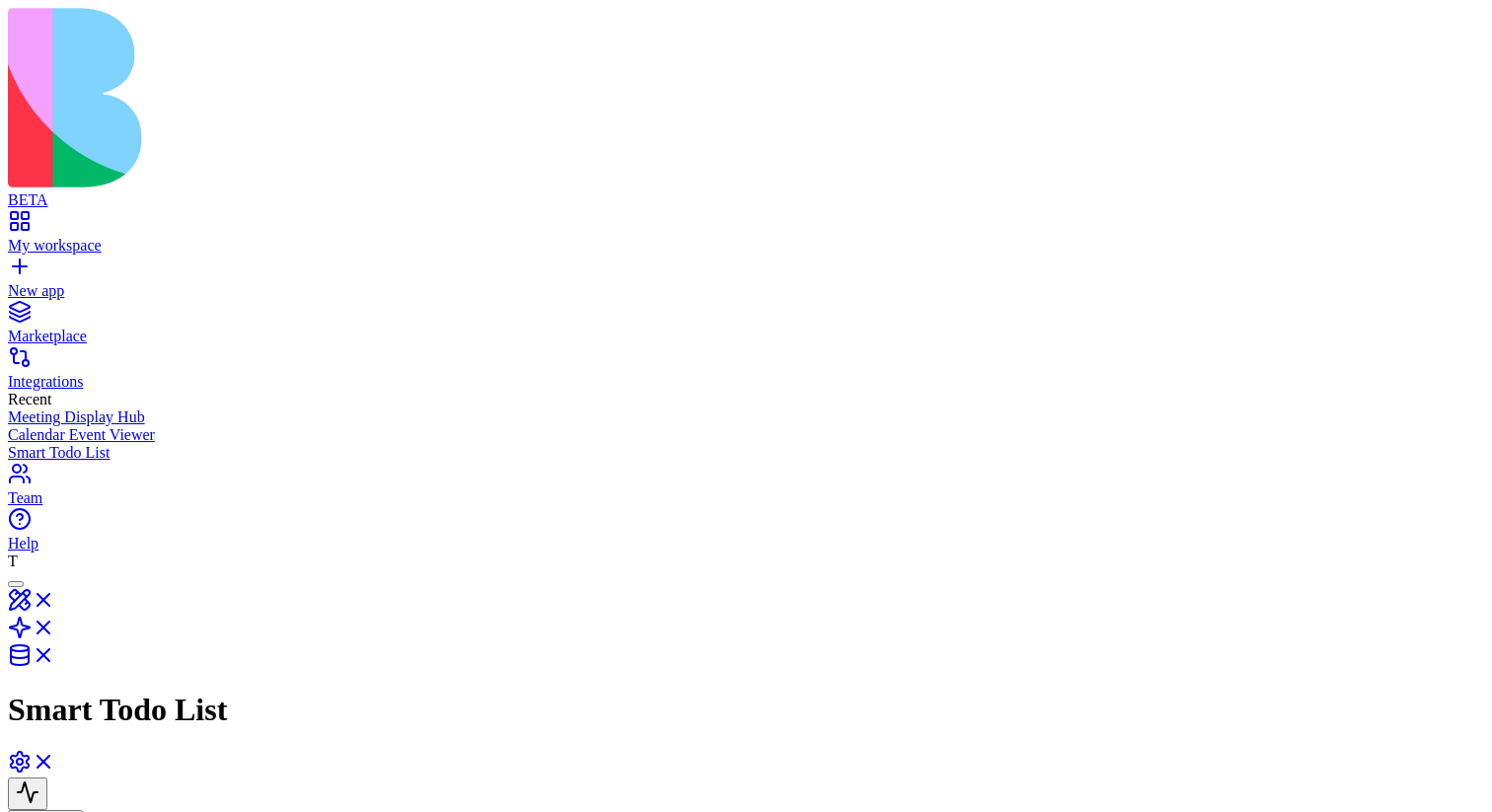 click at bounding box center (279, 953) 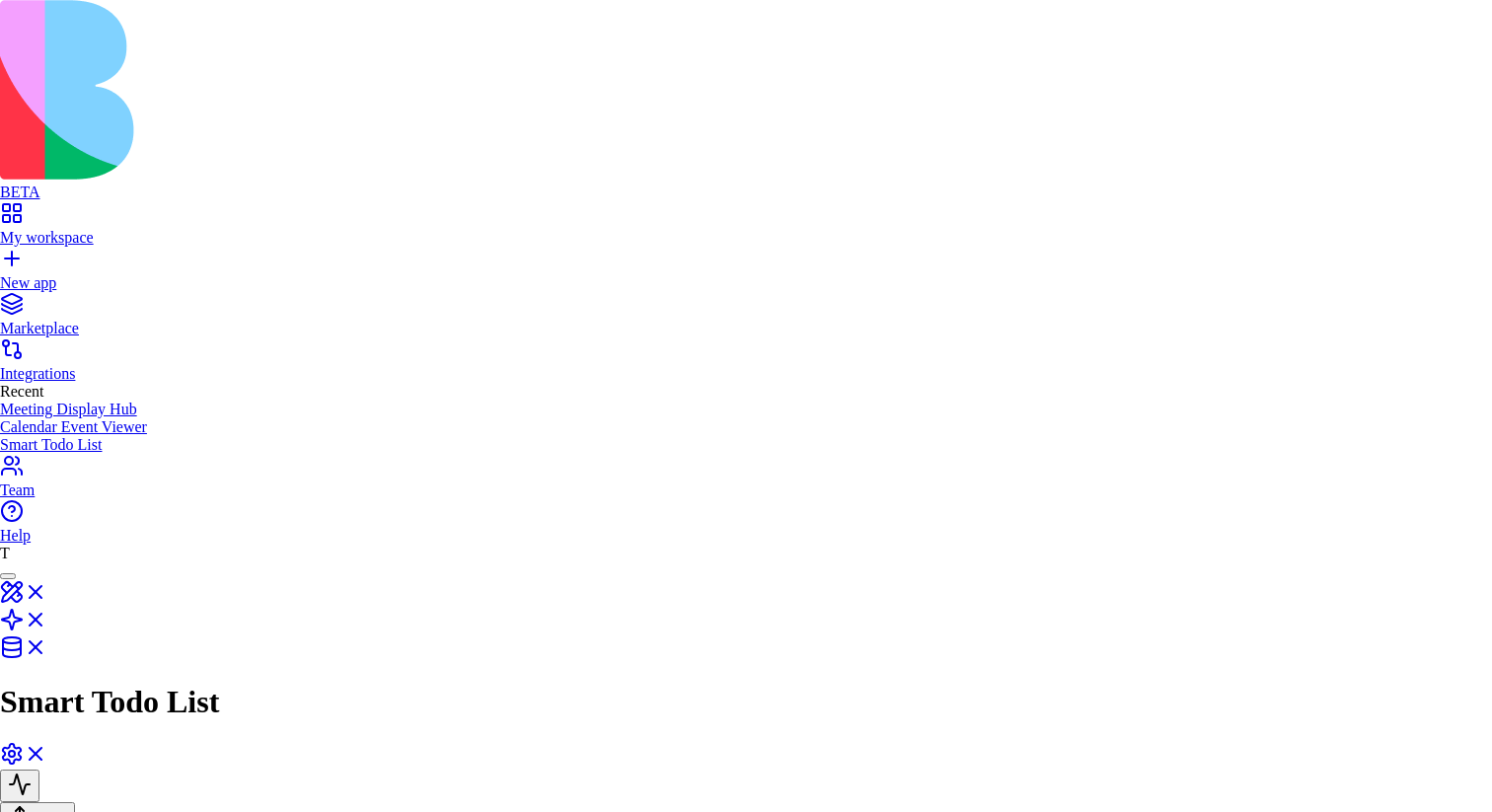 scroll, scrollTop: 1702, scrollLeft: 0, axis: vertical 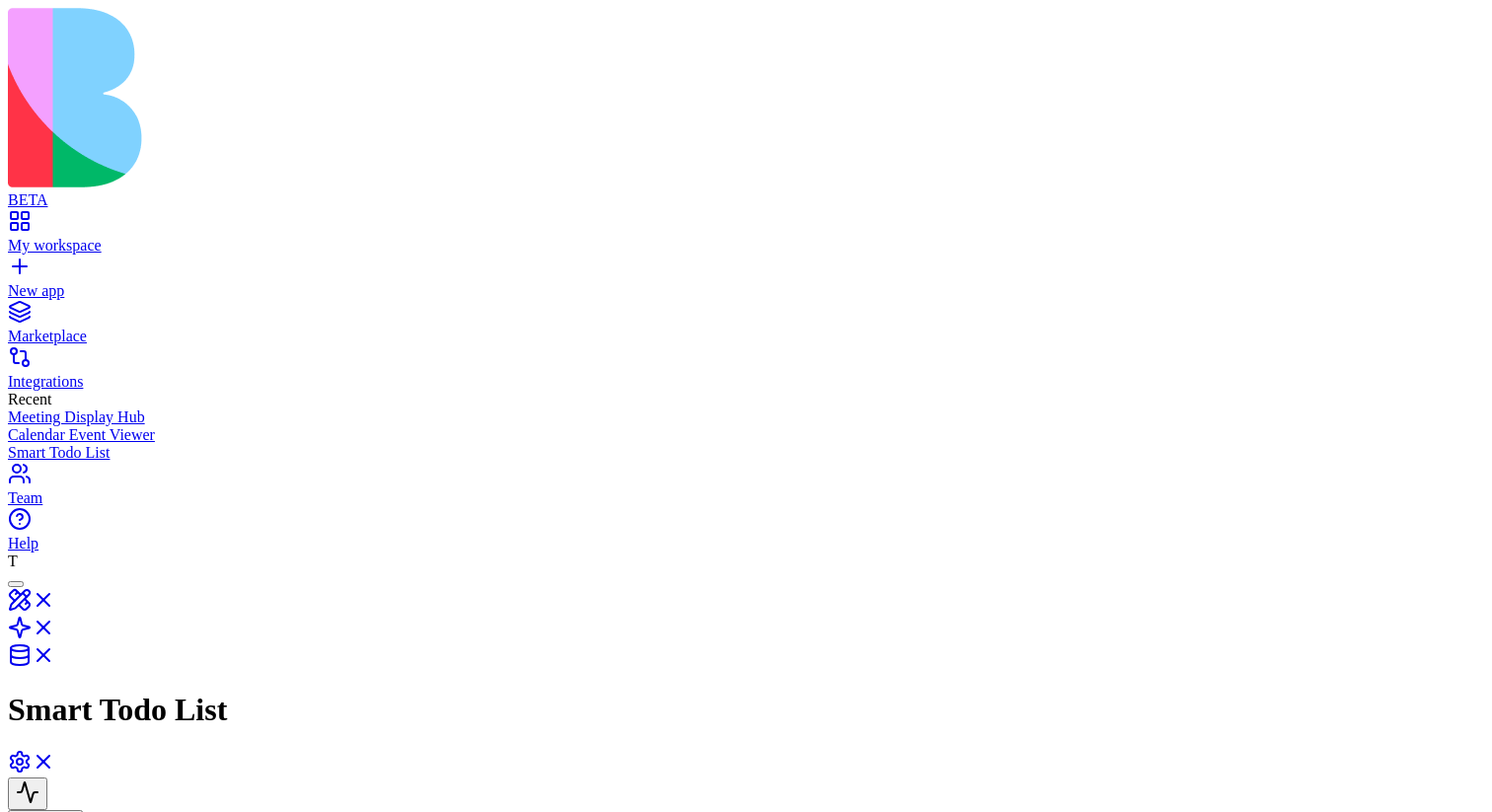 click at bounding box center [279, 953] 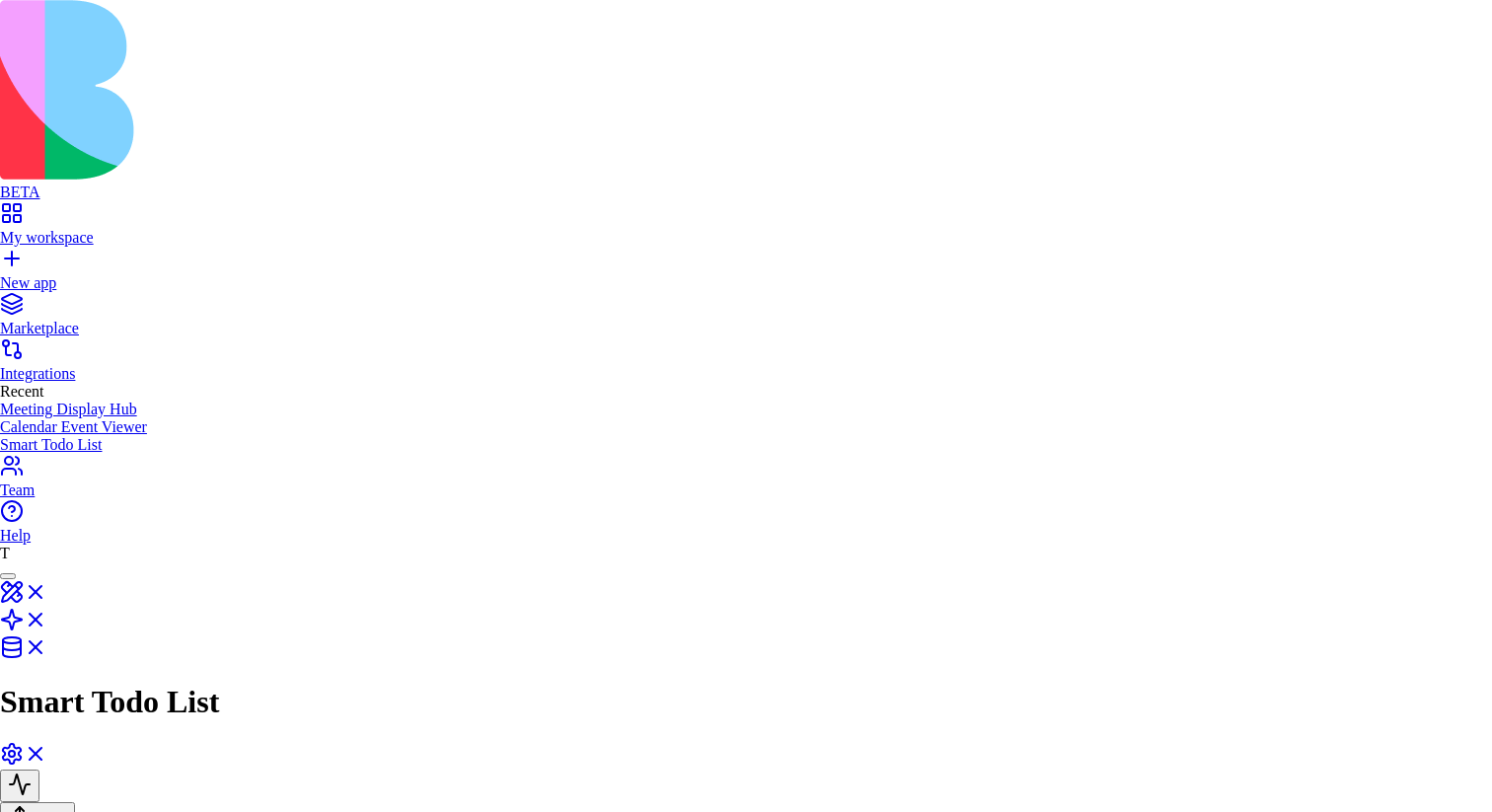 type 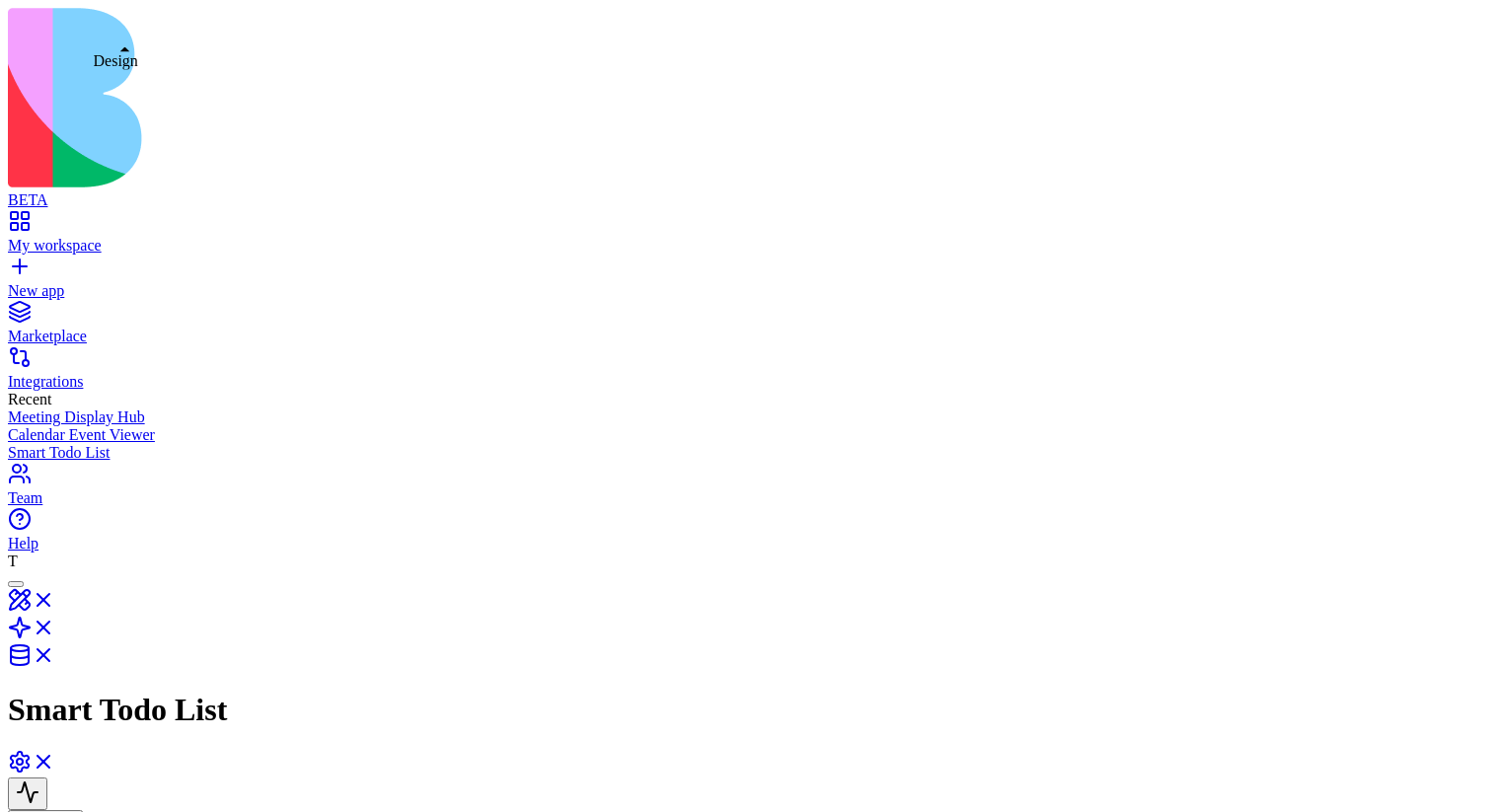 click at bounding box center [32, 606] 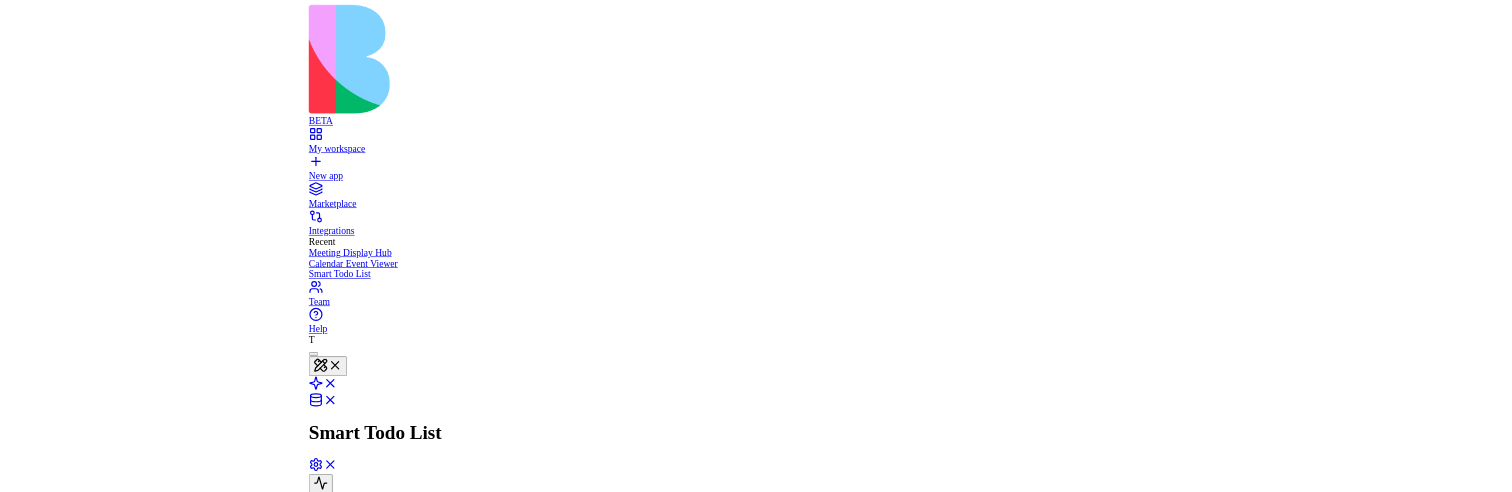 scroll, scrollTop: 0, scrollLeft: 0, axis: both 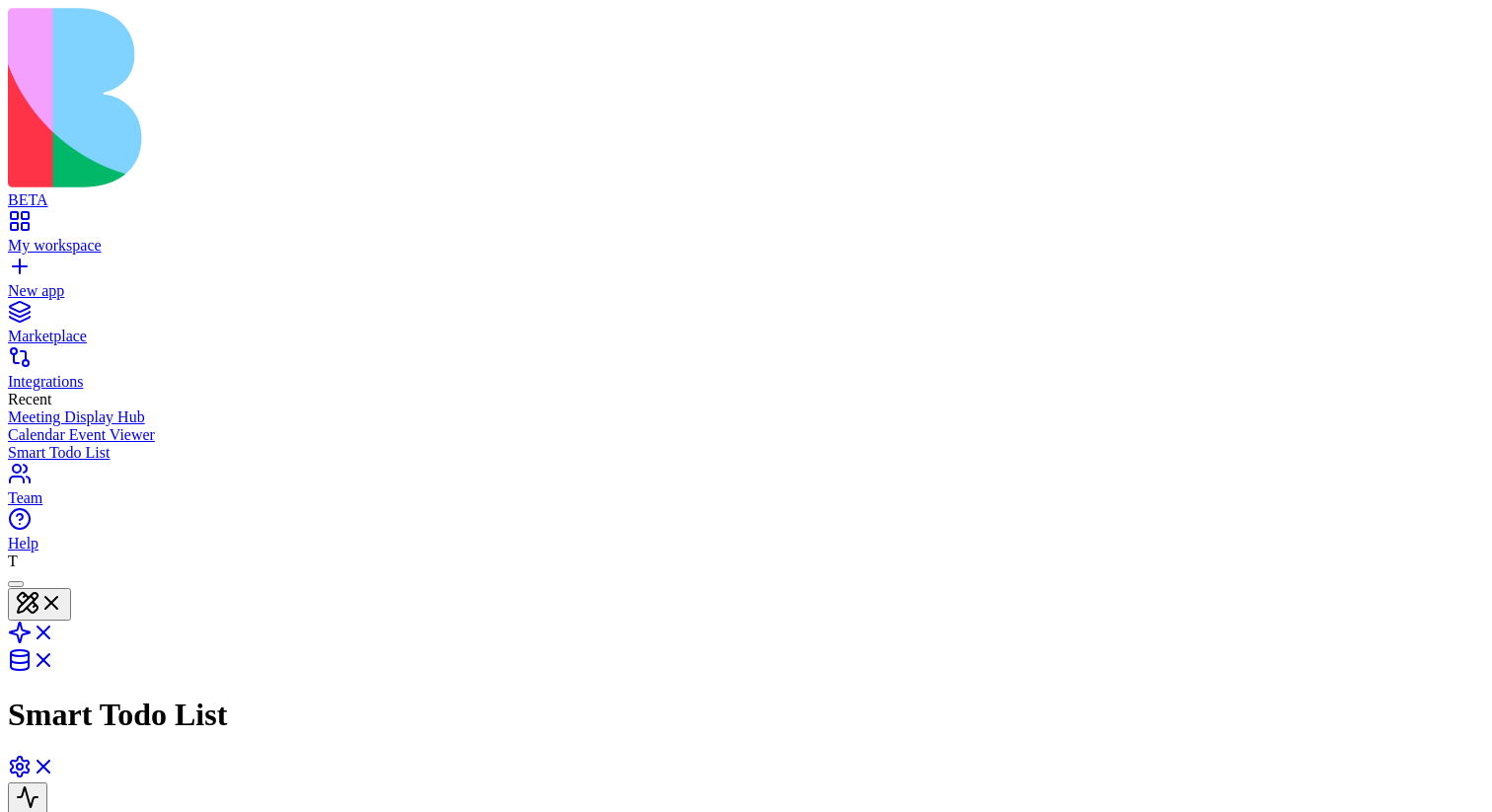 click at bounding box center (39, 604) 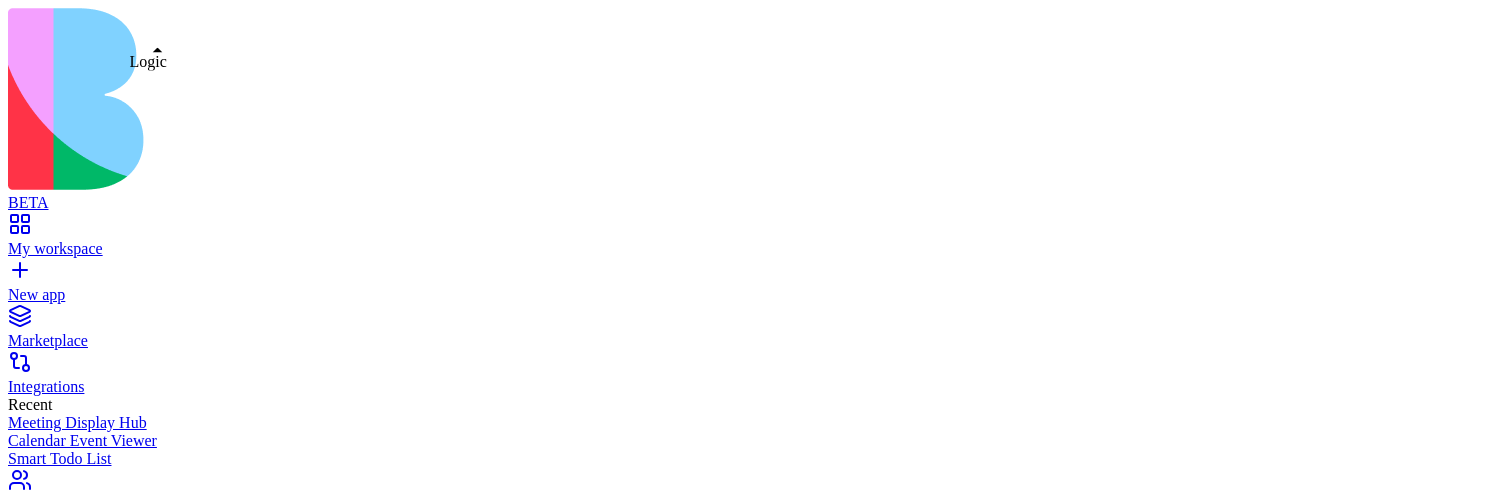 click at bounding box center [32, 647] 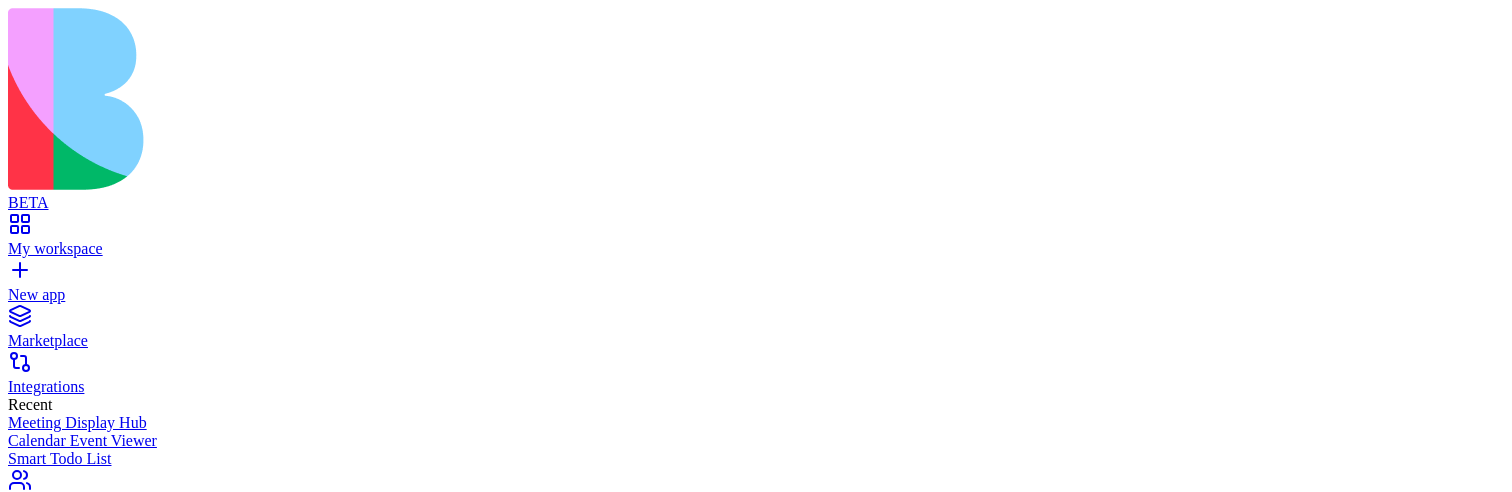 click at bounding box center [56, 1067] 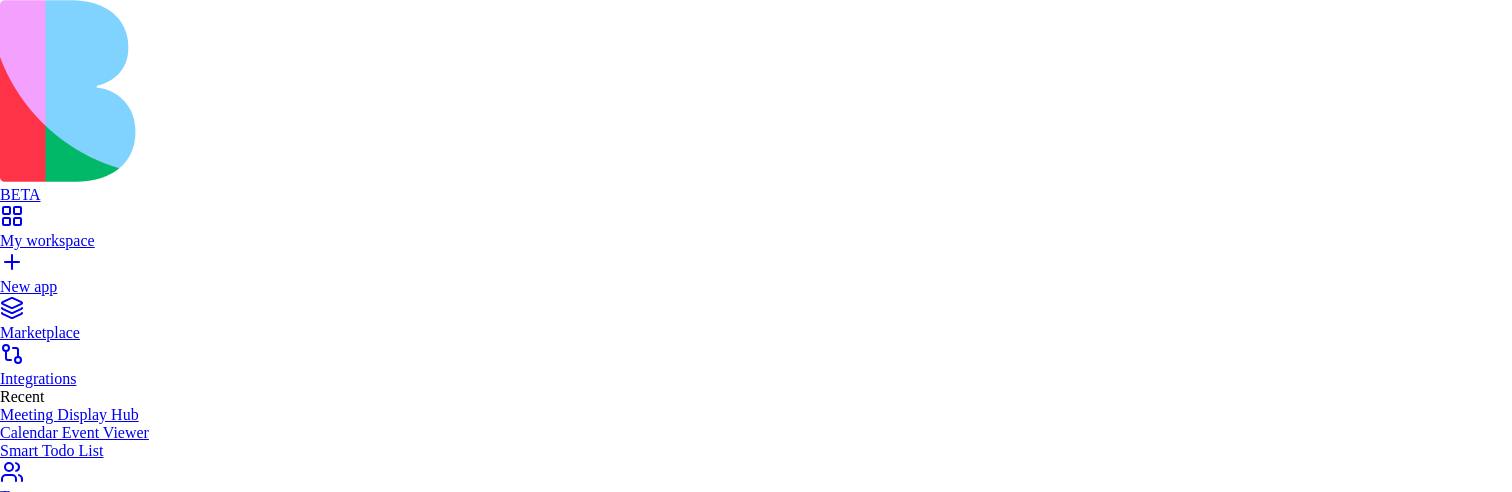 click at bounding box center (756, 1311) 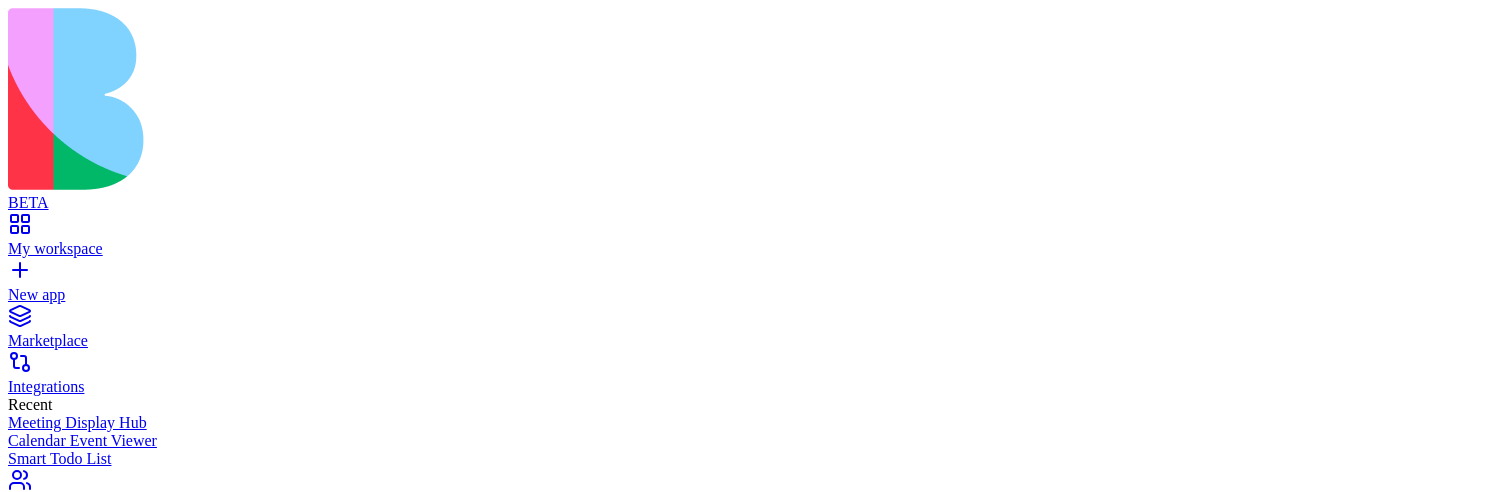 type 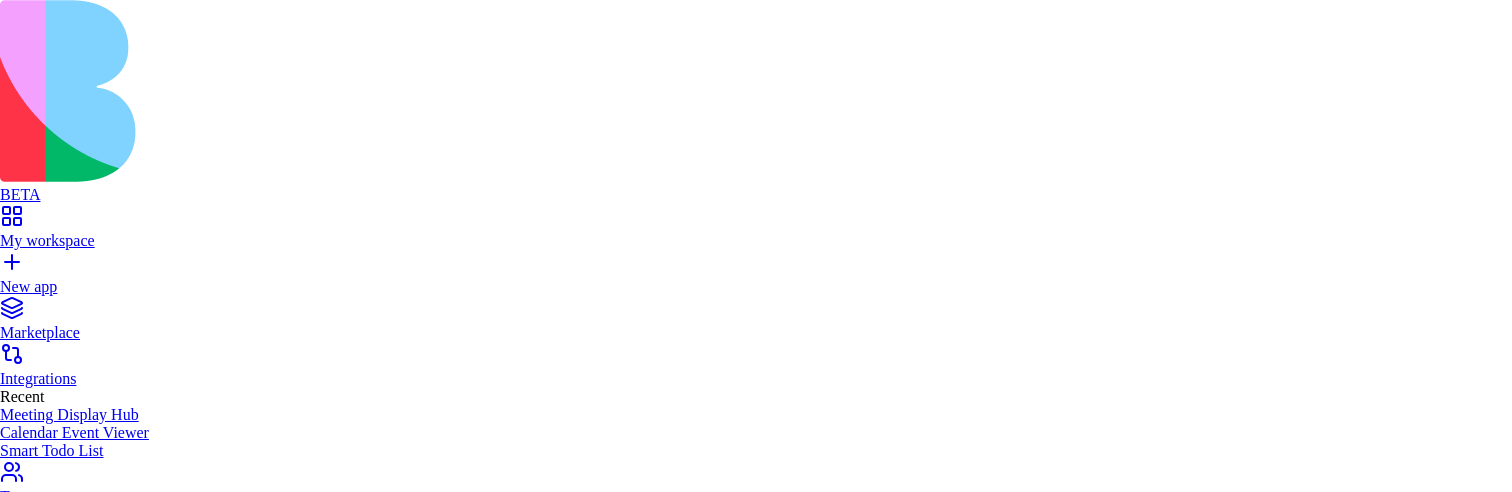 click on "Add" at bounding box center (20, 1418) 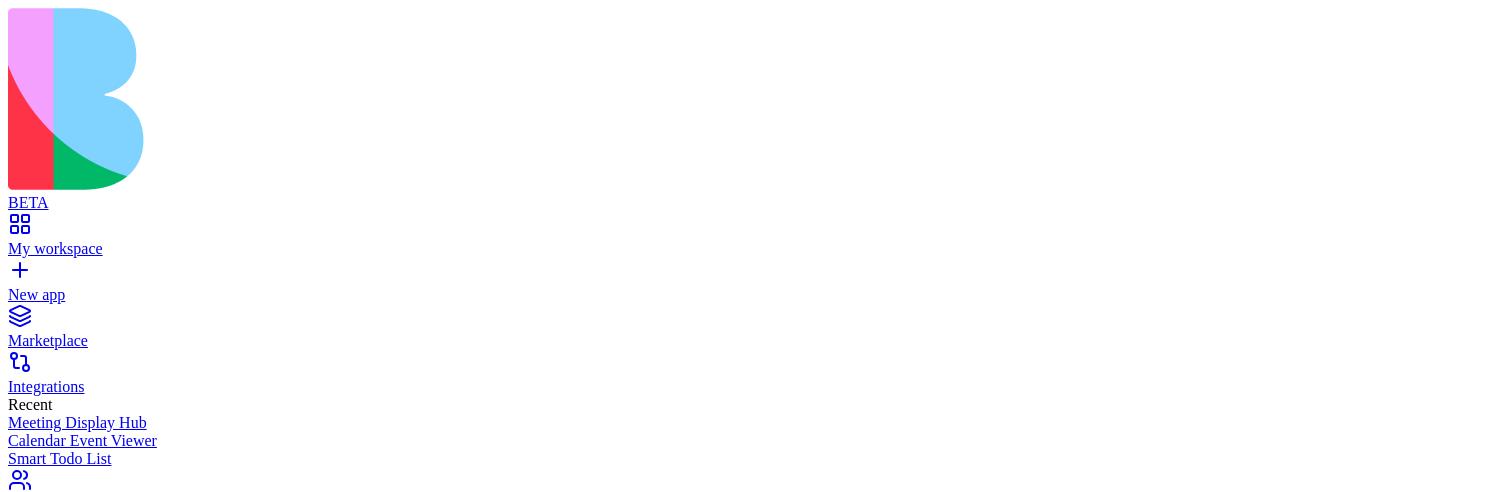 click at bounding box center [56, 1047] 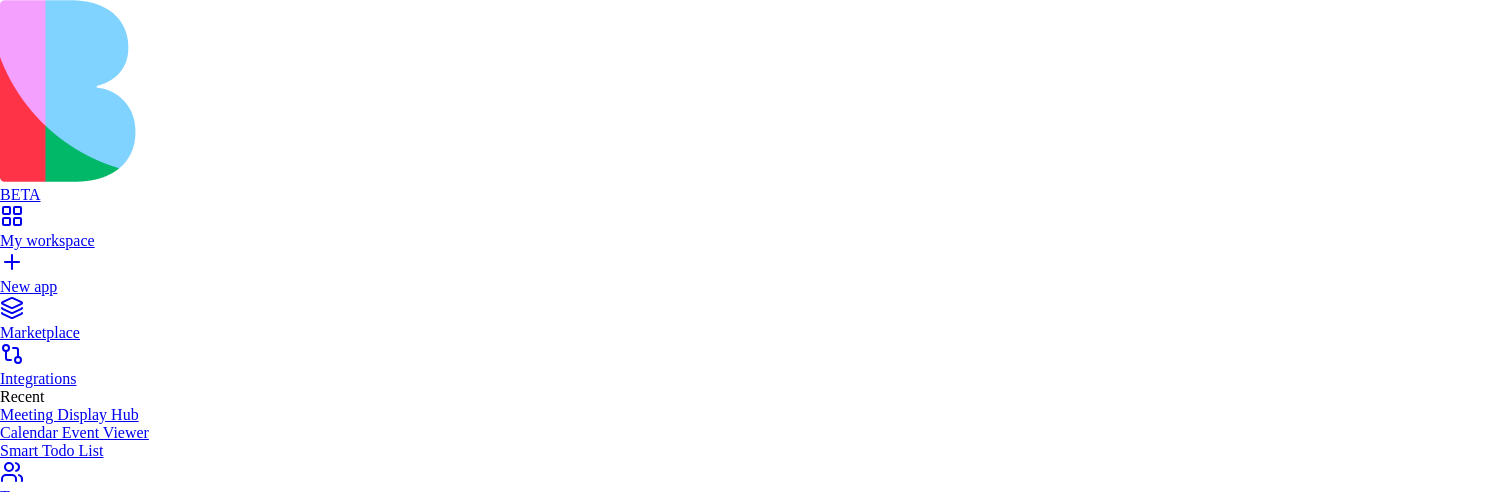 type 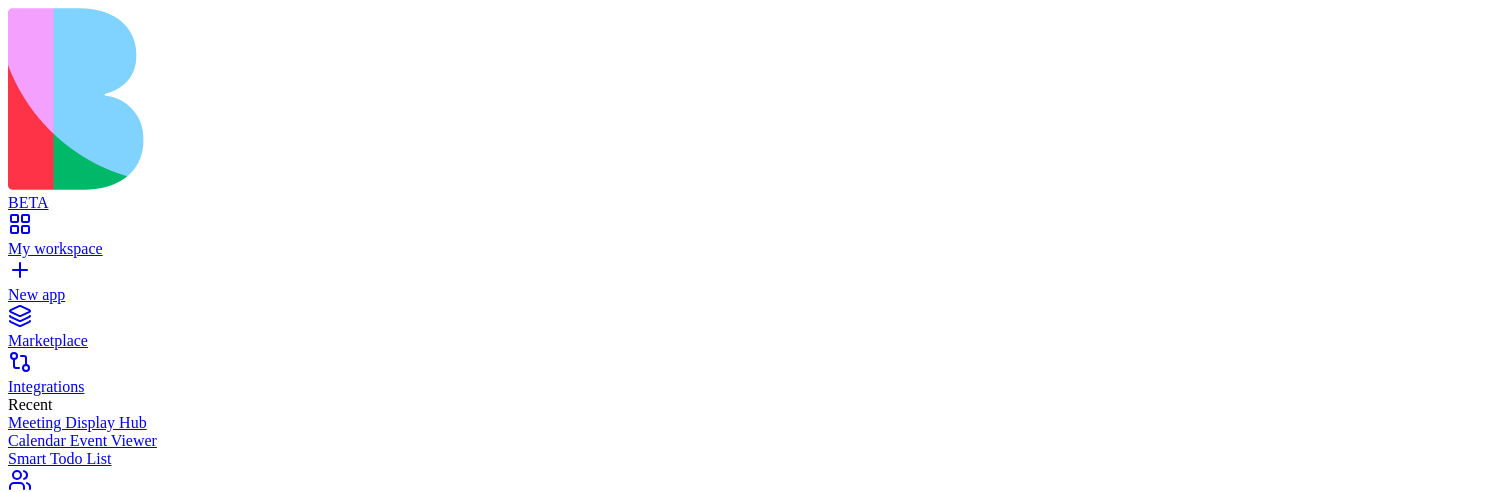 click at bounding box center (56, 1047) 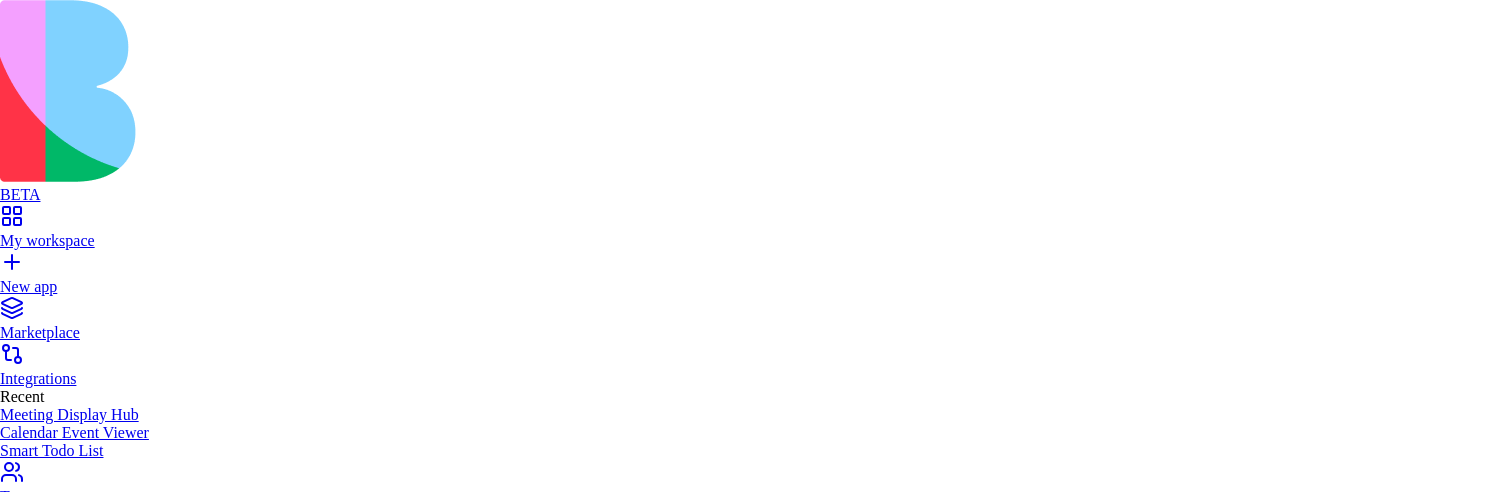 click on "Add" at bounding box center (20, 1485) 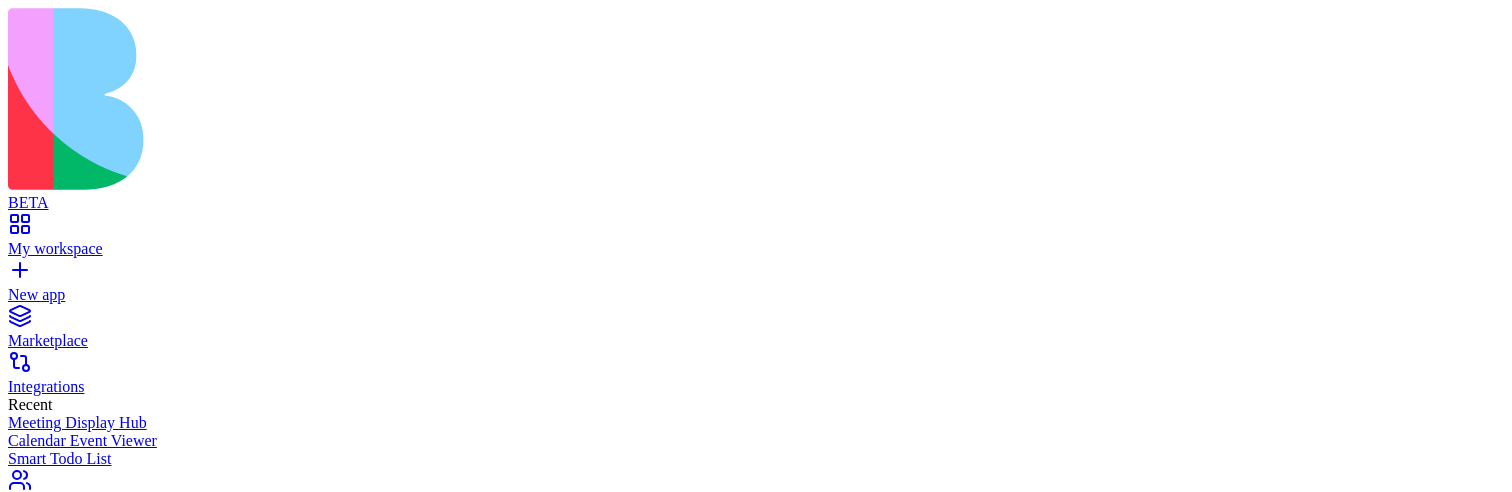 click at bounding box center [56, 1027] 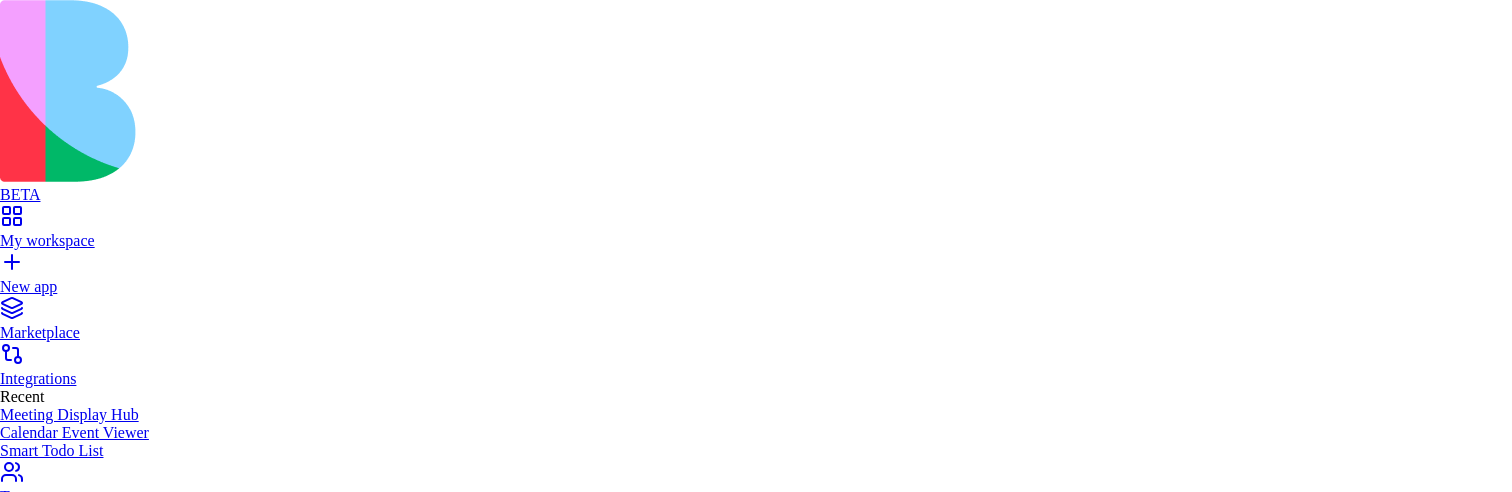 scroll, scrollTop: 281, scrollLeft: 0, axis: vertical 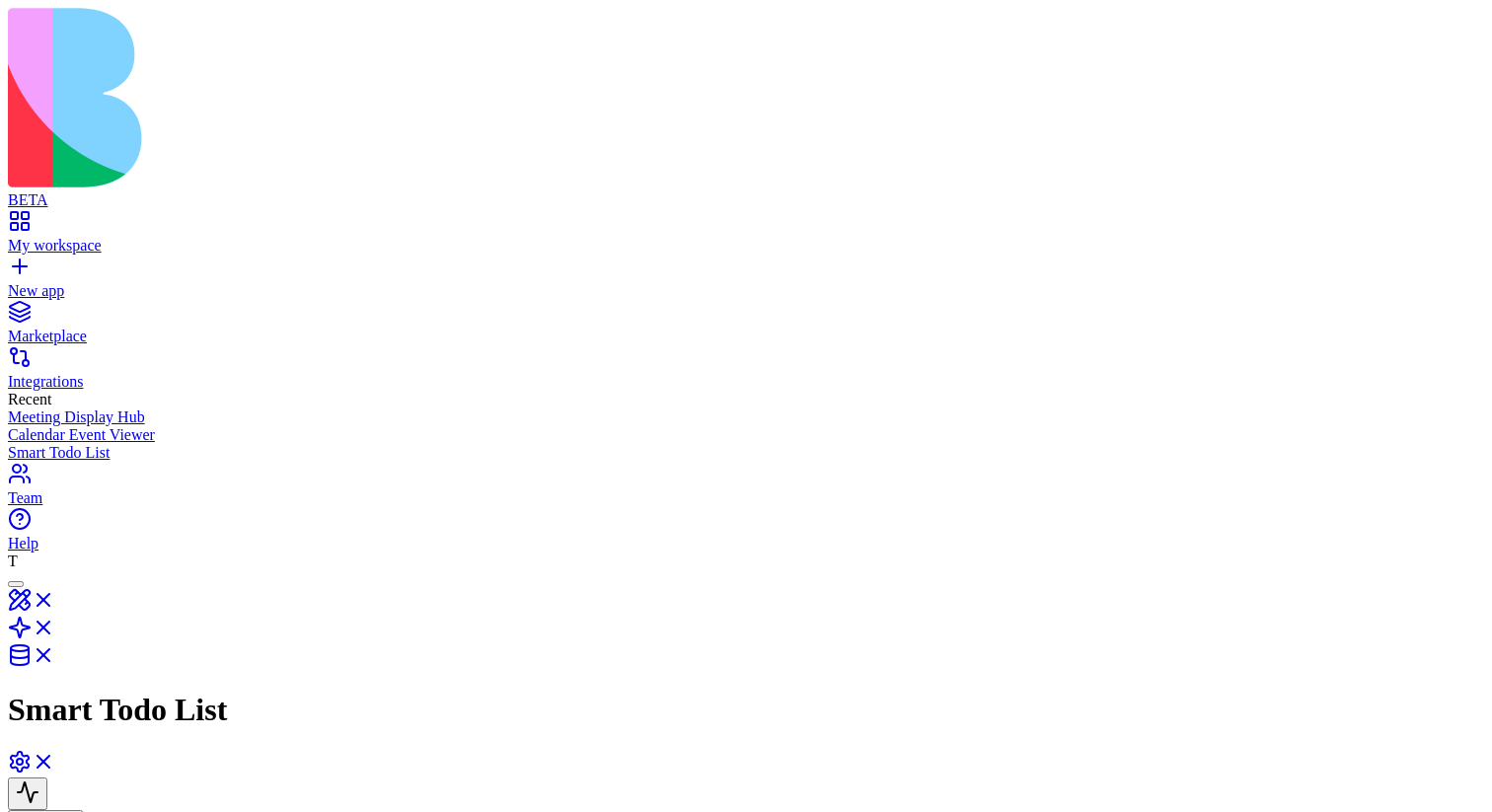 click at bounding box center (28, 975) 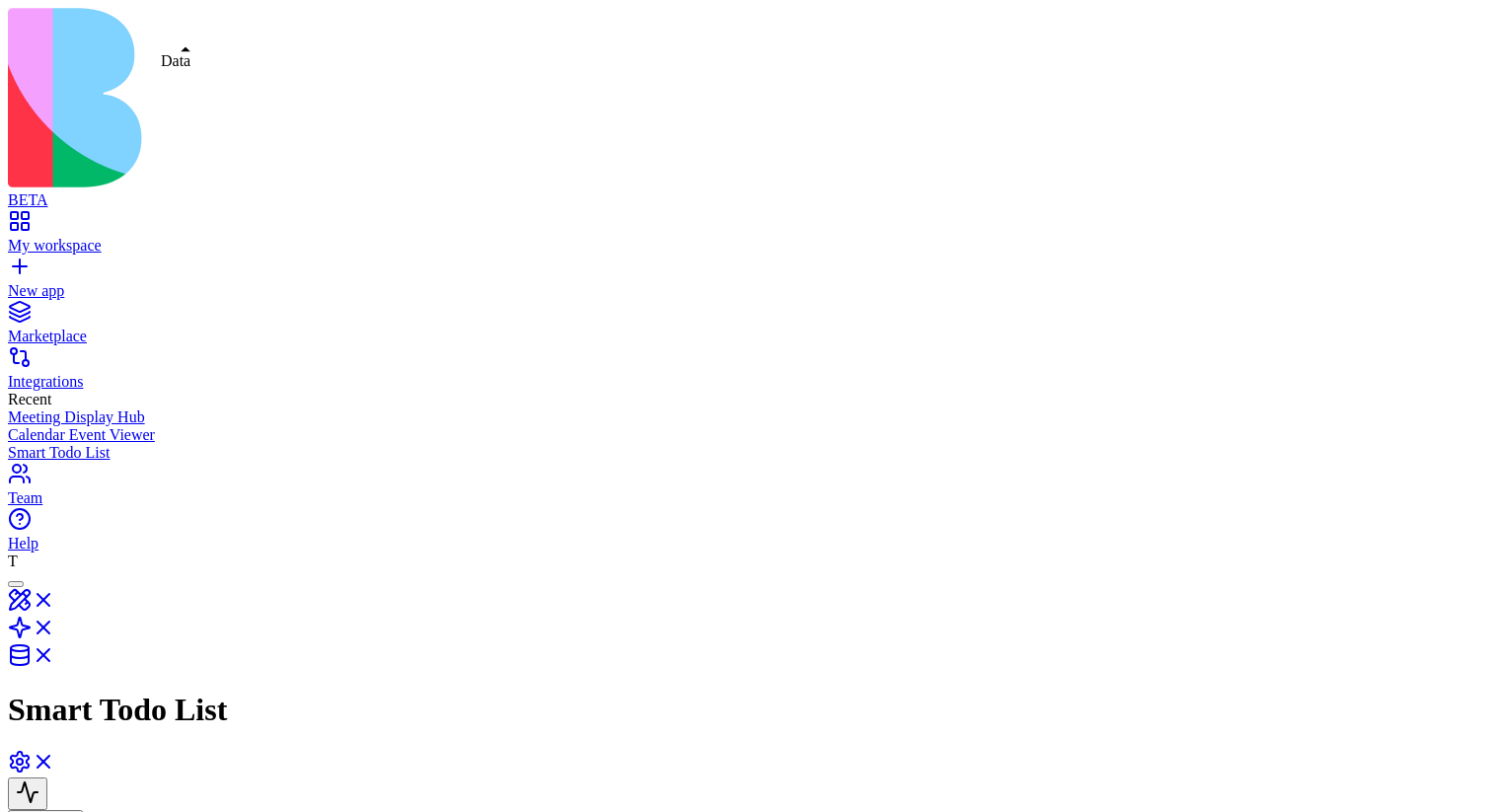 click at bounding box center [32, 661] 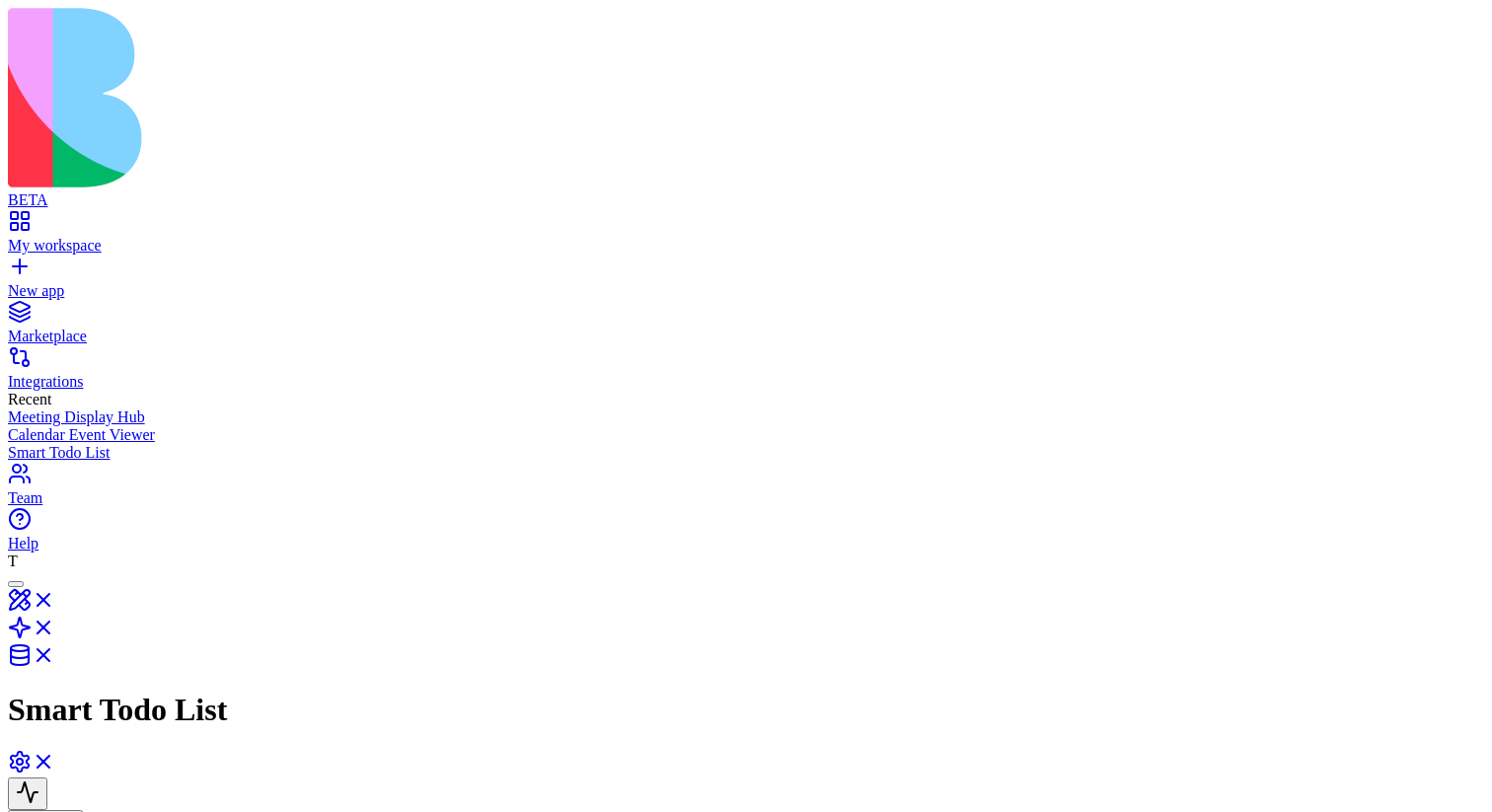 click on "Tasks" at bounding box center [121, 972] 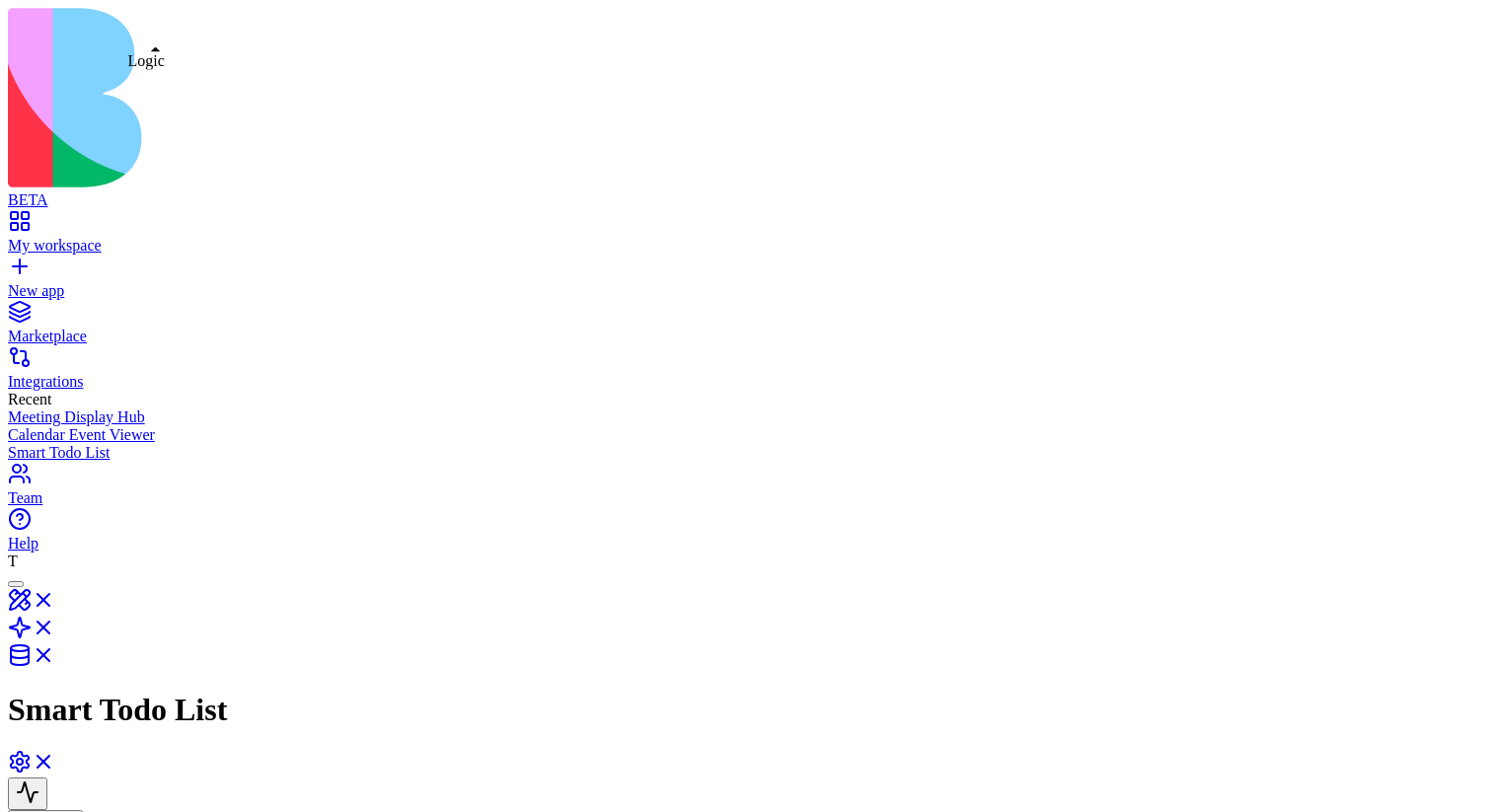 click at bounding box center [32, 633] 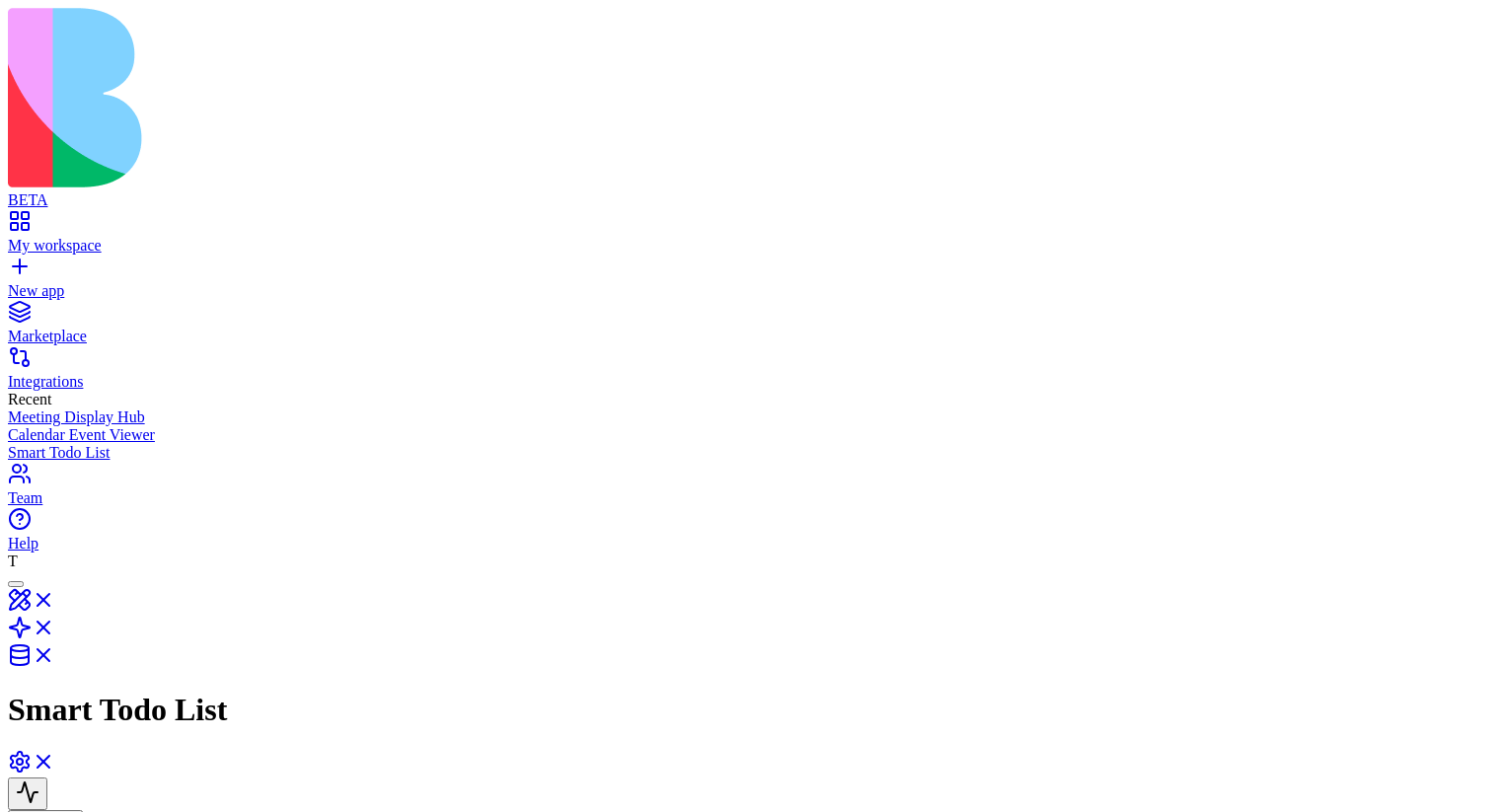 click at bounding box center (178, 1055) 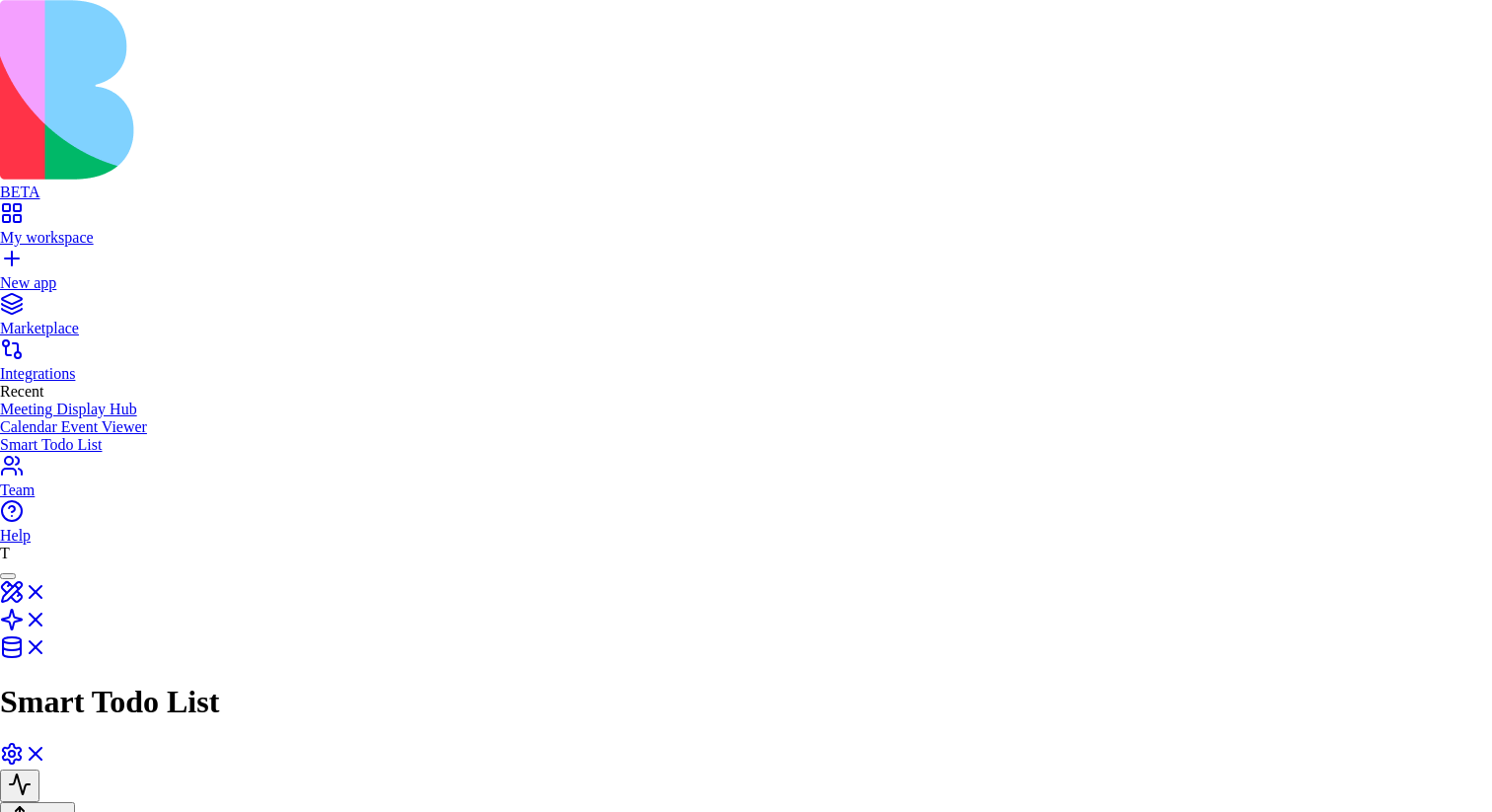 click on "Close" at bounding box center [37, 3791] 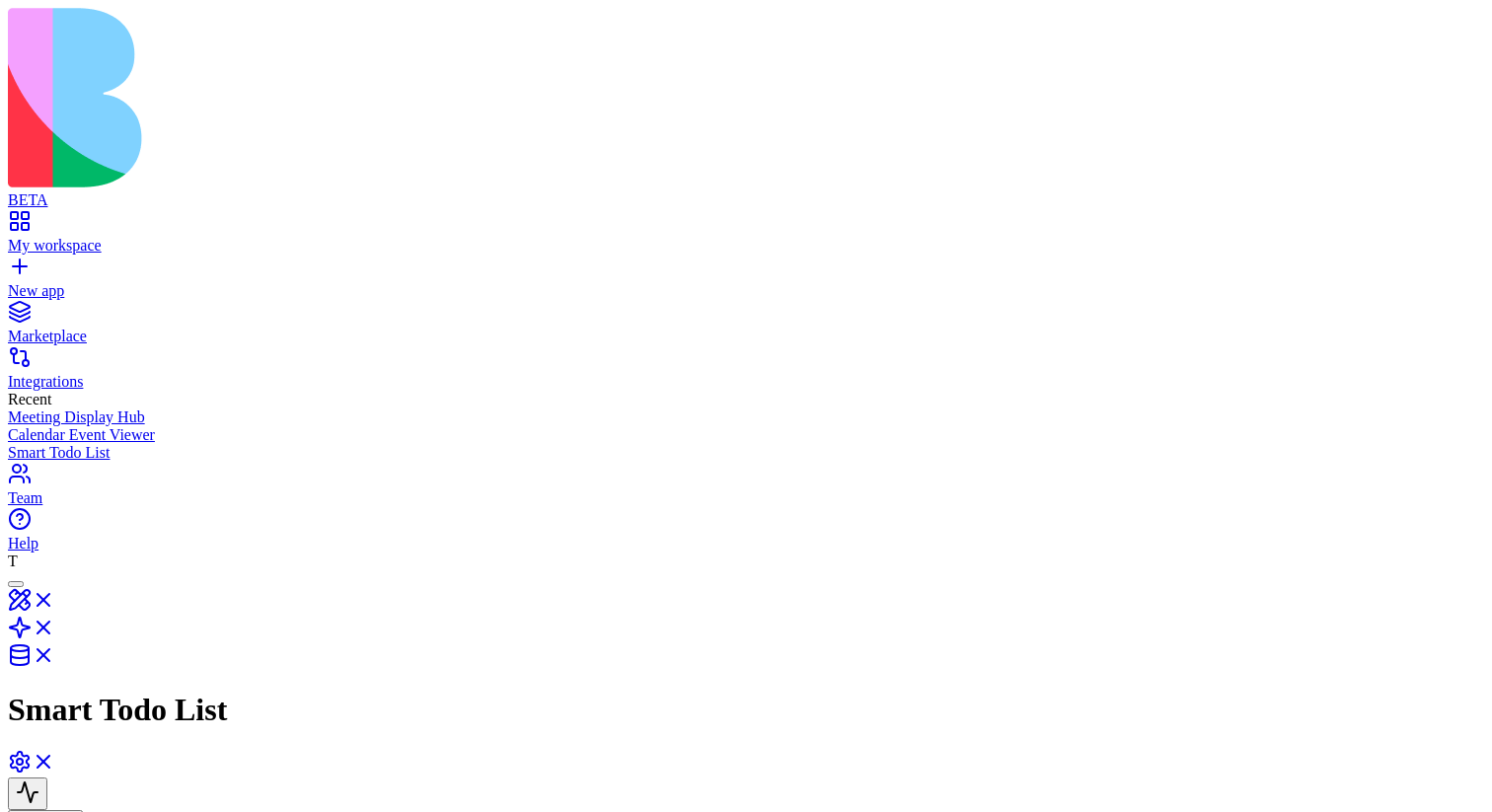 type 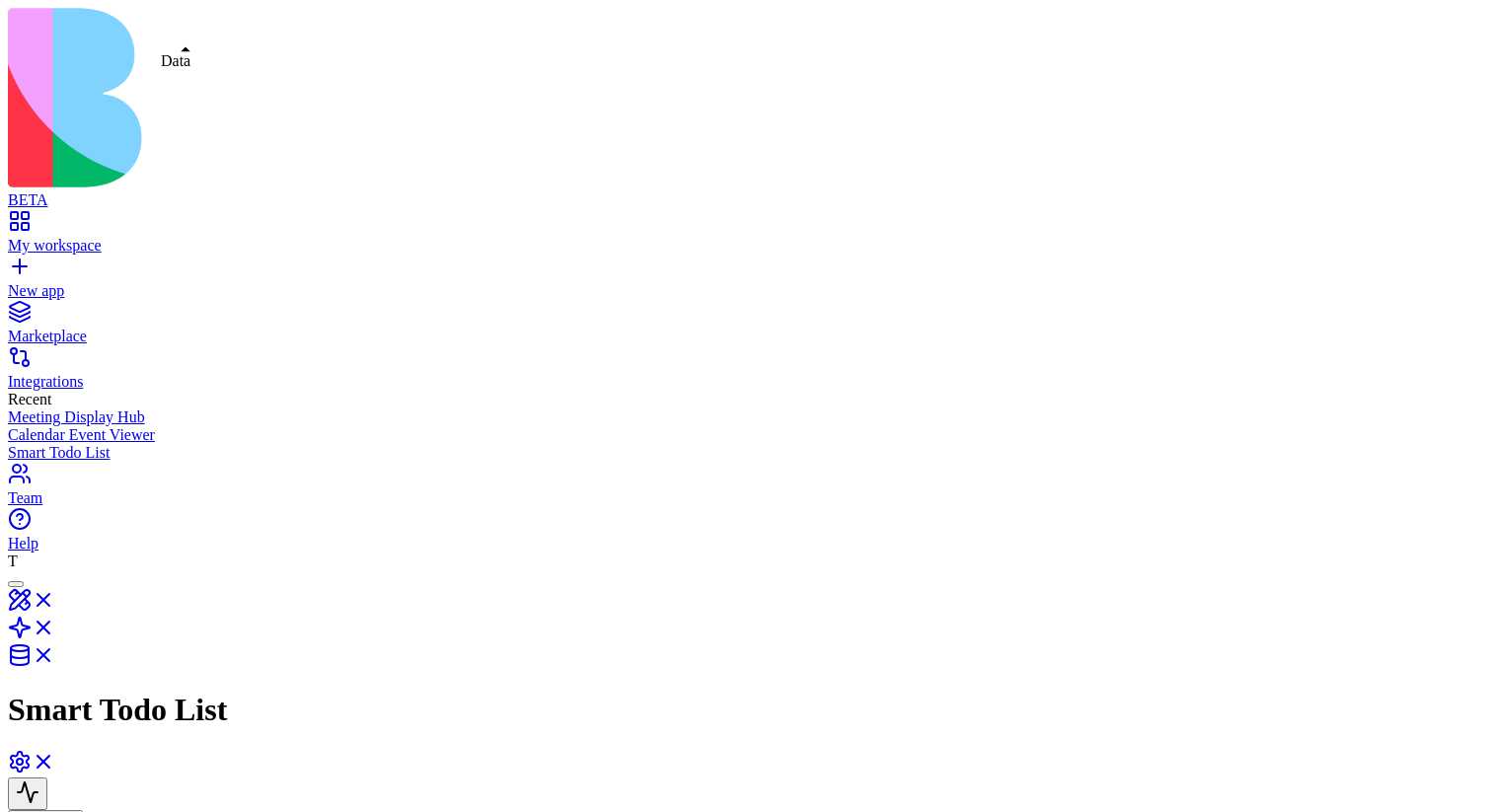click at bounding box center (32, 661) 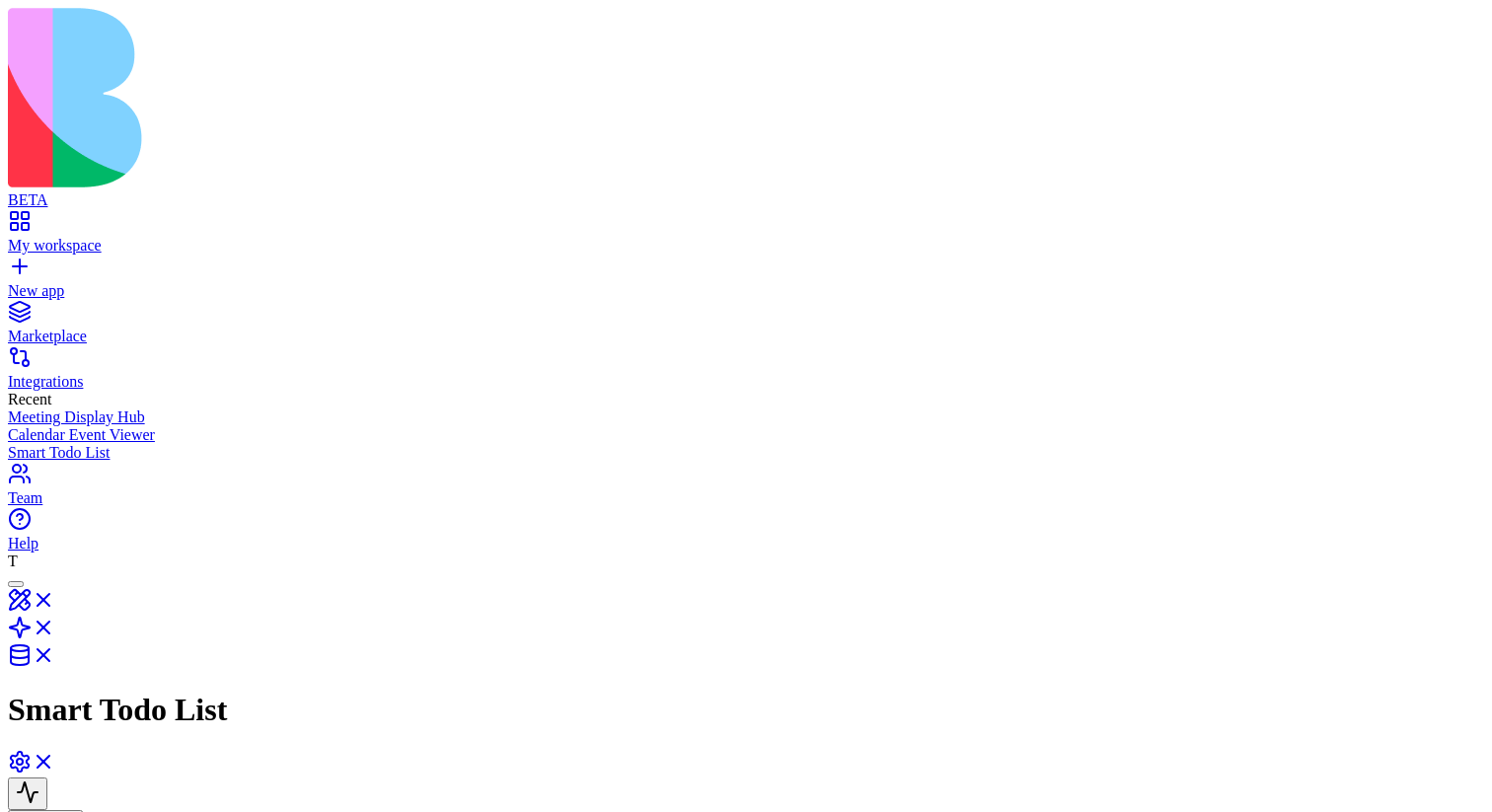 click on "**********" at bounding box center [746, 815] 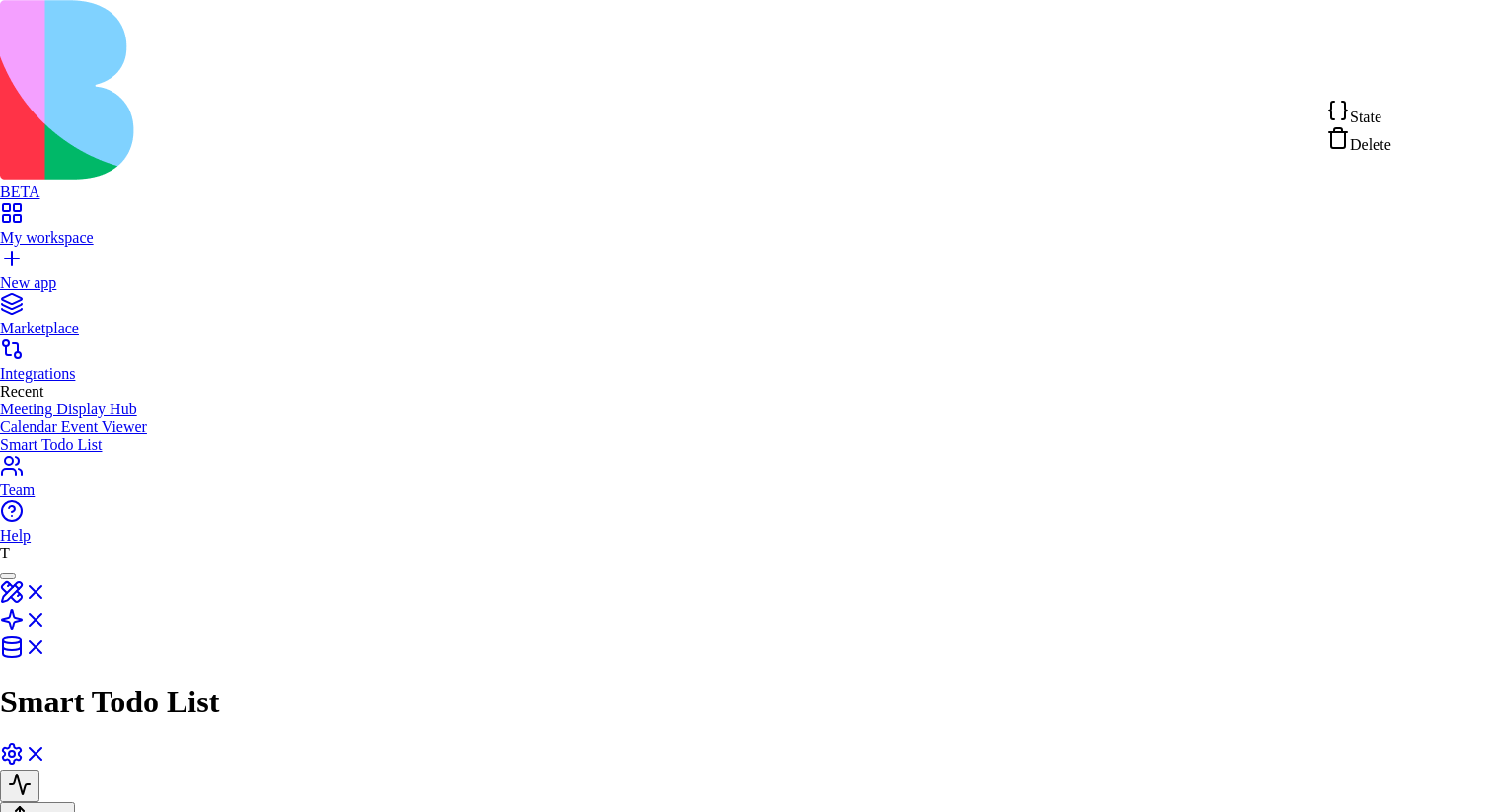 click on "State Delete" at bounding box center (1359, 126) 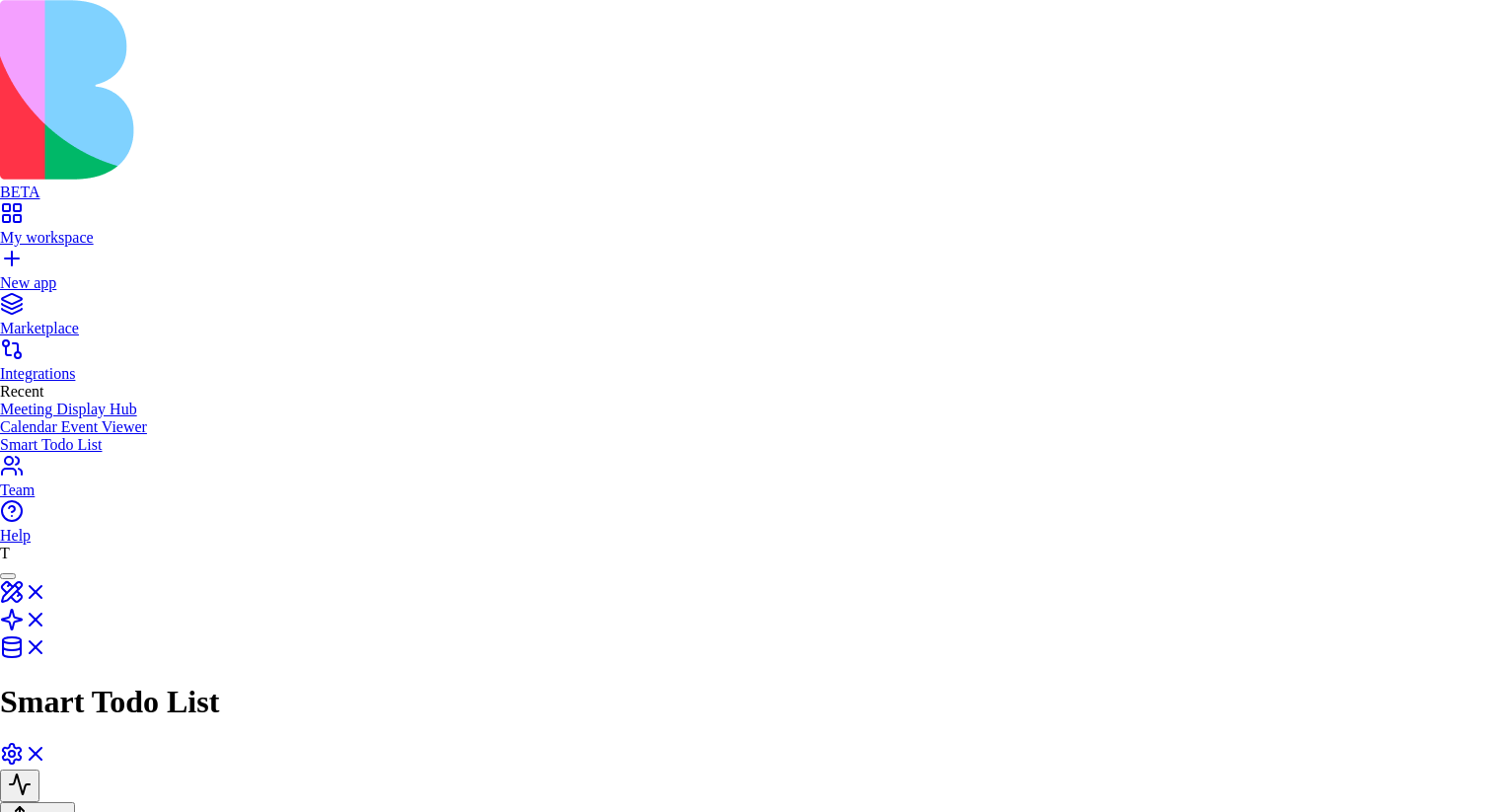 click at bounding box center (746, 1623) 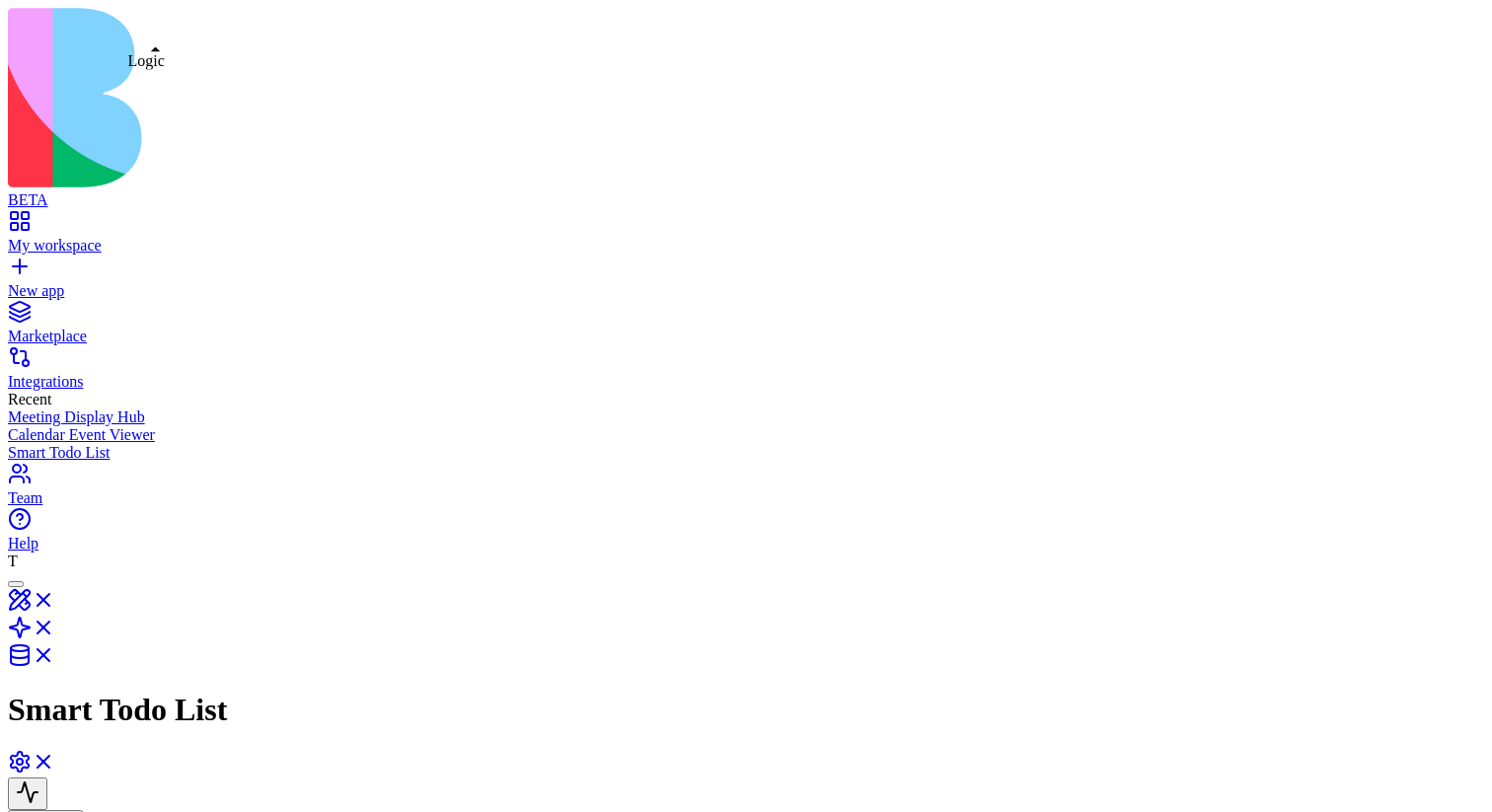 click at bounding box center [32, 633] 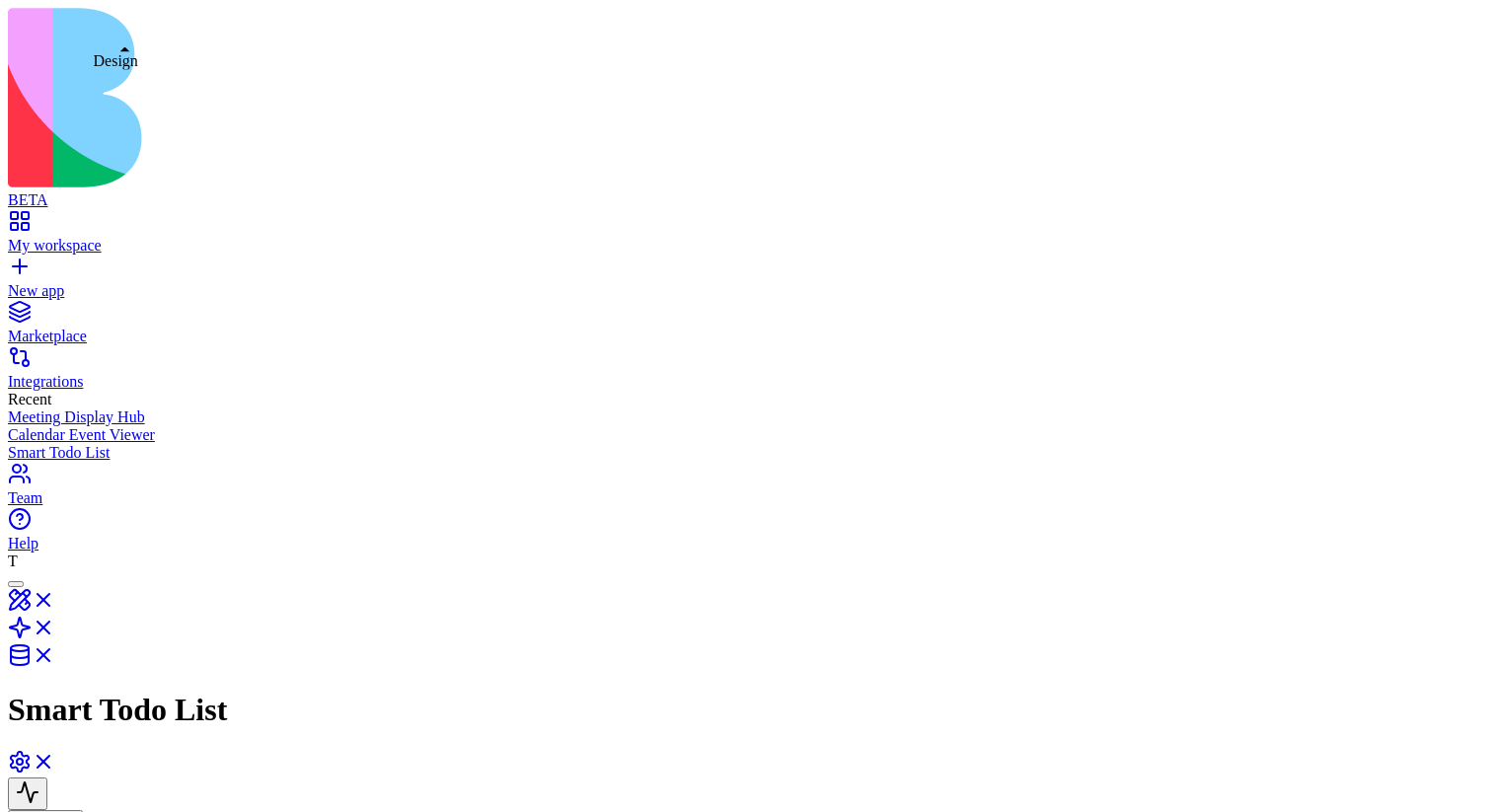 click at bounding box center (32, 606) 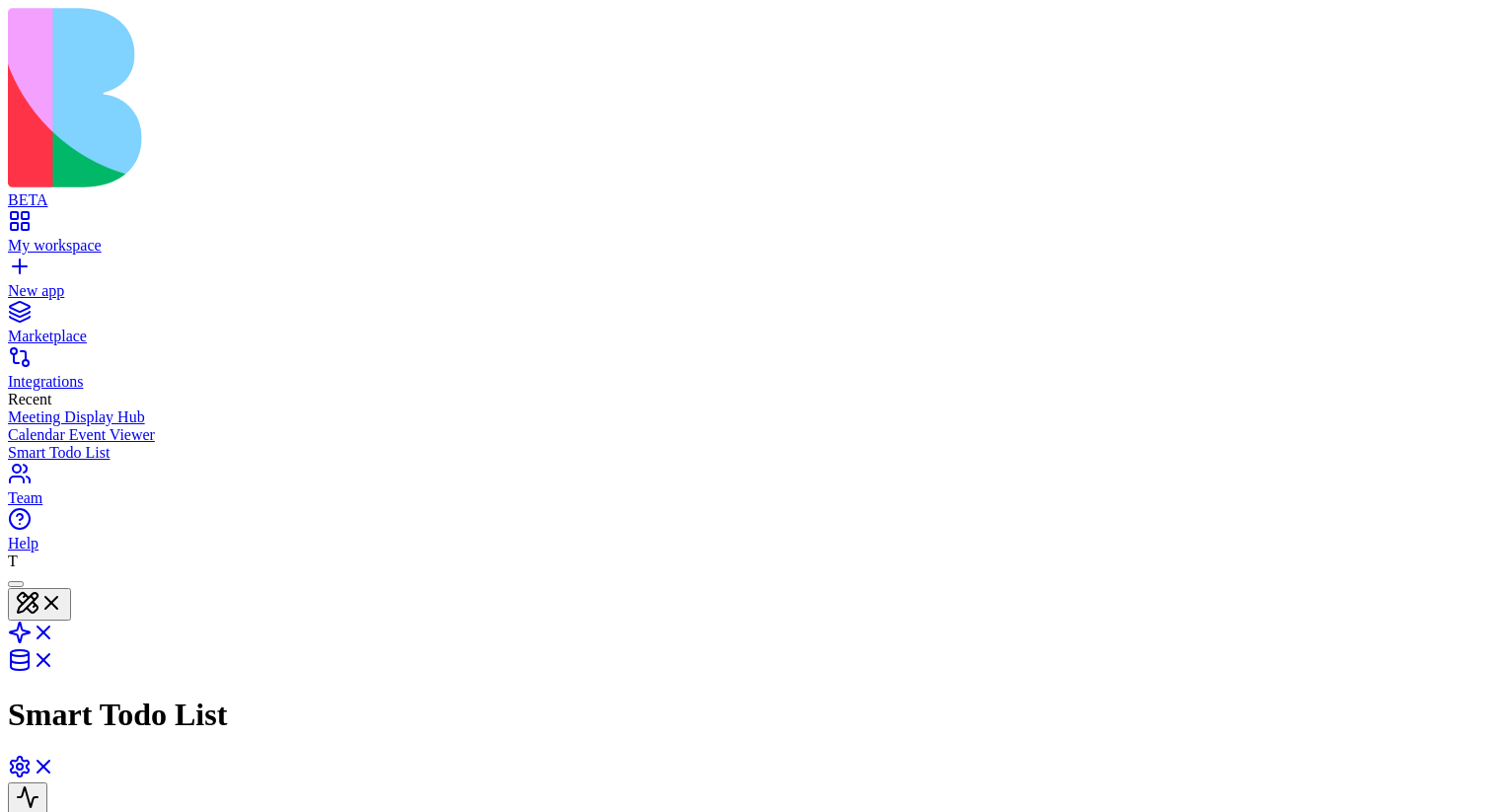 scroll, scrollTop: 0, scrollLeft: 0, axis: both 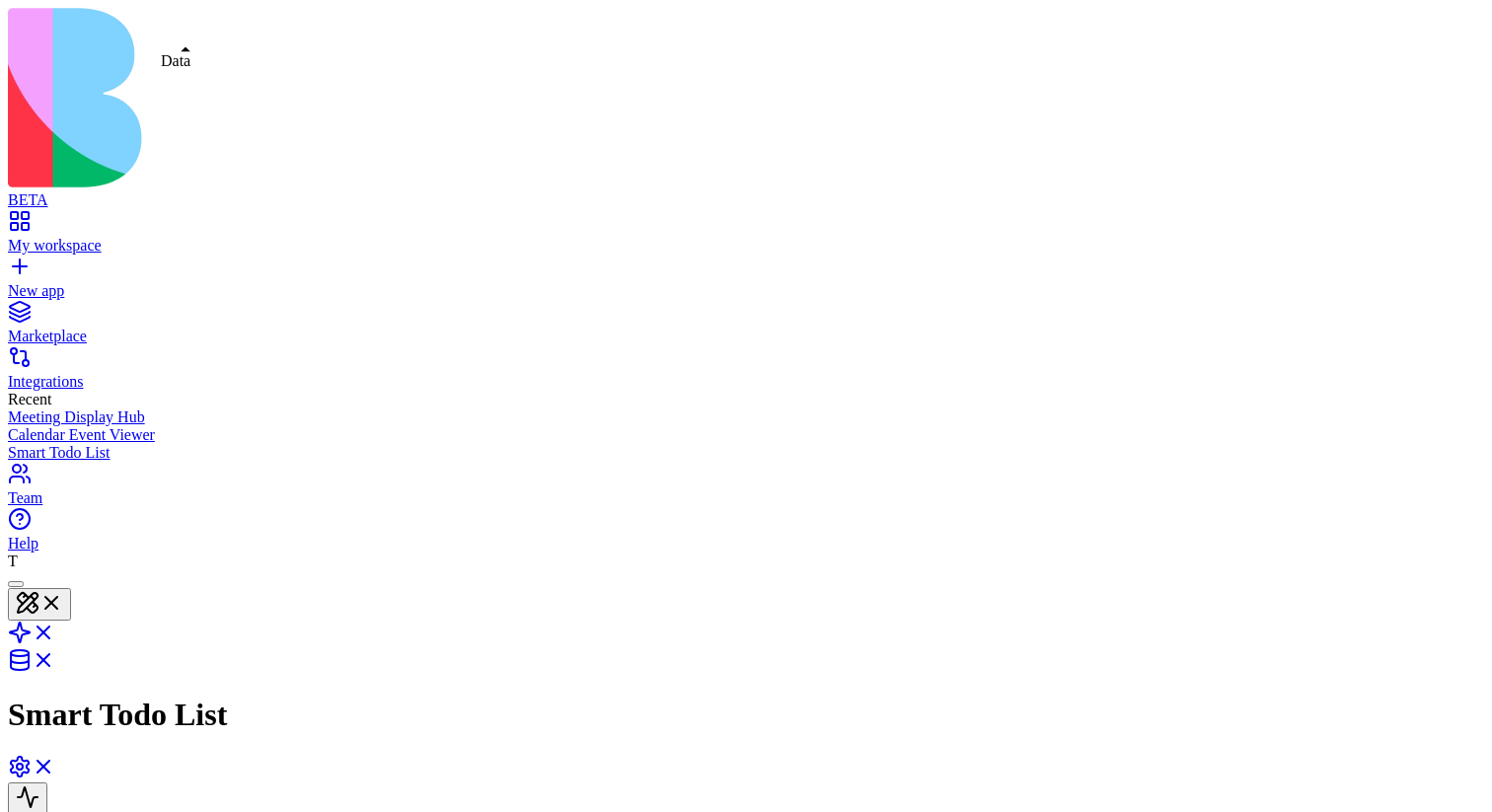 click at bounding box center [32, 666] 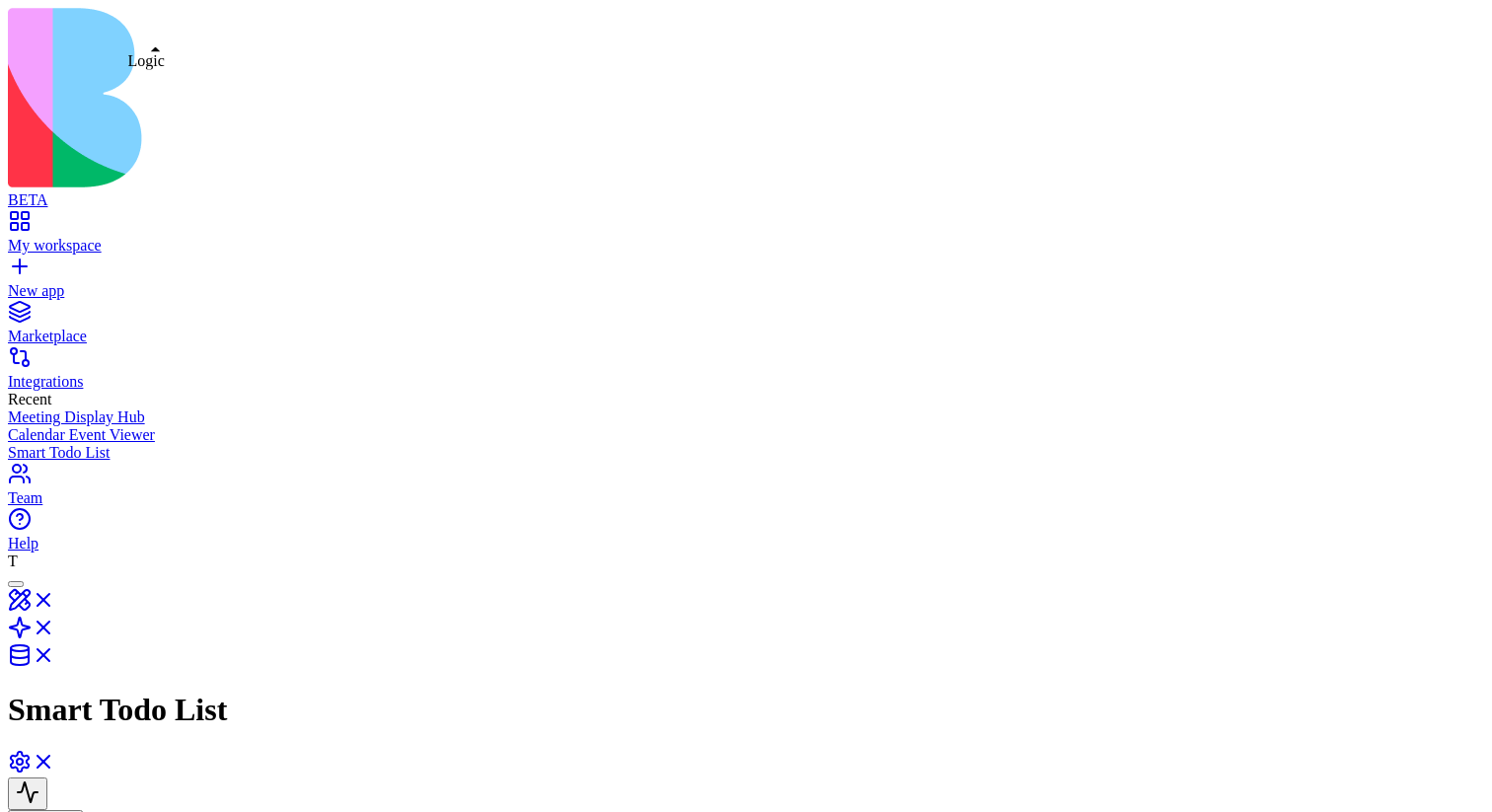 click at bounding box center [32, 633] 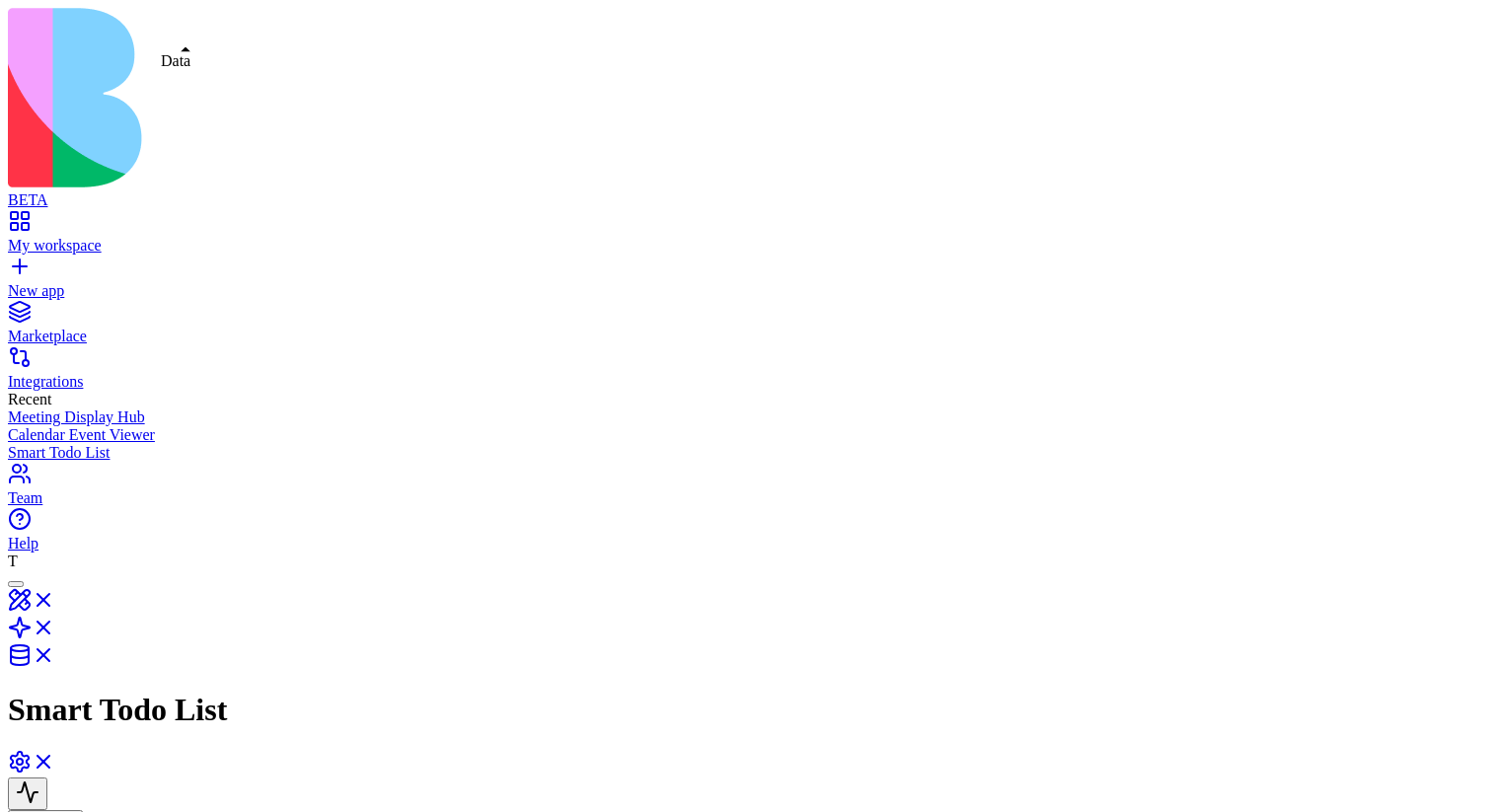 click at bounding box center [32, 661] 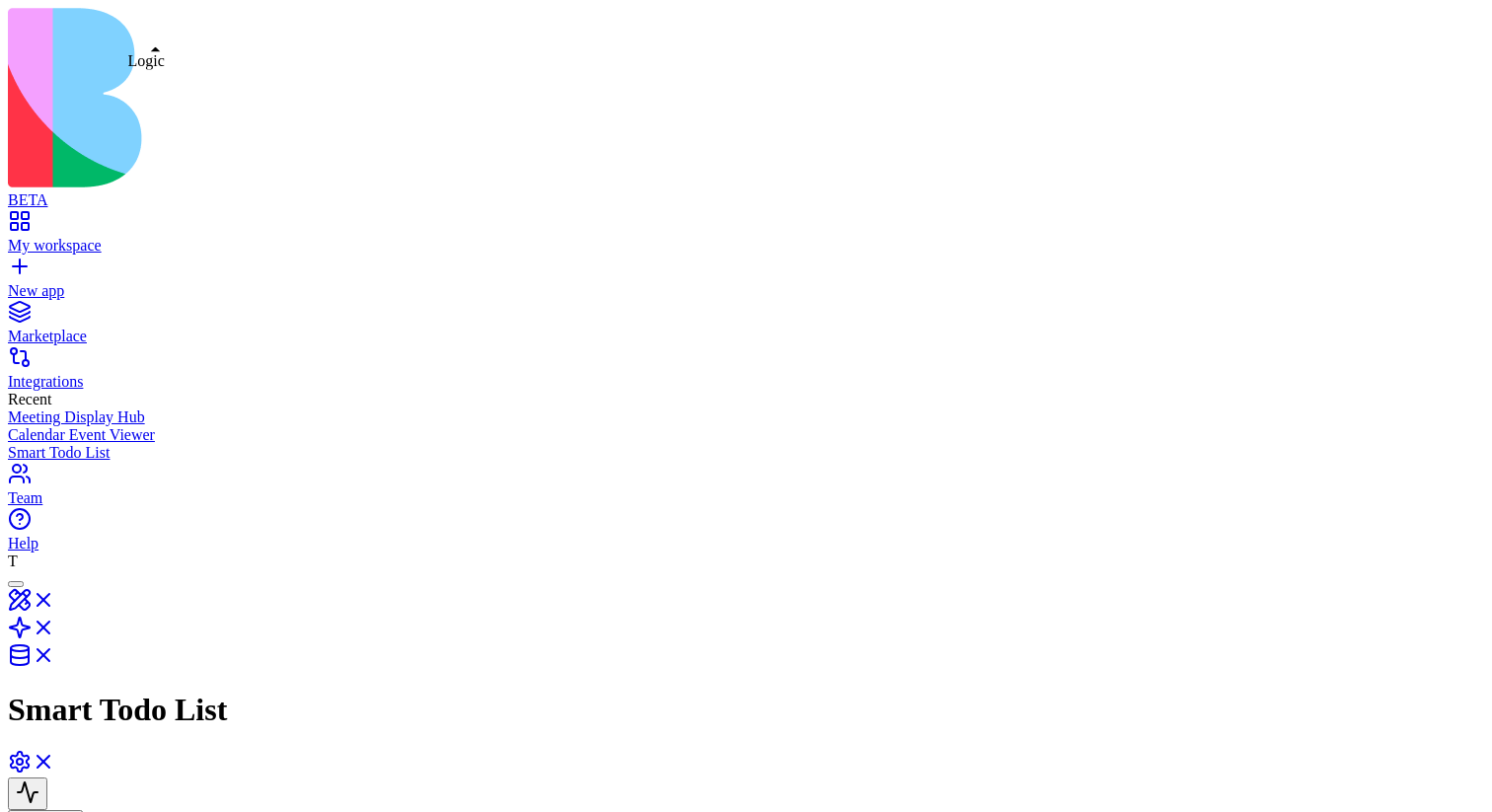 click at bounding box center (32, 633) 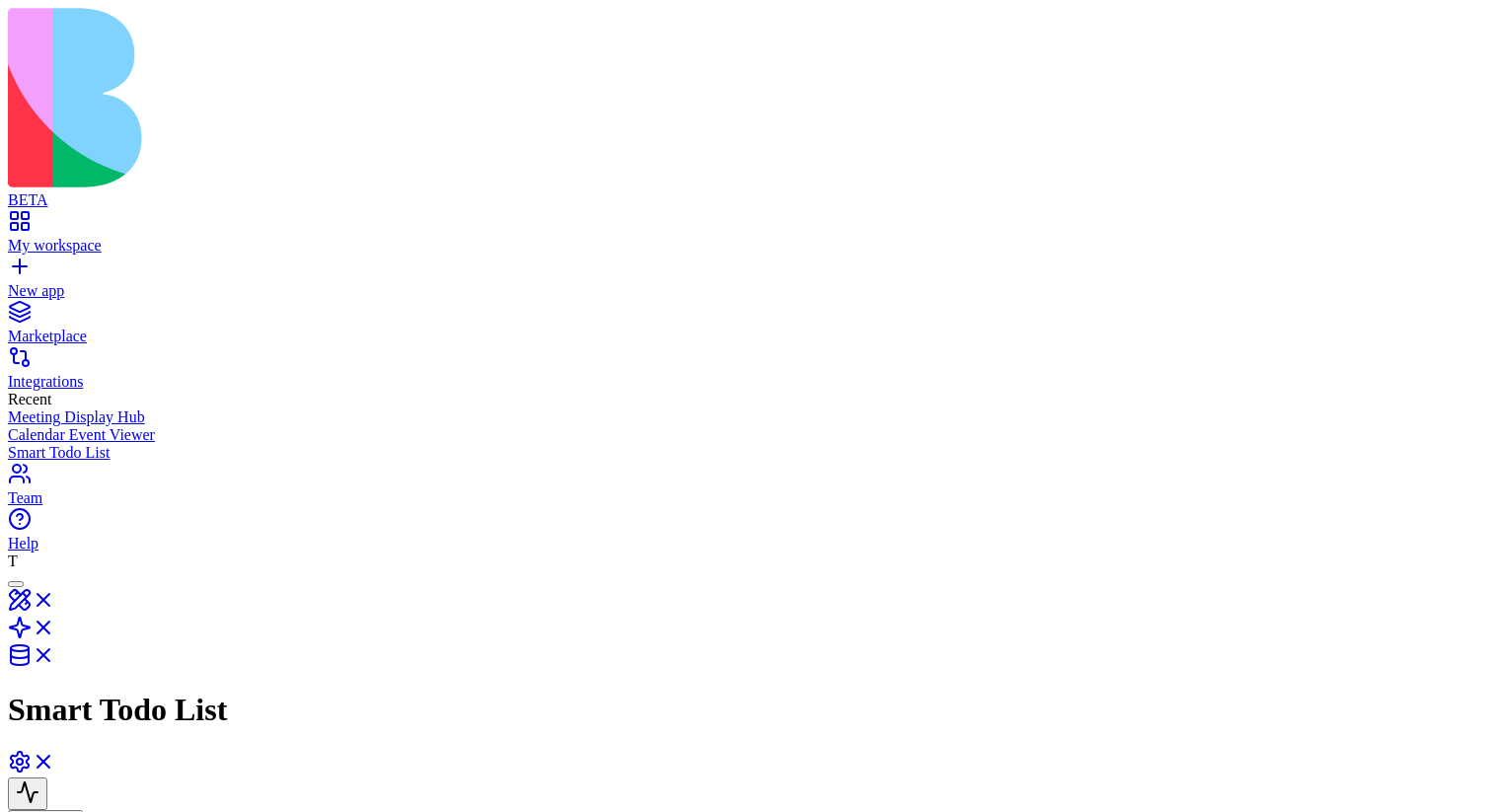 click on "Scheduler" at bounding box center [67, 1148] 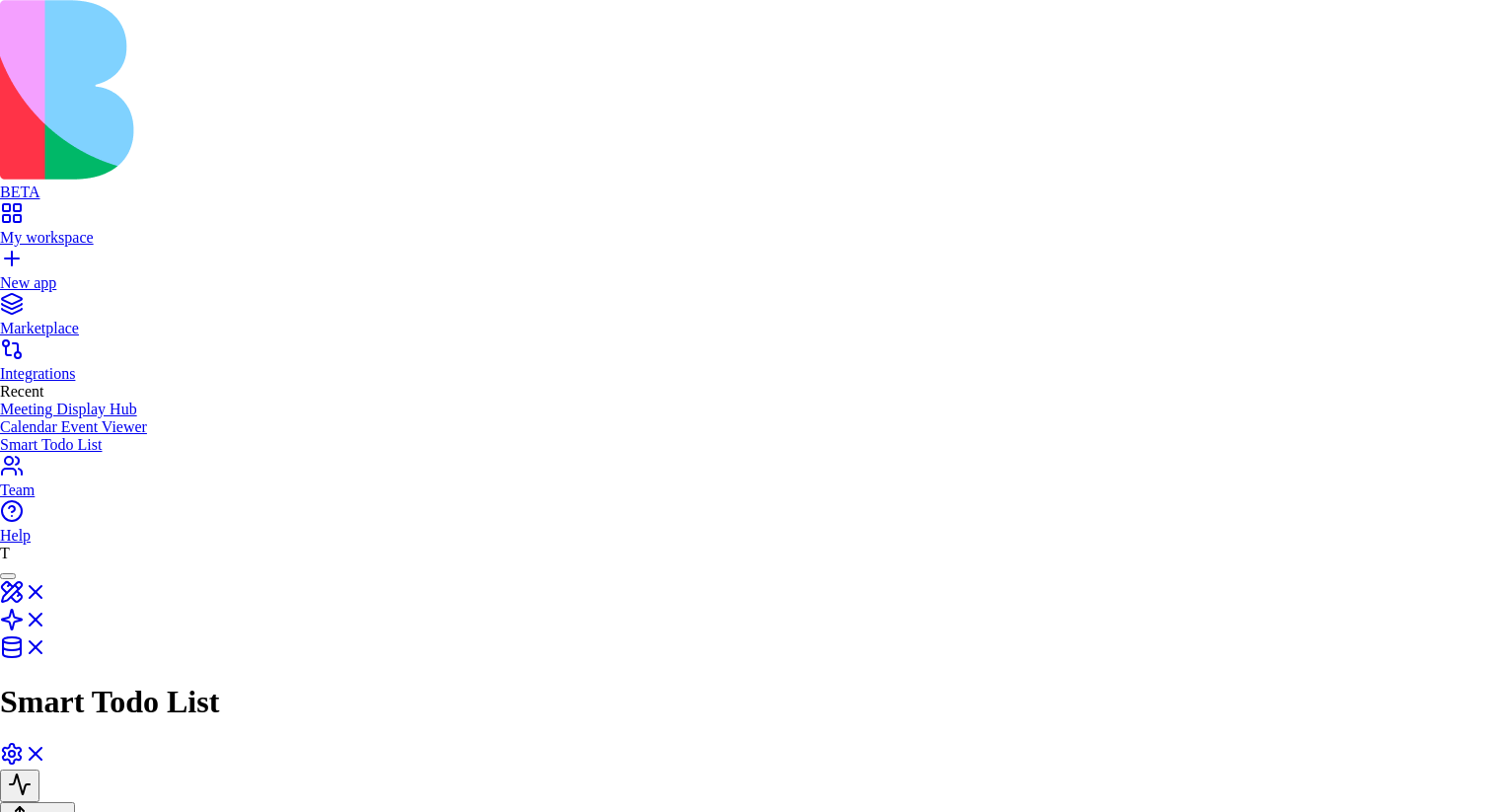 click on "input" at bounding box center [39, 1380] 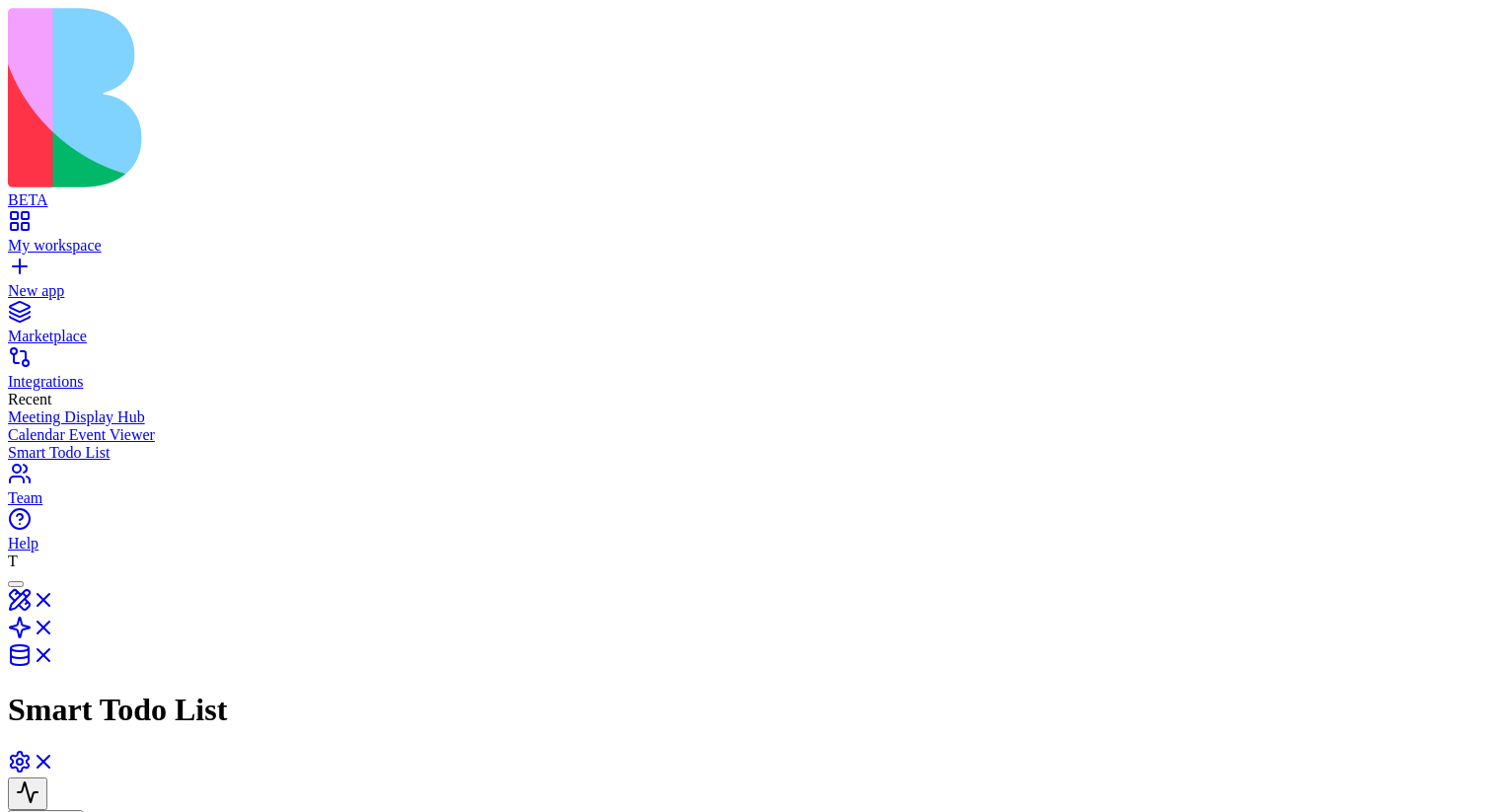 click 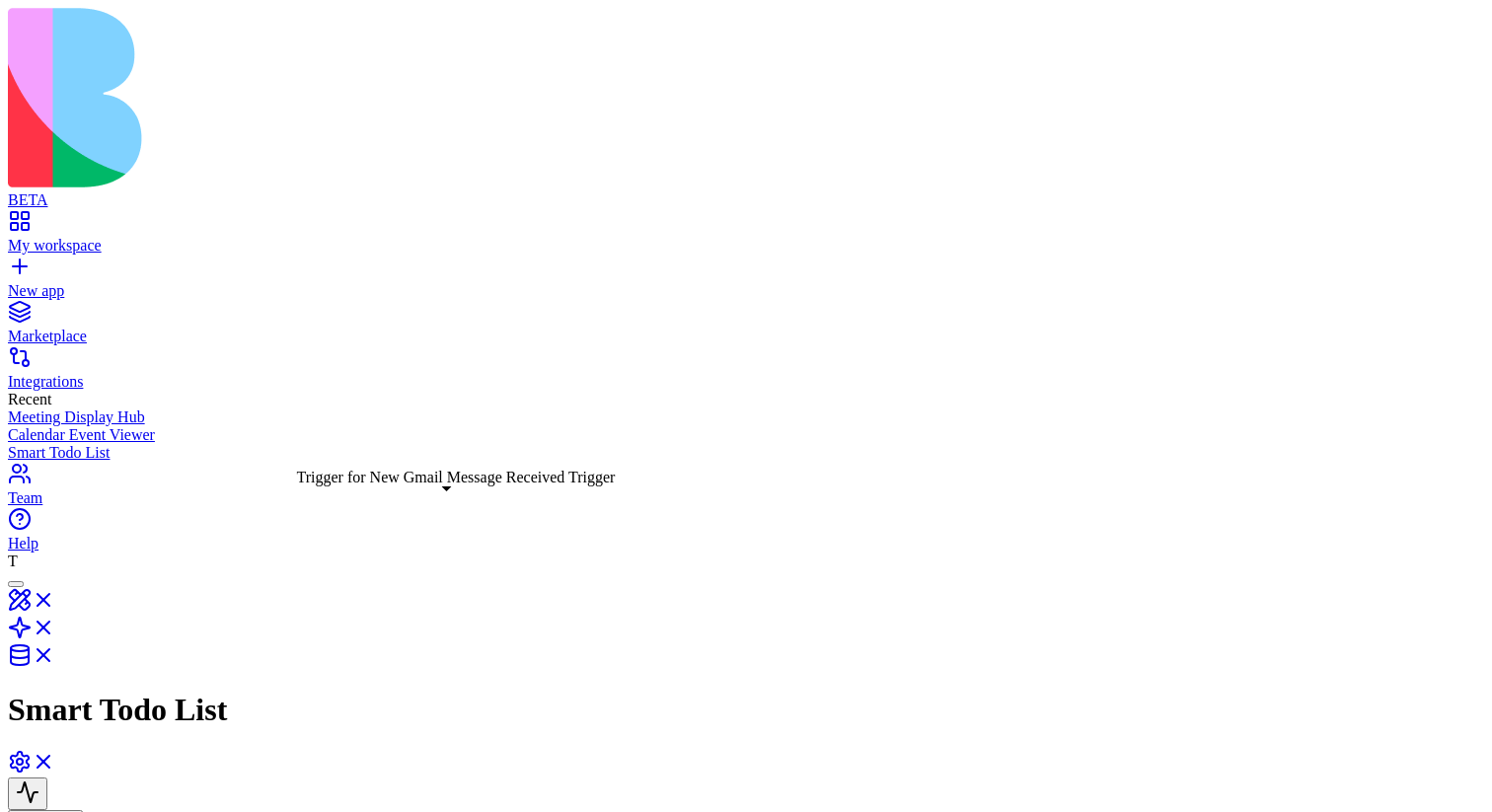click on "Trigger for New Gmail Message Received Trigger" at bounding box center (175, 1335) 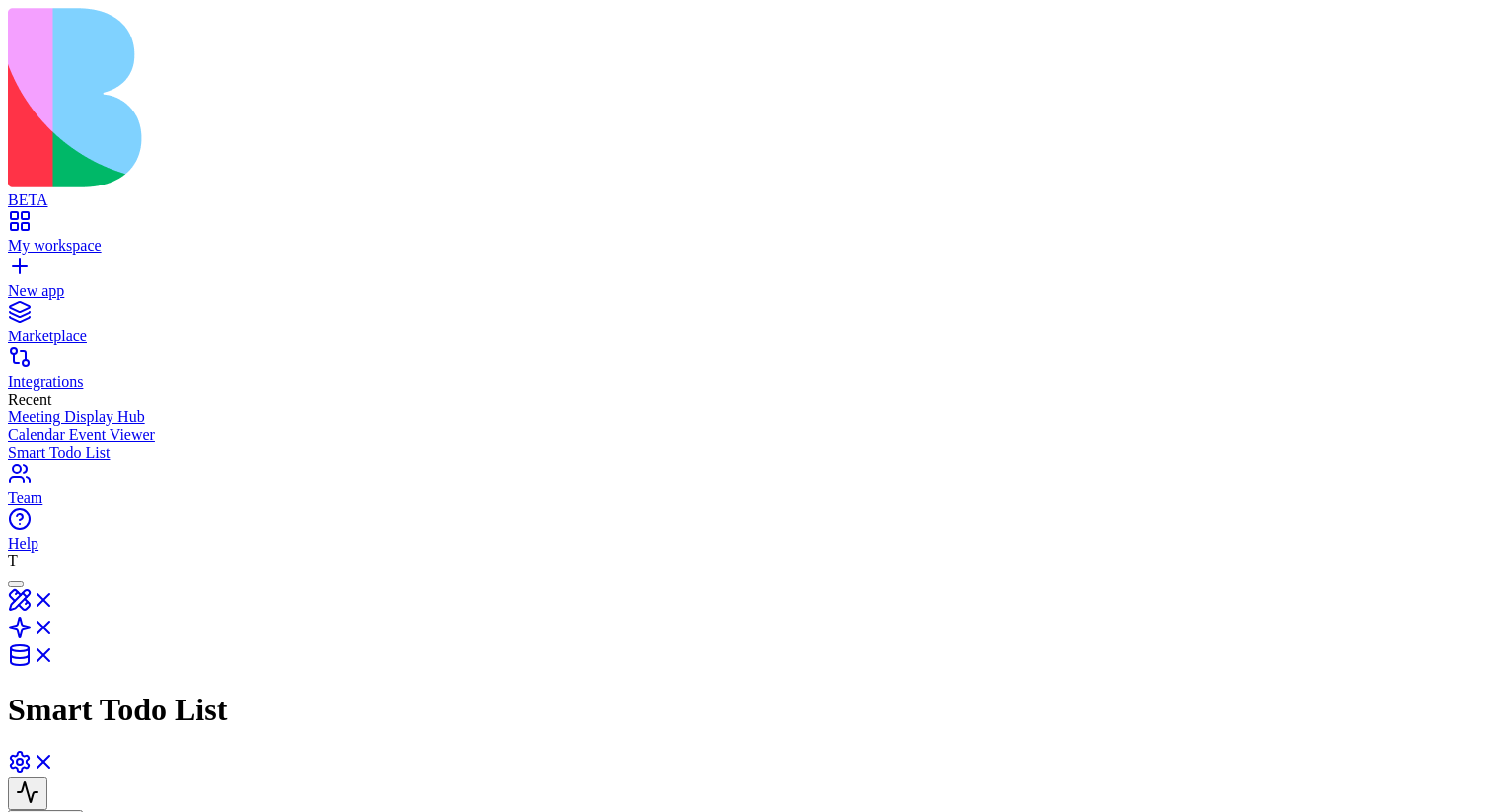 click 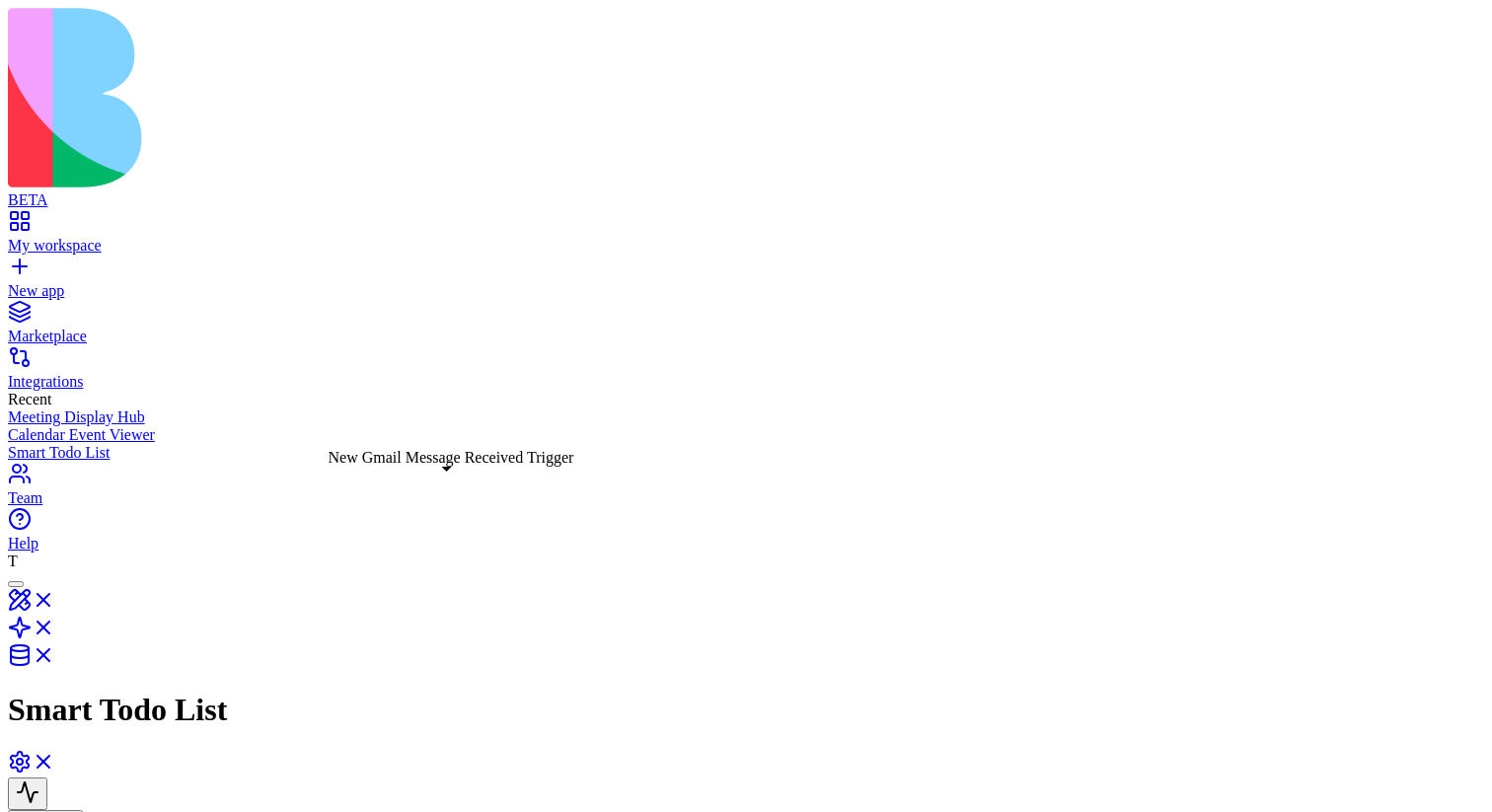 click on "New Gmail Message Received Trigger" at bounding box center [175, 1320] 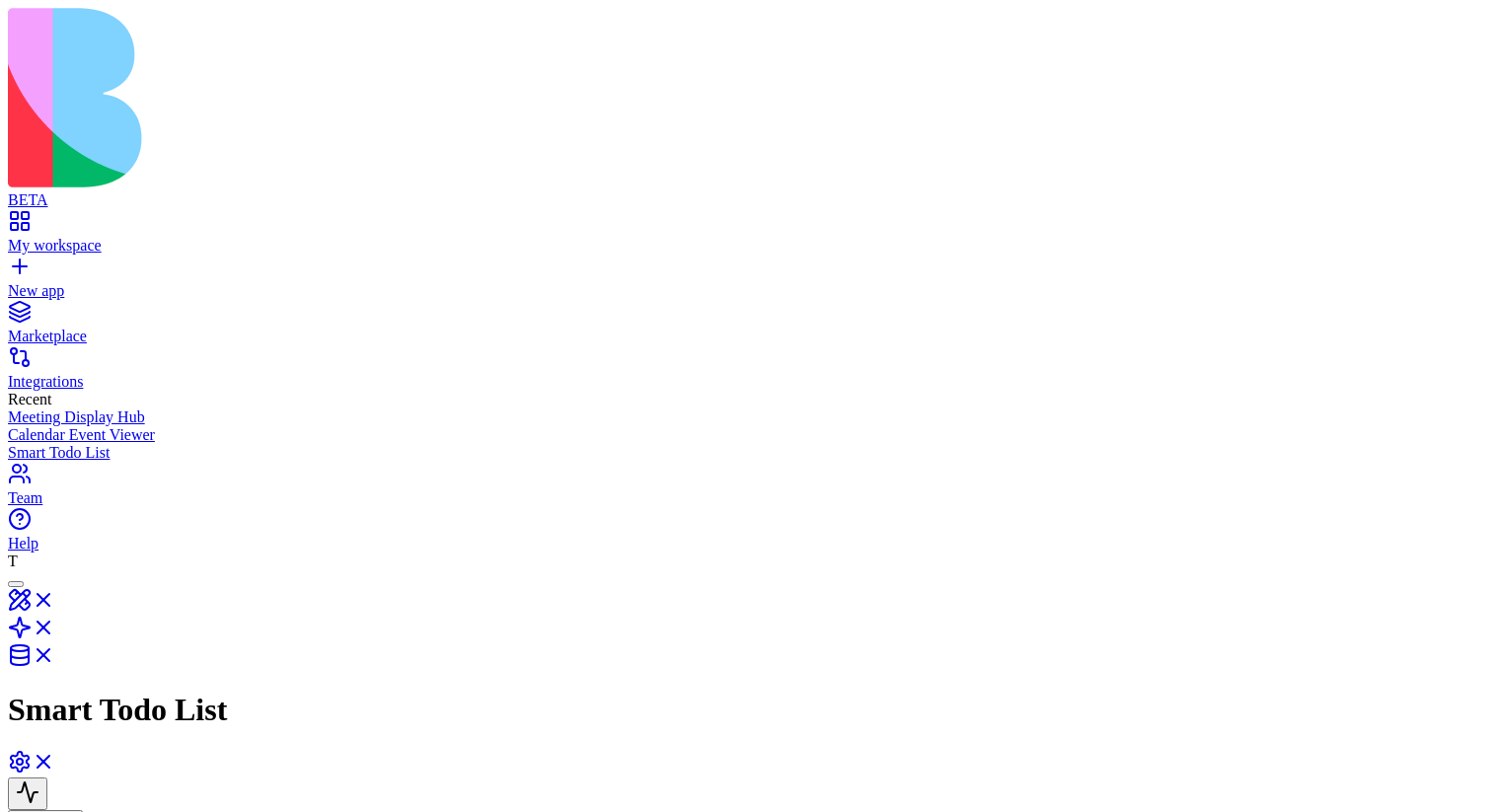 click on "Scheduler" at bounding box center [67, 1148] 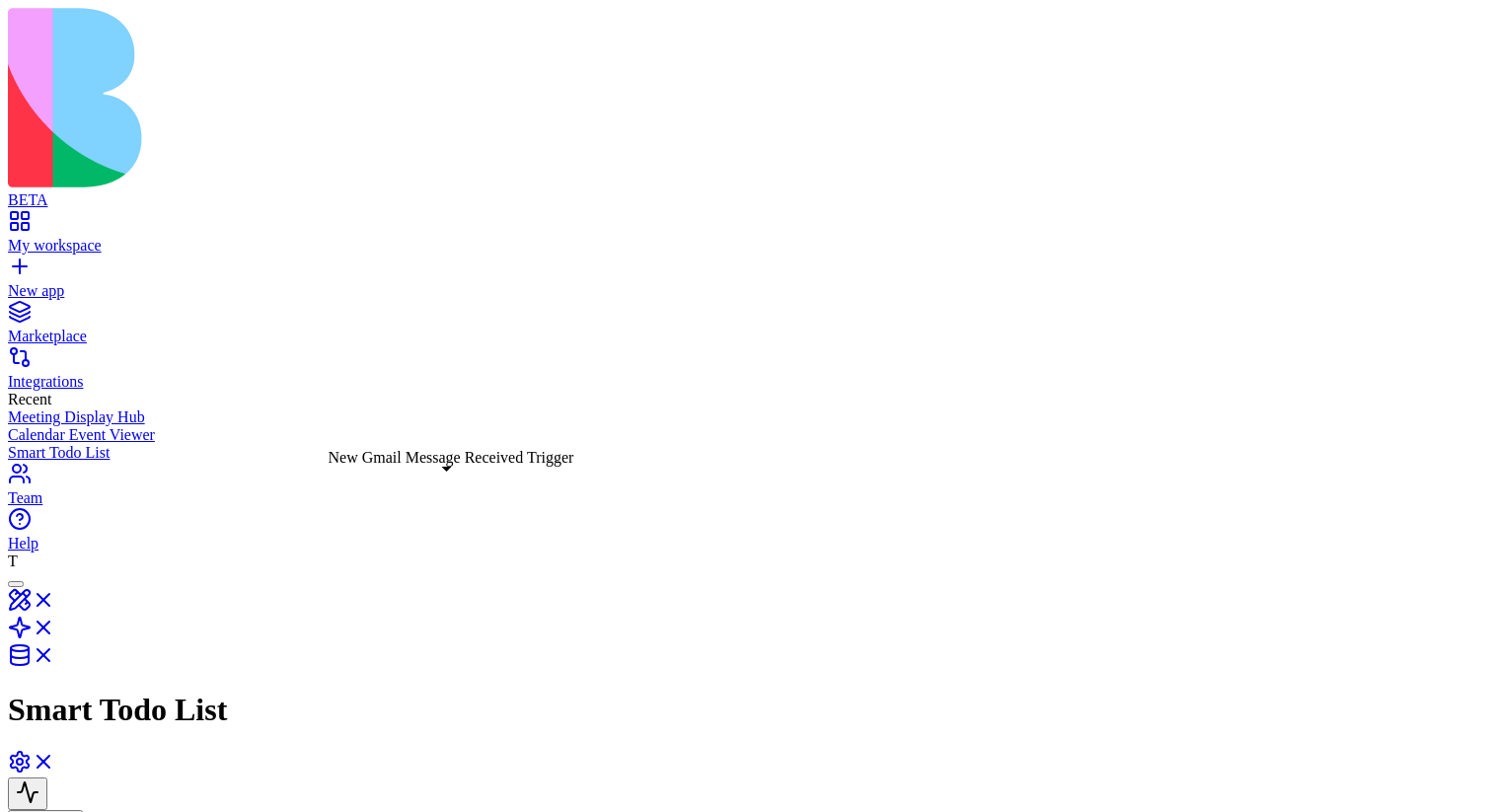 click on "New Gmail Message Received Trigger" at bounding box center [175, 1320] 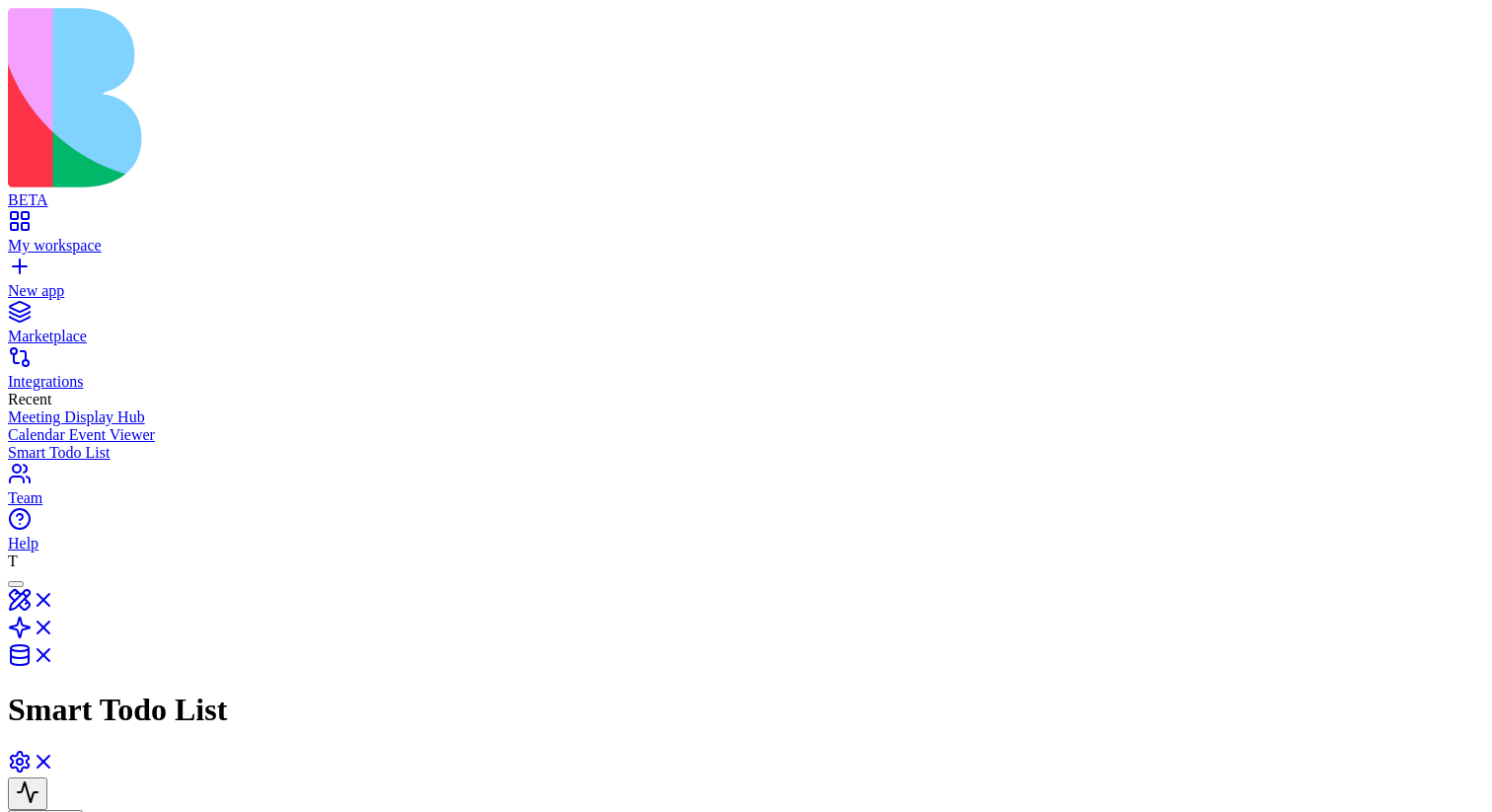 click on "UI Triggers" at bounding box center [71, 1388] 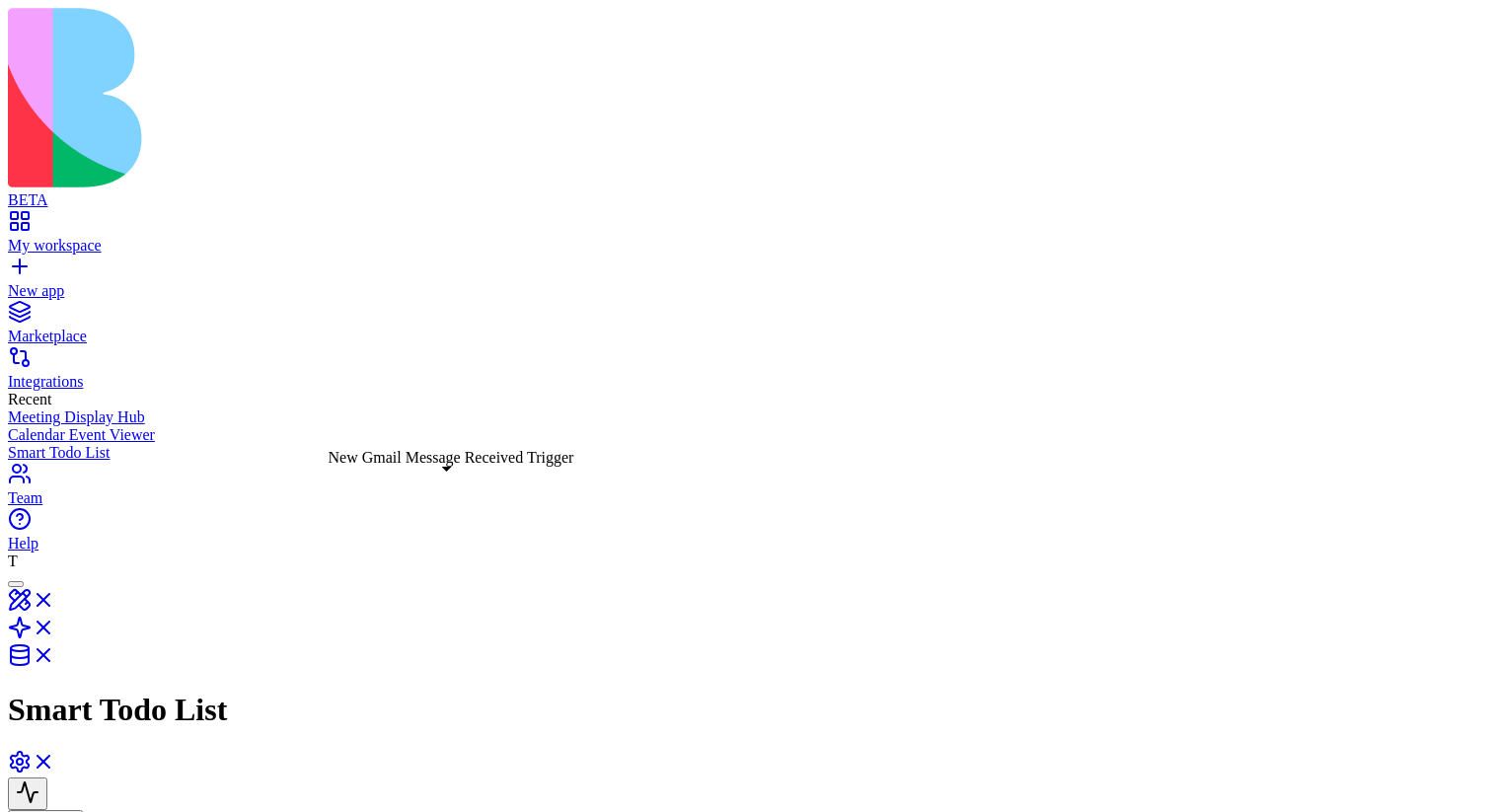 click on "Tasks create" at bounding box center (73, 1228) 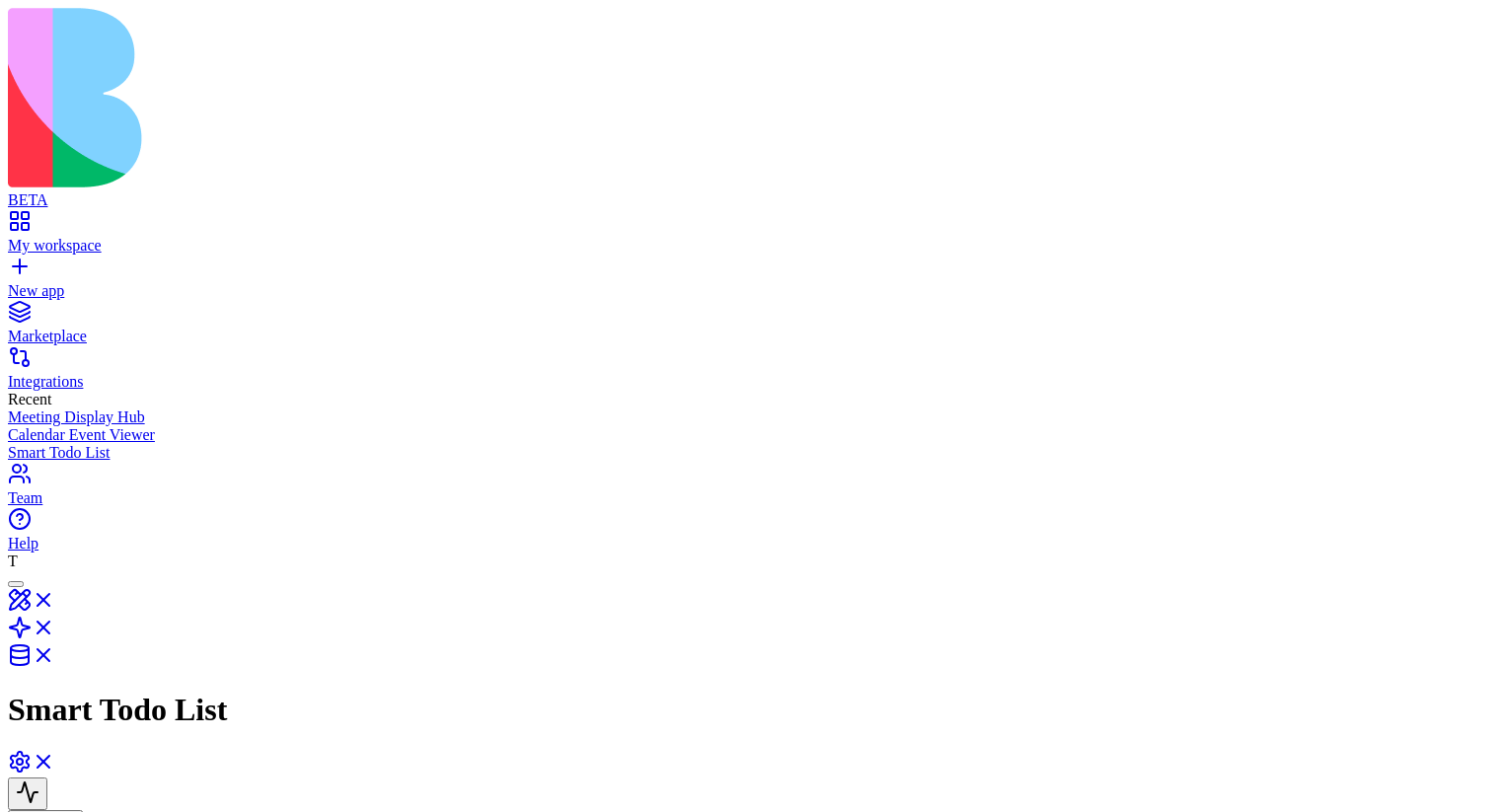 click on "Scheduler" at bounding box center (67, 1148) 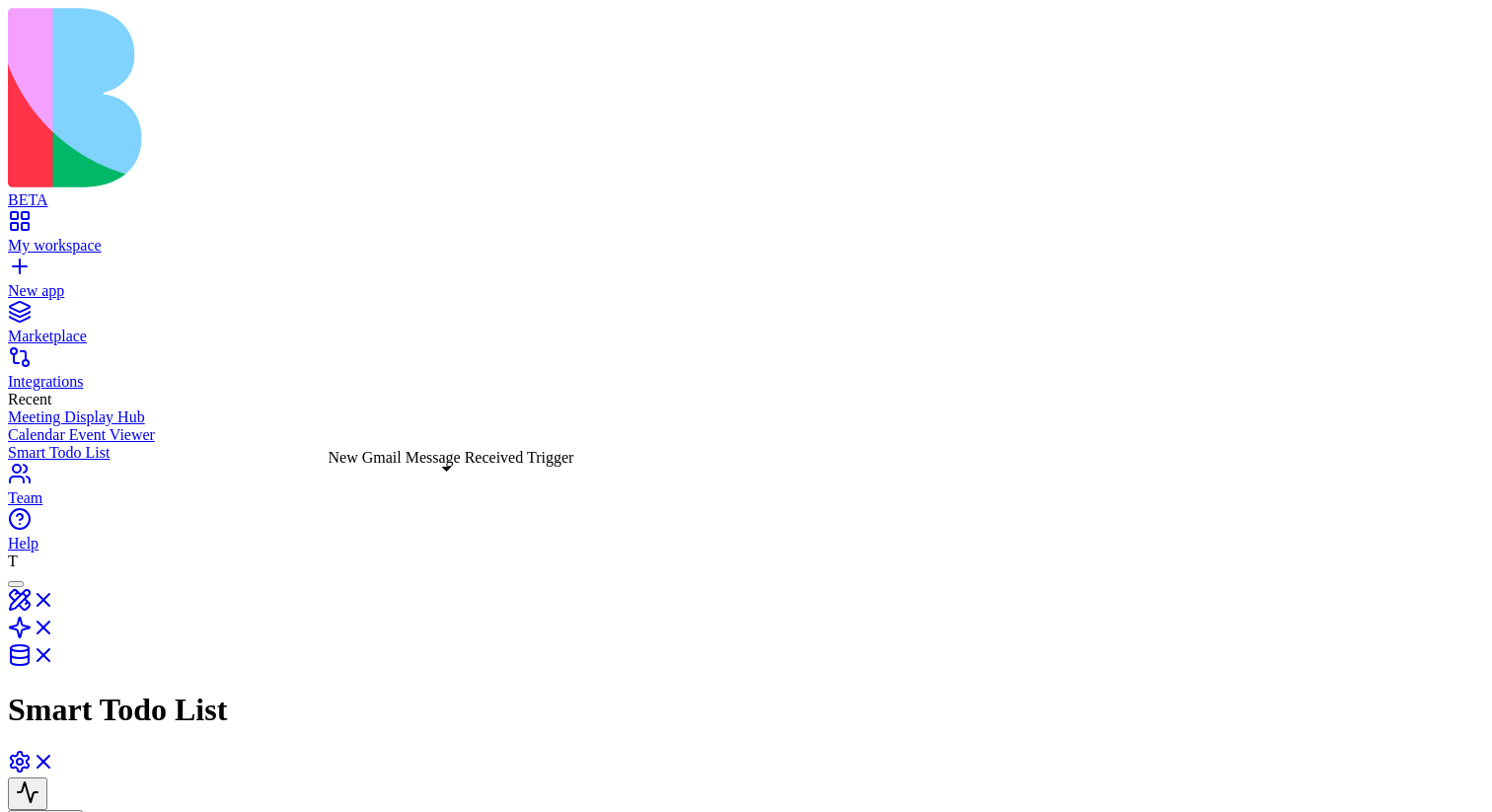 click on "New Gmail Message Received Trigger" at bounding box center (175, 1320) 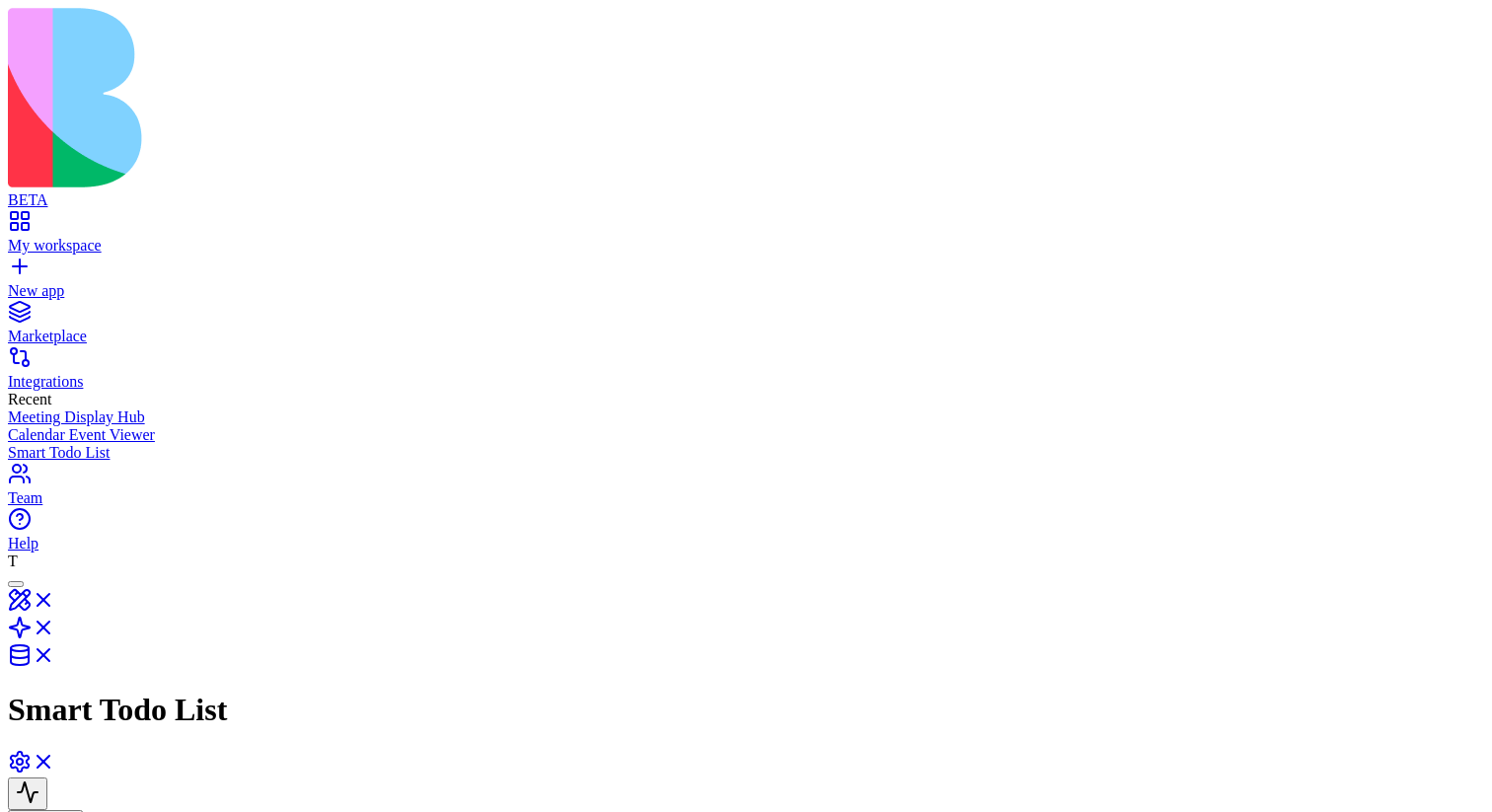 click on "Tasks create" at bounding box center (73, 1228) 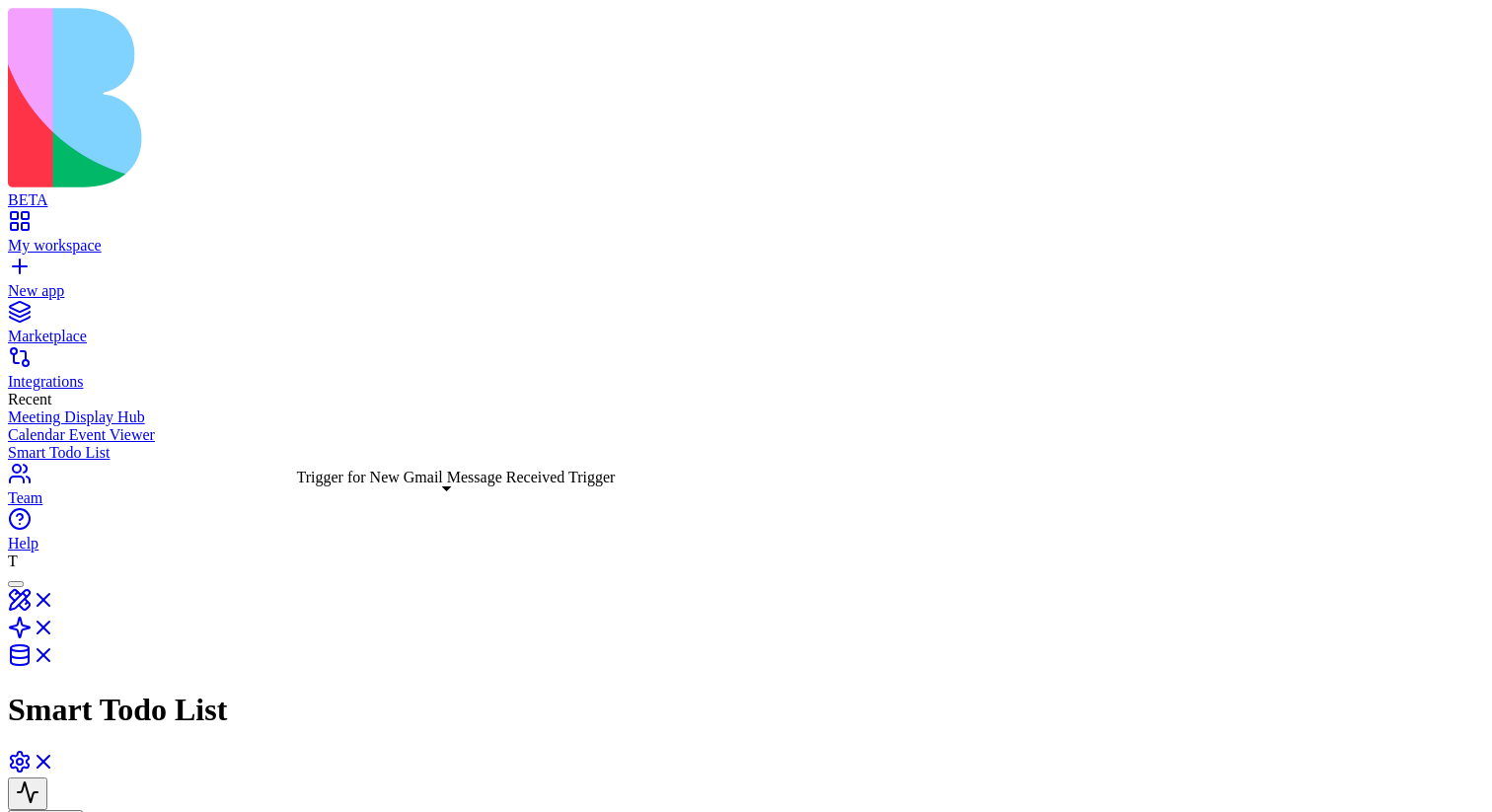 click on "Trigger for New Gmail Message Received Trigger" at bounding box center [175, 1335] 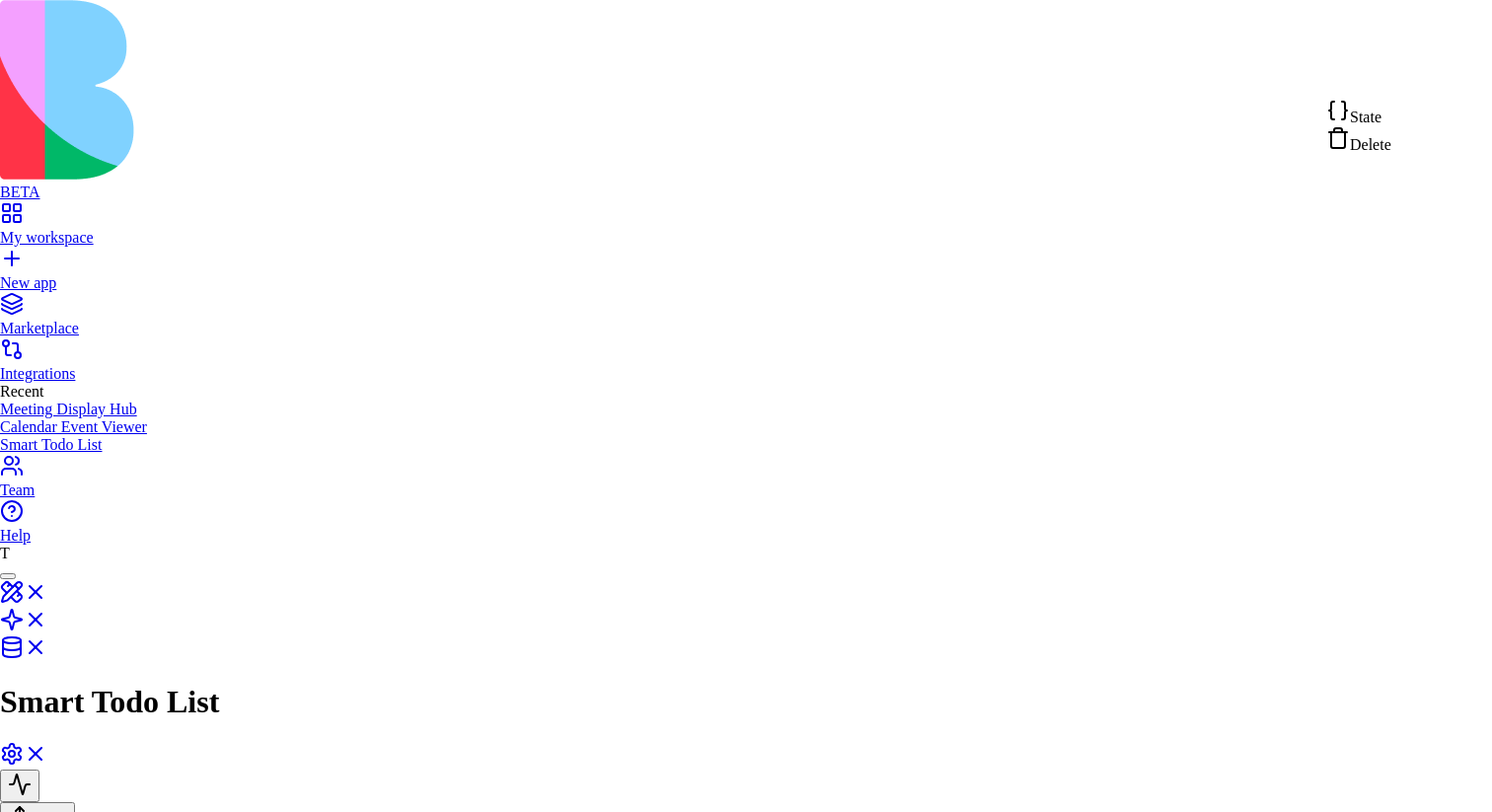 click on "BETA My workspace New app Marketplace Integrations Recent Meeting Display Hub Calendar Event Viewer Smart Todo List Team Help T Smart Todo List Share Logic menu Actions GenerateTaskDescription GenerateDailyTasks Triggers Scheduler Tasks create New Gmail Message Received Trigger Trigger for New Gmail Message Received Trigger UI Triggers Input GenerateTaskDescription Generate a detailed description for a task based on its title Output AgentCall Create email draft Creates a gmail email draft, supporting to/cc/bcc, subject, plain/html body (ensure `is html=true` for html), attachments, and threading. Get contacts Fetches contacts (connections) for the authenticated google account, allowing selection of specific data fields and pagination. Send Email Sends an email via gmail api using the authenticated user's google profile display name, requiring `is html=true` if the body contains html and valid `s3key`, `mimetype`, `name` for any attachment. Fetch emails GenerateImage Press enter or space to select a node." at bounding box center (746, 814) 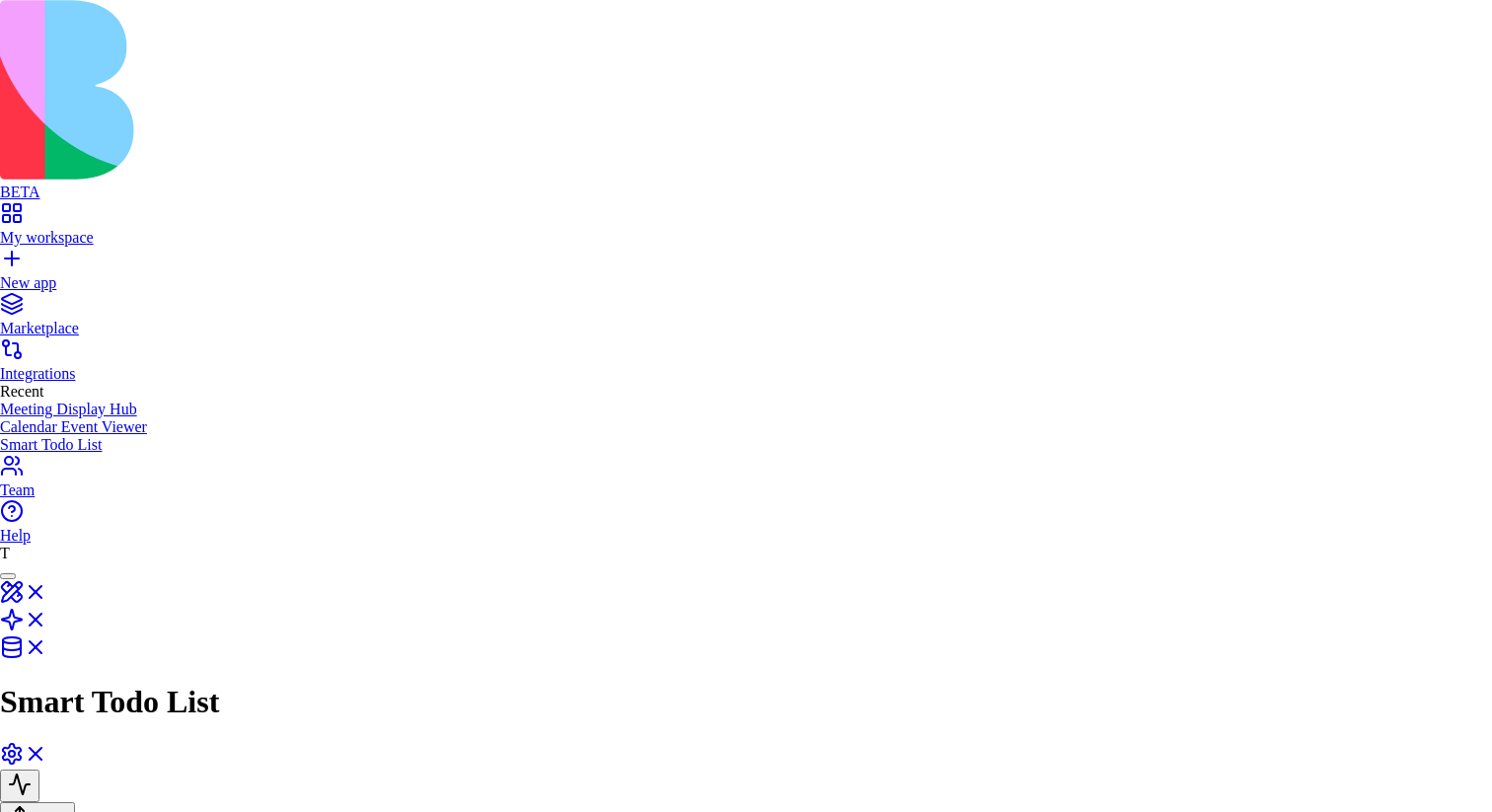 click on "{    "_id" :  "688ddcd0d872fa9b63003835" ,    "id" :  "688ddcd0d872fa9b63003835" ,    "type" :  "logic" ,    "subType" :  "trigger_instance" ,    "product" :  "688a8c17066498b0e5956e28" ,    "createdAt" :  "2025-08-02T09:39:28.895Z" ,    "baseBlockId" :  "688777b502eb04da651db5dd" ,    "userId" :  8 ,    "accountId" :  1 ,    "name" :  "NewGmailMessageReceivedTrigger4" ,    "body" :  { } ,    "data" :  {      "title" :  "New Gmail Message Received Trigger" ,      "description" :  "Trigger for New Gmail Message Received Trigger" ,      "triggerData" :  {        "triggerConfig" :  {          "interval" :  1 ,          "labelIds" :  "INBOX" ,          "query" :  "" ," at bounding box center (288, 2253) 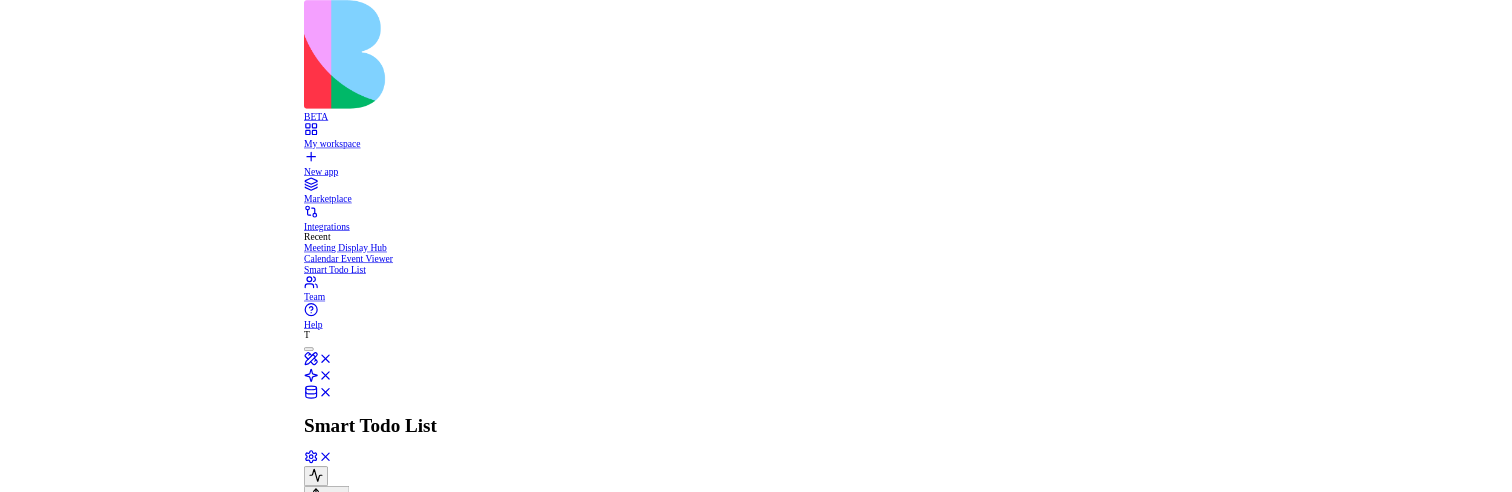 scroll, scrollTop: 36, scrollLeft: 123, axis: both 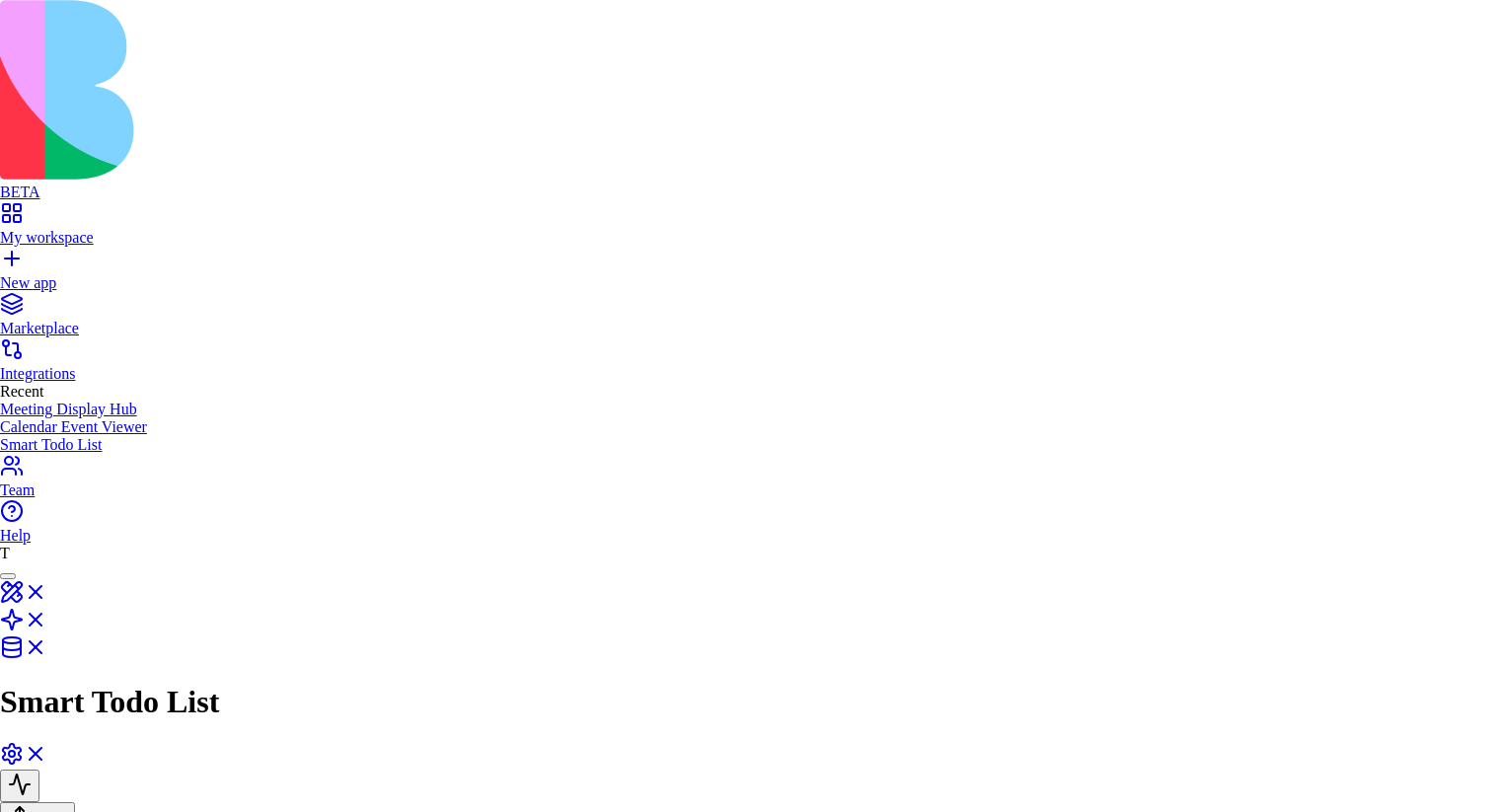 click at bounding box center (746, 1629) 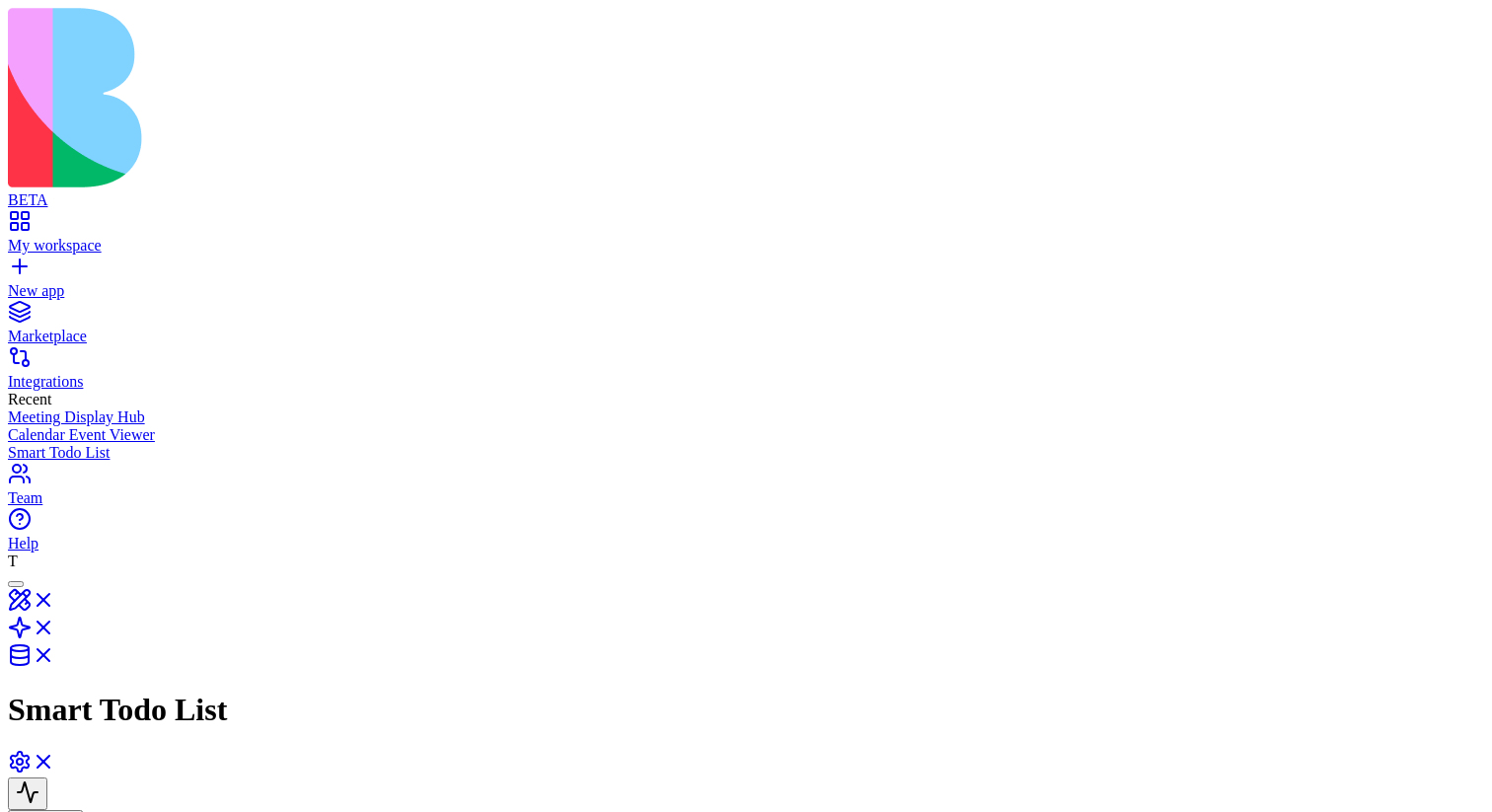 click at bounding box center [28, 975] 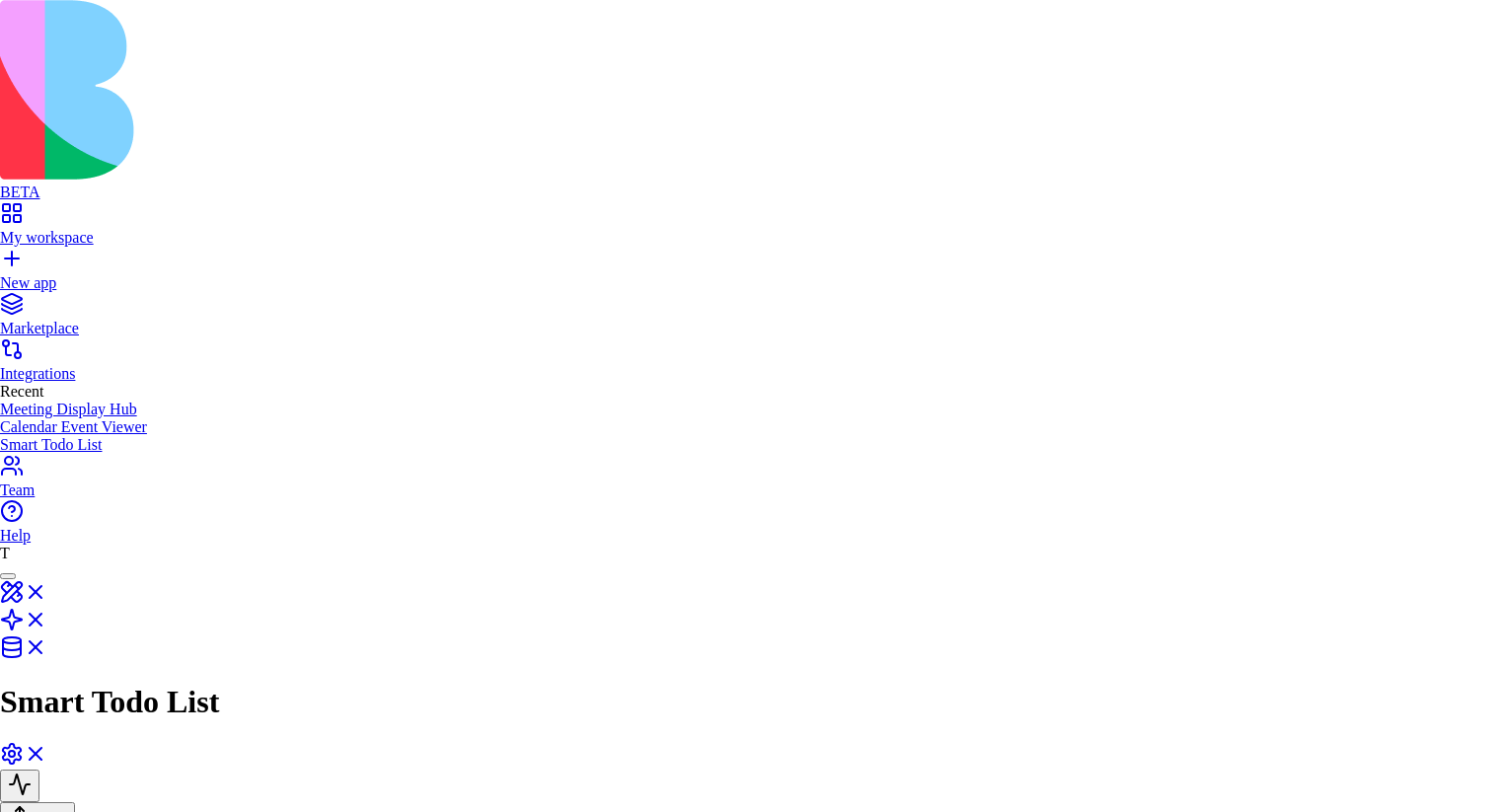 type 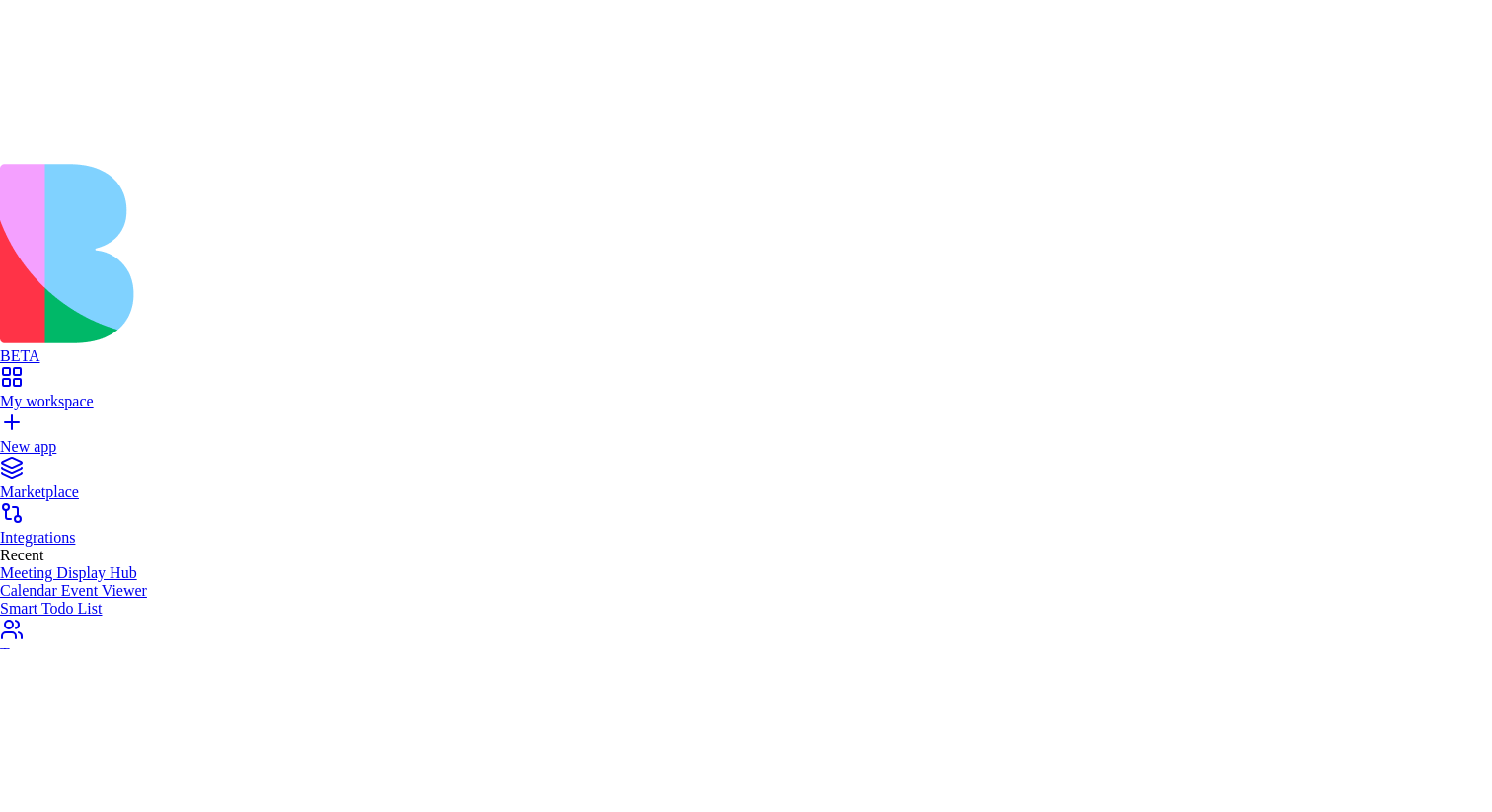 scroll, scrollTop: 223, scrollLeft: 0, axis: vertical 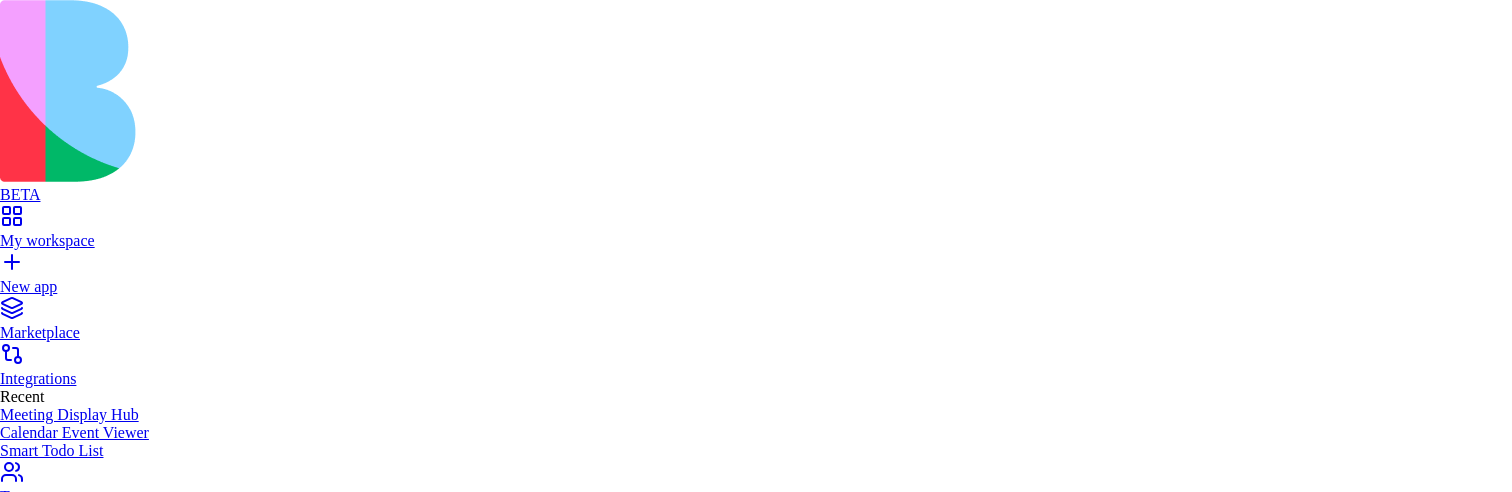 click at bounding box center [756, 980] 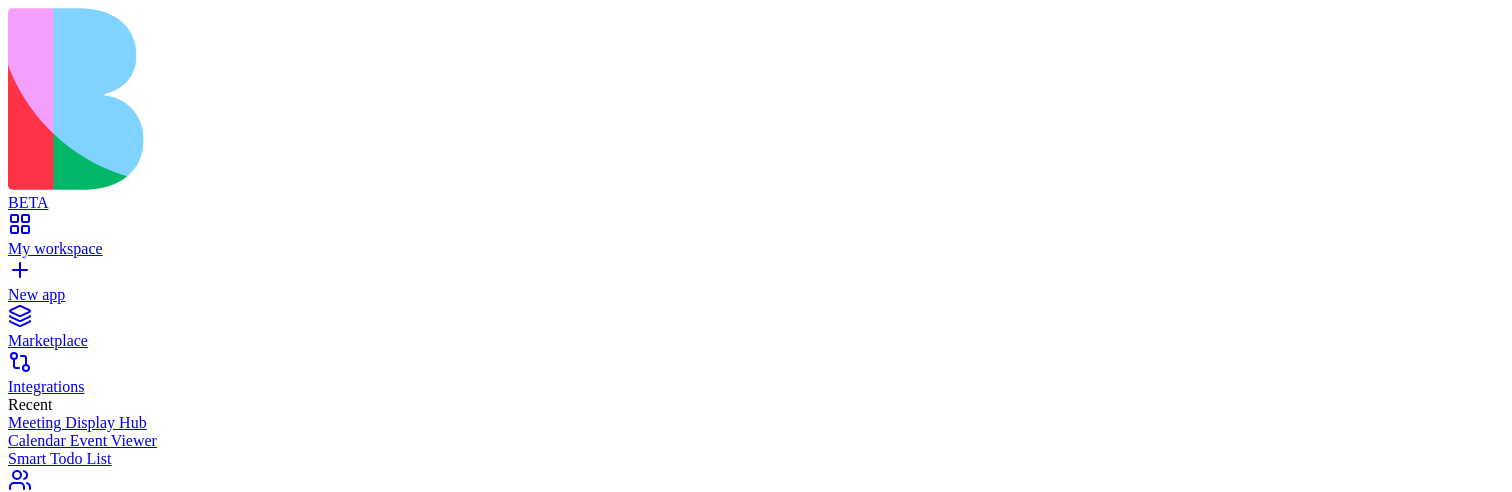 type 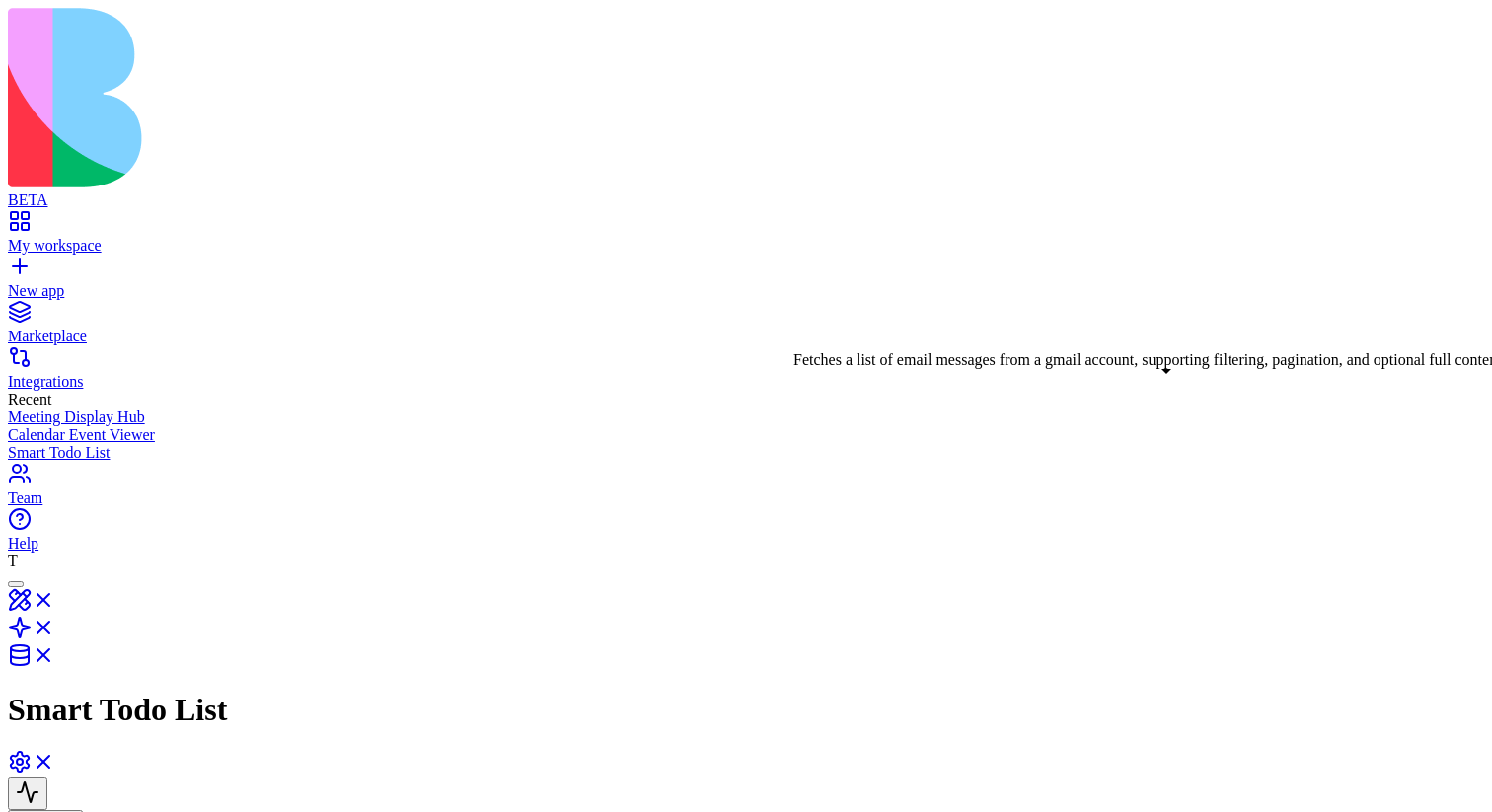 click on "Fetch emails Fetches a list of email messages from a gmail account, supporting filtering, pagination, and optional full content retrieval." at bounding box center (1019, 1194) 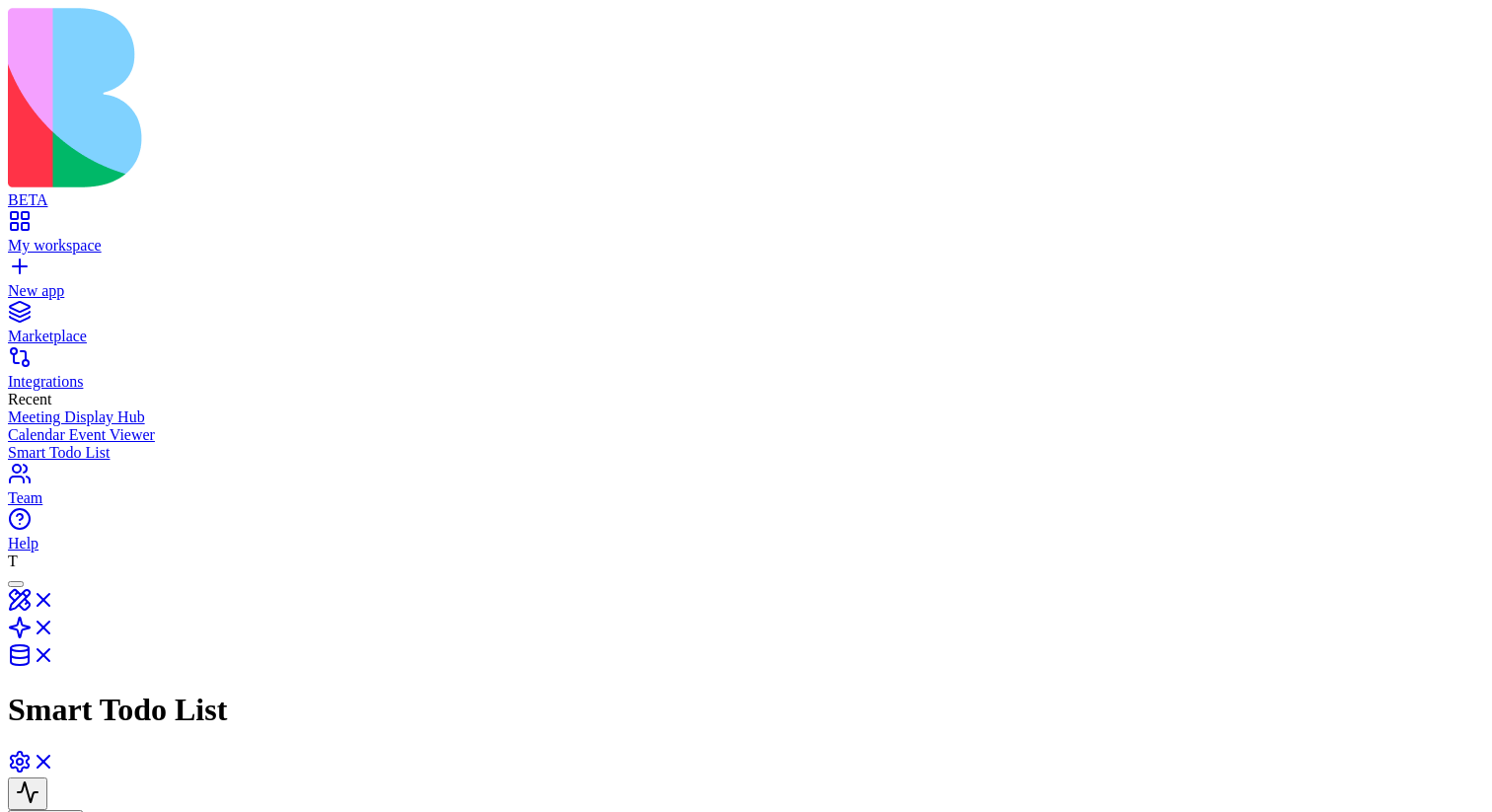 click at bounding box center (28, 975) 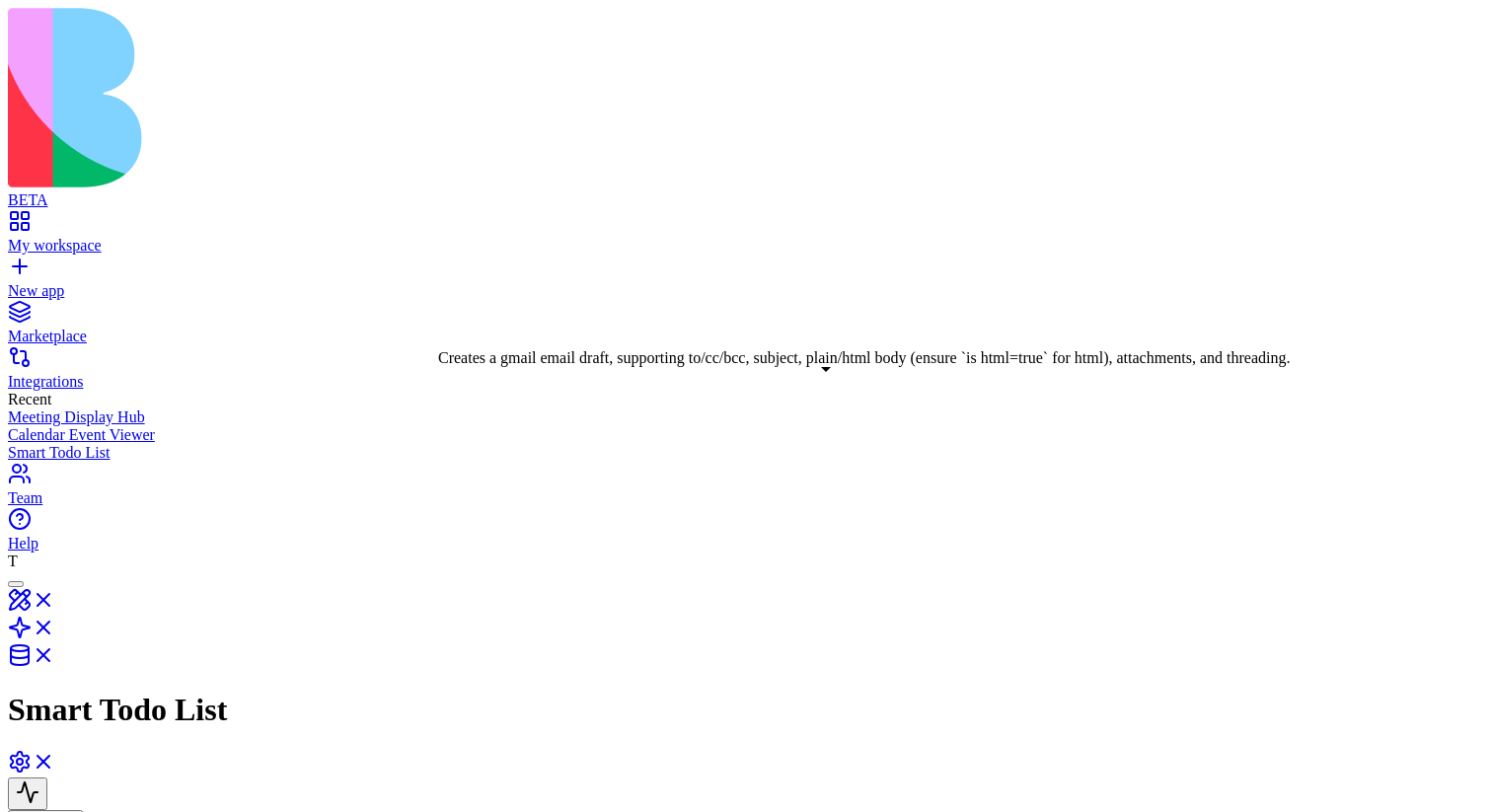 click on "Create email draft Creates a gmail email draft, supporting to/cc/bcc, subject, plain/html body (ensure `is html=true` for html), attachments, and threading." at bounding box center (757, 1187) 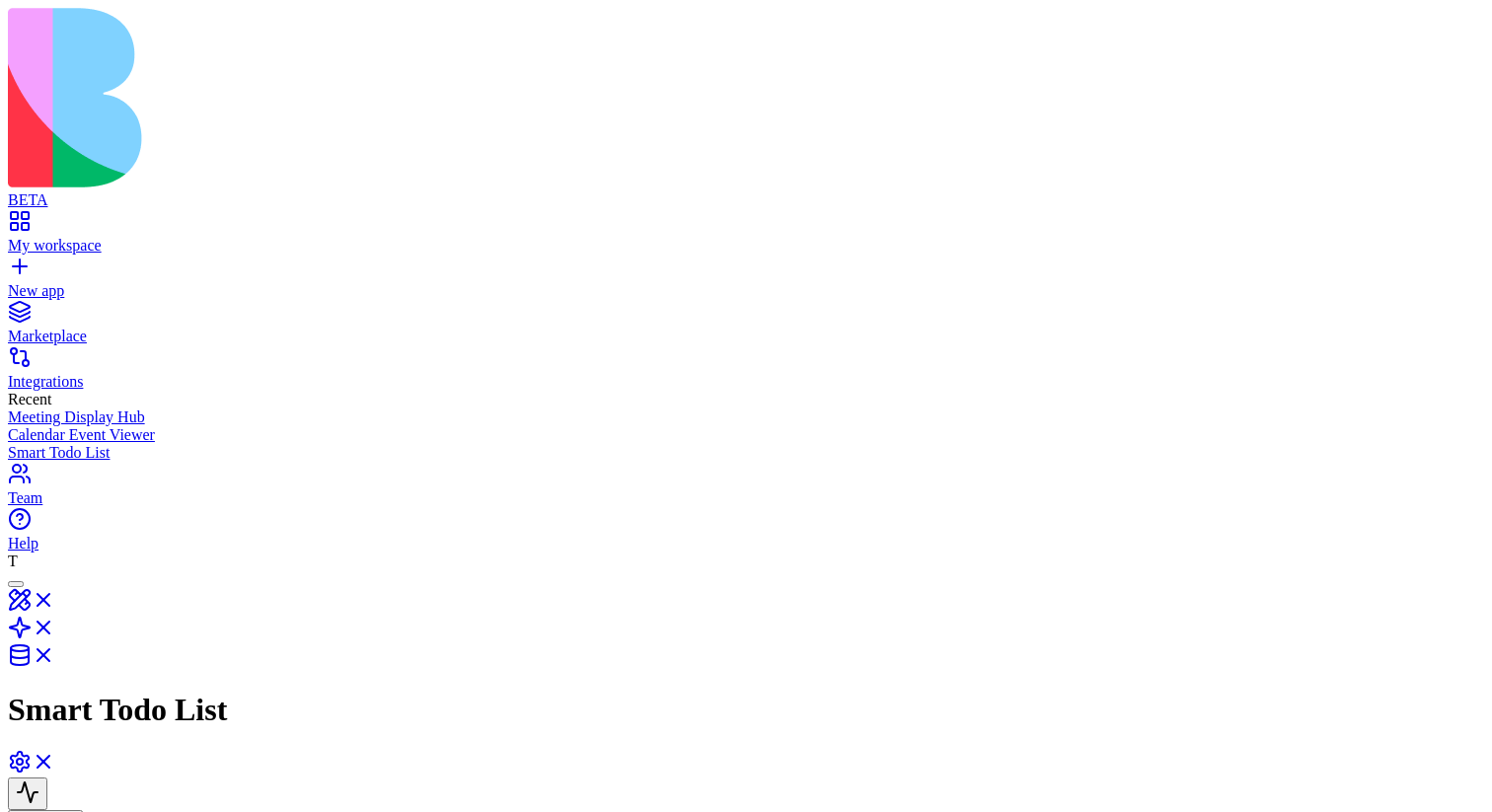click on "Send Email Sends an email via gmail api using the authenticated user's google profile display name, requiring `is html=true` if the body contains html and valid `s3key`, `mimetype`, `name` for any attachment." at bounding box center [916, 1297] 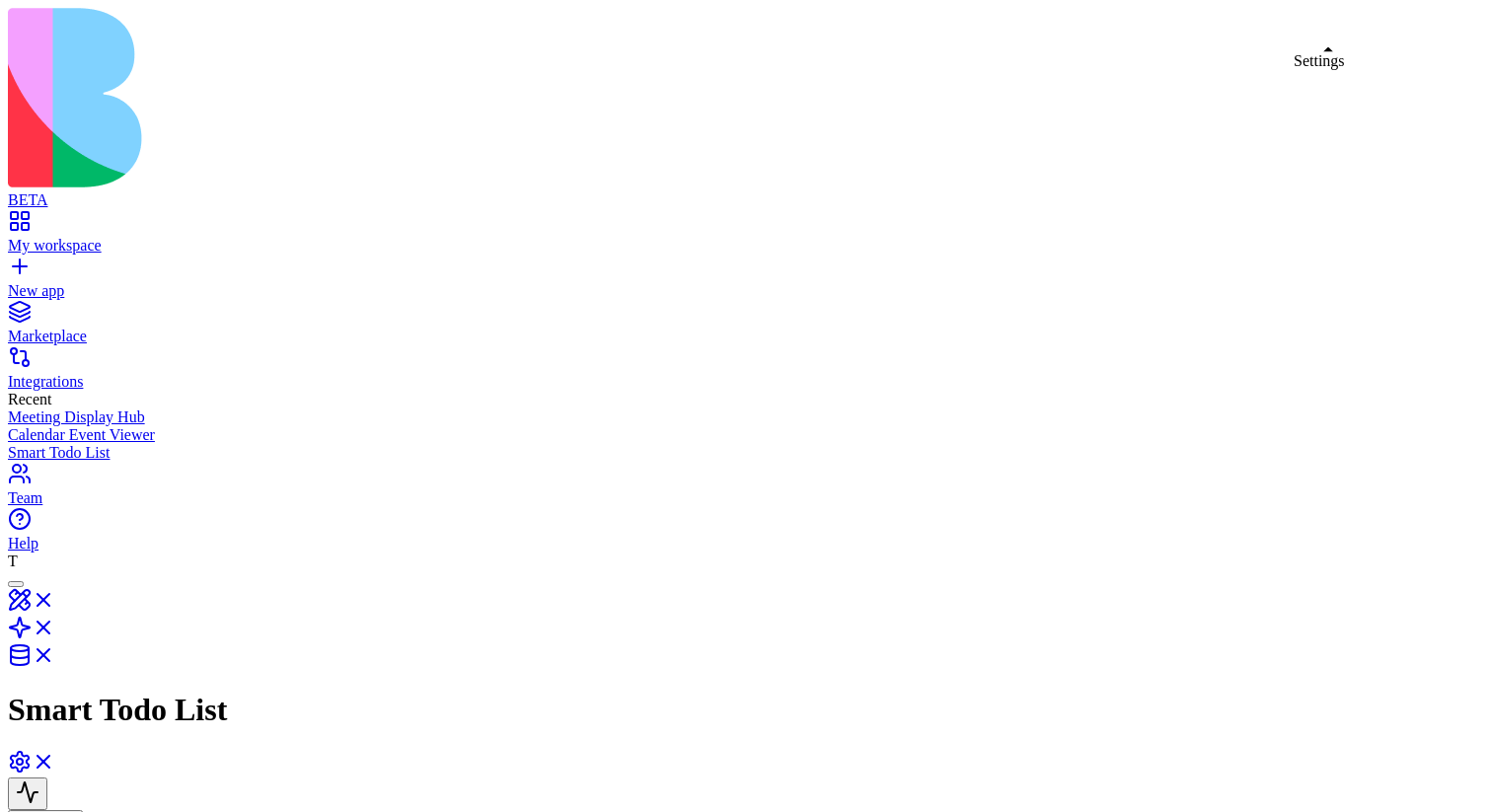 click at bounding box center [32, 768] 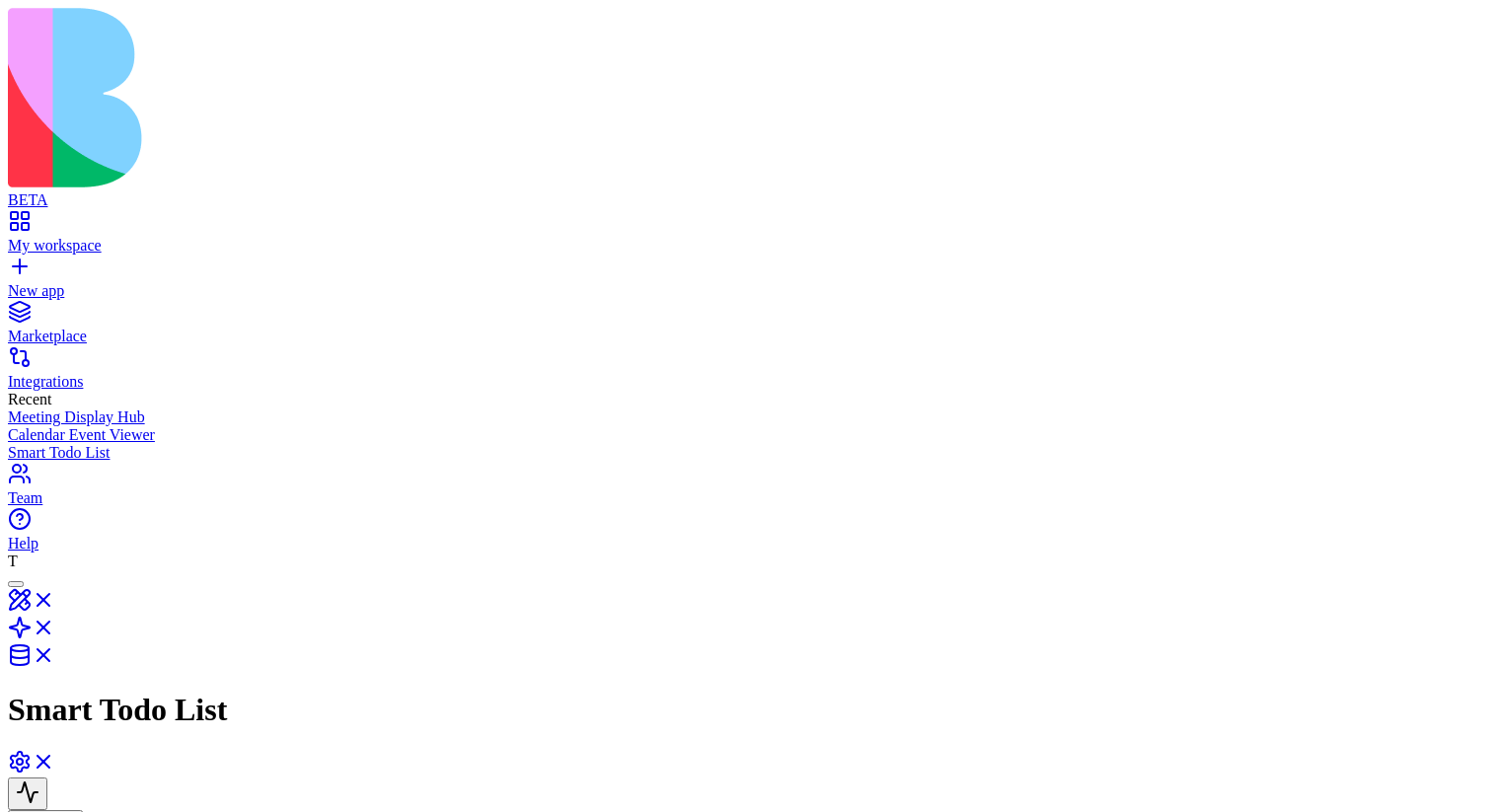 click at bounding box center (32, 768) 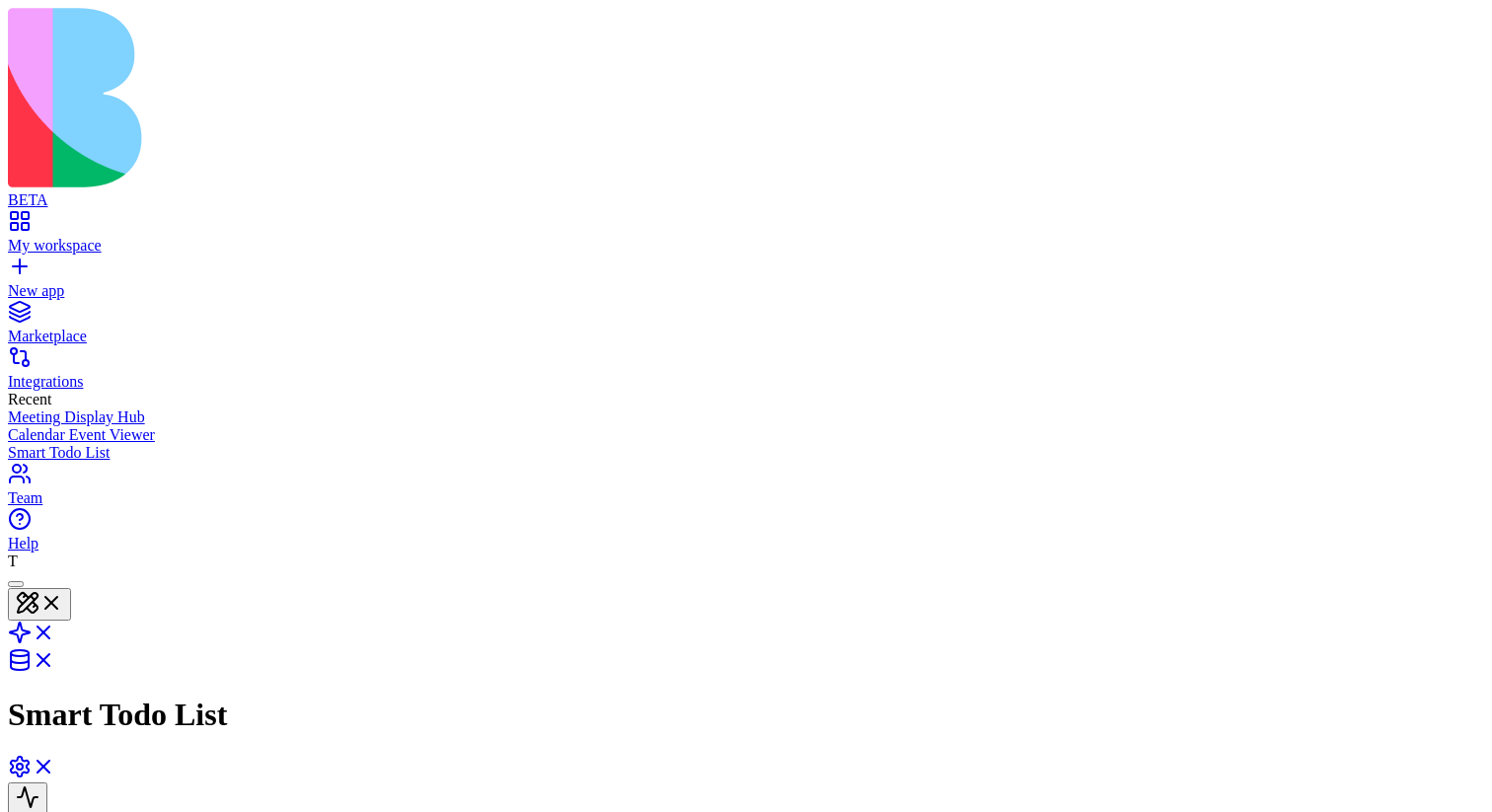 scroll, scrollTop: 0, scrollLeft: 0, axis: both 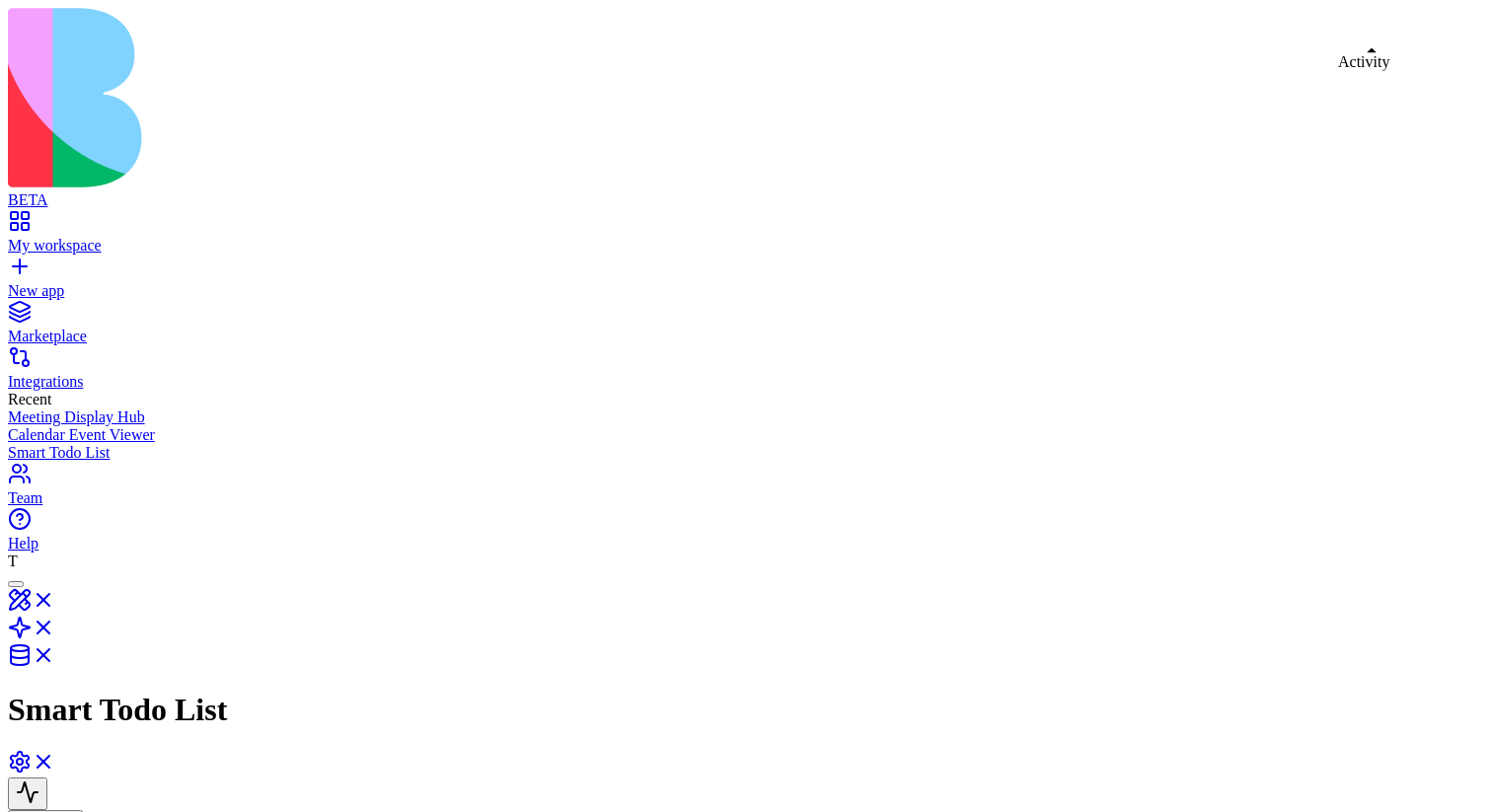 click at bounding box center (28, 793) 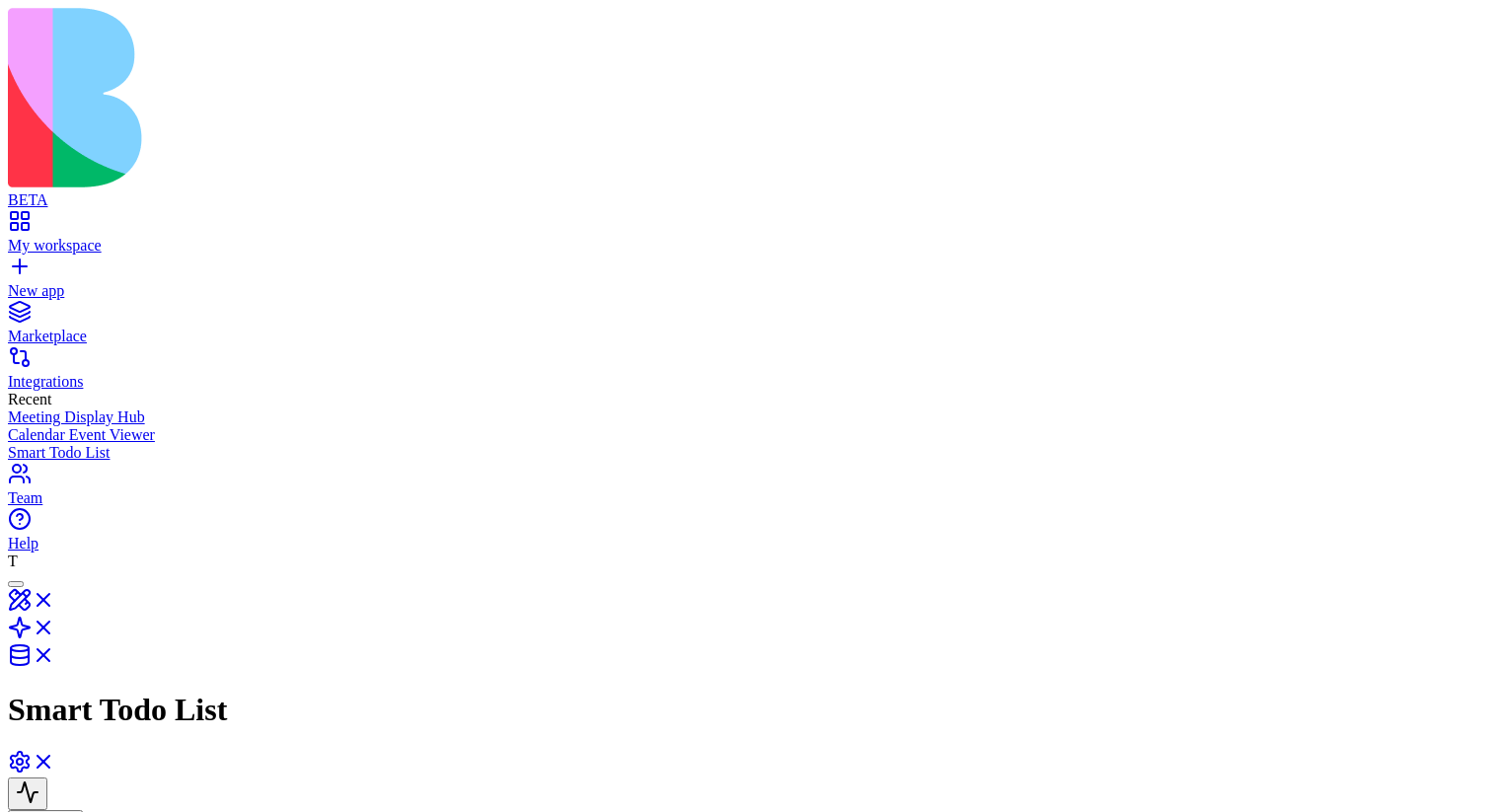 click at bounding box center [28, 793] 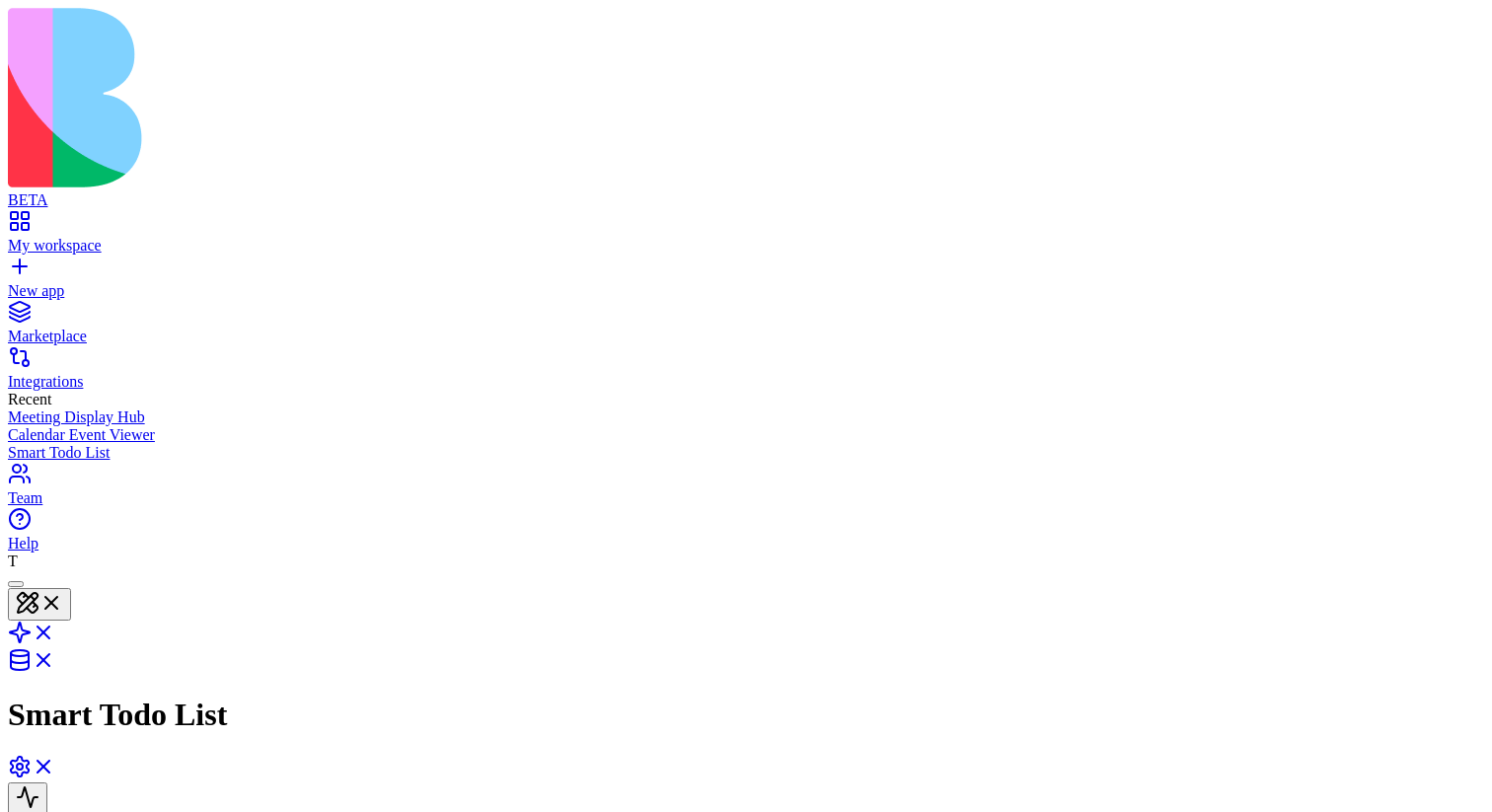 scroll, scrollTop: 0, scrollLeft: 0, axis: both 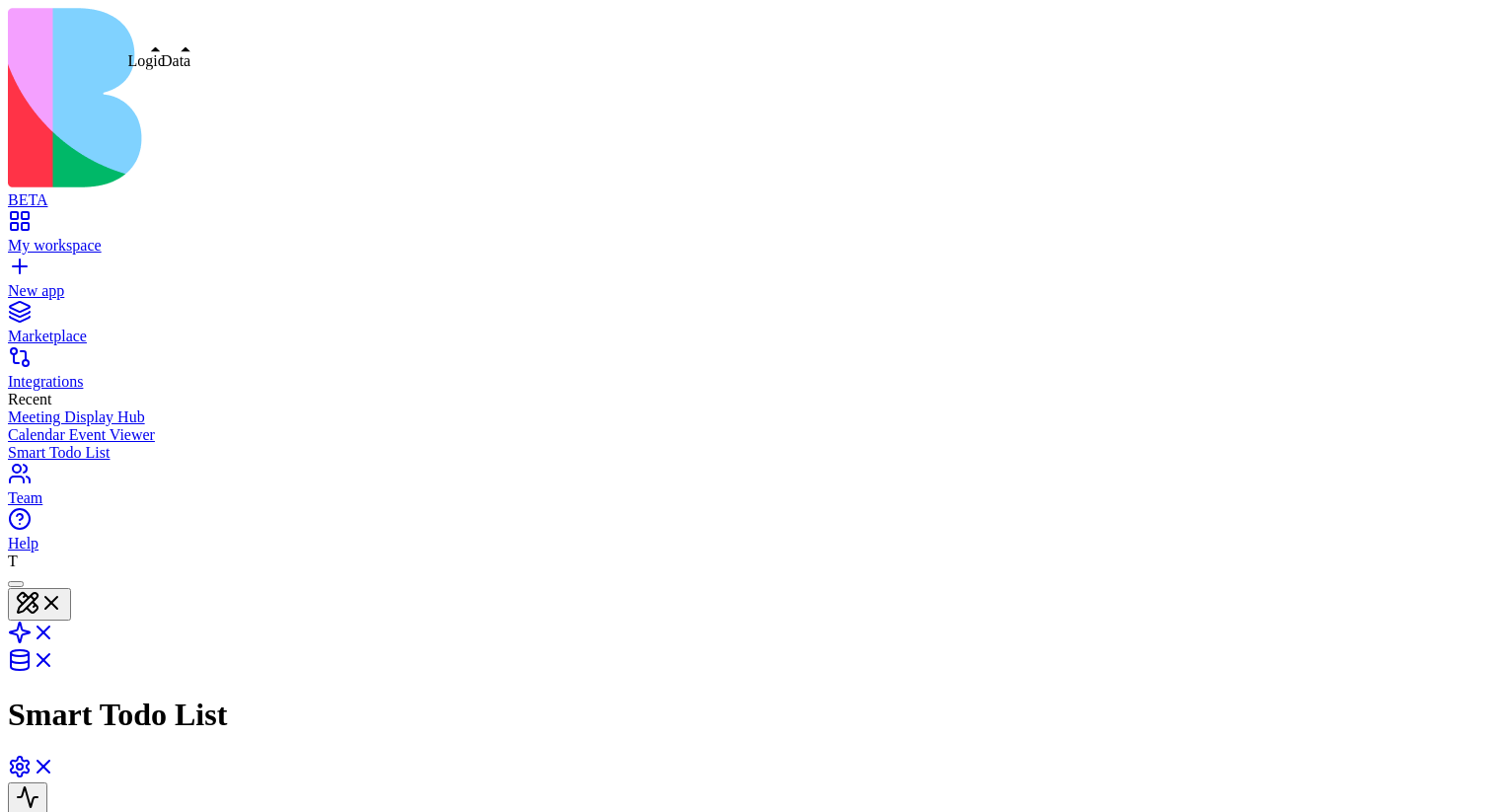 click at bounding box center [32, 638] 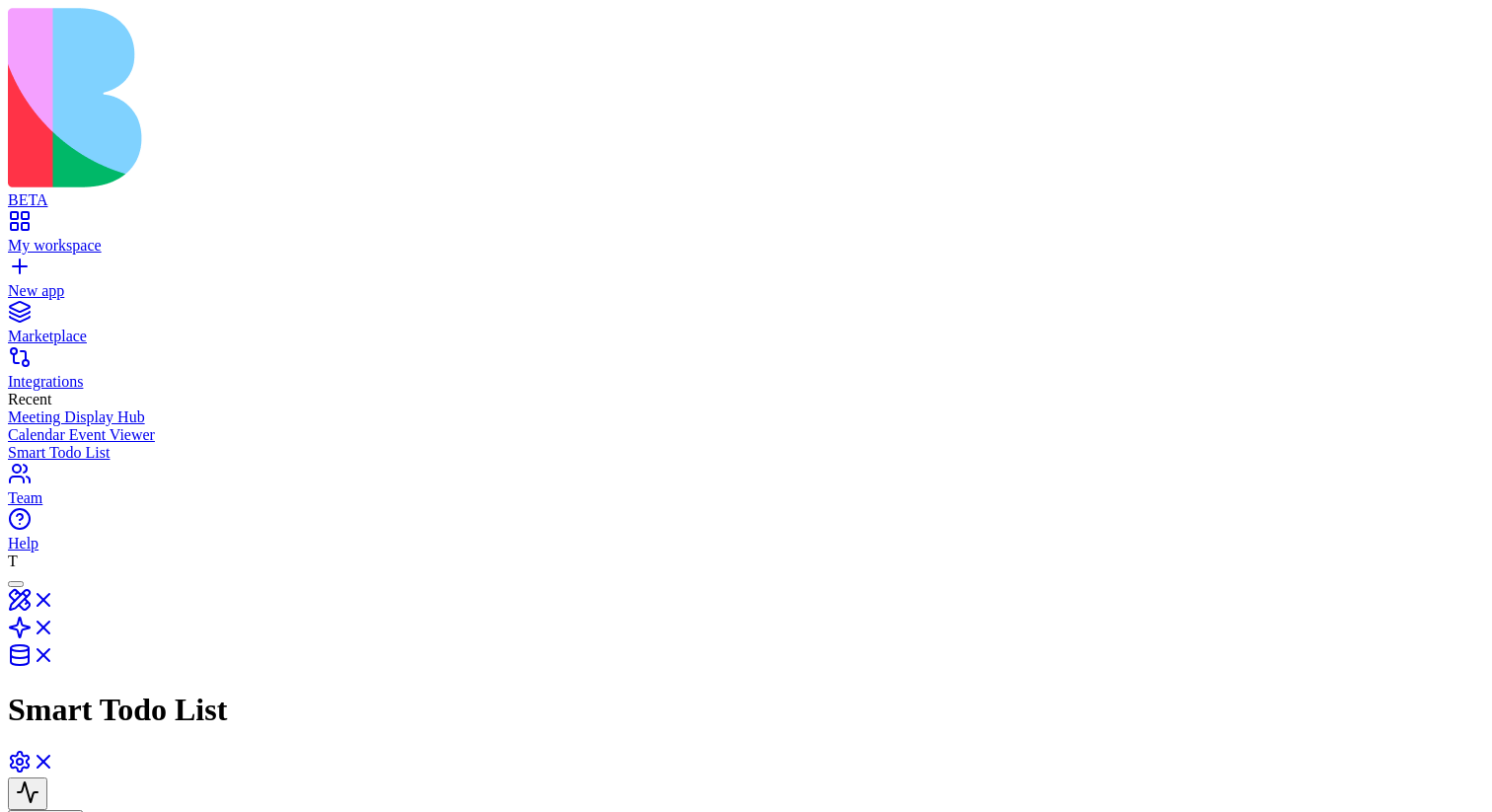 click at bounding box center (32, 633) 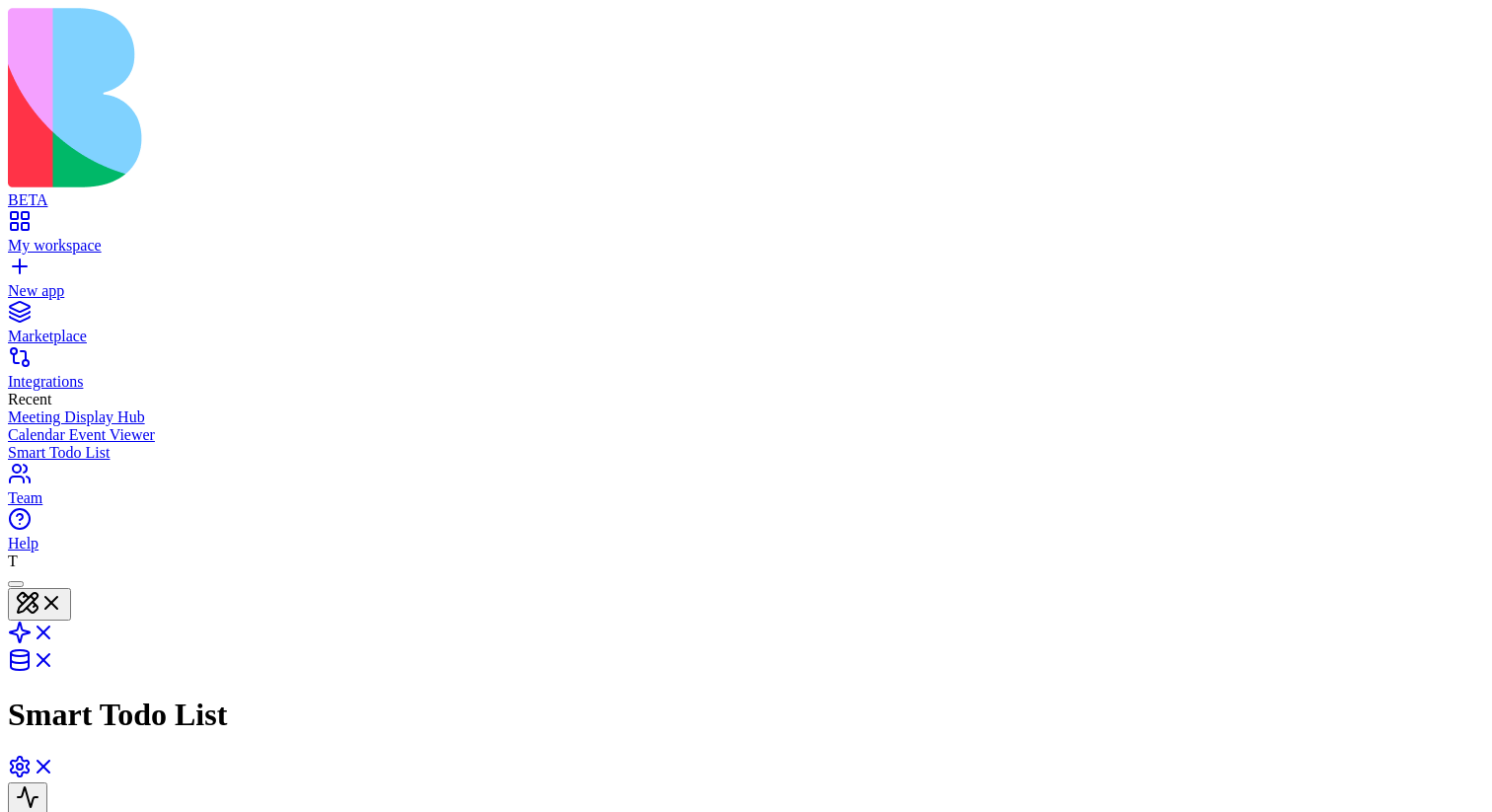 scroll, scrollTop: 0, scrollLeft: 0, axis: both 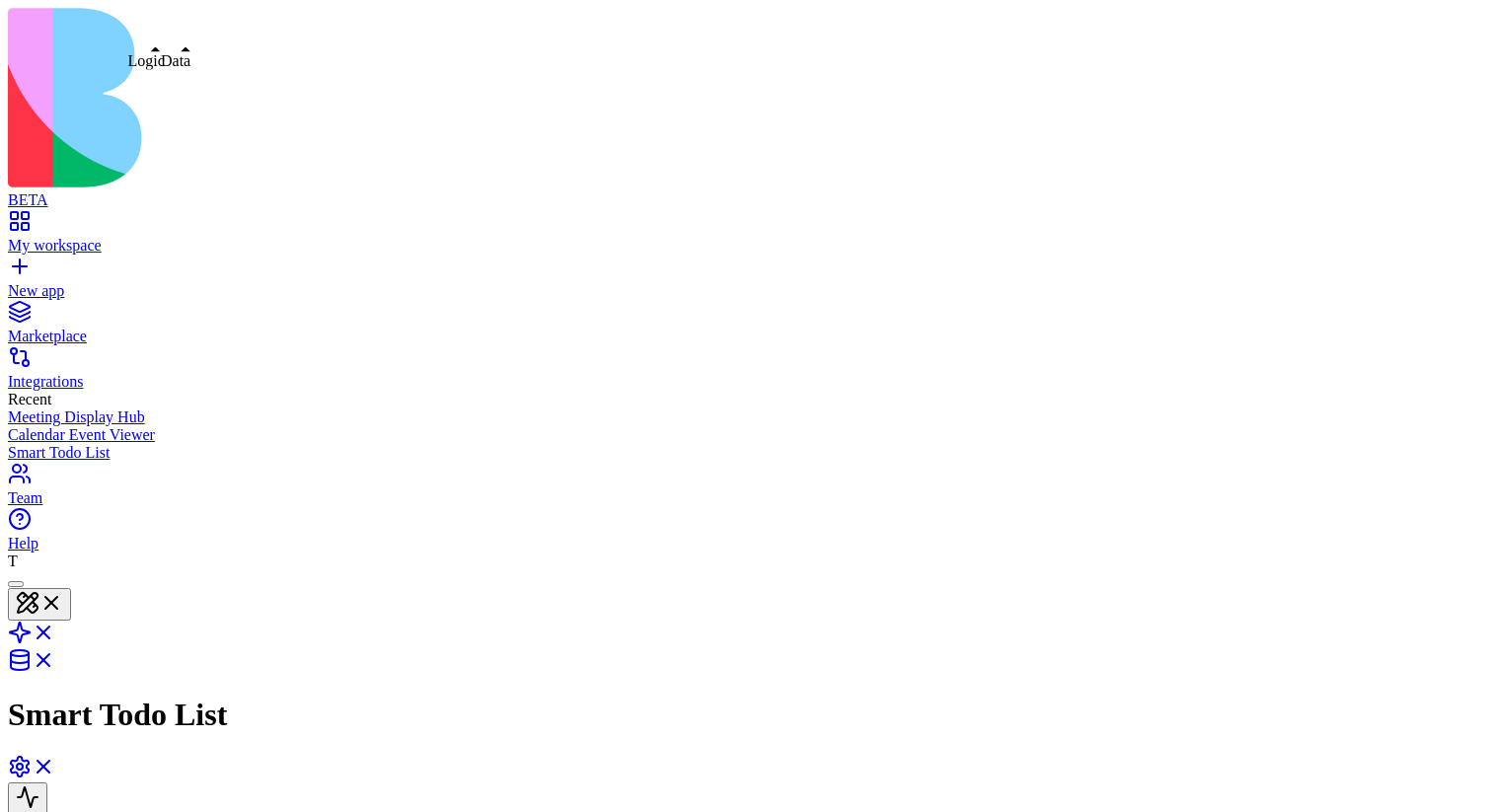 click at bounding box center [32, 638] 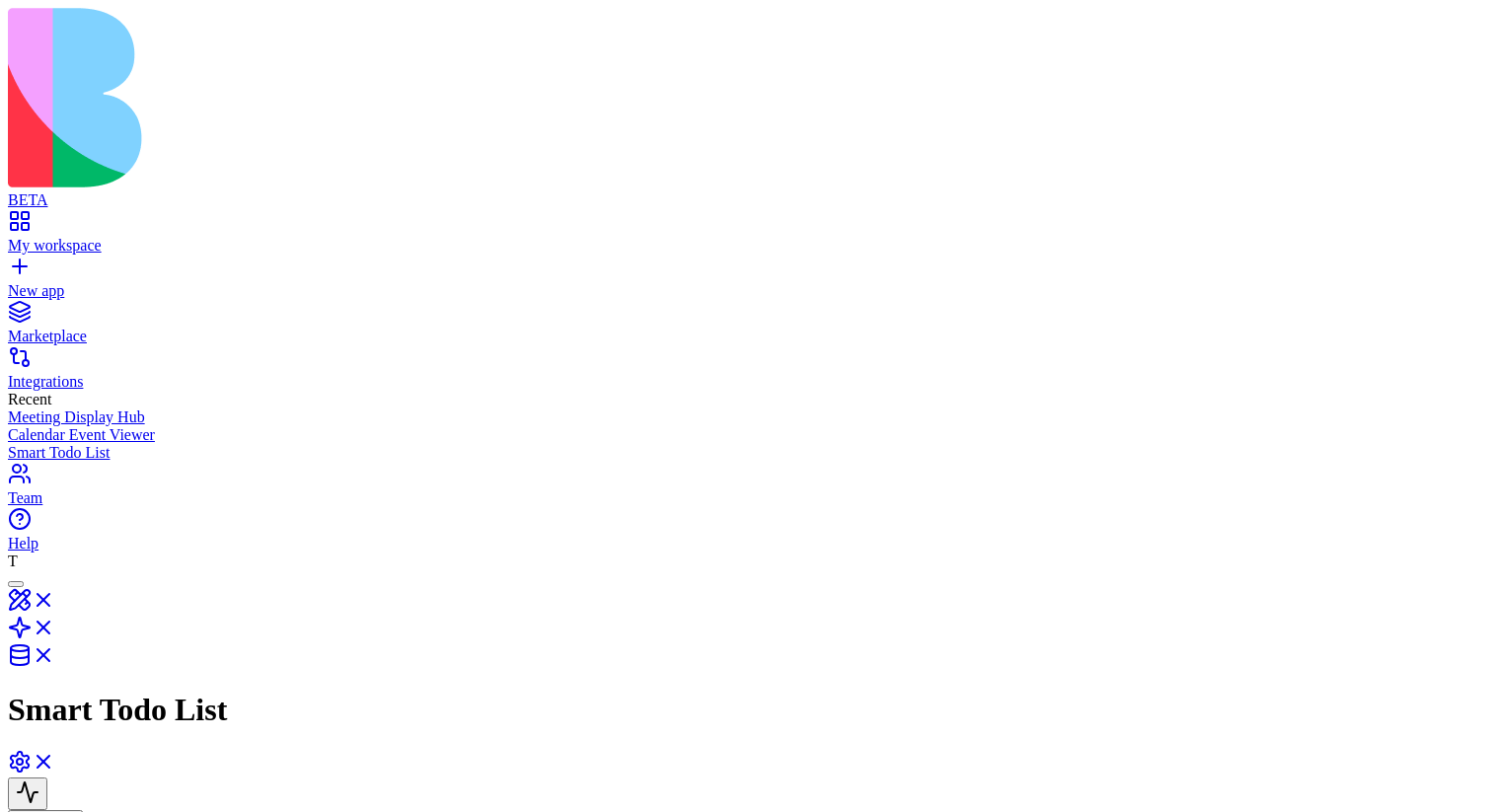 click at bounding box center [104, 858] 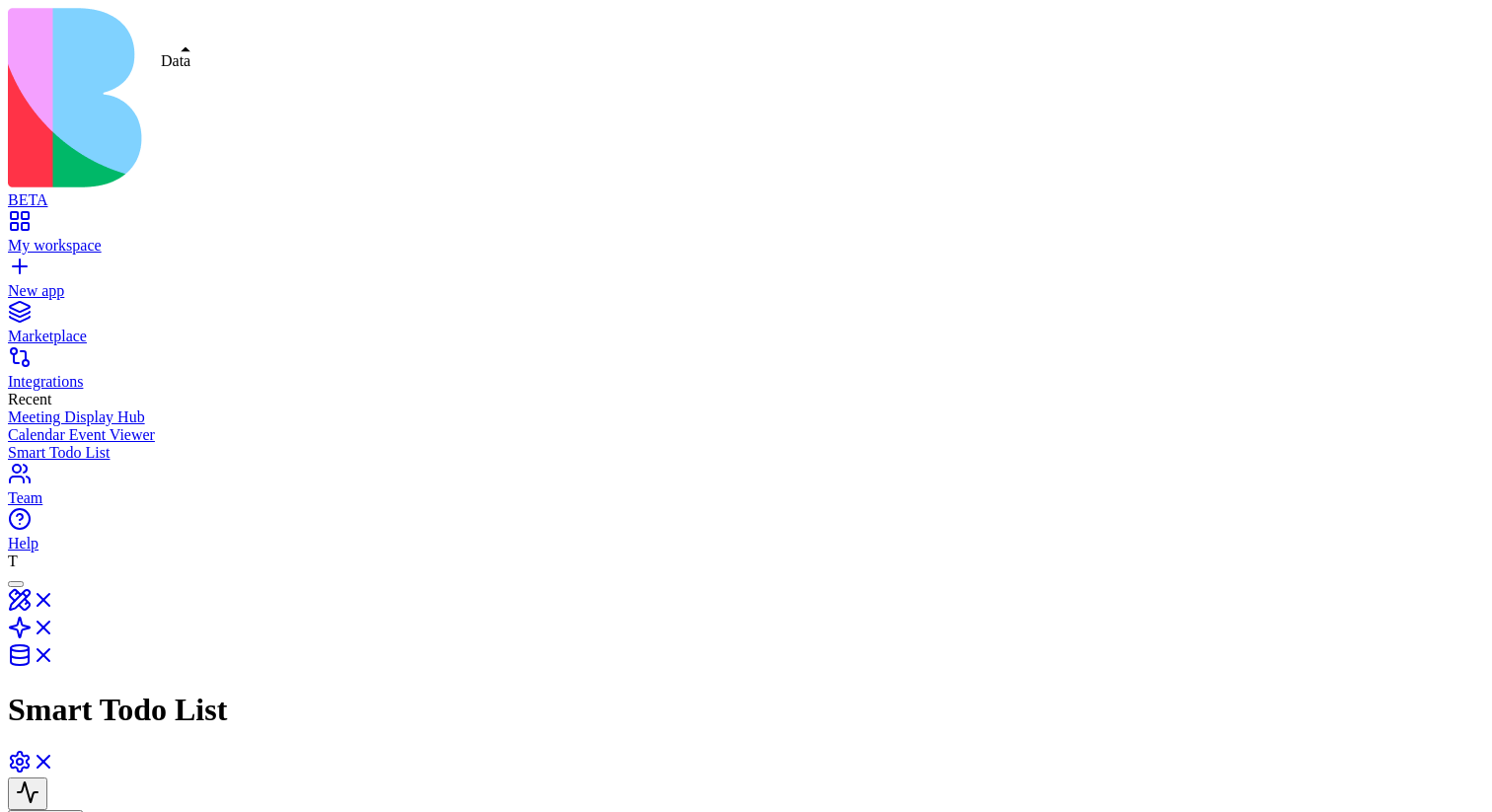 click at bounding box center [32, 661] 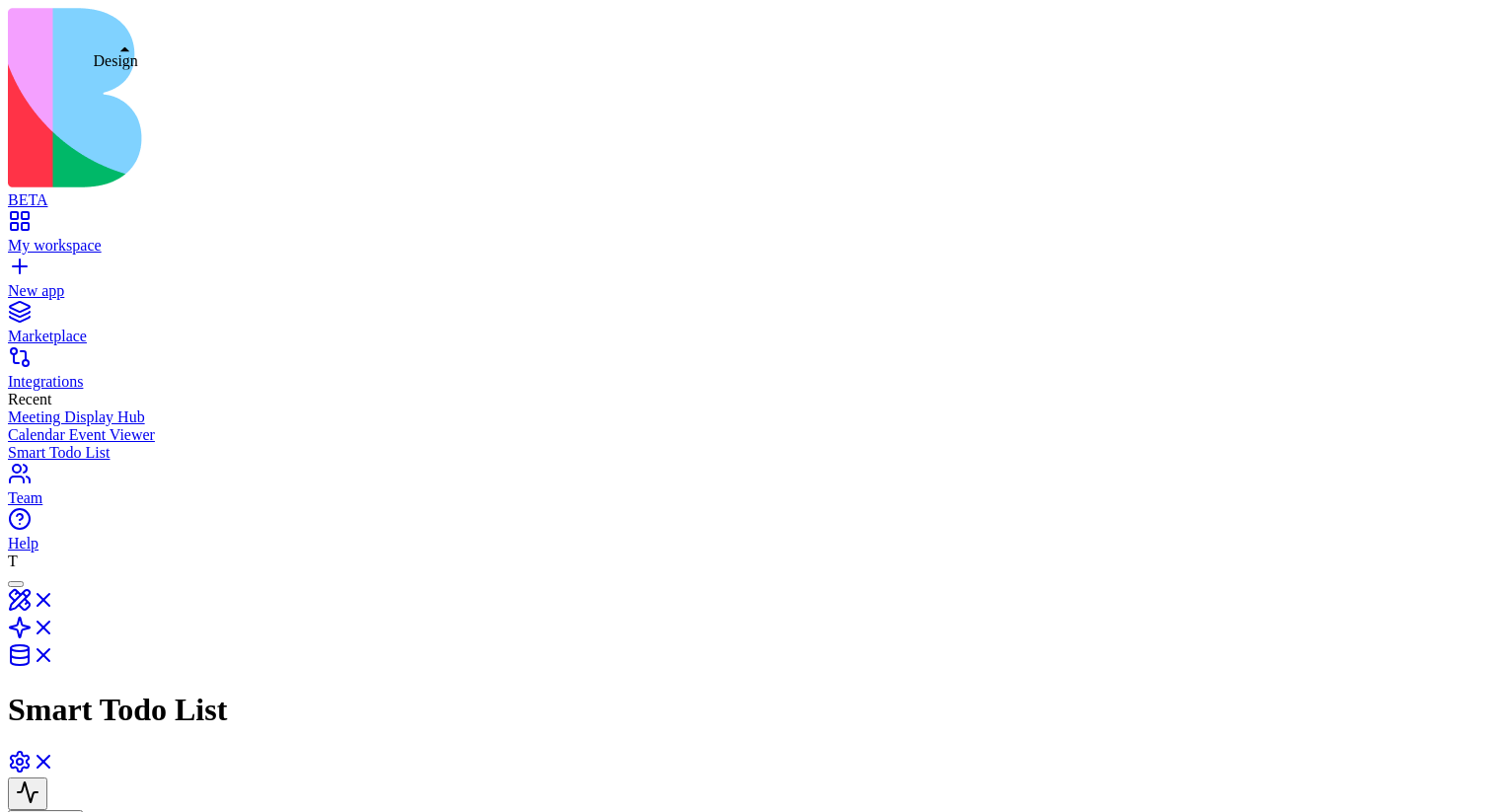 click at bounding box center [32, 606] 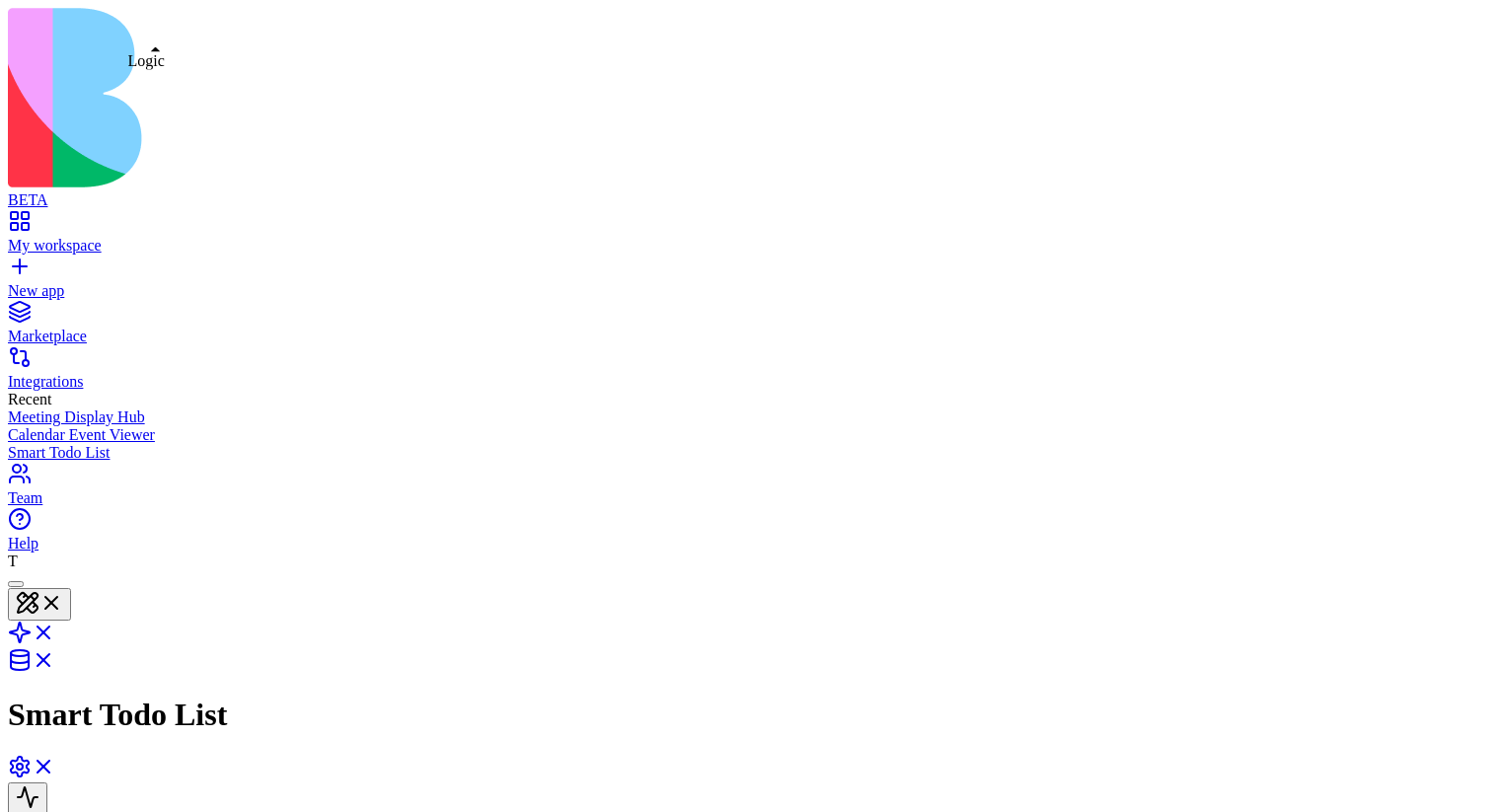scroll, scrollTop: 0, scrollLeft: 0, axis: both 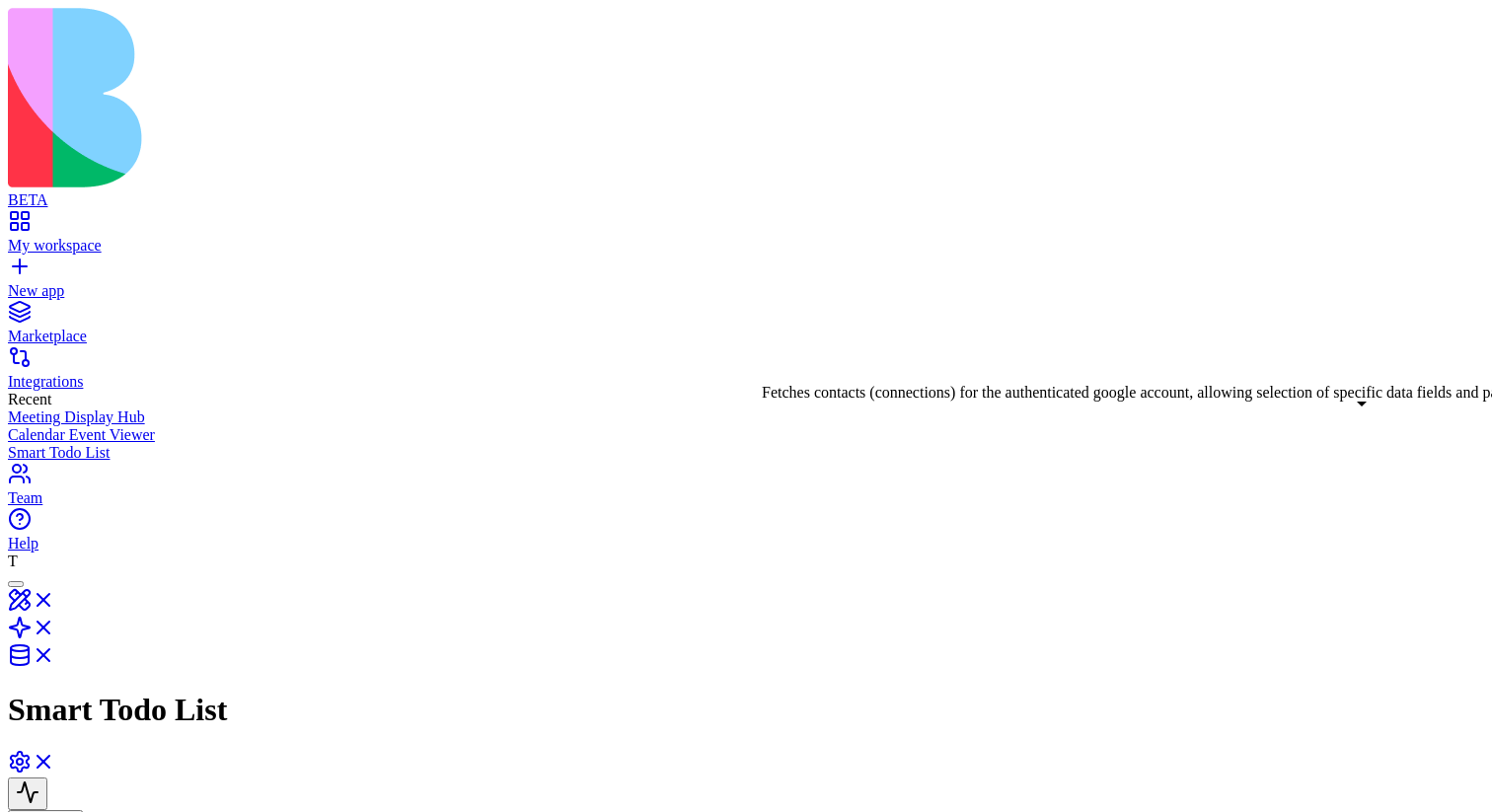 drag, startPoint x: 1348, startPoint y: 407, endPoint x: 1327, endPoint y: 421, distance: 25.23886 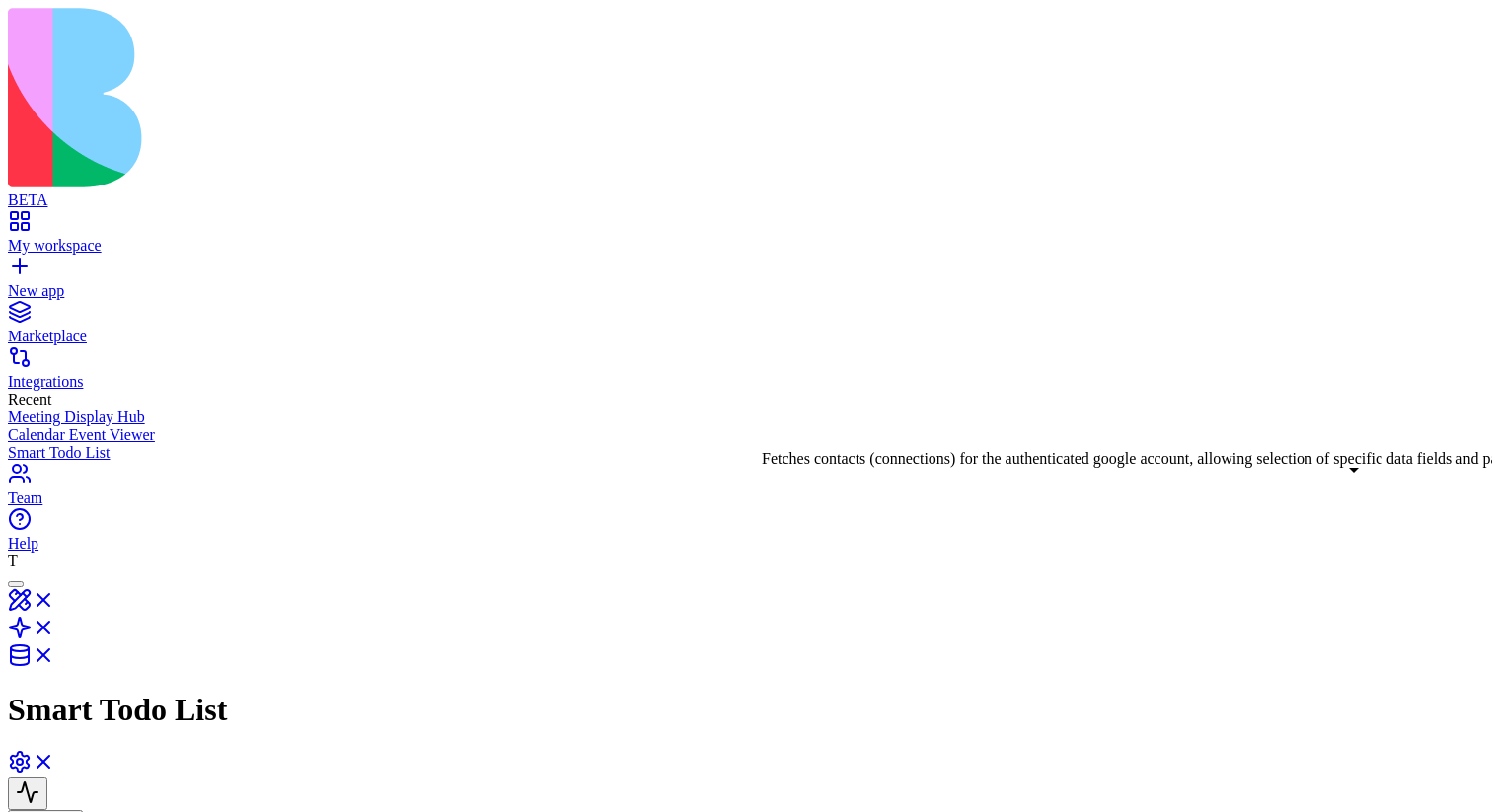 drag, startPoint x: 1339, startPoint y: 413, endPoint x: 1329, endPoint y: 485, distance: 72.69113 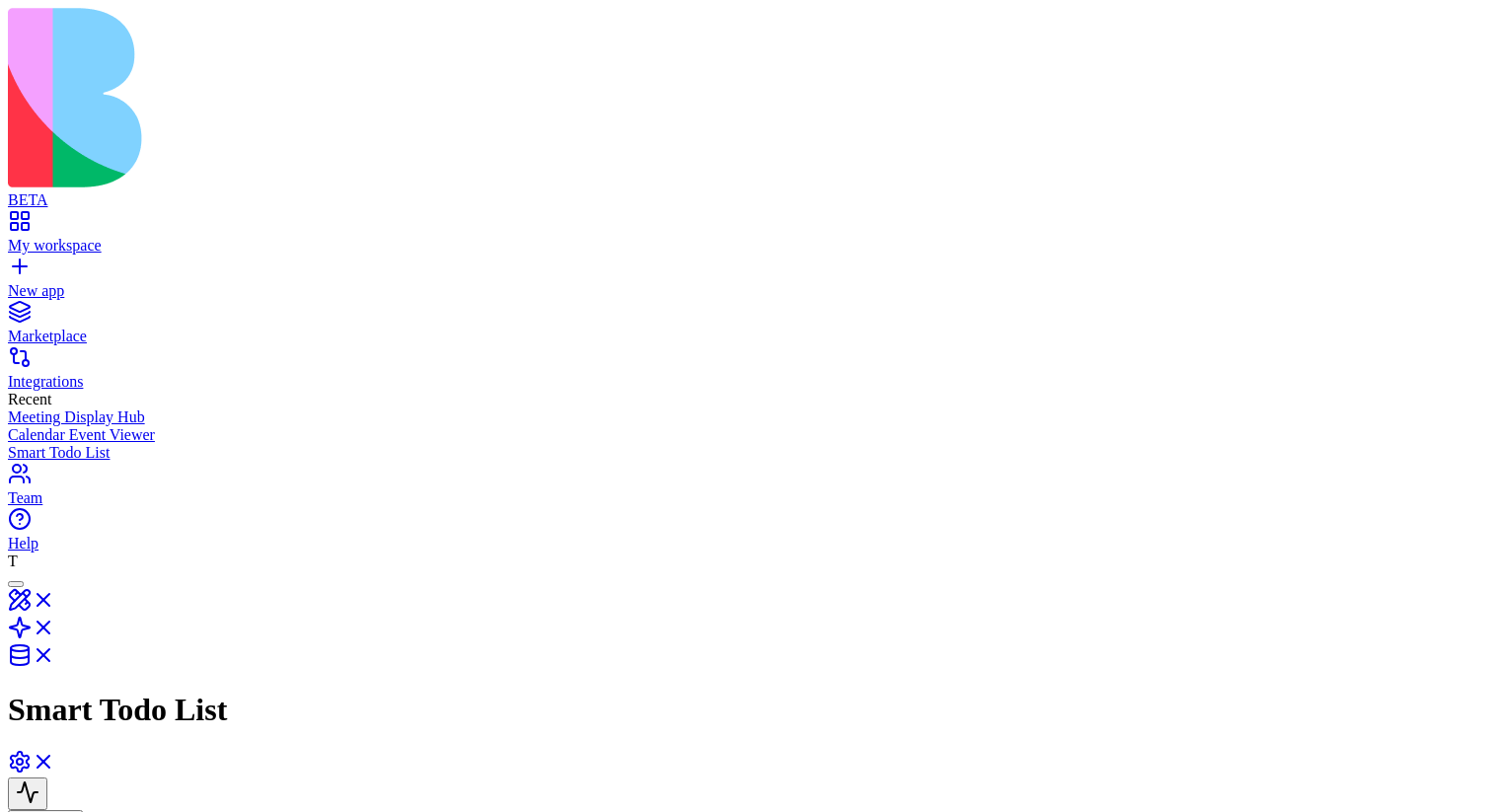 click on "Sends an email via gmail api using the authenticated user's google profile display name, requiring `is html=true` if the body contains html and valid `s3key`, `mimetype`, `name` for any attachment." at bounding box center [982, 1317] 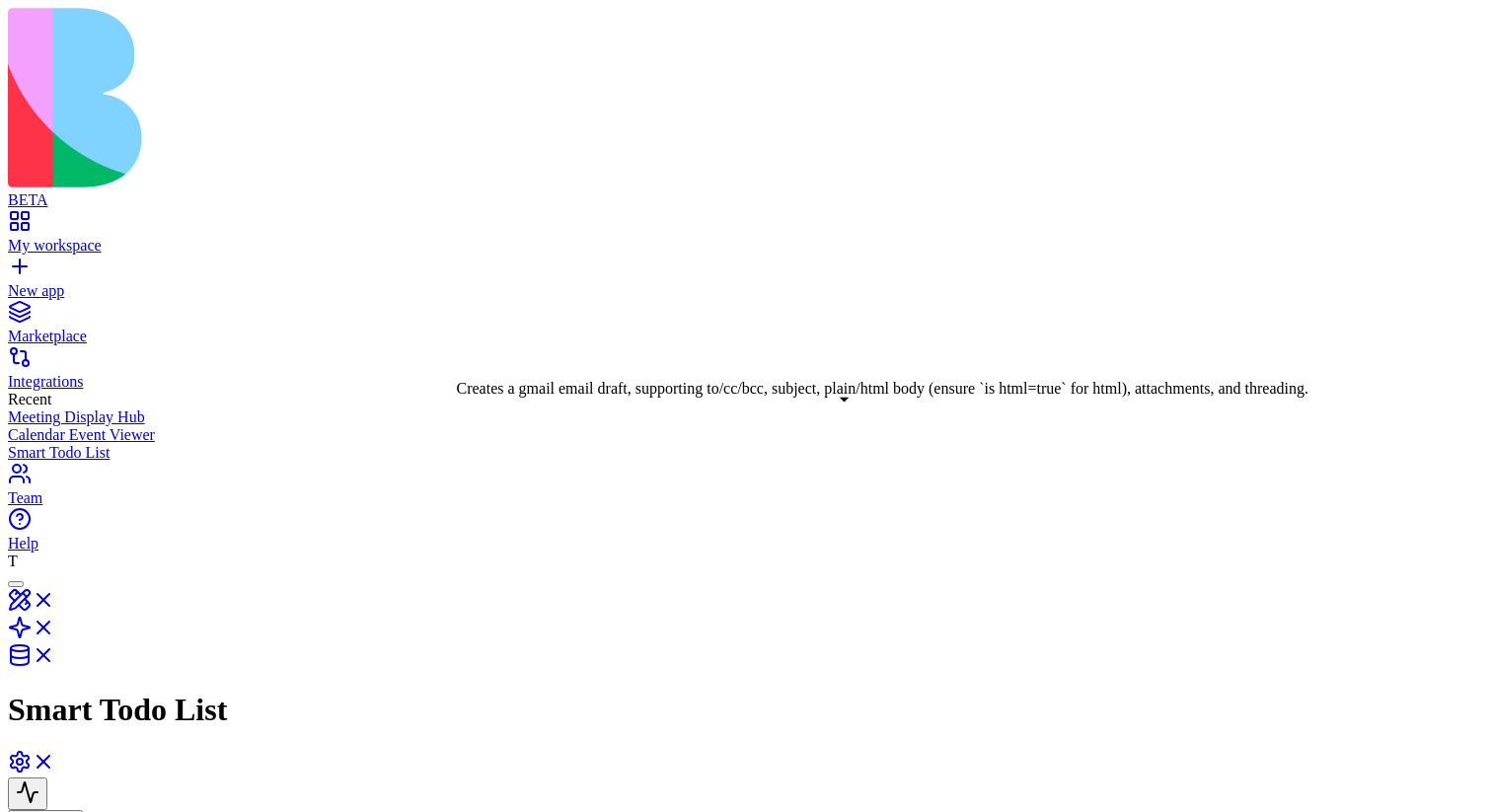 click on "Creates a gmail email draft, supporting to/cc/bcc, subject, plain/html body (ensure `is html=true` for html), attachments, and threading." at bounding box center (726, 1226) 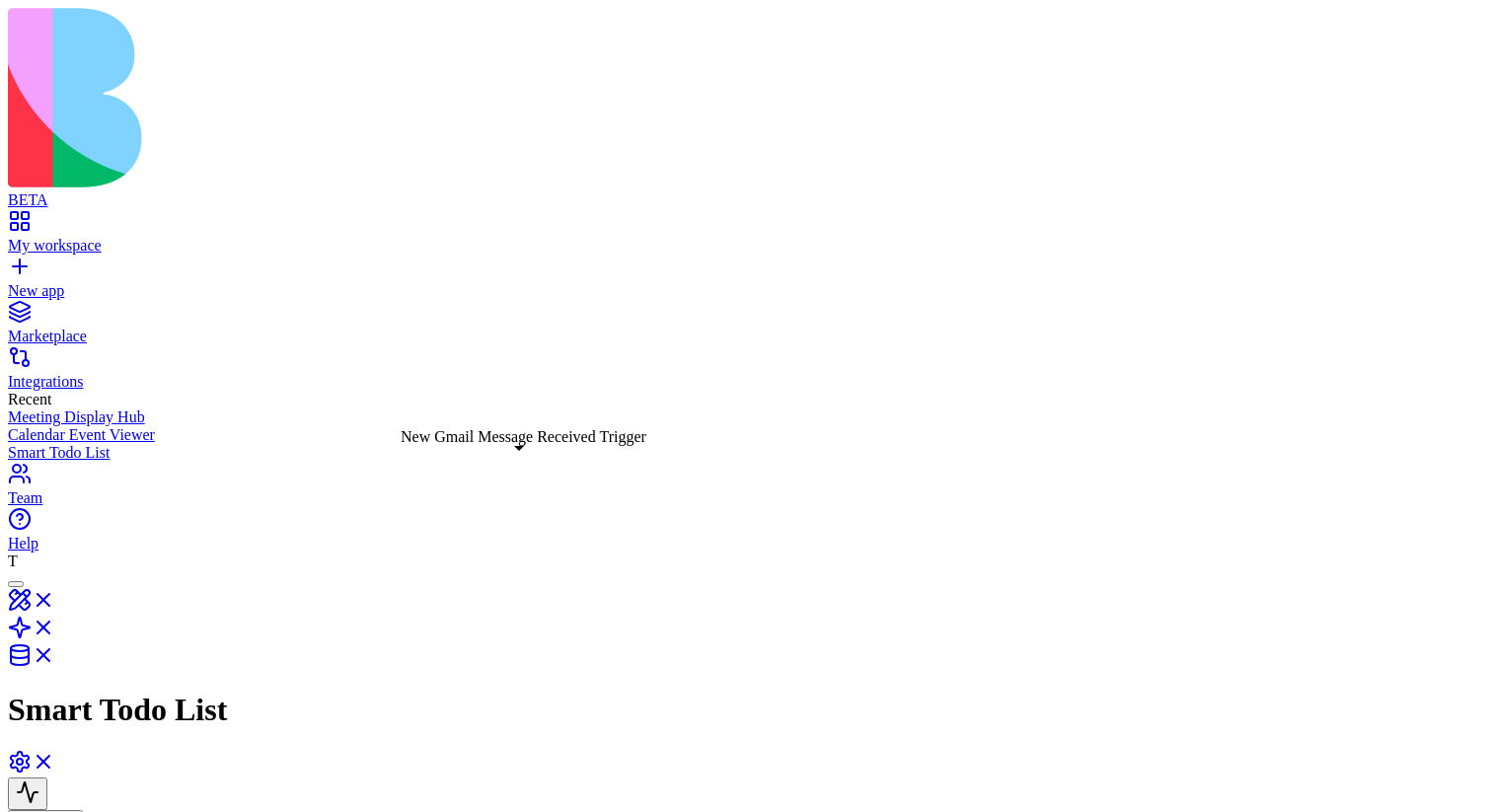 click on "New Gmail Message Received Trigger" at bounding box center [247, 1282] 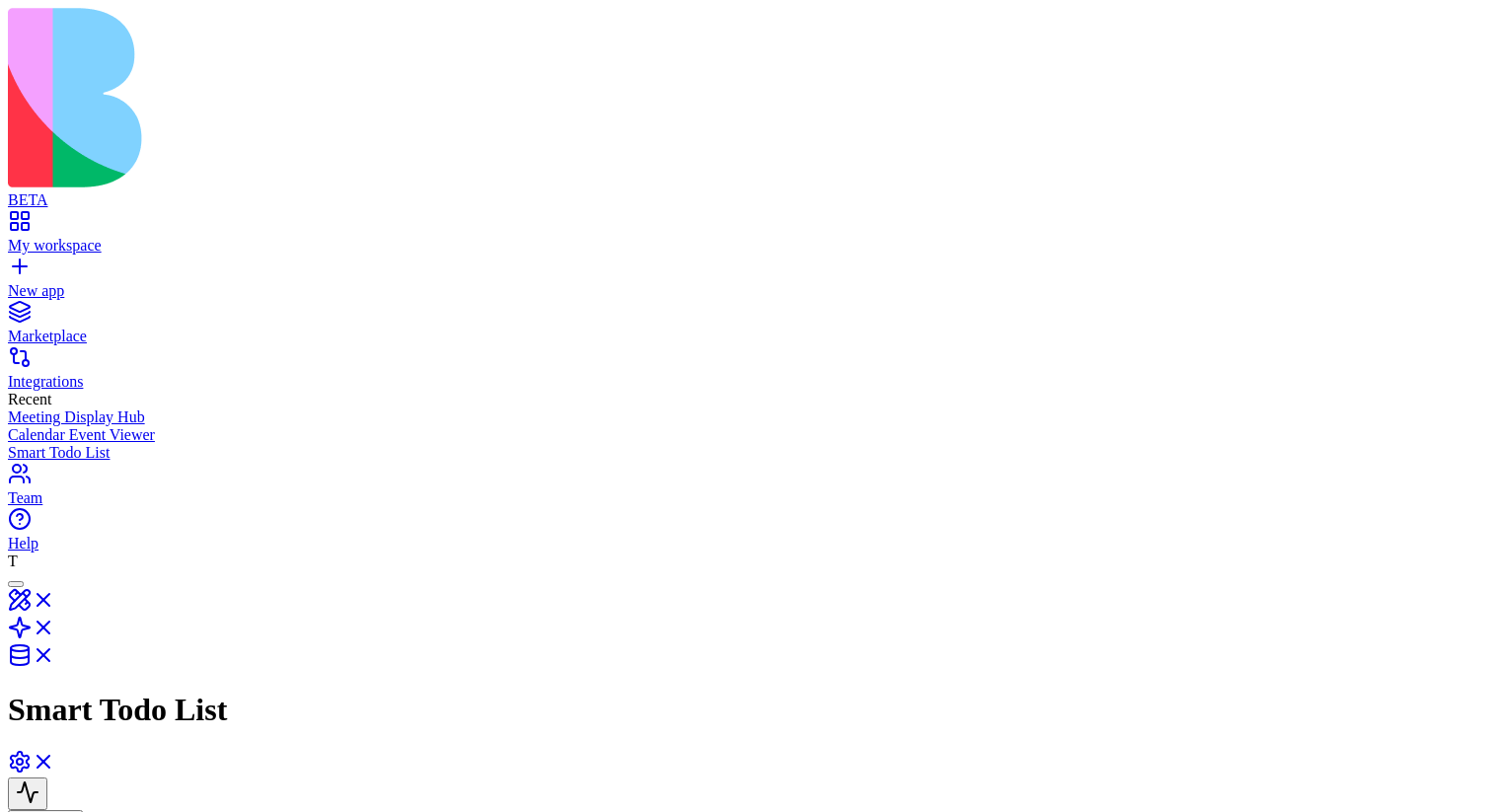 click on "Scheduler" at bounding box center (117, 1222) 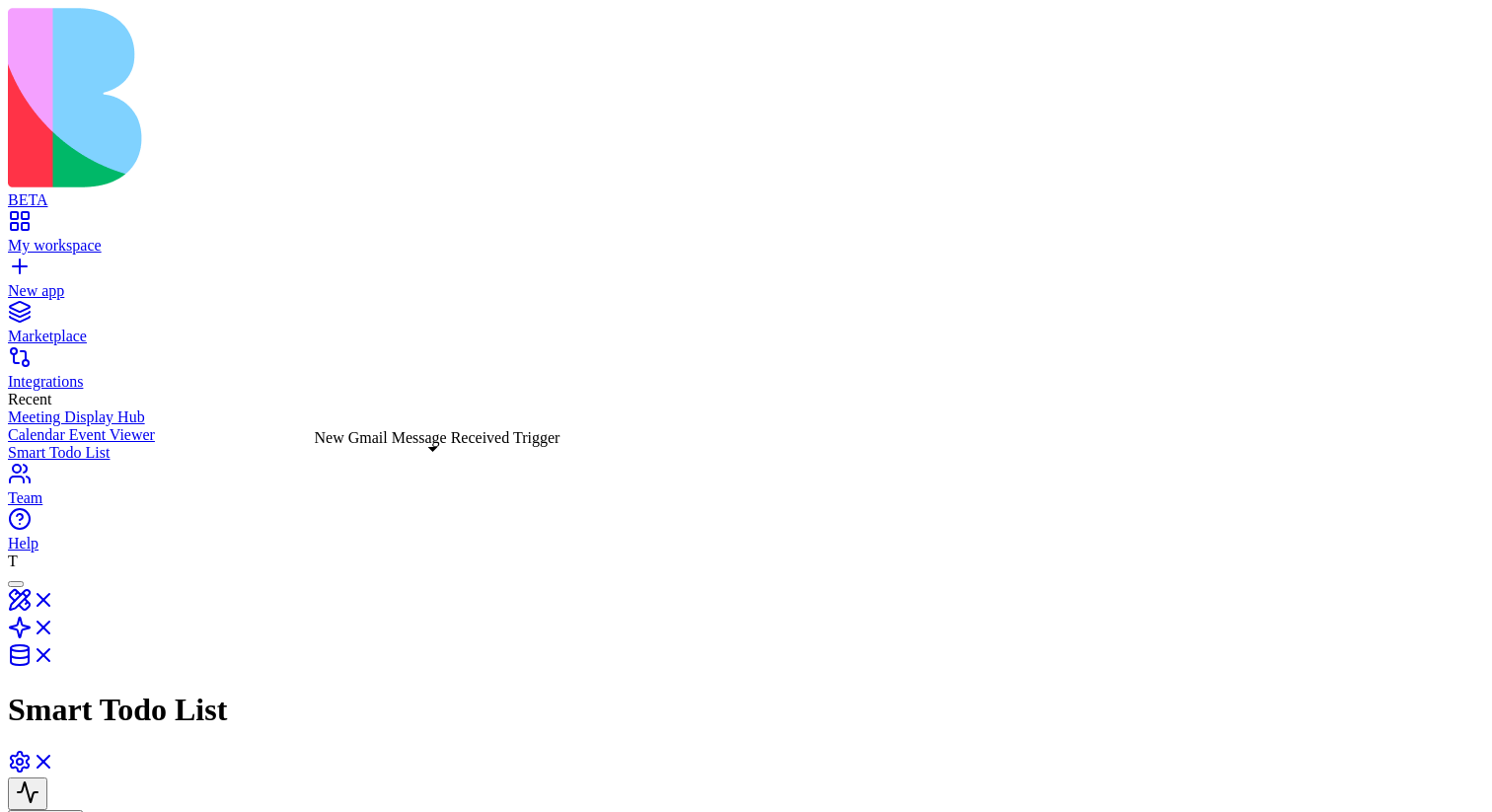 click on "New Gmail Message Received Trigger Trigger for New Gmail Message Received Trigger" at bounding box center [161, 1286] 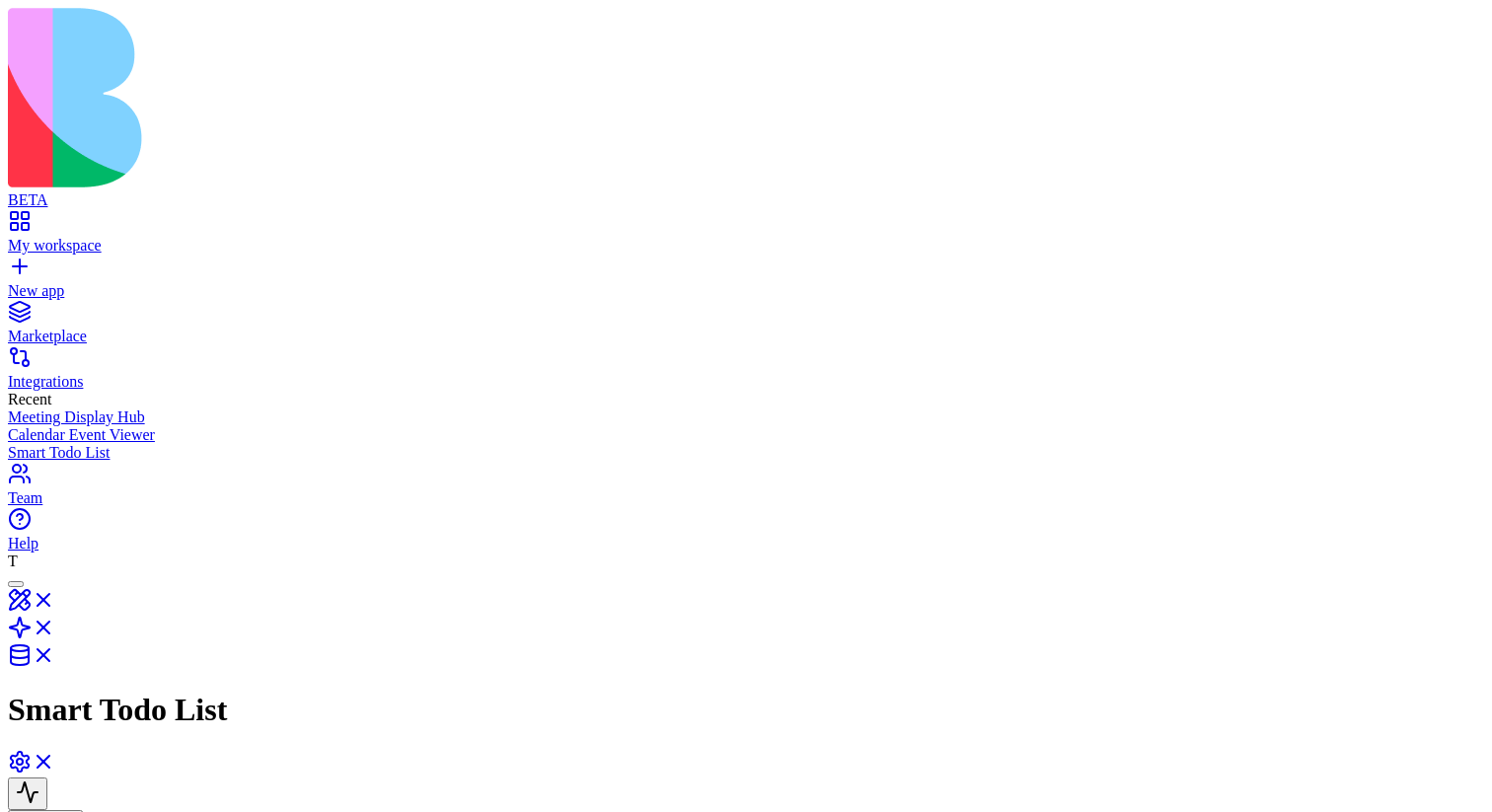 click at bounding box center (28, 1231) 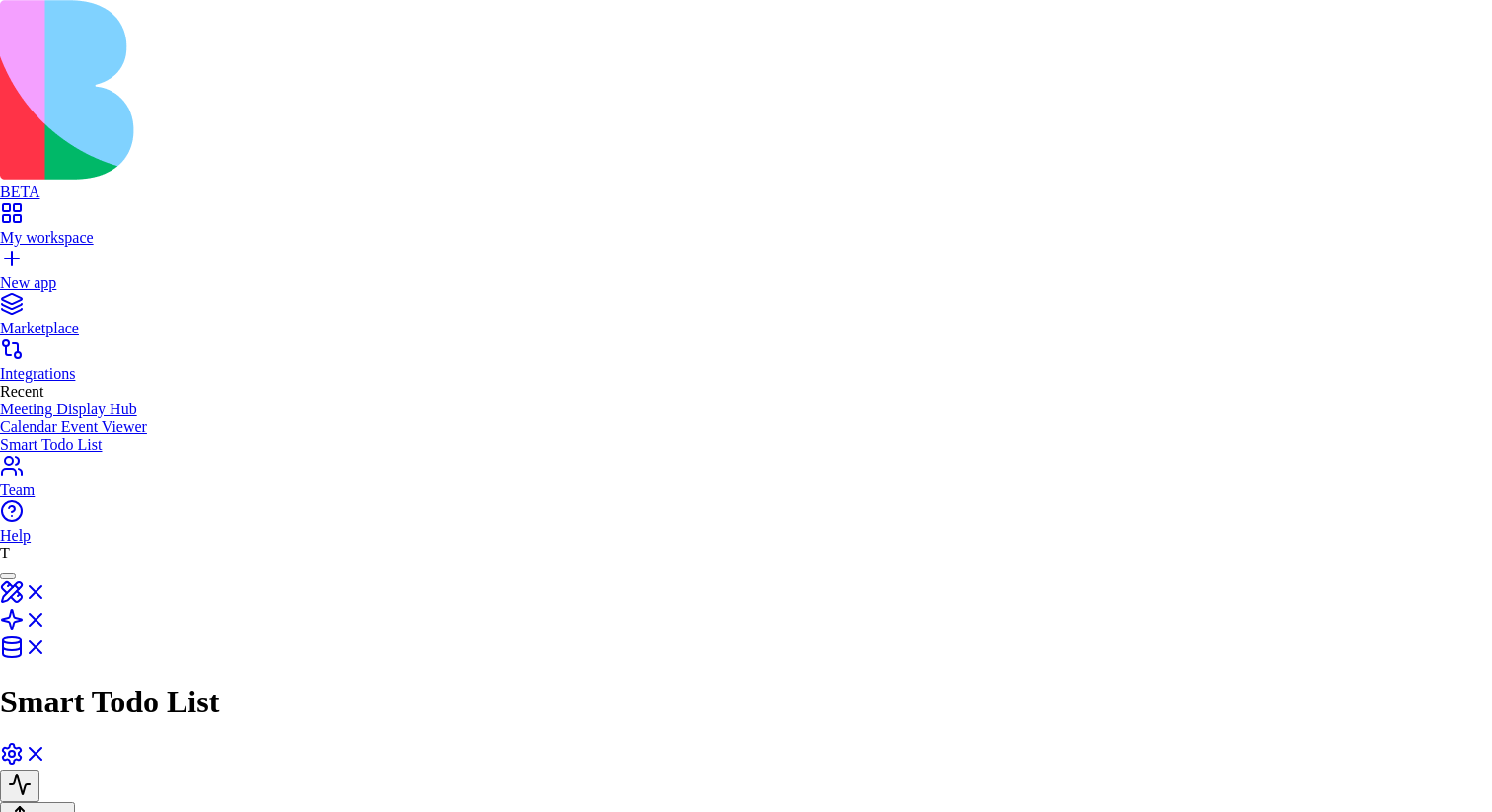 click on "input" at bounding box center (746, 1805) 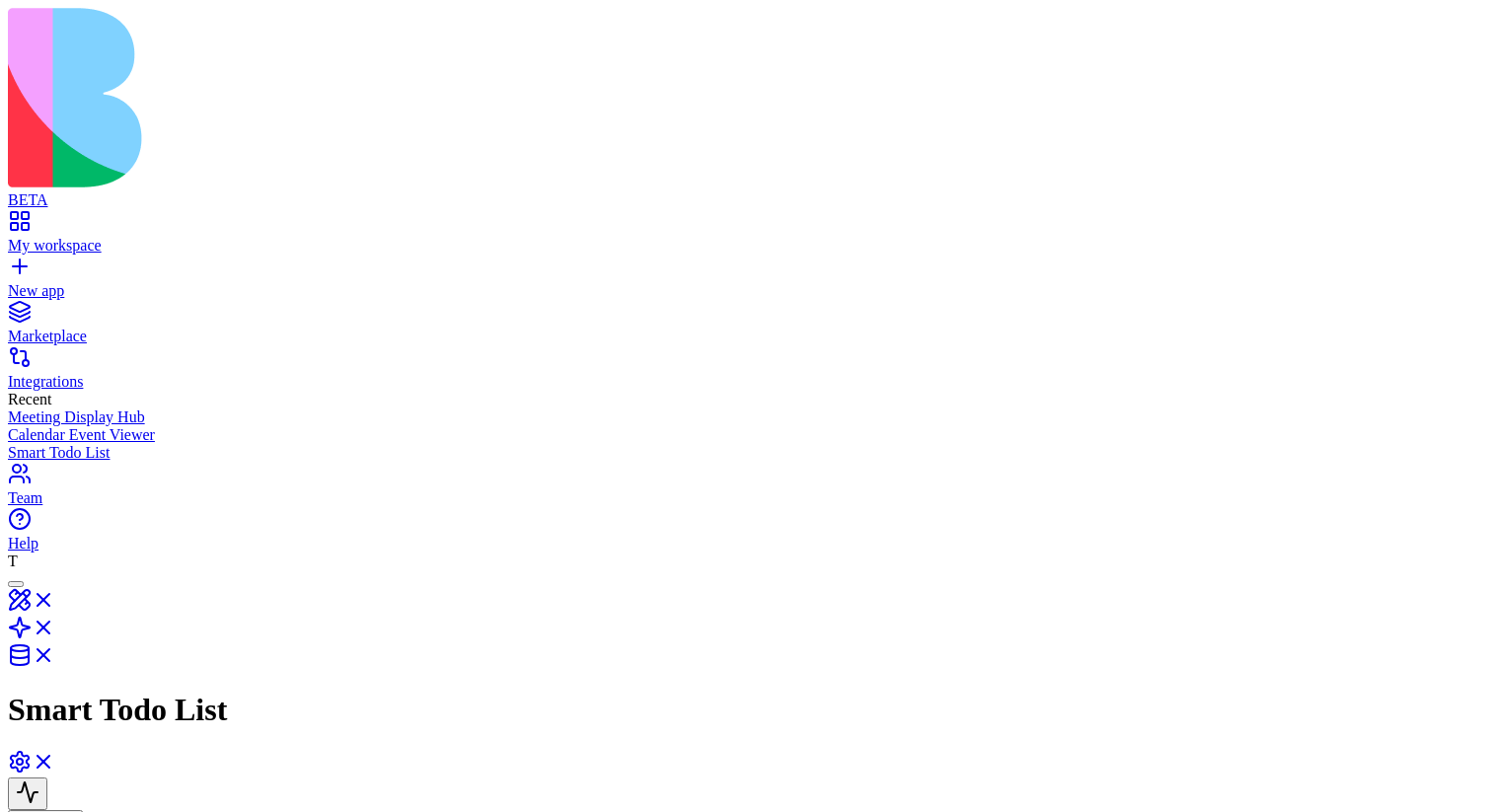 click on "Fetch emails" at bounding box center [684, 1255] 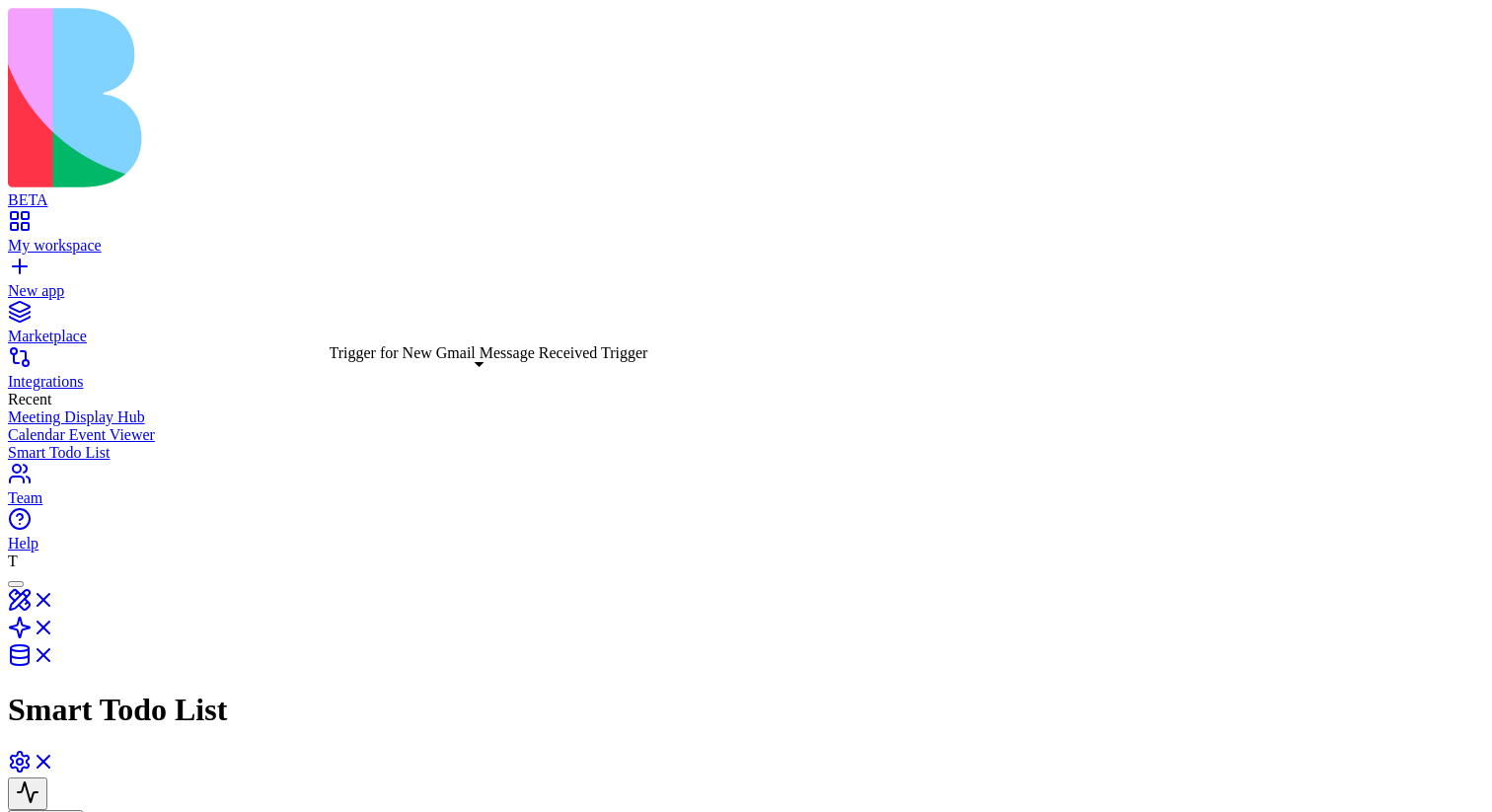 click on "New Gmail Message Received Trigger Trigger for New Gmail Message Received Trigger" at bounding box center (207, 1185) 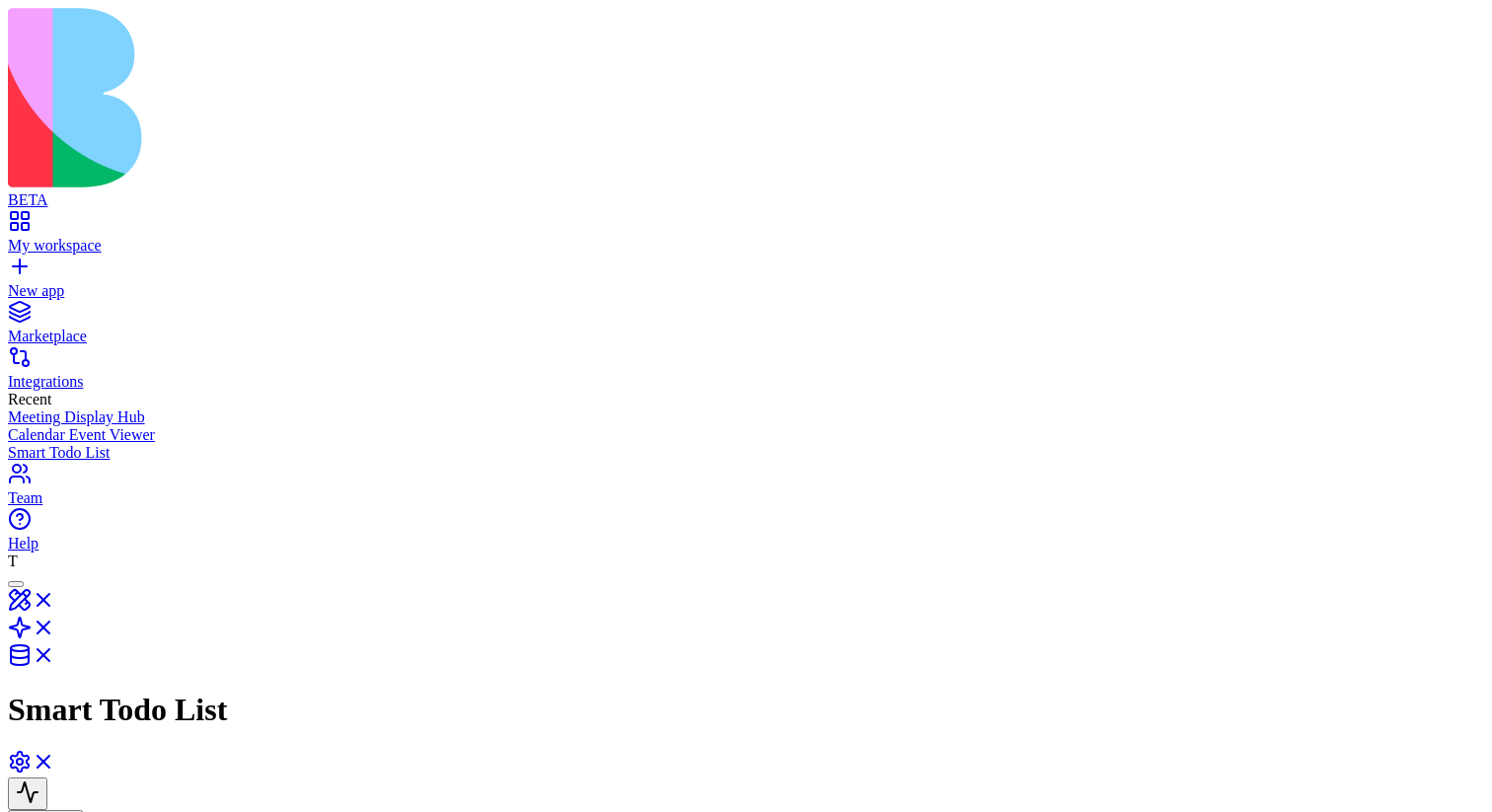 drag, startPoint x: 1023, startPoint y: 482, endPoint x: 1033, endPoint y: 495, distance: 16.40122 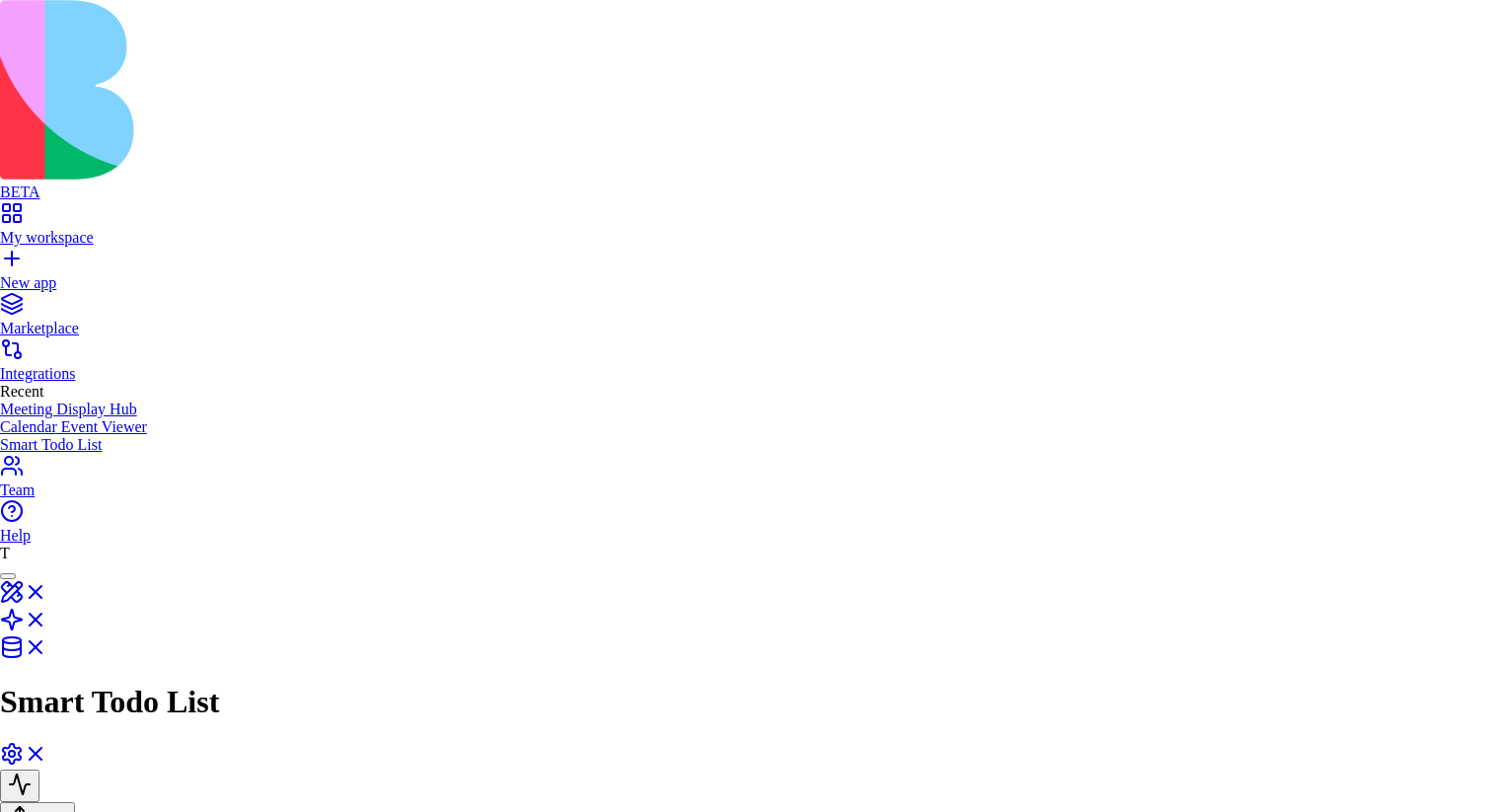 click on "Configure" at bounding box center [48, 1392] 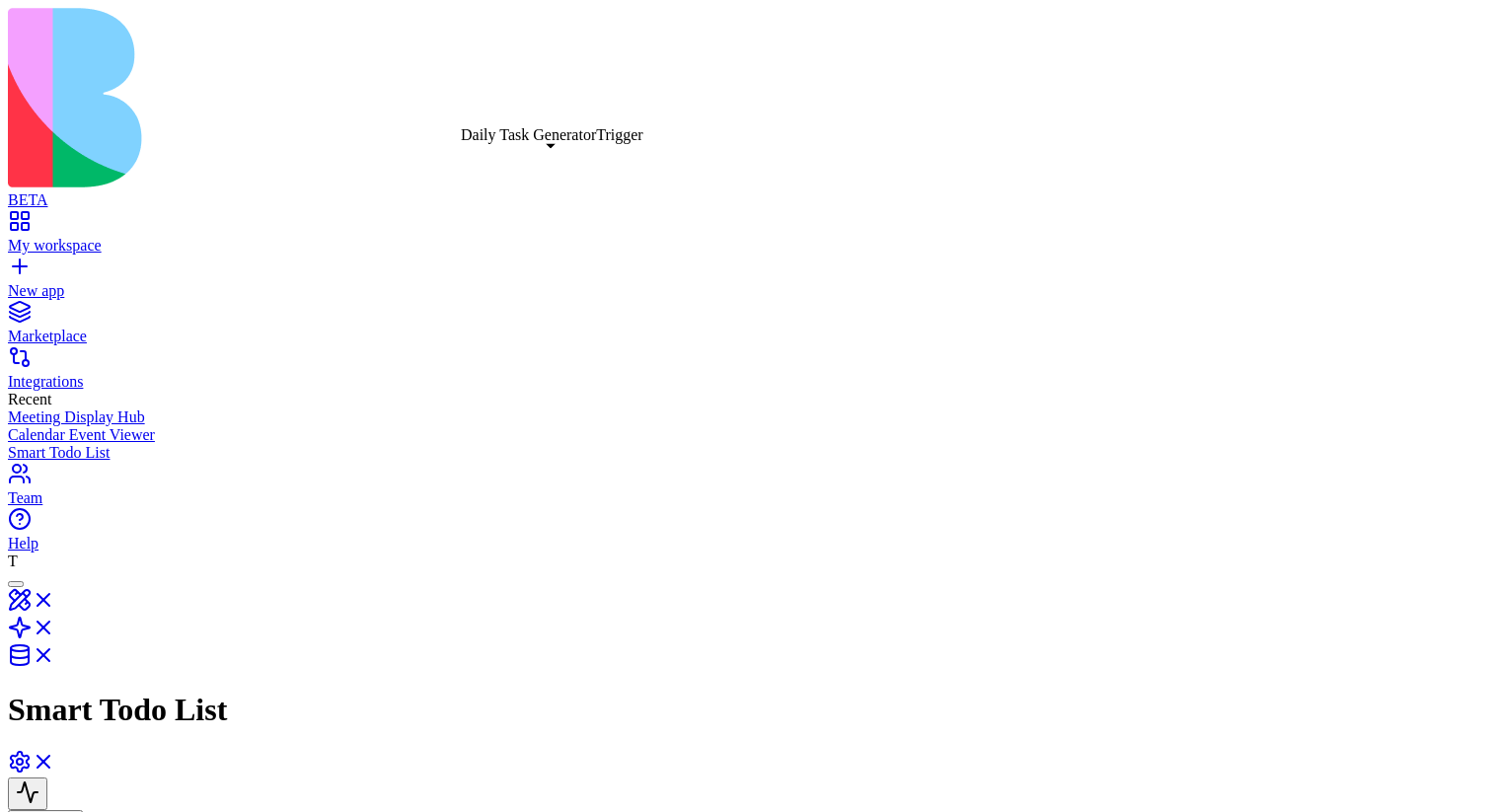 click on "Daily Task GeneratorTrigger Daily Task GeneratorTrigger" at bounding box center [552, 135] 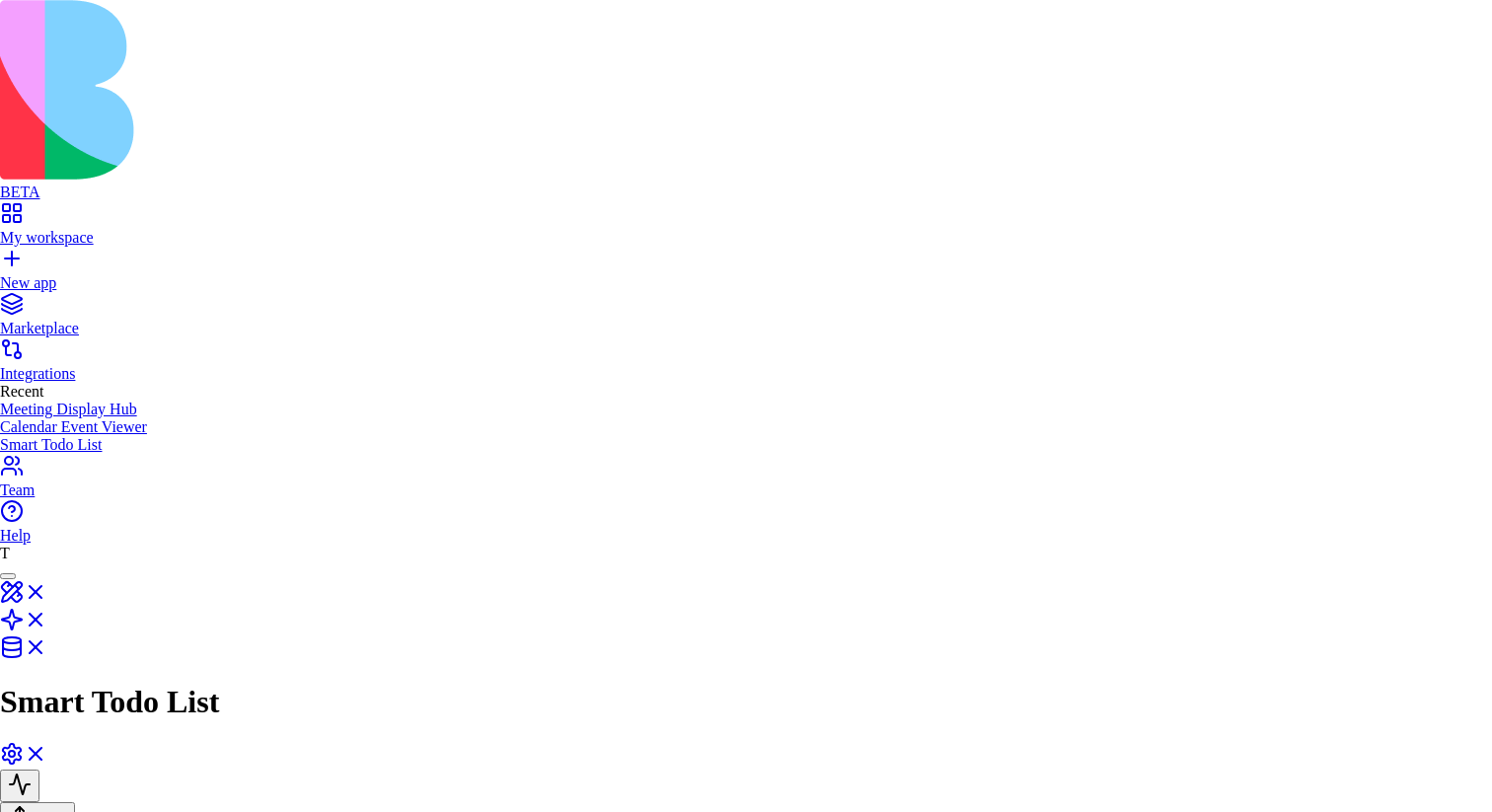 click on "Configure" at bounding box center [48, 1579] 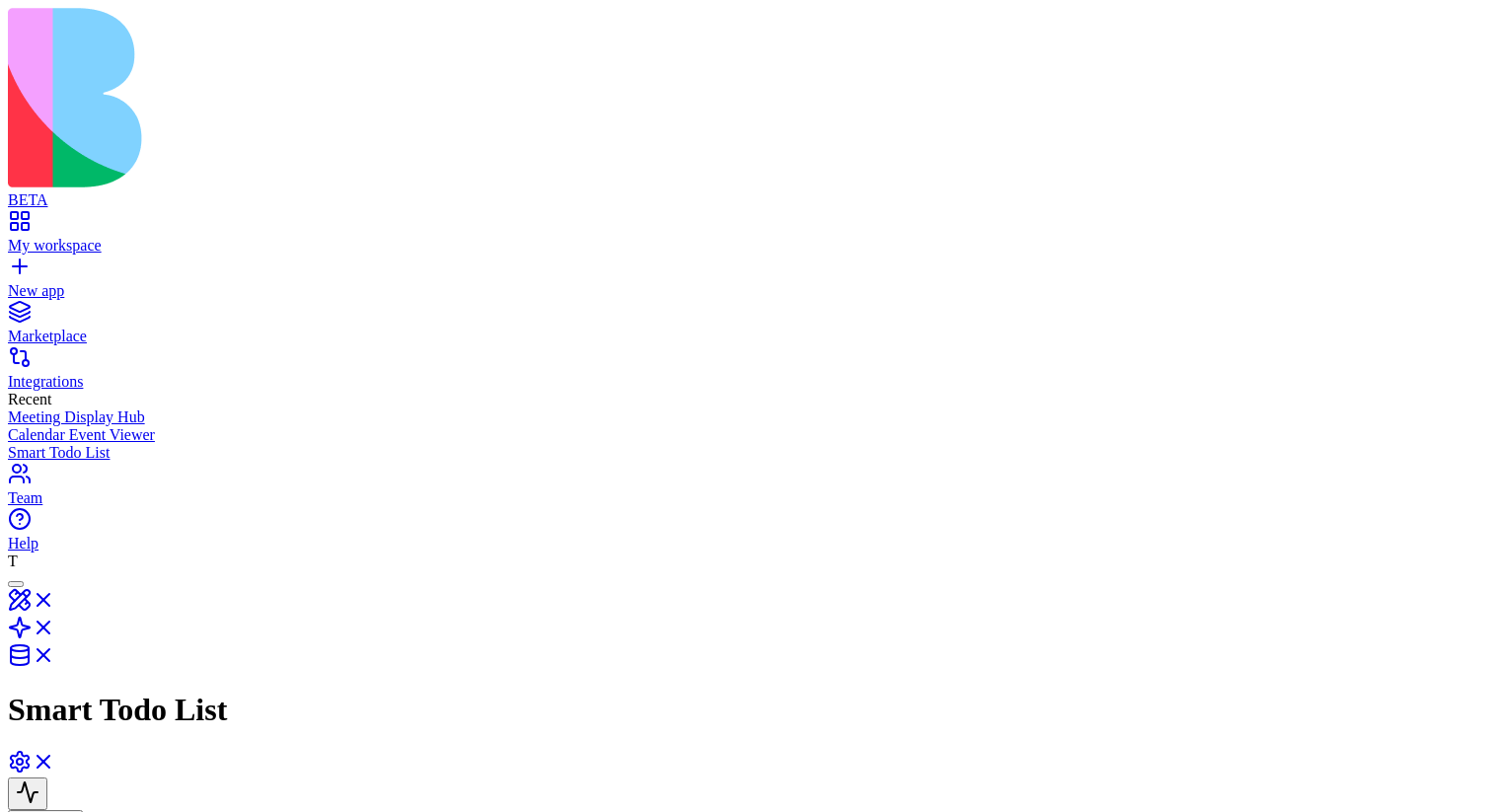click at bounding box center [28, 975] 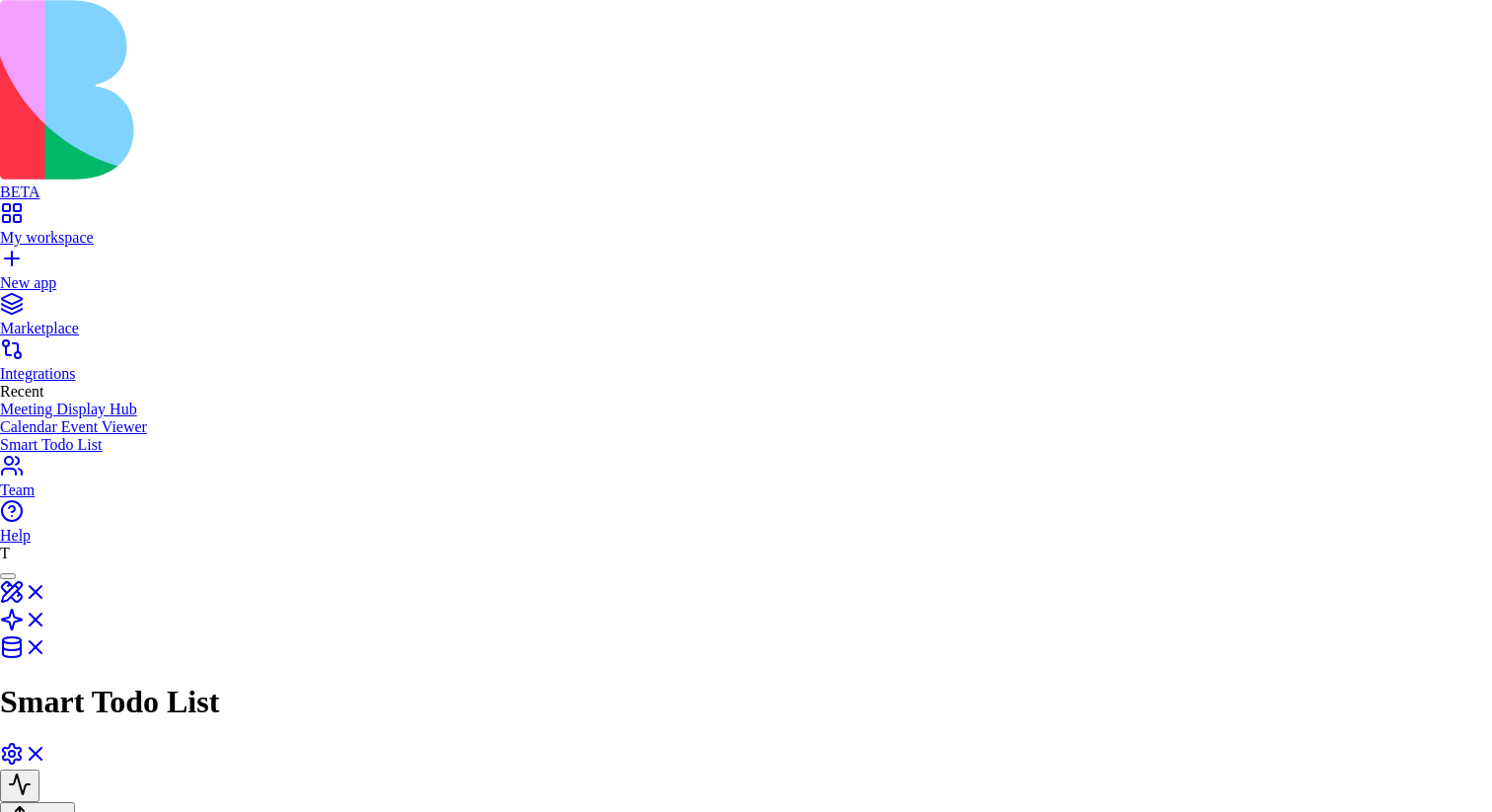 scroll, scrollTop: 490, scrollLeft: 0, axis: vertical 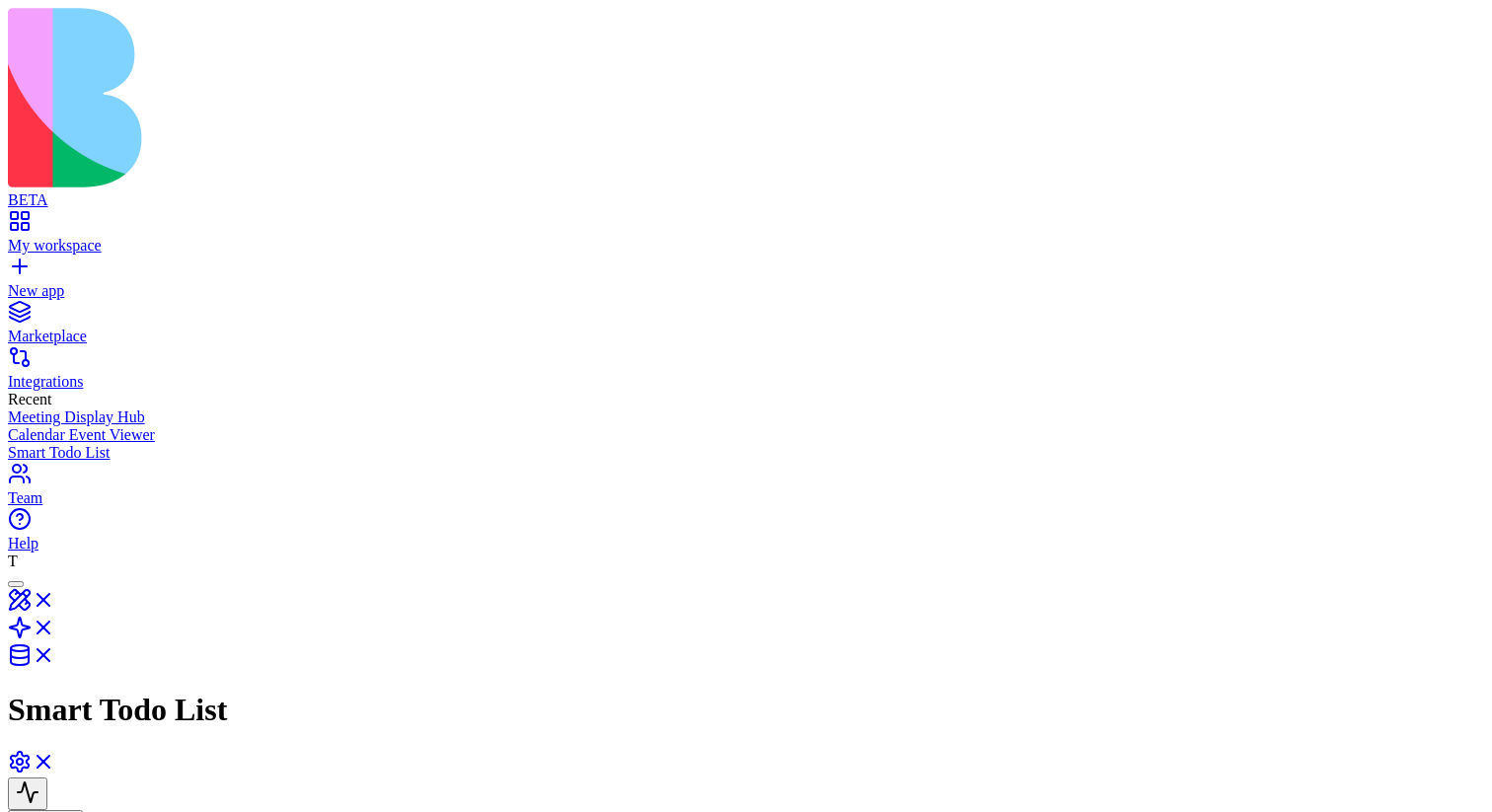 click at bounding box center [249, 953] 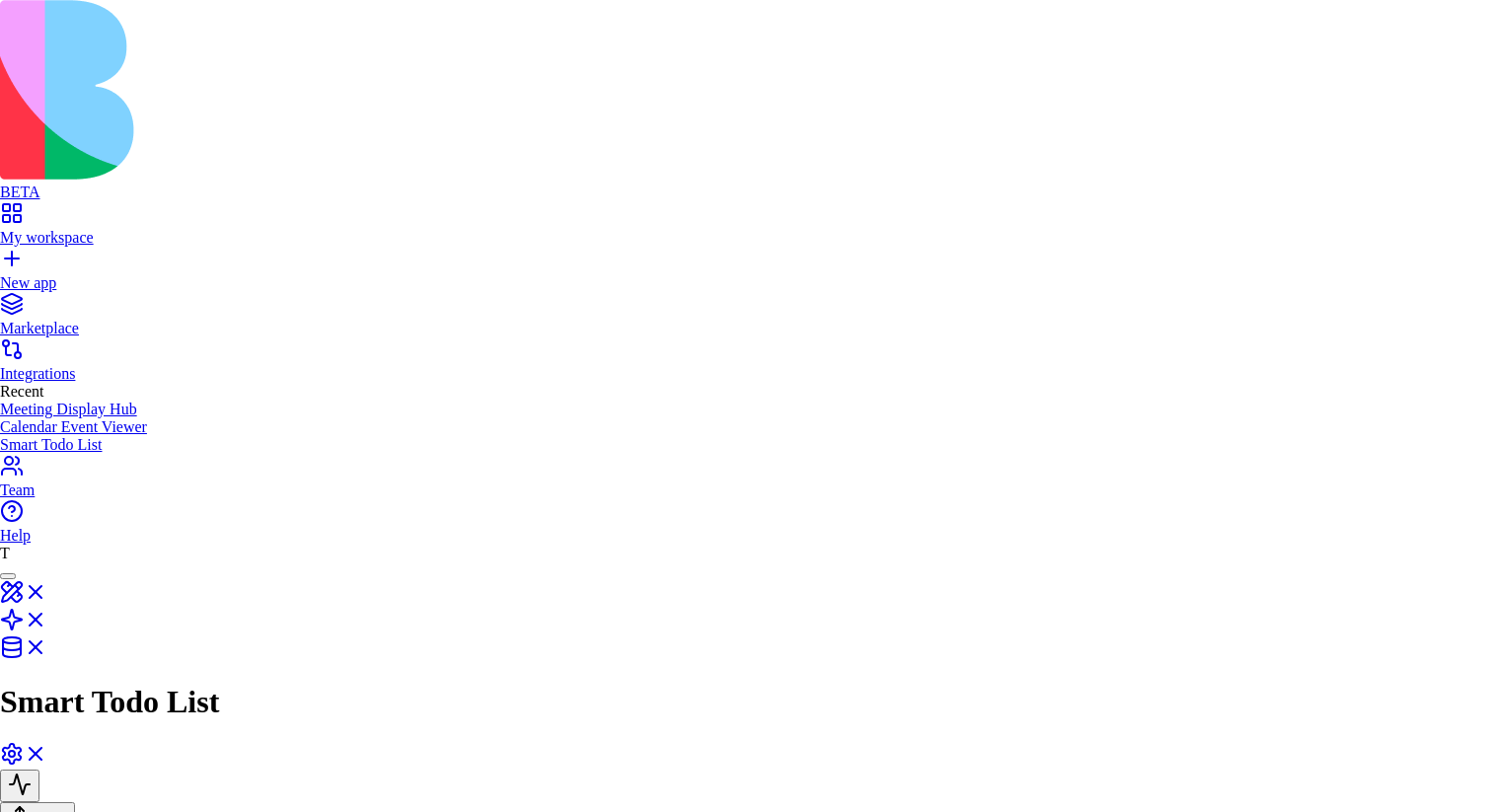 scroll, scrollTop: 499, scrollLeft: 0, axis: vertical 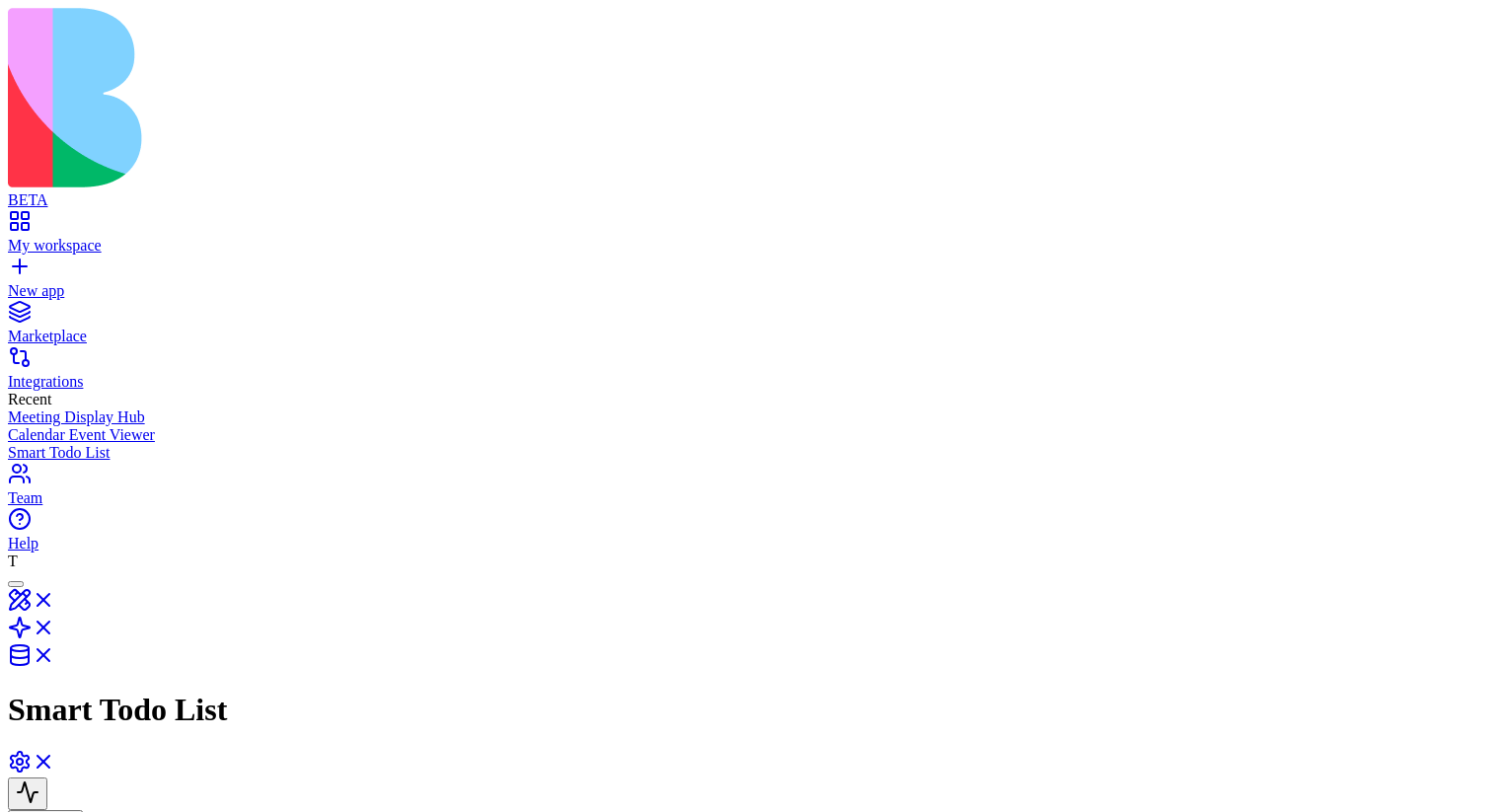 click at bounding box center (509, 1172) 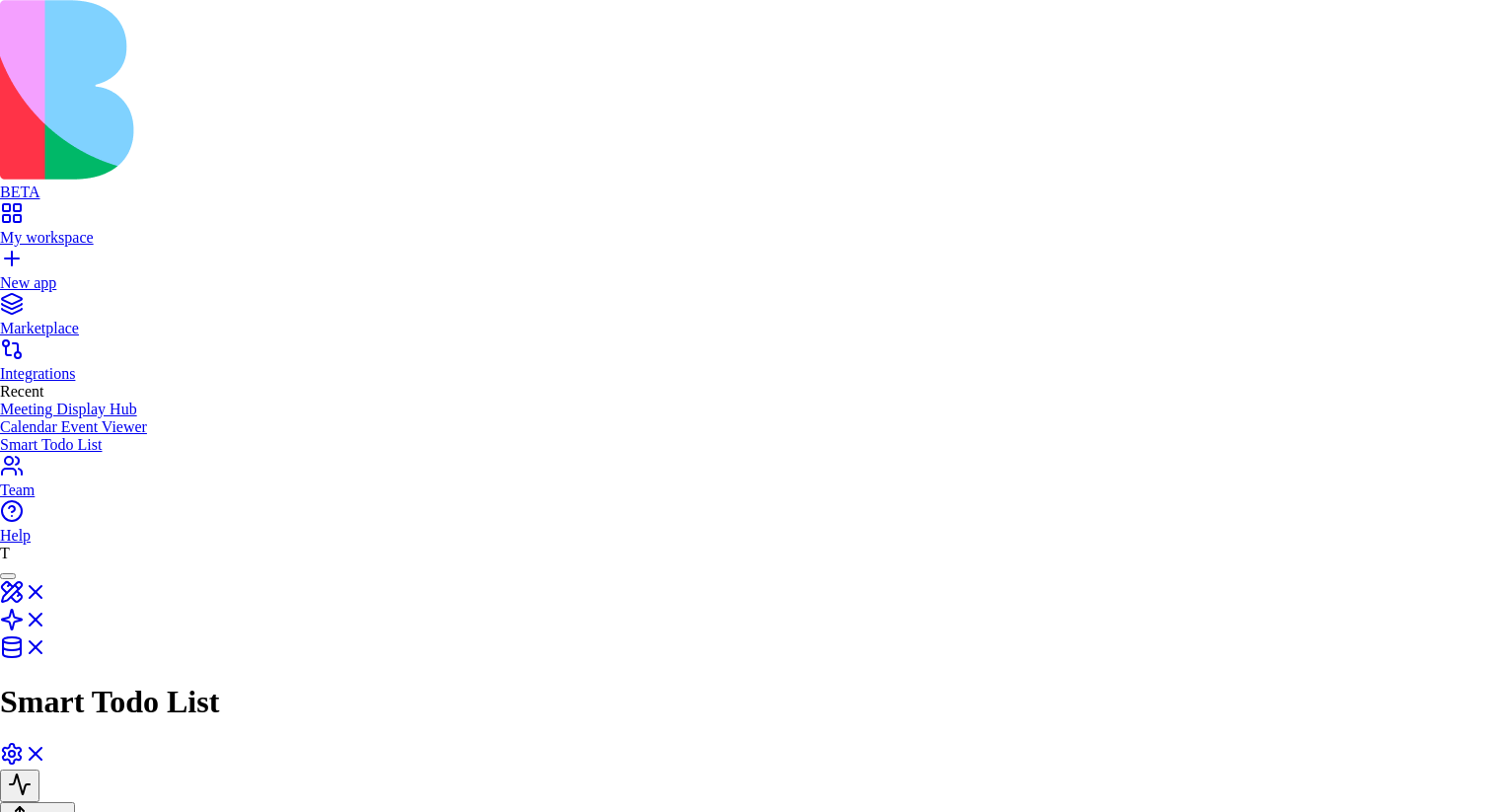 scroll, scrollTop: 486, scrollLeft: 0, axis: vertical 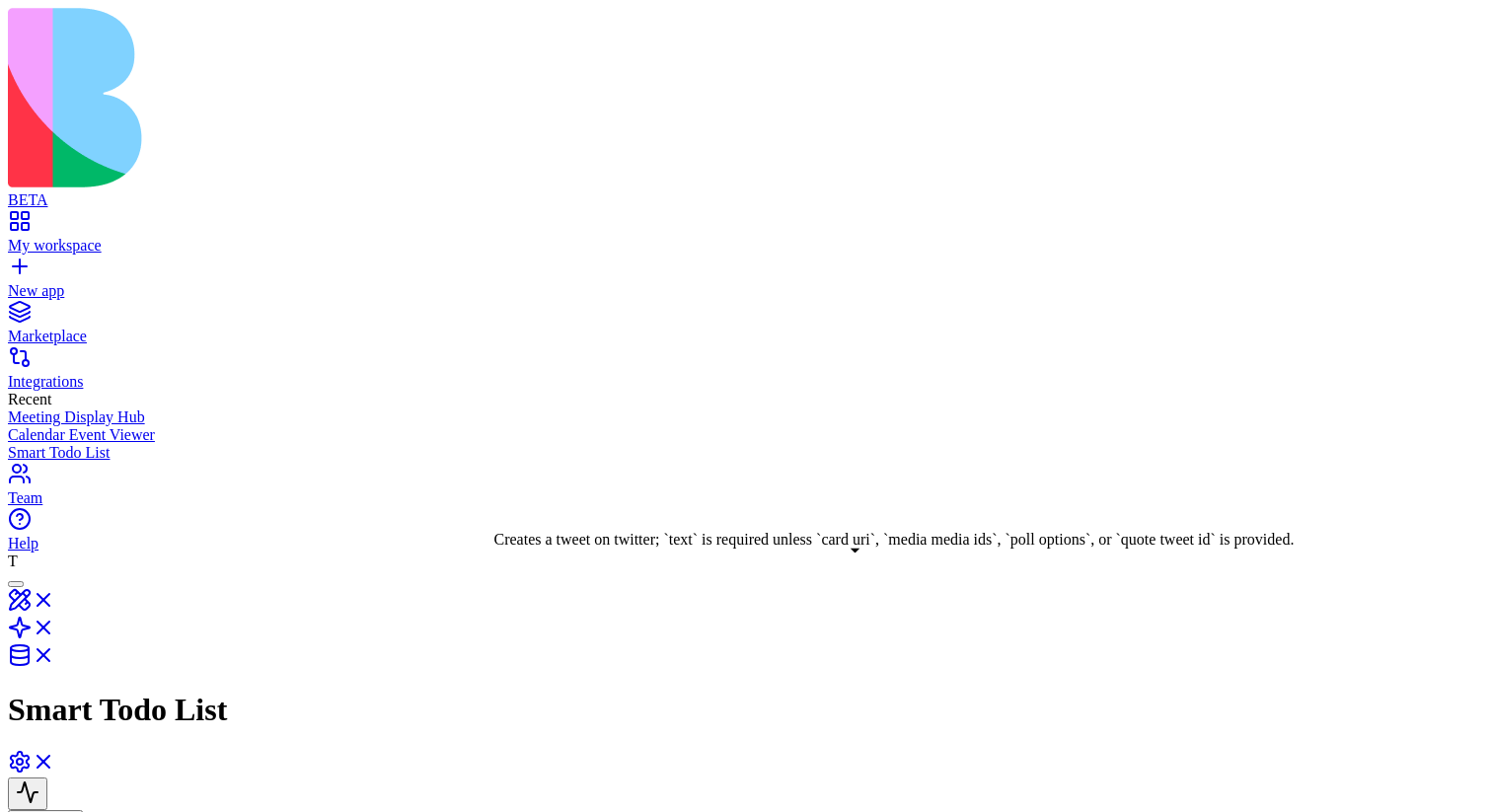 drag, startPoint x: 492, startPoint y: 410, endPoint x: 861, endPoint y: 567, distance: 401.01122 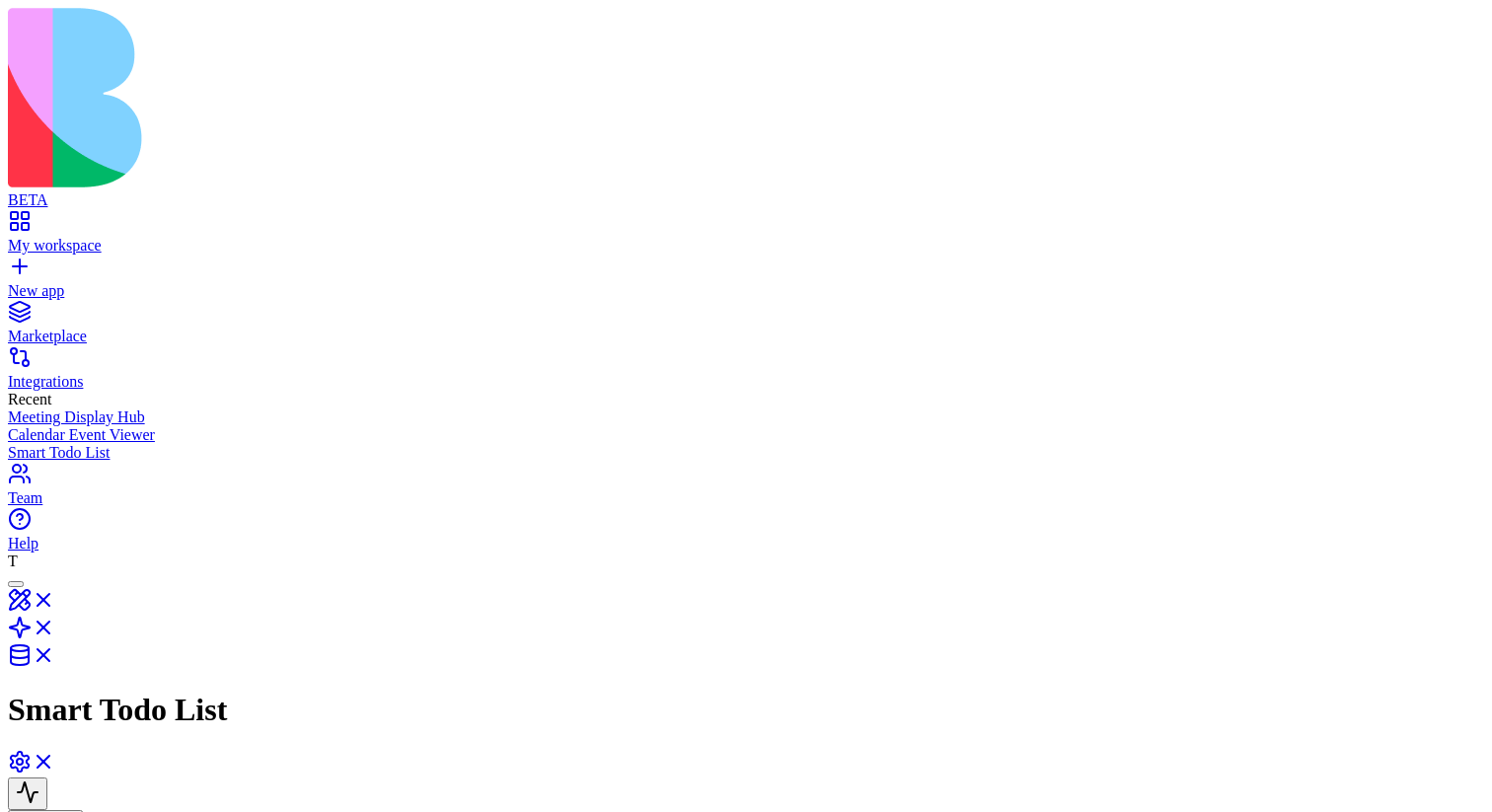 click on "Create a post Creates a tweet on twitter; `text` is required unless `card uri`, `media media ids`, `poll options`, or `quote tweet id` is provided." at bounding box center (736, 1373) 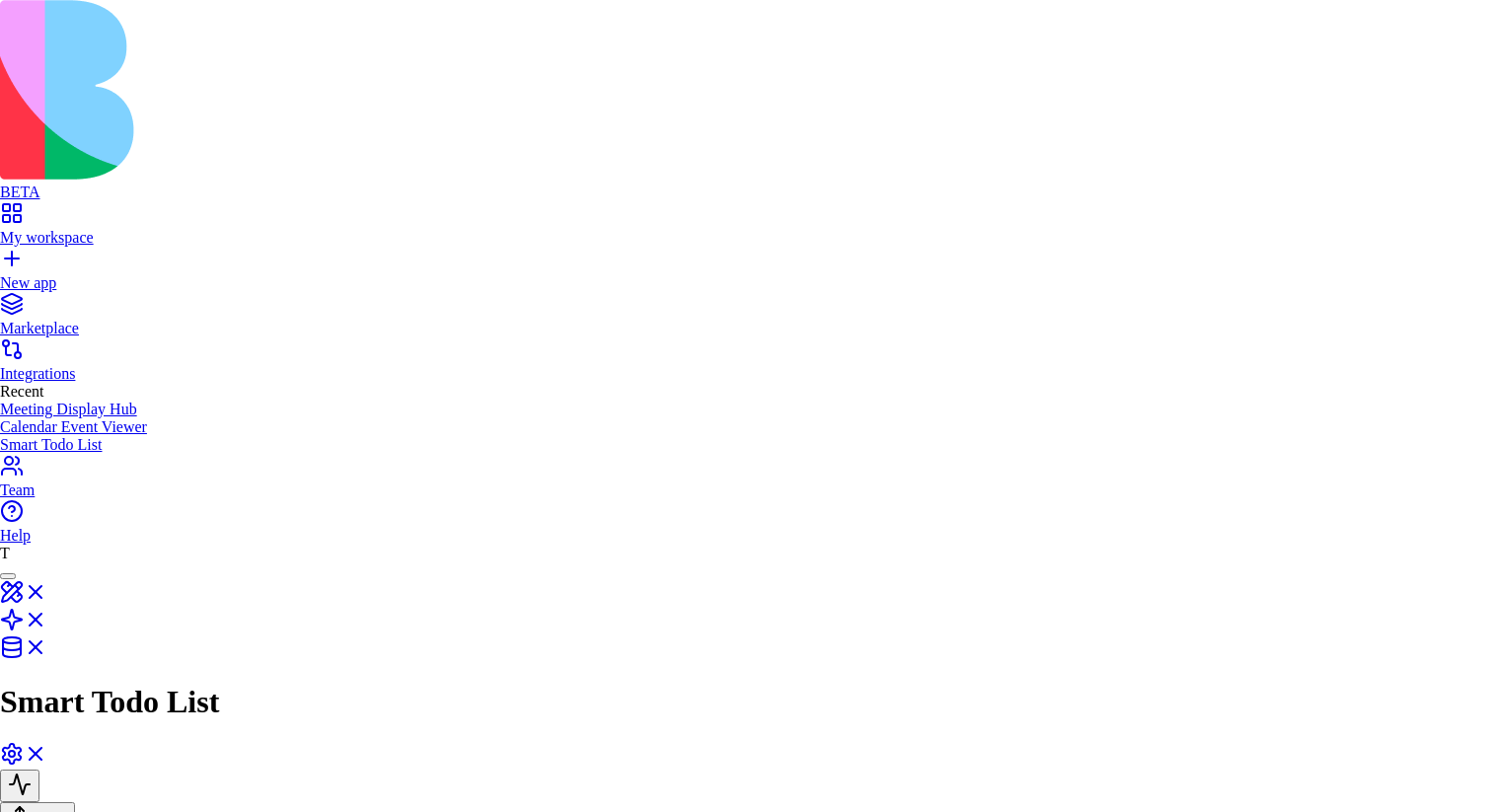 click at bounding box center [746, 2849] 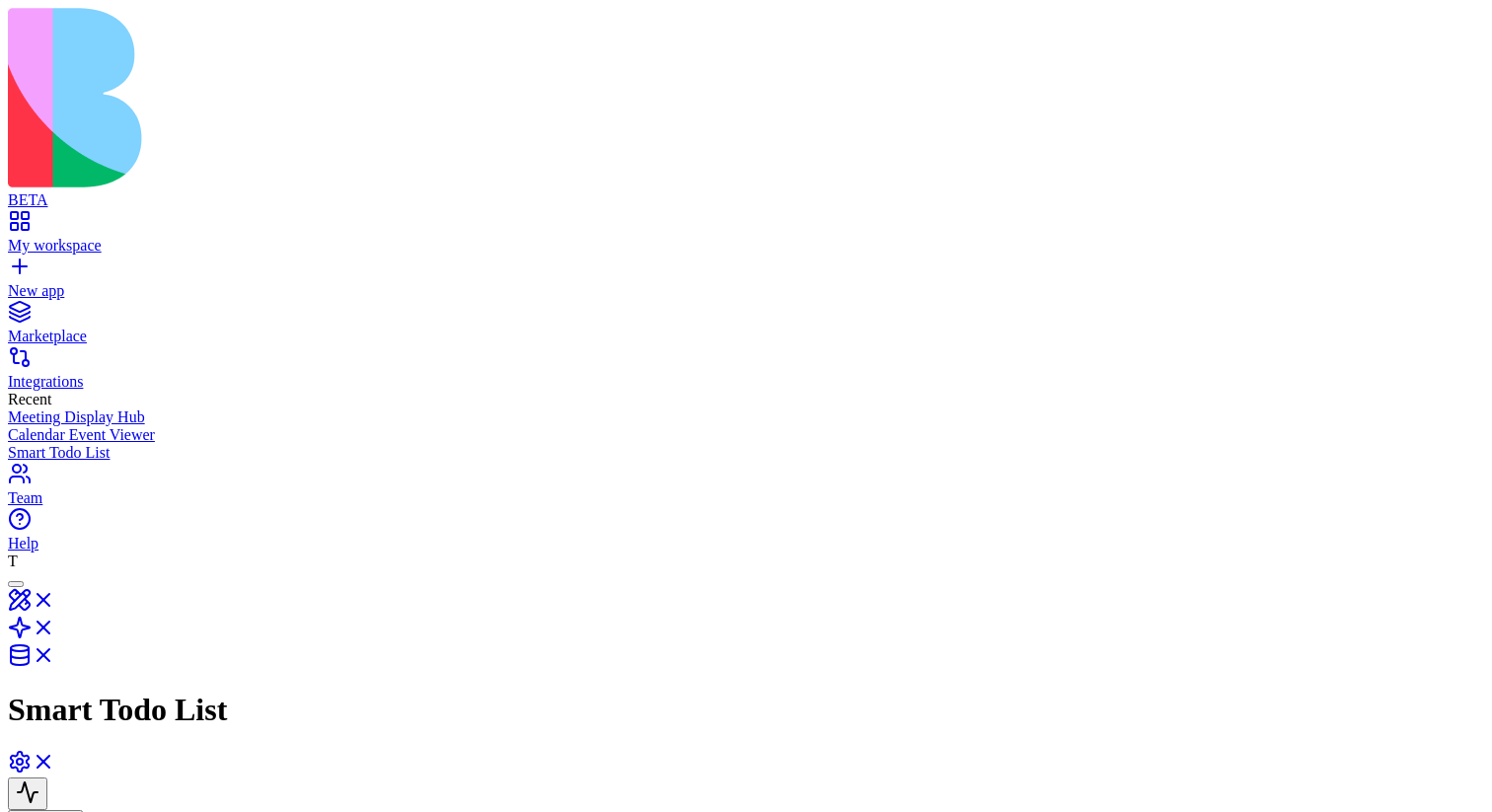 click on "GenerateTaskDescription" at bounding box center (330, 1246) 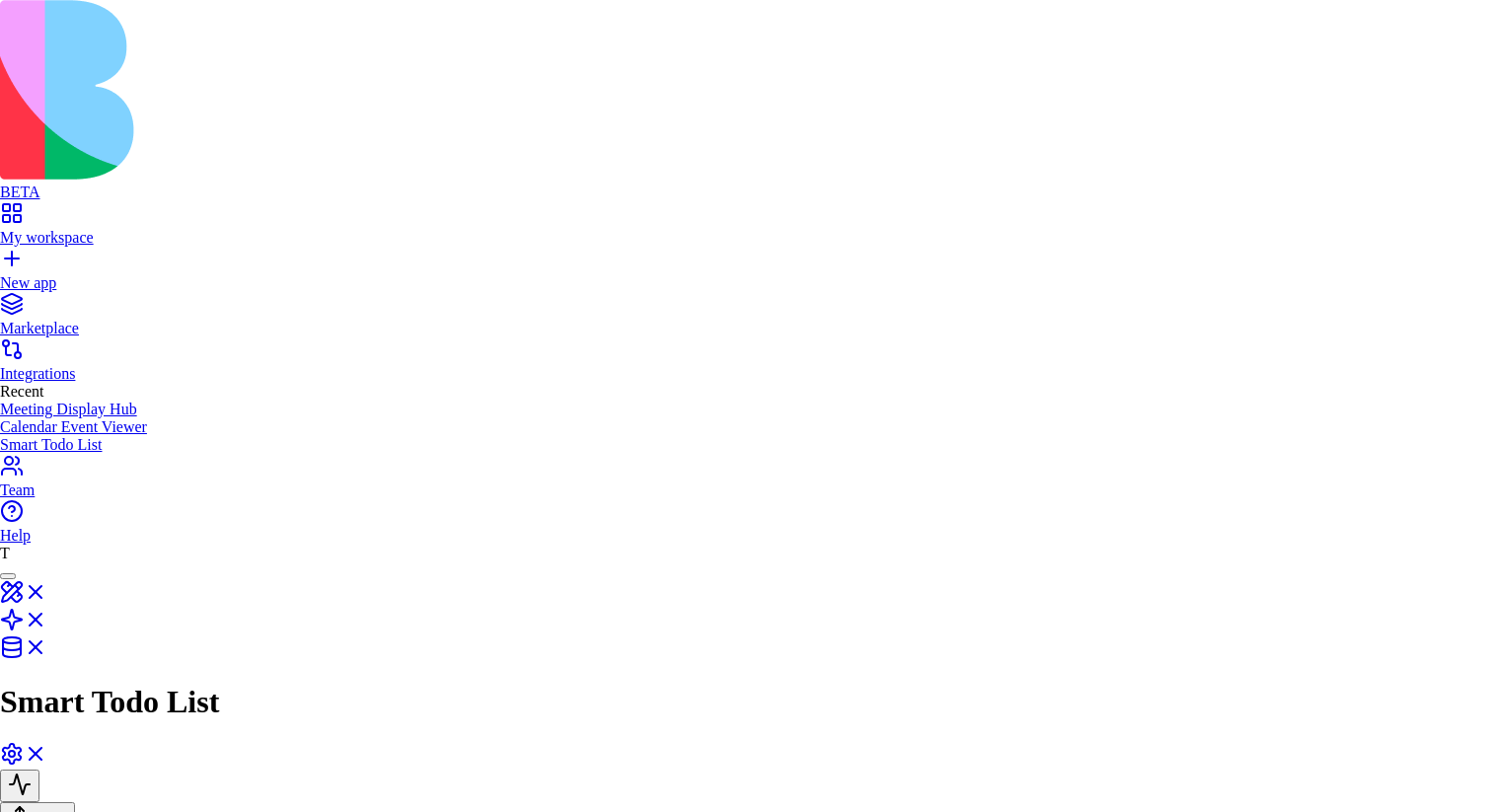 click at bounding box center [746, 2849] 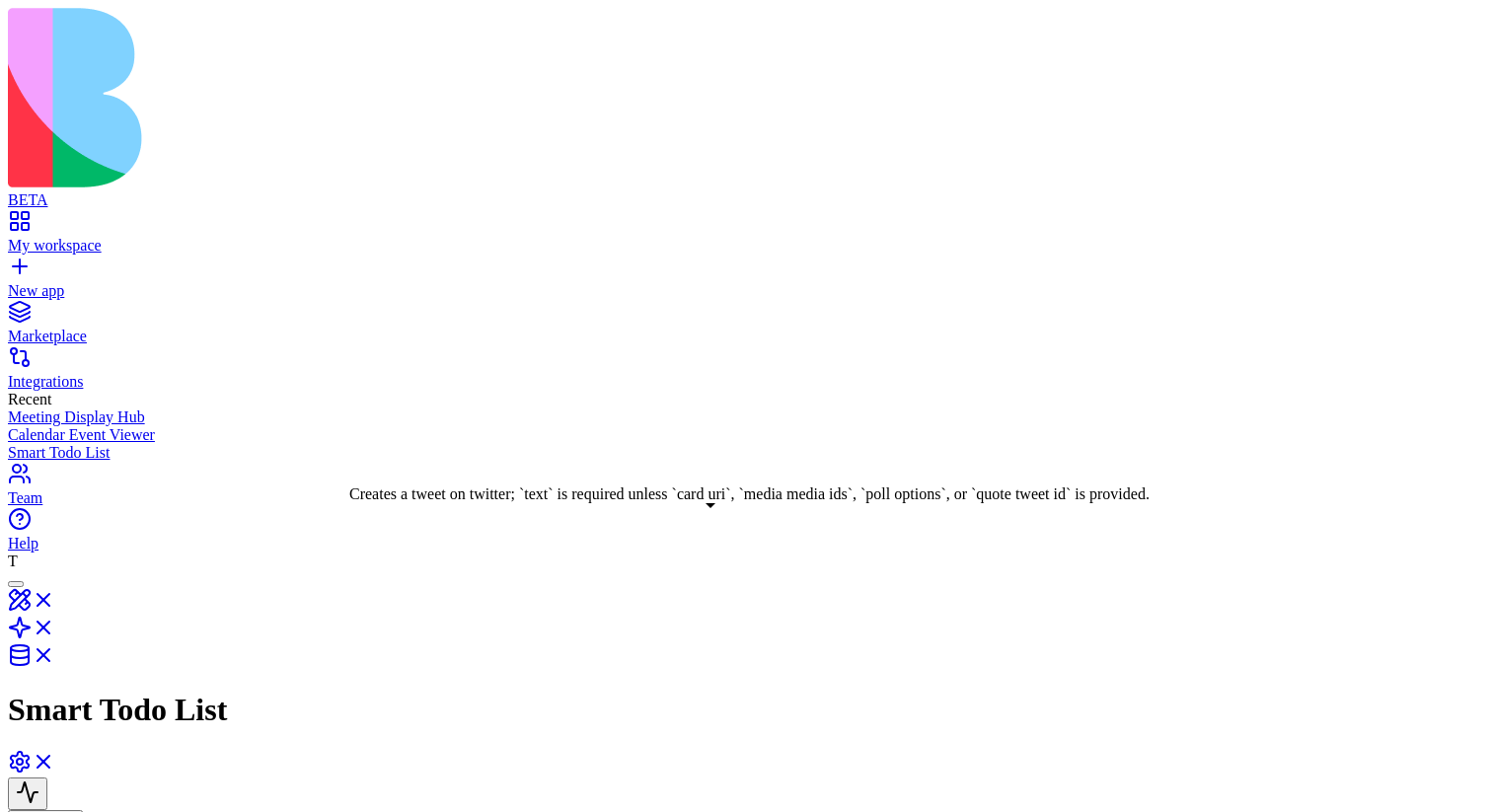 click on "Creates a tweet on twitter; `text` is required unless `card uri`, `media media ids`, `poll options`, or `quote tweet id` is provided." at bounding box center [596, 1332] 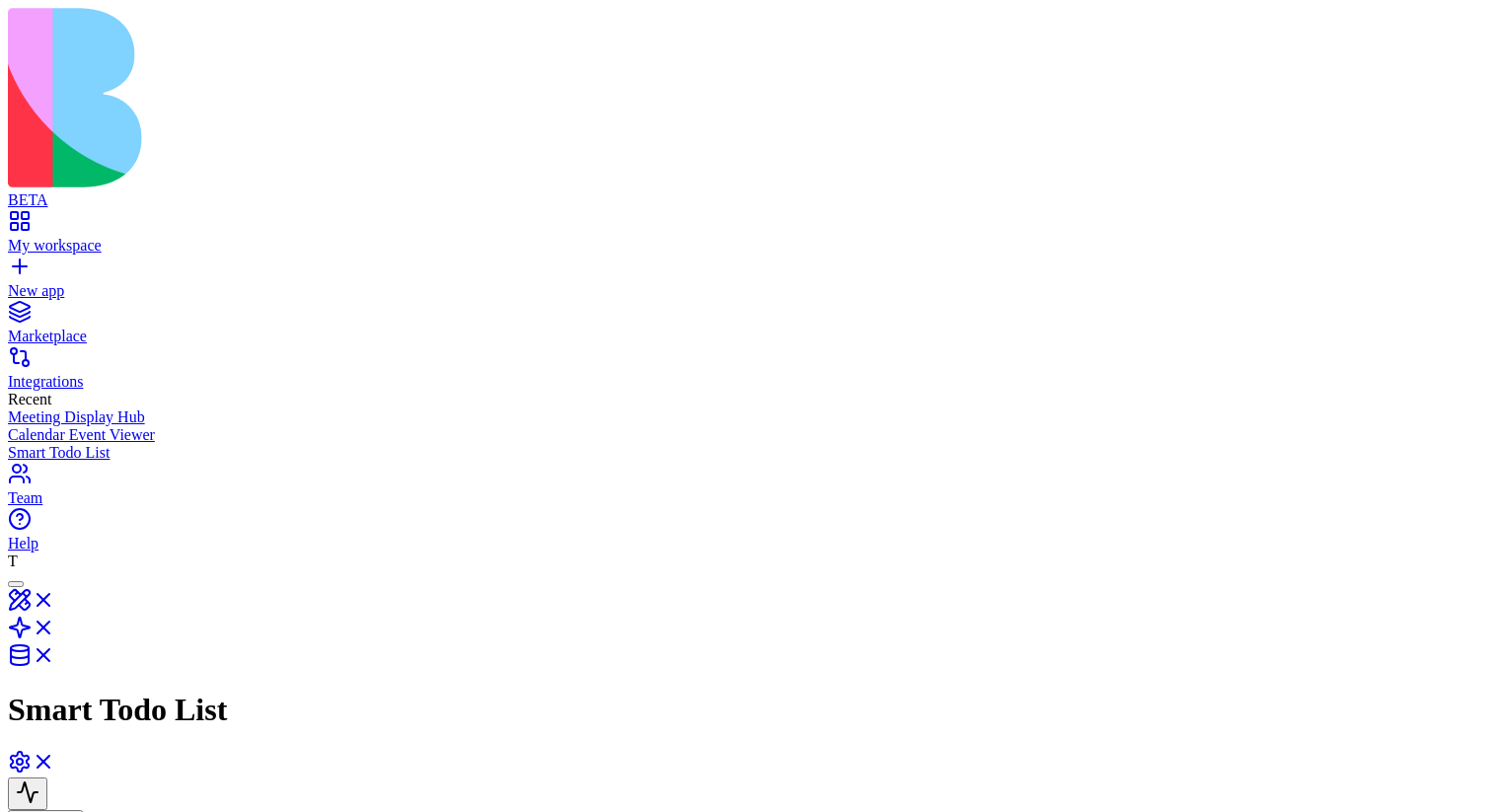 click on "AgentCall" at bounding box center [330, 1197] 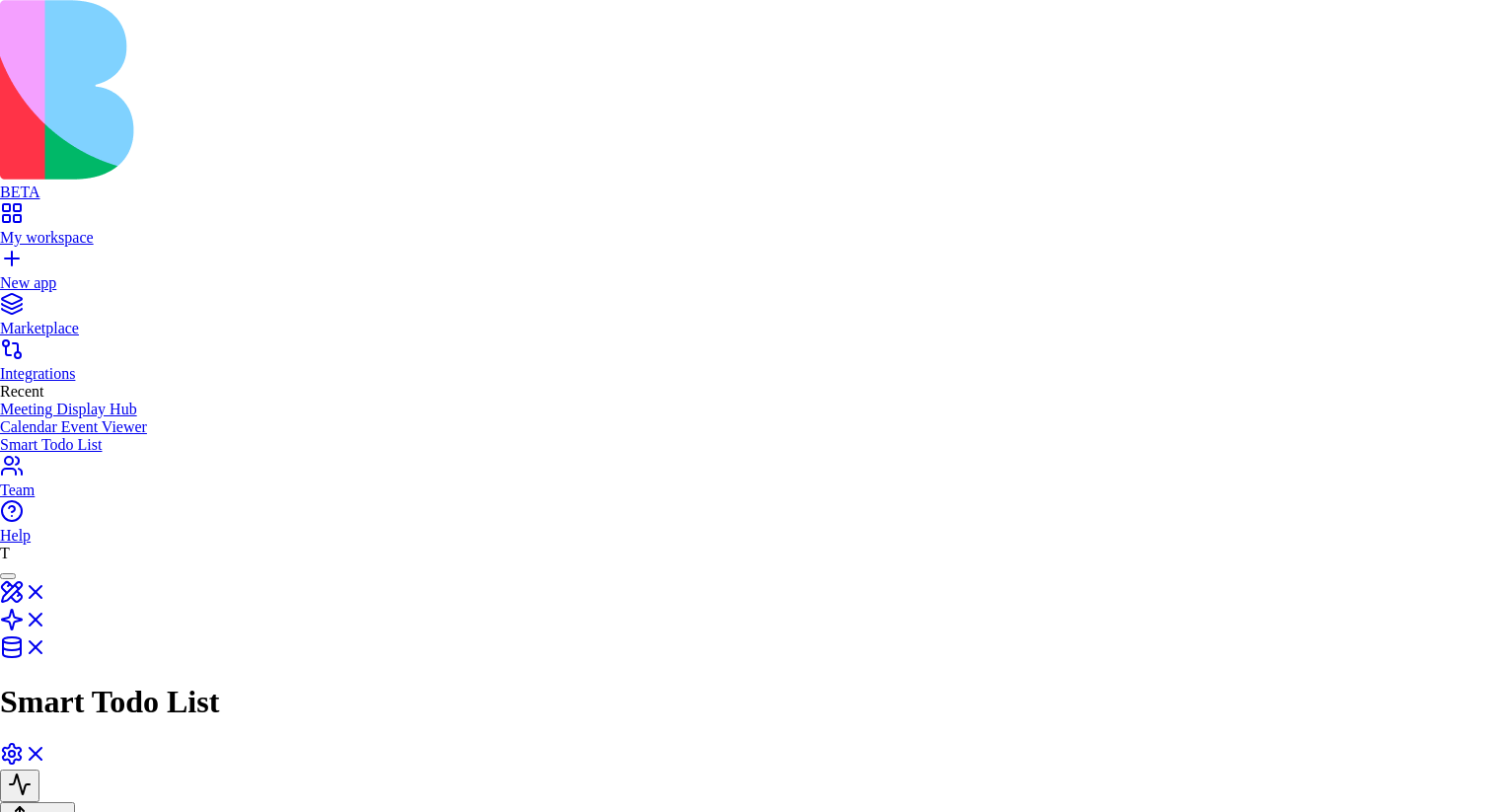 click at bounding box center (746, 2849) 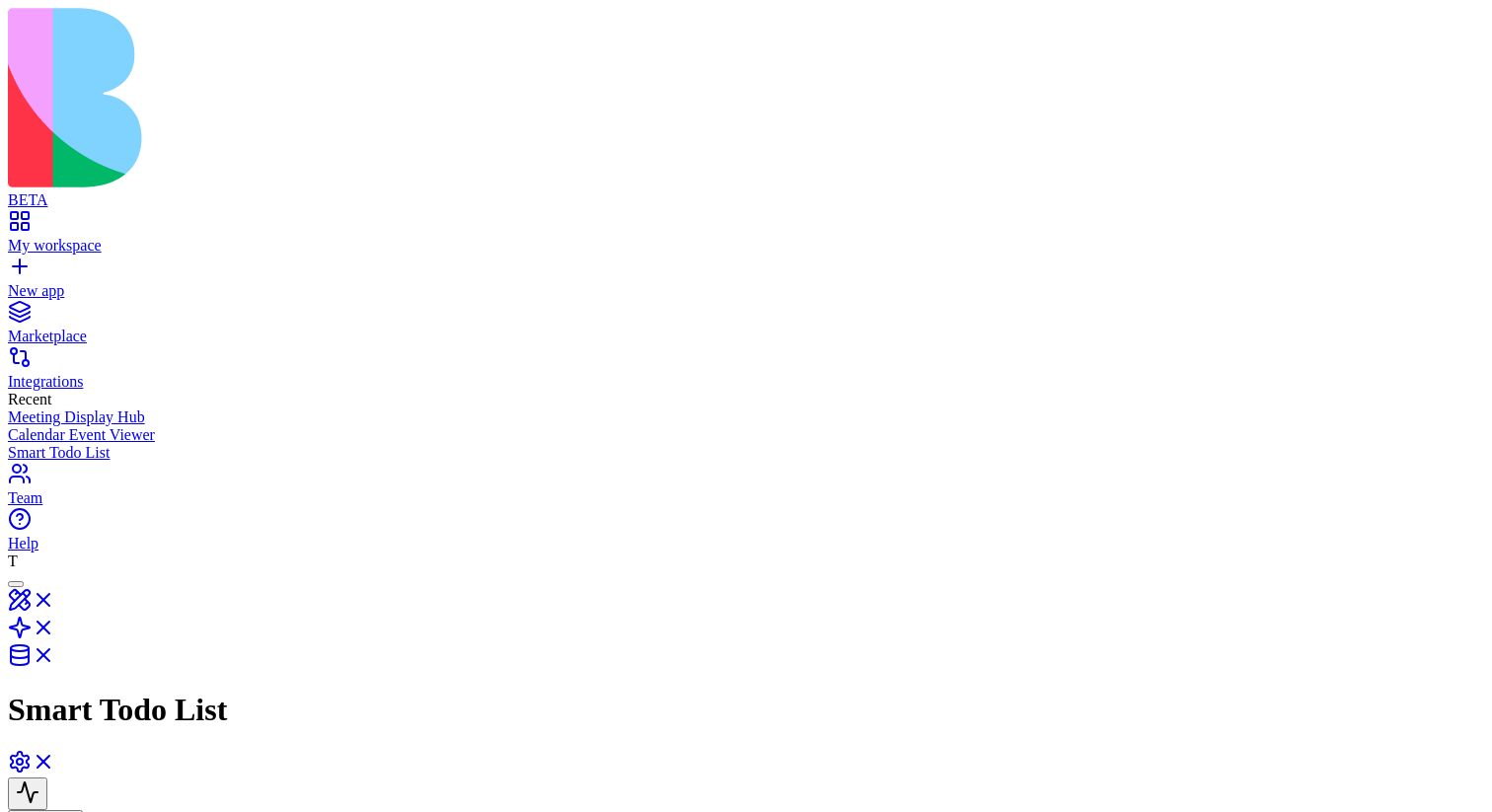 click on "Input GenerateDailyTasks Generate 3 random dummy tasks for daily motivation Output" at bounding box center [260, 1071] 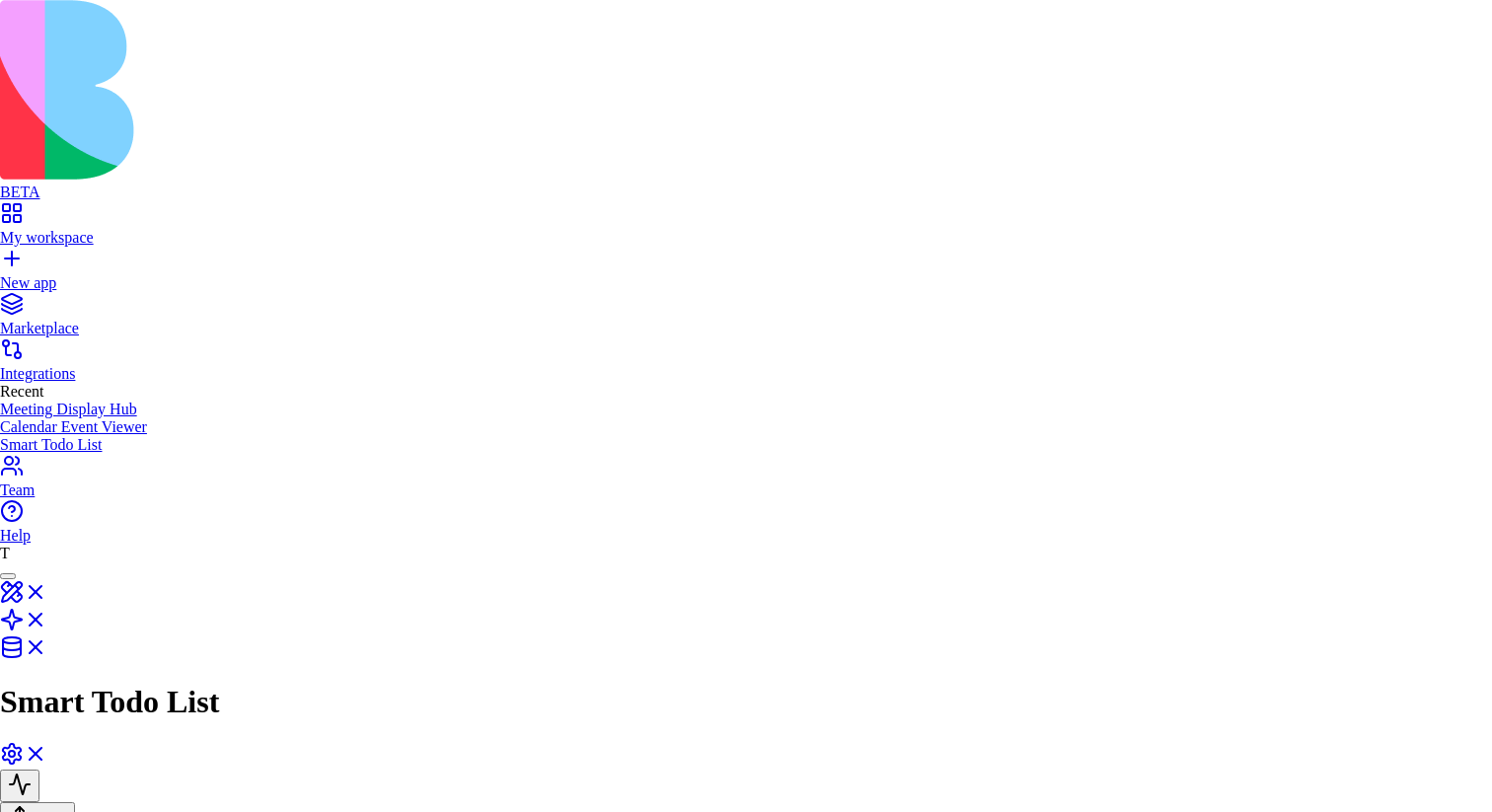 click at bounding box center [746, 2849] 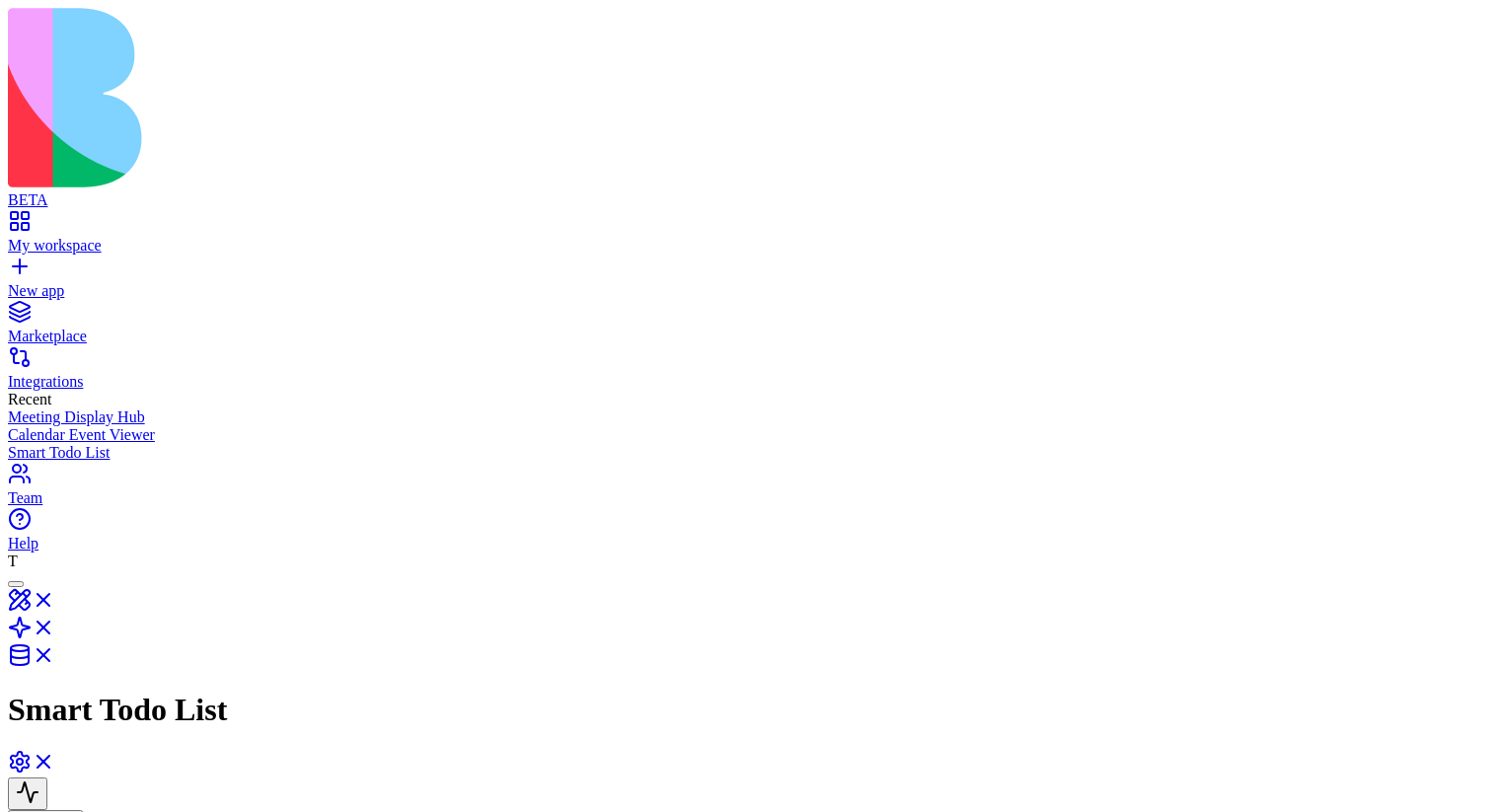 click on "Input GenerateDailyTasks Generate 3 random dummy tasks for daily motivation Output" at bounding box center [260, 1071] 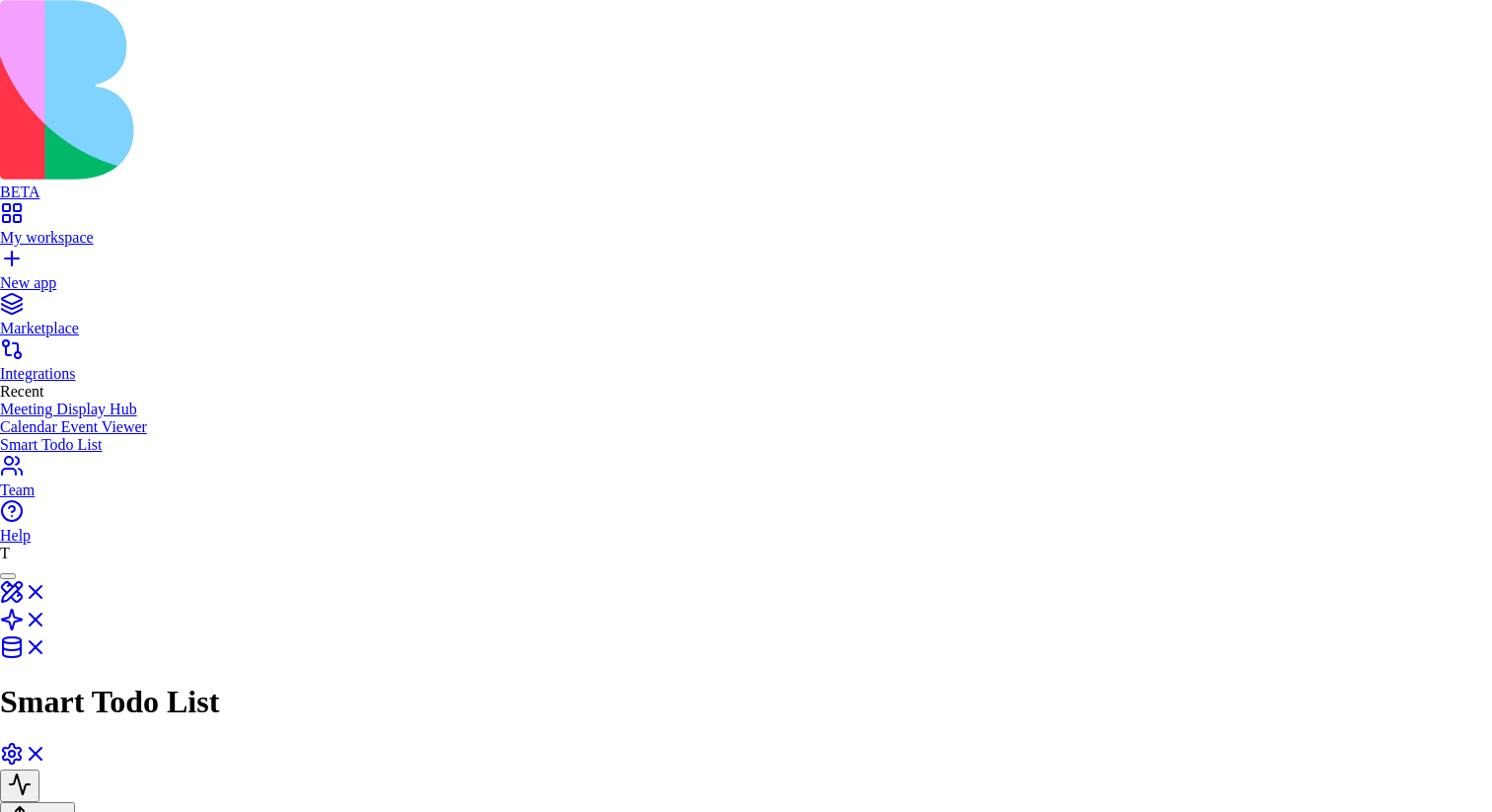 click at bounding box center [746, 2849] 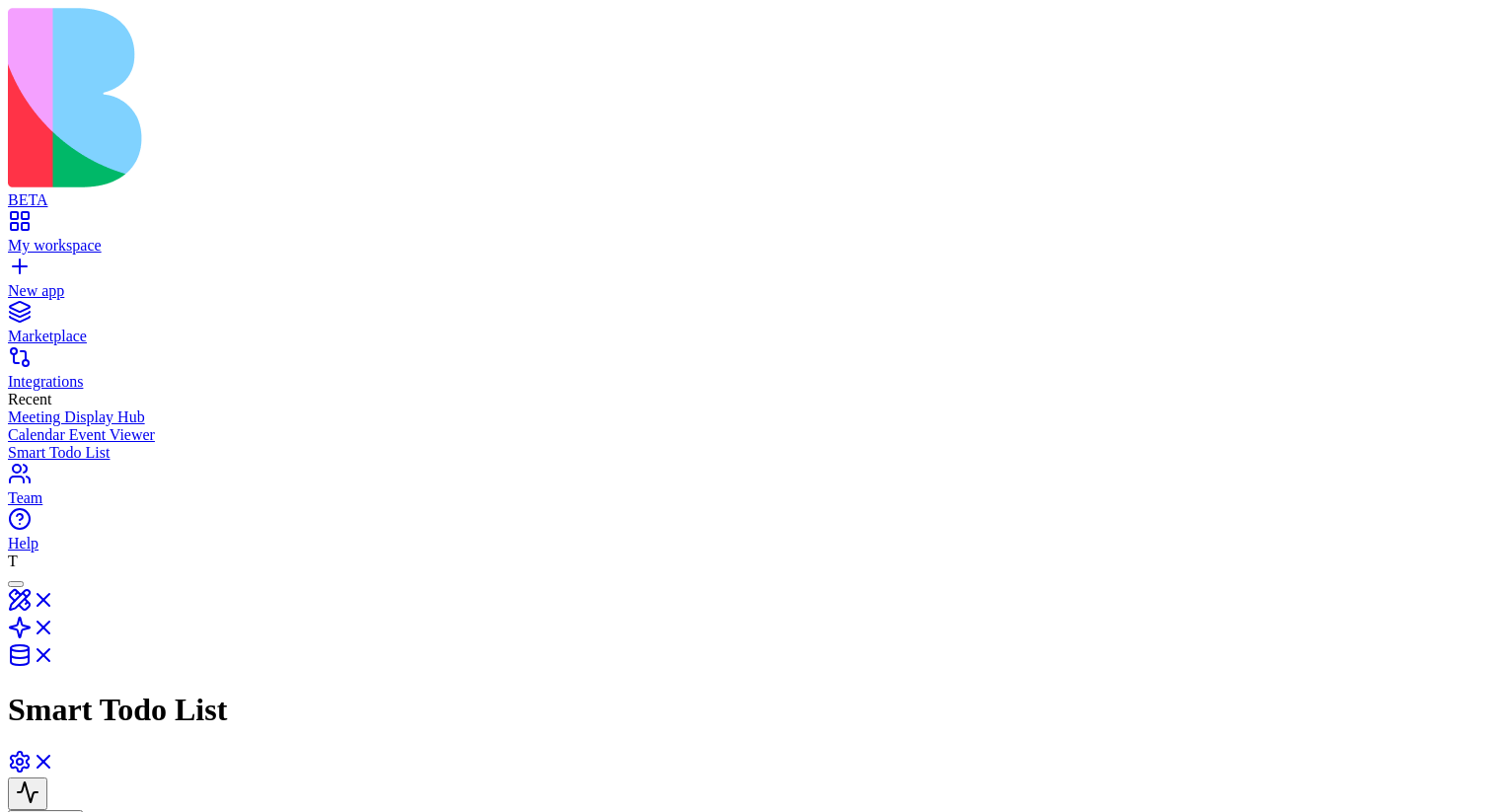 click on "Tools" at bounding box center [288, 1217] 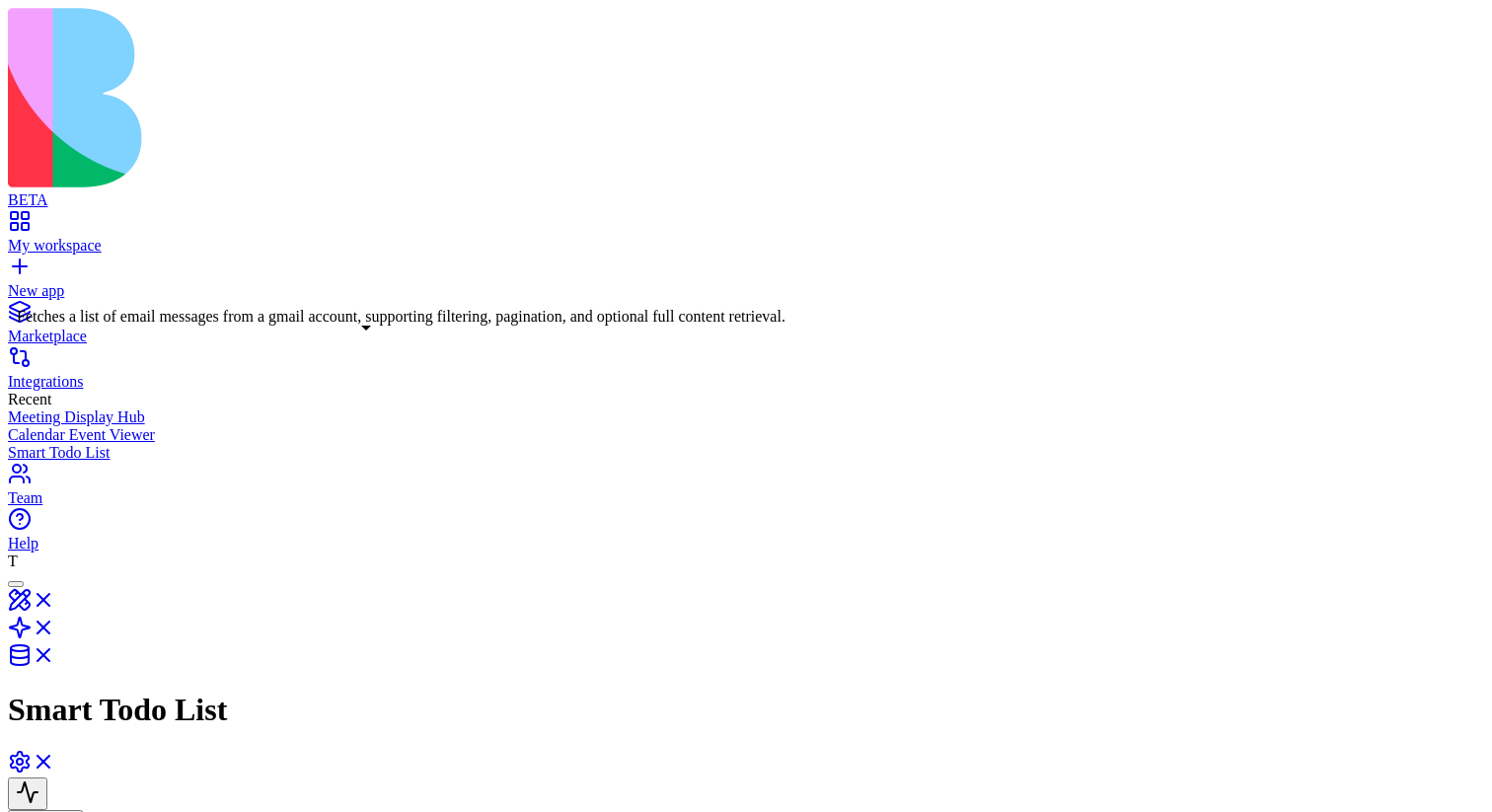 click on "Fetches a list of email messages from a gmail account, supporting filtering, pagination, and optional full content retrieval." at bounding box center (242, 1154) 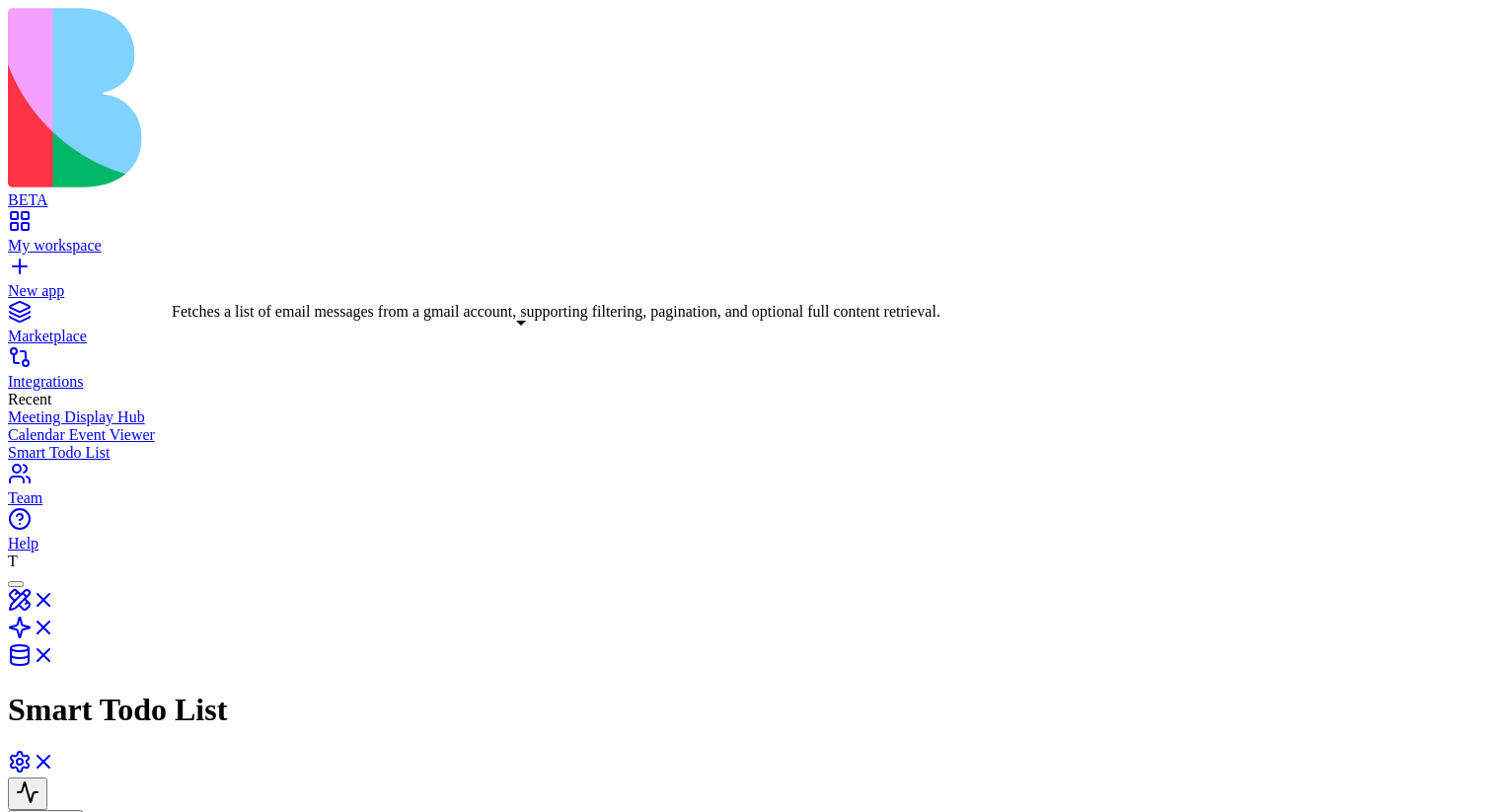 click on "Fetches a list of email messages from a gmail account, supporting filtering, pagination, and optional full content retrieval." at bounding box center (397, 1149) 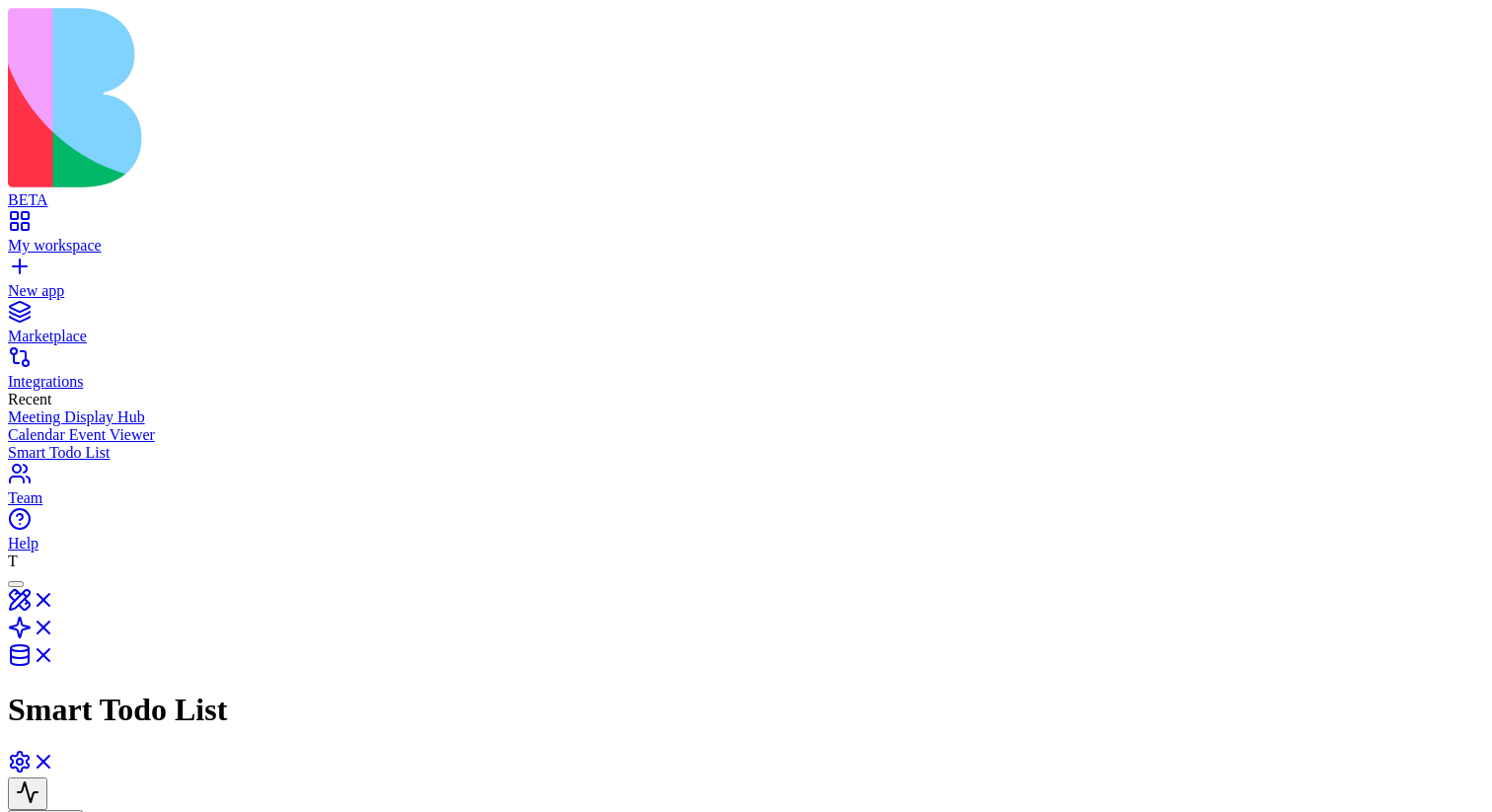 click on "Fetches a list of email messages from a gmail account, supporting filtering, pagination, and optional full content retrieval." at bounding box center [397, 1149] 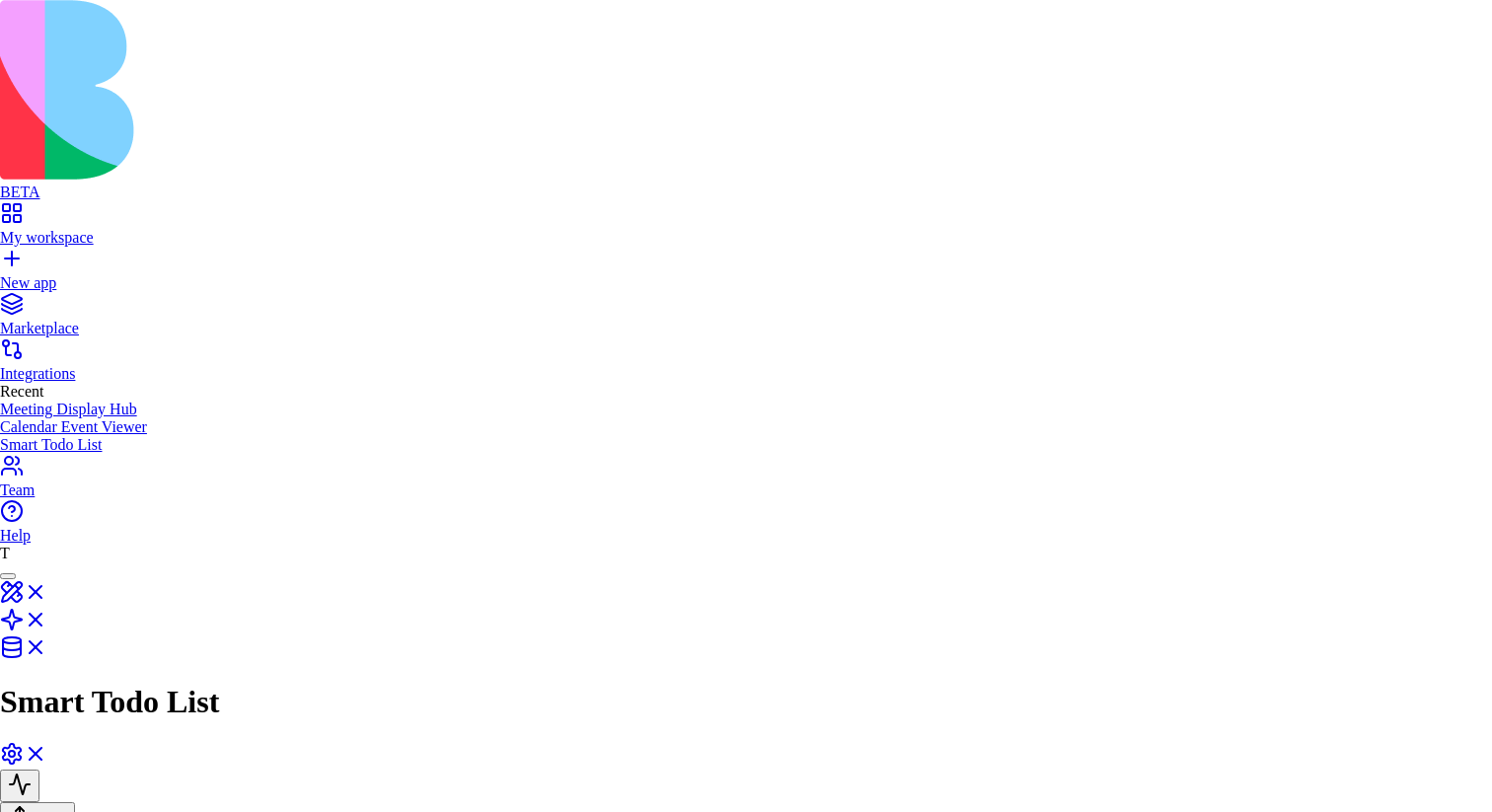 click at bounding box center [746, 2849] 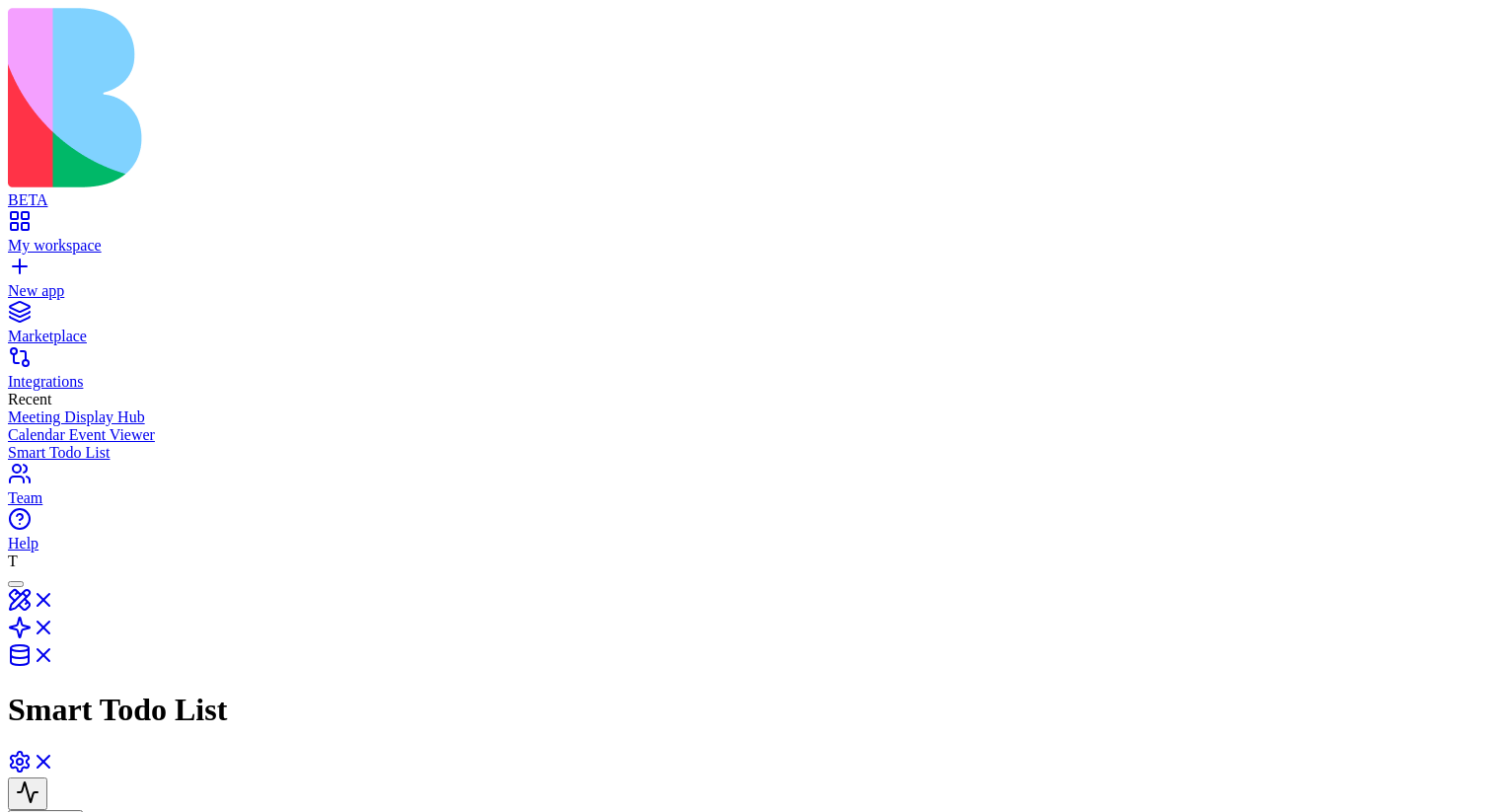 type 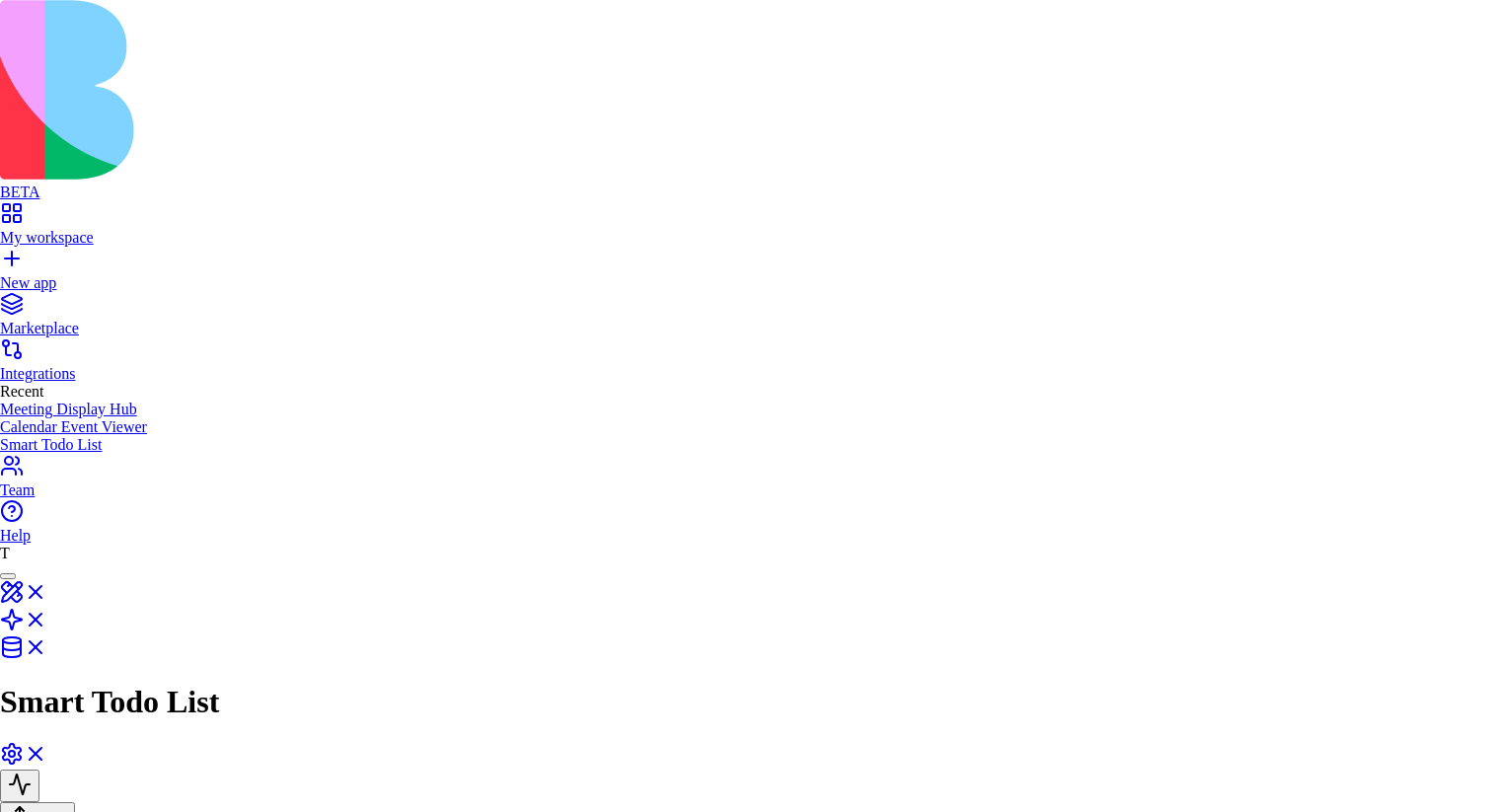 click at bounding box center [746, 2849] 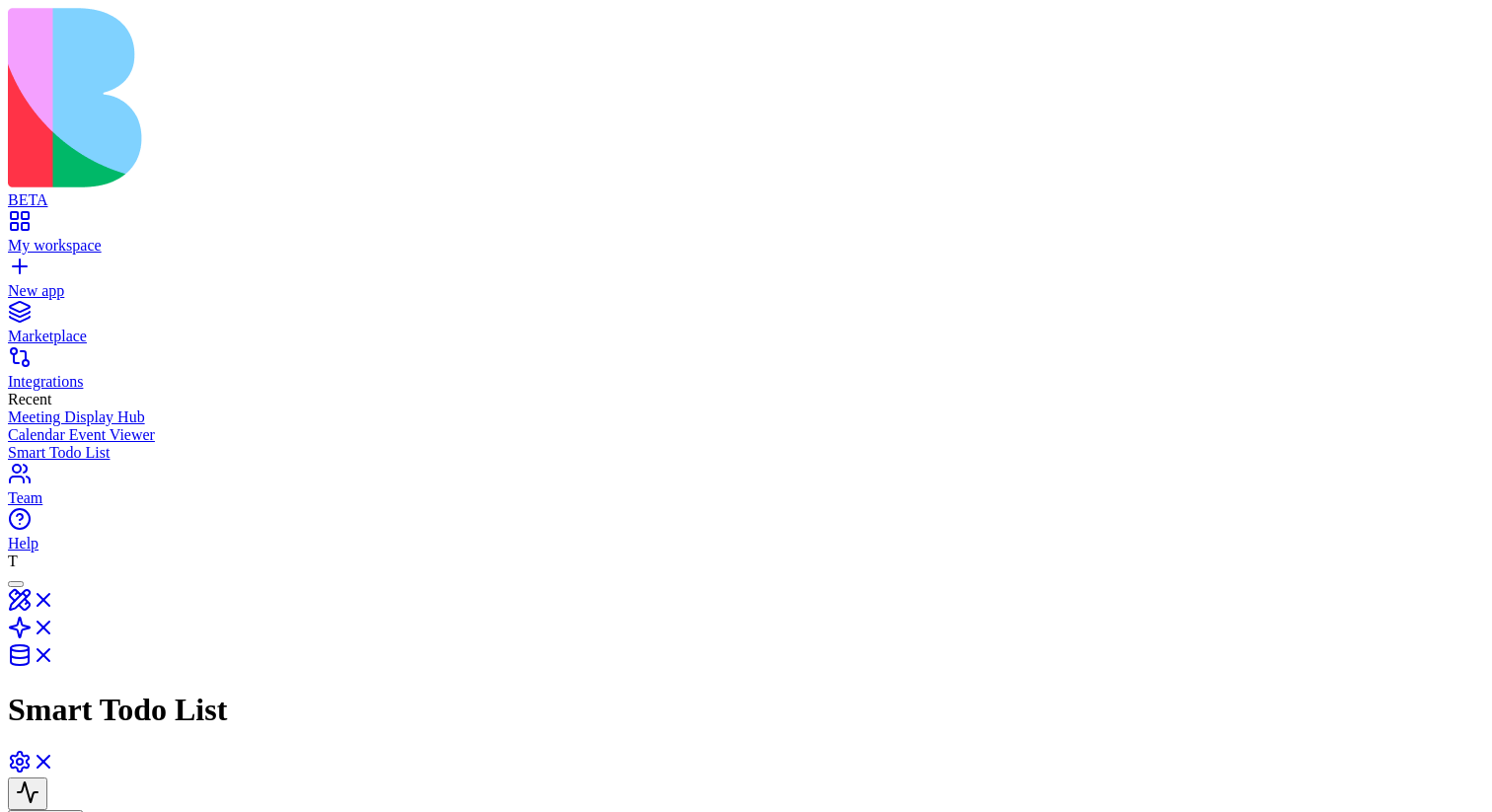 click on "Add tools" at bounding box center (55, 1280) 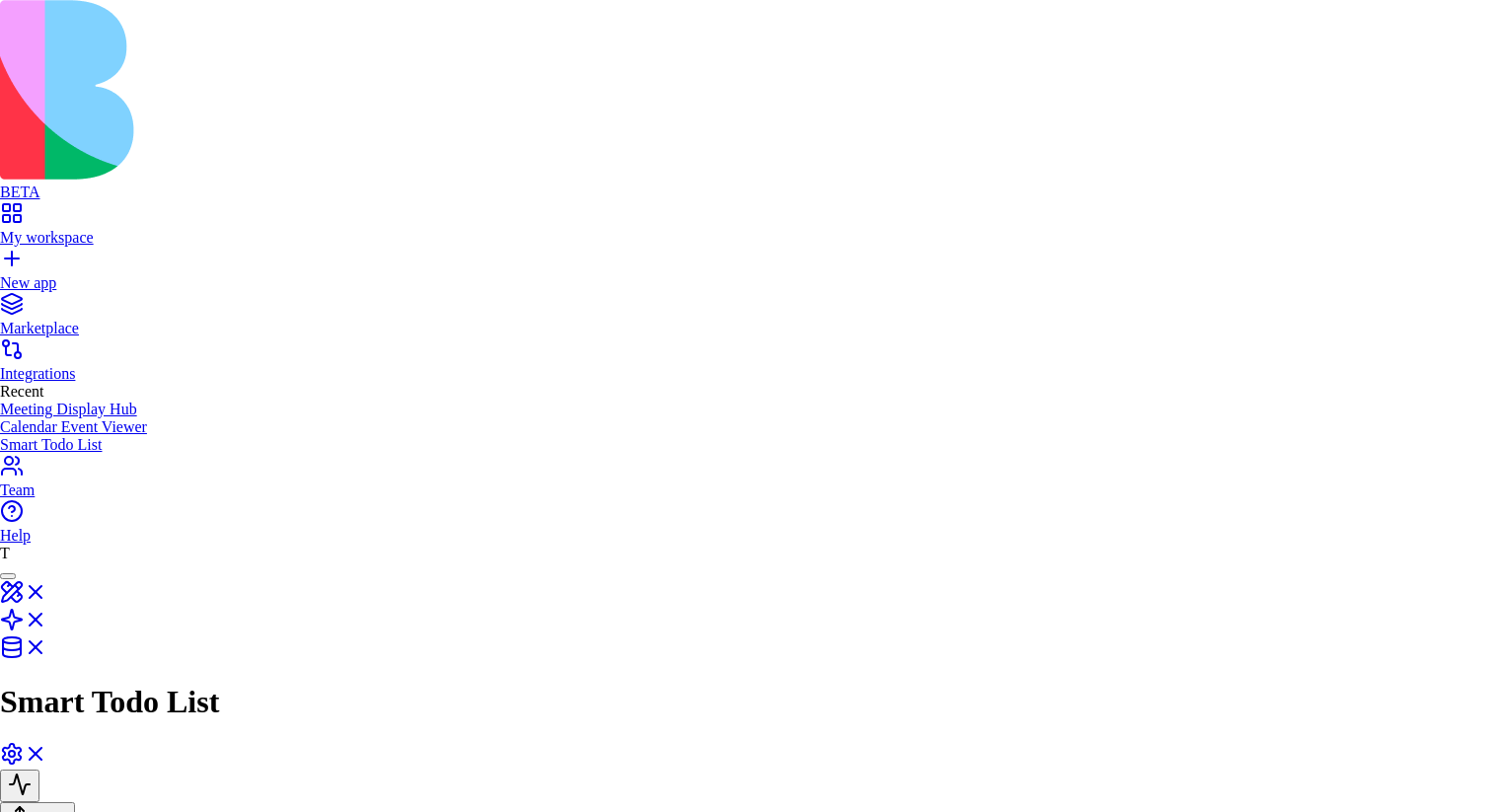 click at bounding box center [746, 2849] 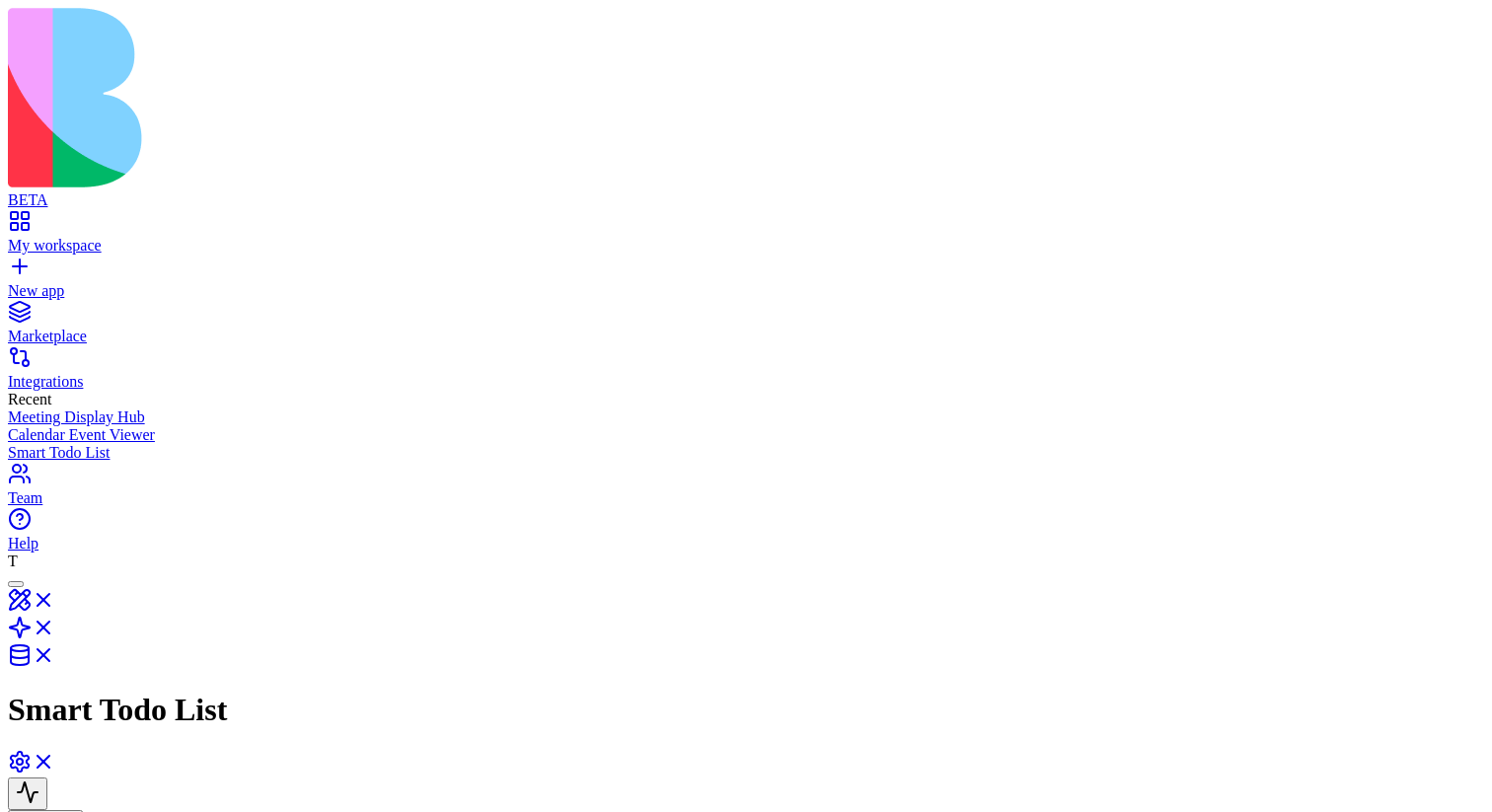 click on "AgentCall" at bounding box center (509, 1218) 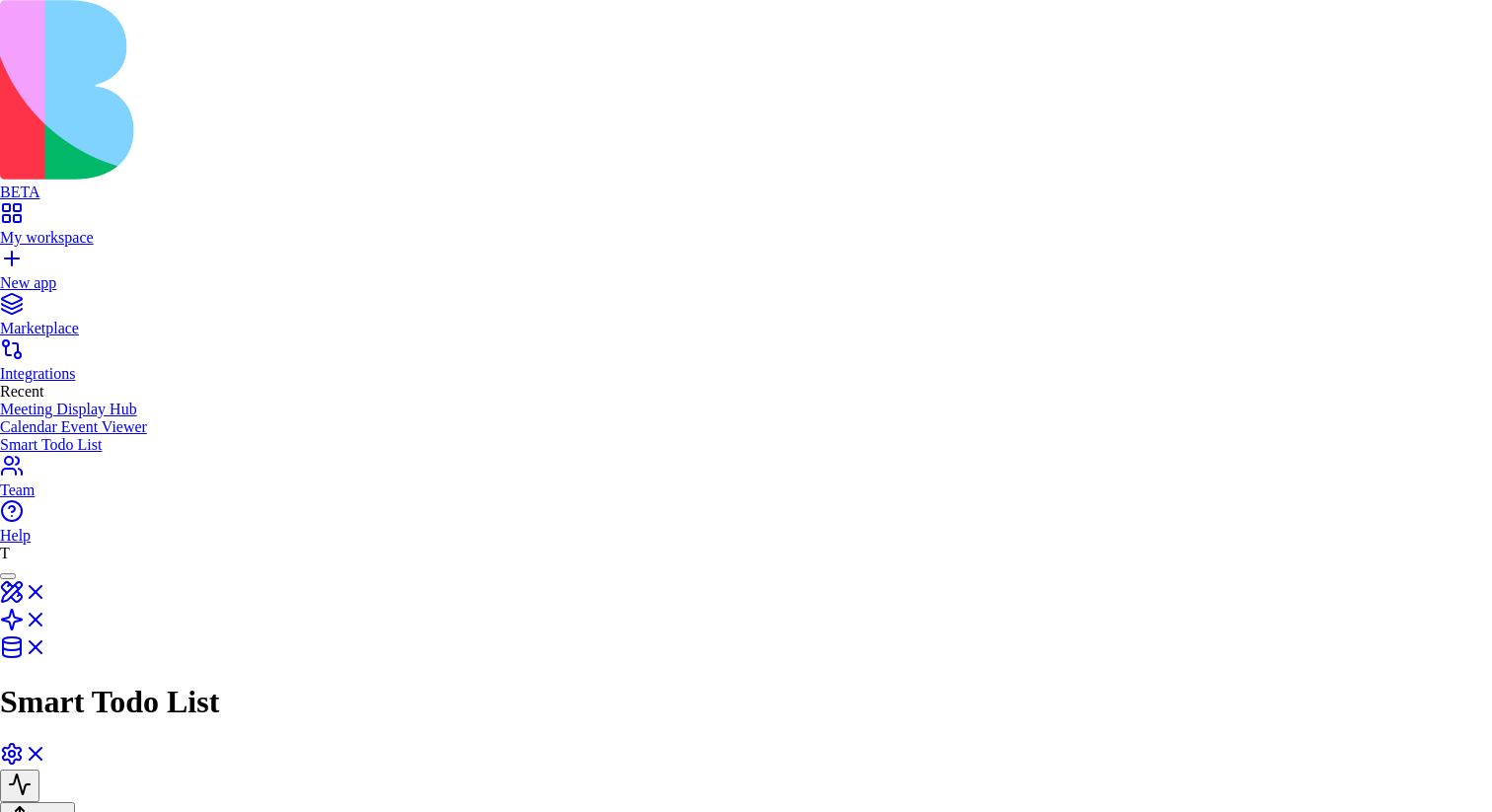 click at bounding box center [746, 2849] 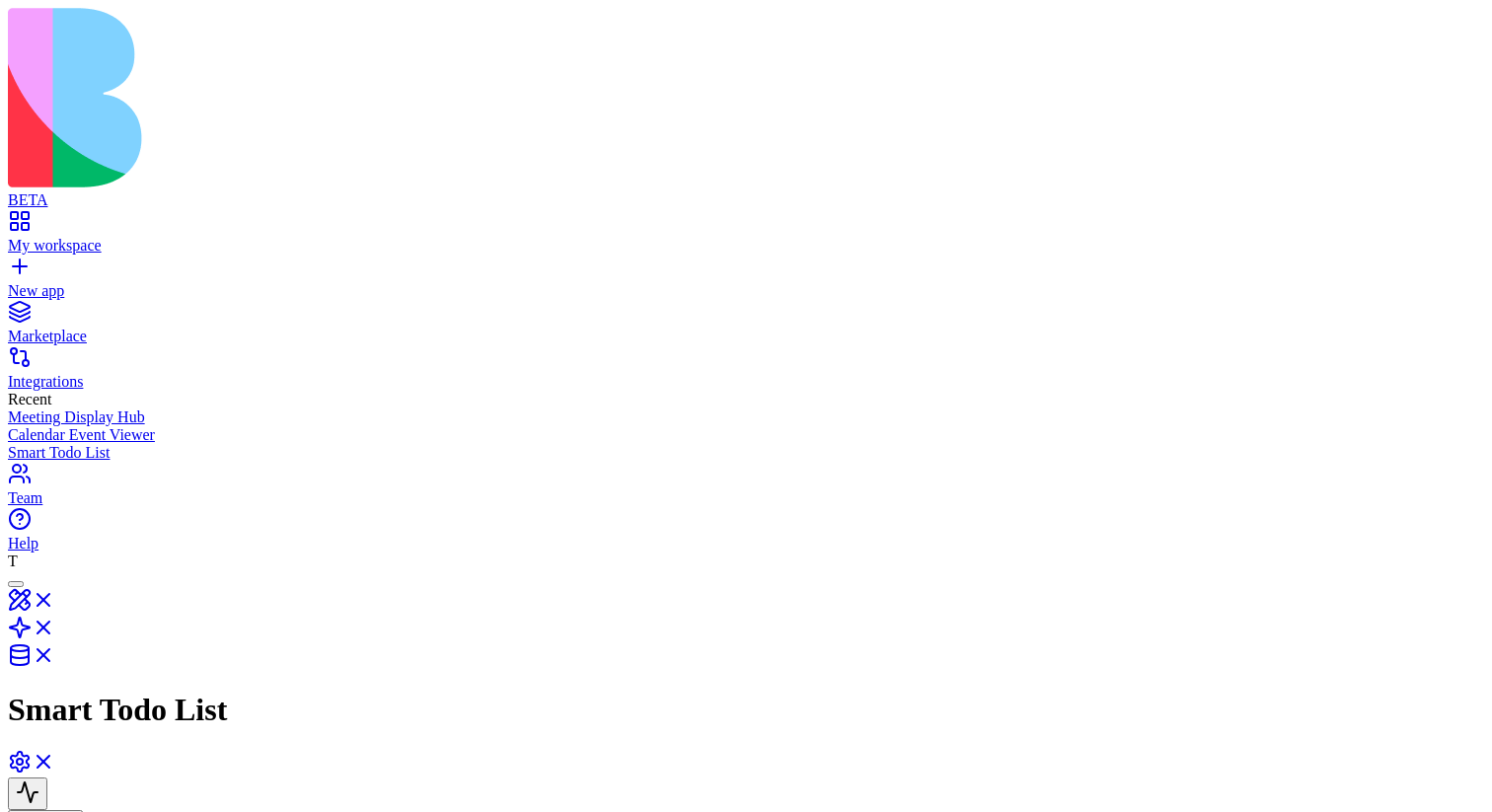 click on "AgentCall" at bounding box center [509, 1218] 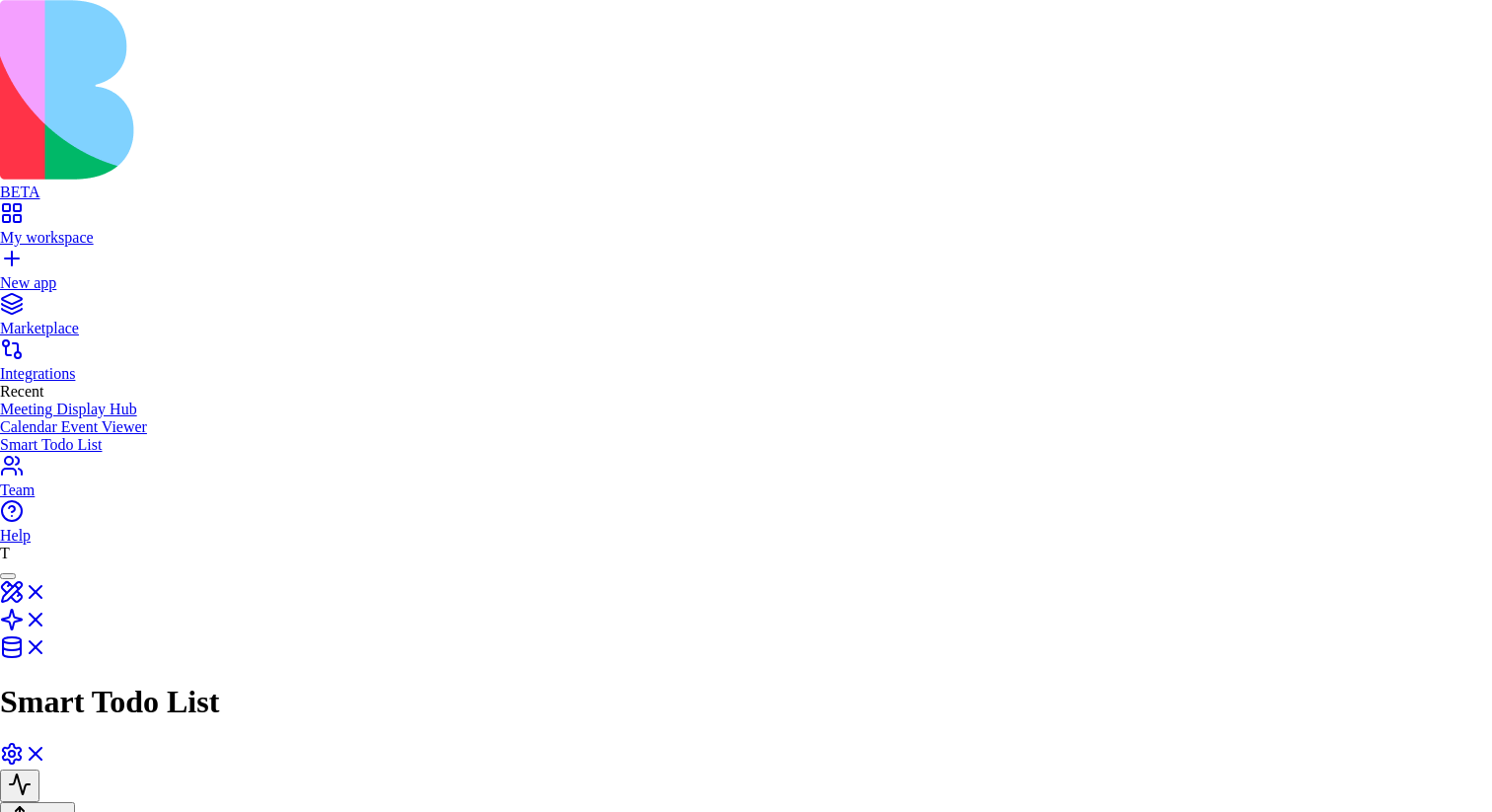 click at bounding box center (746, 2849) 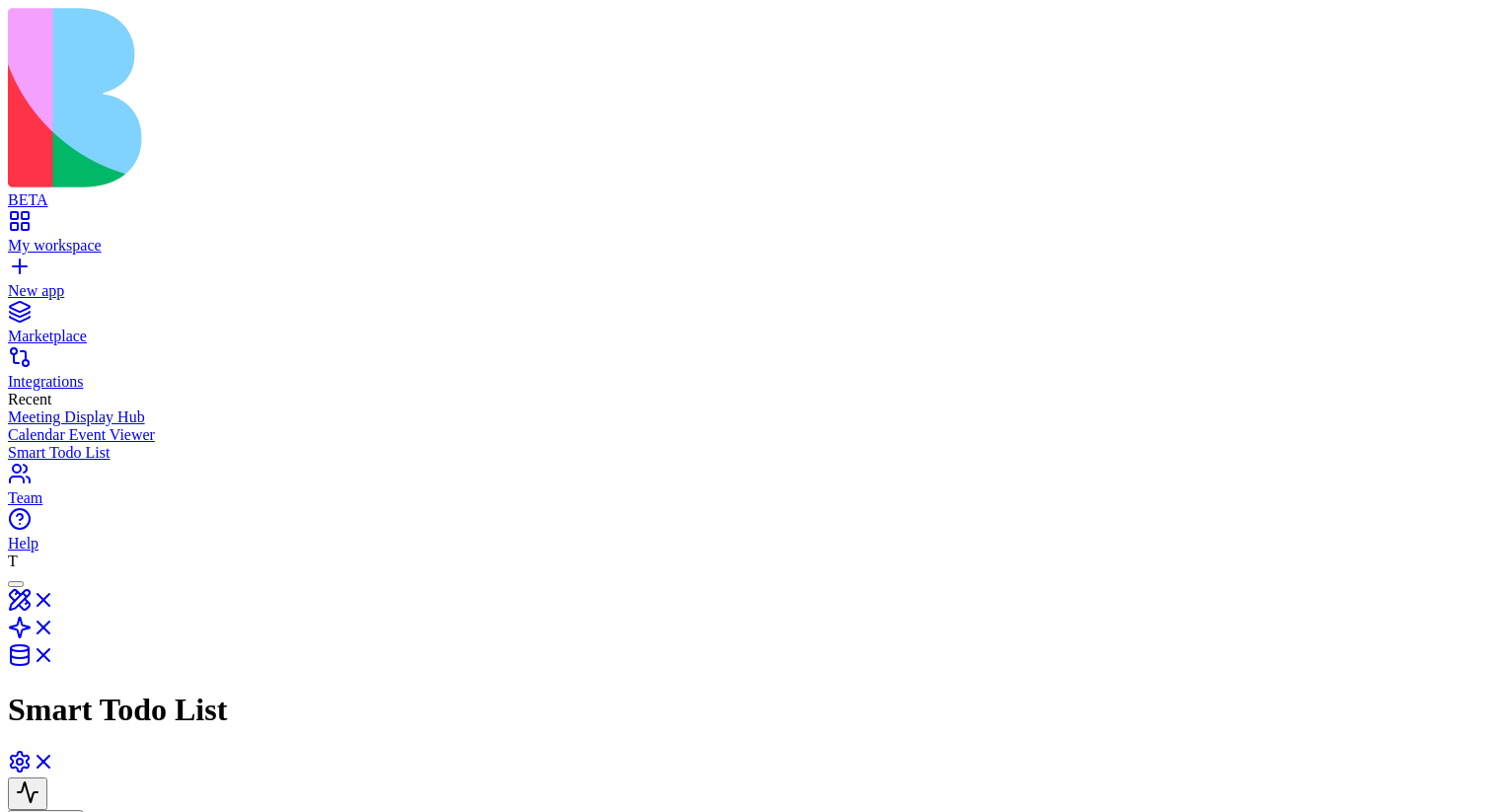 type 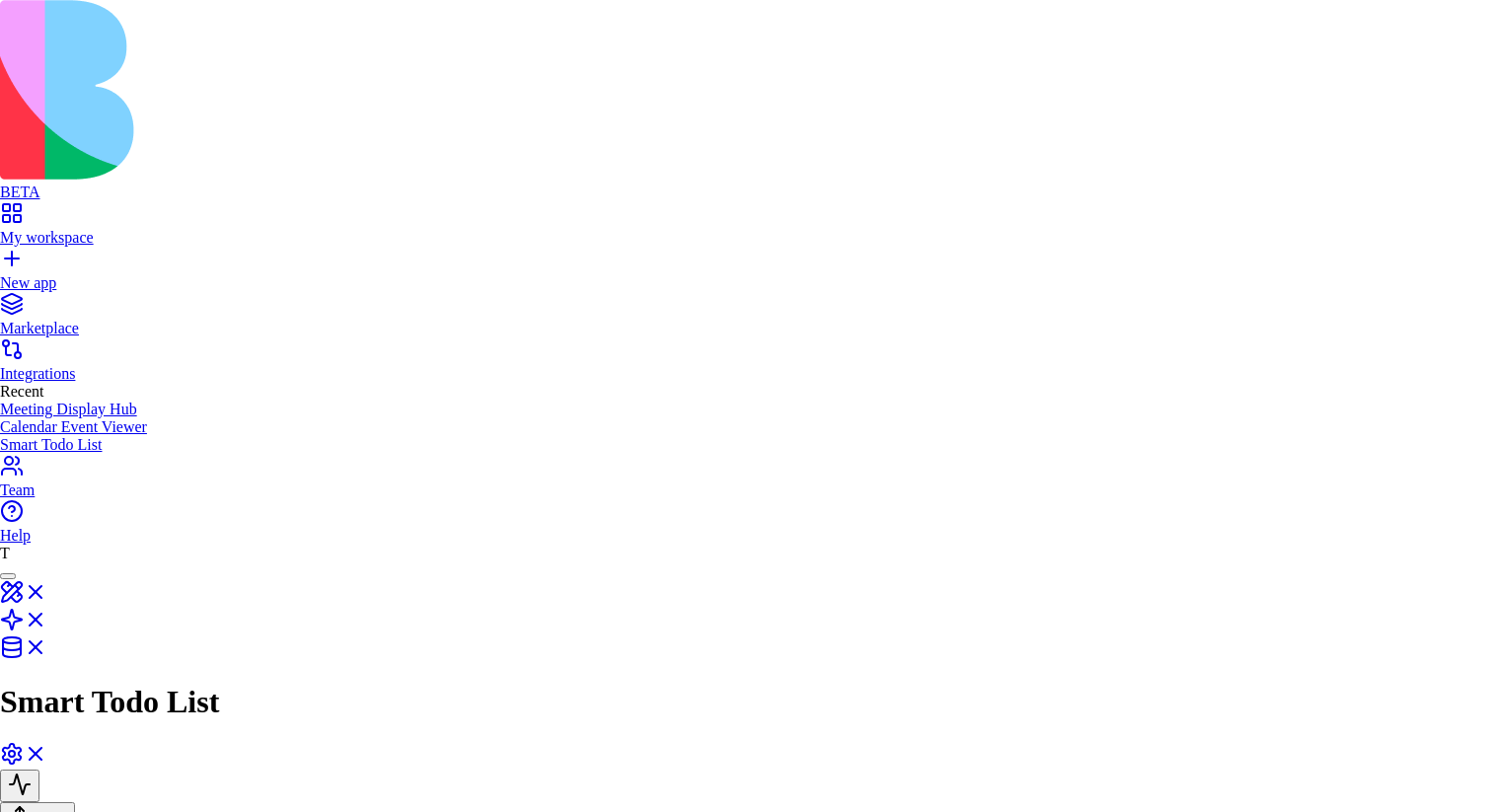 click at bounding box center [746, 2849] 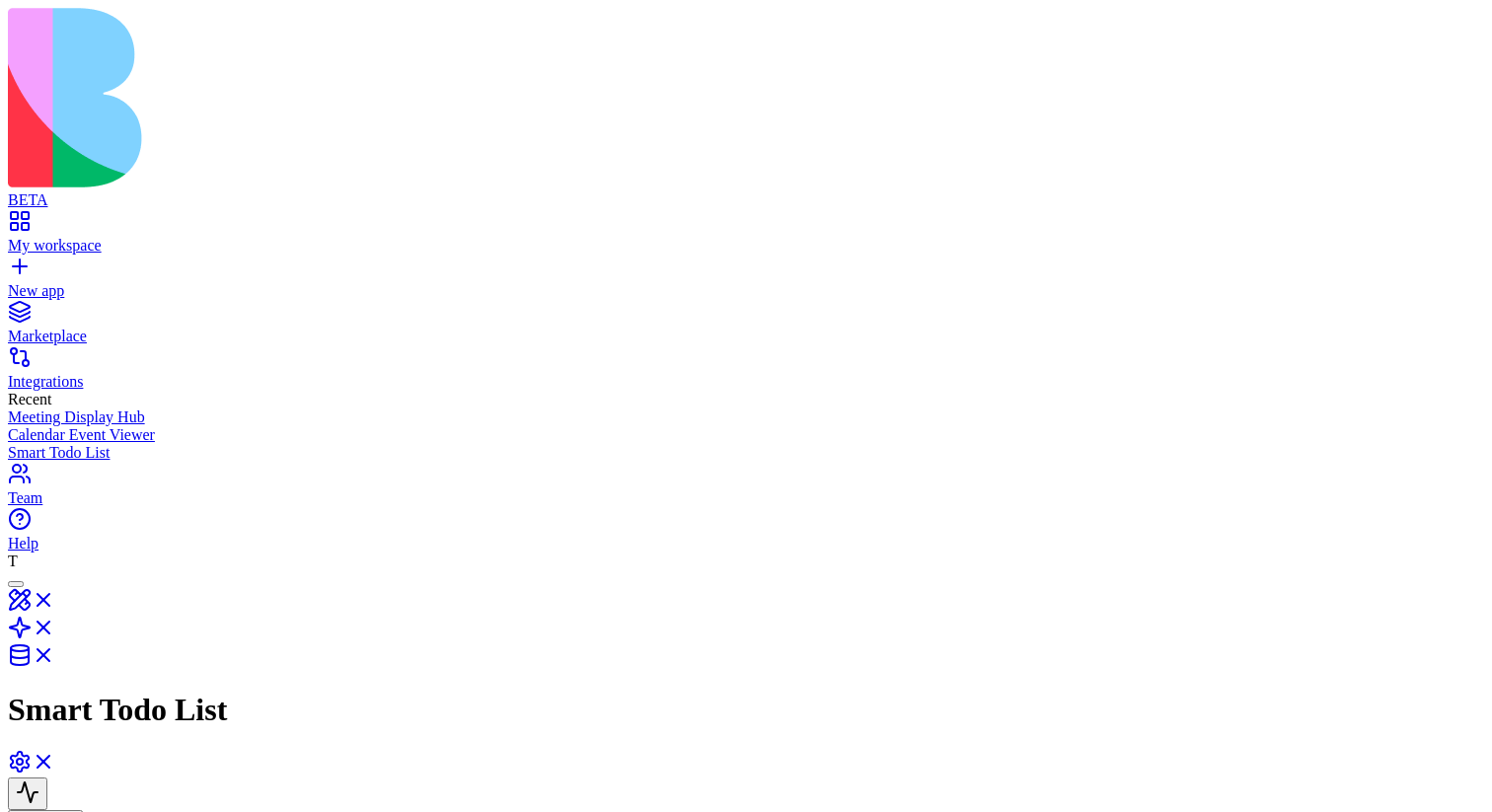 type 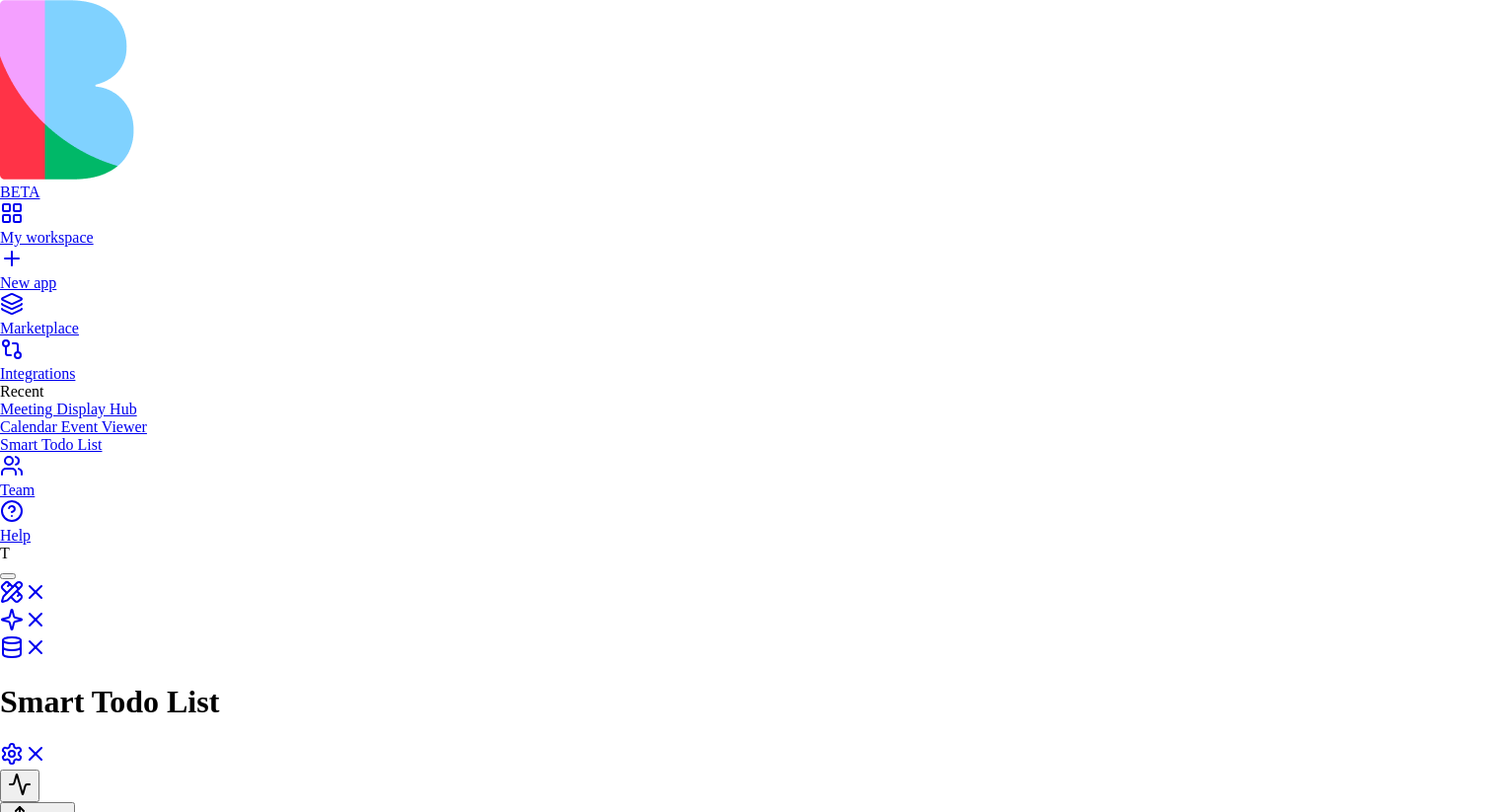 click at bounding box center [746, 2849] 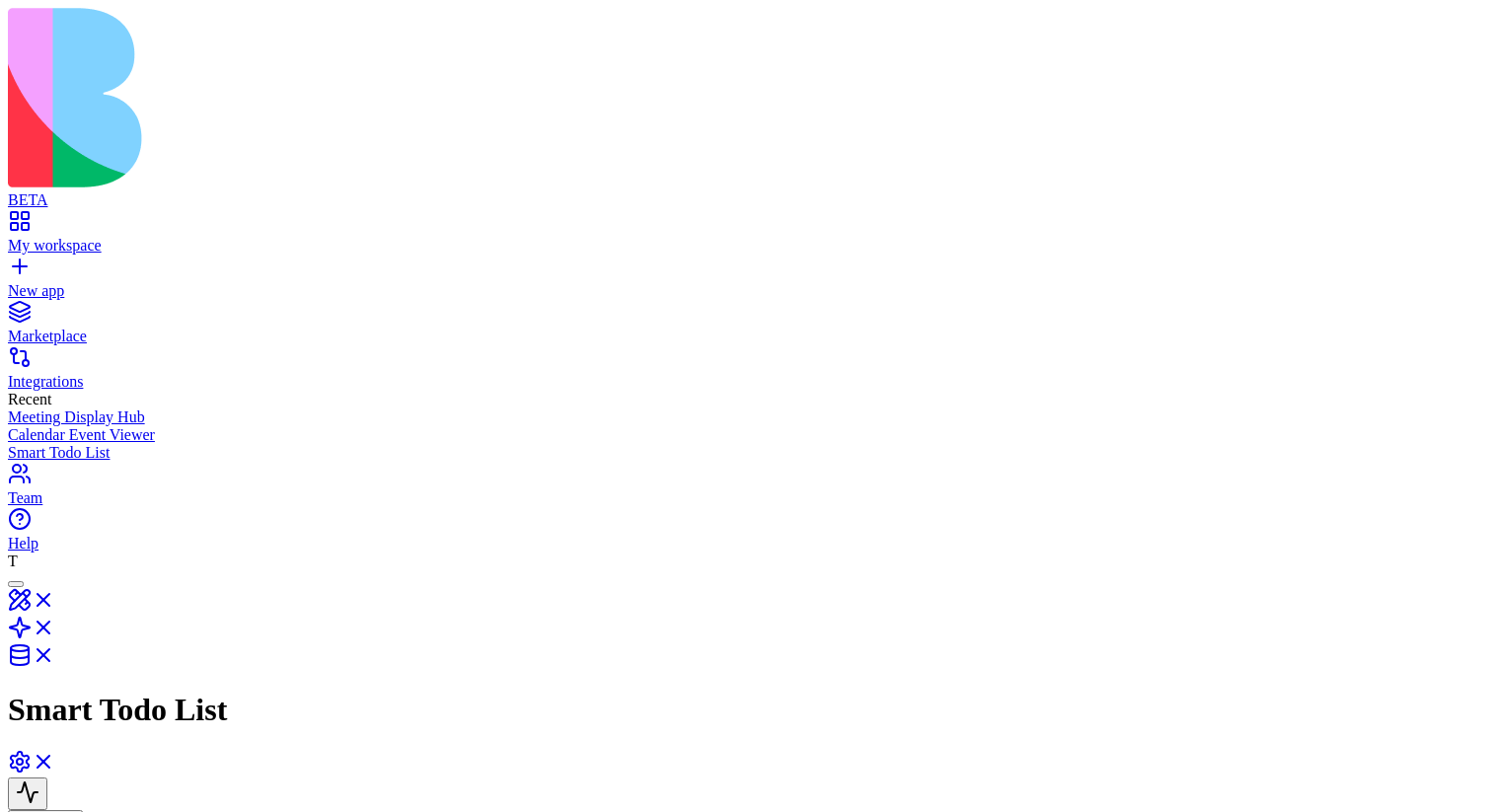 type 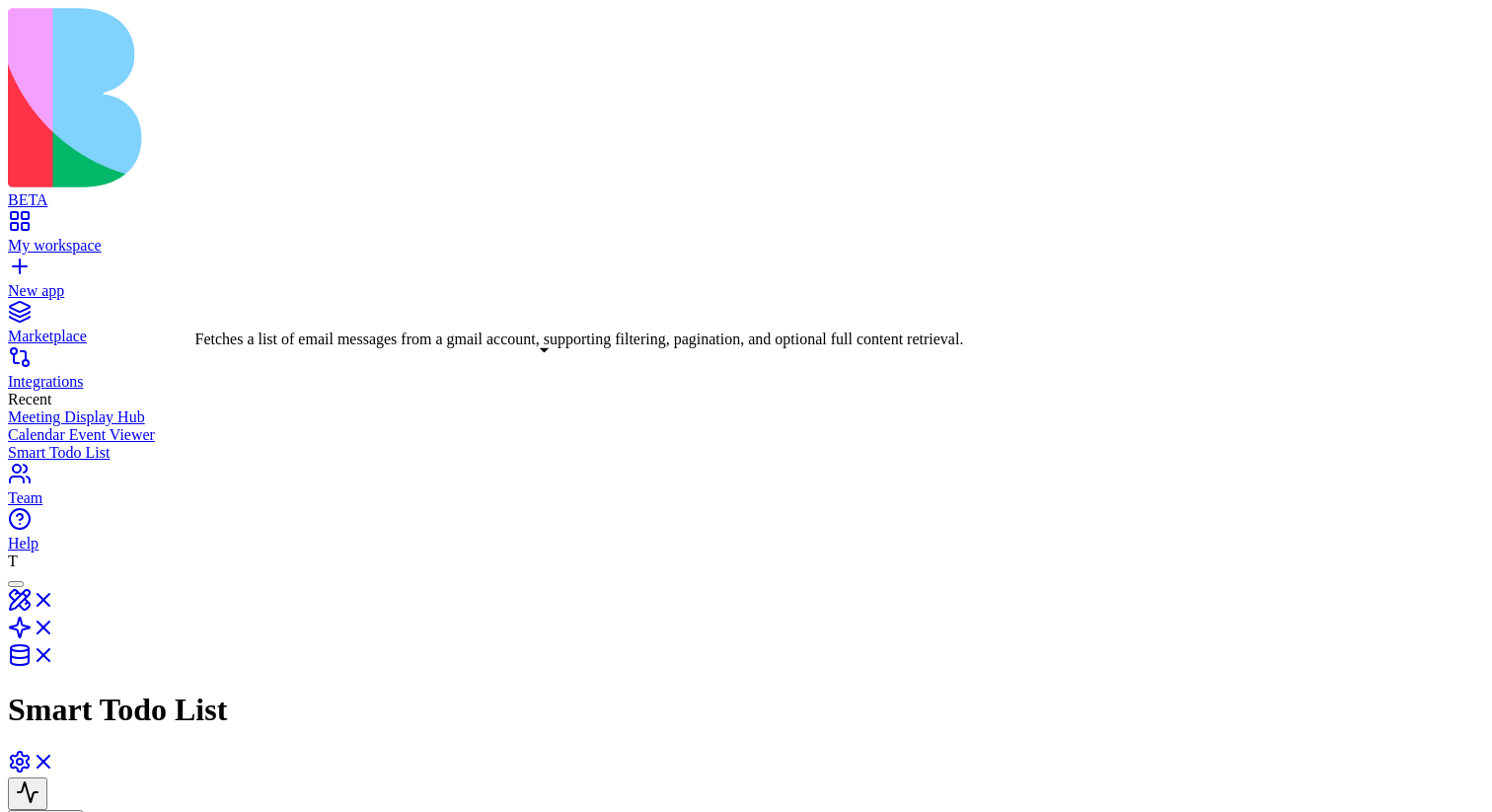 click on "Fetches a list of email messages from a gmail account, supporting filtering, pagination, and optional full content retrieval." at bounding box center (420, 1176) 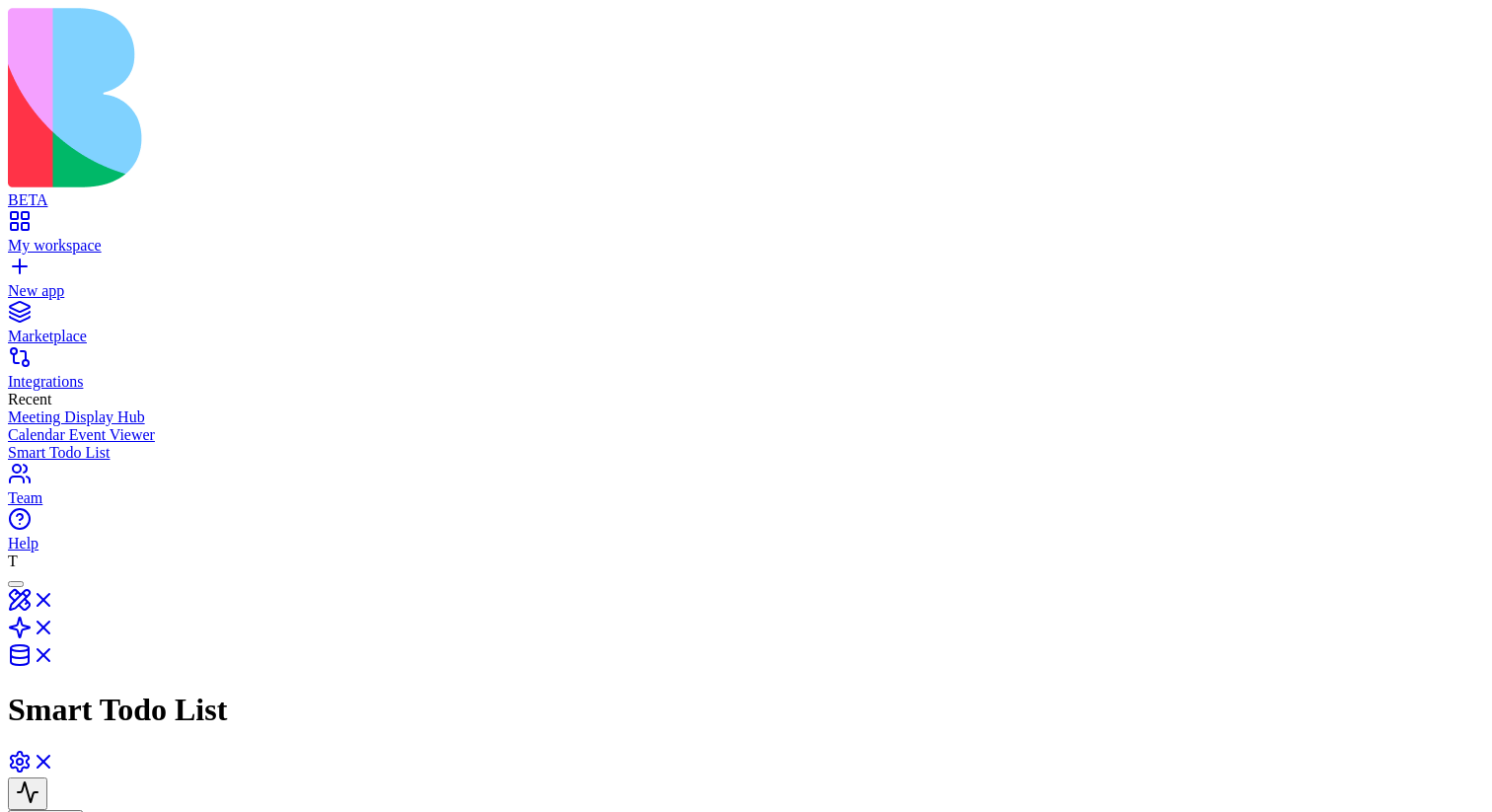 click on "Daily Task GeneratorTrigger" at bounding box center (165, 955) 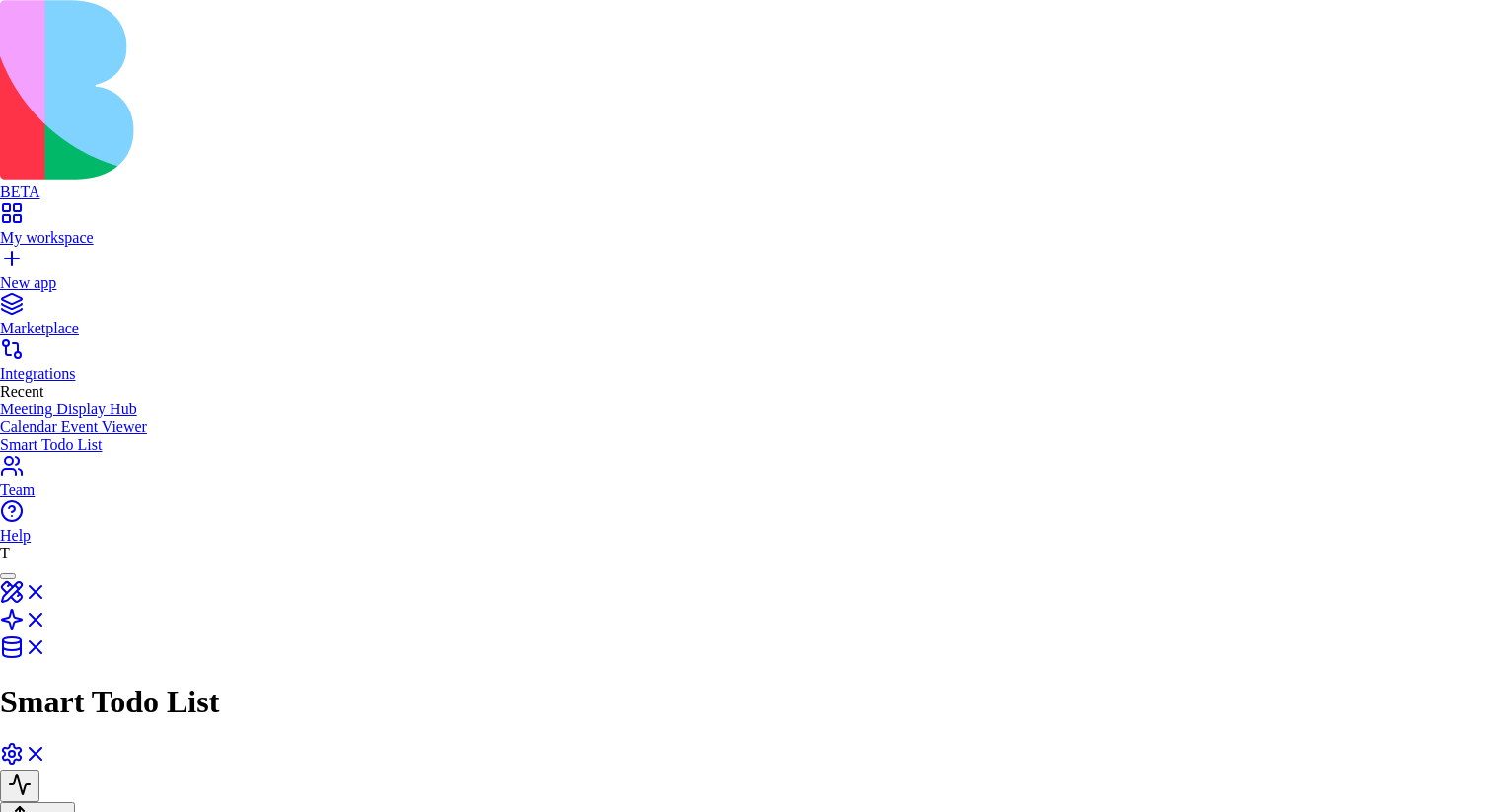 click at bounding box center [746, 2849] 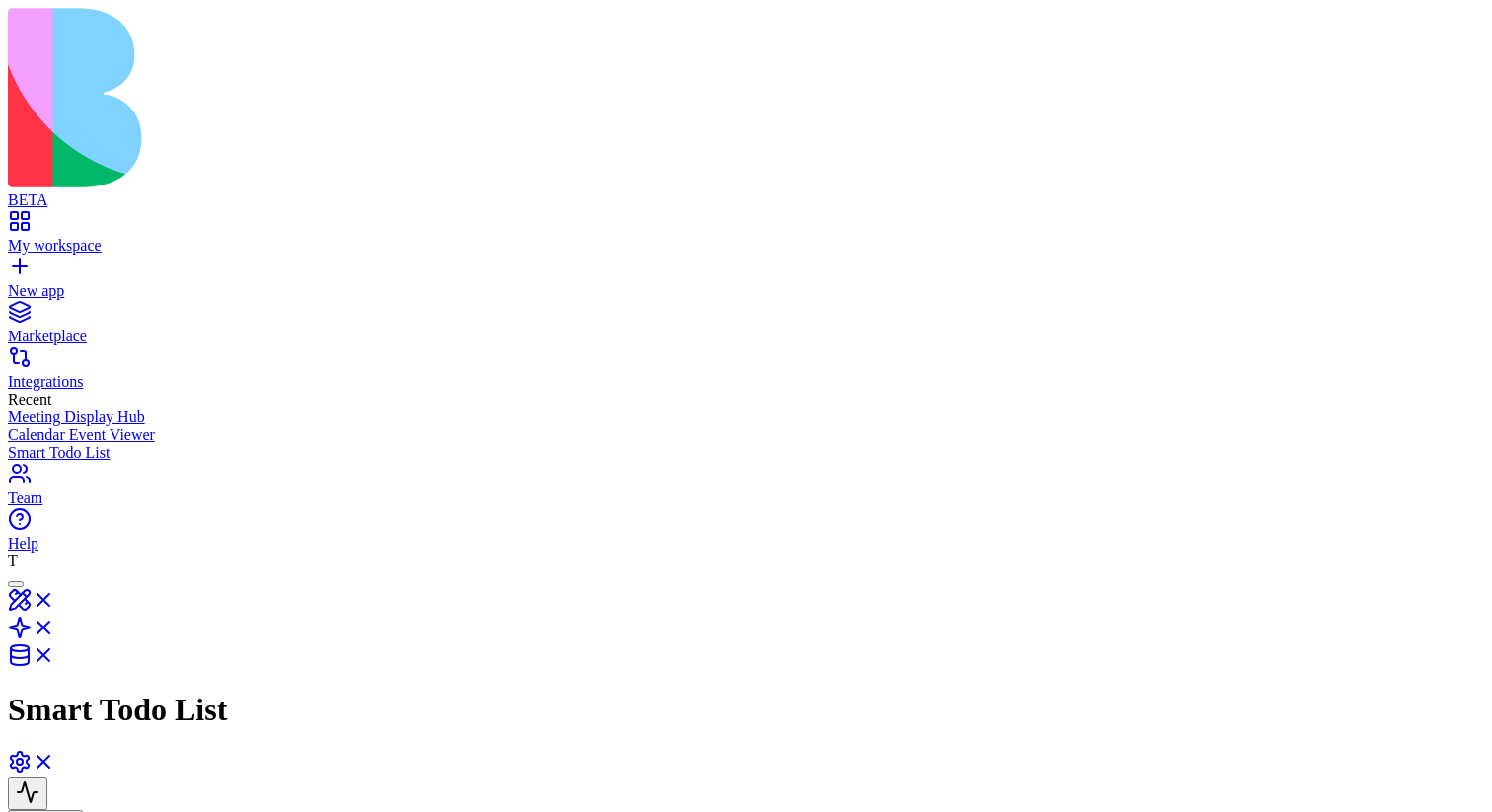 type 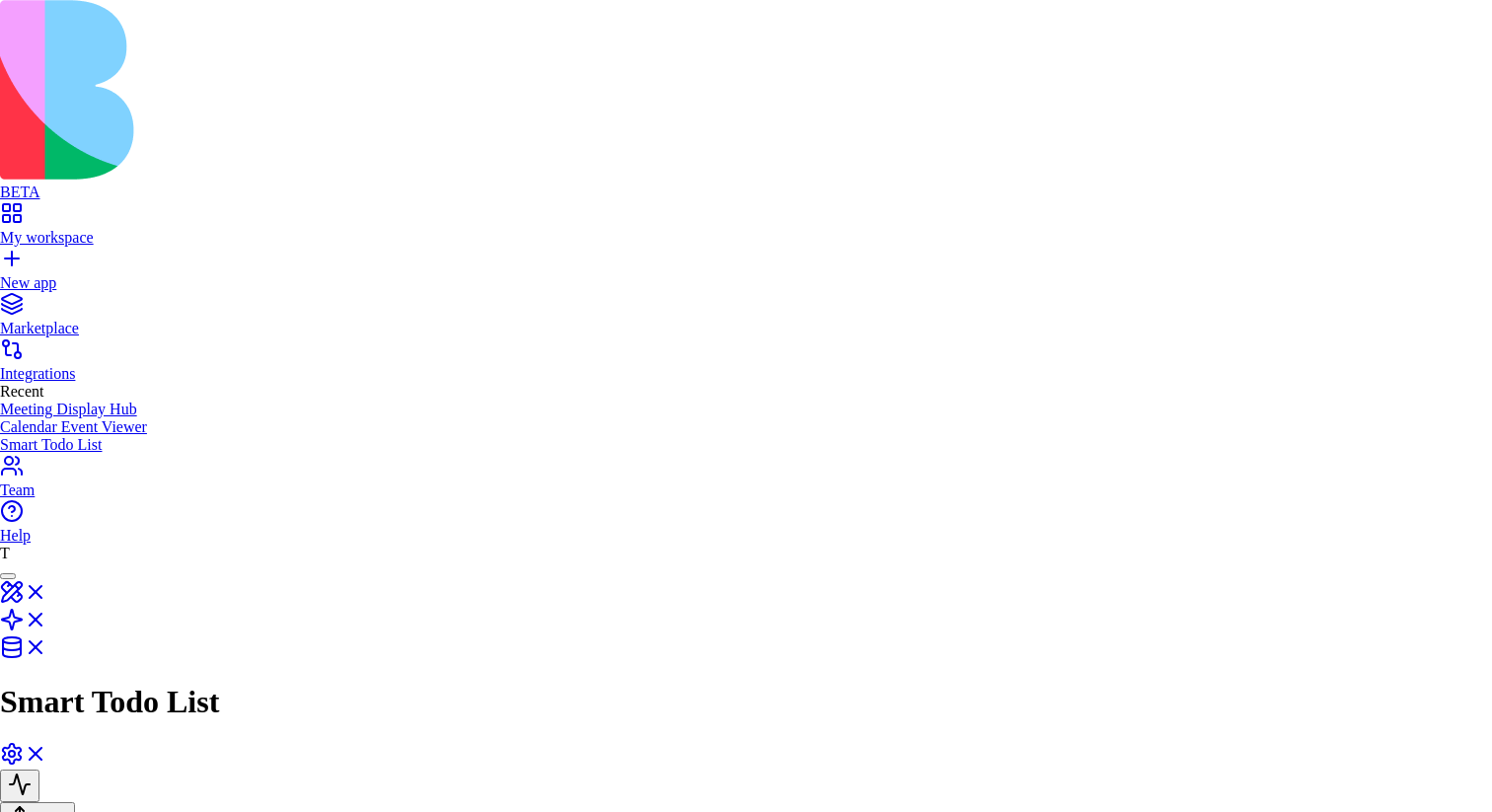 click at bounding box center [746, 2849] 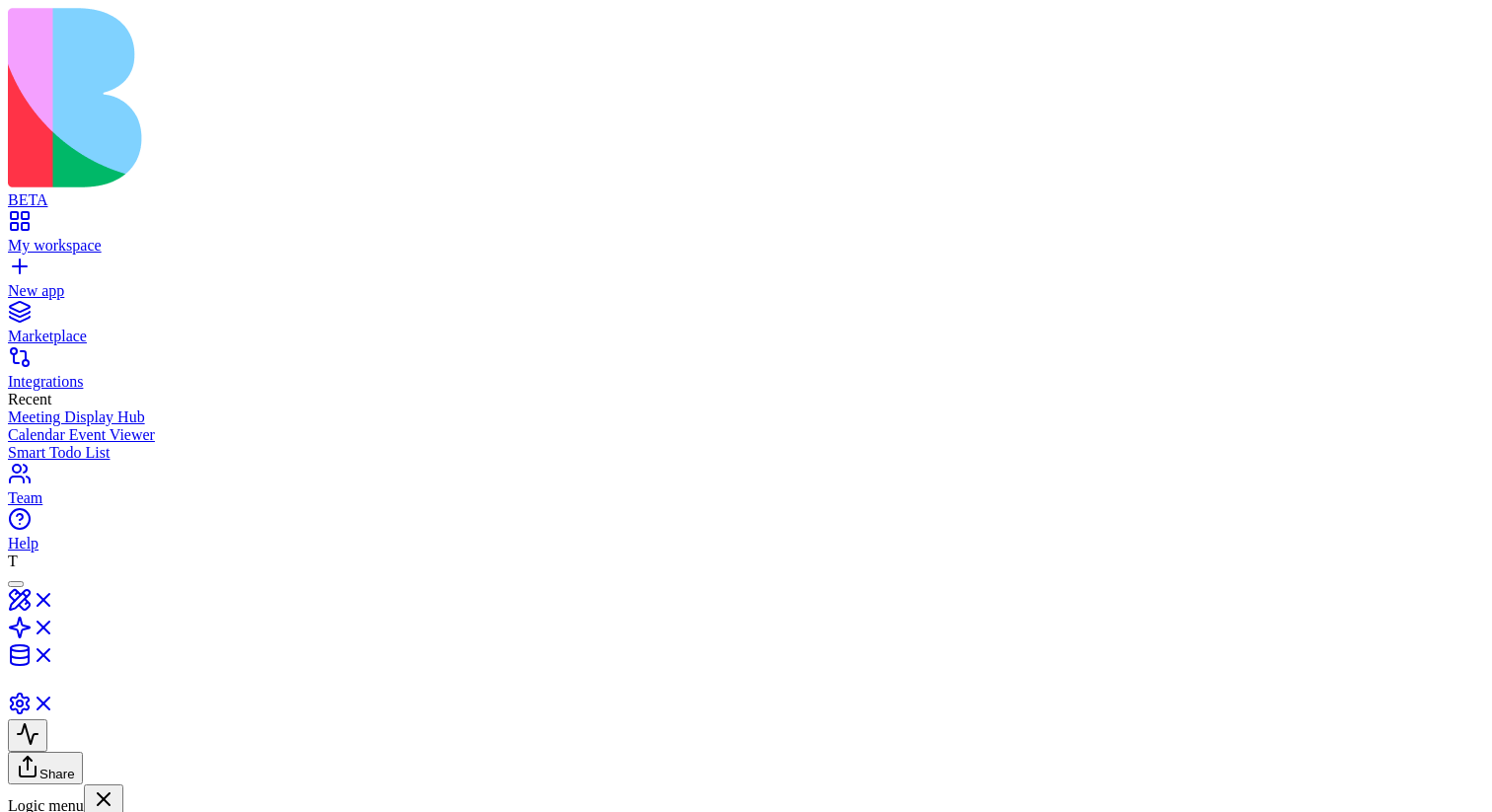 scroll, scrollTop: 0, scrollLeft: 0, axis: both 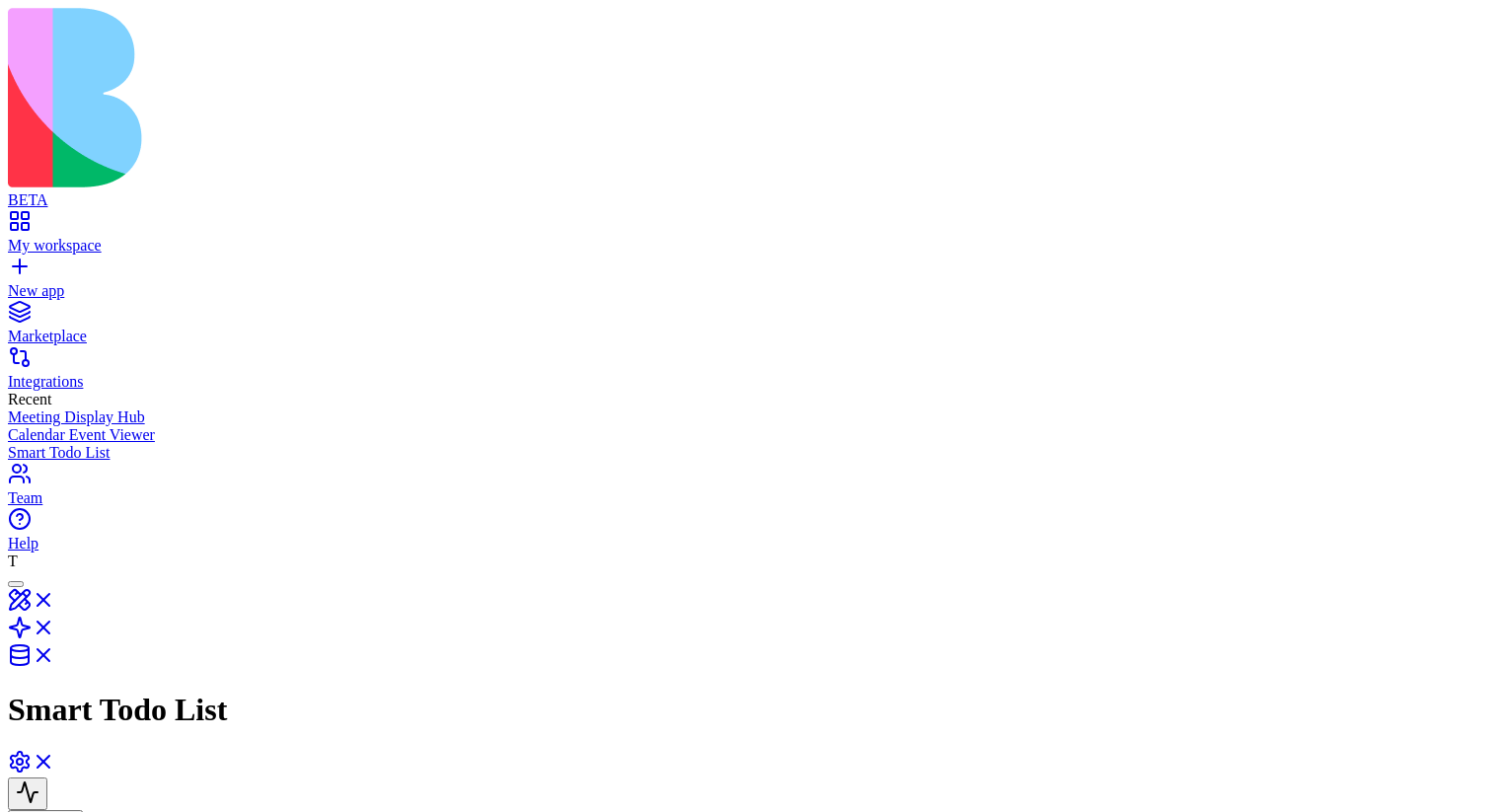 click on "AgentCall" at bounding box center (851, 1275) 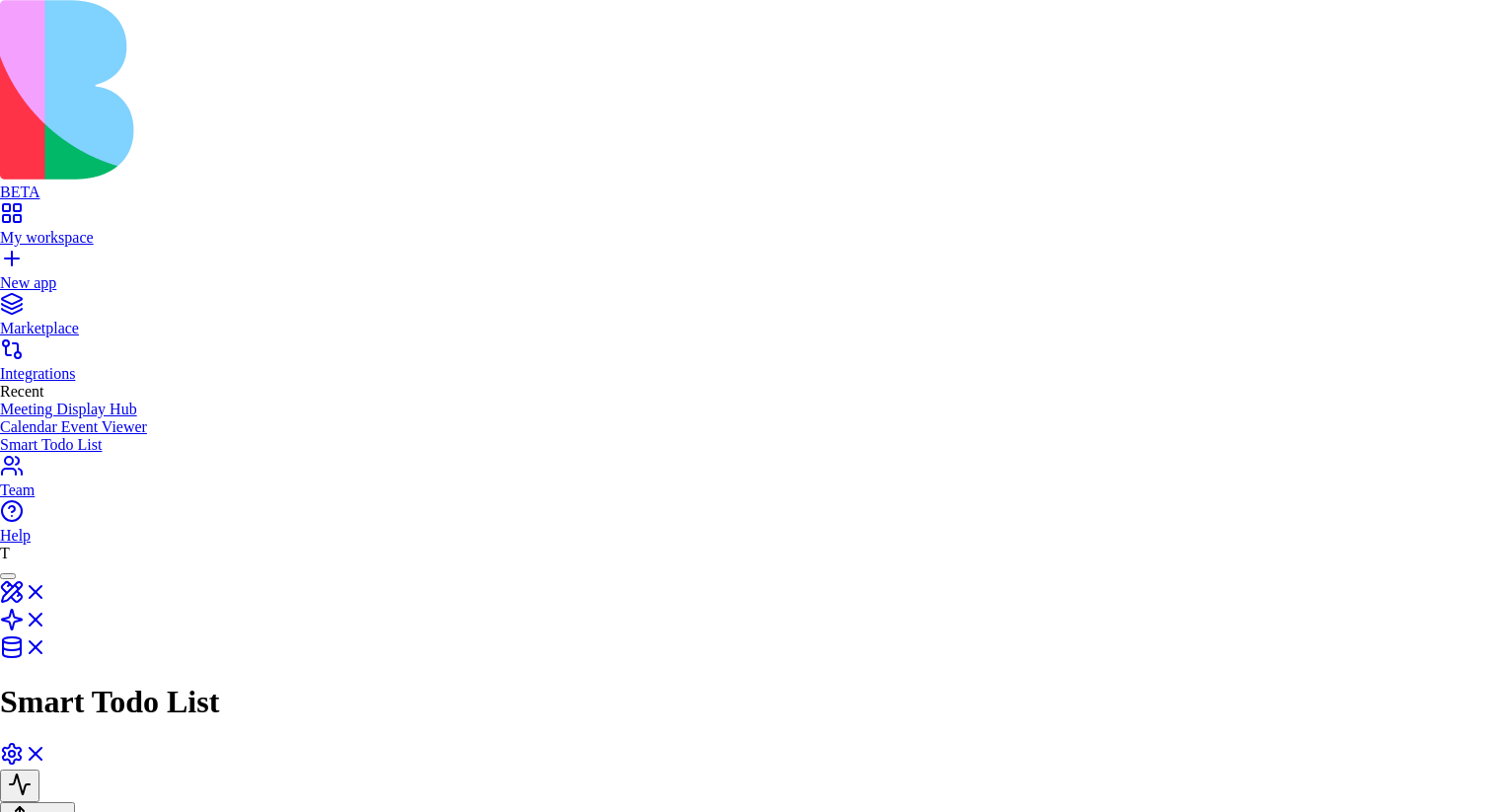 click at bounding box center [746, 2849] 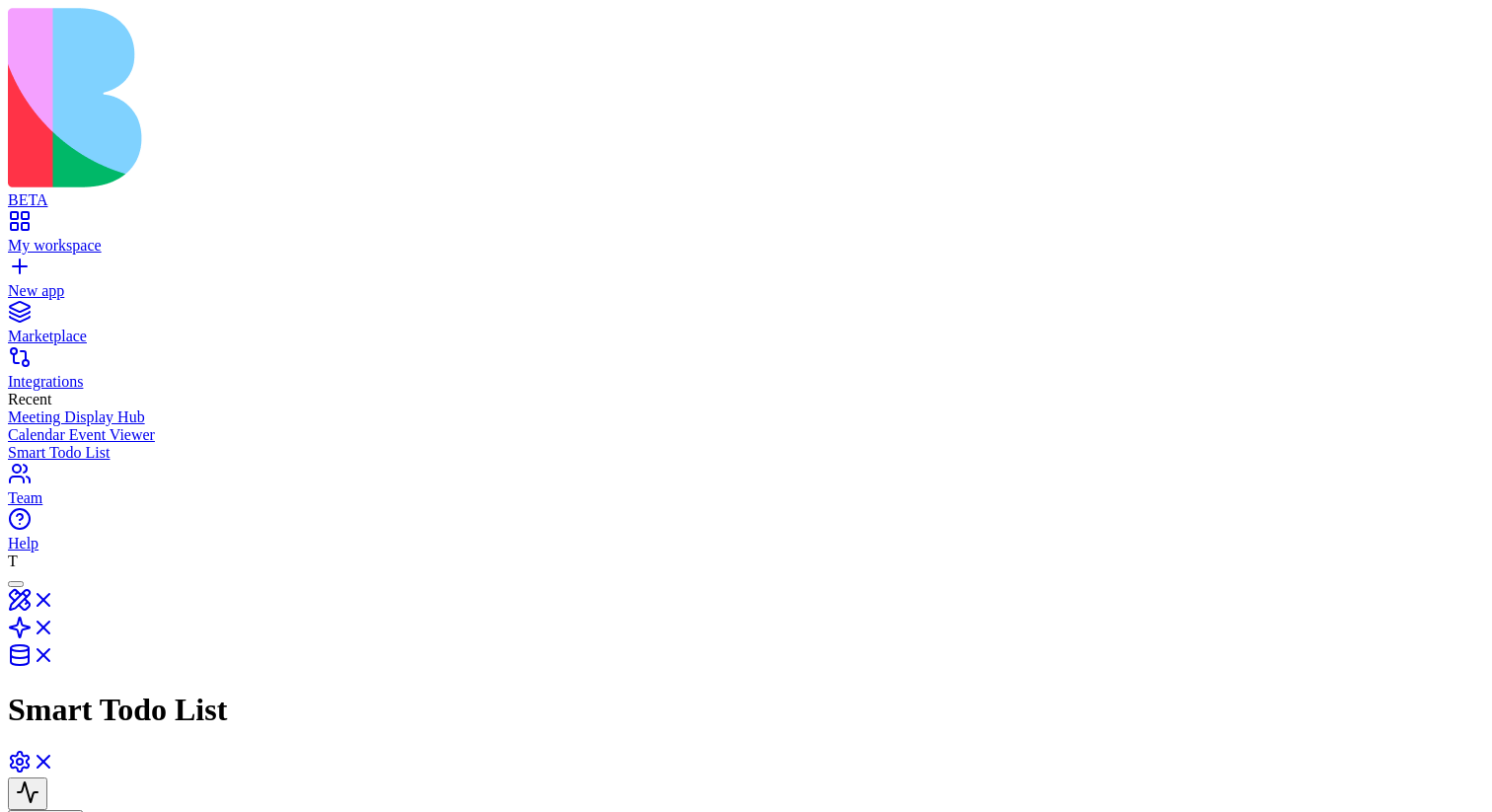 click on "AgentCall" at bounding box center (851, 1266) 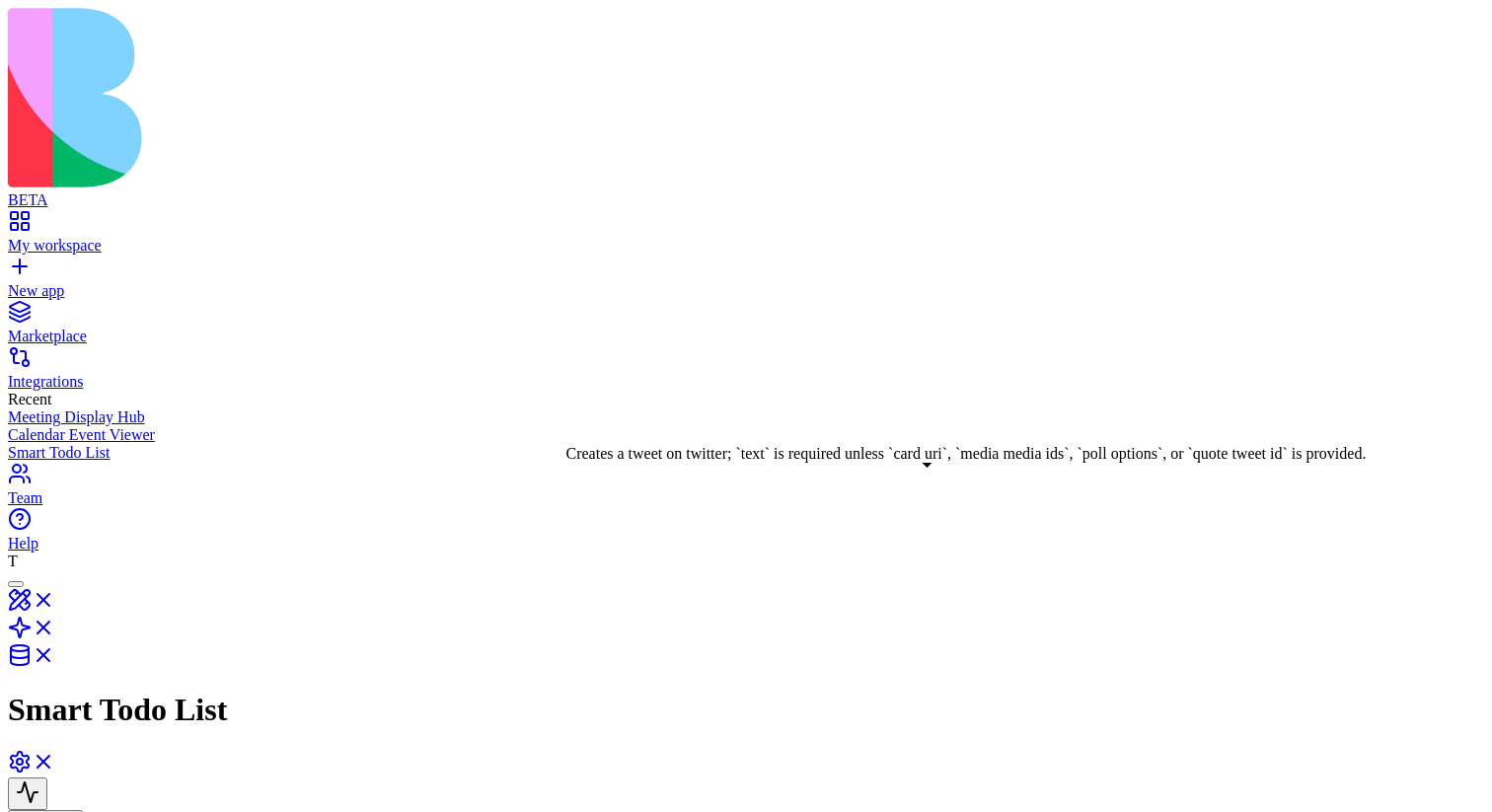 drag, startPoint x: 868, startPoint y: 458, endPoint x: 904, endPoint y: 480, distance: 42.190046 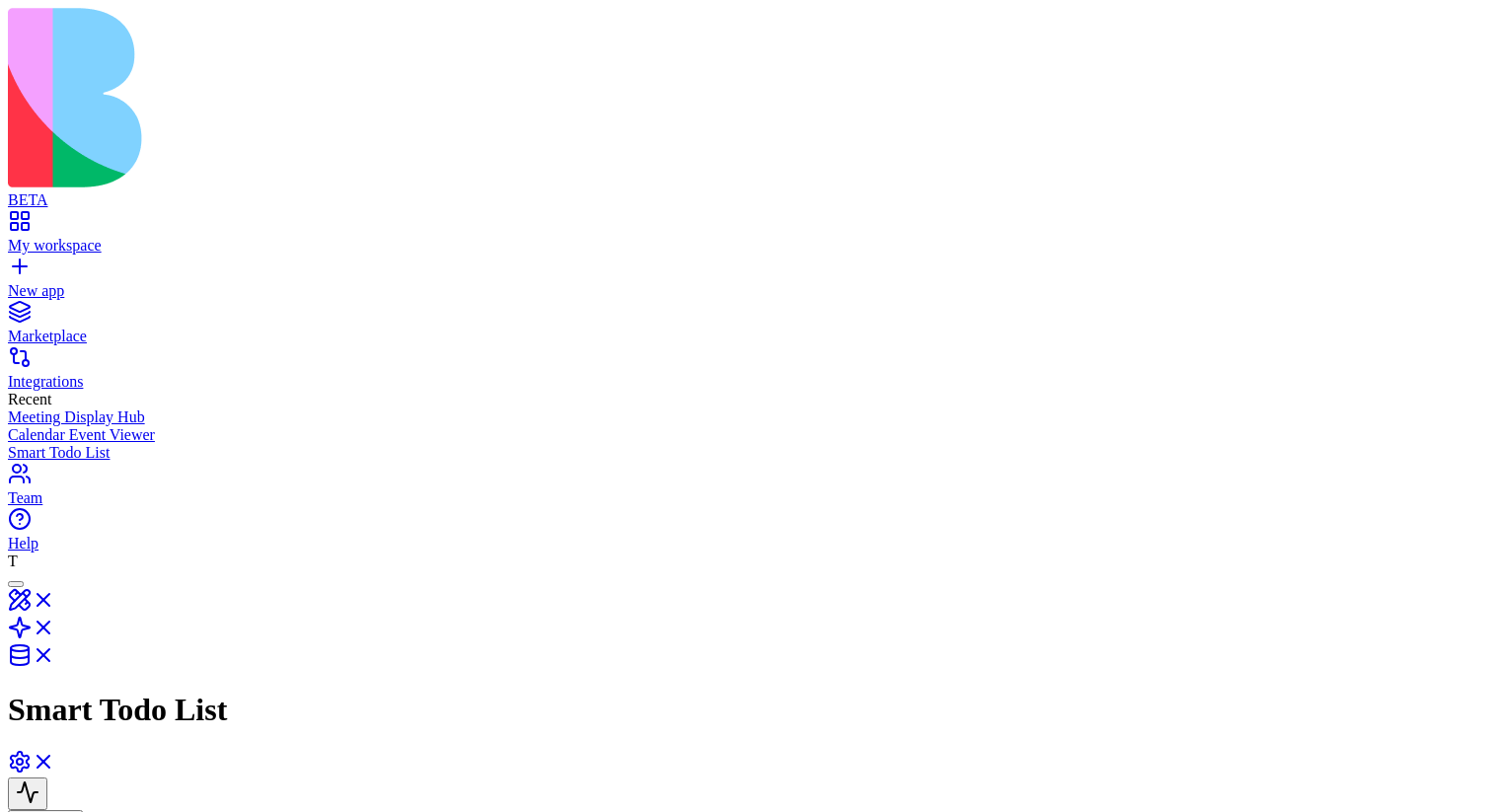 click on "List Gmail labels" at bounding box center (342, 1217) 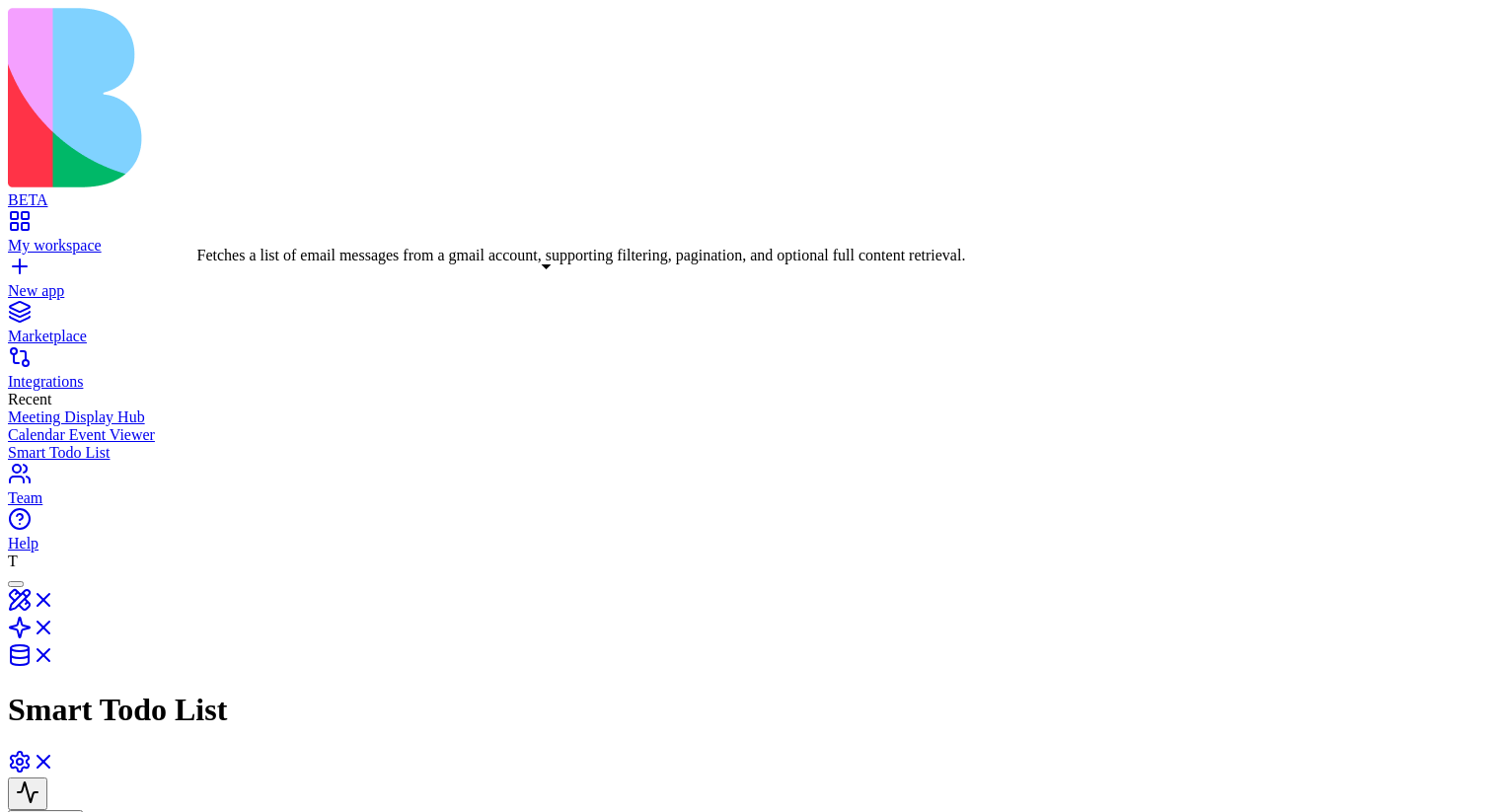 click on "Fetch emails" at bounding box center (422, 1081) 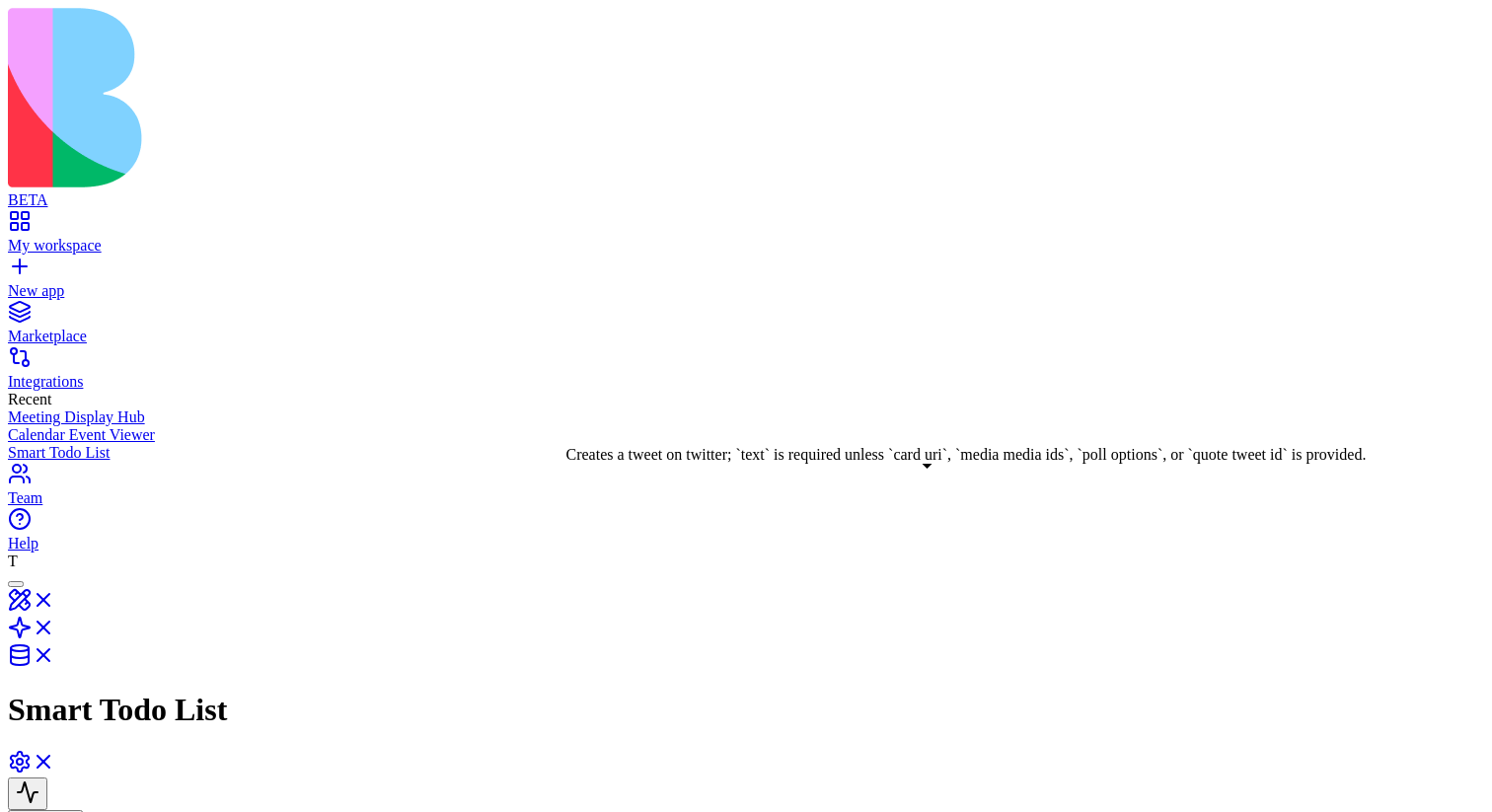 click on "Creates a tweet on twitter; `text` is required unless `card uri`, `media media ids`, `poll options`, or `quote tweet id` is provided." at bounding box center (813, 1292) 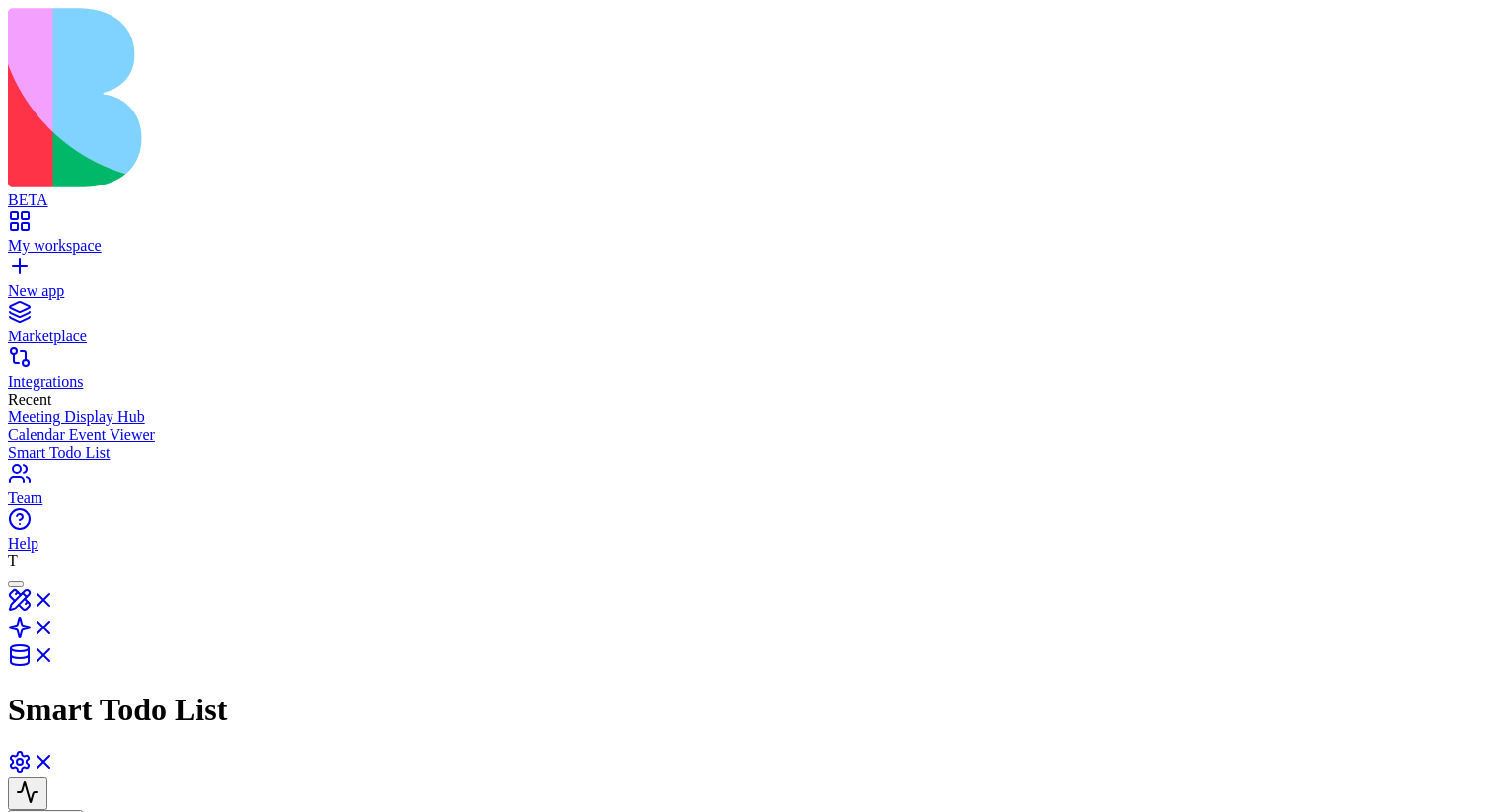 click on "My workspace" at bounding box center (746, 246) 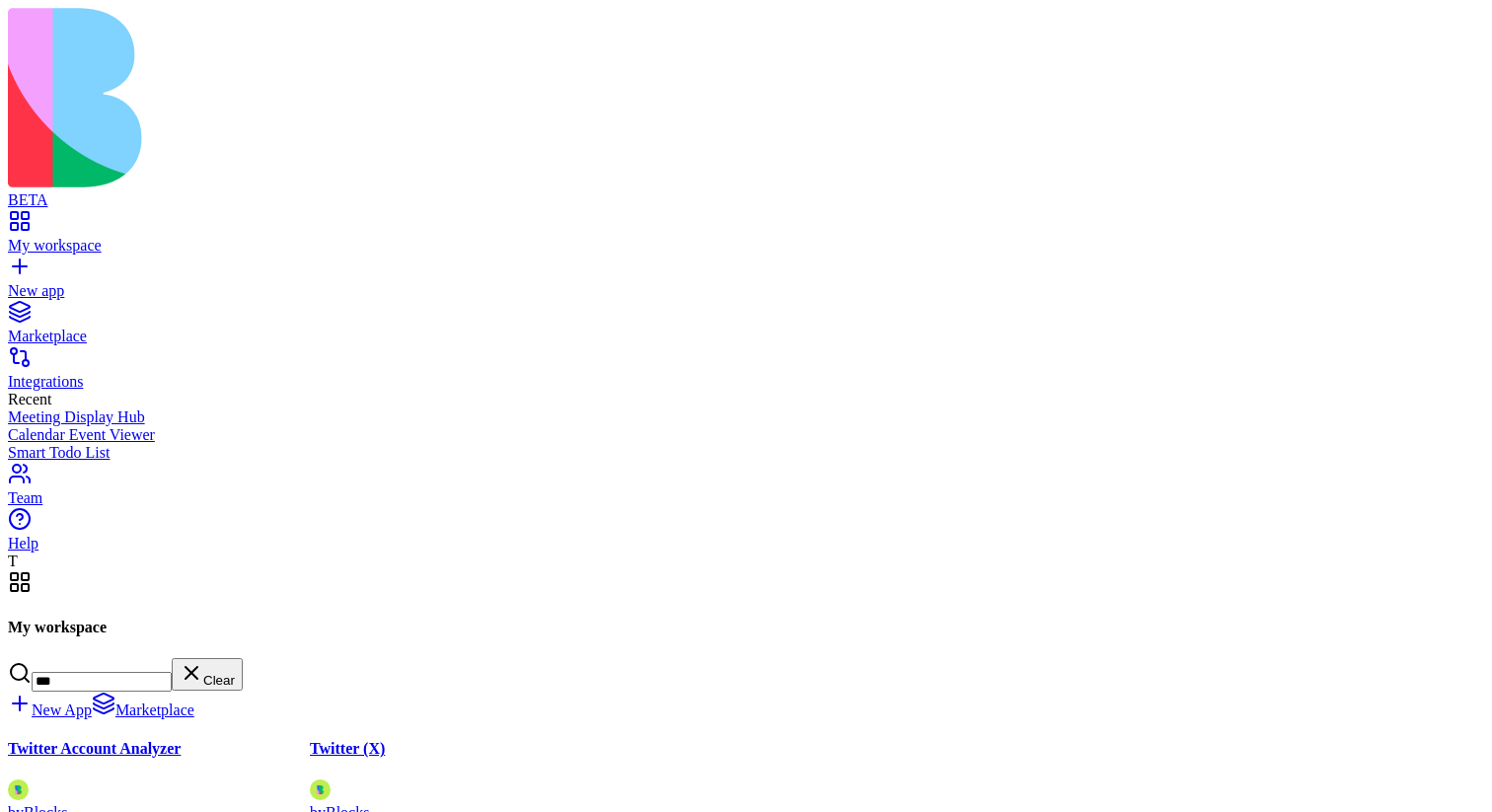 scroll, scrollTop: 0, scrollLeft: 0, axis: both 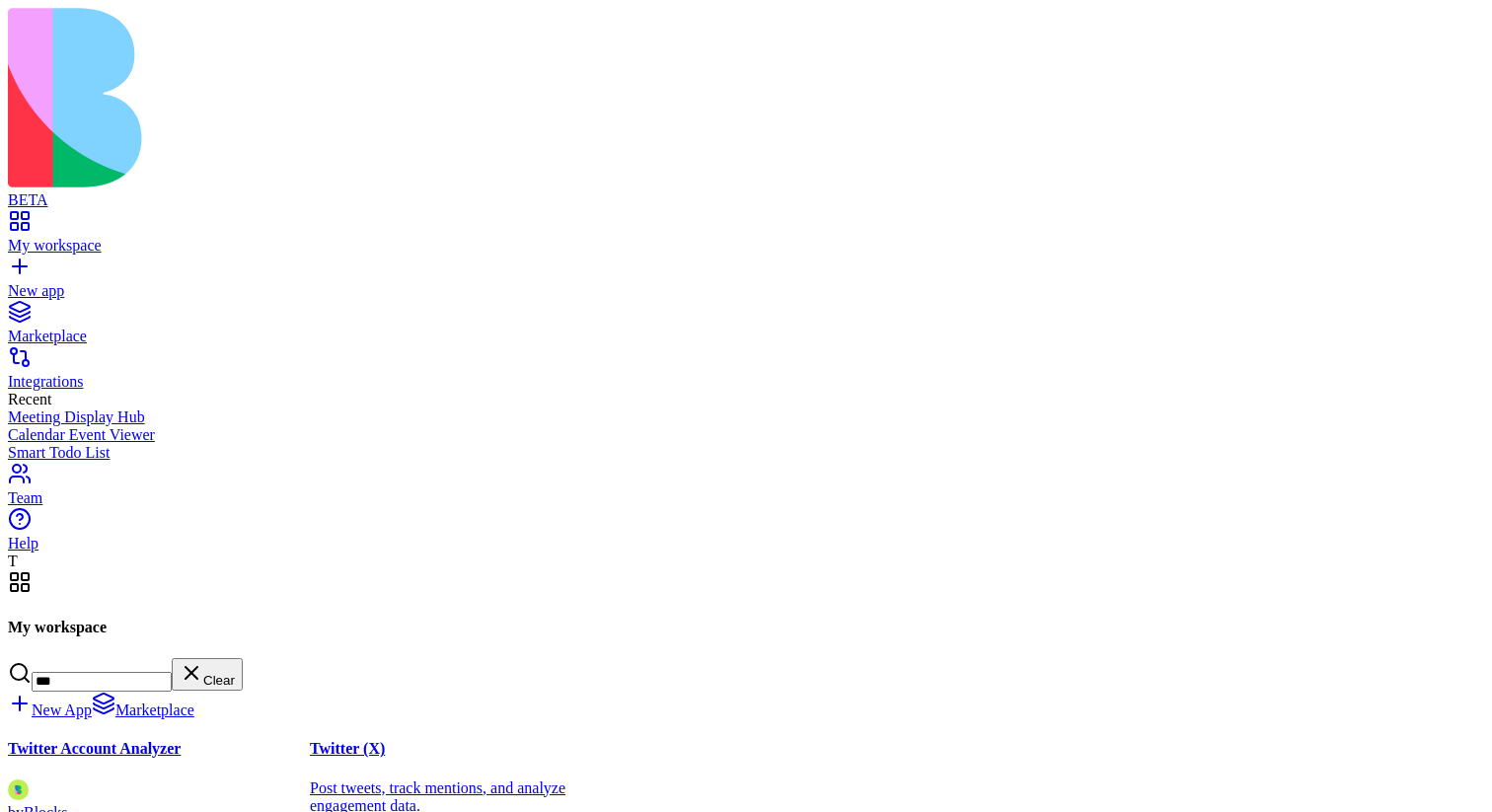 type on "***" 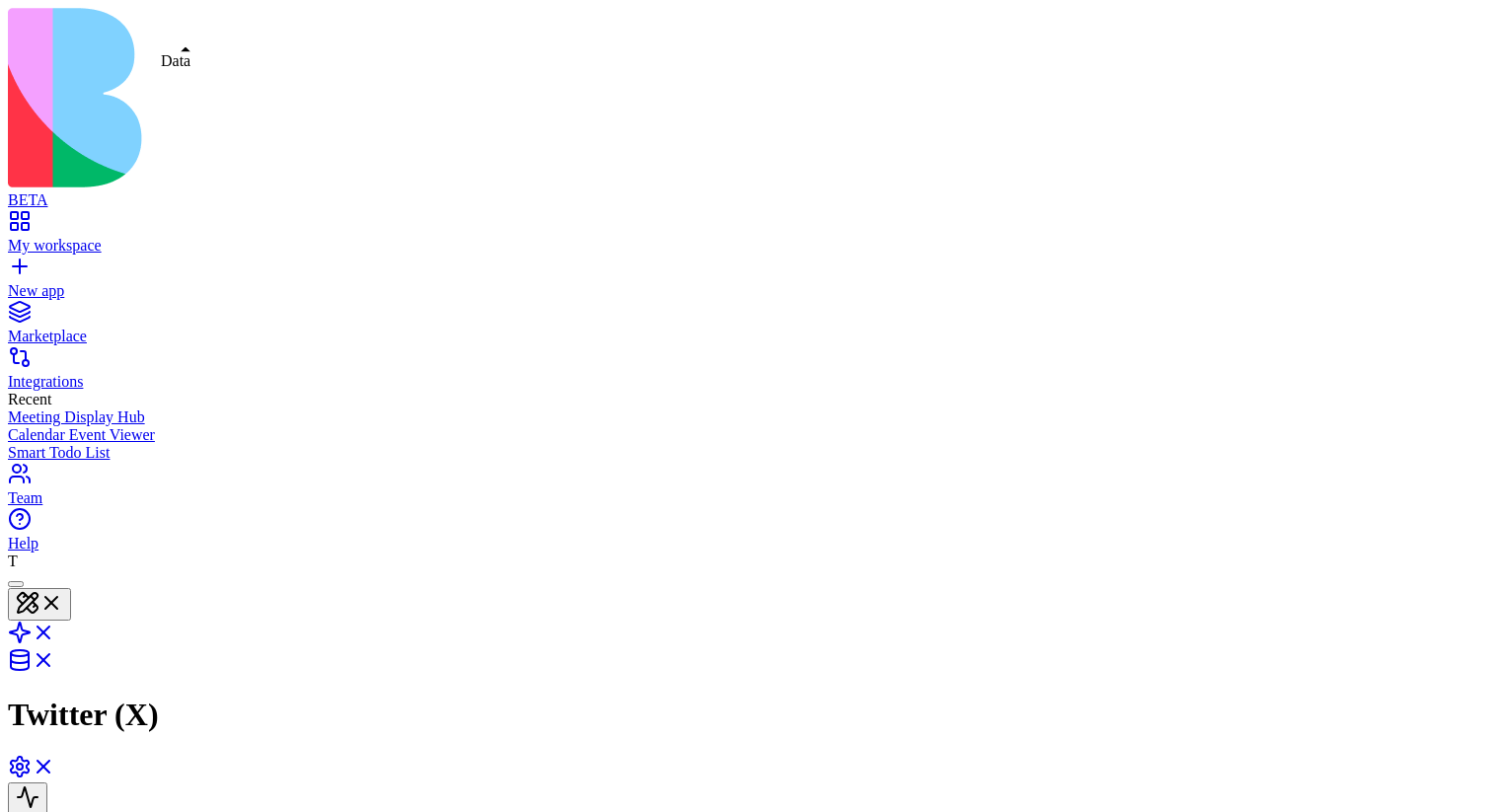click at bounding box center [32, 666] 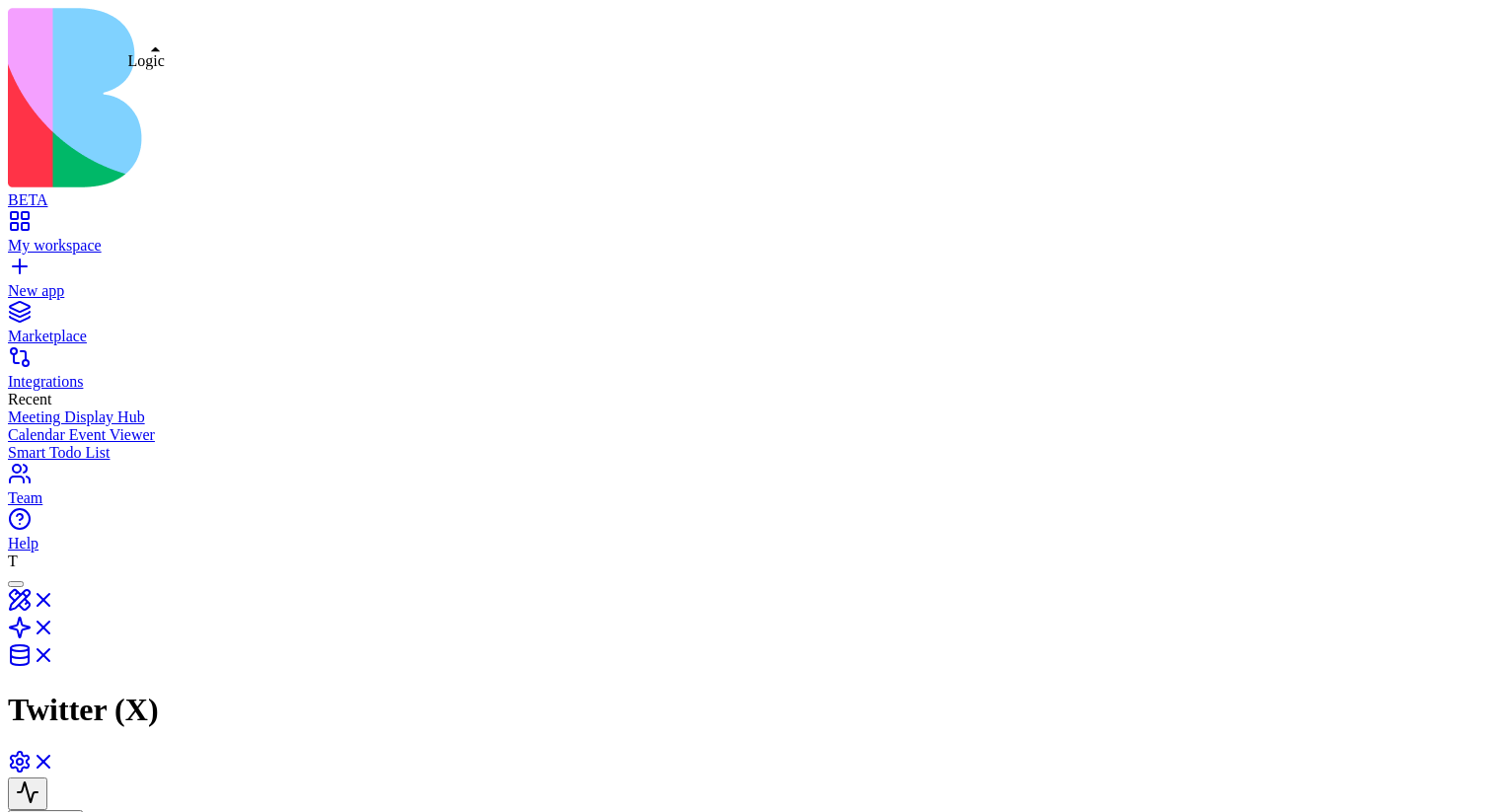 click at bounding box center (32, 633) 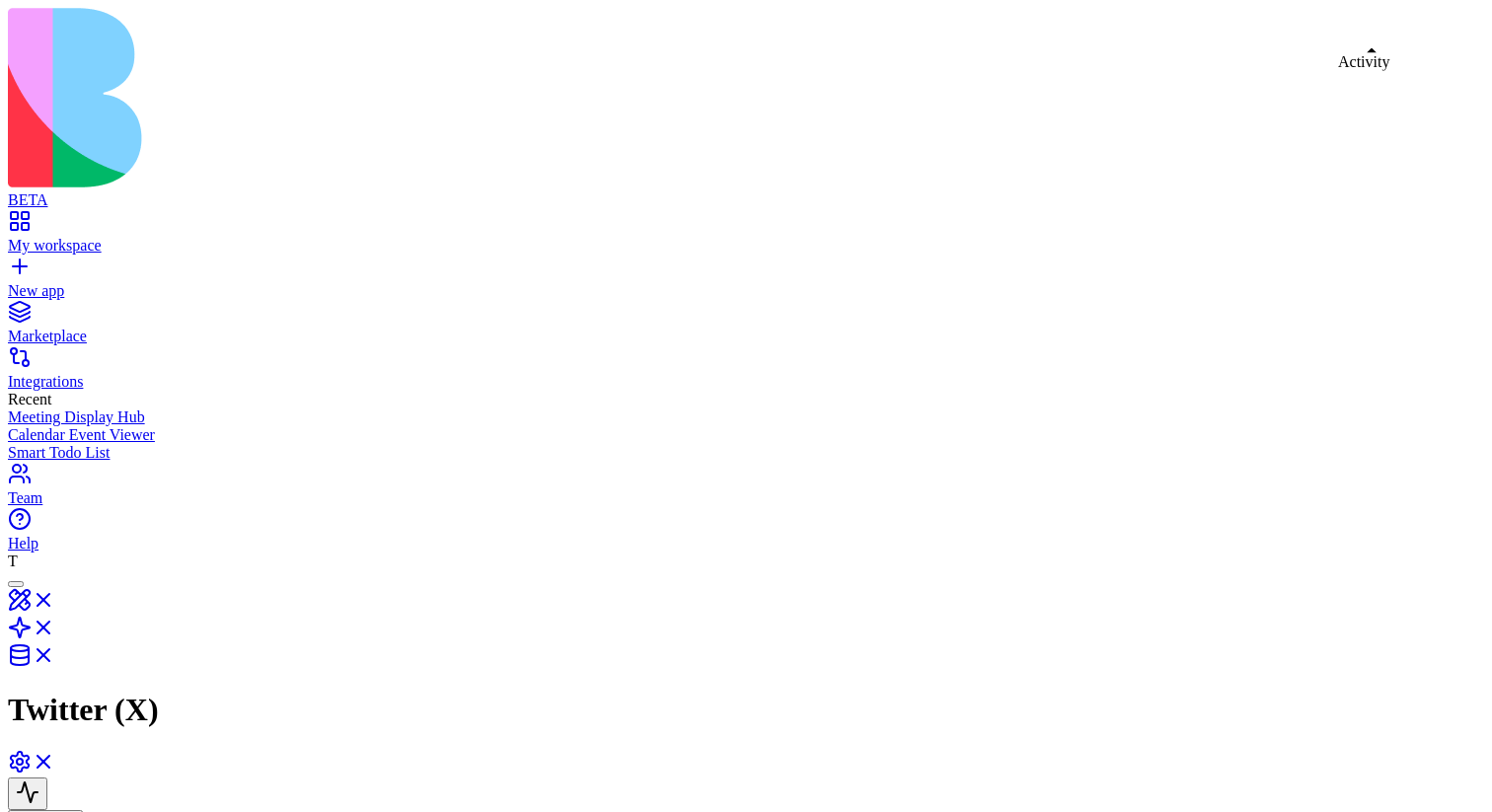 click at bounding box center (32, 768) 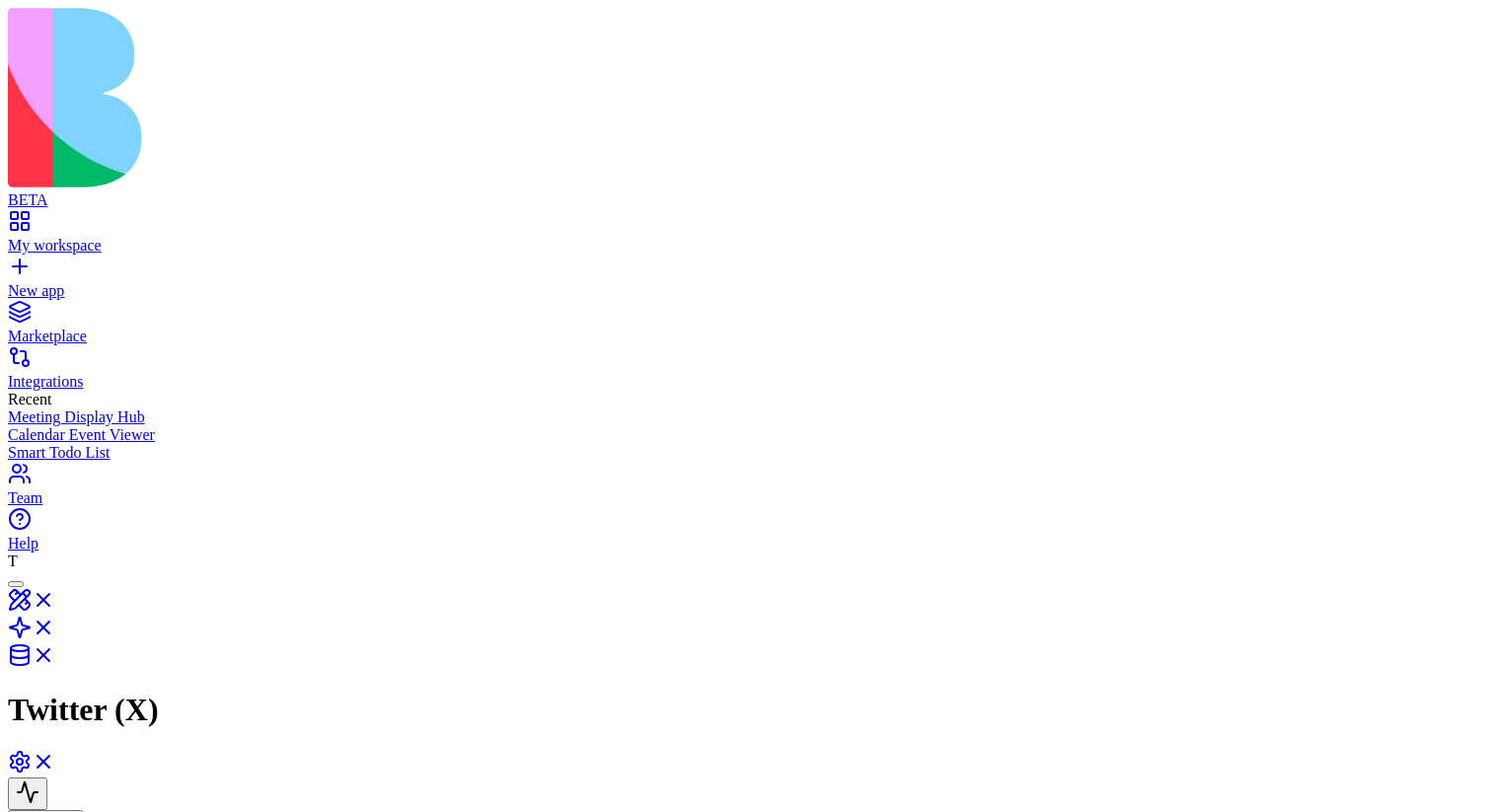 click on "State" at bounding box center (87, 921) 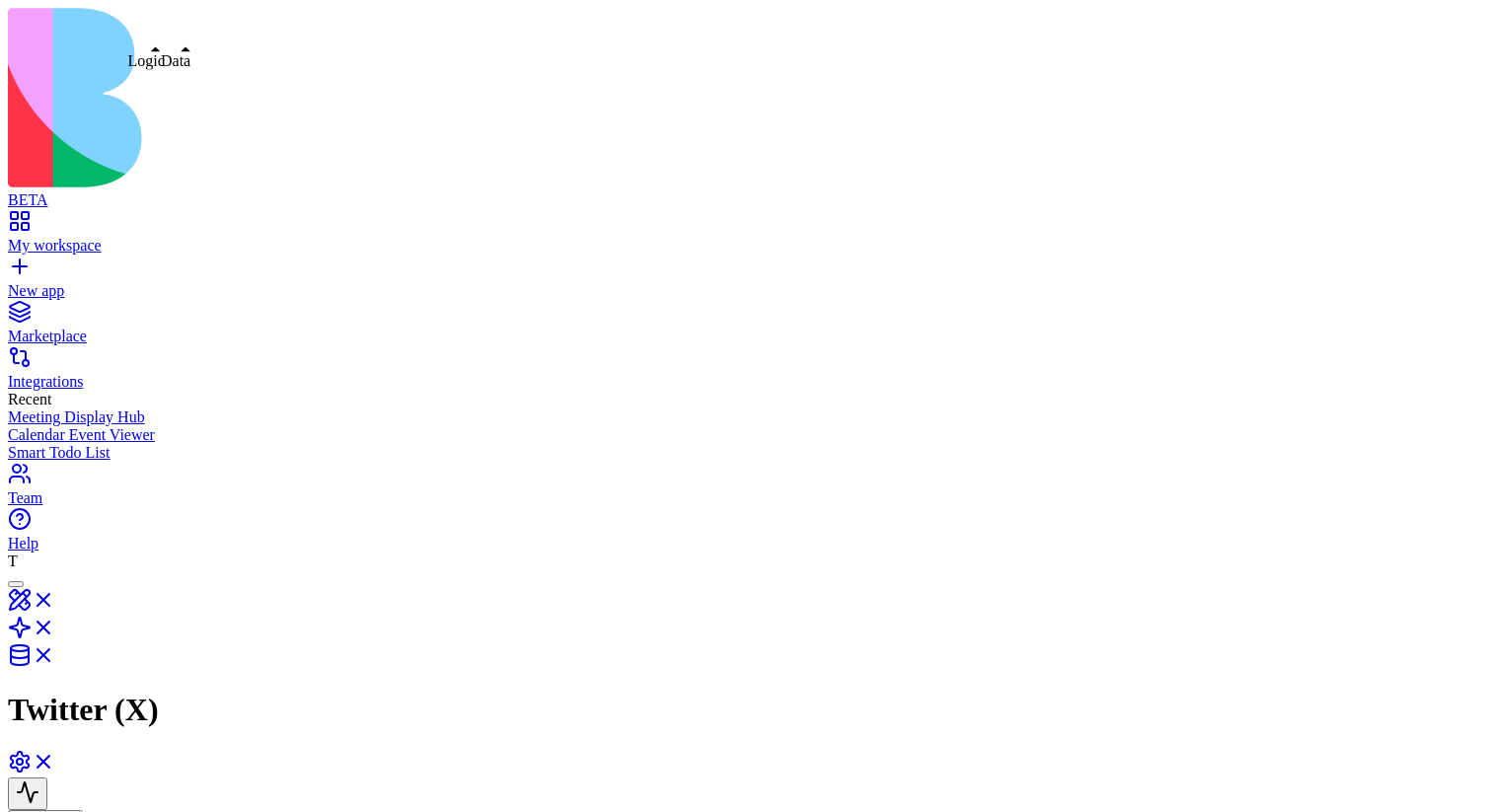 click at bounding box center (32, 633) 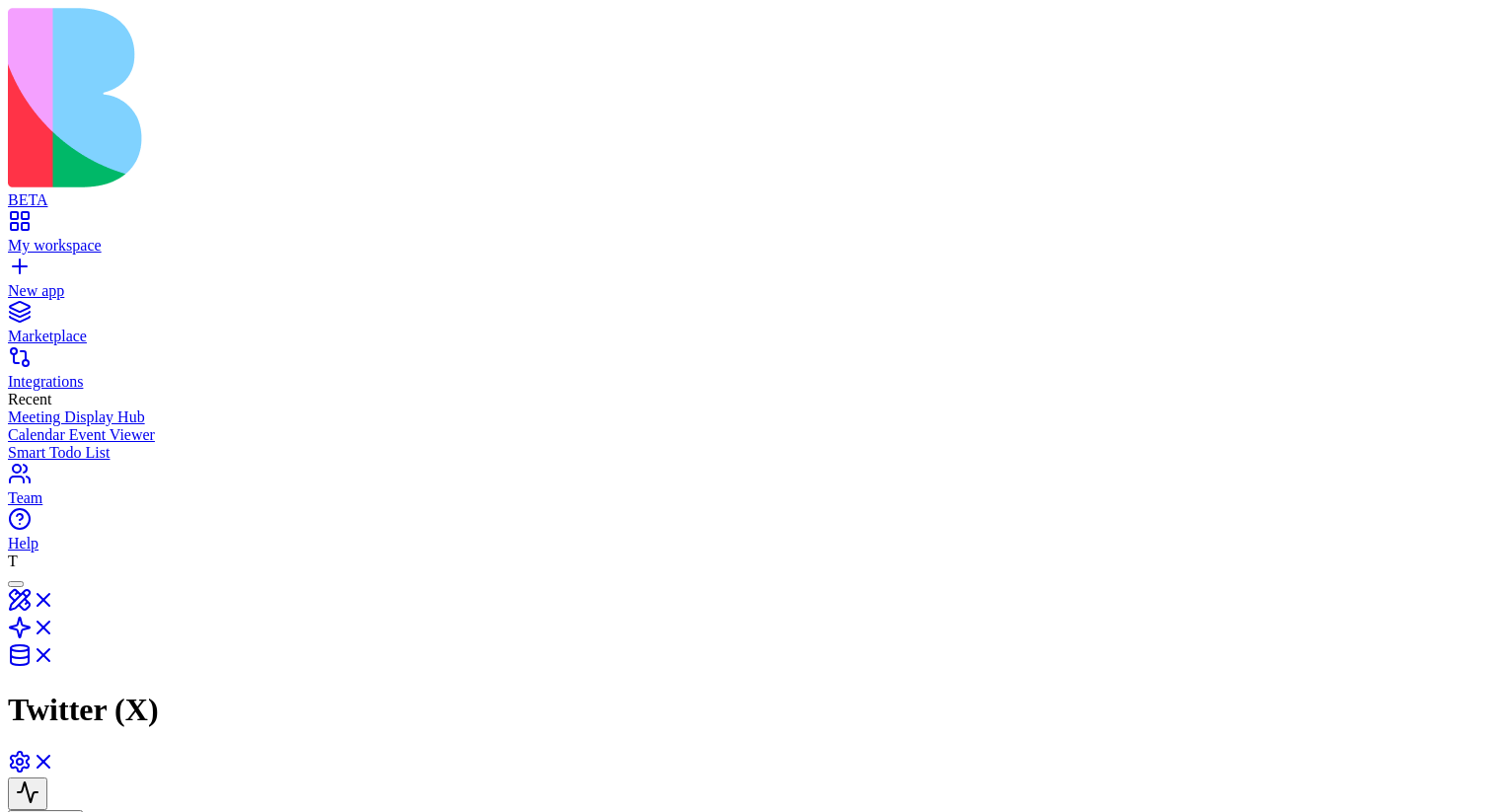 click on "Actions" at bounding box center [49, 891] 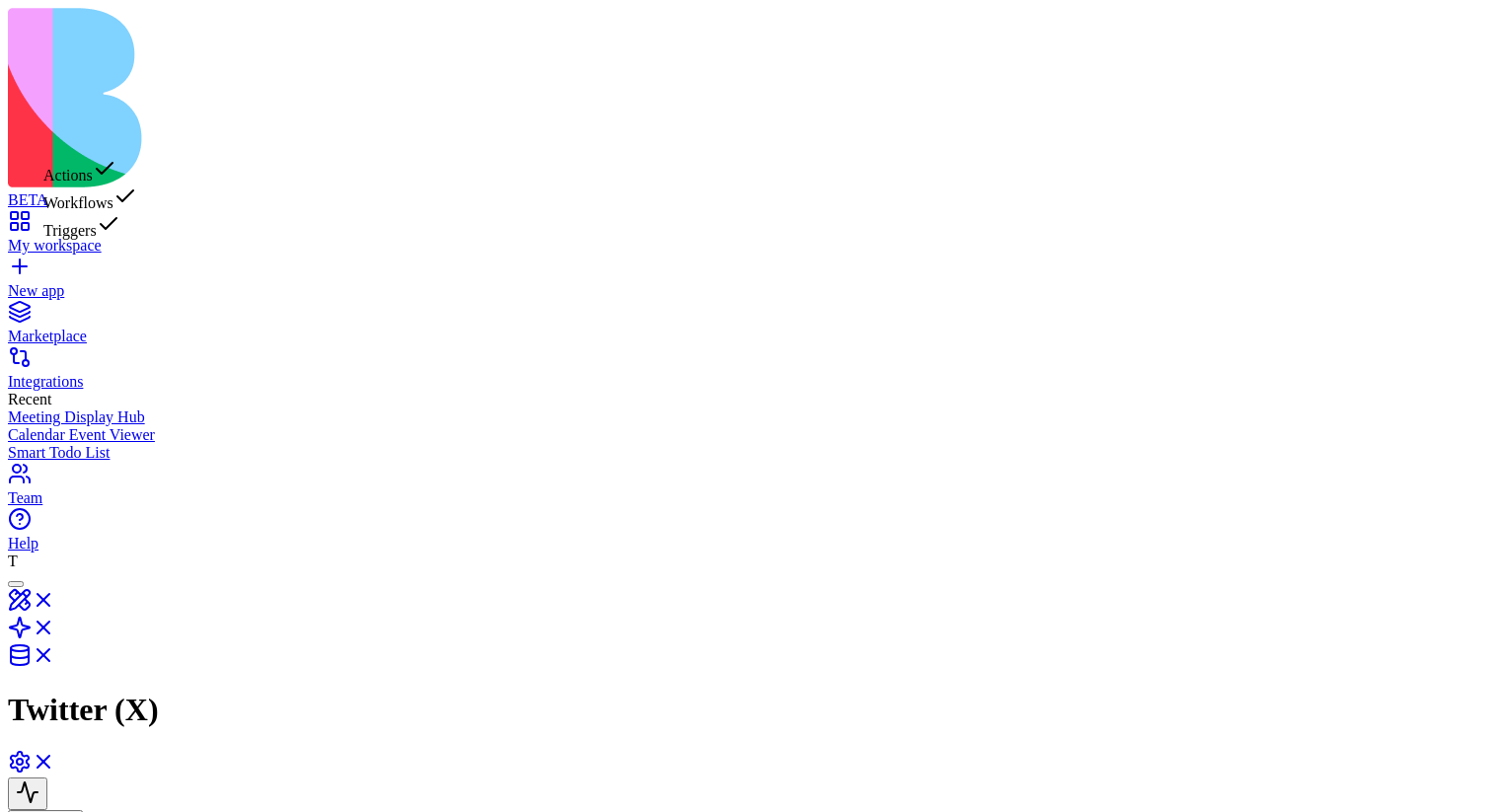 click on "Input TwitterAction Output" at bounding box center (806, 1021) 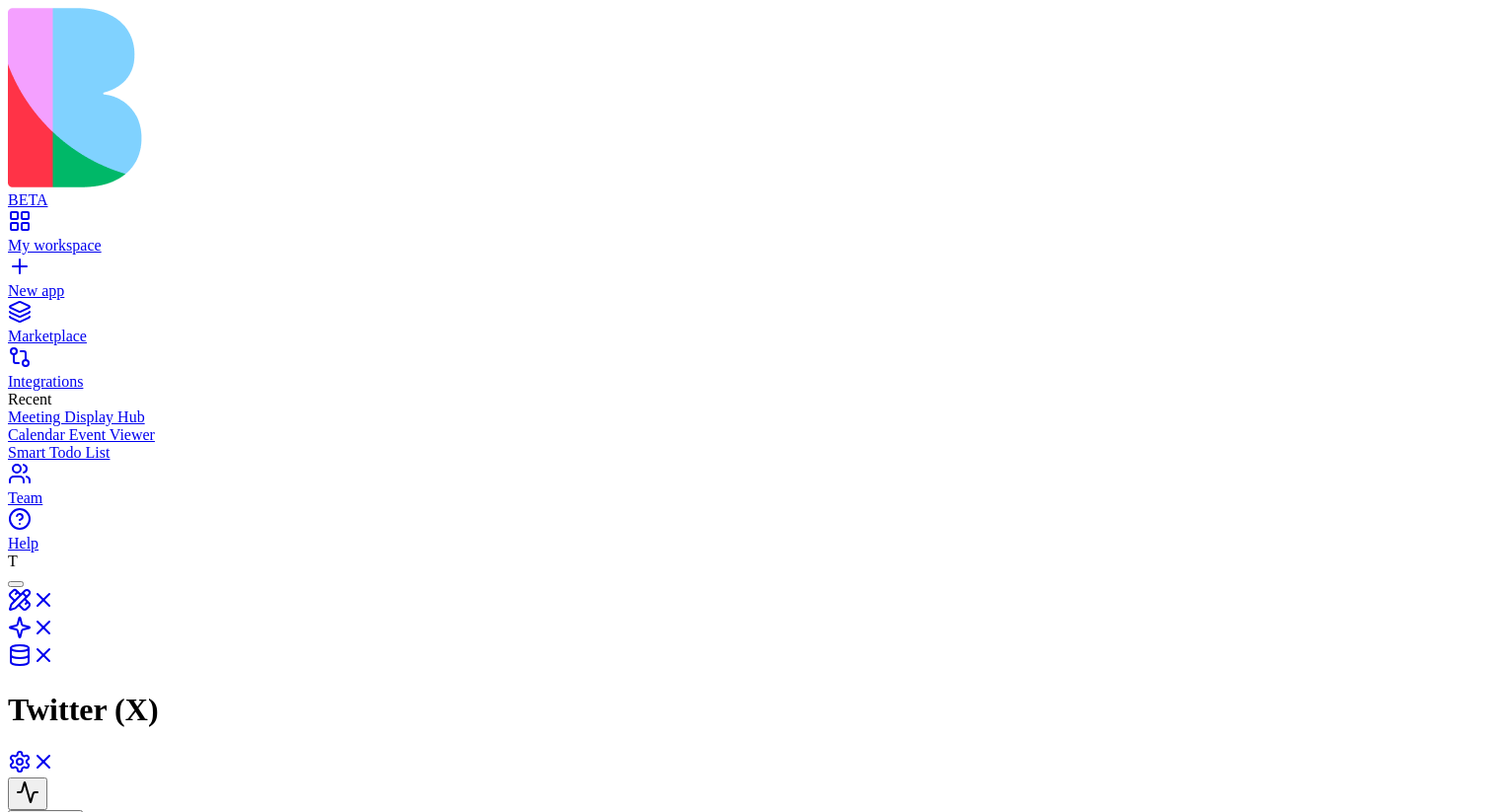 click on "**********" at bounding box center [746, 1179] 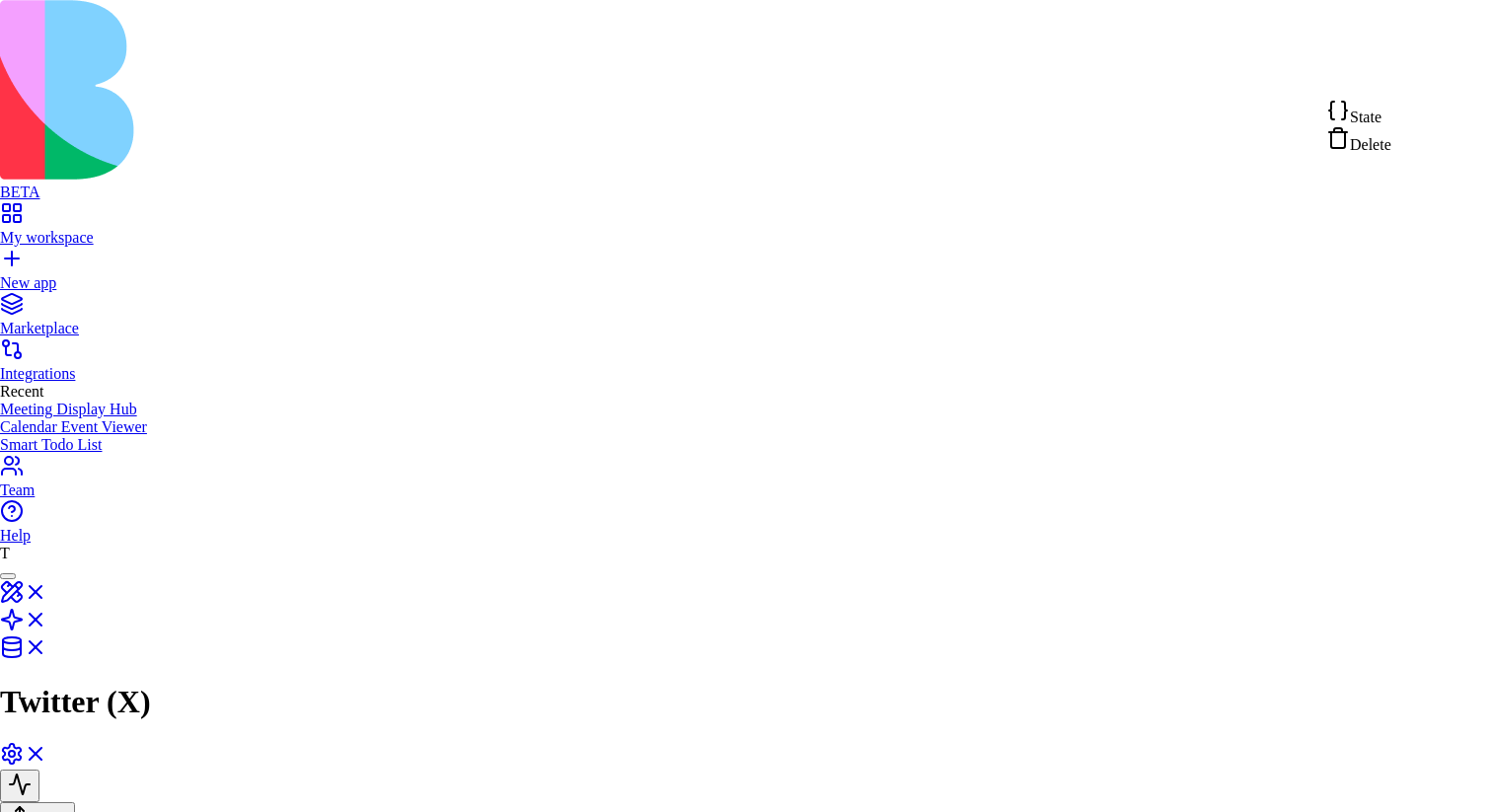 click on "State" at bounding box center (1359, 112) 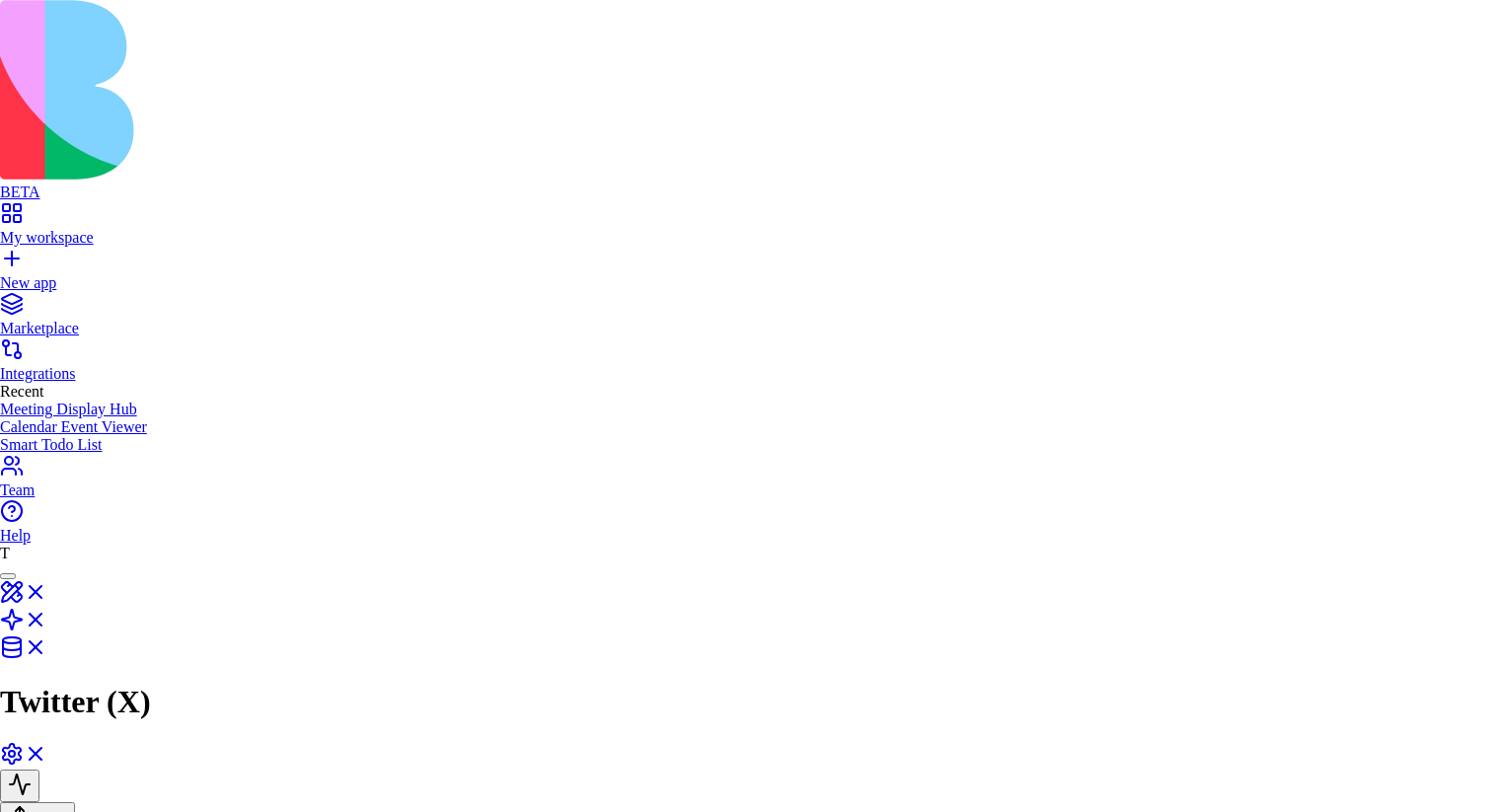 click on ""bodyContent" :  {        "blocks" :  [          {            "blockId" :  "683f43ee66a79edc5276a011"          }        ]      }    } ,    "props" :  {      "settings" :  {        "type" :  "settings" ,        "value" :  {          "settingBlocks" :  [            {              "blockId" :  "683f43ea5dff407cdac95792"            }          ]        }      }    } ," at bounding box center [219, 2794] 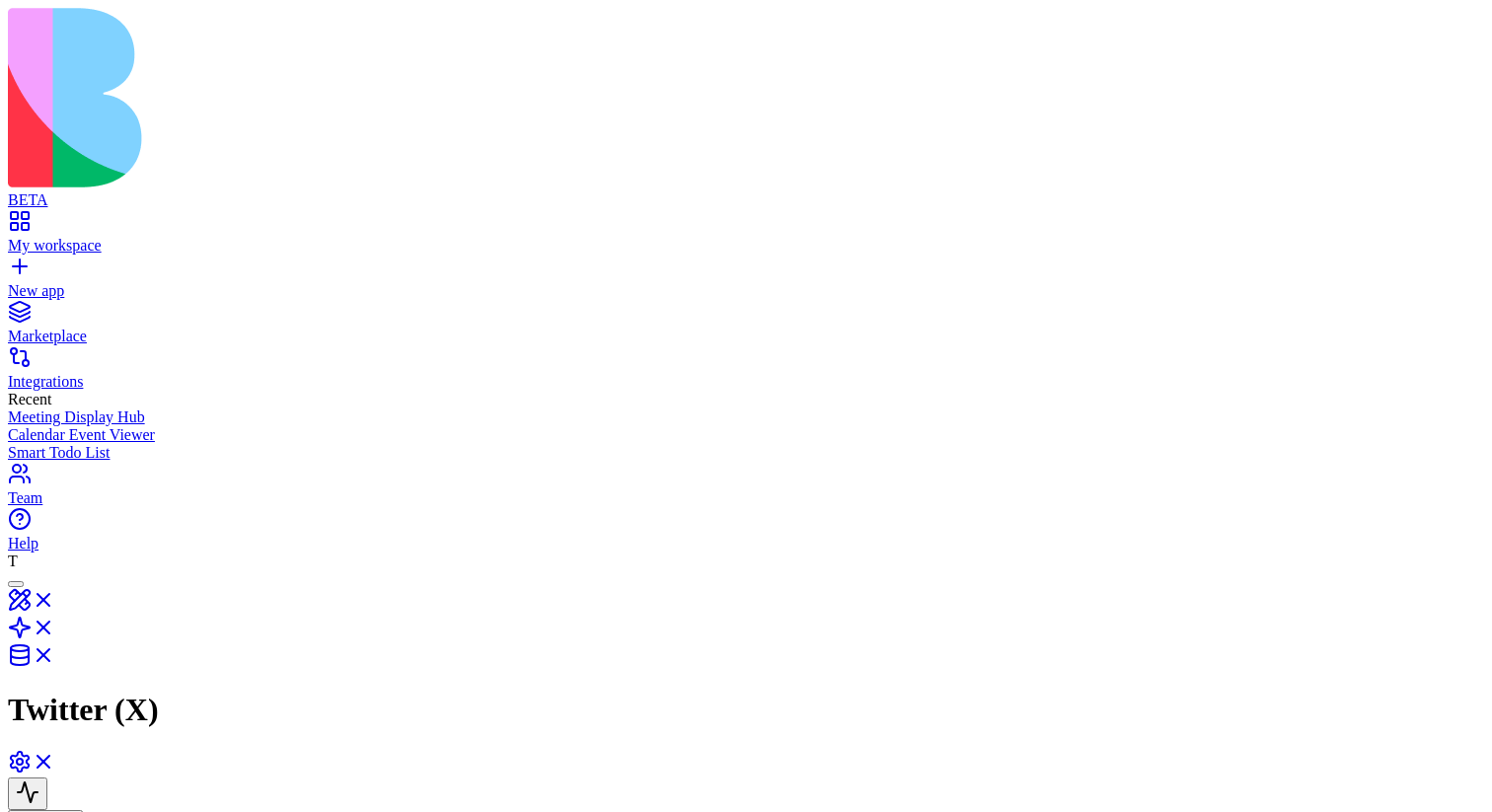 click at bounding box center (28, 975) 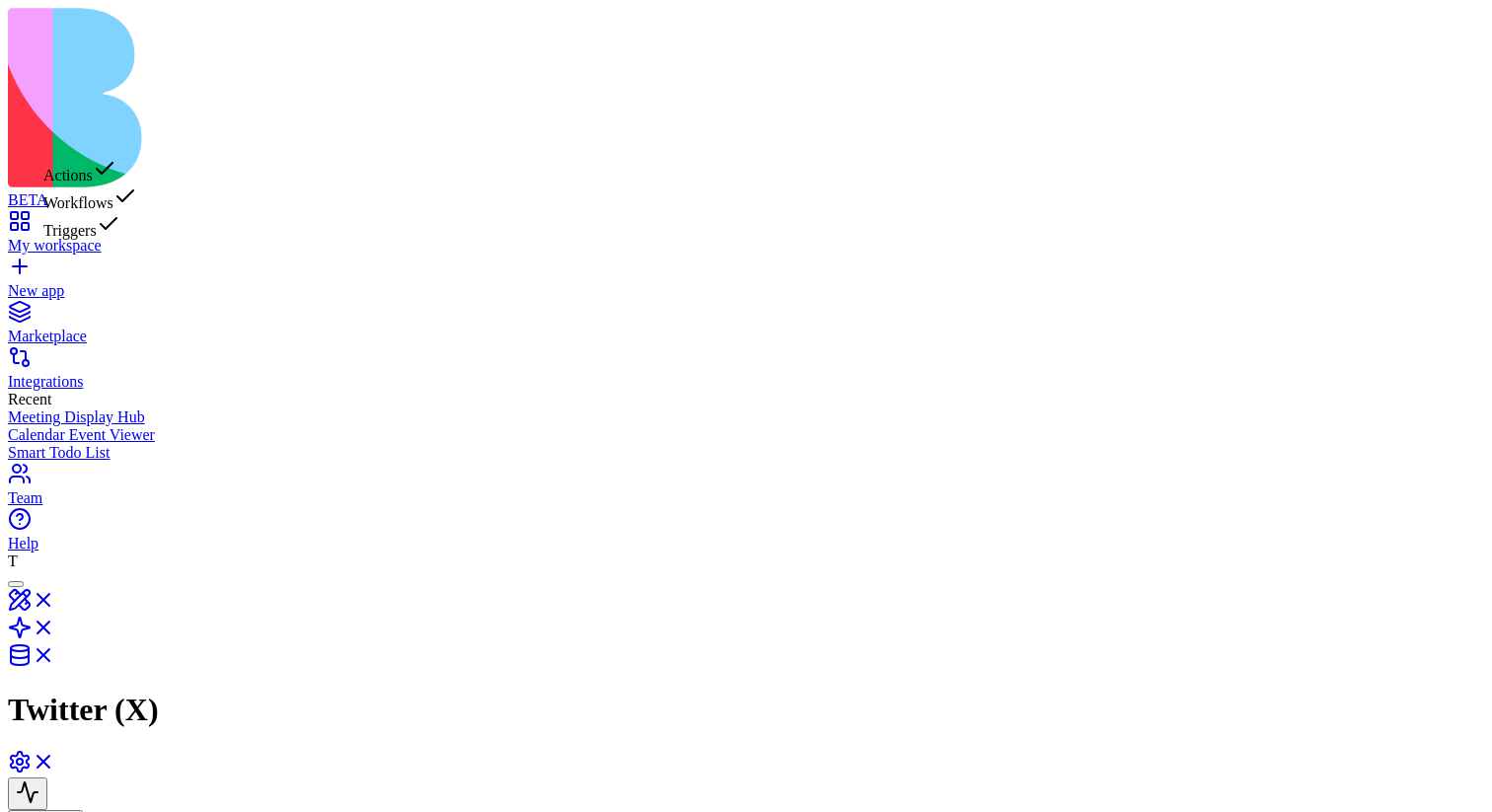 click on "Triggers" at bounding box center (90, 226) 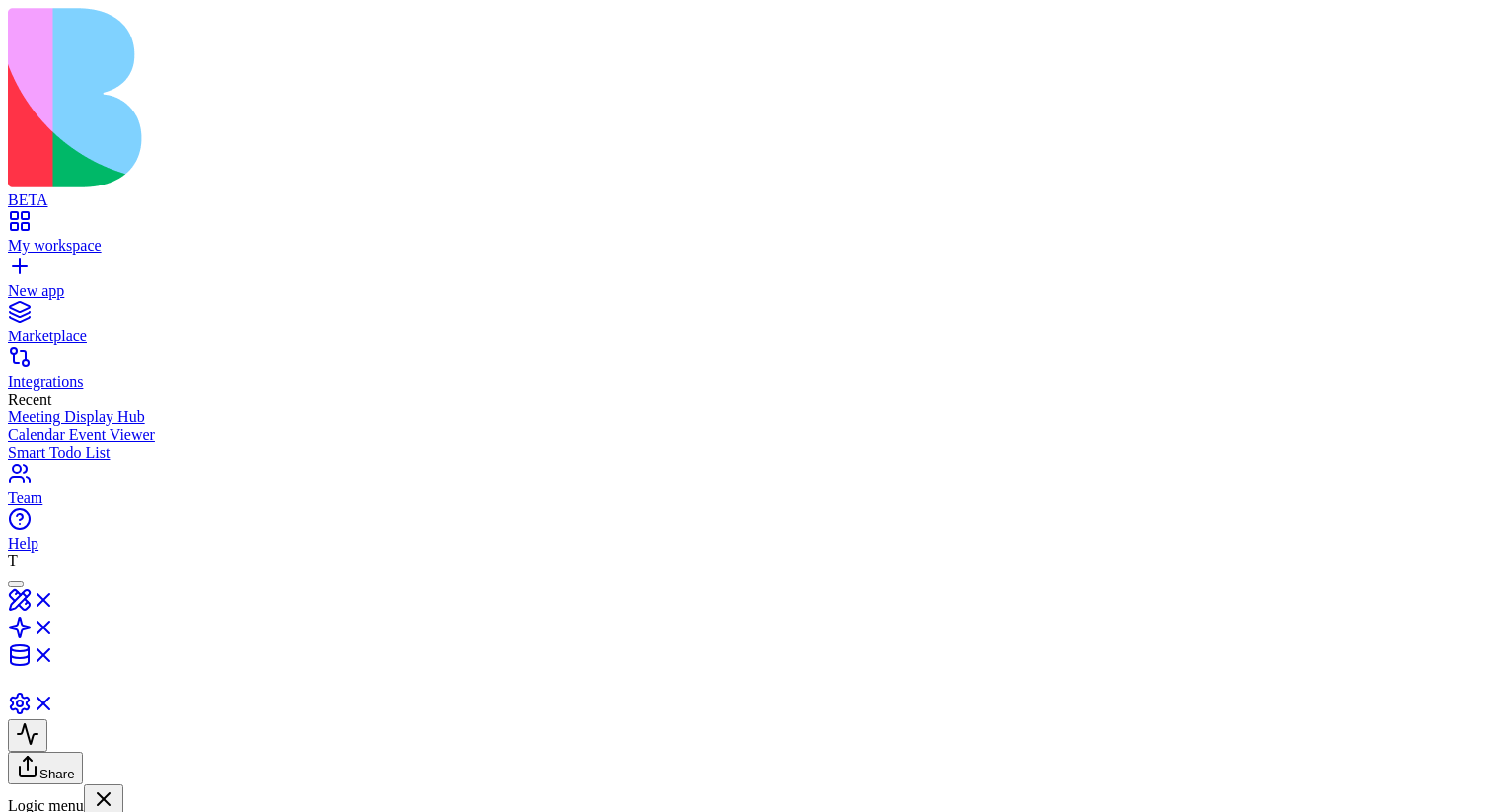 scroll, scrollTop: 0, scrollLeft: 0, axis: both 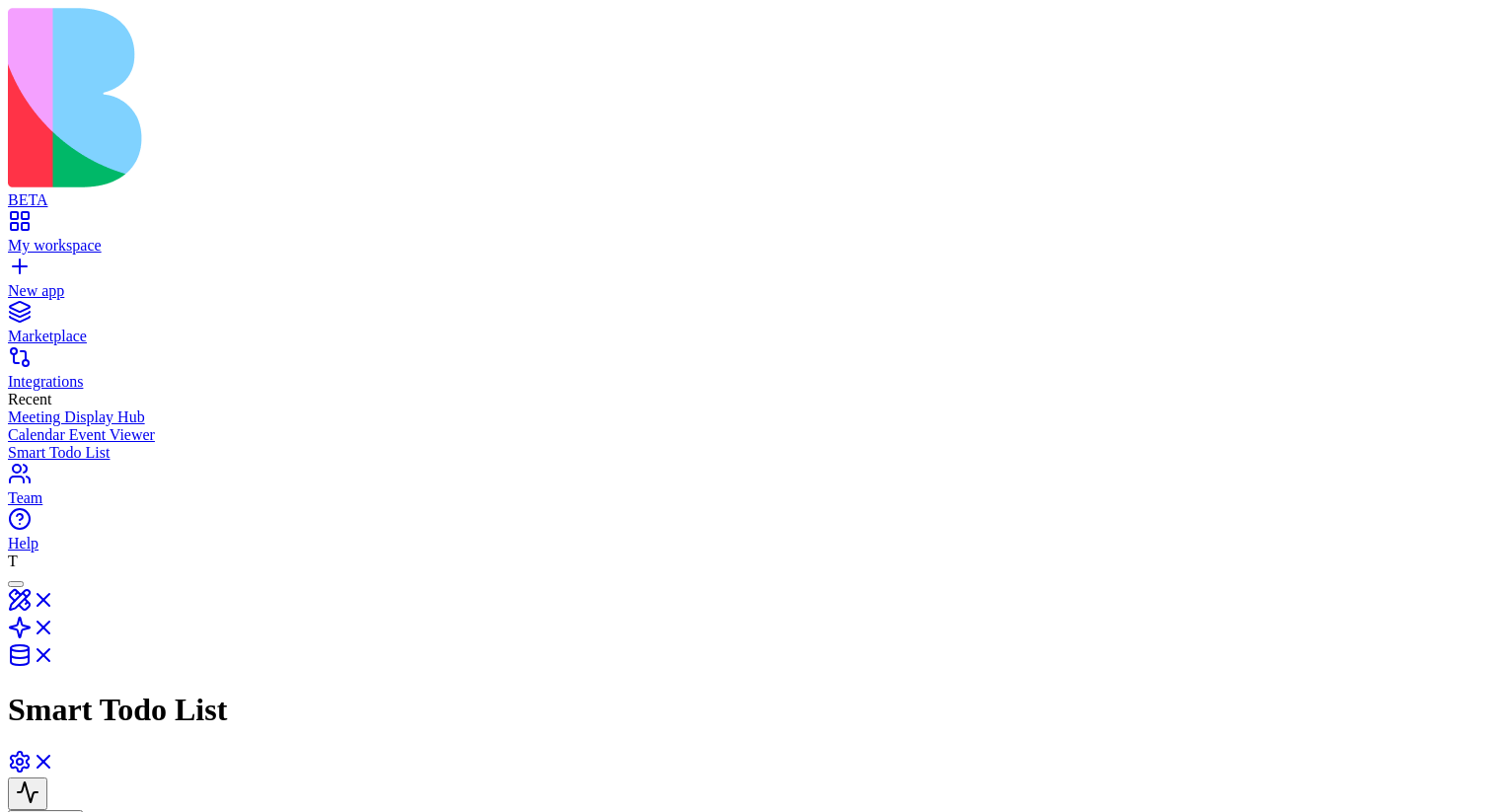 click on "Create a post Creates a tweet on twitter; `text` is required unless `card uri`, `media media ids`, `poll options`, or `quote tweet id` is provided." at bounding box center [1134, 1417] 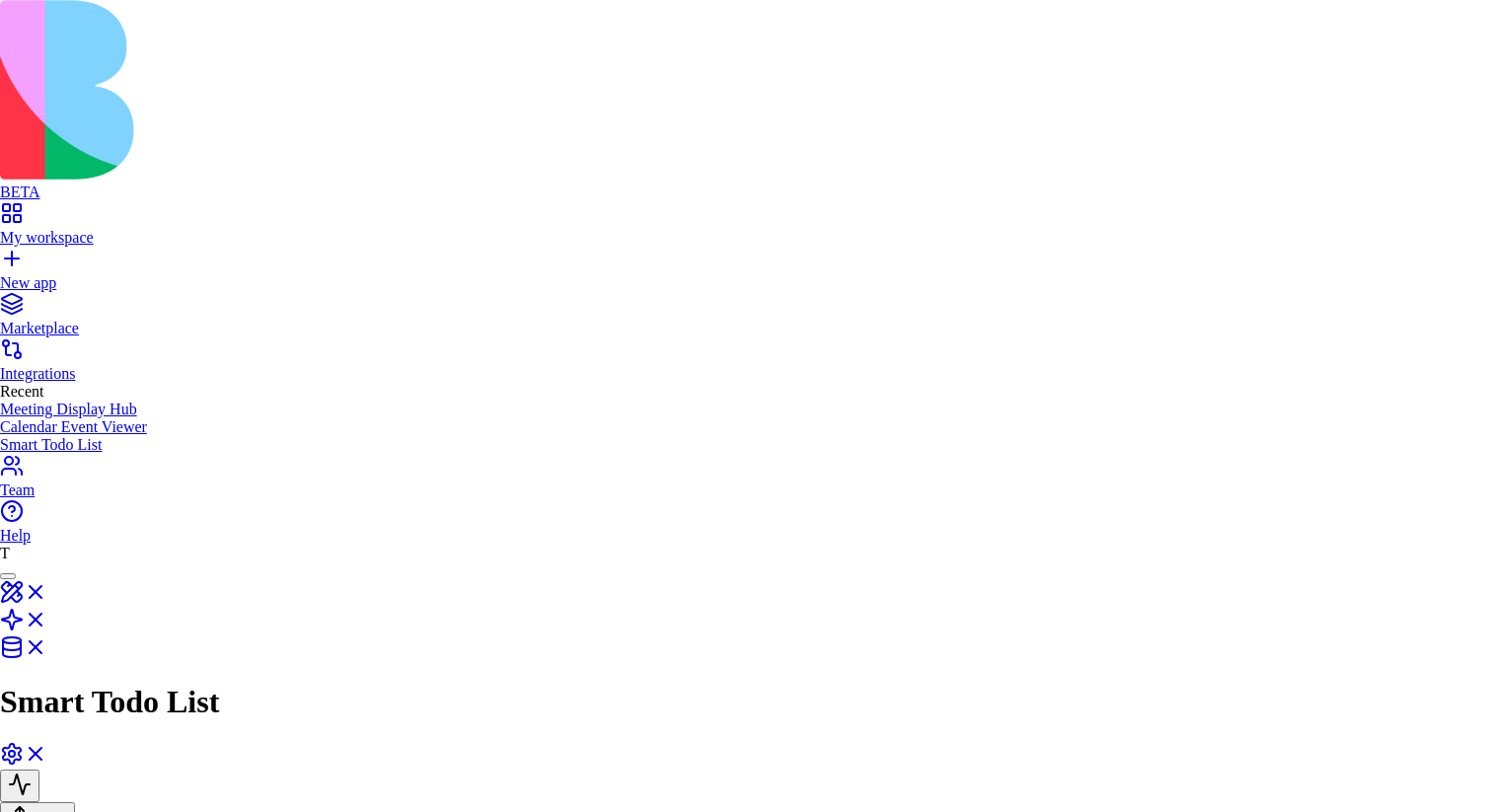 scroll, scrollTop: 492, scrollLeft: 0, axis: vertical 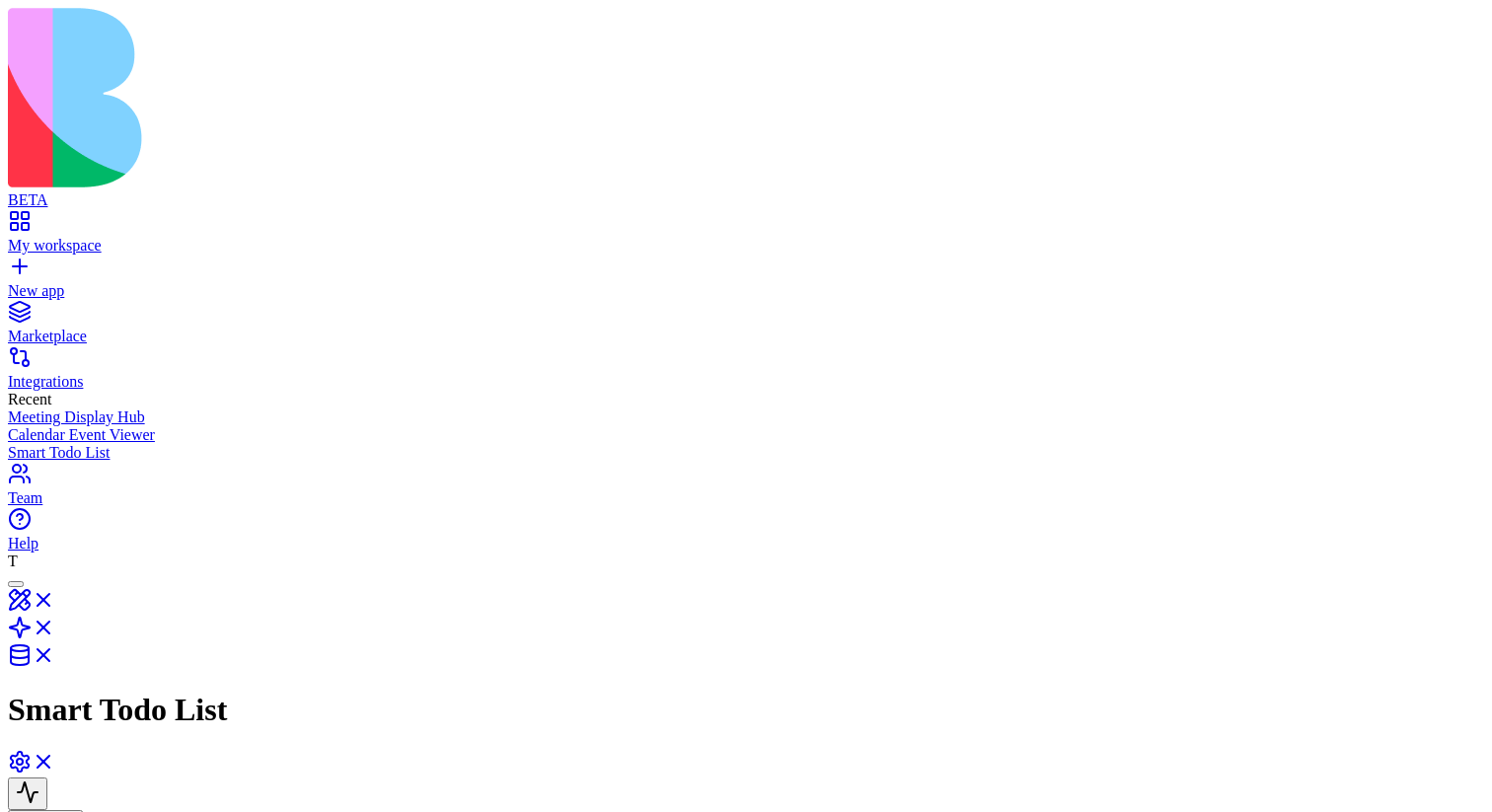 drag, startPoint x: 488, startPoint y: 331, endPoint x: 918, endPoint y: 283, distance: 432.67078 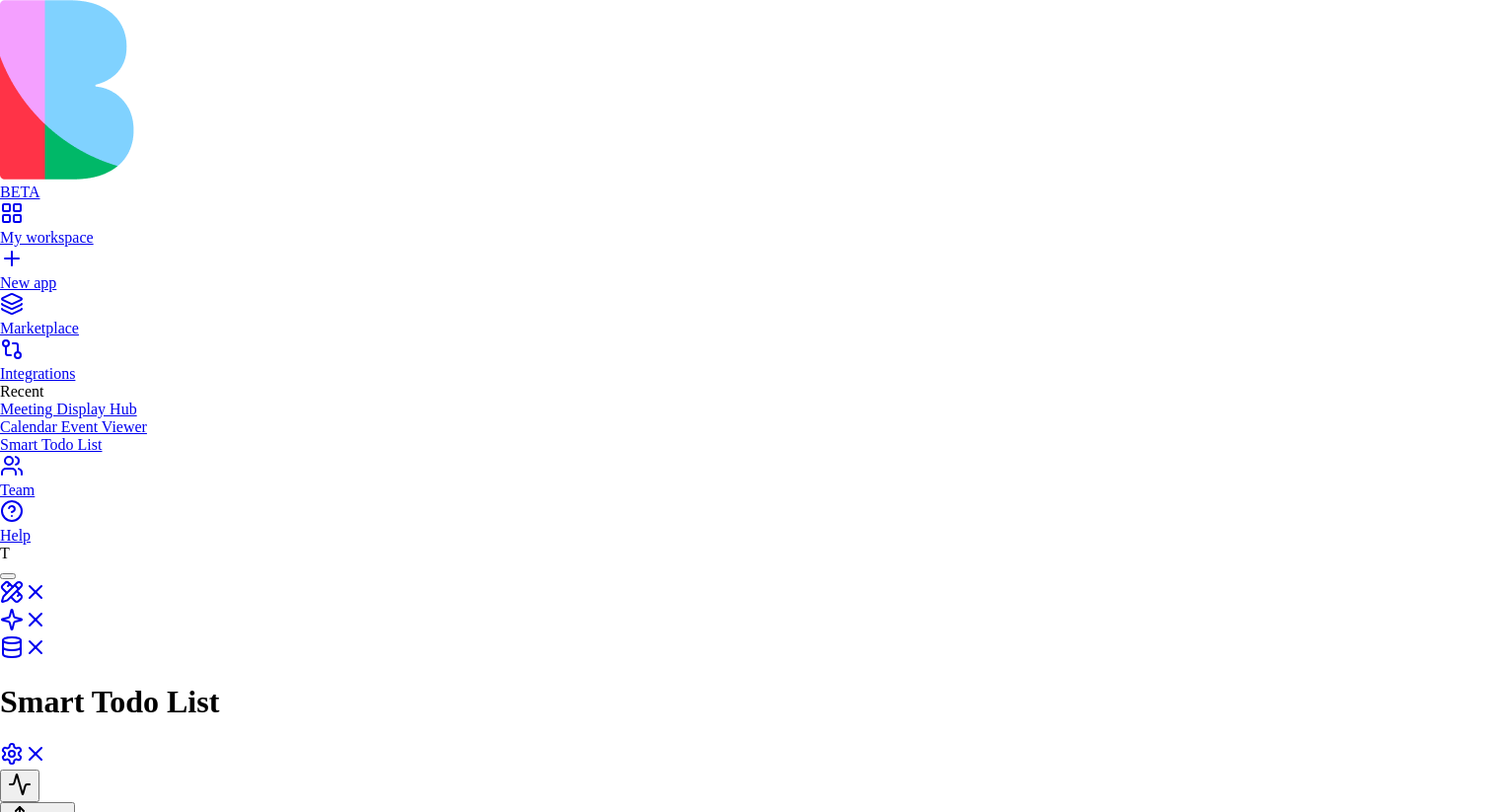 click on "input" at bounding box center [746, 3171] 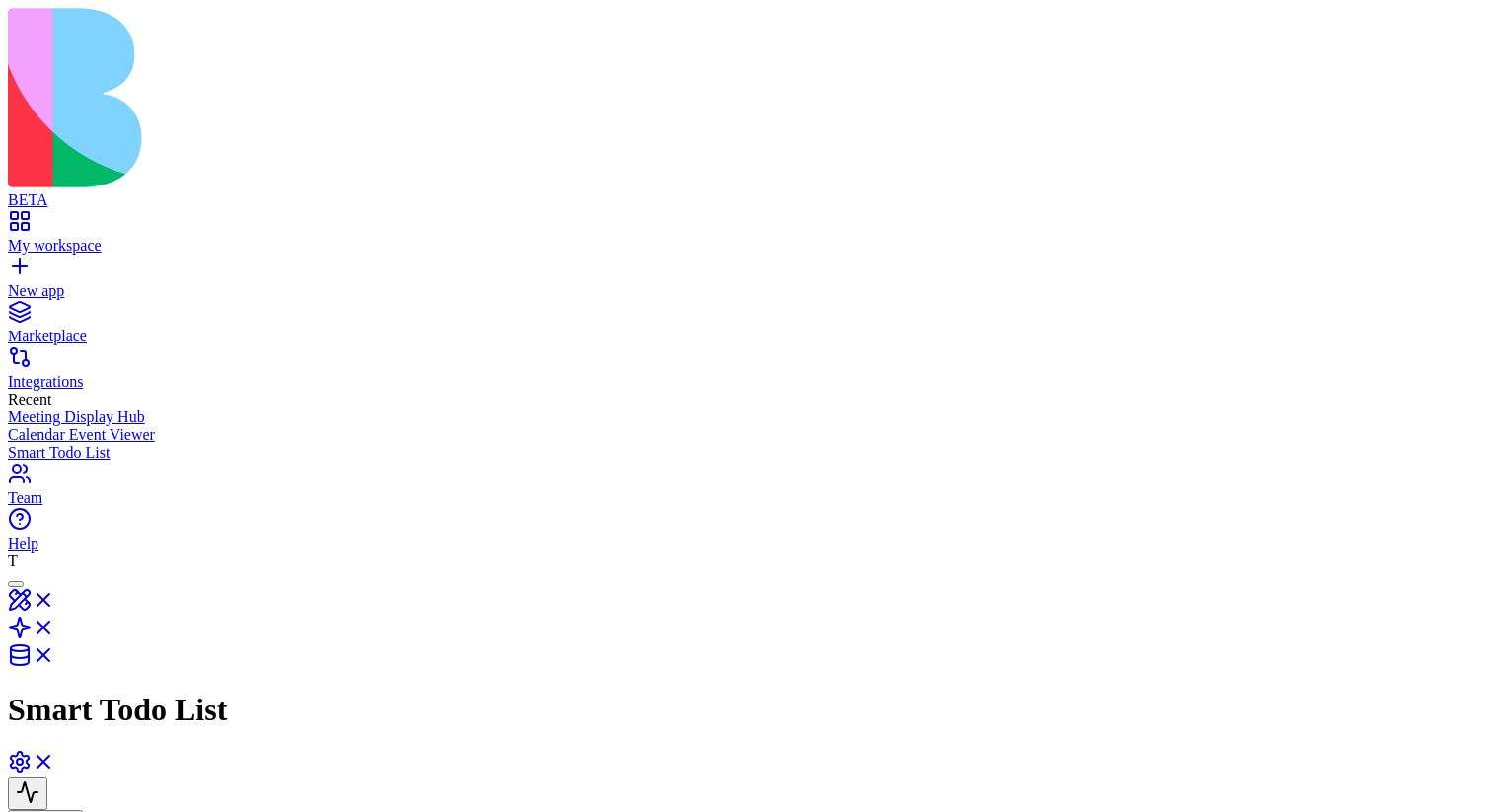 click on "**********" at bounding box center [746, 933] 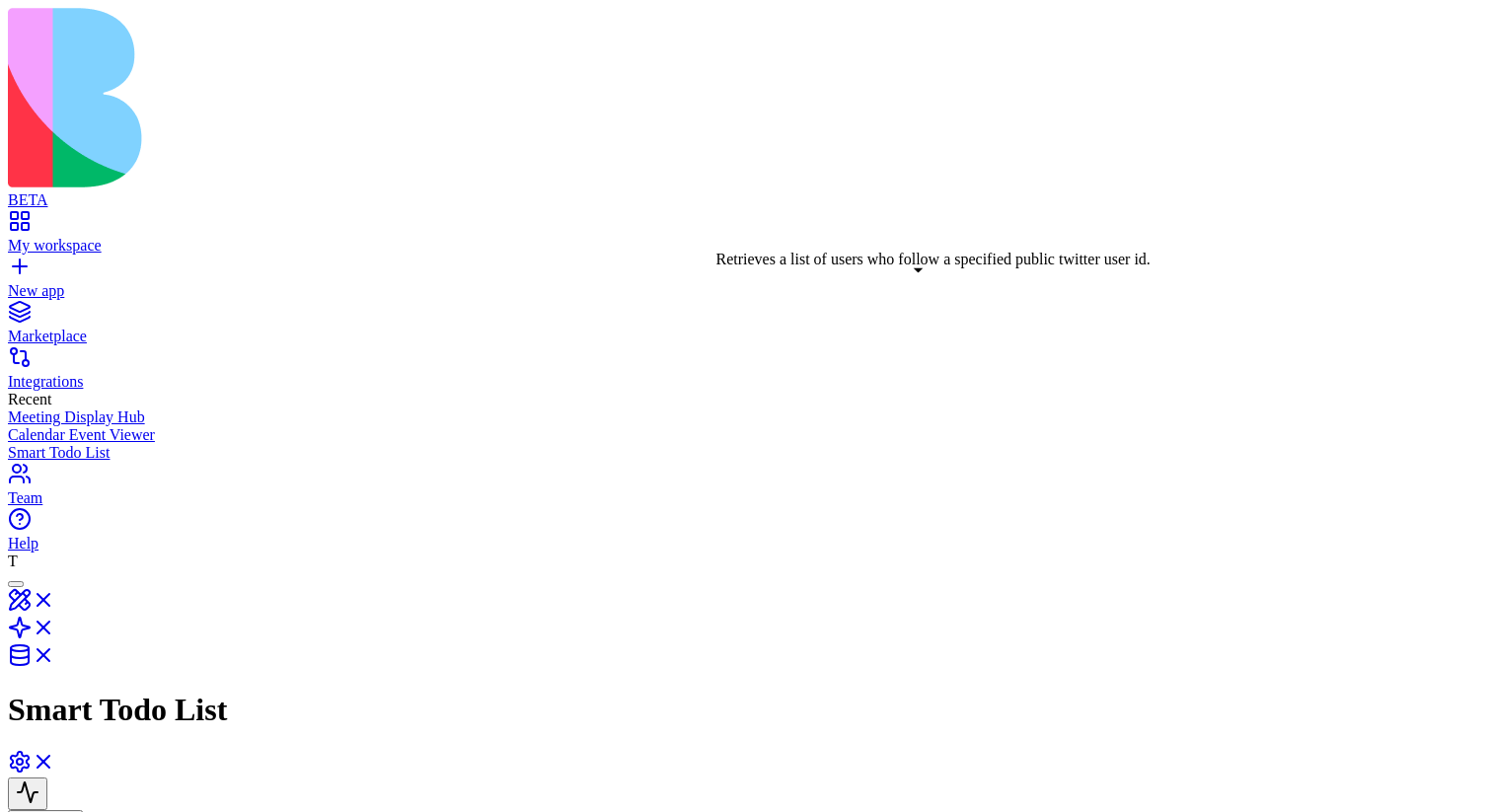 click on "Get followers by user id" at bounding box center [684, 1084] 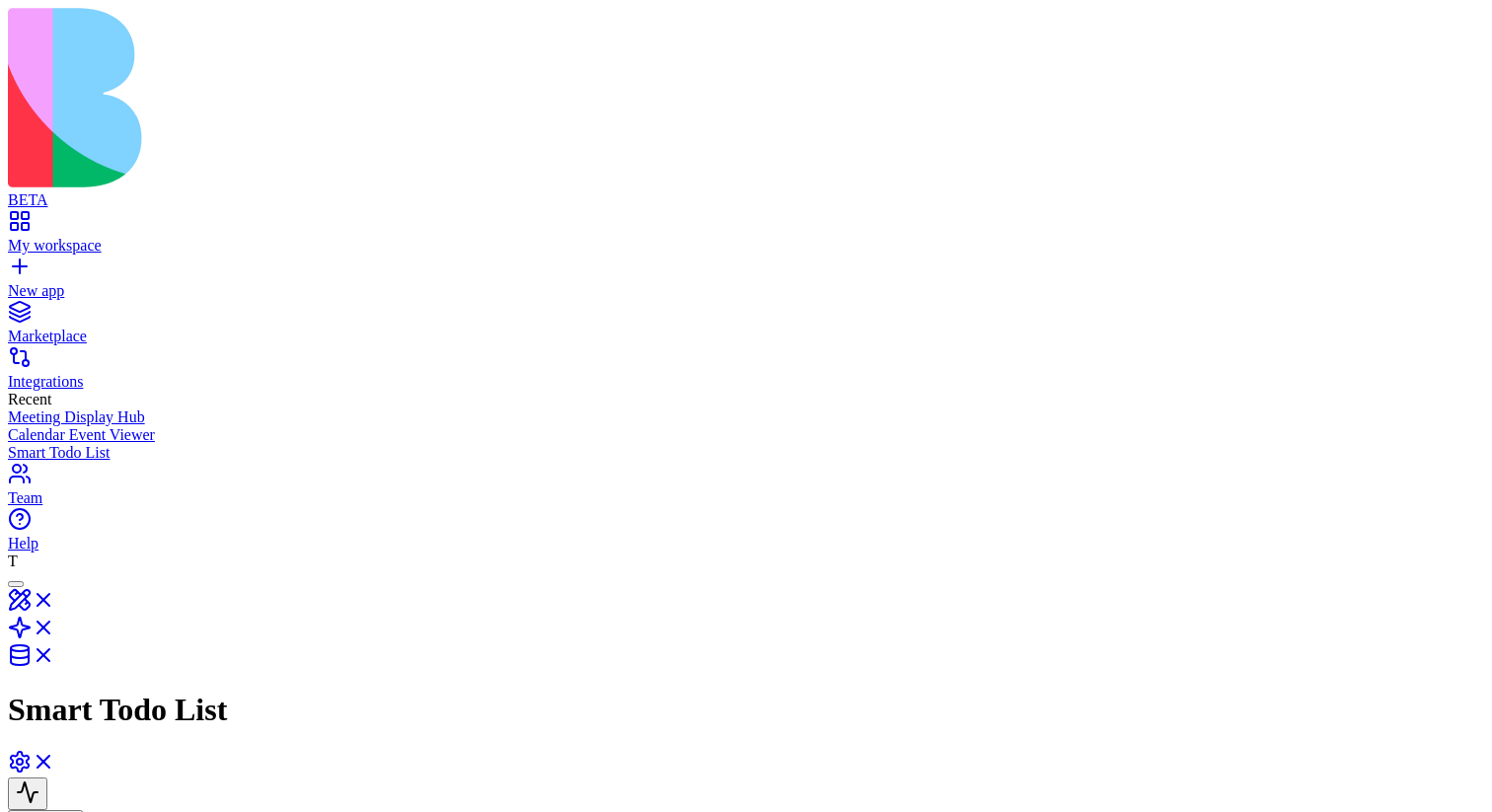 click at bounding box center [28, 1352] 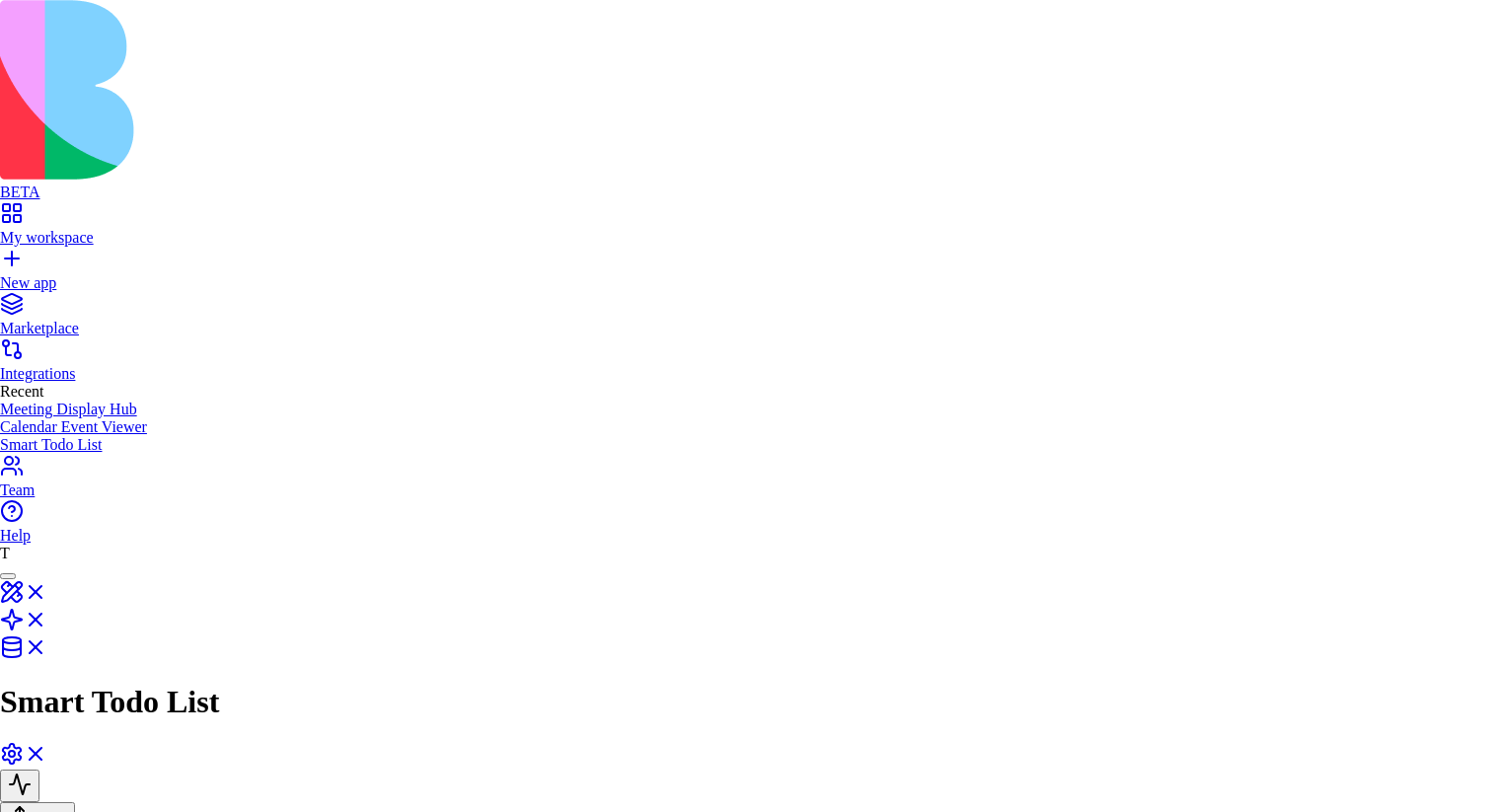 click at bounding box center [746, 2995] 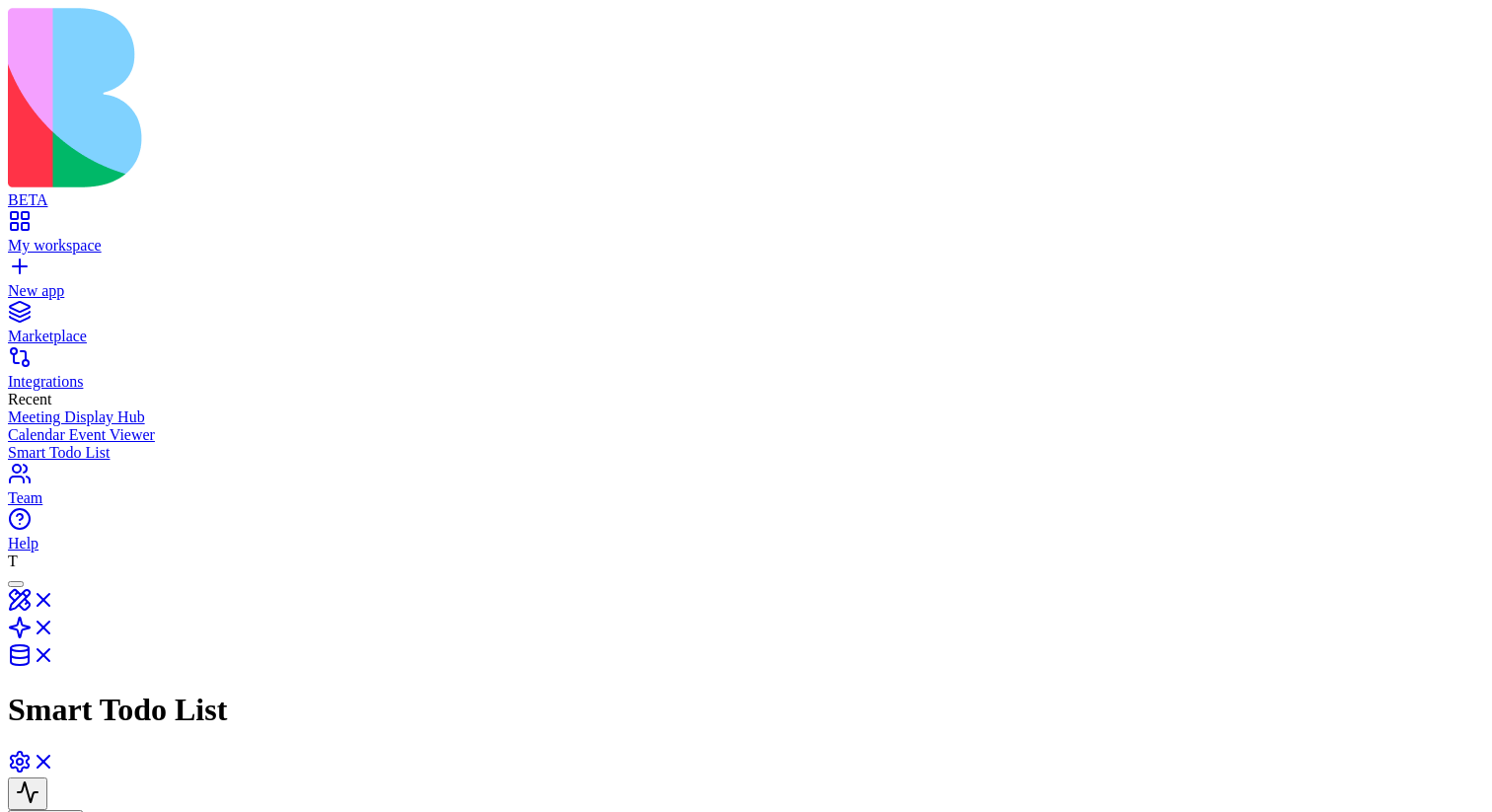 click at bounding box center [28, 1178] 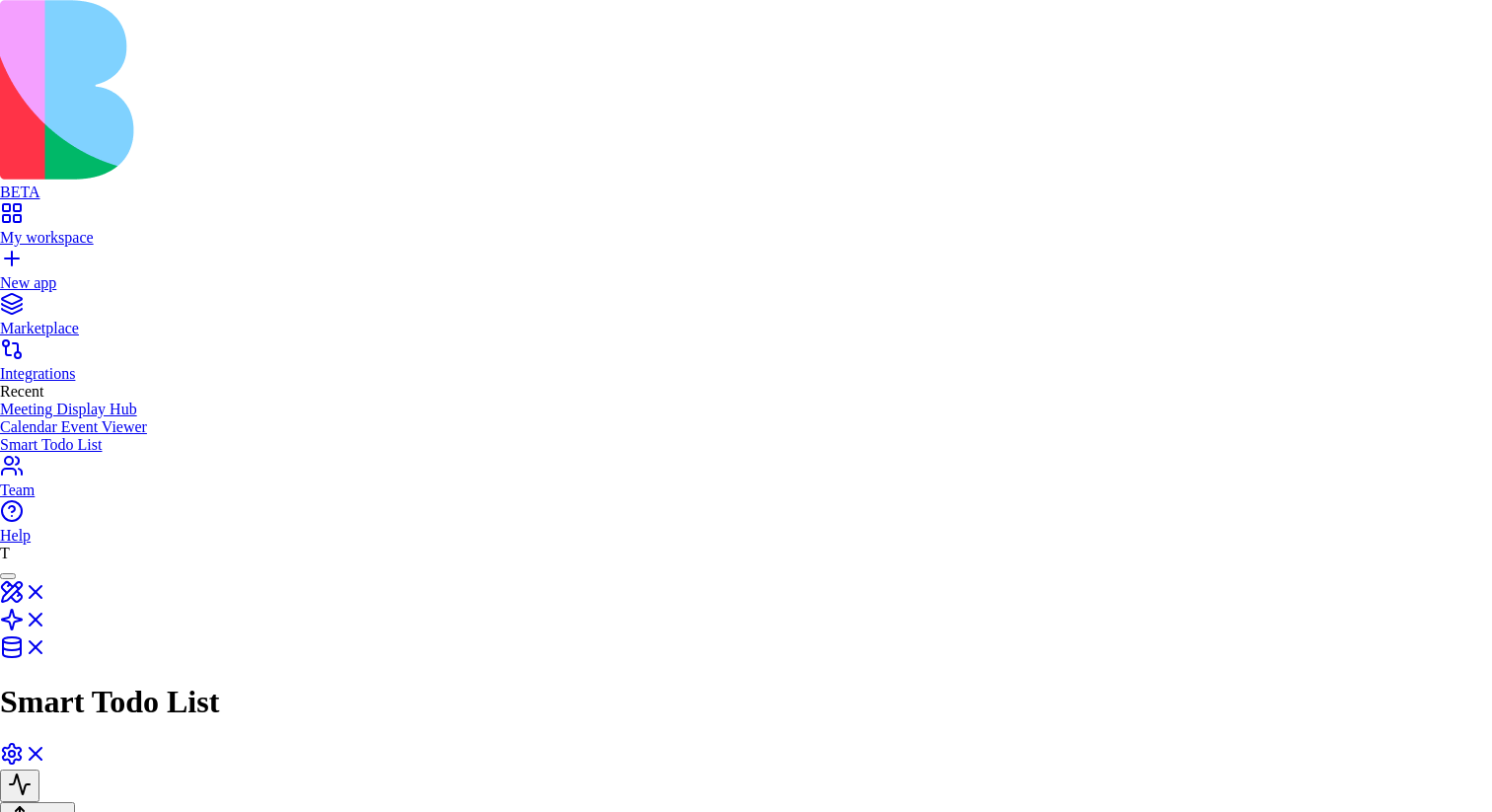 click on "Fetchemails2" at bounding box center (65, 3230) 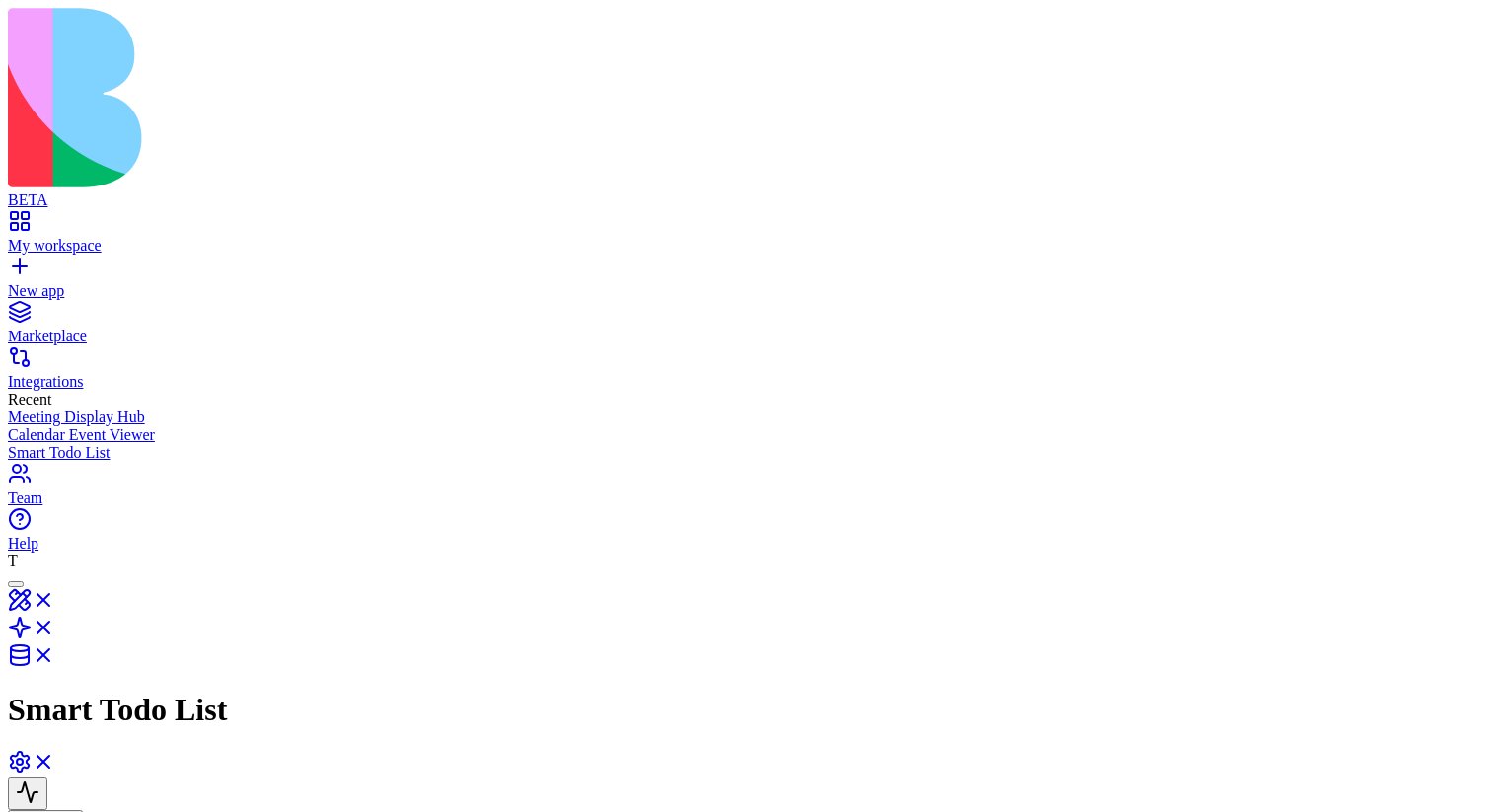 click on "AgentCall" at bounding box center [438, 1161] 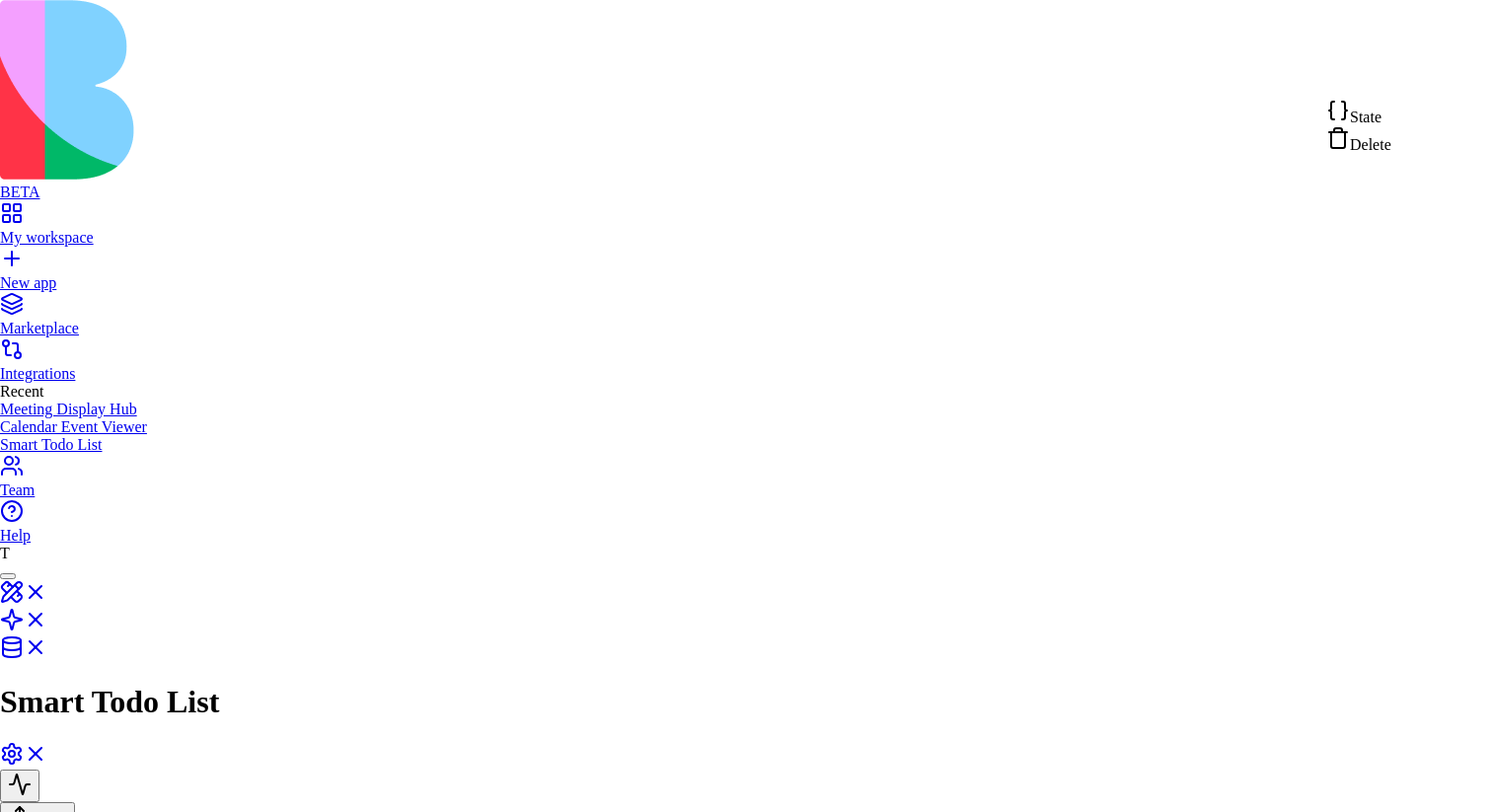 click on "State" at bounding box center [1359, 112] 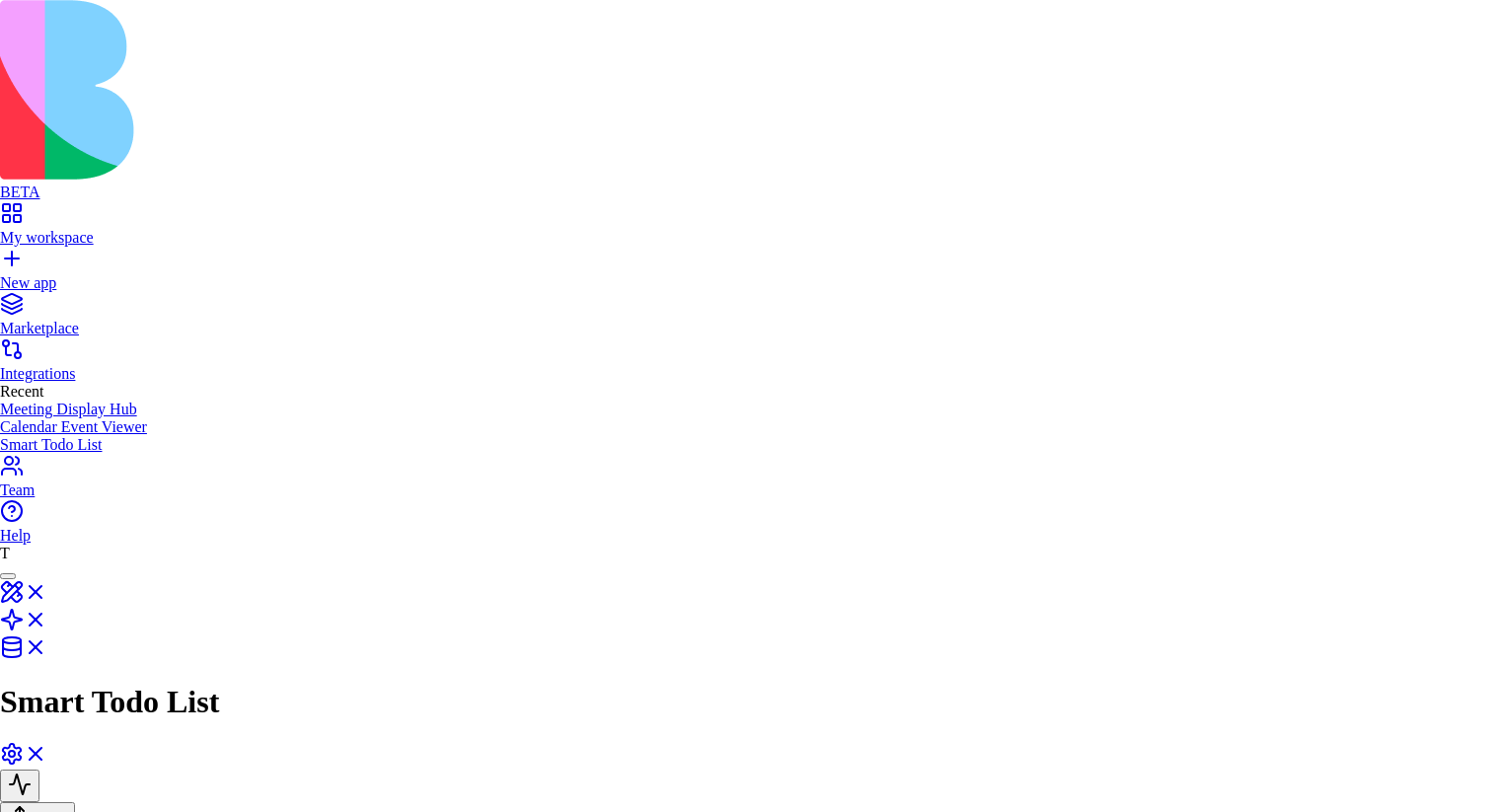 click at bounding box center [746, 2849] 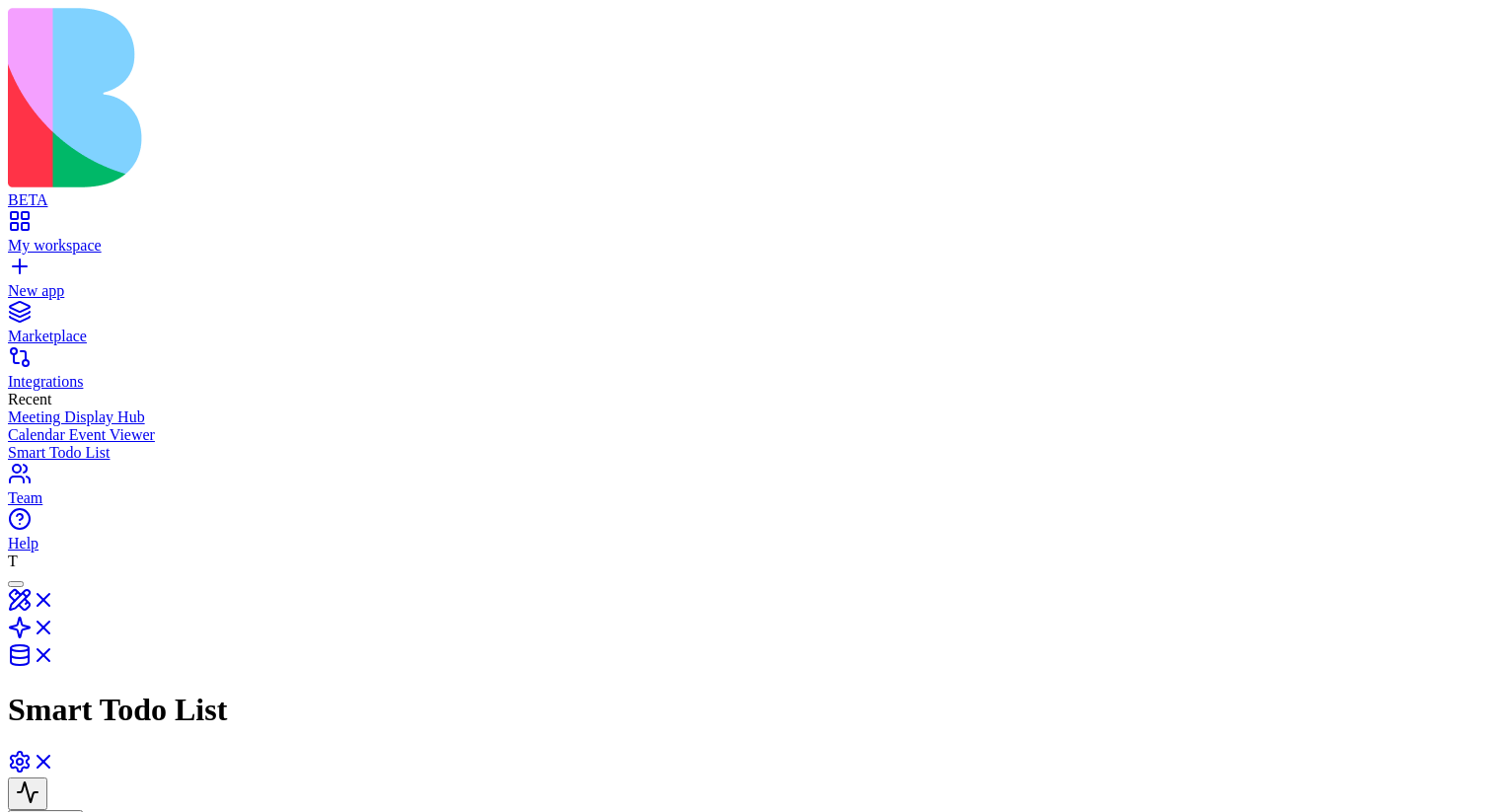 drag, startPoint x: 897, startPoint y: 304, endPoint x: 1029, endPoint y: 307, distance: 132.03409 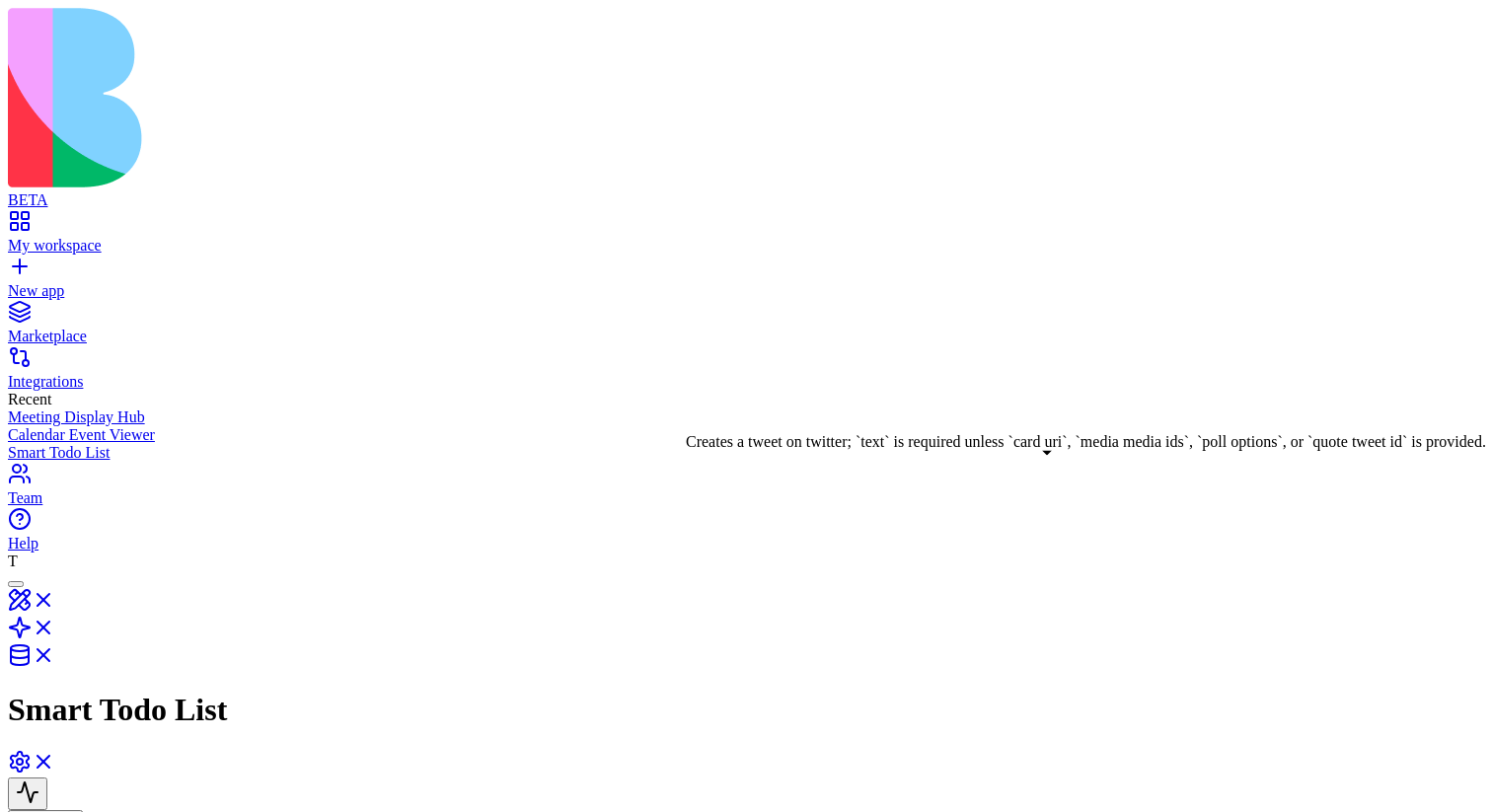 drag, startPoint x: 986, startPoint y: 473, endPoint x: 1072, endPoint y: 474, distance: 86.005814 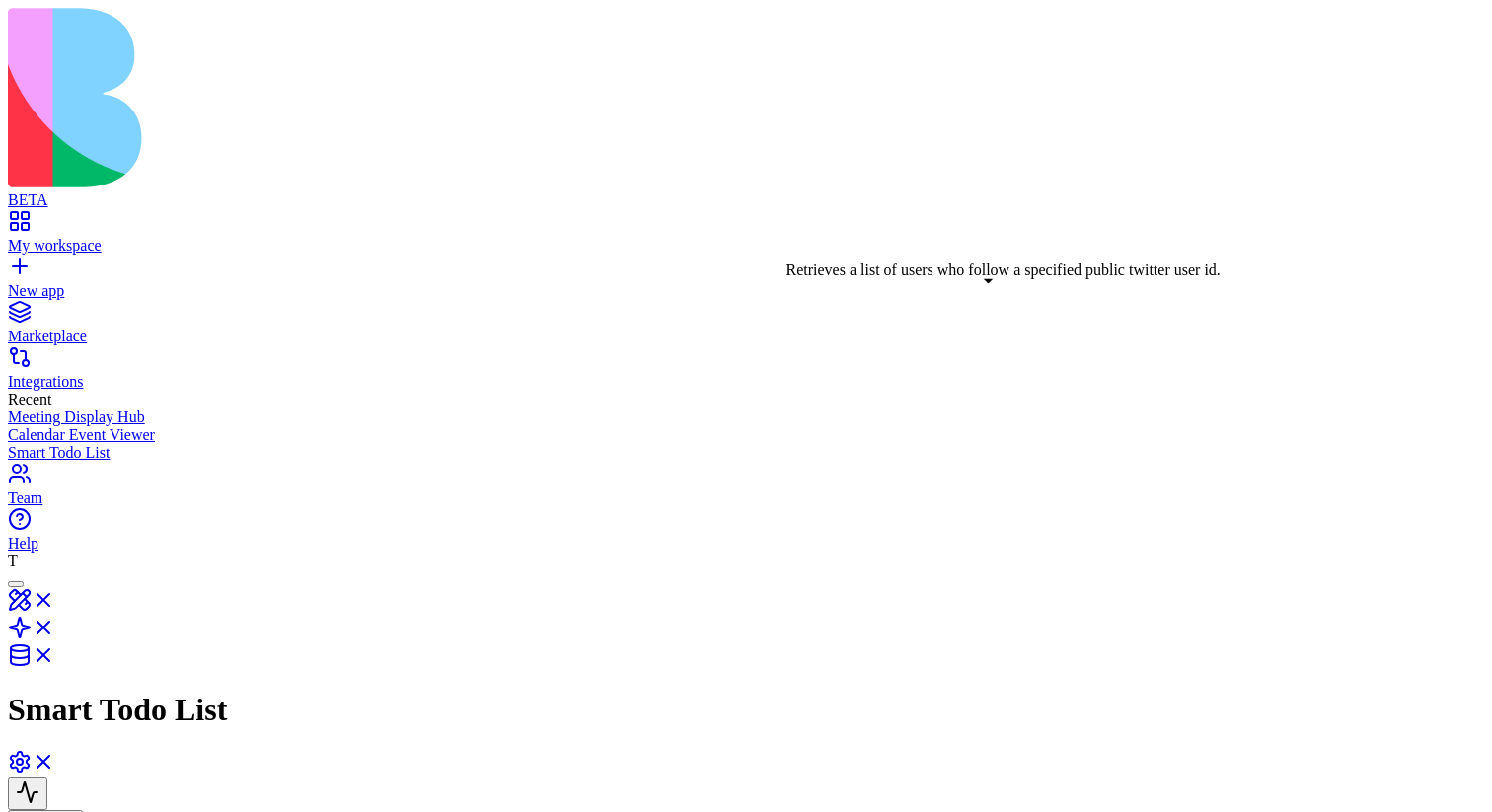 drag, startPoint x: 1007, startPoint y: 292, endPoint x: 939, endPoint y: 307, distance: 69.63476 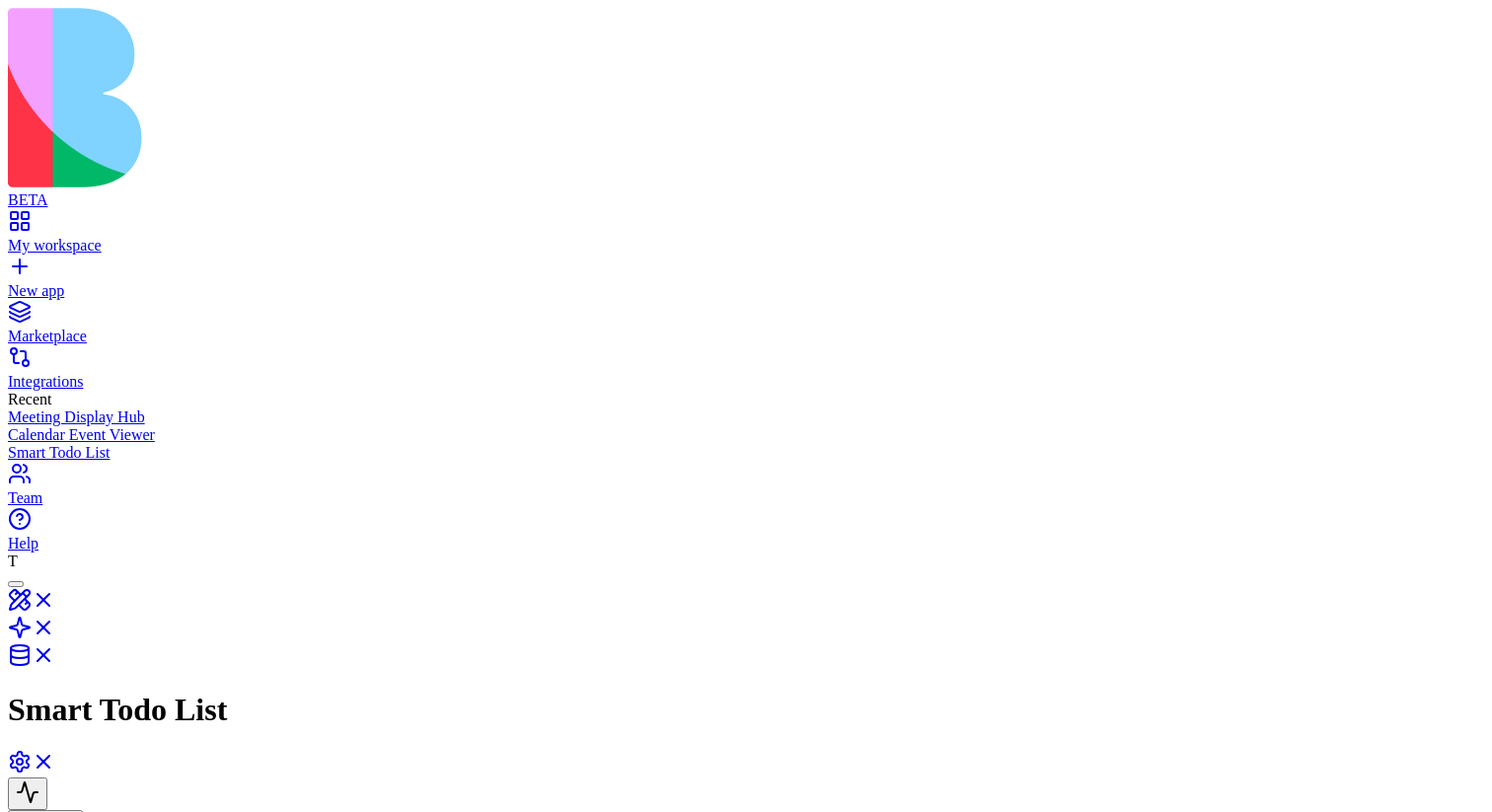drag, startPoint x: 1016, startPoint y: 469, endPoint x: 975, endPoint y: 302, distance: 171.9593 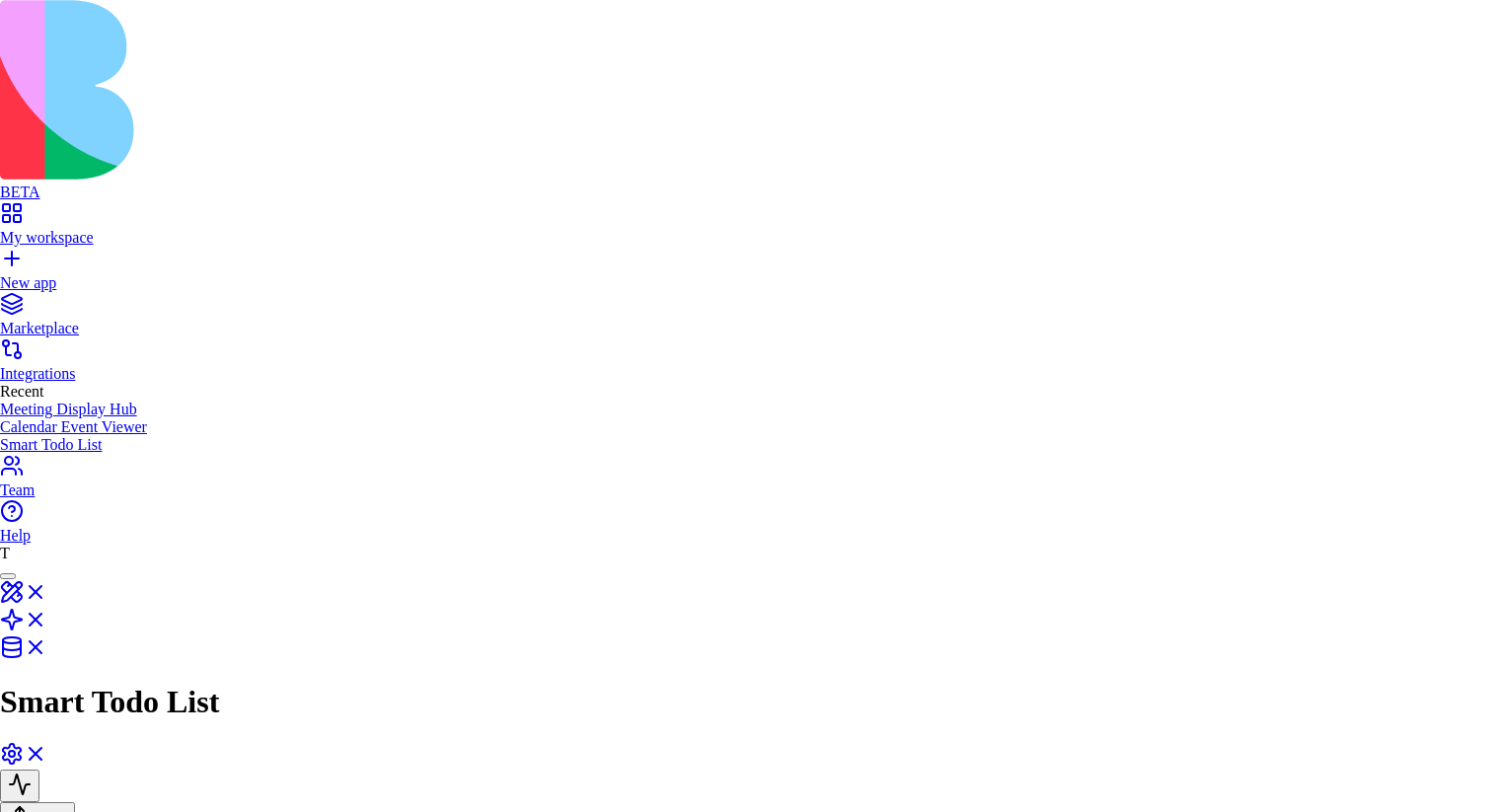 scroll, scrollTop: 0, scrollLeft: 0, axis: both 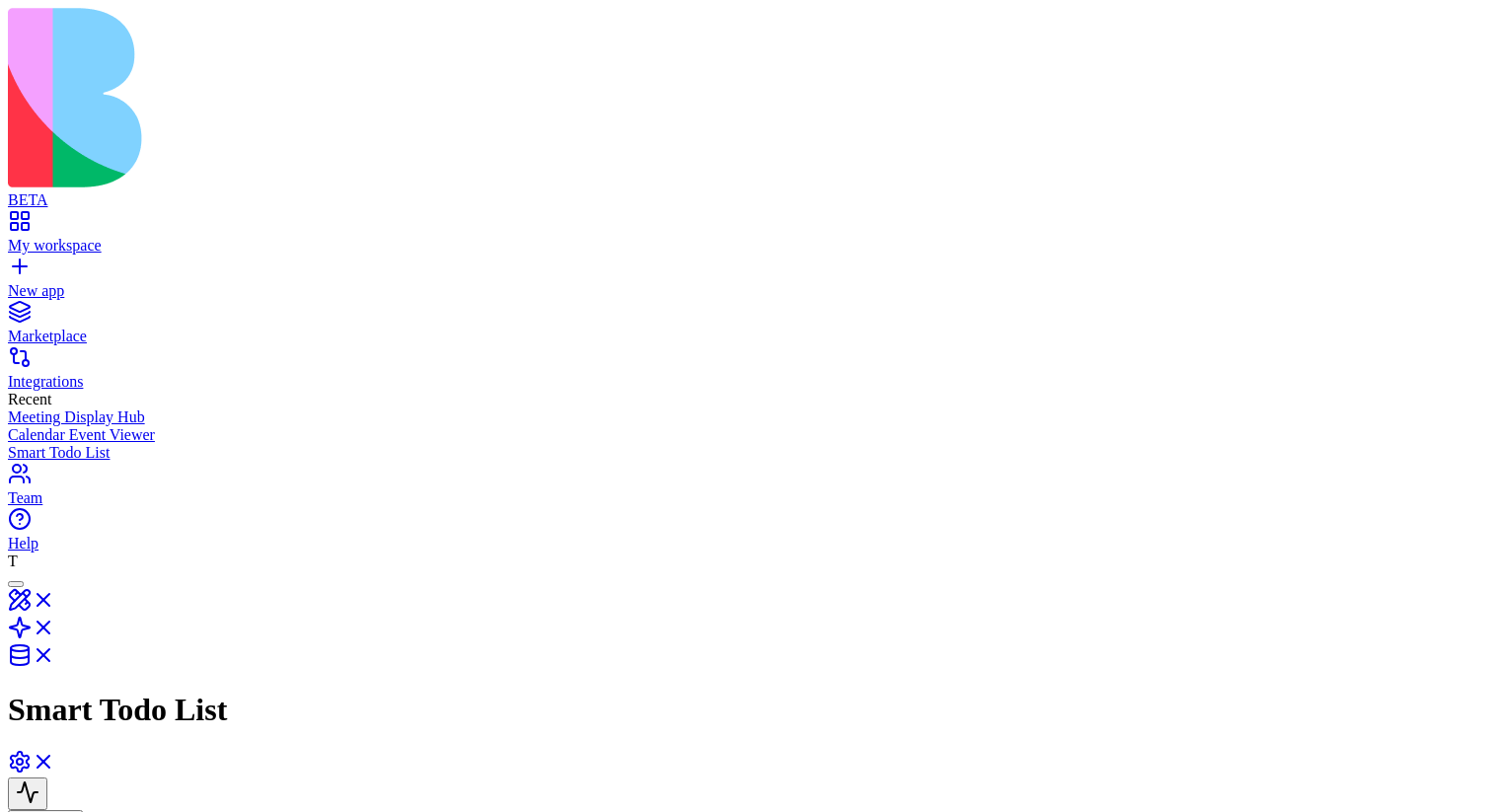 click on "Fetch emails Fetches a list of email messages from a gmail account, supporting filtering, pagination, and optional full content retrieval." at bounding box center (537, 1148) 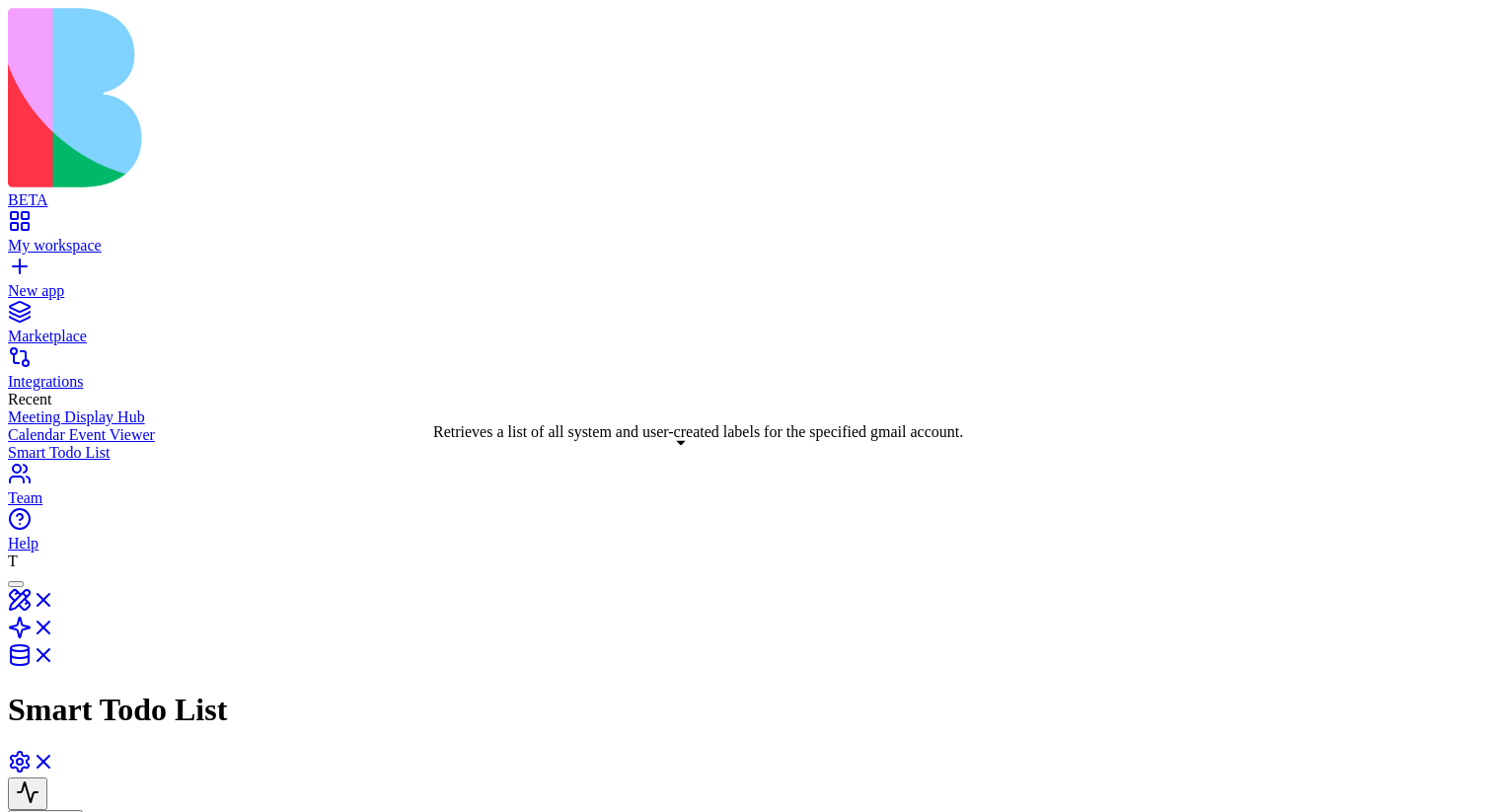 click on "Retrieves a list of all system and user-created labels for the specified gmail account." at bounding box center [469, 1271] 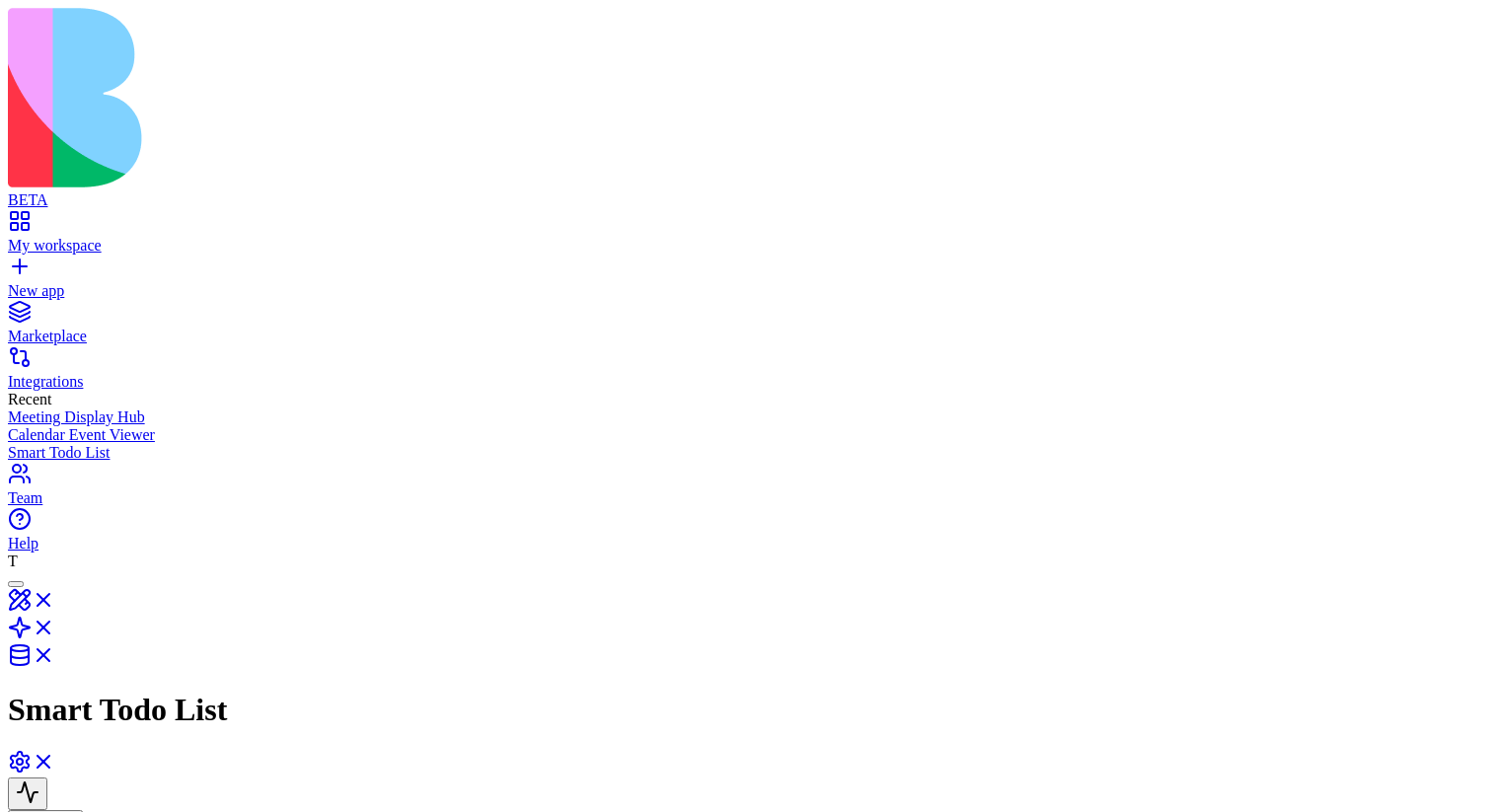 click on "Get followers by user id Retrieves a list of users who follow a specified public twitter user id." at bounding box center (849, 1140) 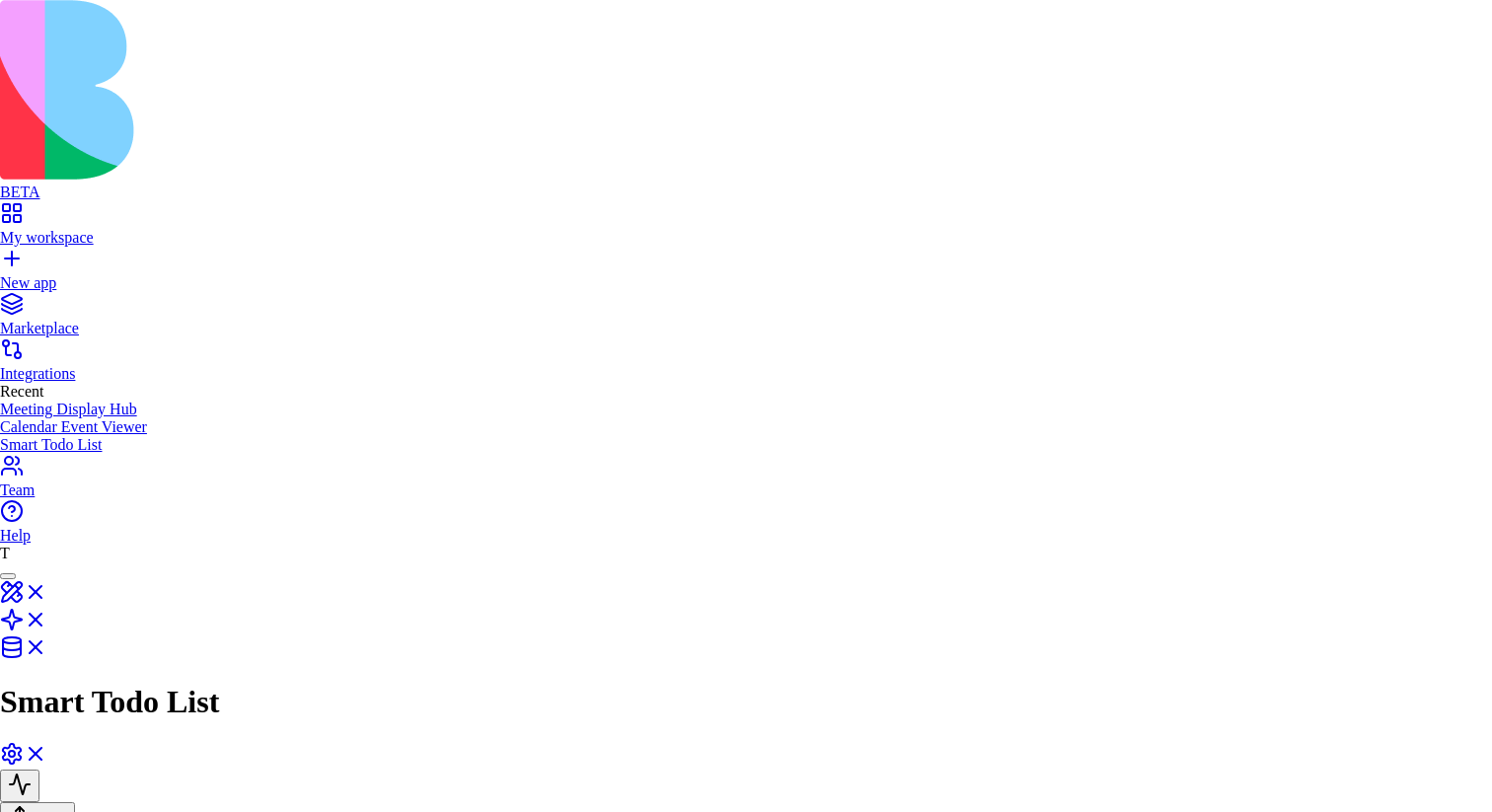 scroll, scrollTop: 1272, scrollLeft: 0, axis: vertical 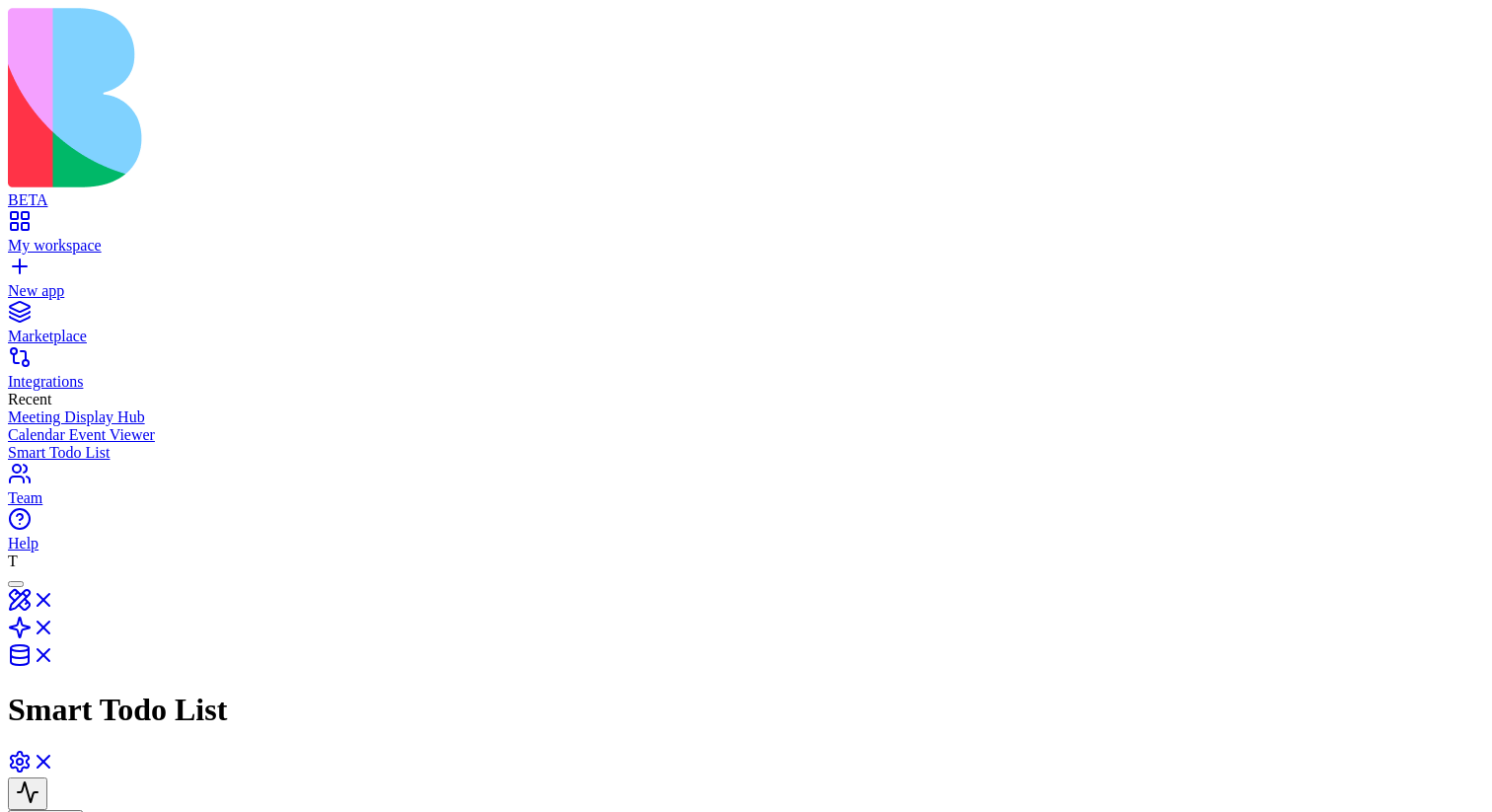 click at bounding box center (28, 1006) 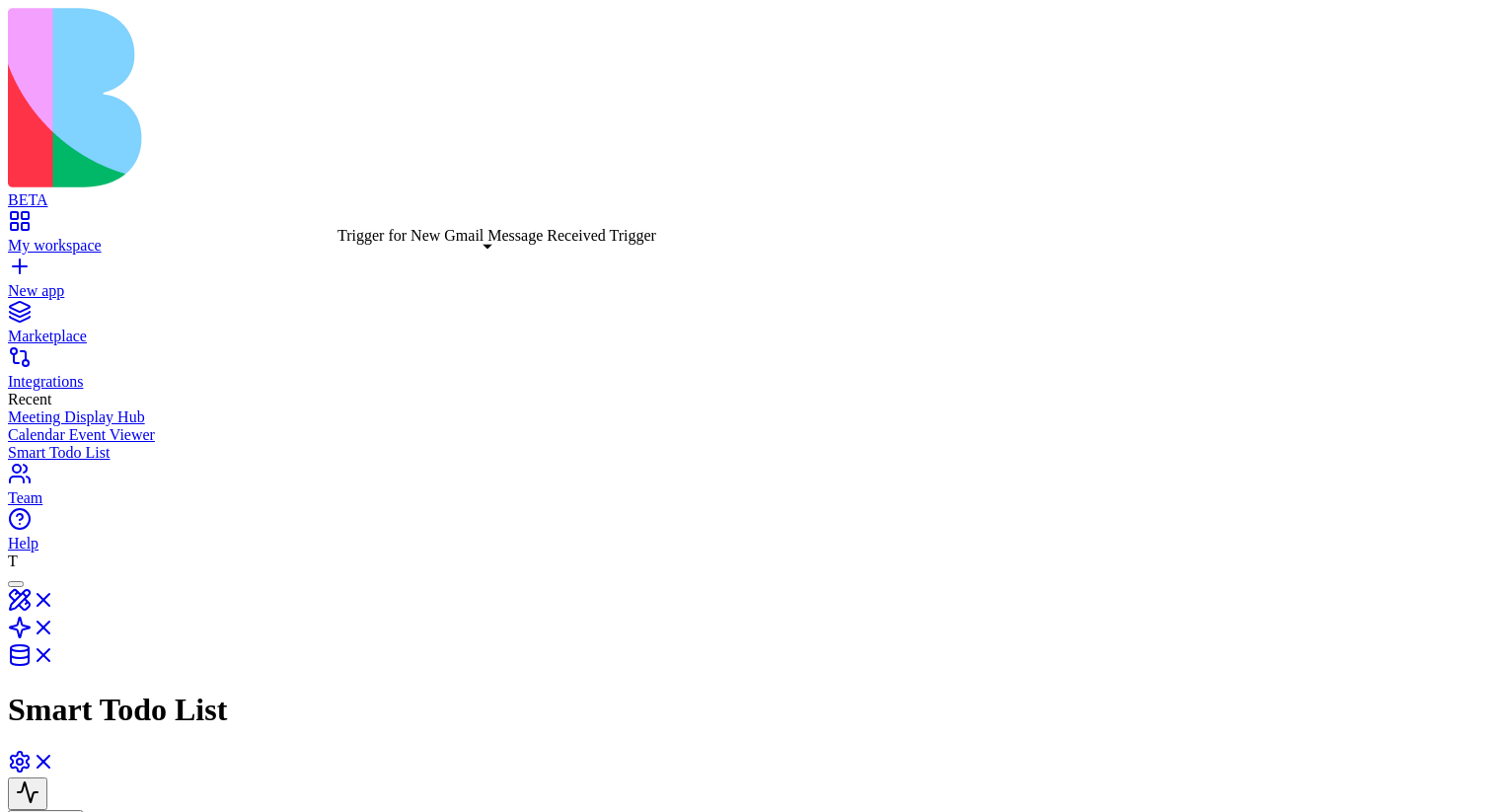 click on "Trigger for New Gmail Message Received Trigger" at bounding box center [214, 1077] 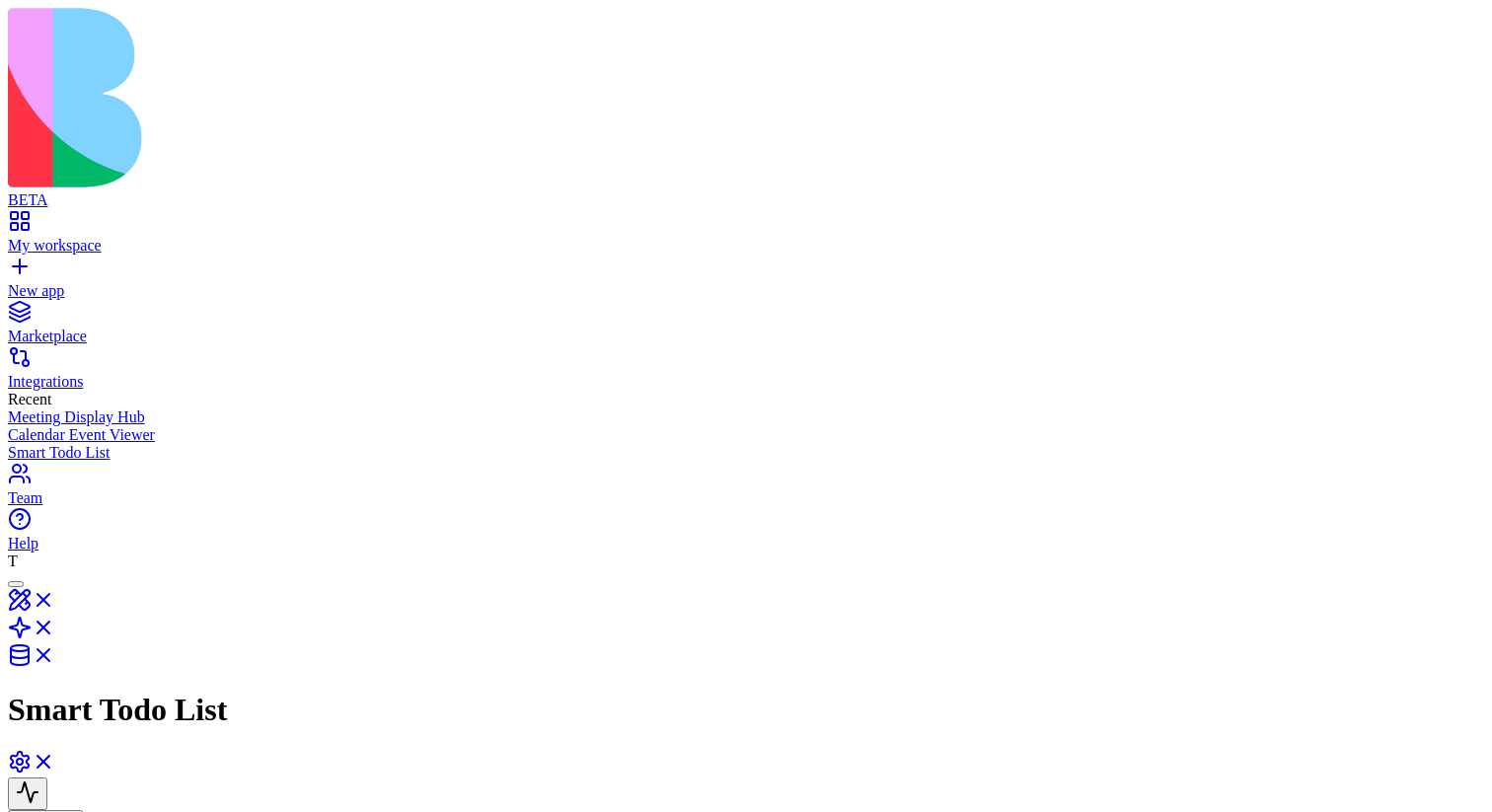 click 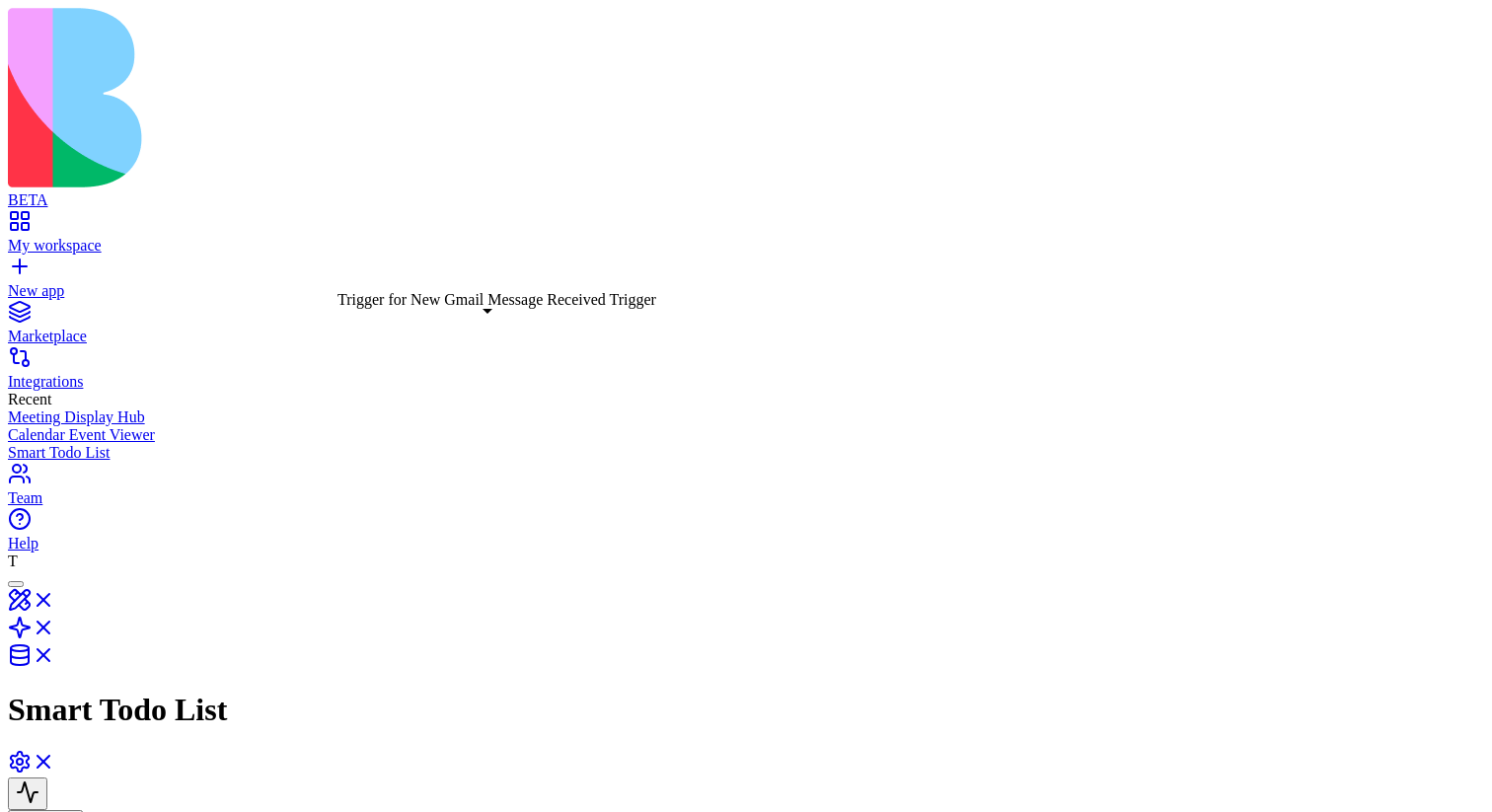 click on "Trigger for New Gmail Message Received Trigger" at bounding box center (214, 1143) 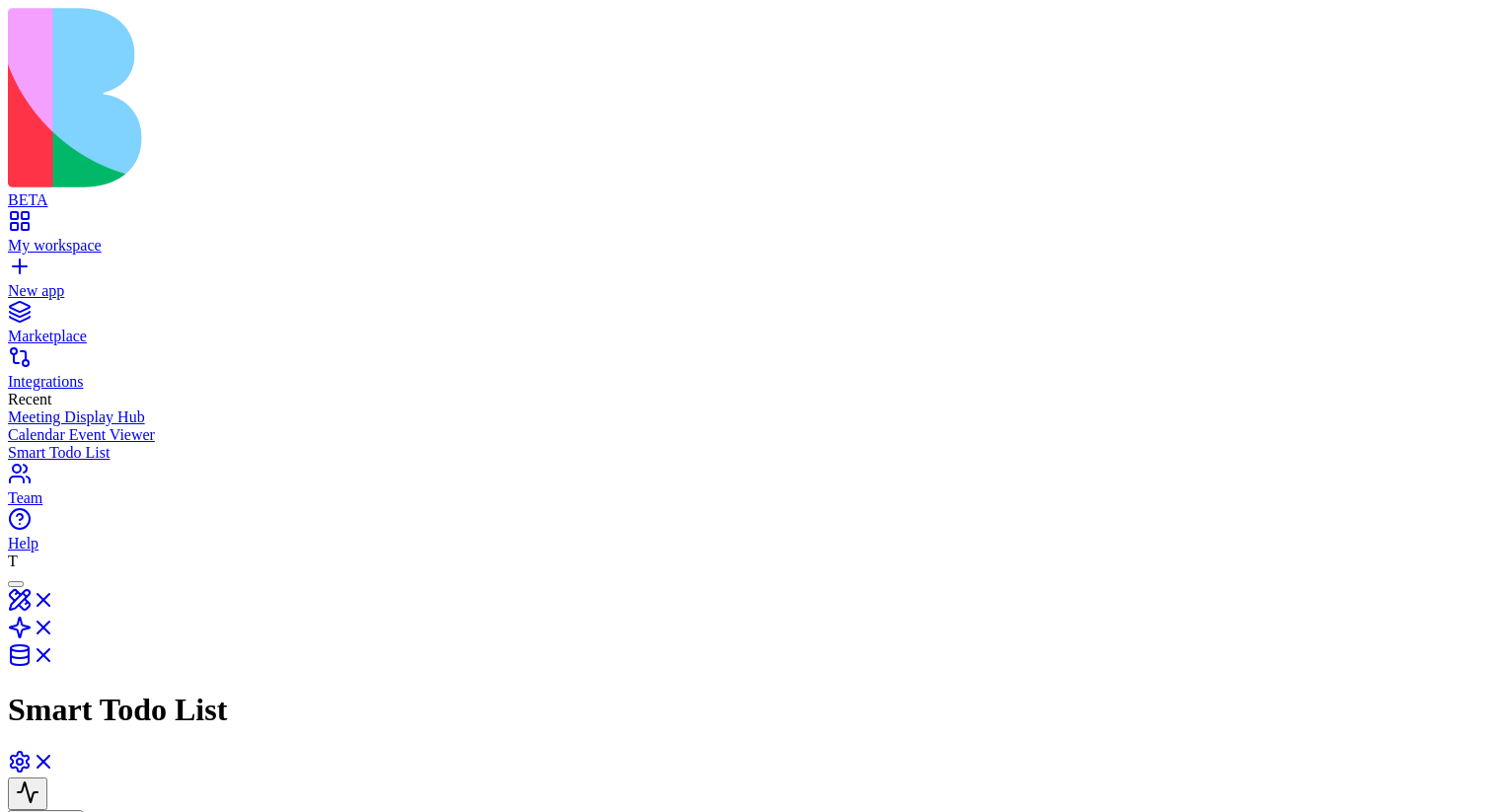 click on "Tools GenerateTaskDescription" at bounding box center [477, 1199] 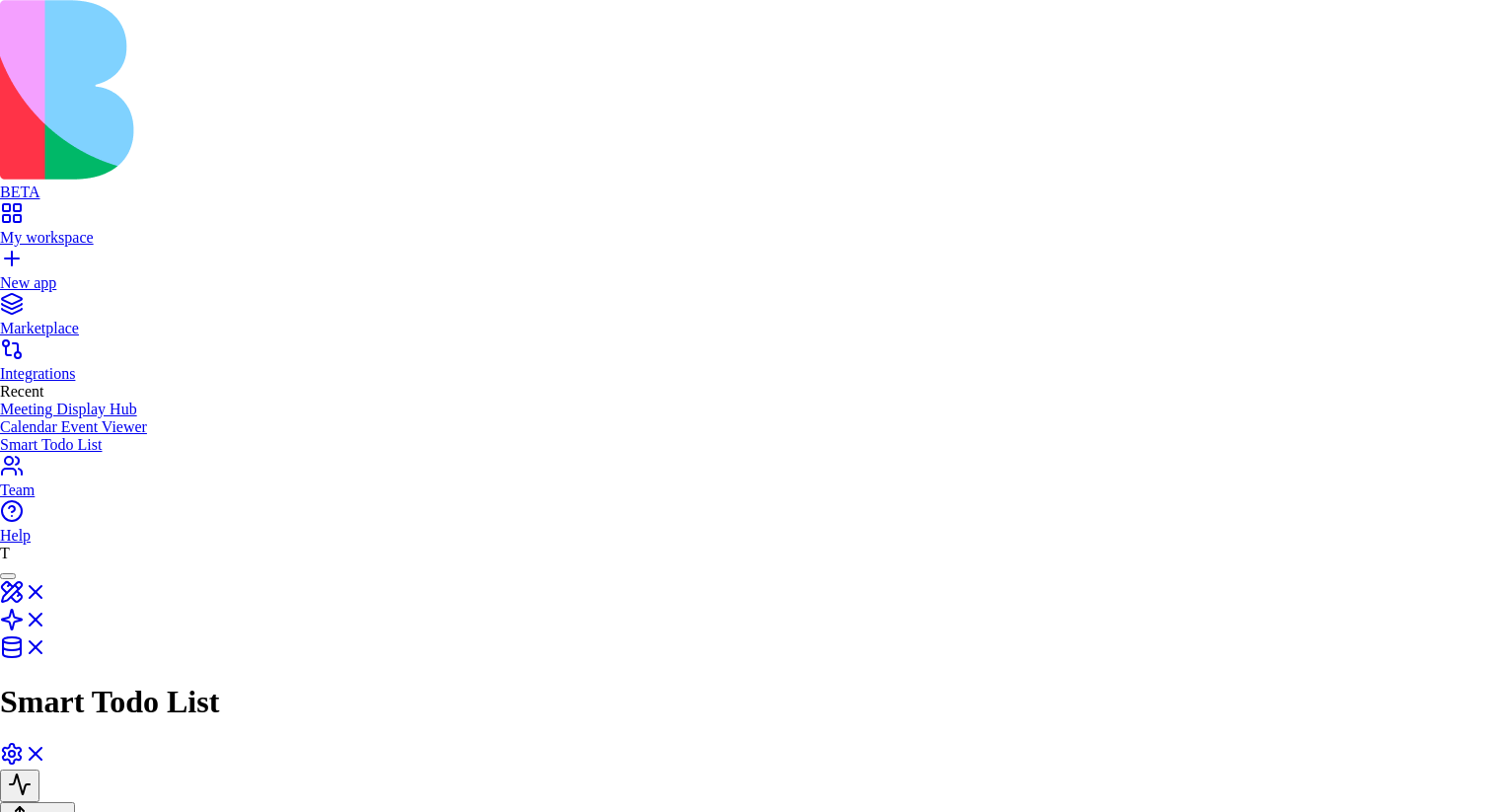 click on "Add" at bounding box center (20, 3266) 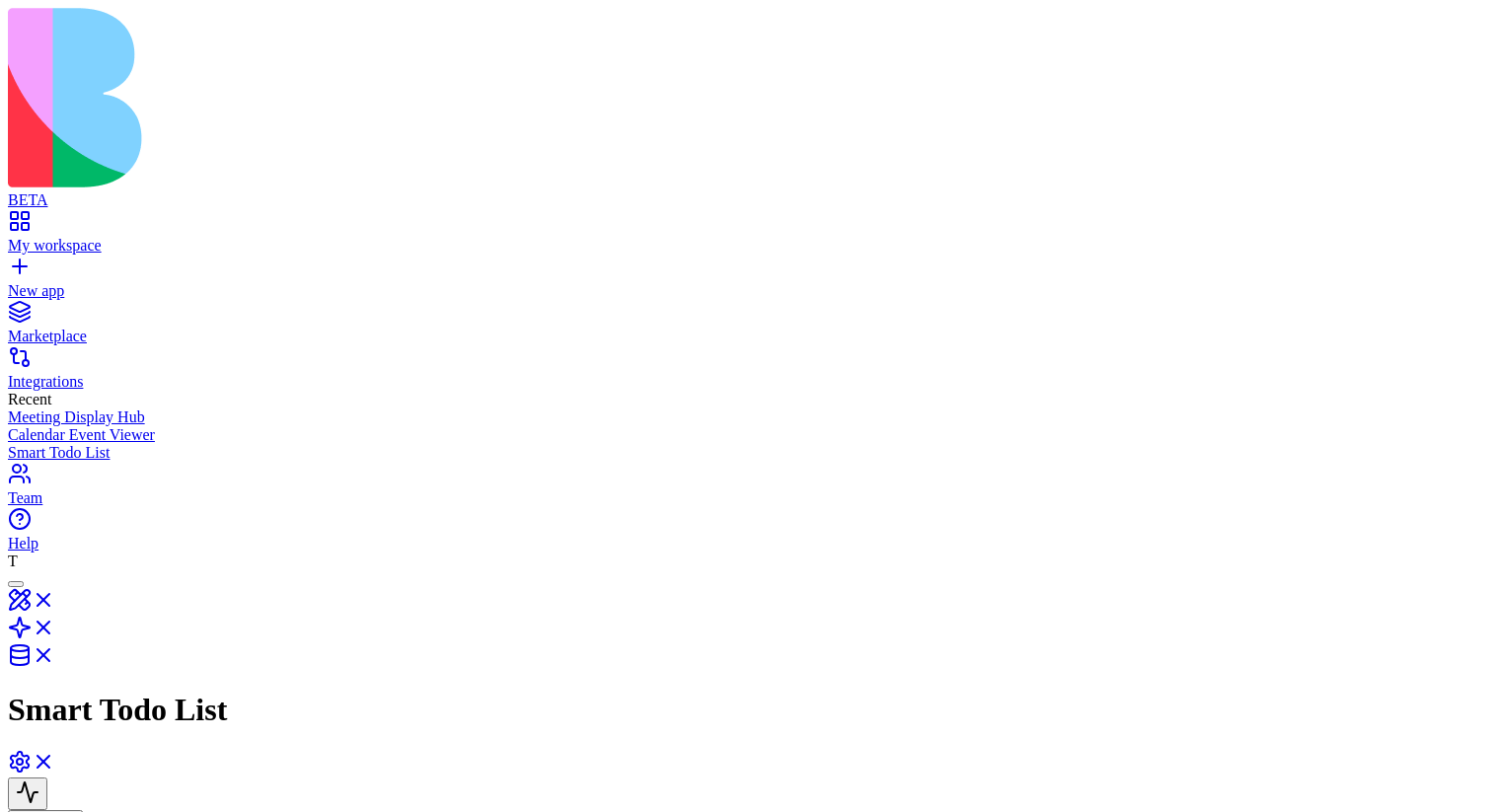 click on "Add tools" at bounding box center [55, 1330] 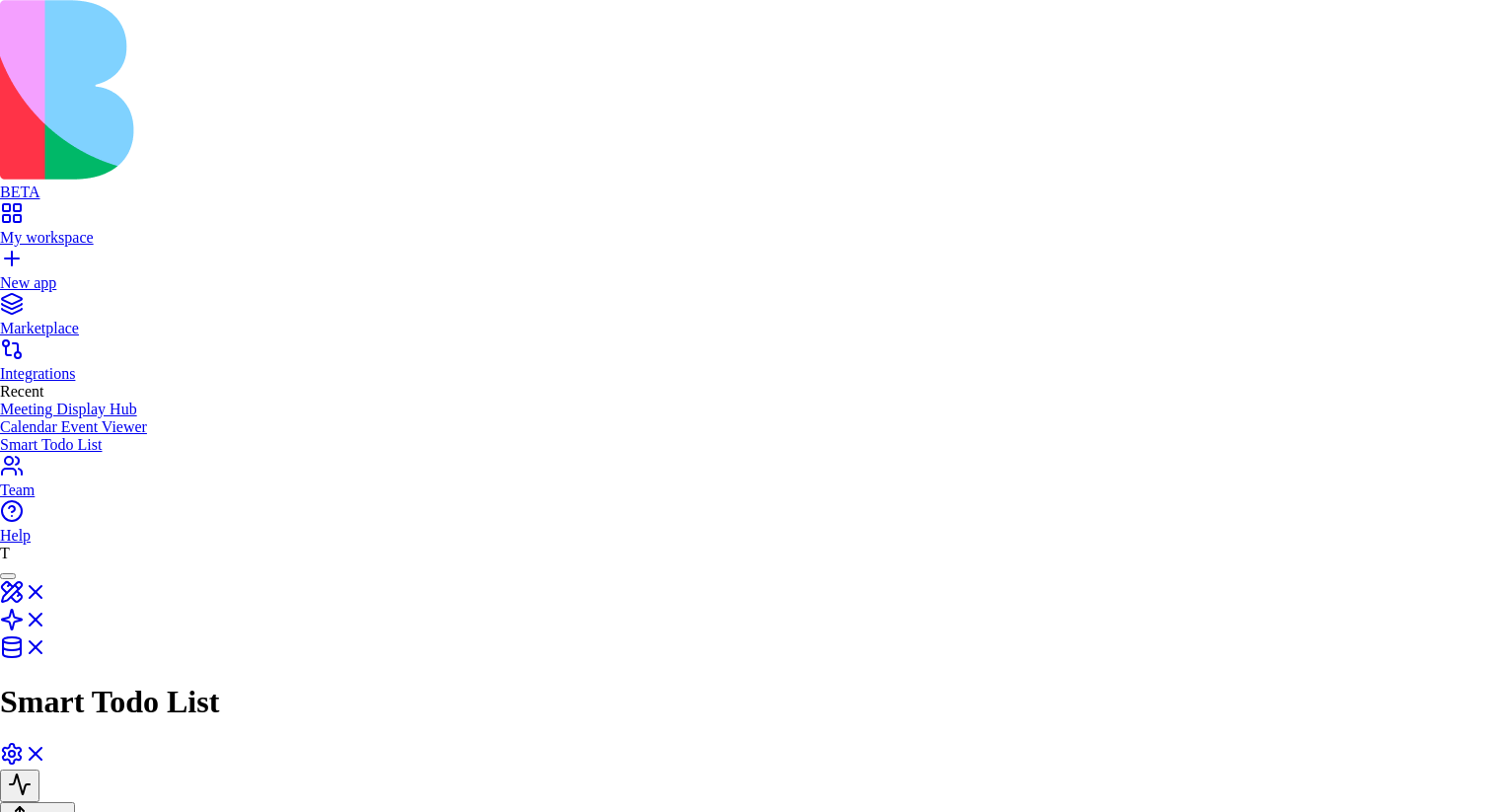 click on "Configure" at bounding box center (48, 3343) 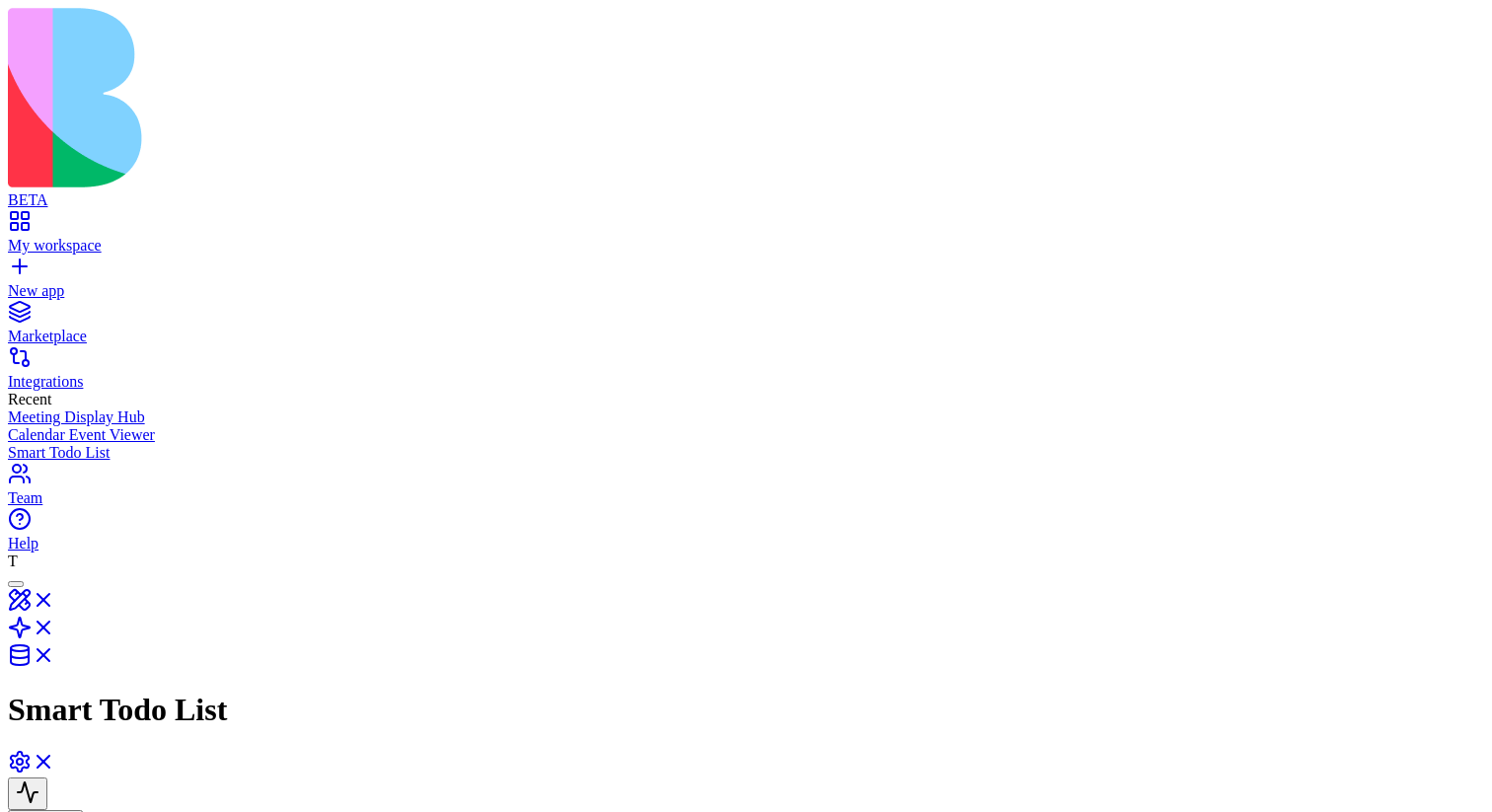 click on "Input GenerateDailyTasks Generate 3 random dummy tasks for daily motivation Output" at bounding box center [557, 1117] 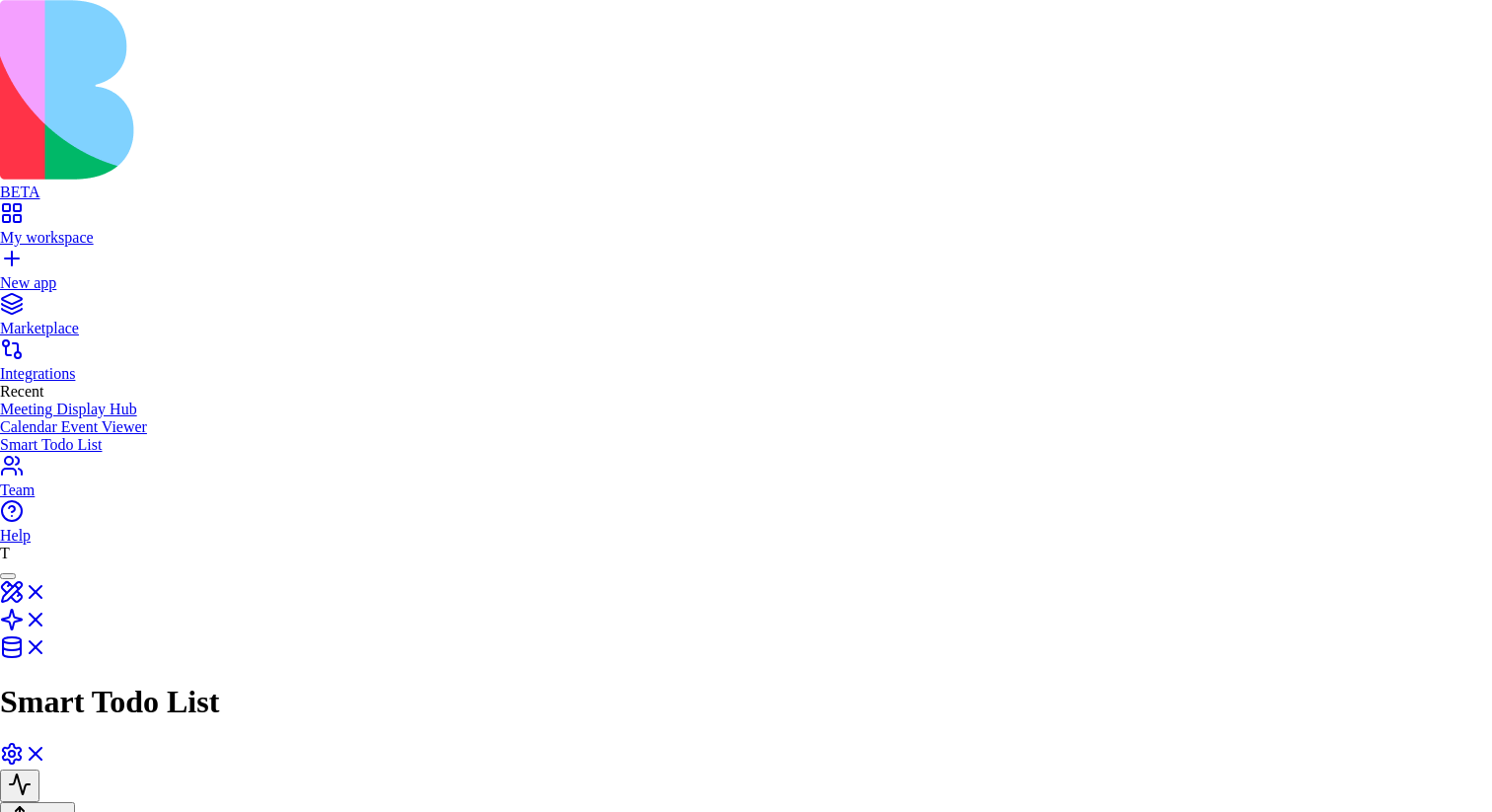 scroll, scrollTop: 490, scrollLeft: 0, axis: vertical 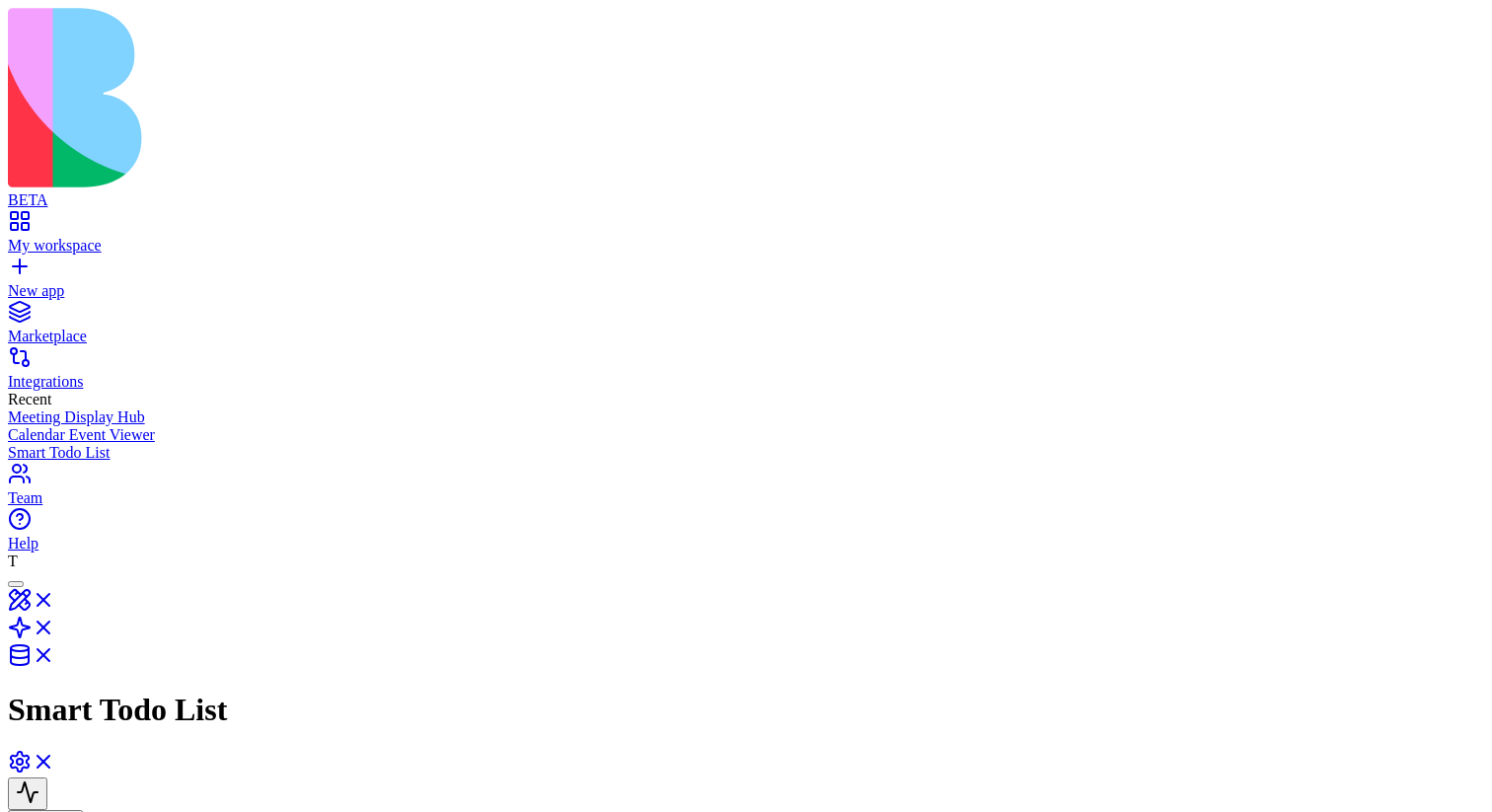 click on "Input GenerateDailyTasks Generate 3 random dummy tasks for daily motivation Output" at bounding box center (490, 1145) 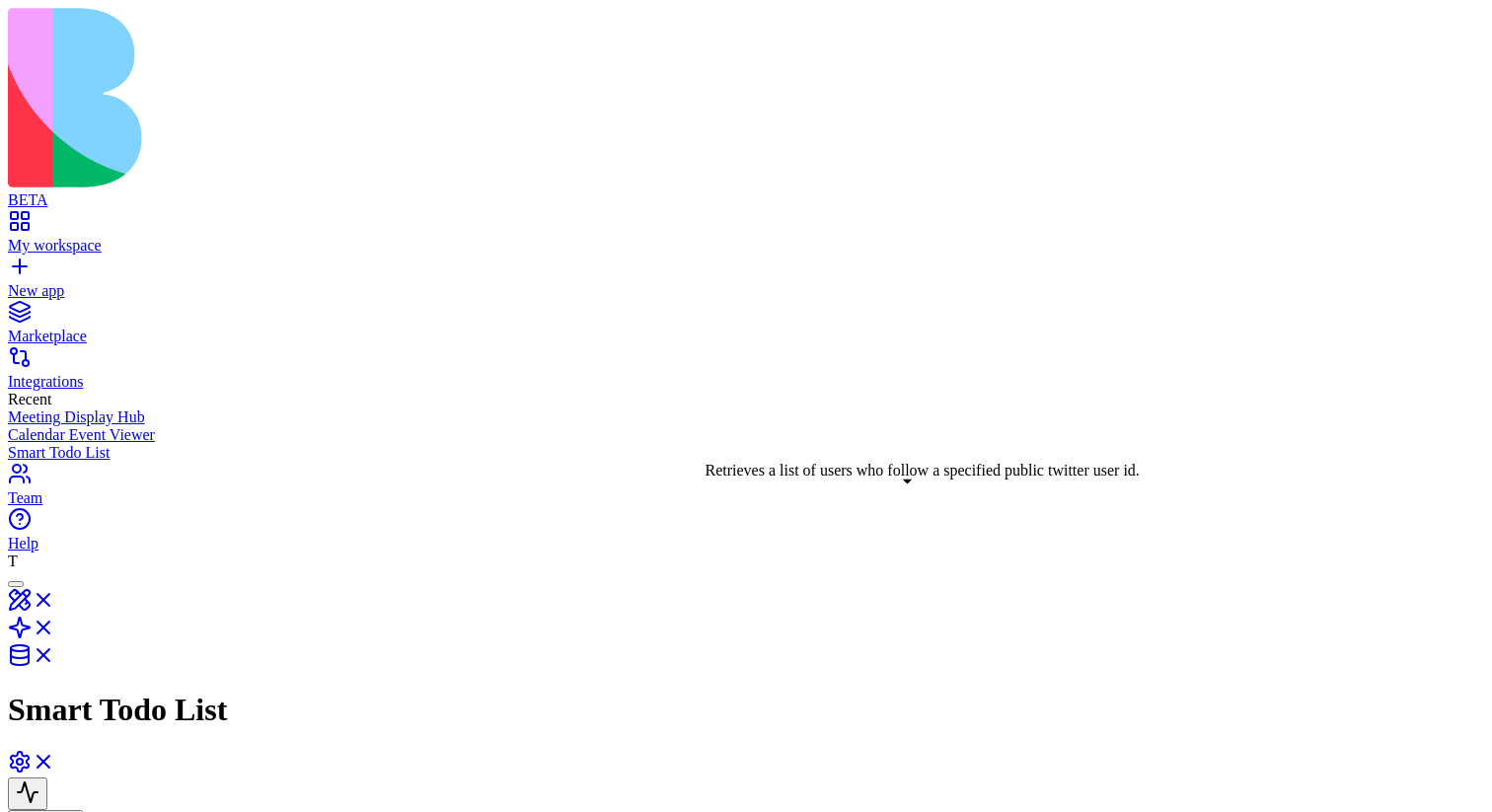 drag, startPoint x: 912, startPoint y: 391, endPoint x: 901, endPoint y: 503, distance: 112.53888 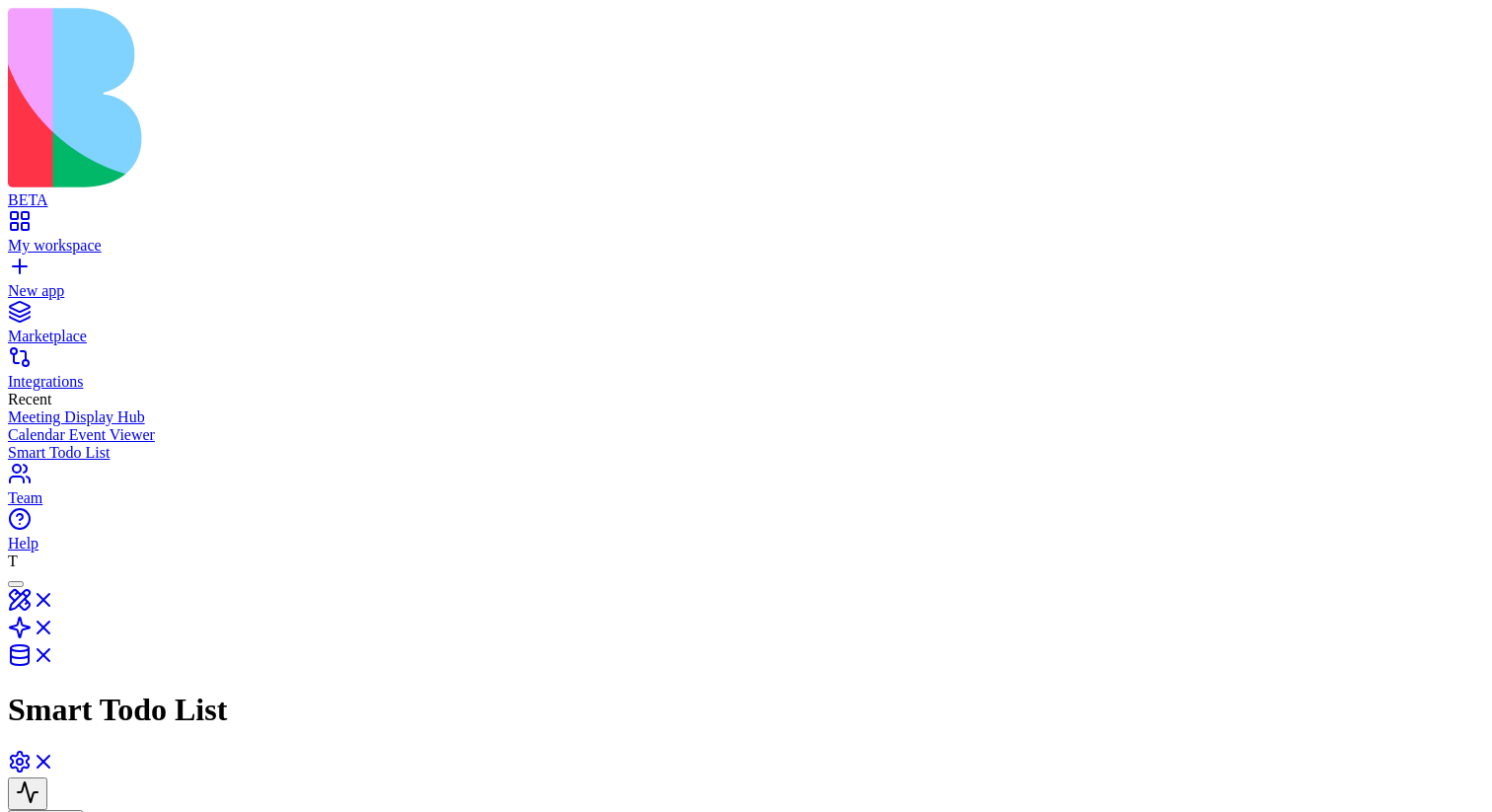 click at bounding box center [28, 1006] 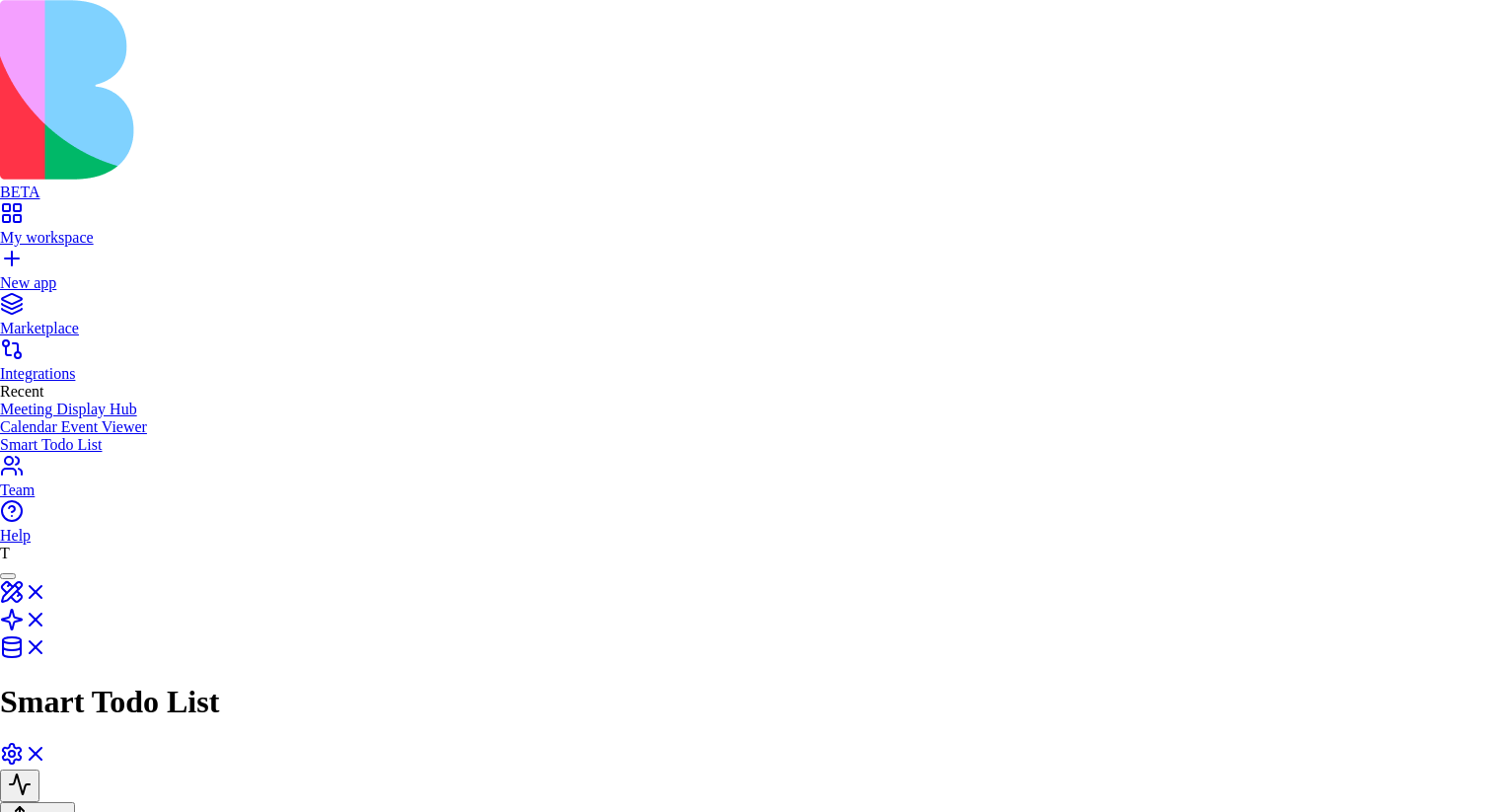 click on "AgentCall" at bounding box center [56, 3396] 